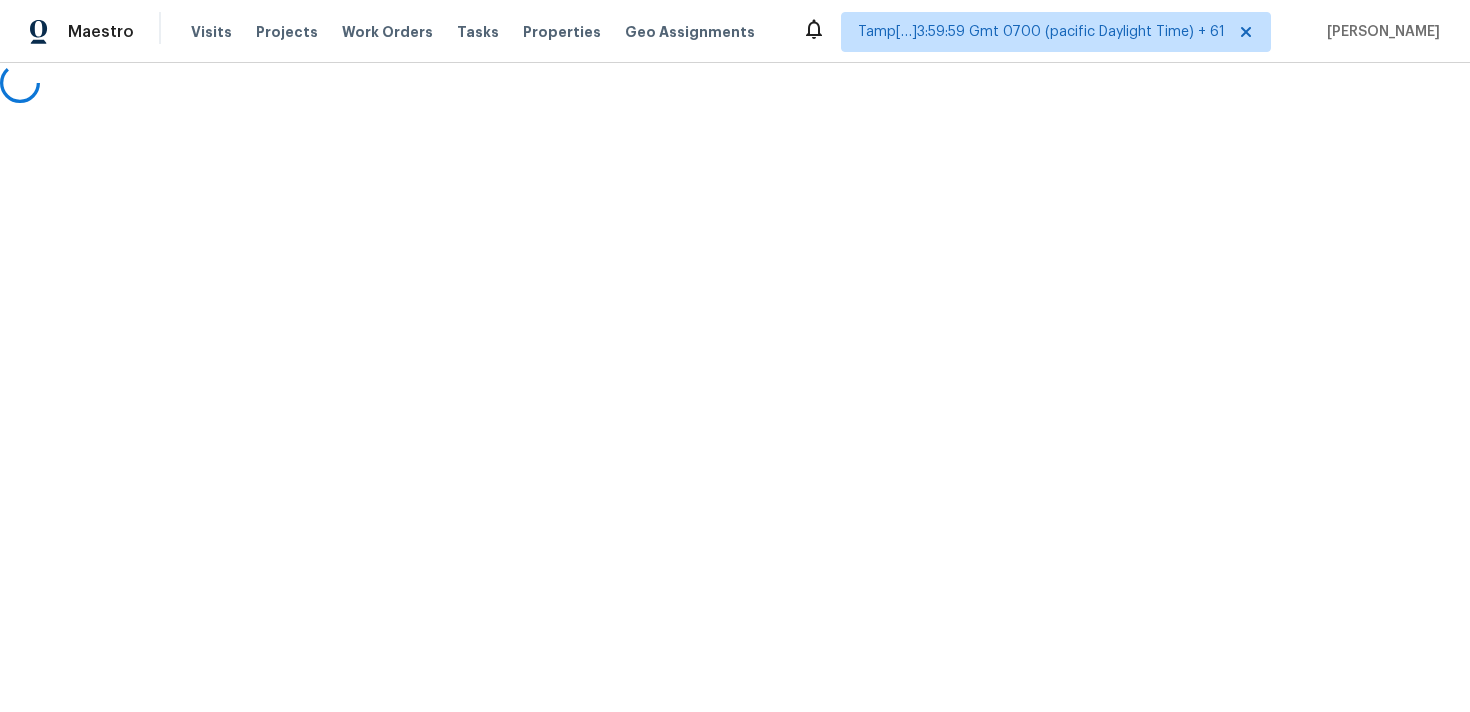 scroll, scrollTop: 0, scrollLeft: 0, axis: both 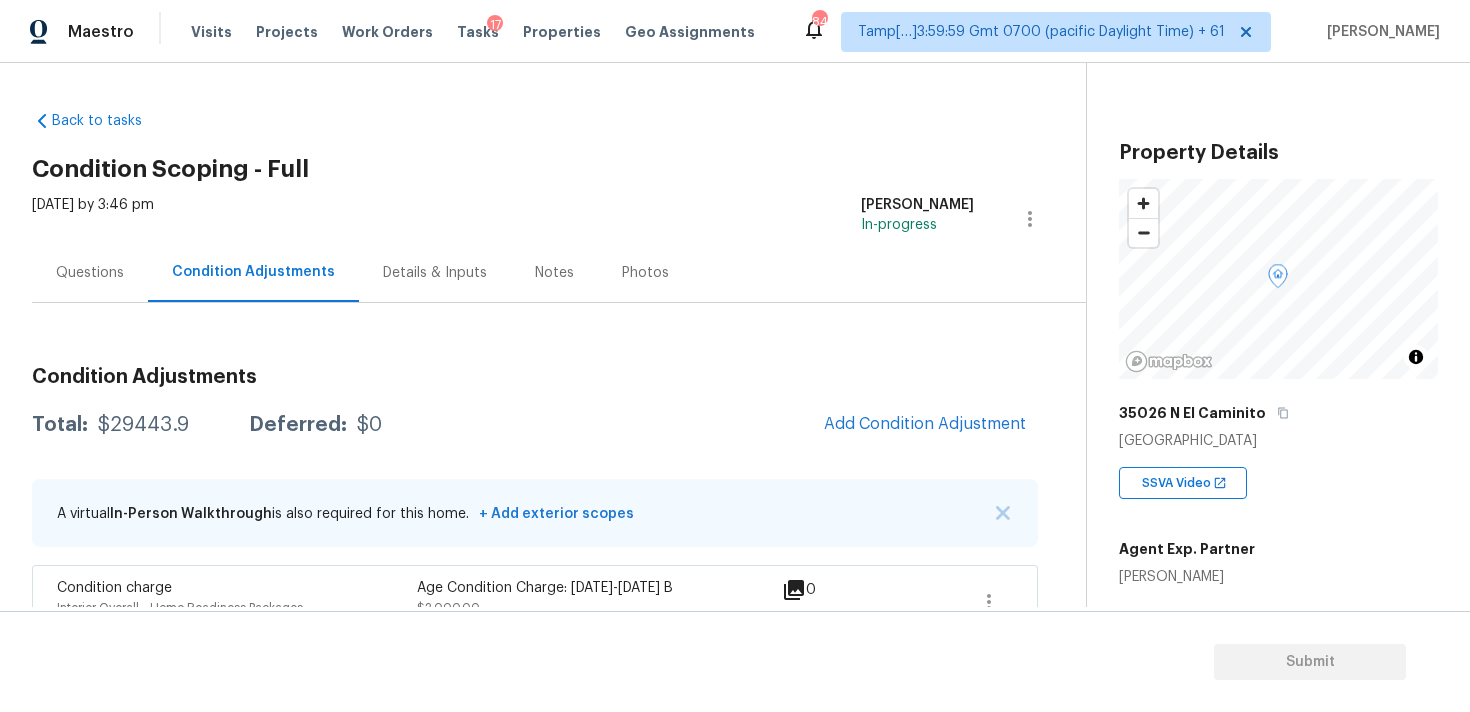 click on "Questions" at bounding box center [90, 272] 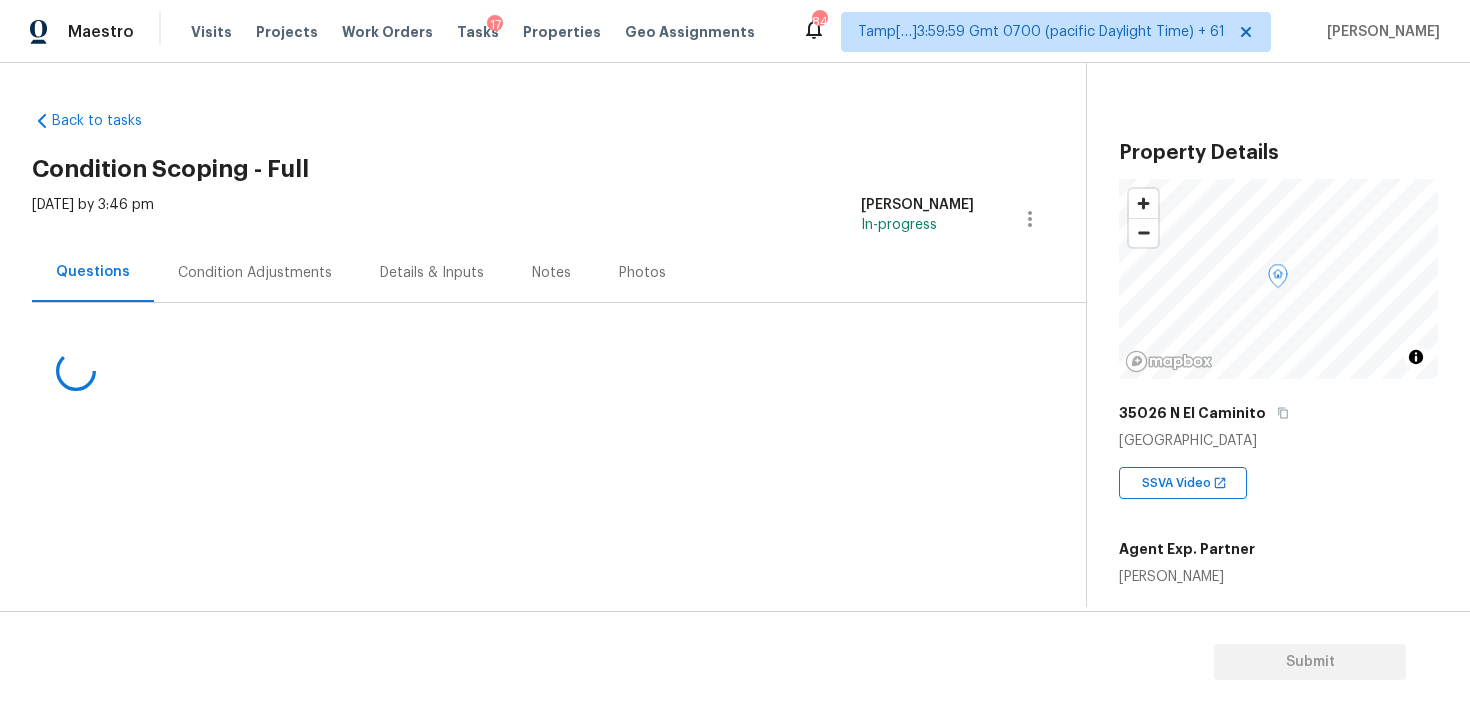 click on "Questions" at bounding box center [93, 272] 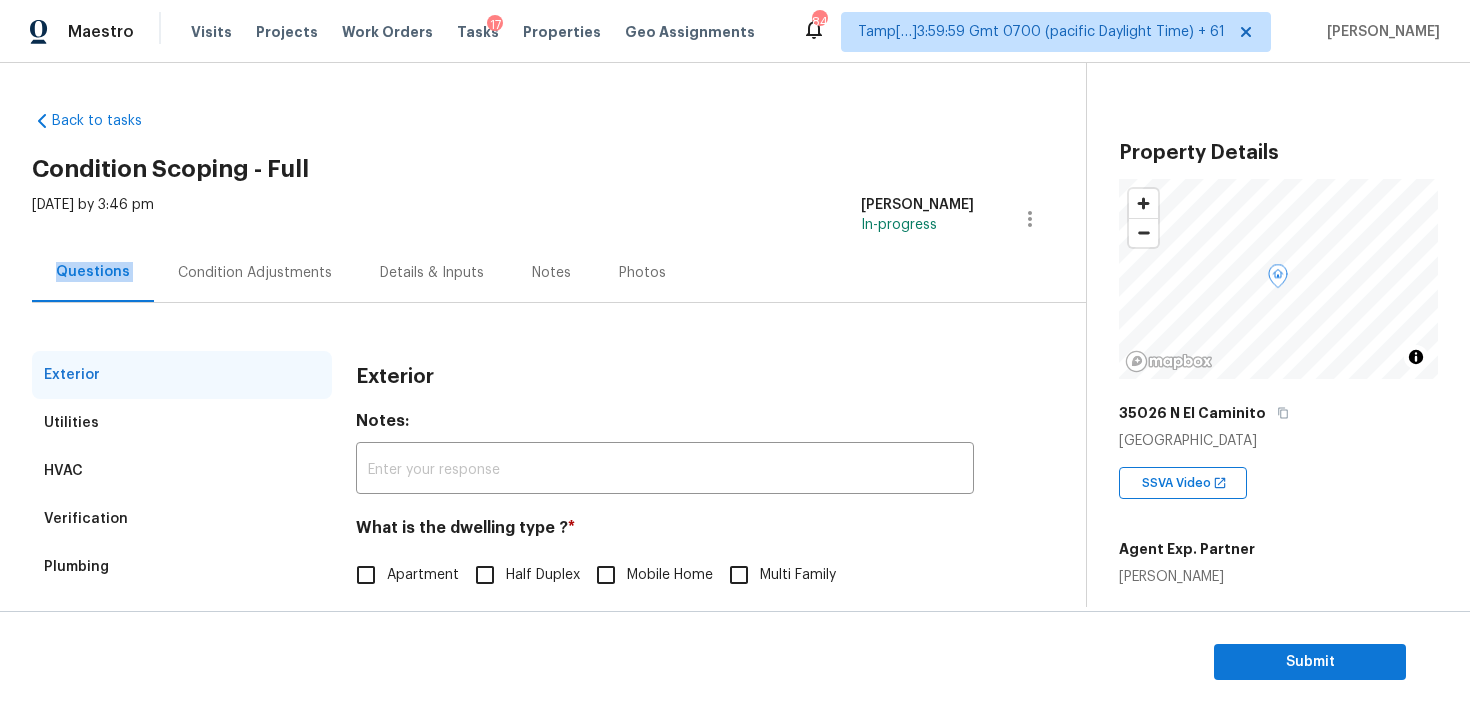click on "Exterior" at bounding box center [665, 377] 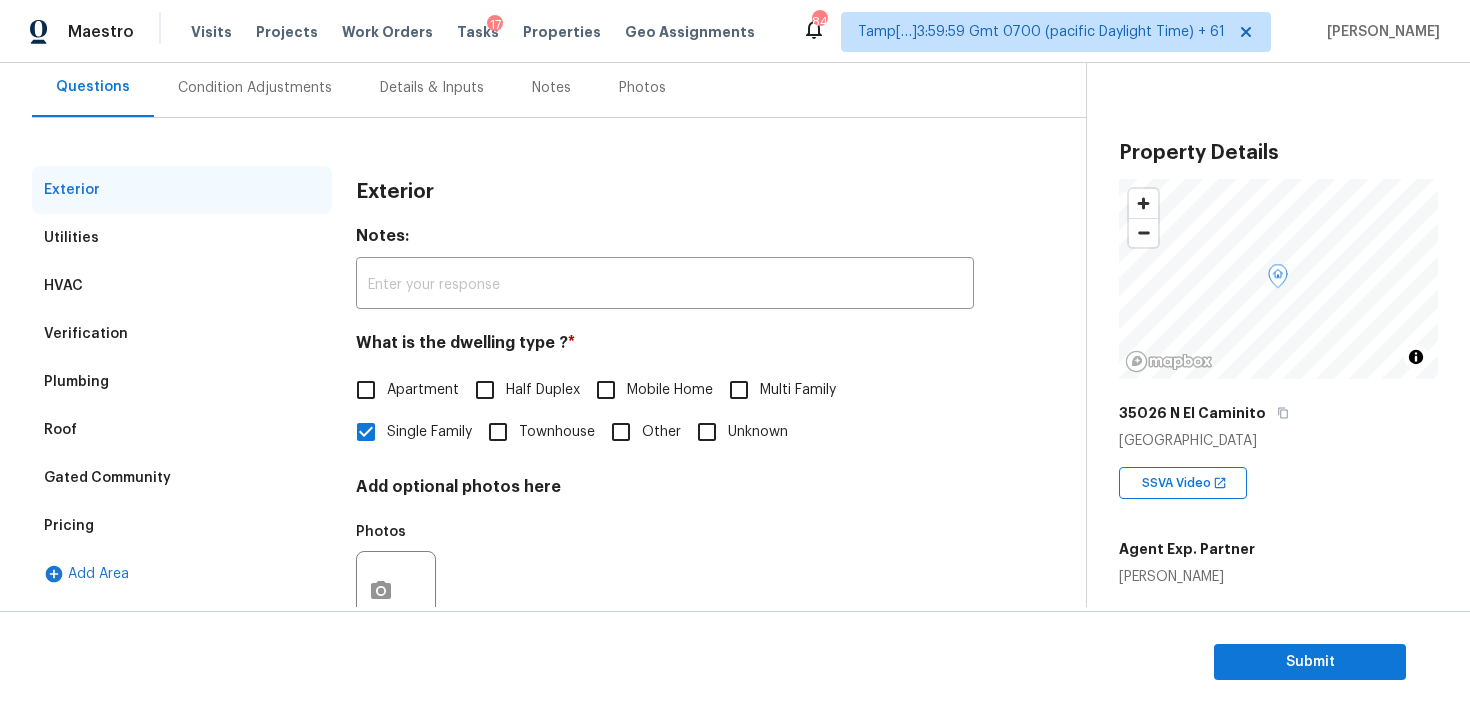 scroll, scrollTop: 251, scrollLeft: 0, axis: vertical 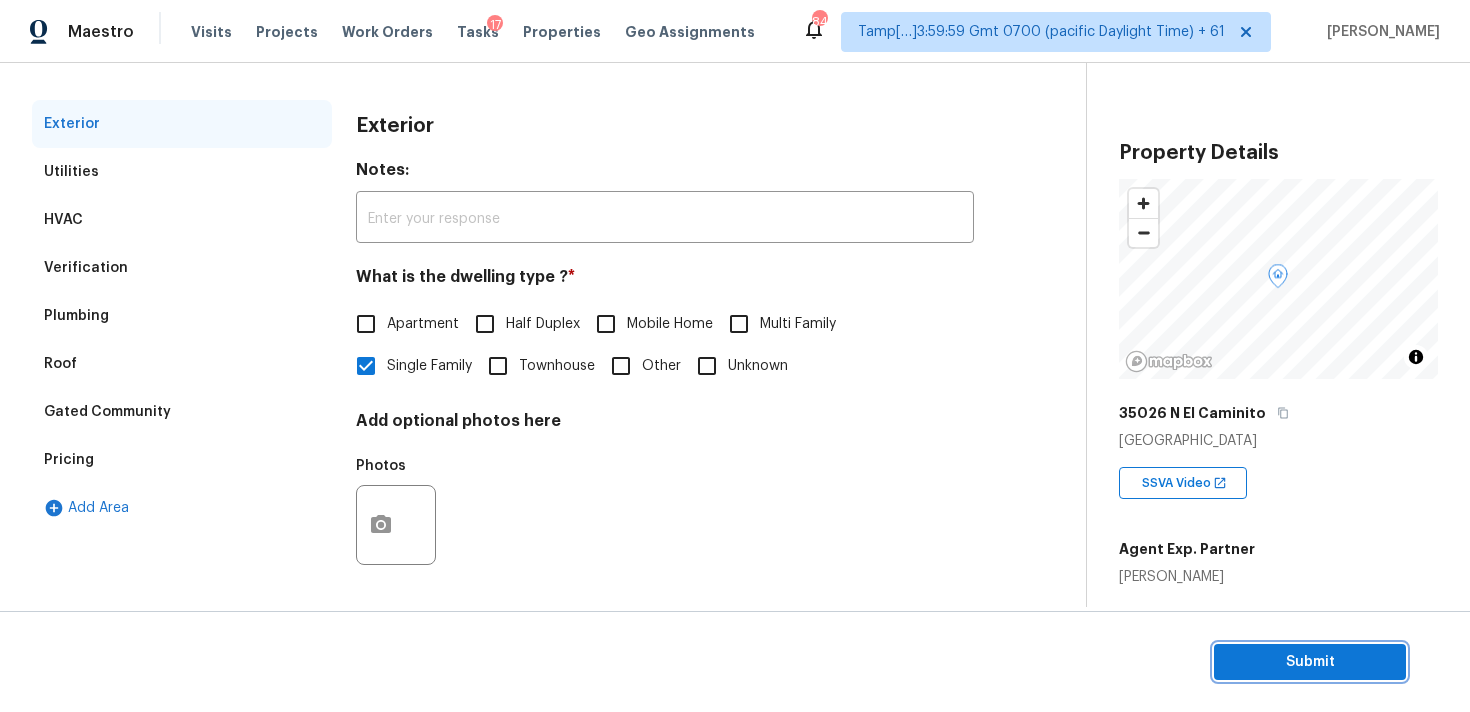 click on "Submit" at bounding box center (1310, 662) 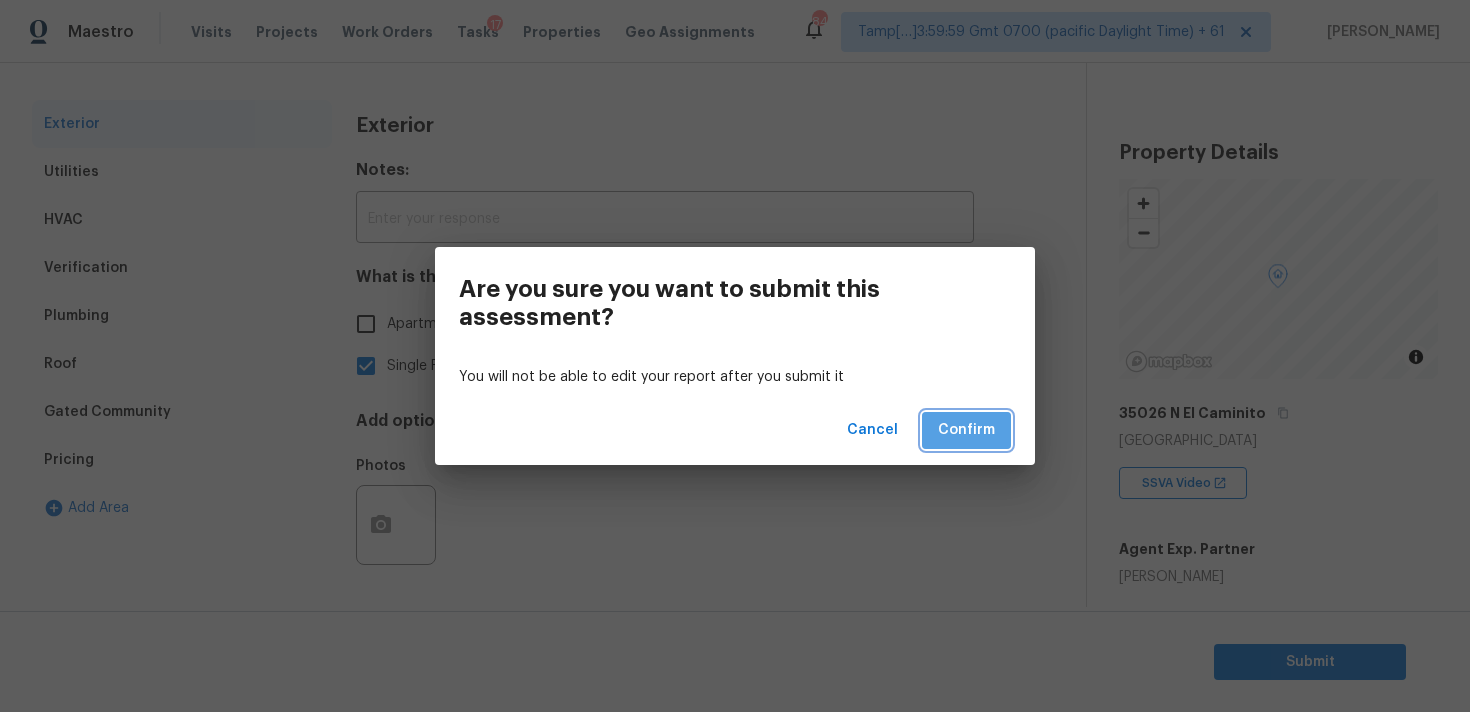 click on "Confirm" at bounding box center (966, 430) 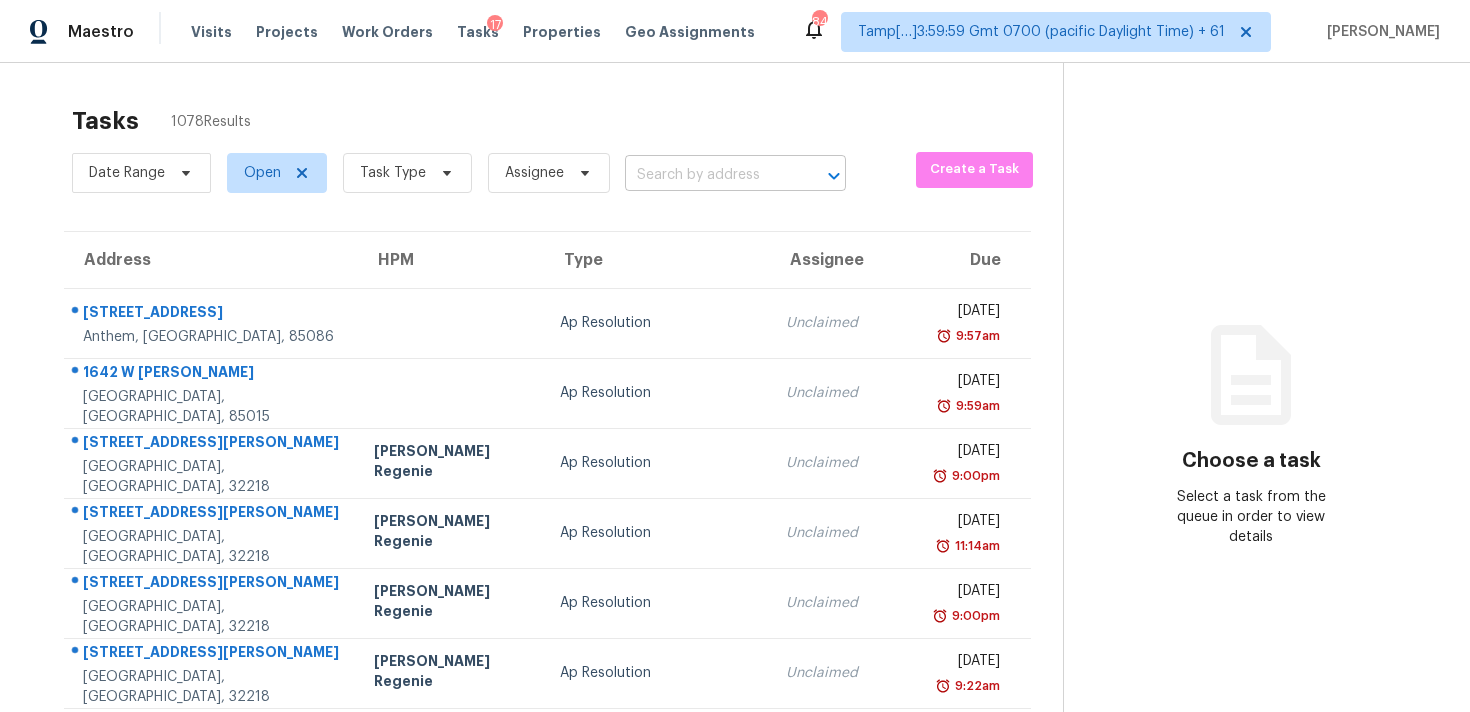 click at bounding box center (707, 175) 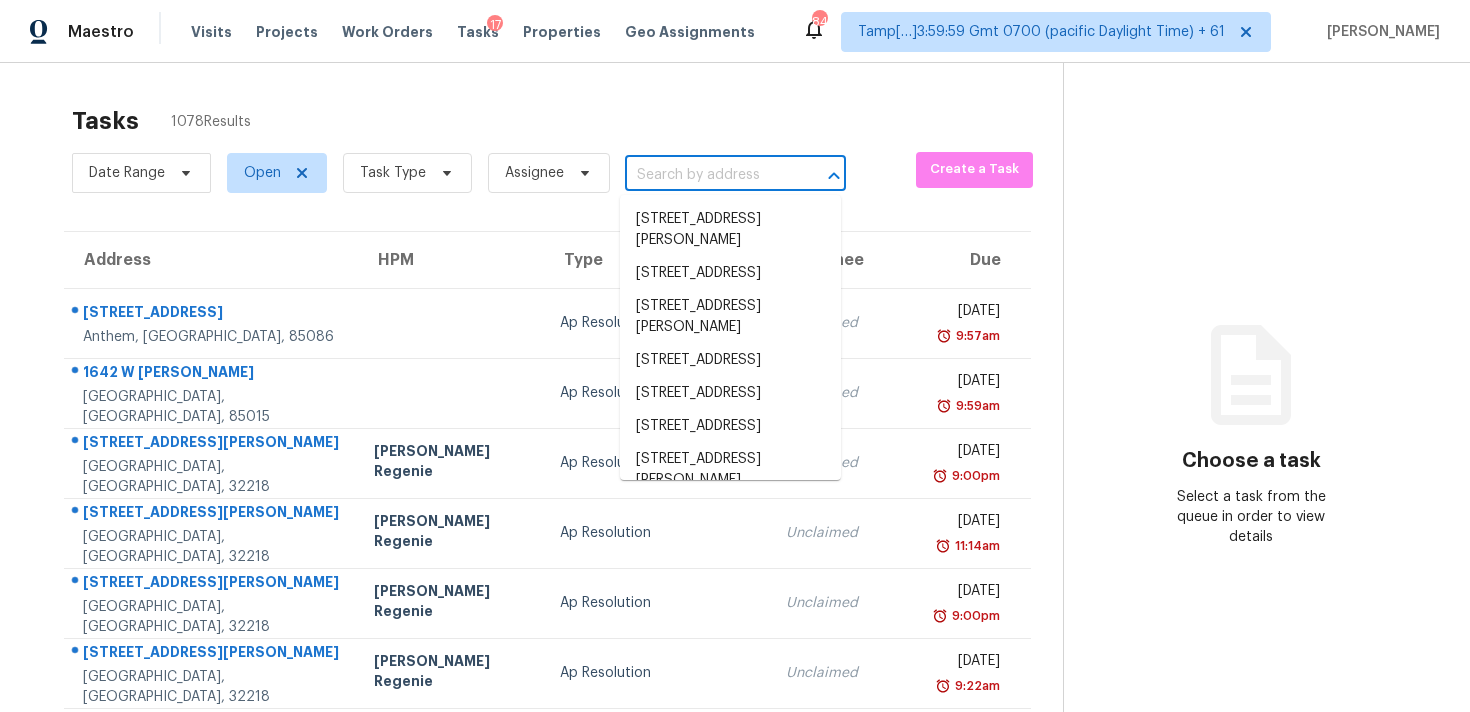 paste on "1497 Eason St NW, Atlanta, GA, 30314" 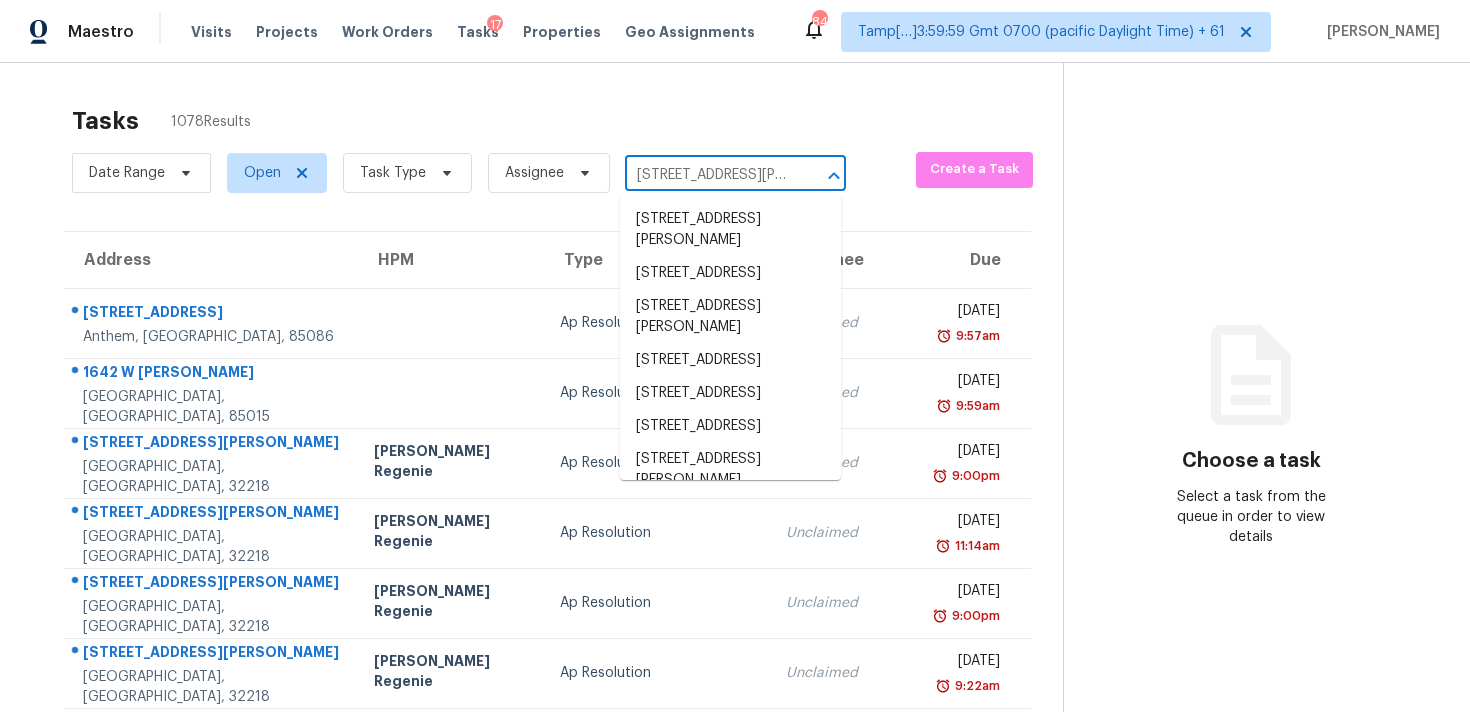 scroll, scrollTop: 0, scrollLeft: 92, axis: horizontal 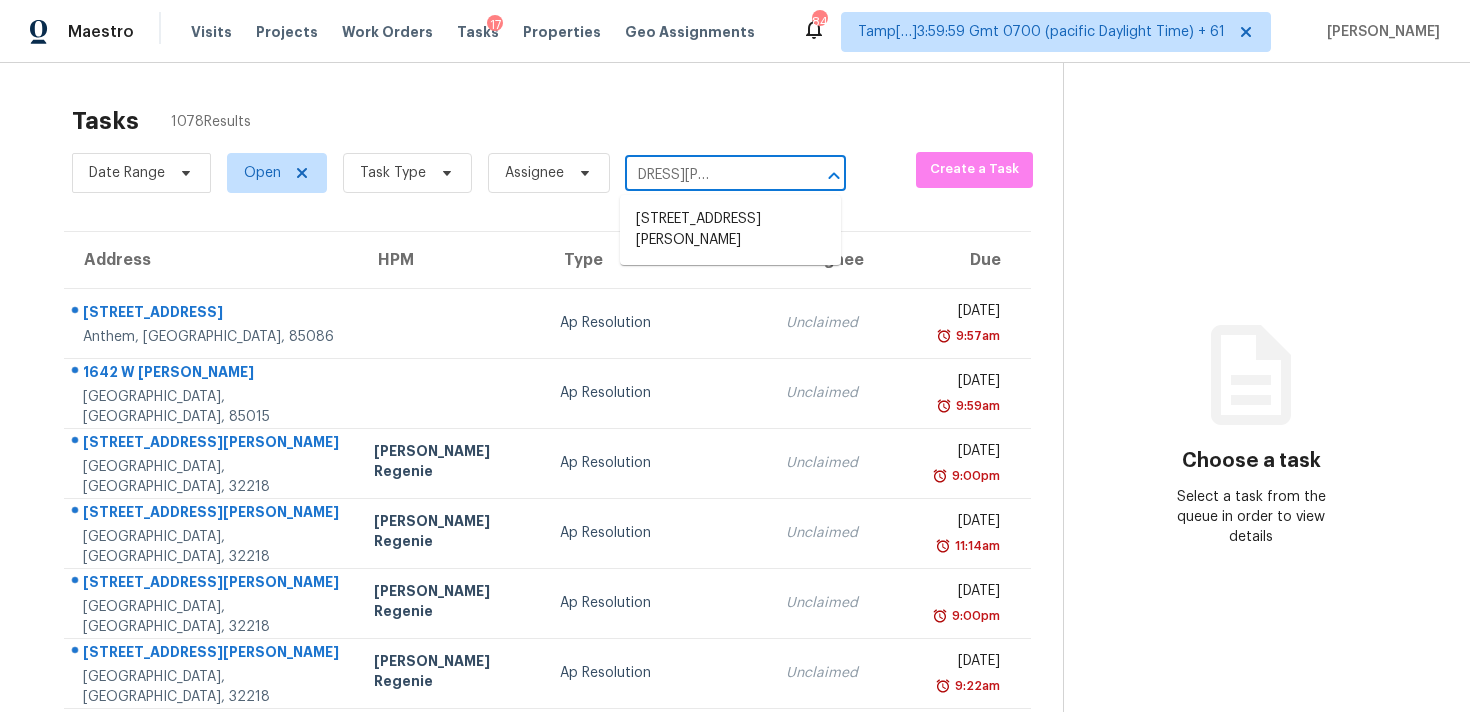 click on "1497 Eason St NW, Atlanta, GA 30314" at bounding box center (730, 230) 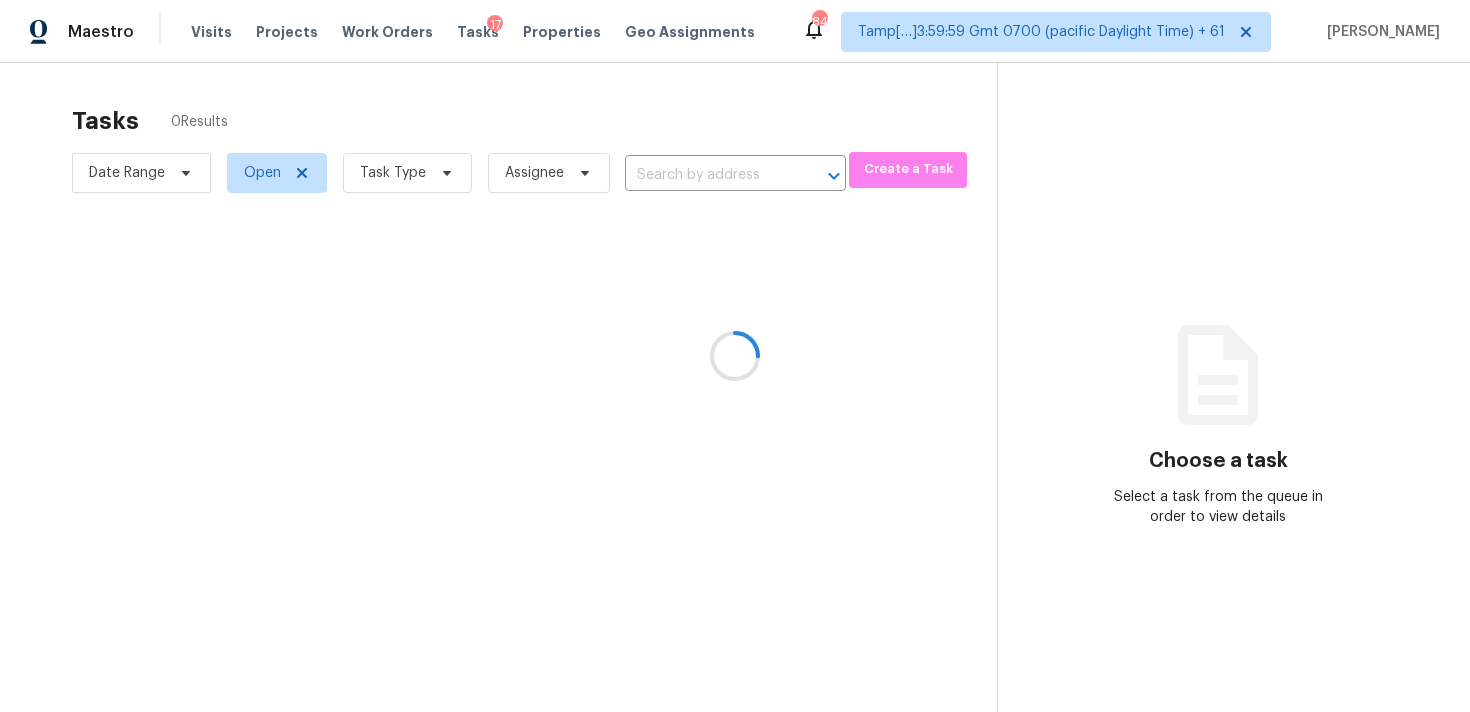 type on "1497 Eason St NW, Atlanta, GA 30314" 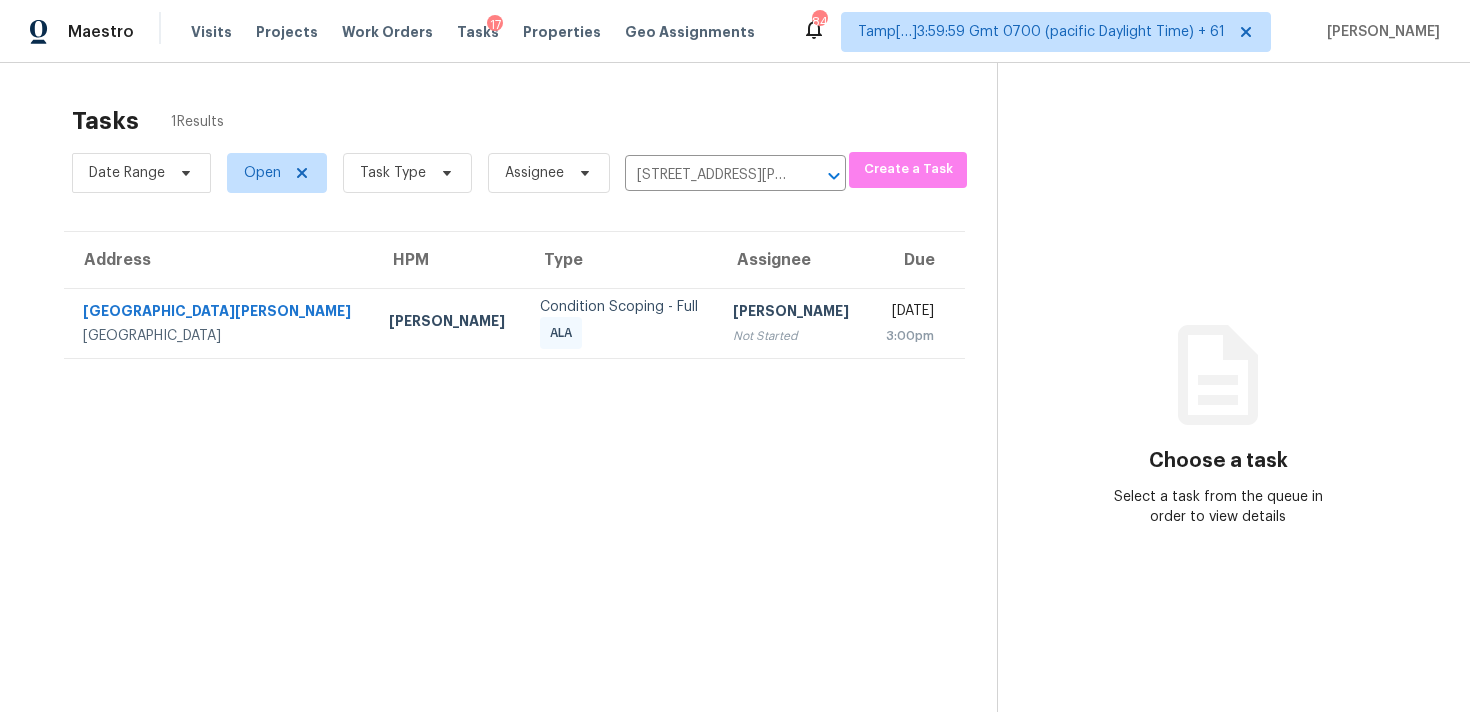 click on "[PERSON_NAME]" at bounding box center [792, 313] 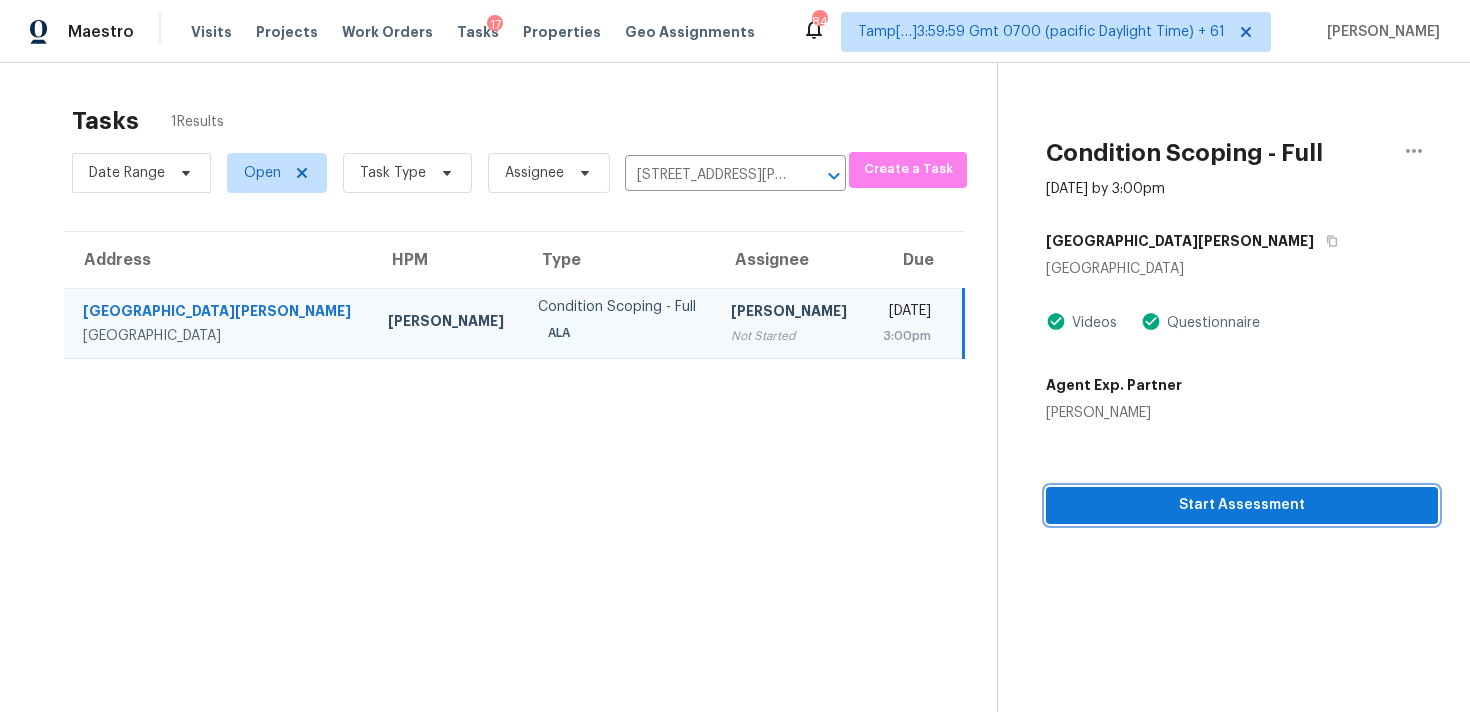 click on "Start Assessment" at bounding box center (1242, 505) 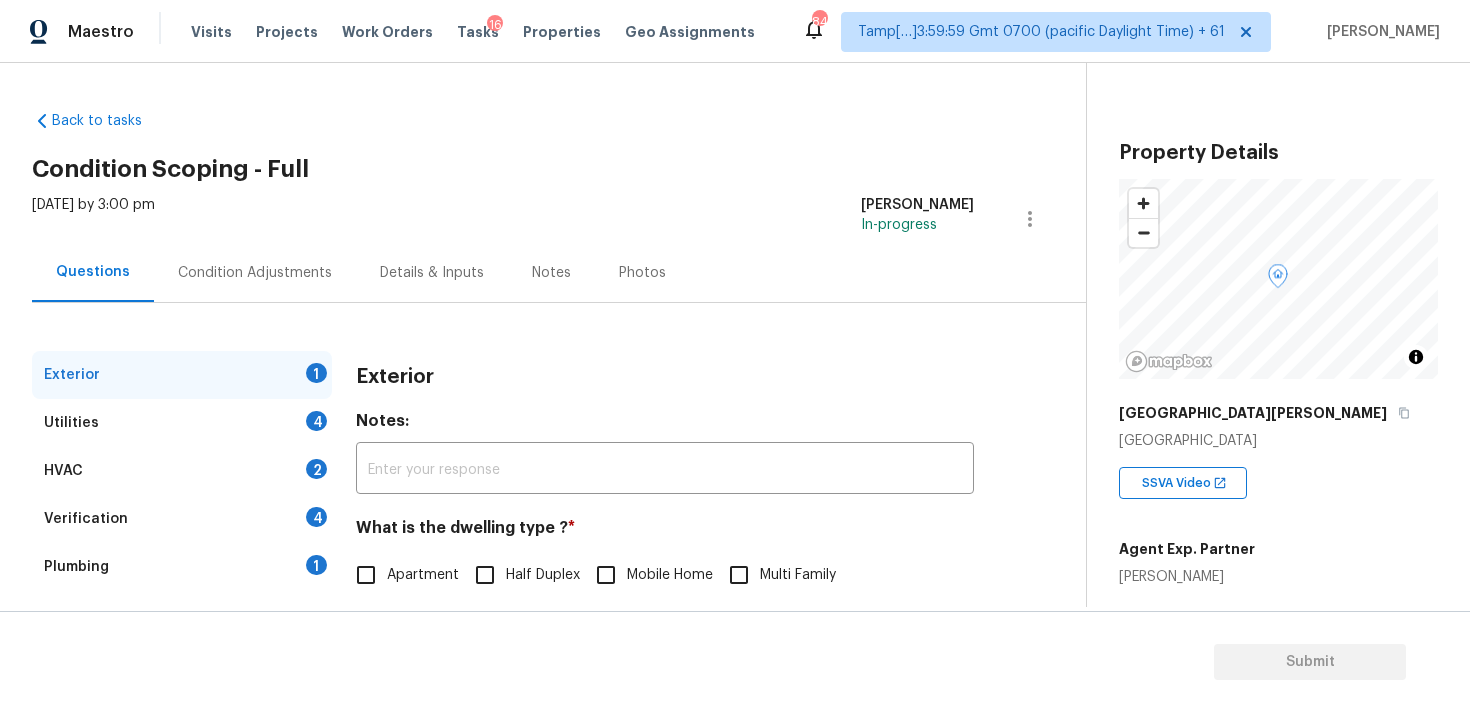 click on "Condition Adjustments" at bounding box center (255, 272) 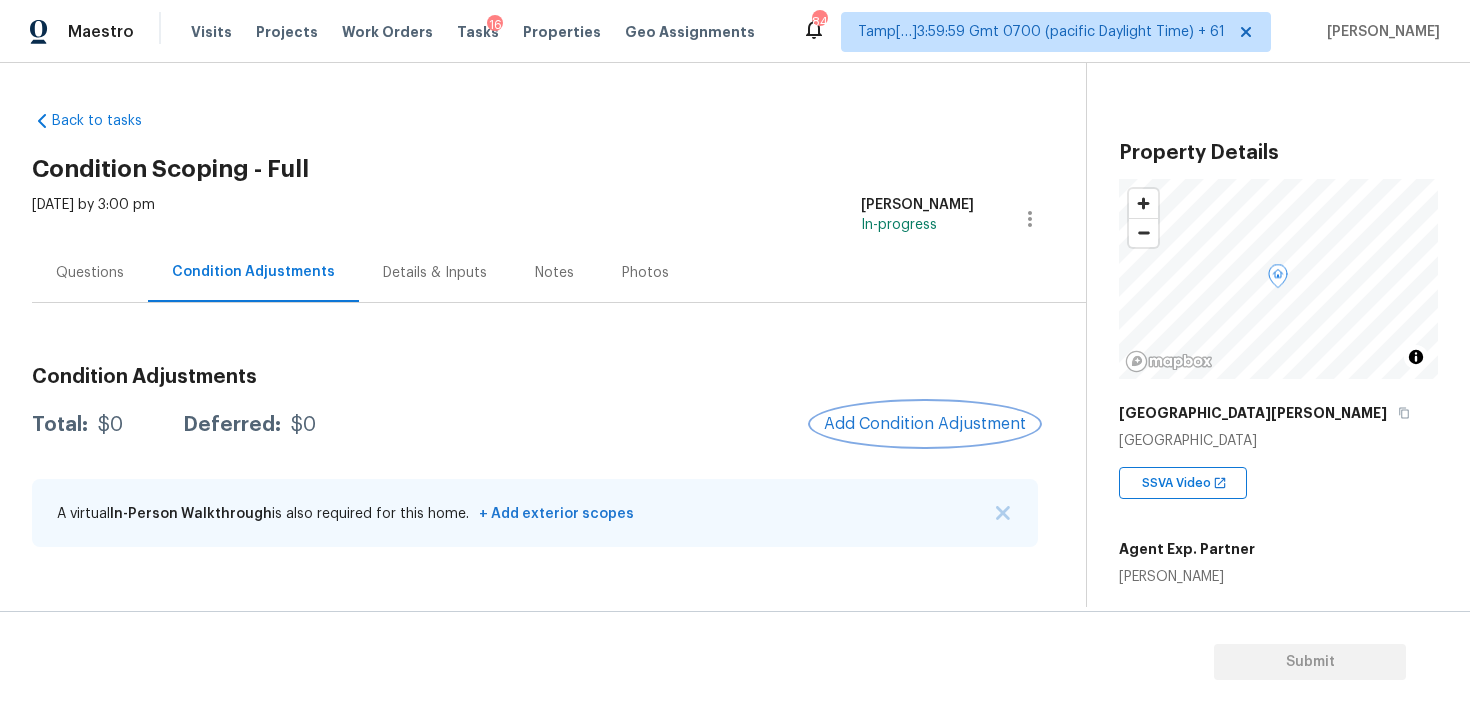 click on "Add Condition Adjustment" at bounding box center (925, 424) 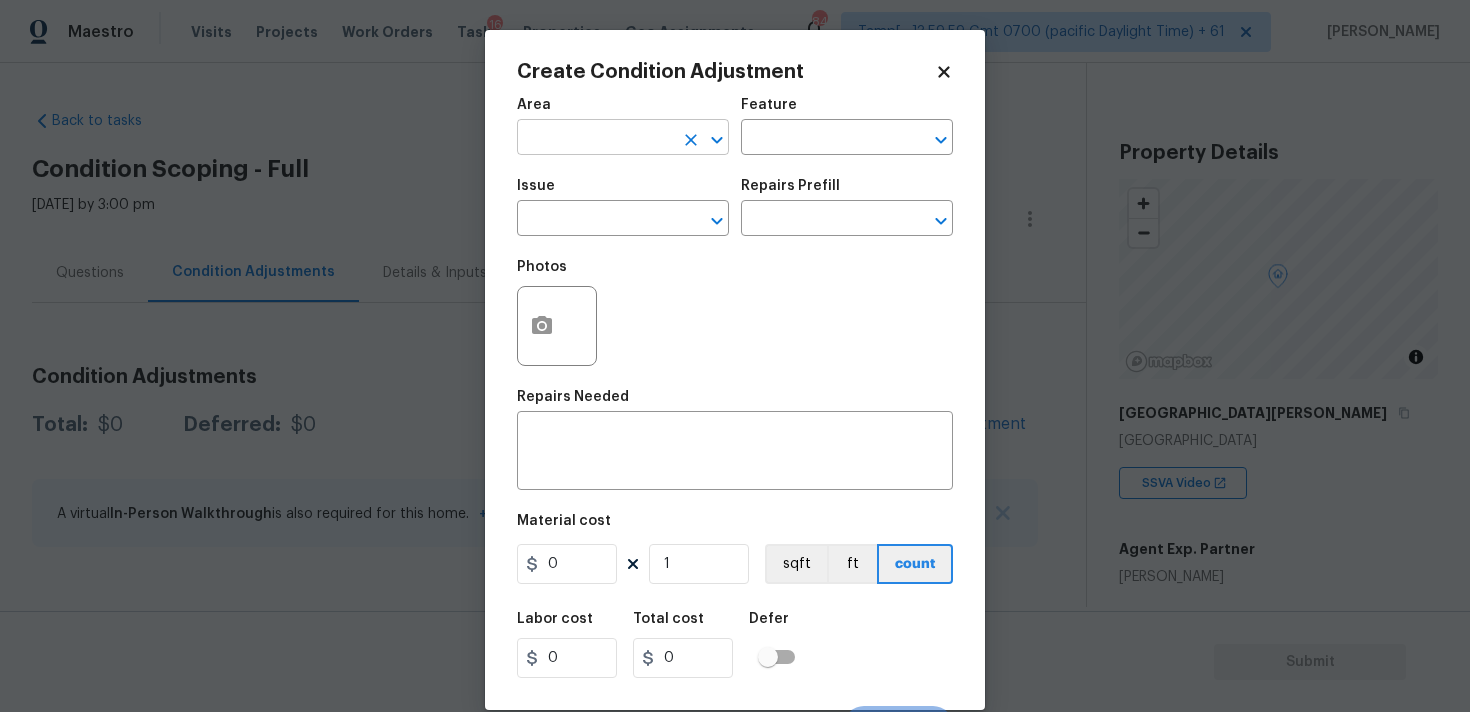 click at bounding box center [595, 139] 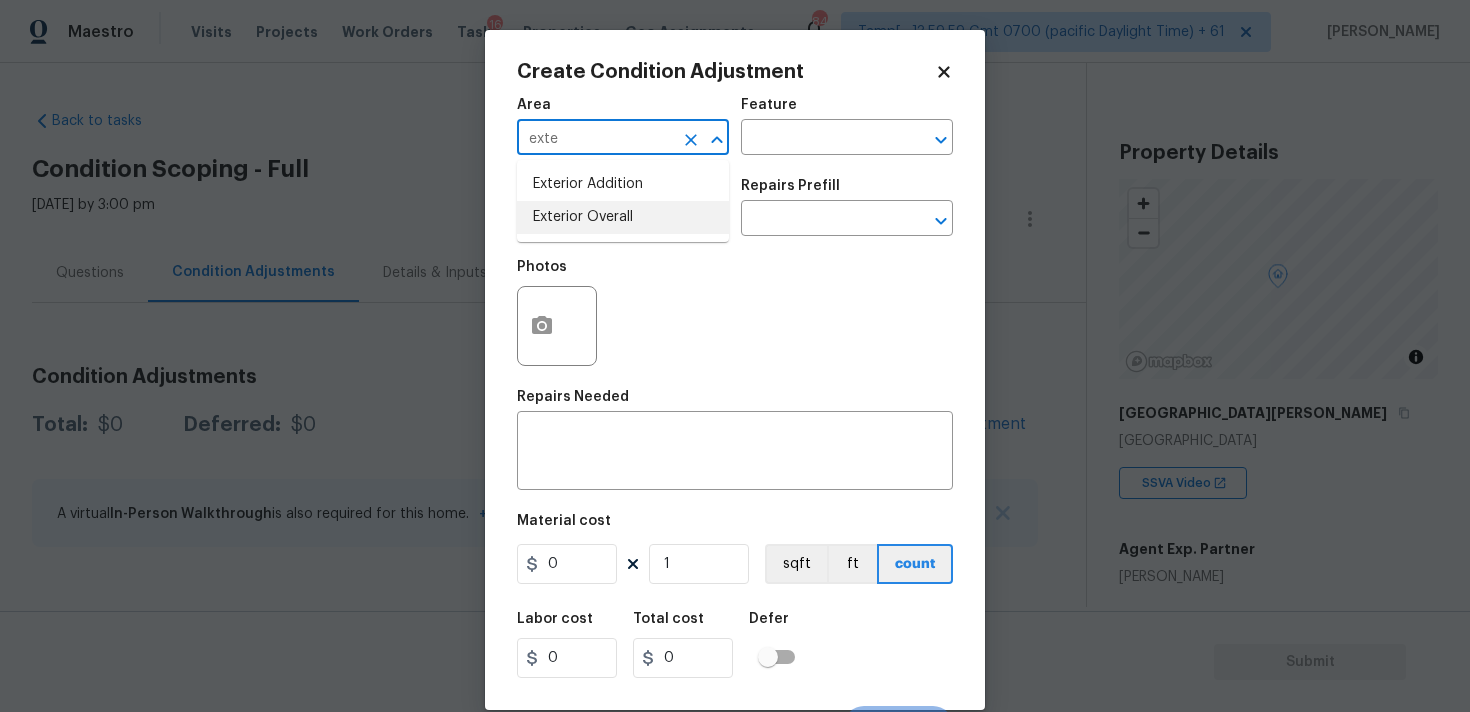 click on "Exterior Overall" at bounding box center (623, 217) 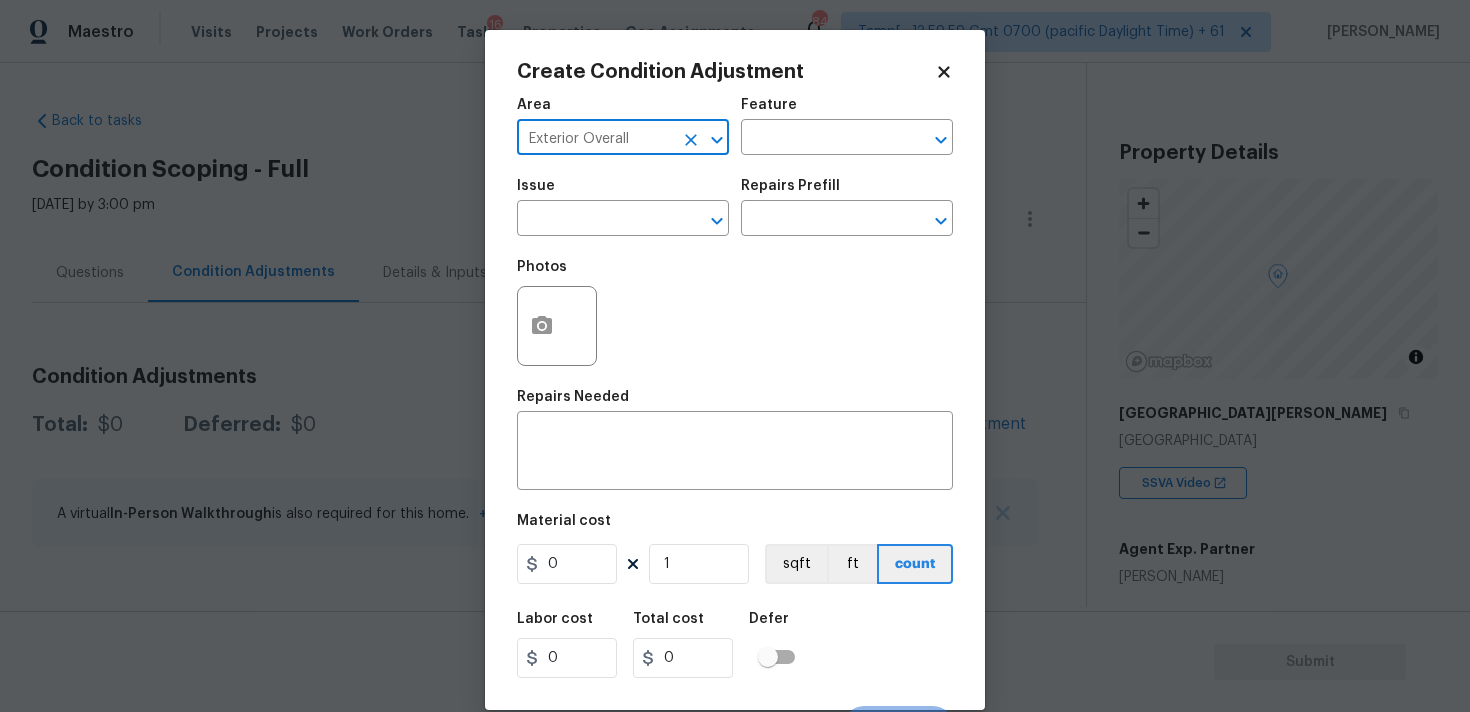 type on "Exterior Overall" 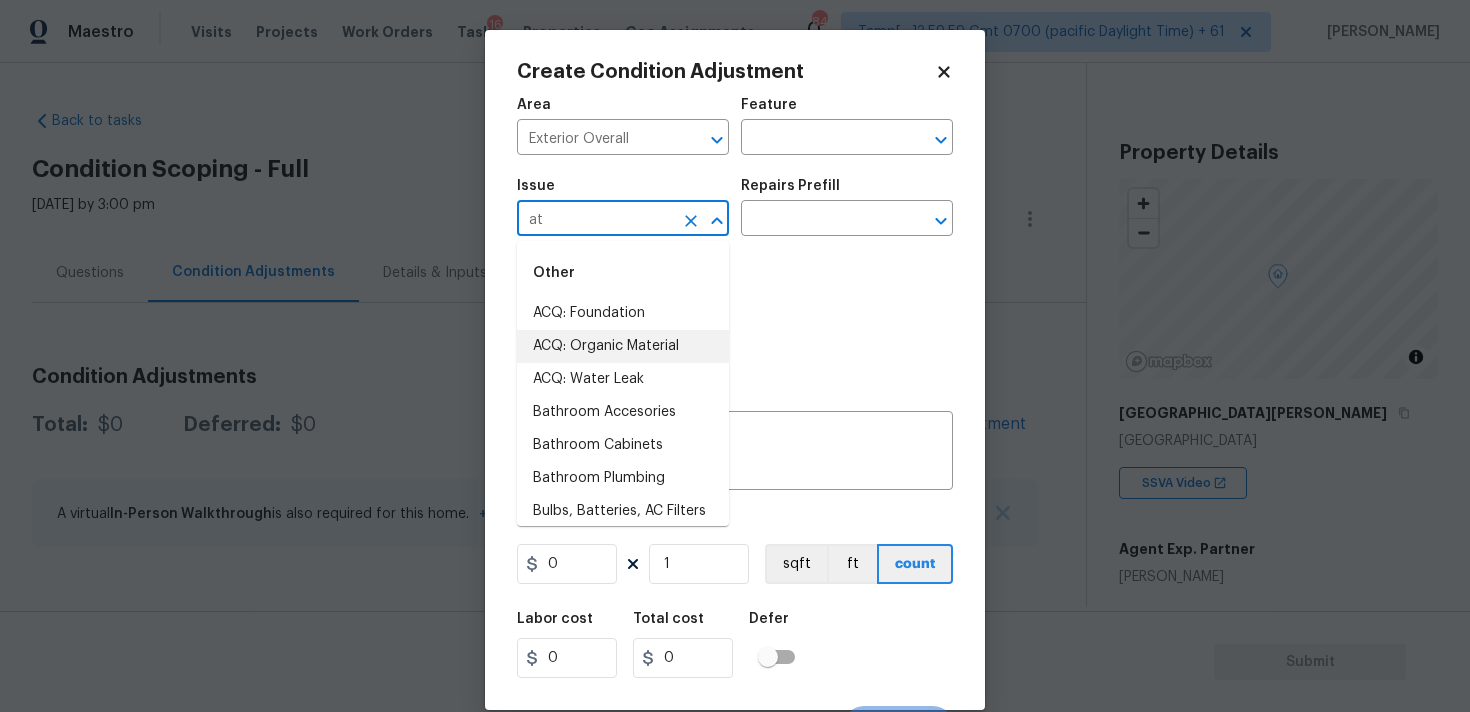type on "a" 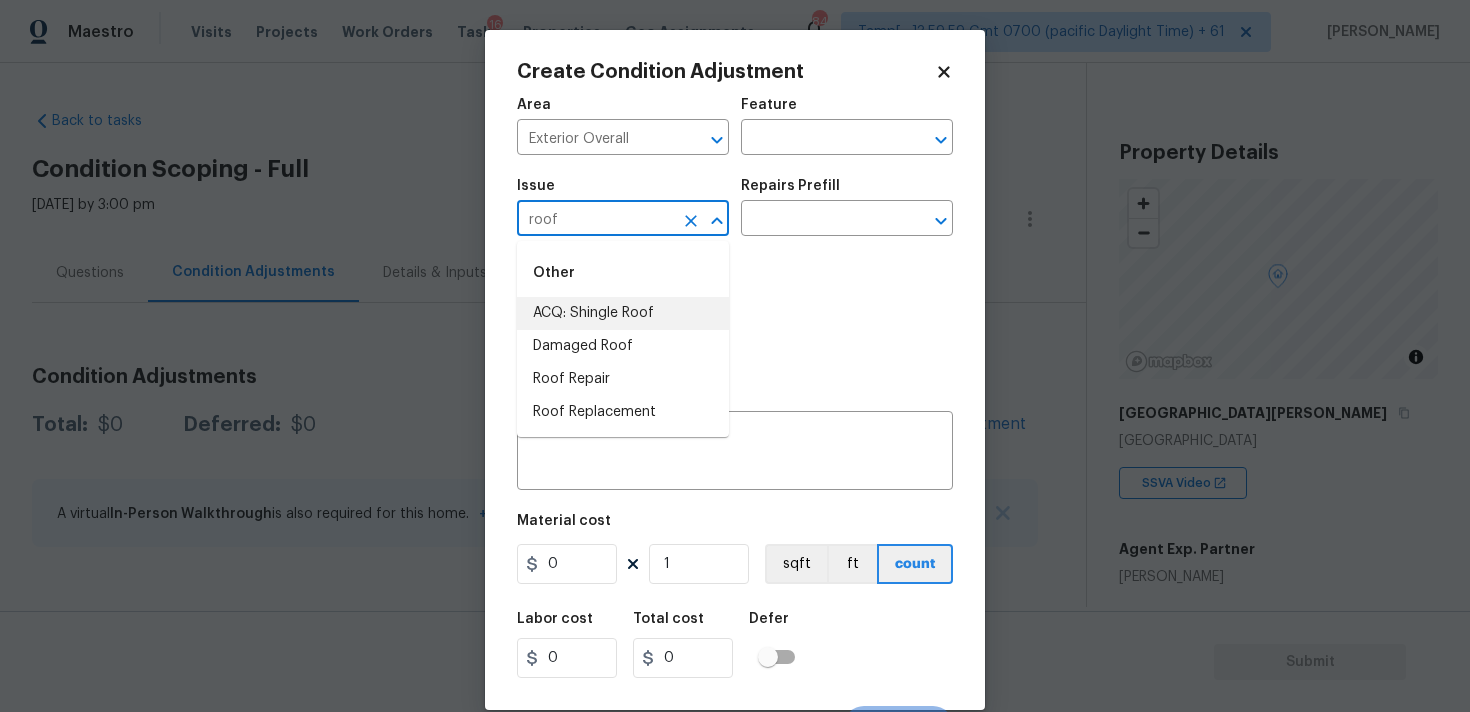 click on "ACQ: Shingle Roof" at bounding box center (623, 313) 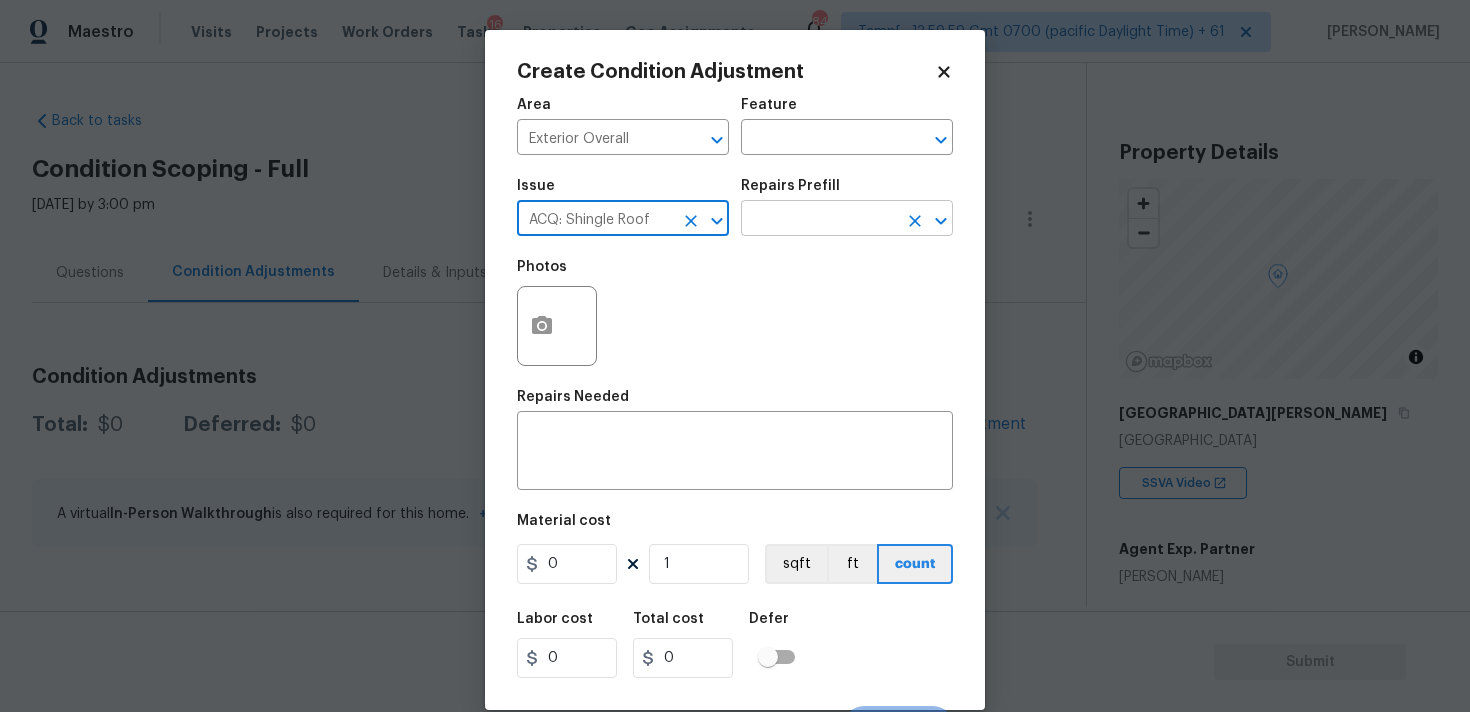 type on "ACQ: Shingle Roof" 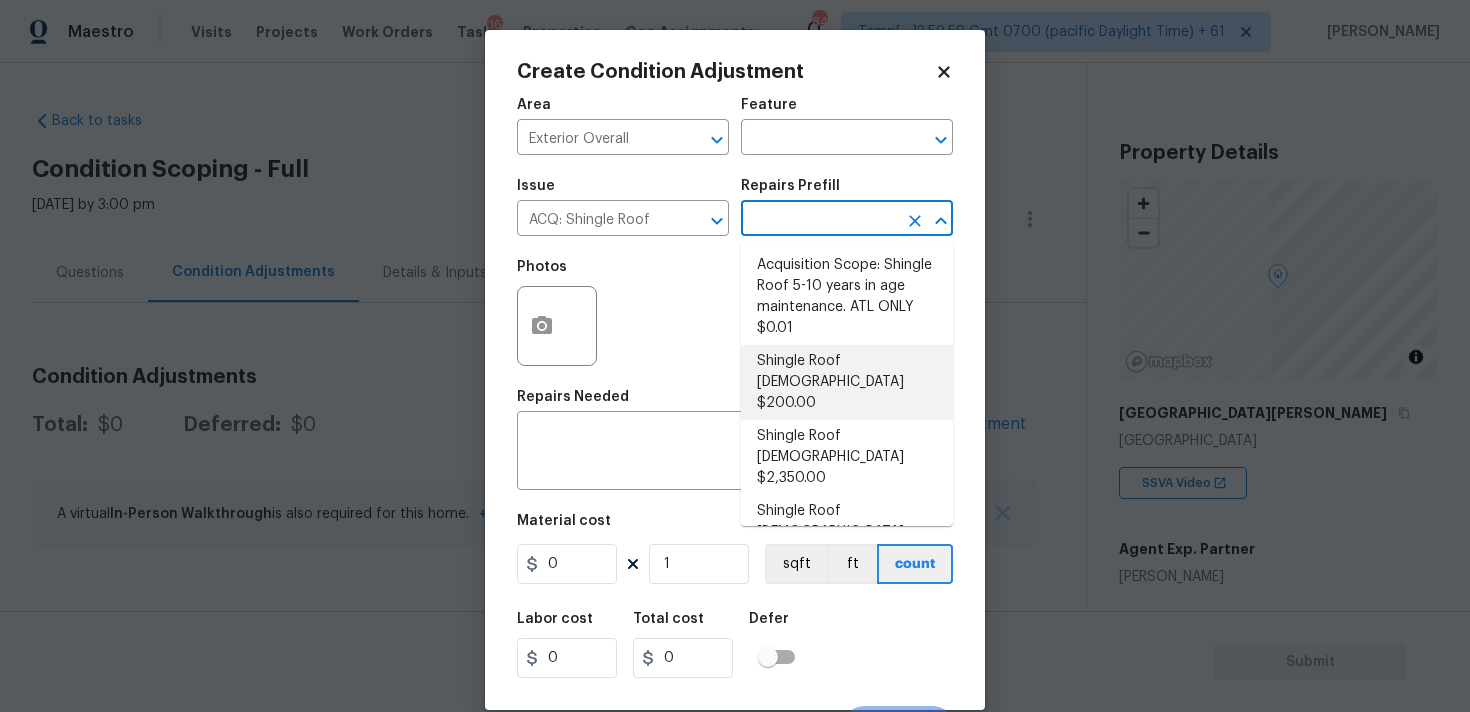 click on "Shingle Roof [DEMOGRAPHIC_DATA] $200.00" at bounding box center (847, 382) 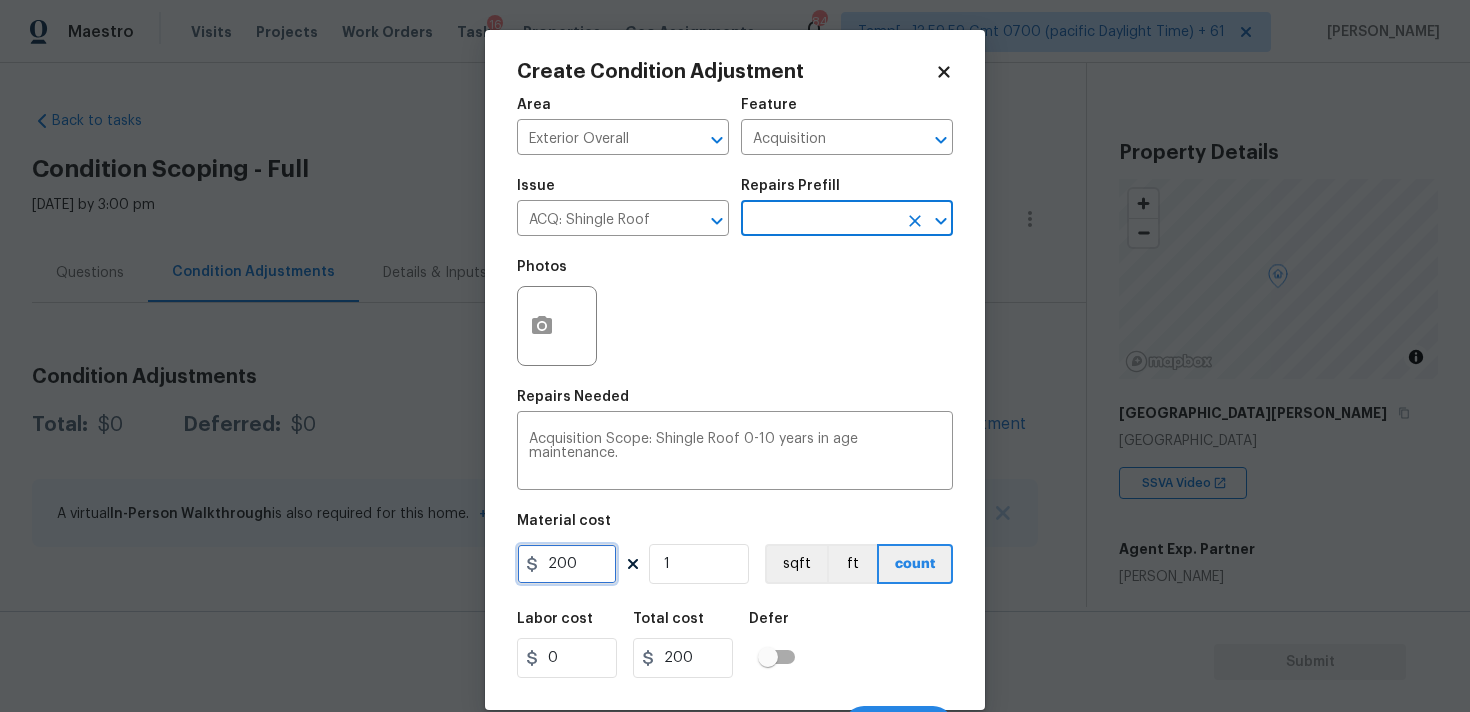 click on "200" at bounding box center (567, 564) 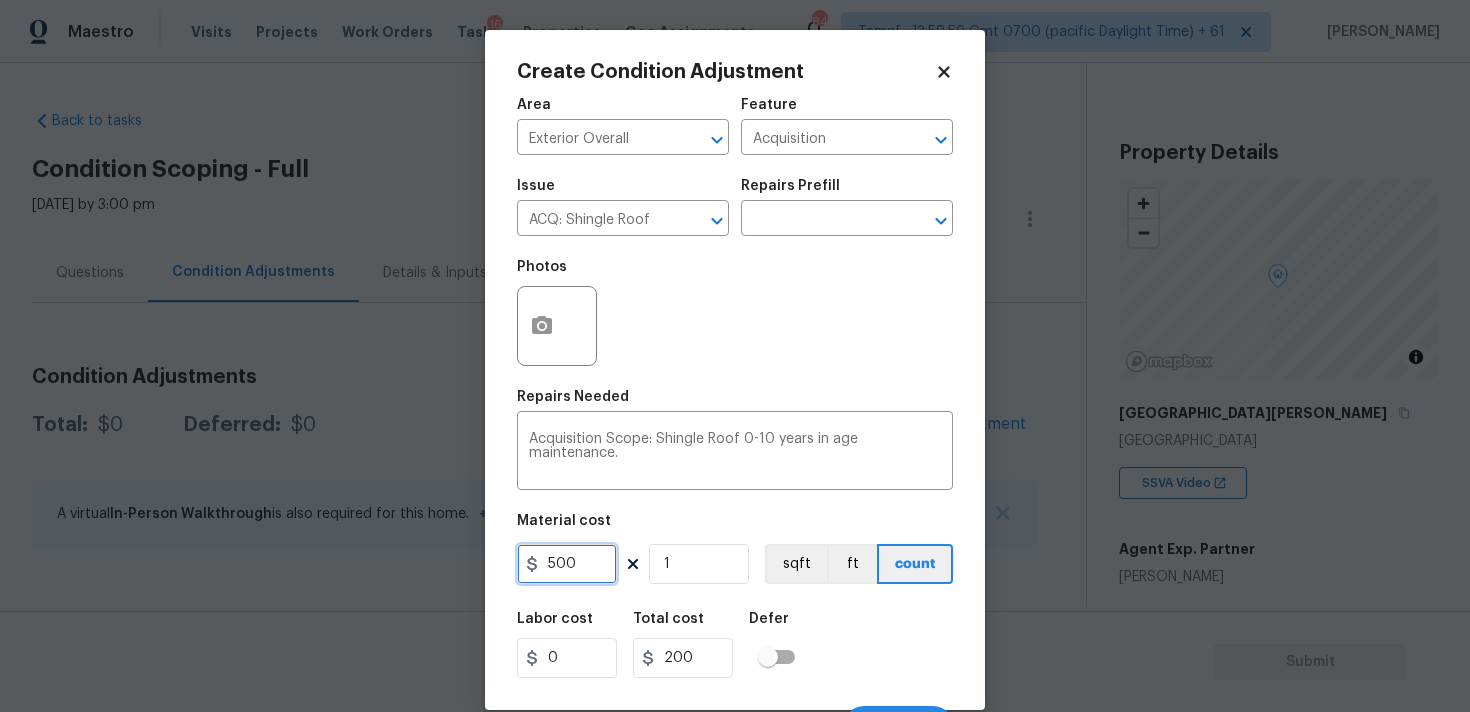 type on "500" 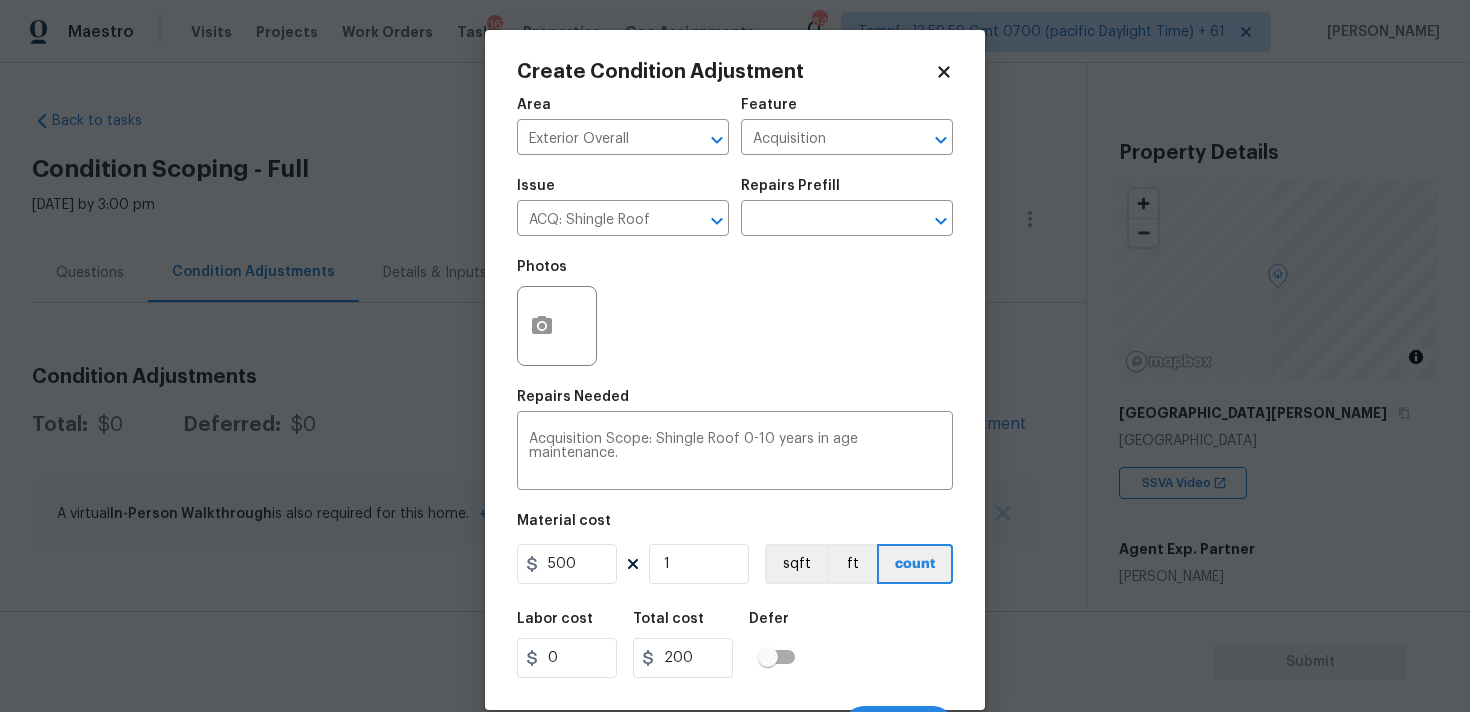 type on "500" 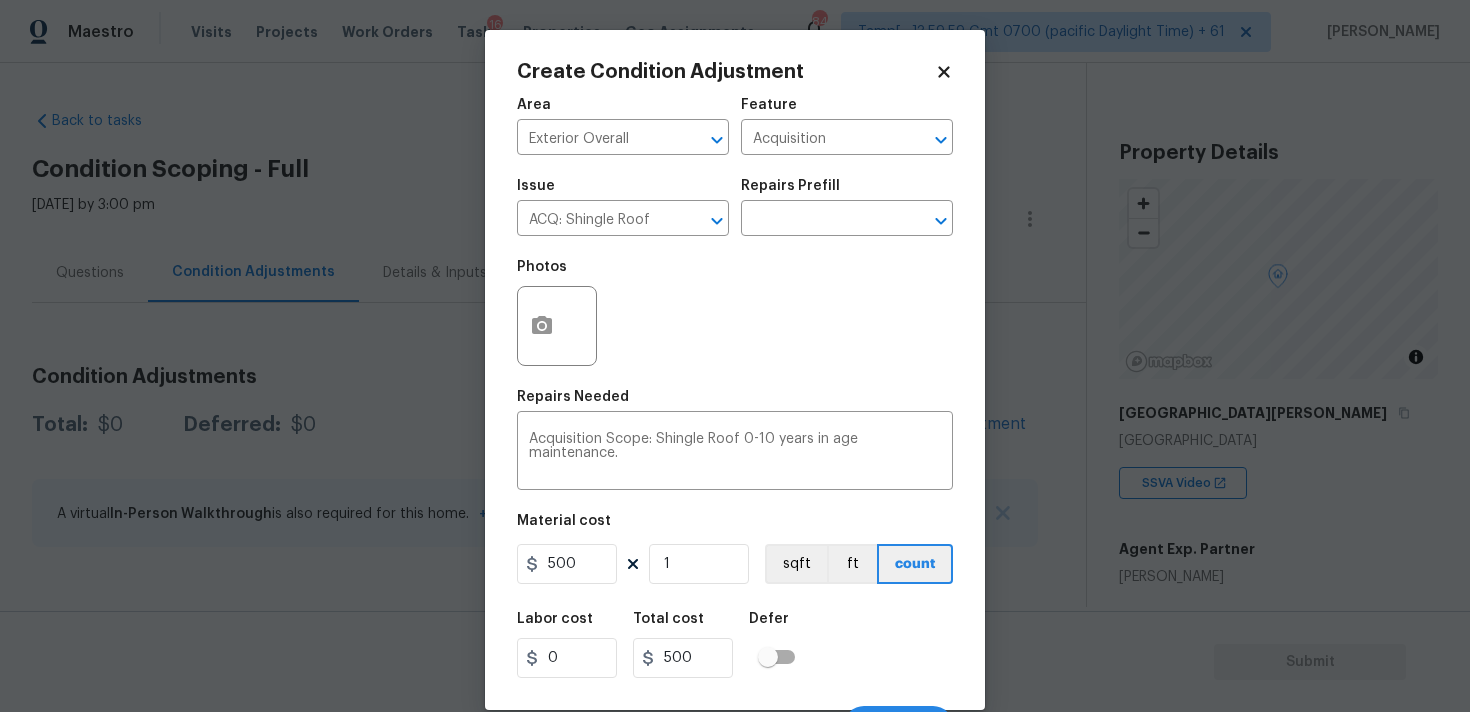 click on "Labor cost 0 Total cost 500 Defer" at bounding box center (735, 645) 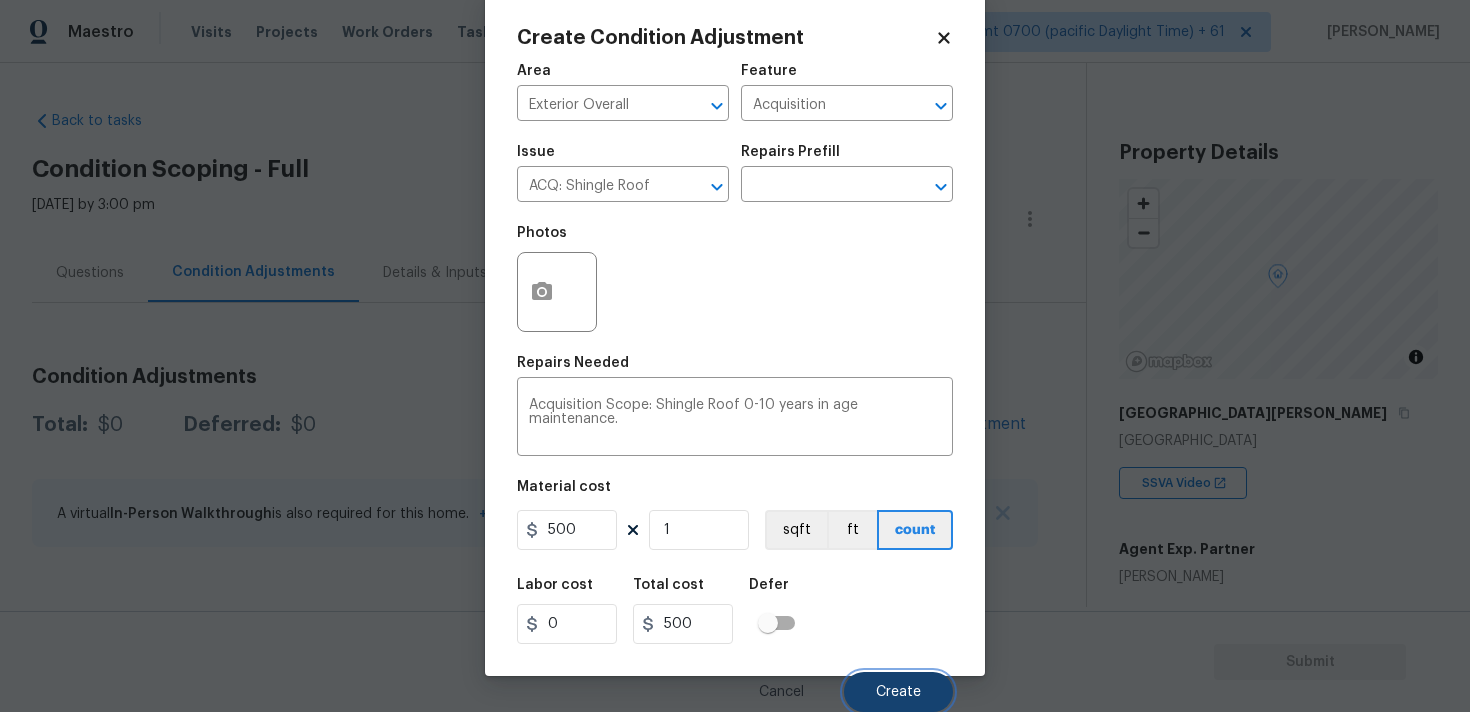 click on "Create" at bounding box center [898, 692] 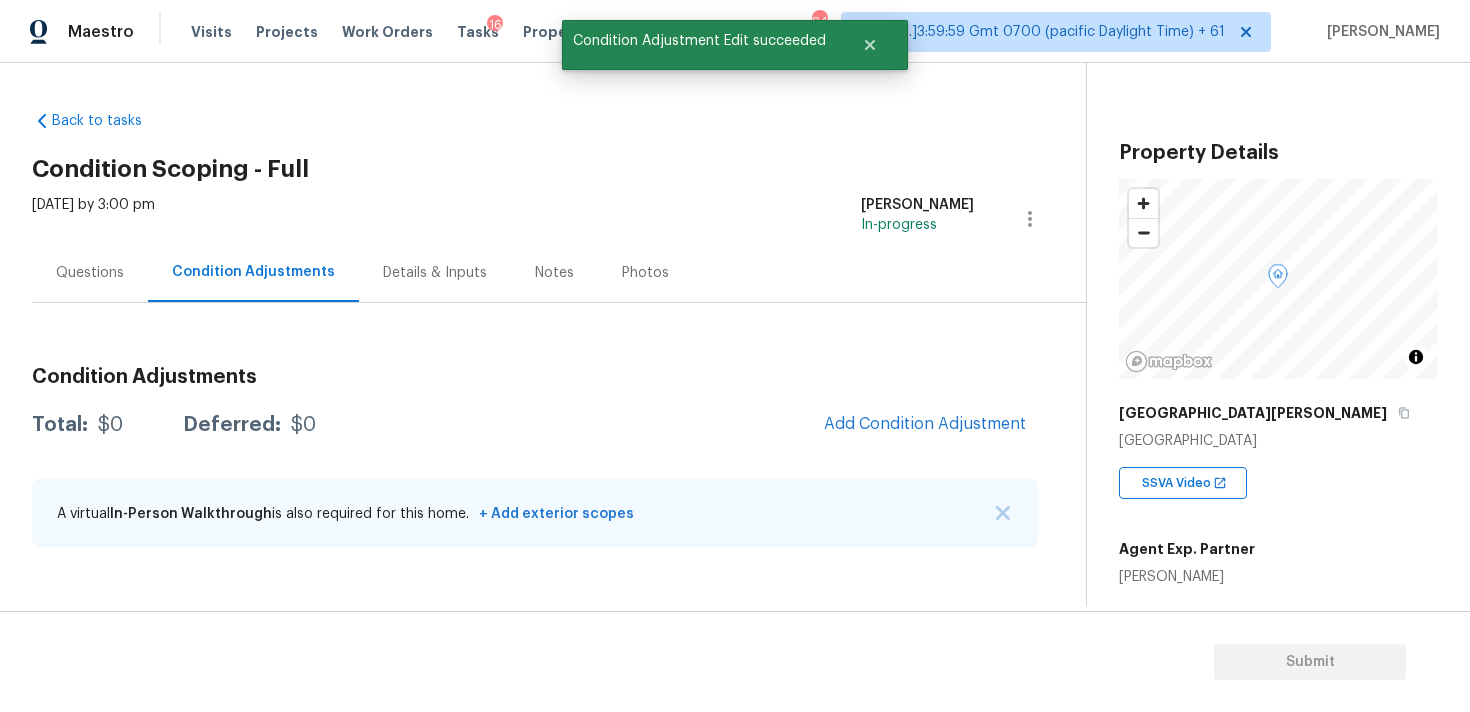 scroll, scrollTop: 28, scrollLeft: 0, axis: vertical 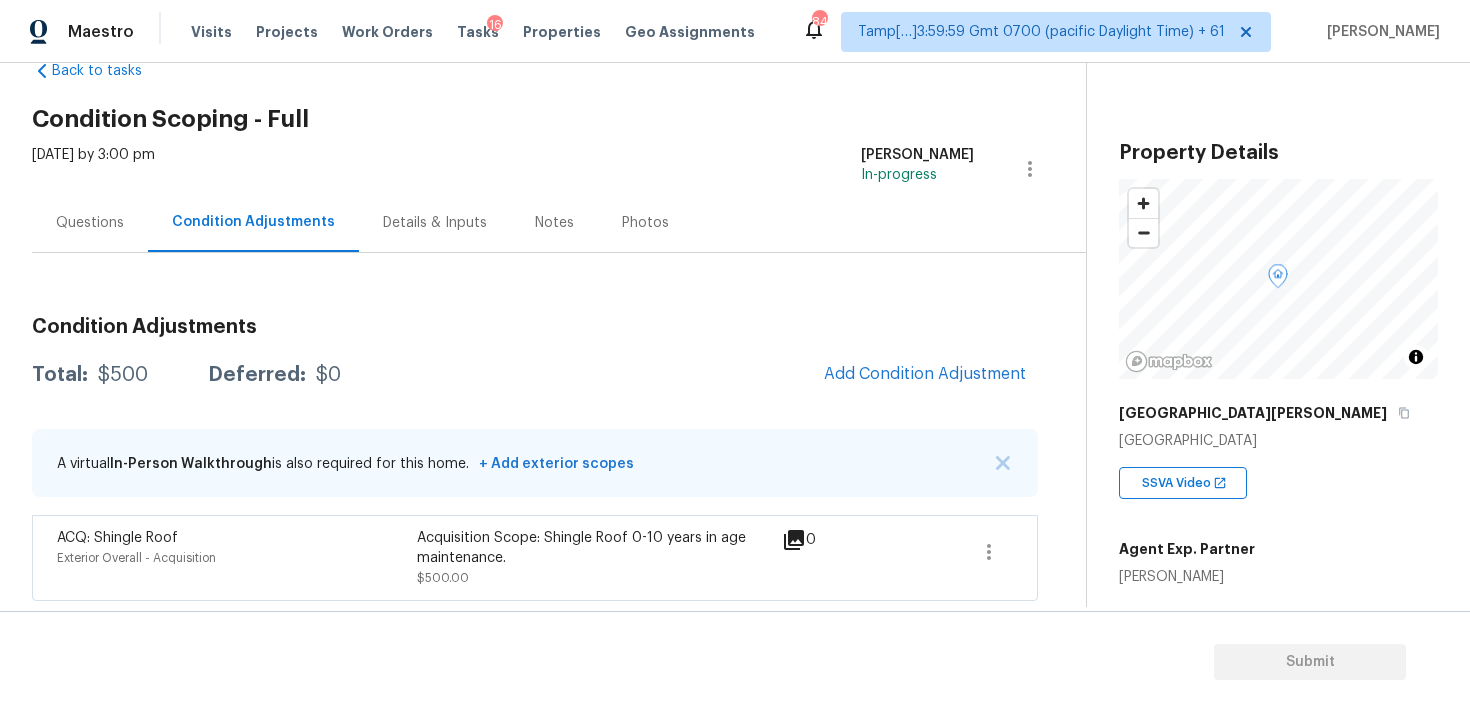 click on "Questions" at bounding box center [90, 223] 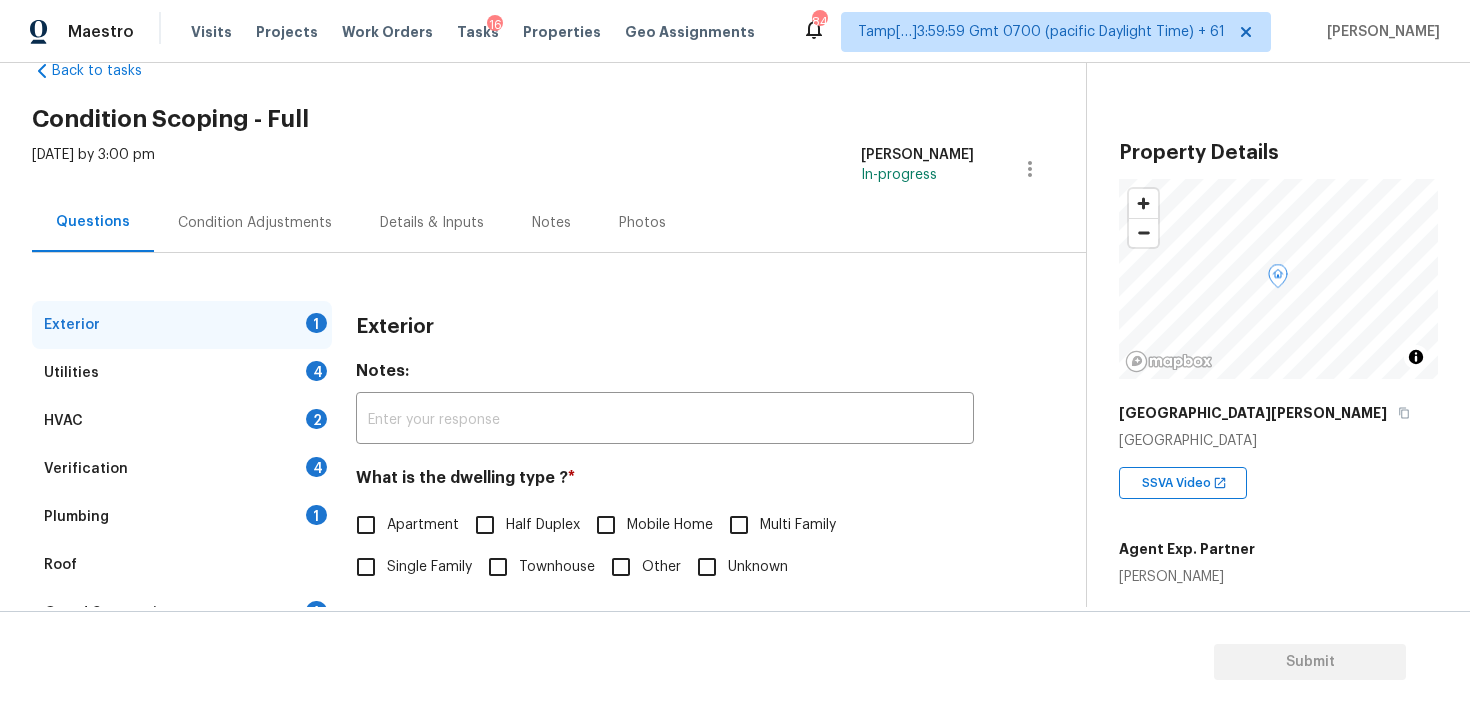 scroll, scrollTop: 251, scrollLeft: 0, axis: vertical 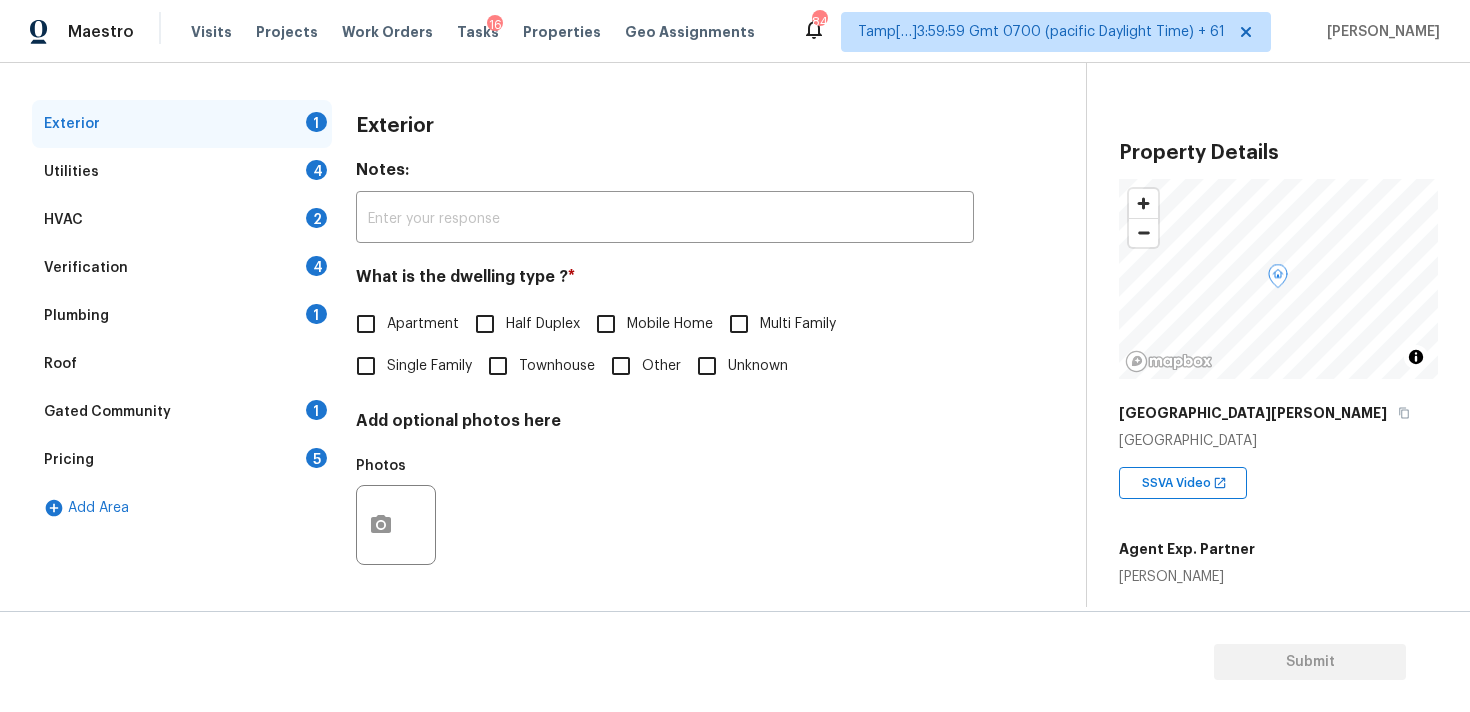 click on "Verification 4" at bounding box center (182, 268) 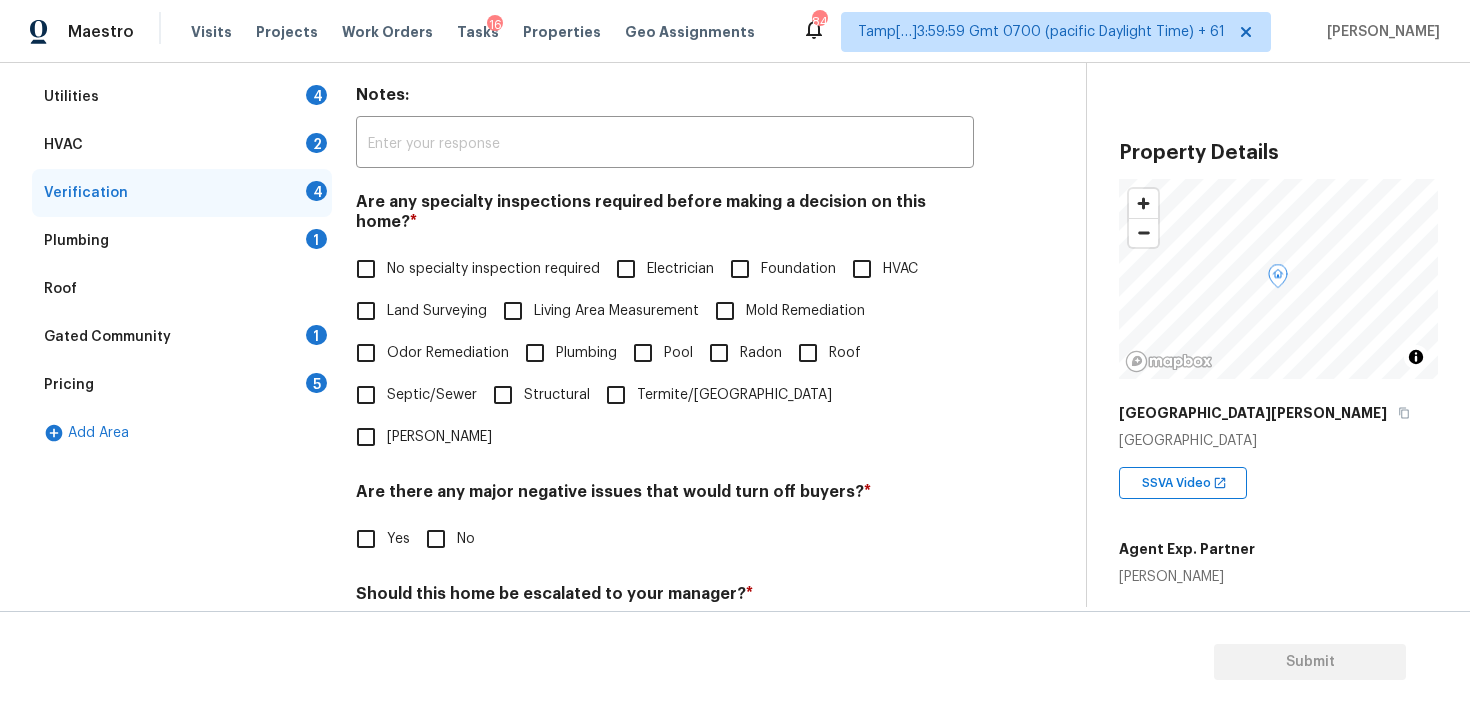 scroll, scrollTop: 471, scrollLeft: 0, axis: vertical 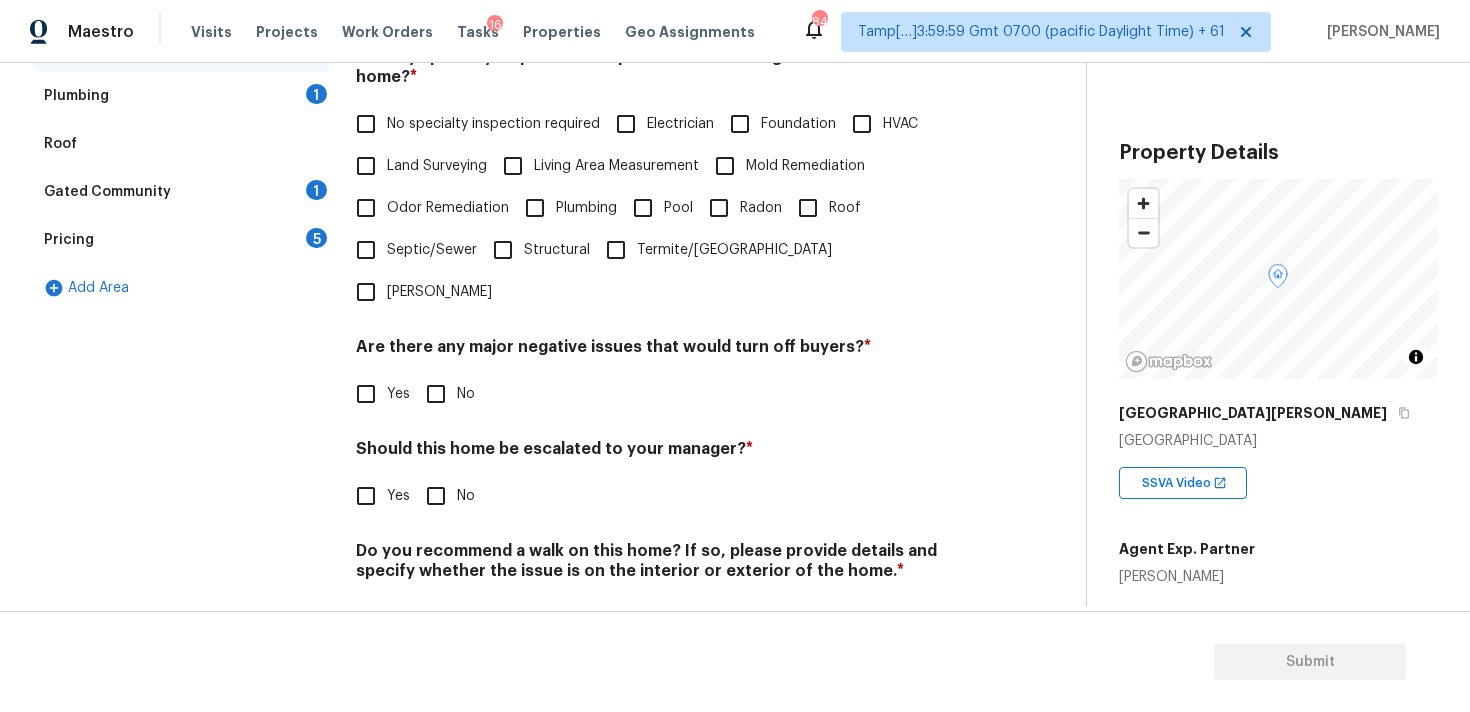 click on "Yes" at bounding box center [366, 496] 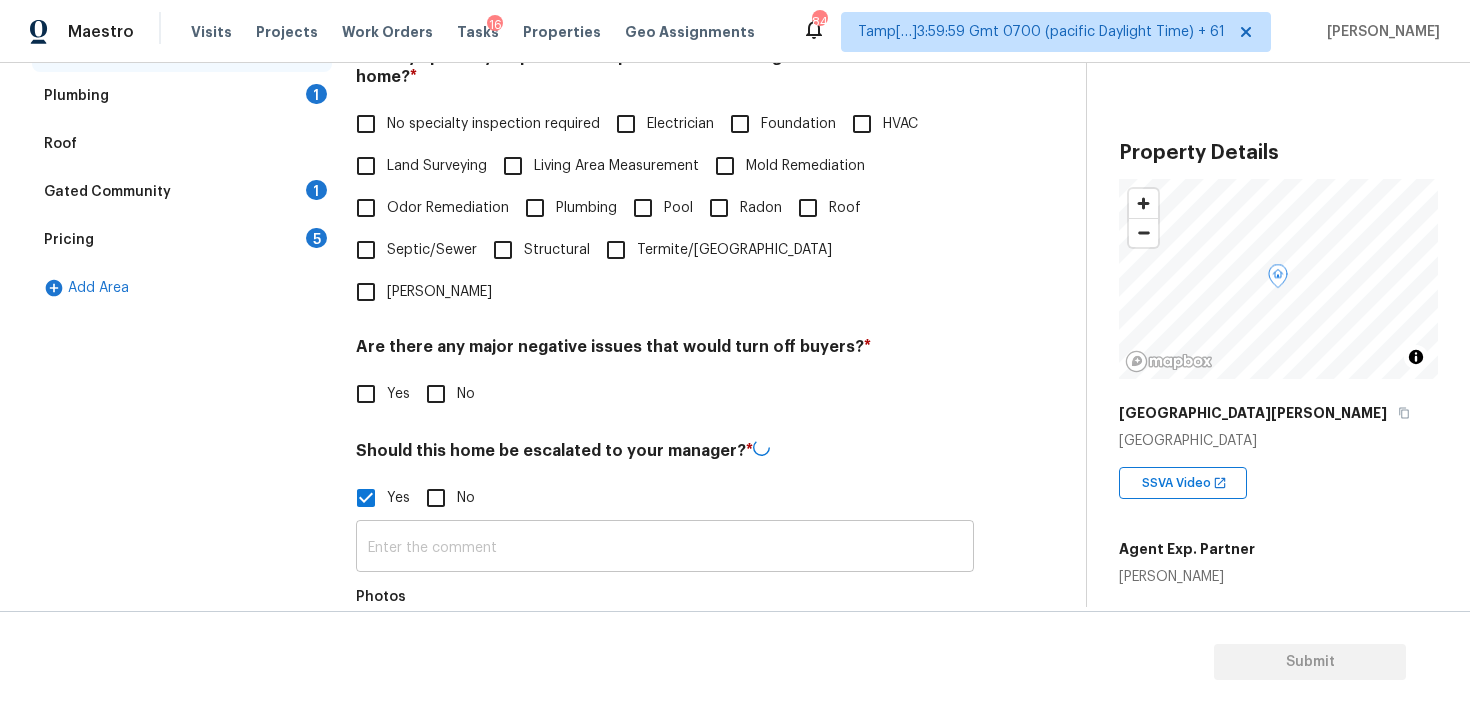 click at bounding box center (665, 548) 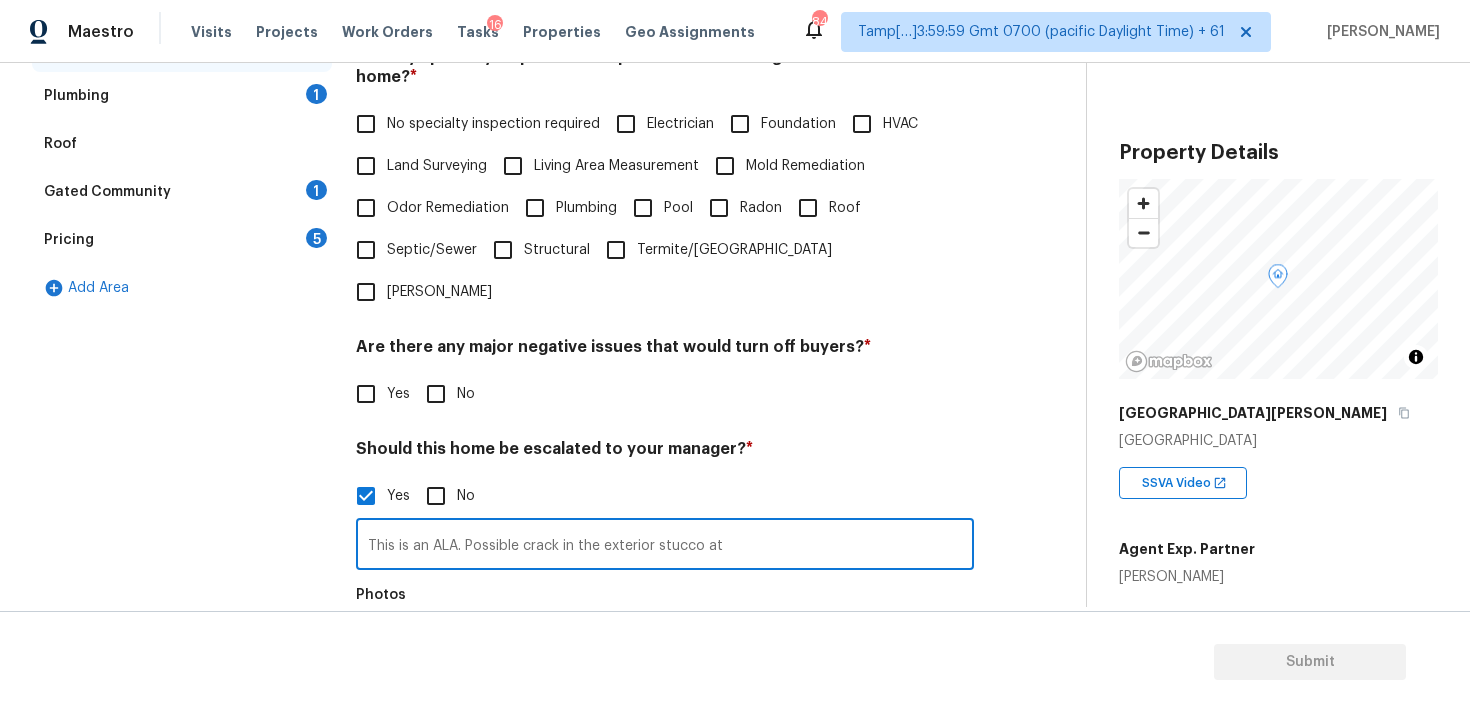 click on "This is an ALA. Possible crack in the exterior stucco at" at bounding box center (665, 546) 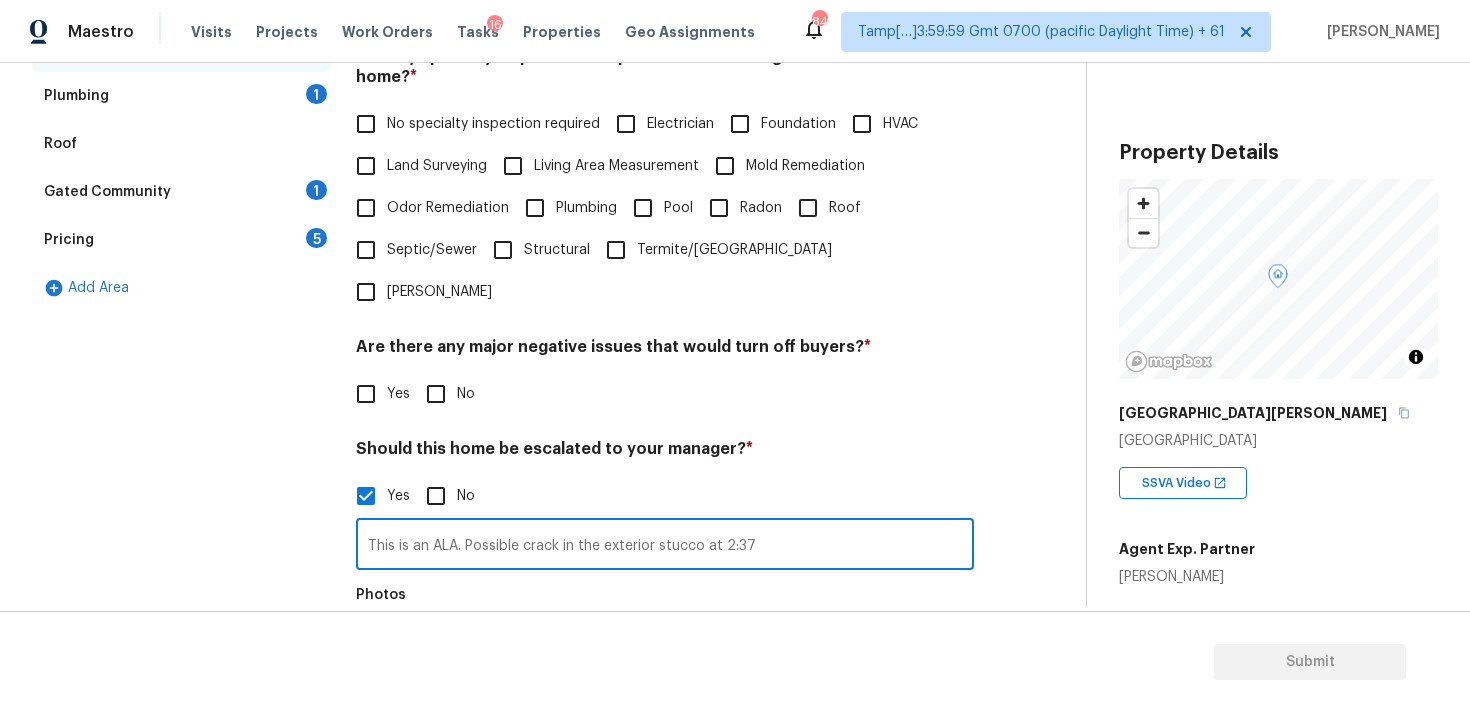 click 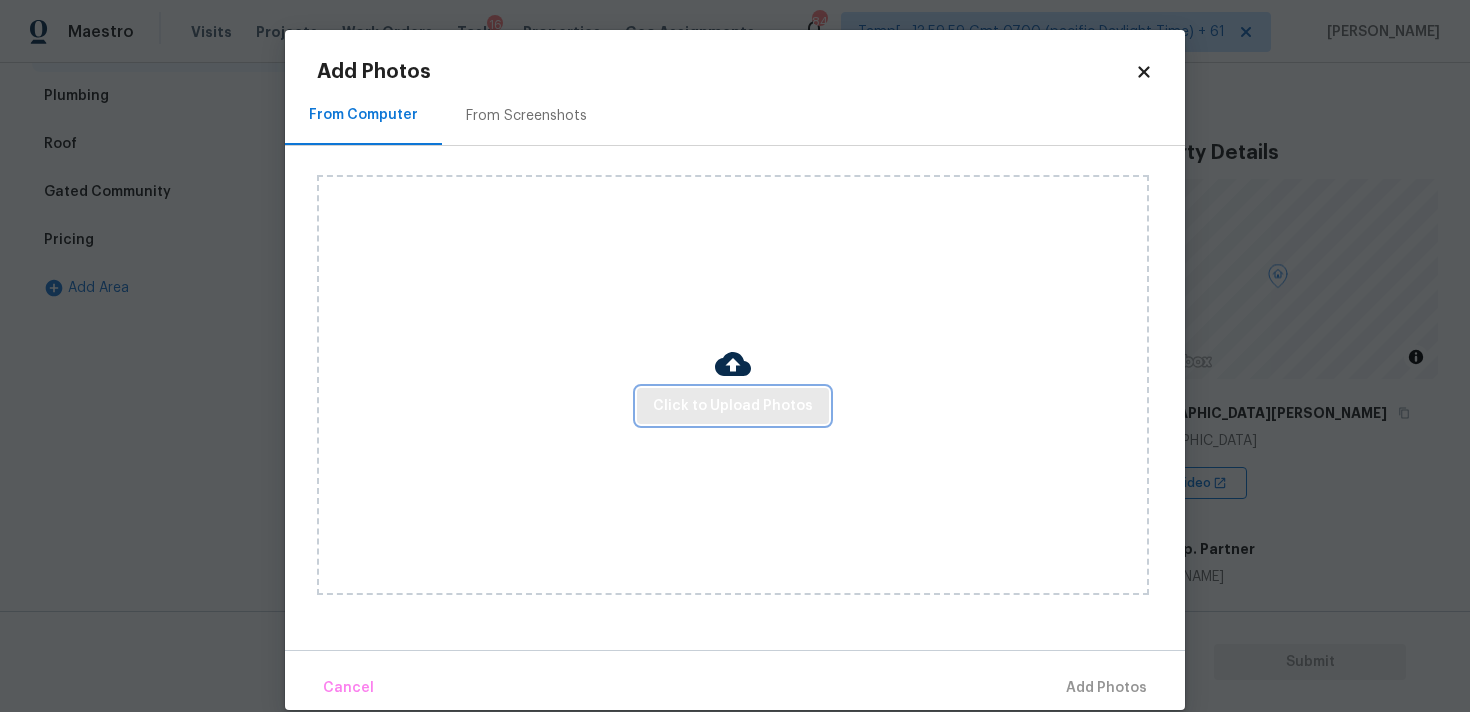 click on "Click to Upload Photos" at bounding box center [733, 406] 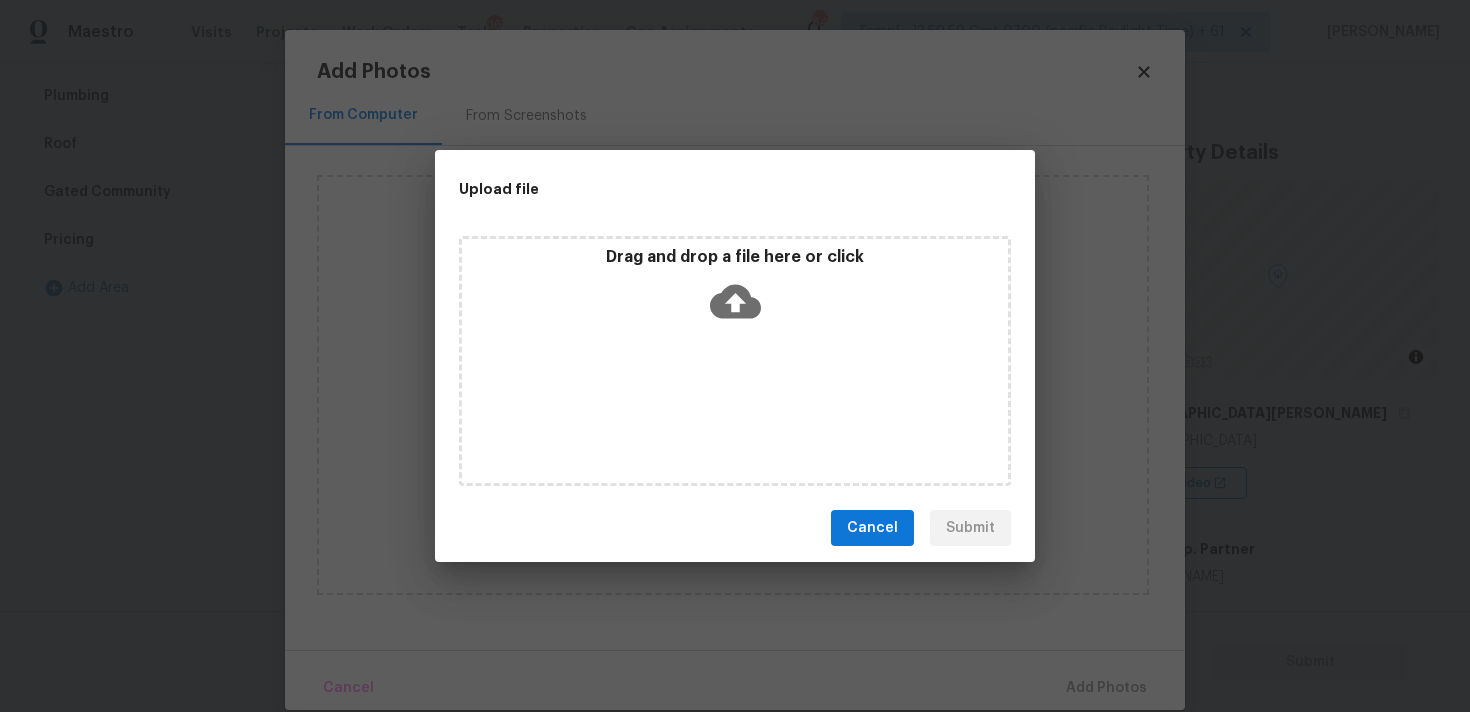 click 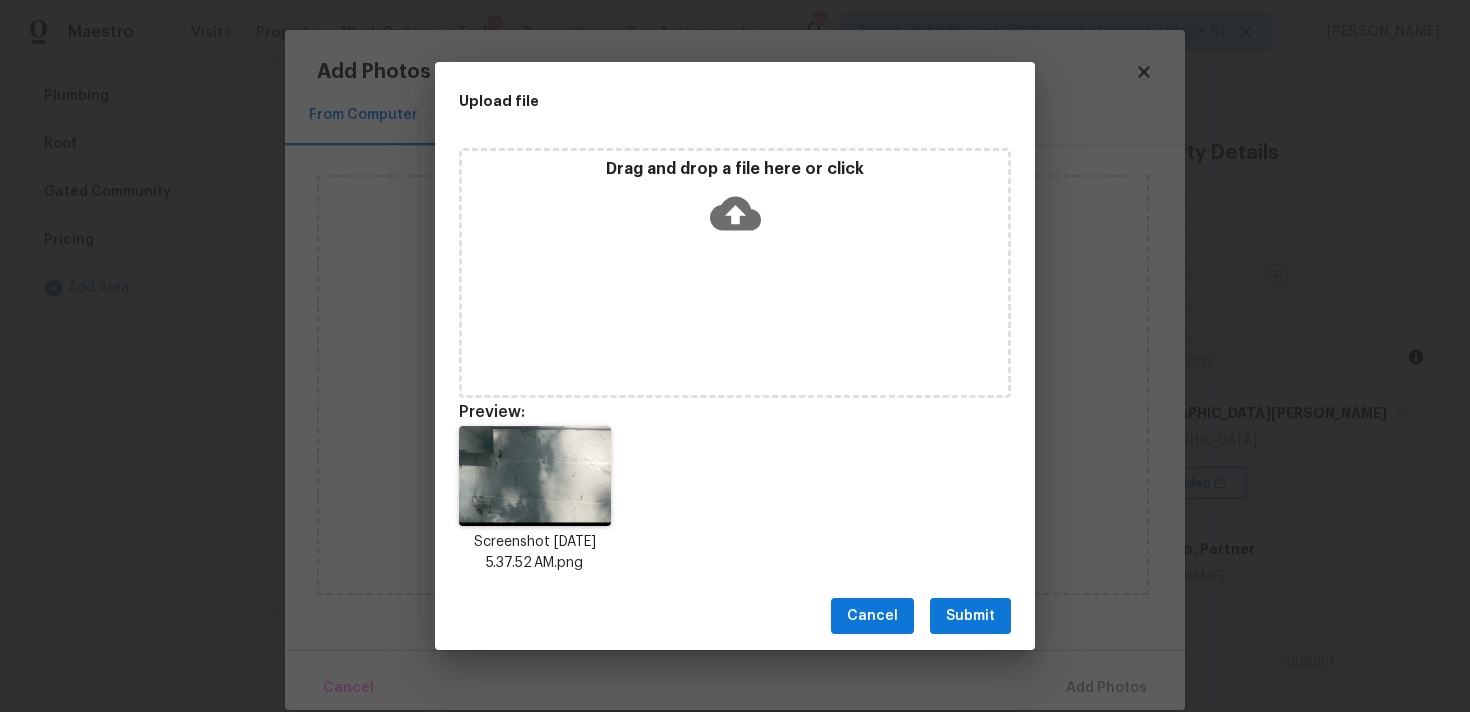 click on "Submit" at bounding box center (970, 616) 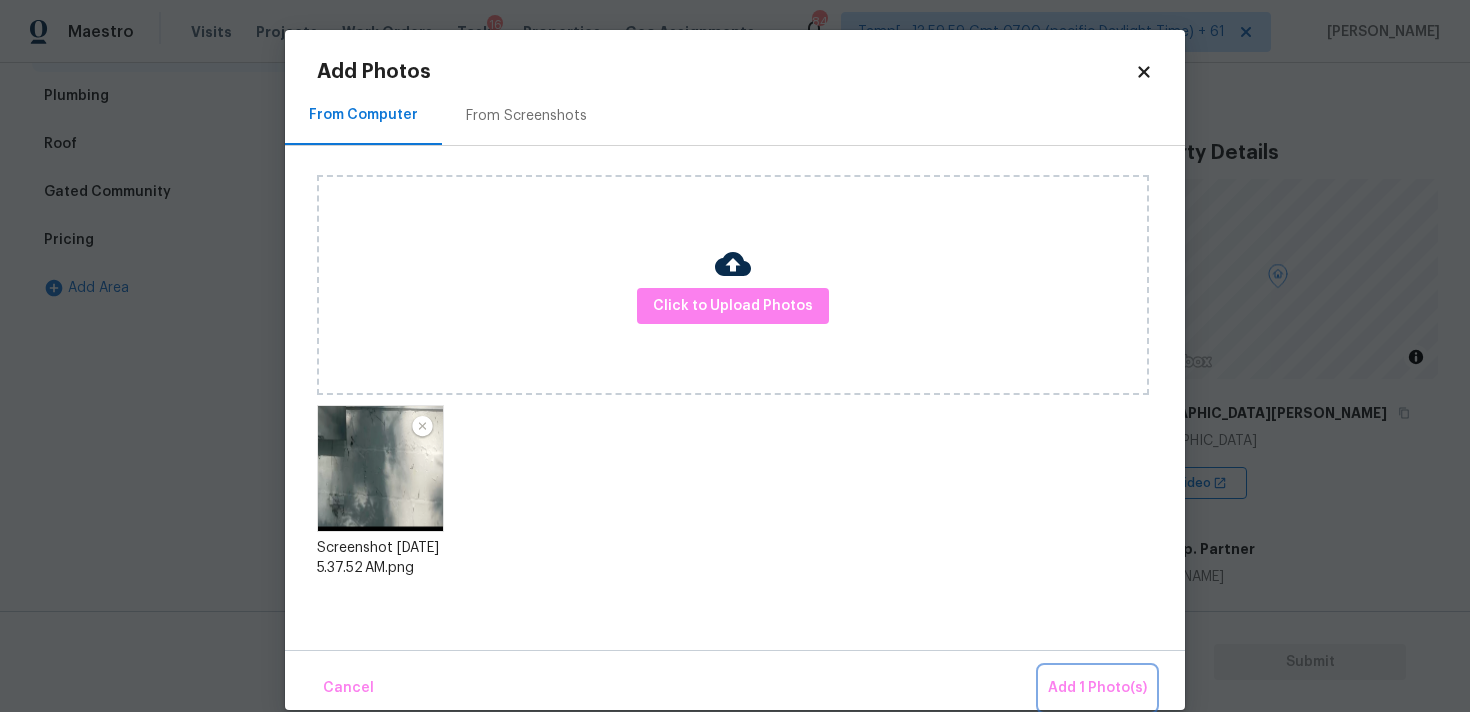 click on "Add 1 Photo(s)" at bounding box center (1097, 688) 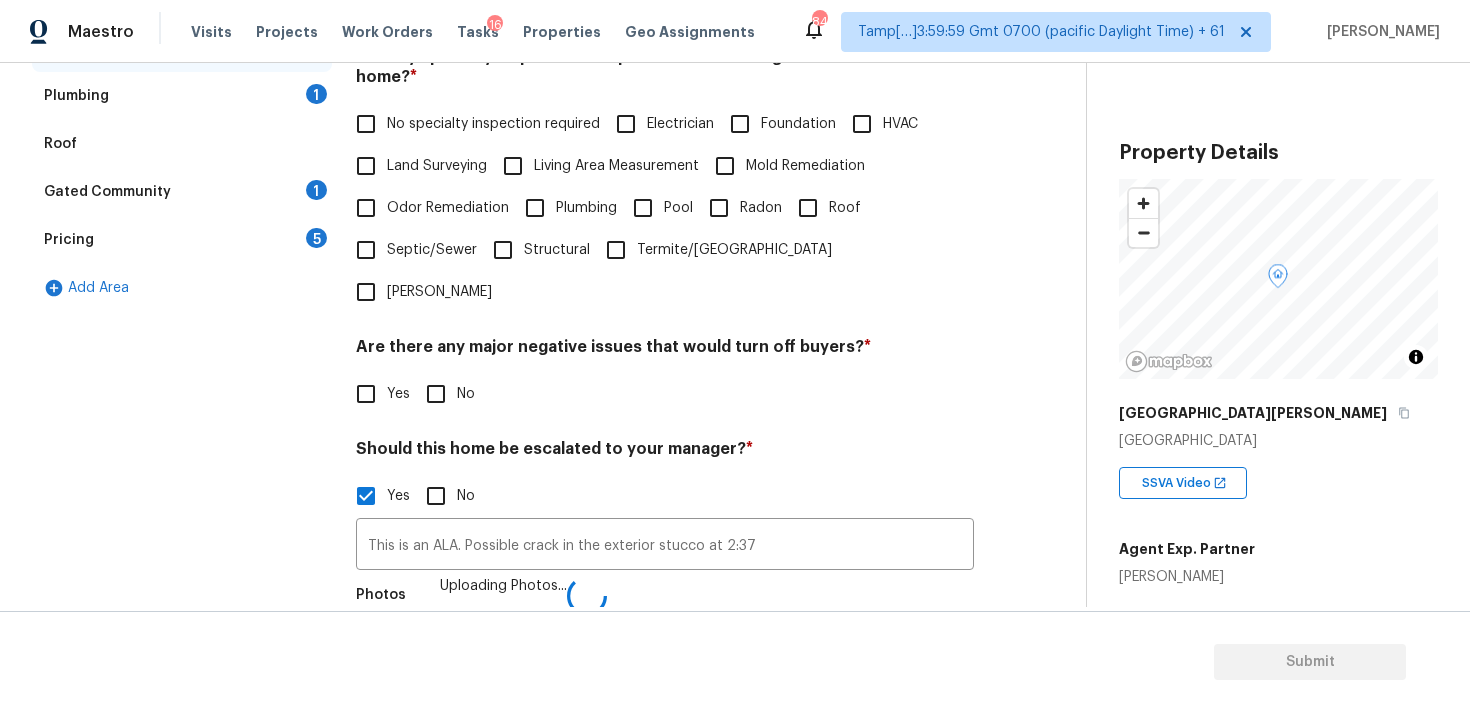 scroll, scrollTop: 496, scrollLeft: 0, axis: vertical 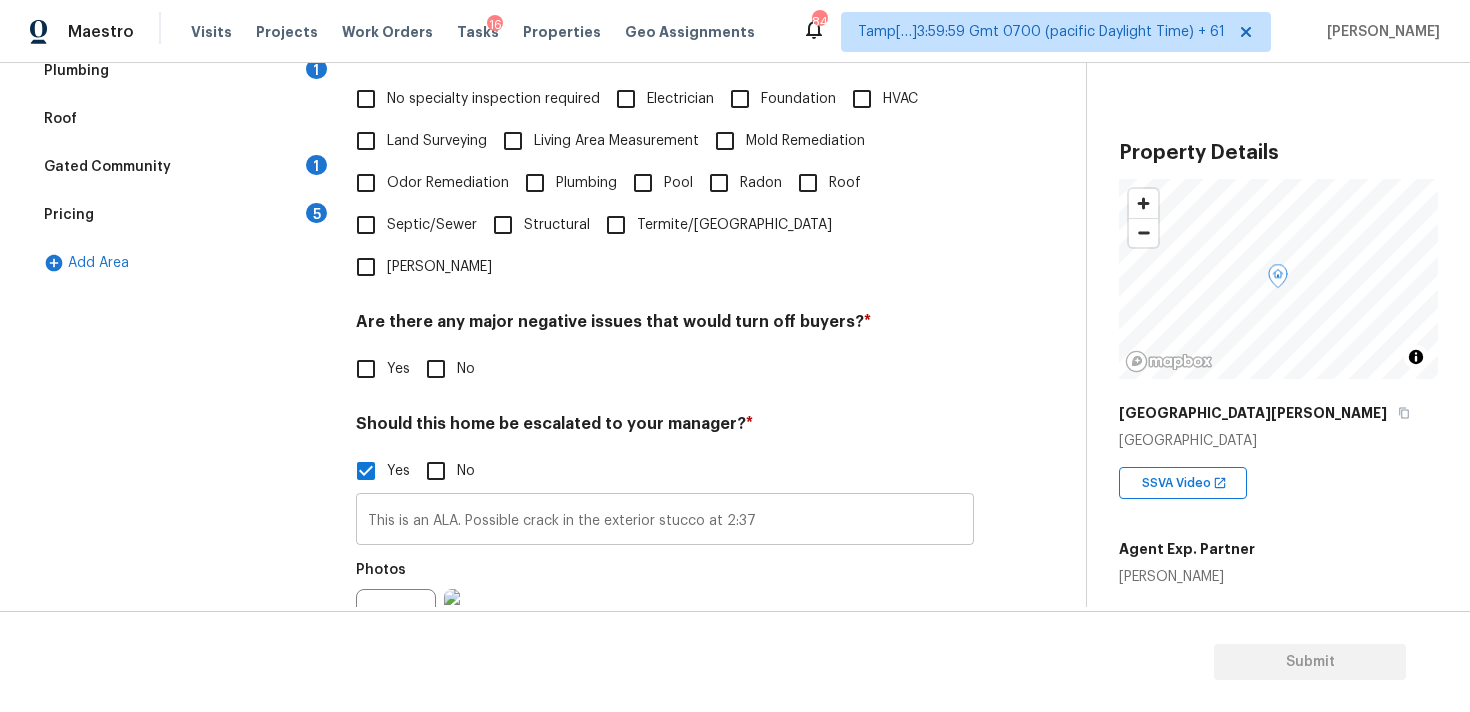 click on "This is an ALA. Possible crack in the exterior stucco at 2:37" at bounding box center (665, 521) 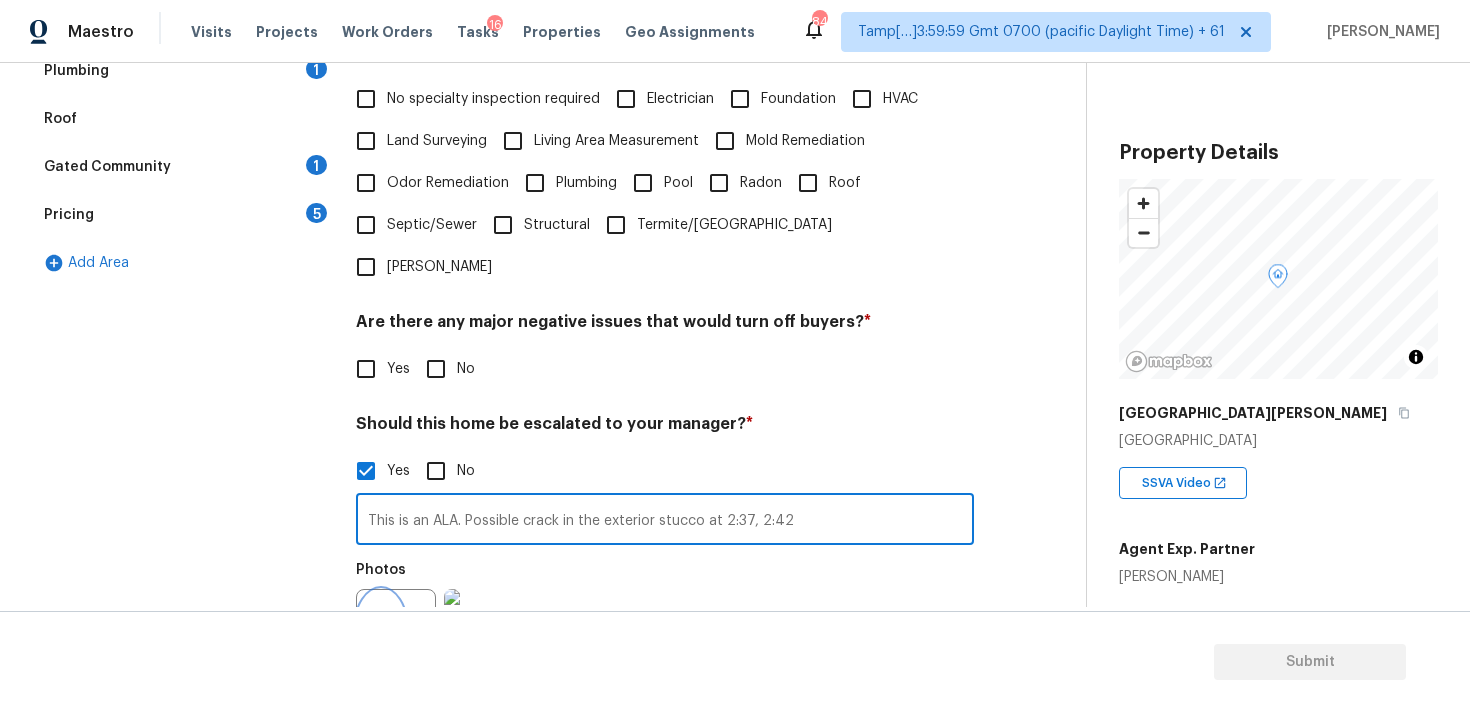 click at bounding box center (381, 629) 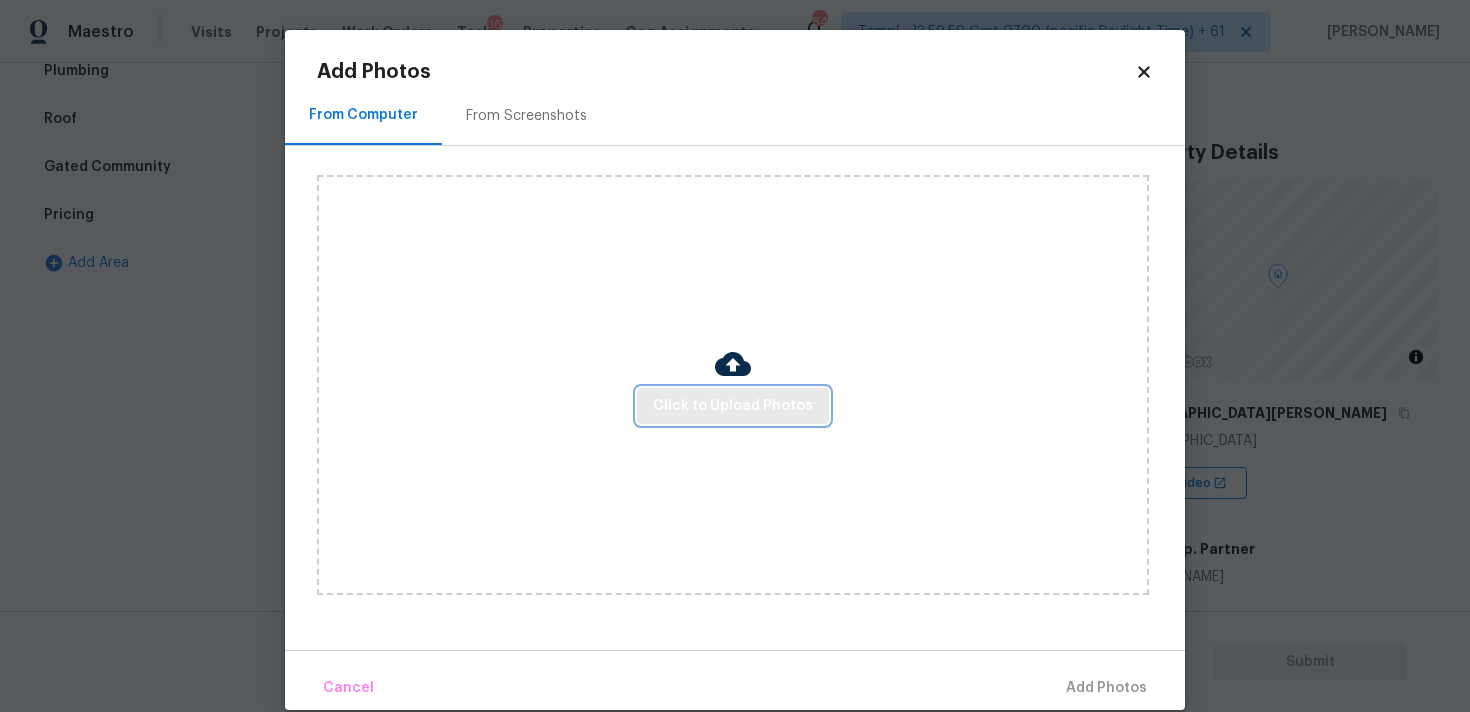 click on "Click to Upload Photos" at bounding box center [733, 406] 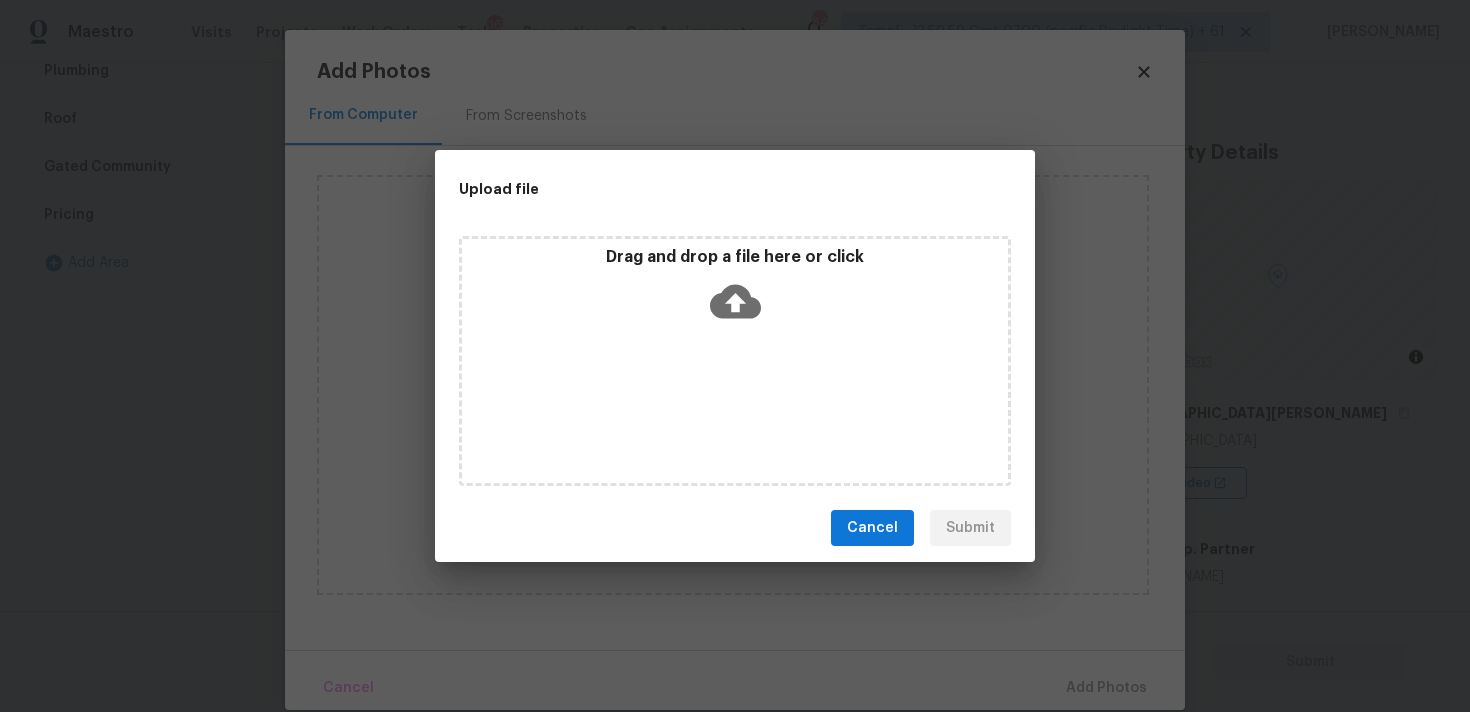 click 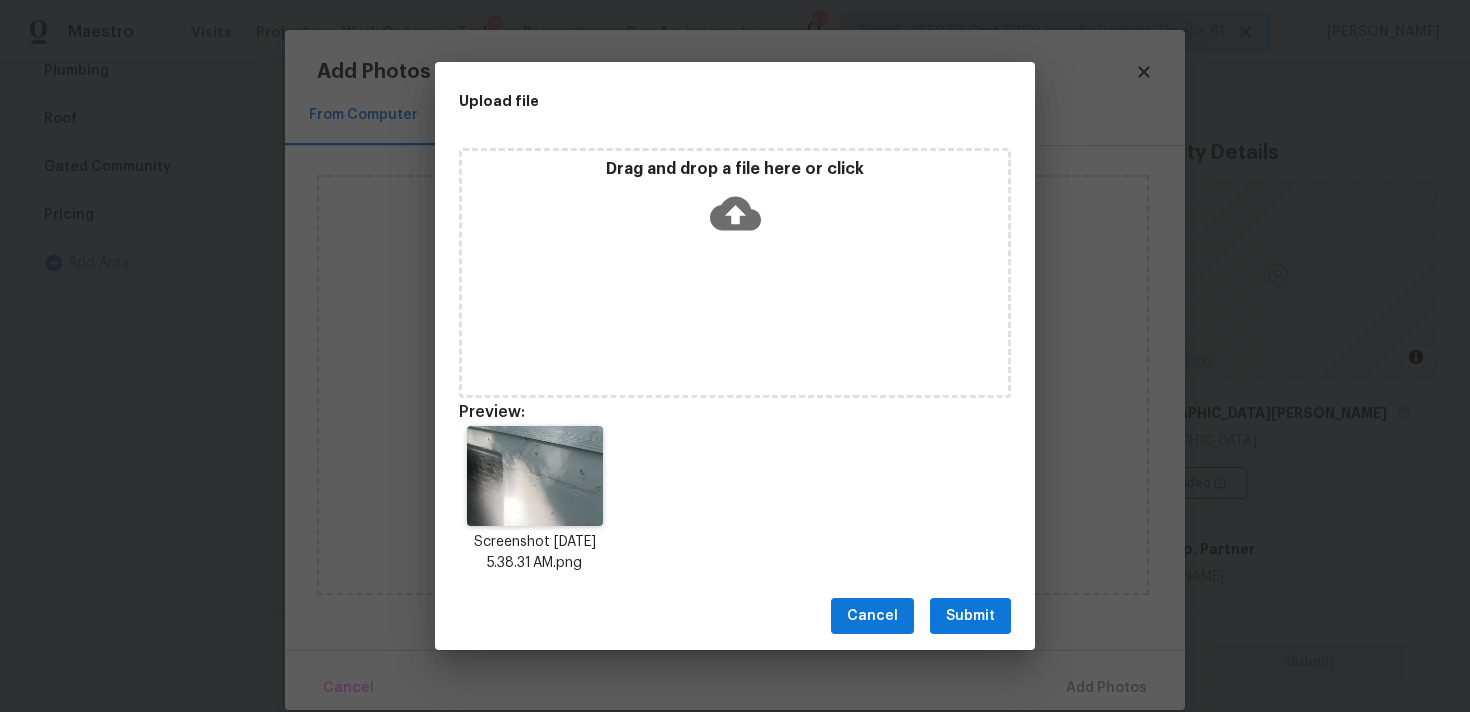 click on "Submit" at bounding box center [970, 616] 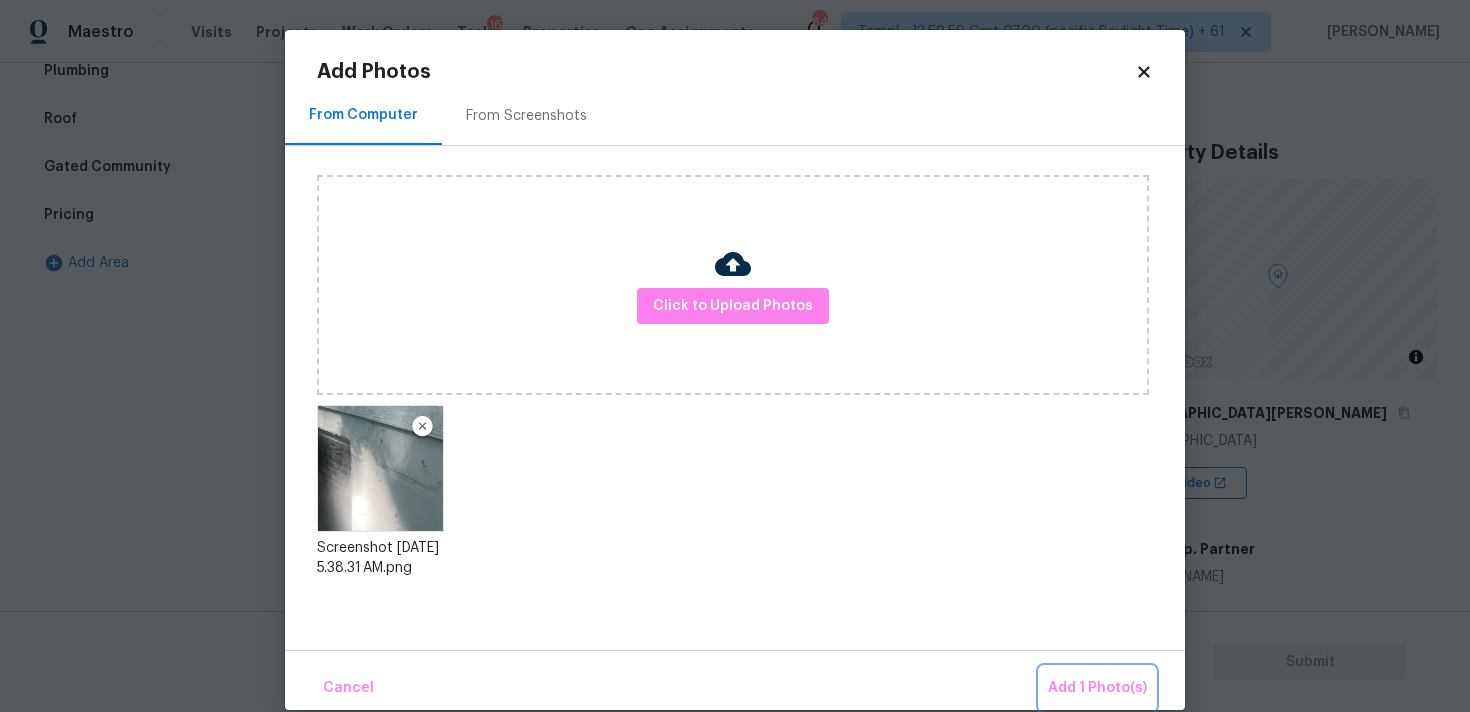 click on "Add 1 Photo(s)" at bounding box center [1097, 688] 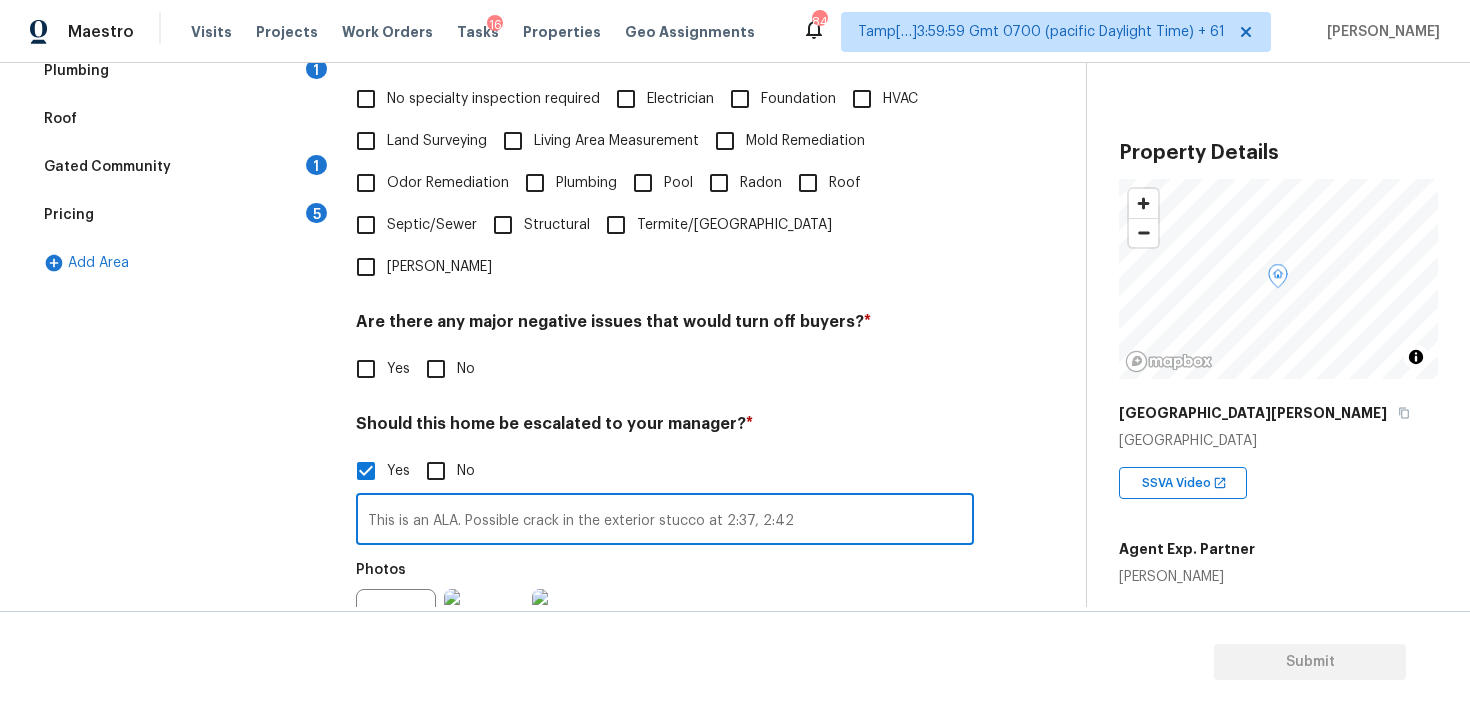 click on "This is an ALA. Possible crack in the exterior stucco at 2:37, 2:42" at bounding box center (665, 521) 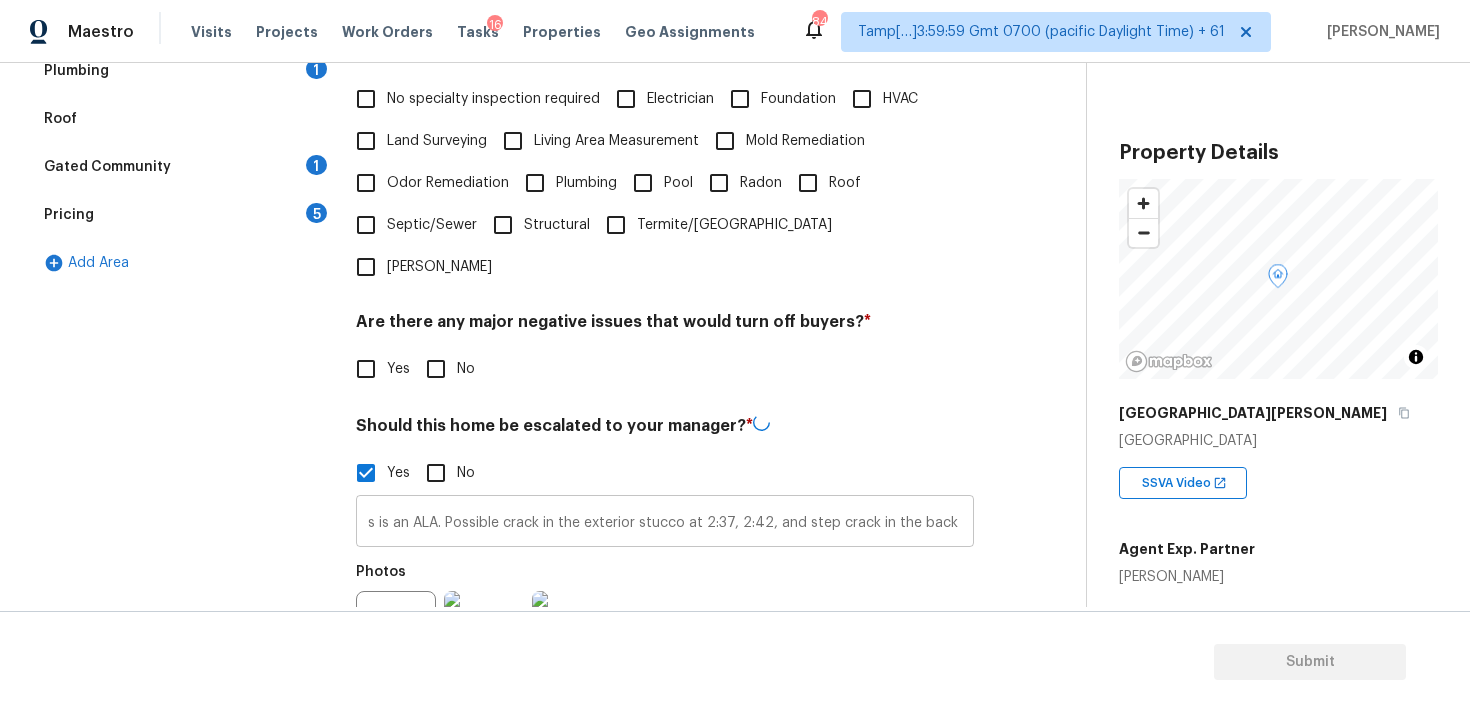 scroll, scrollTop: 0, scrollLeft: 0, axis: both 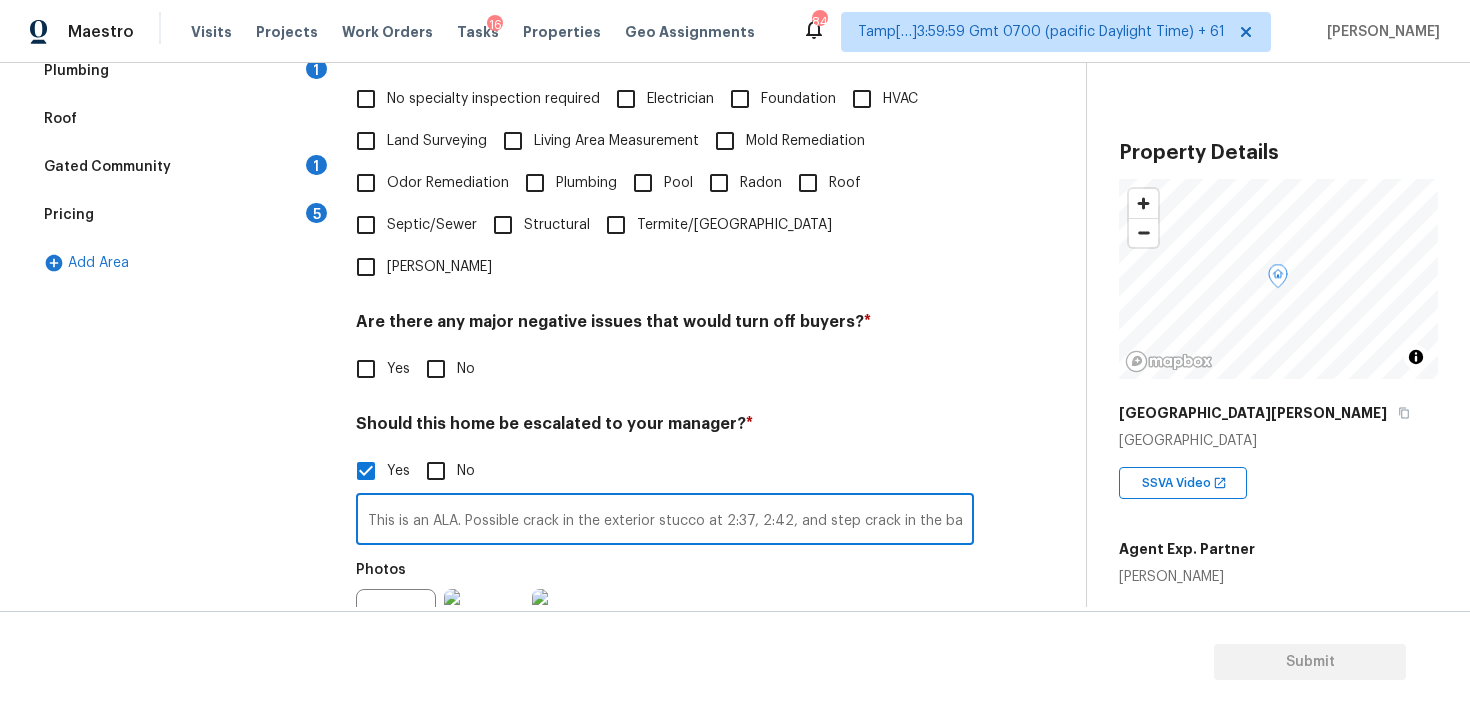 click on "This is an ALA. Possible crack in the exterior stucco at 2:37, 2:42, and step crack in the back at" at bounding box center [665, 521] 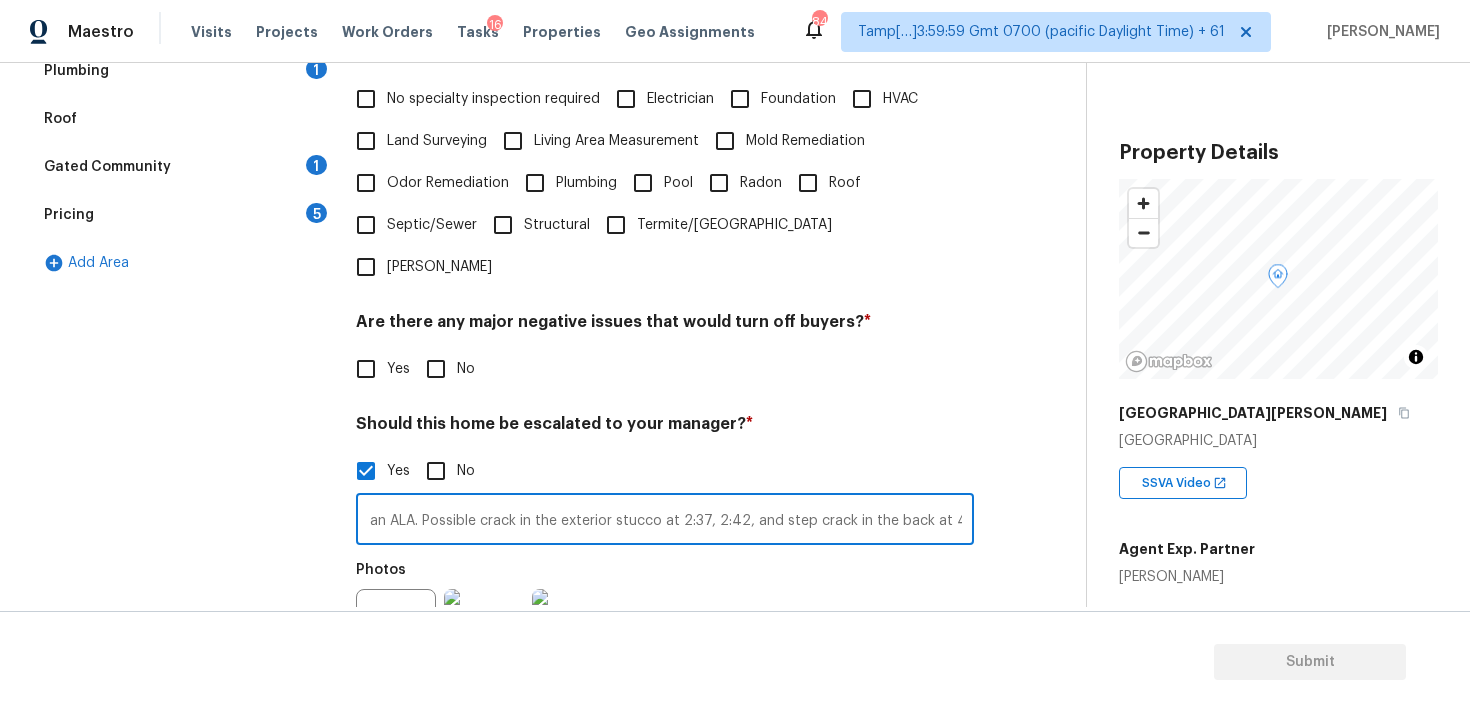 scroll, scrollTop: 0, scrollLeft: 51, axis: horizontal 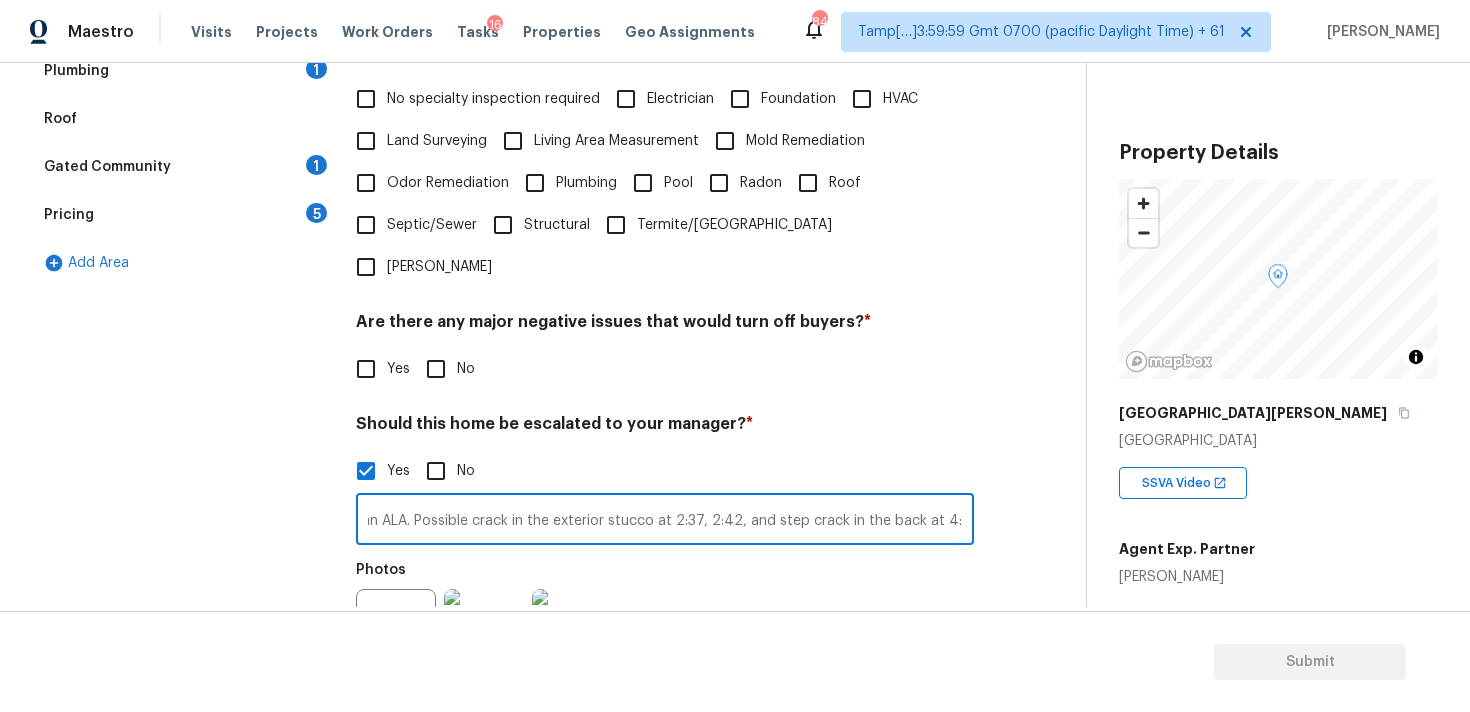 click at bounding box center (396, 629) 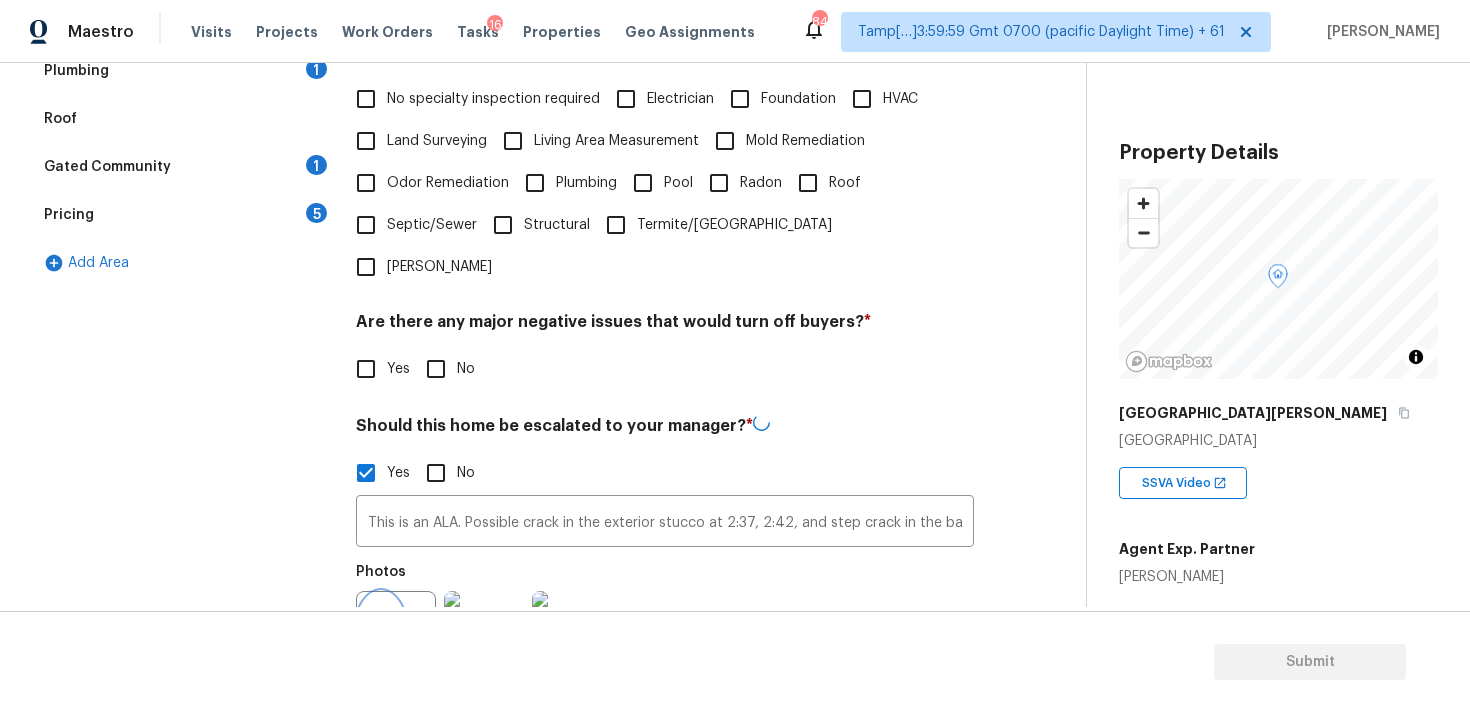 click at bounding box center [381, 631] 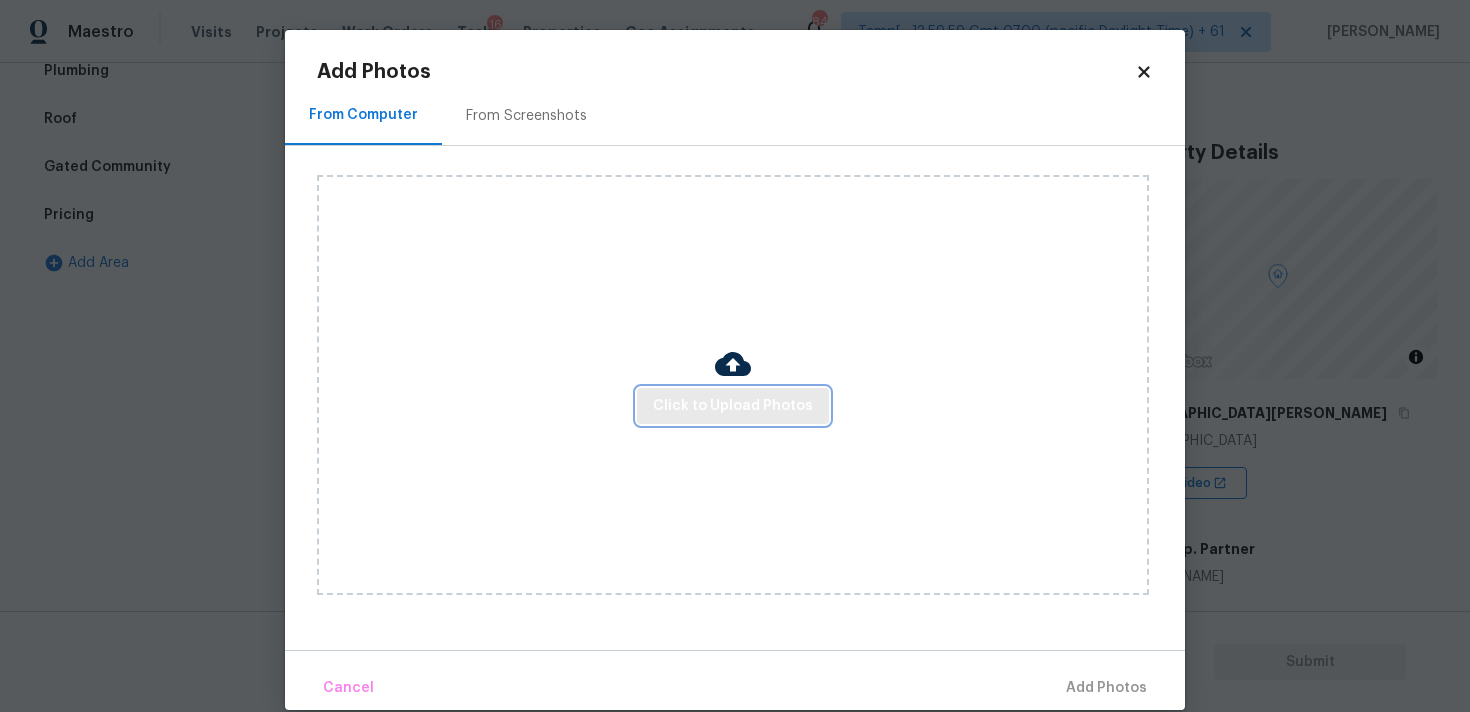 click on "Click to Upload Photos" at bounding box center (733, 406) 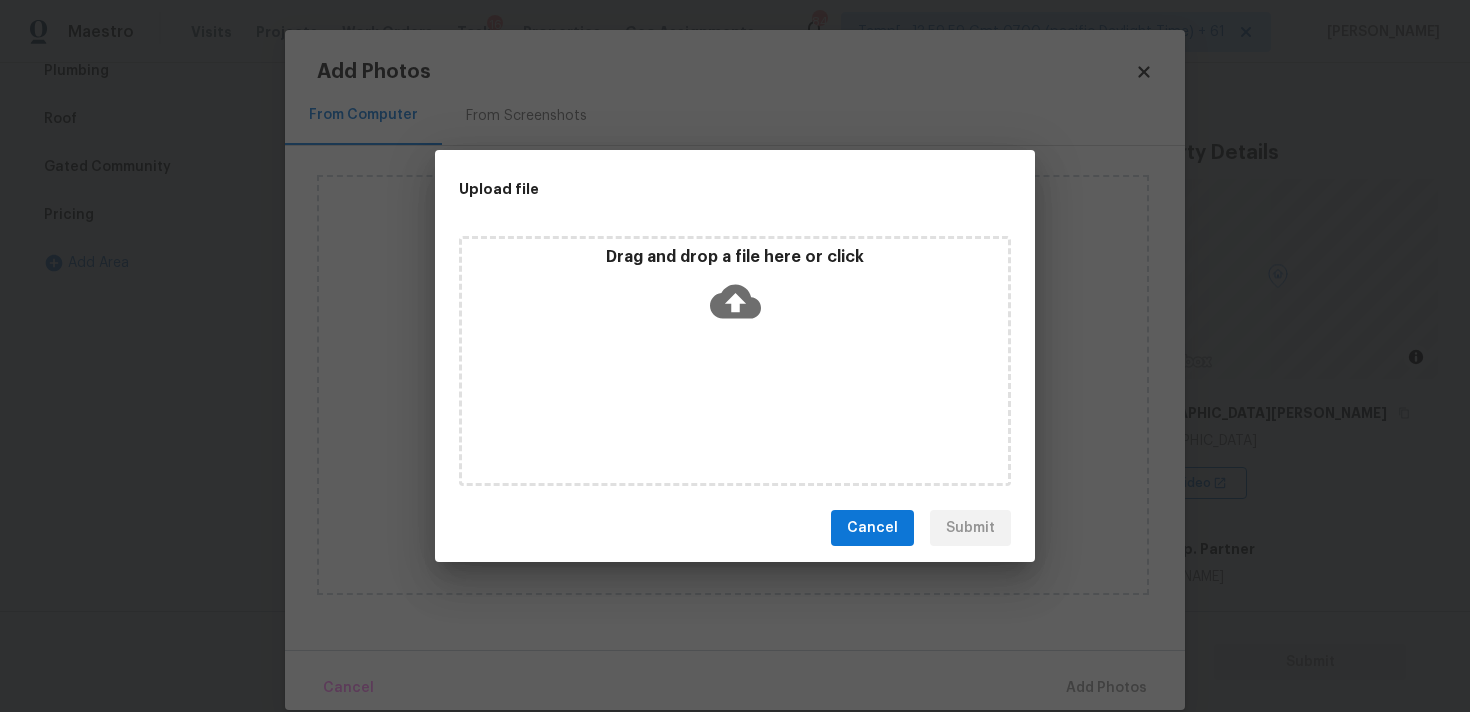 click 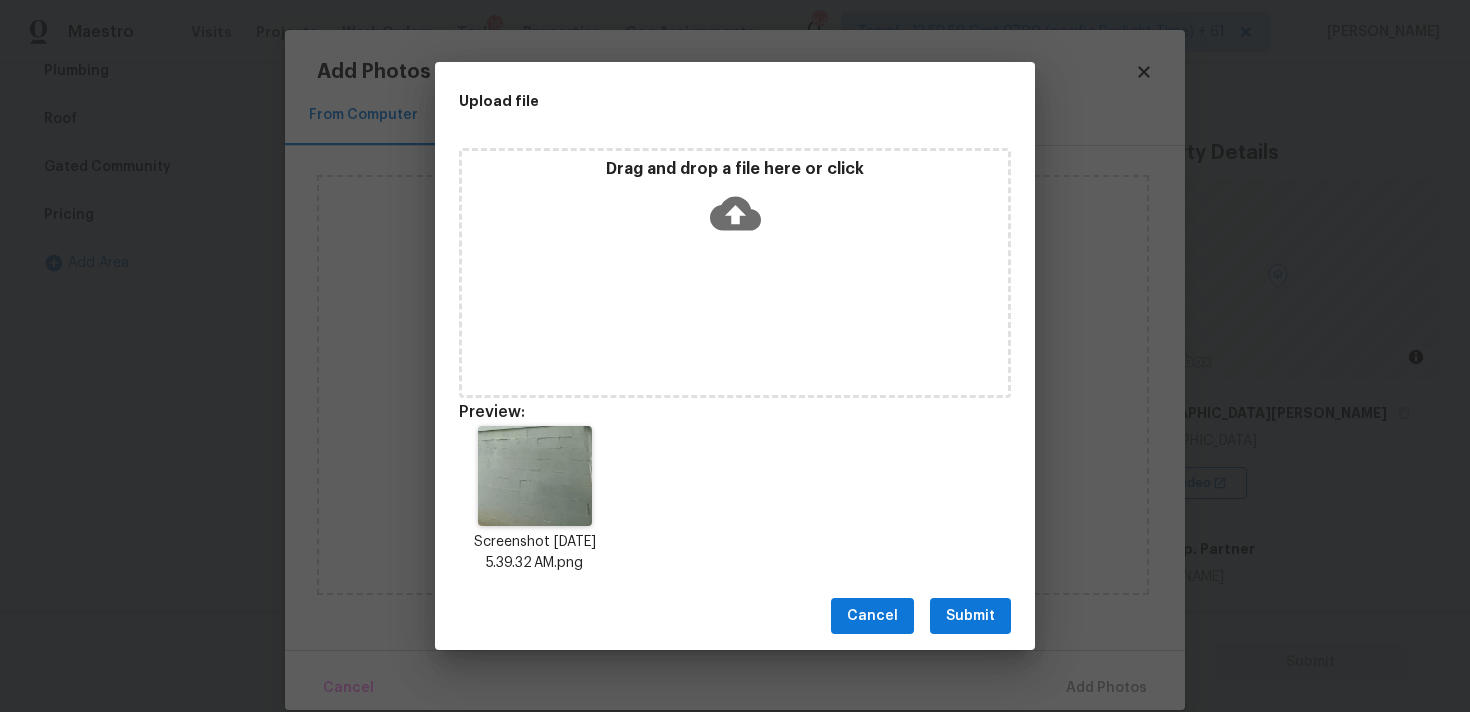 click on "Submit" at bounding box center [970, 616] 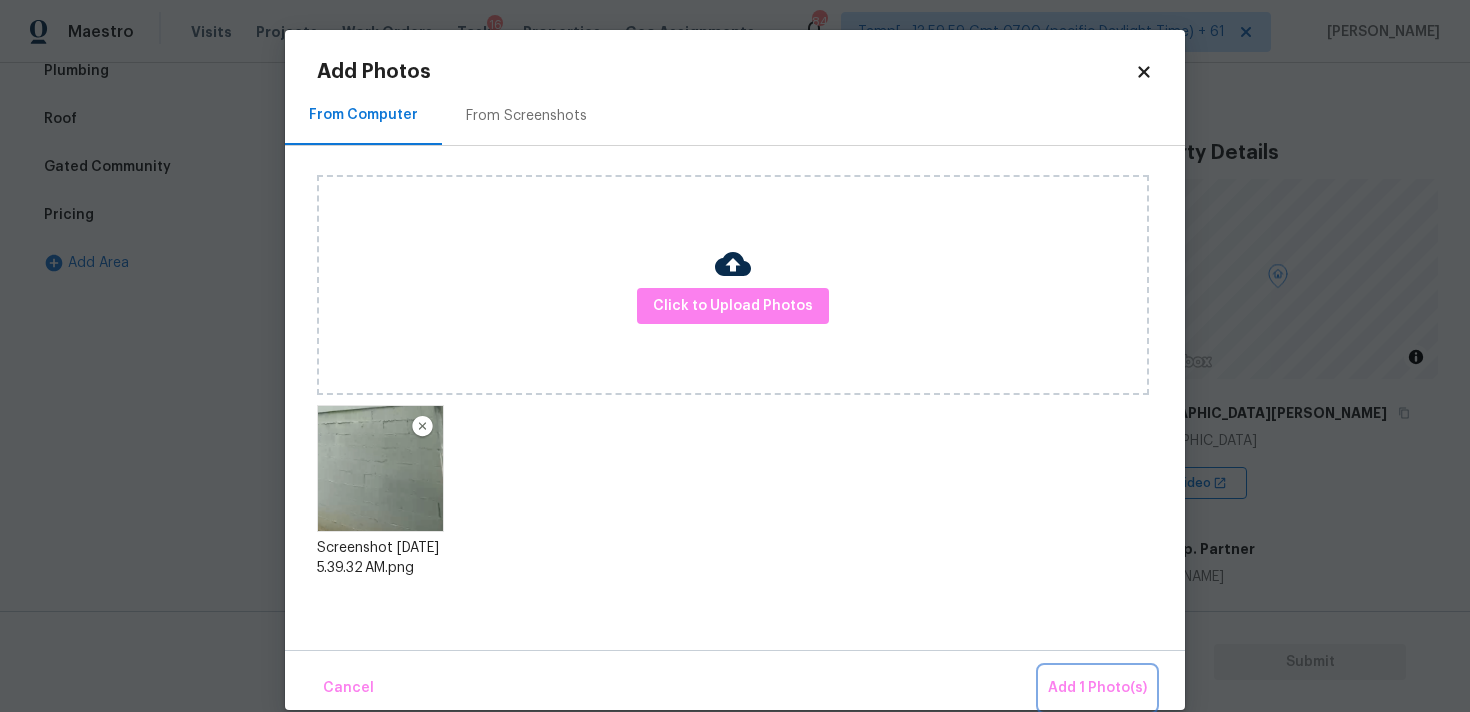 click on "Add 1 Photo(s)" at bounding box center (1097, 688) 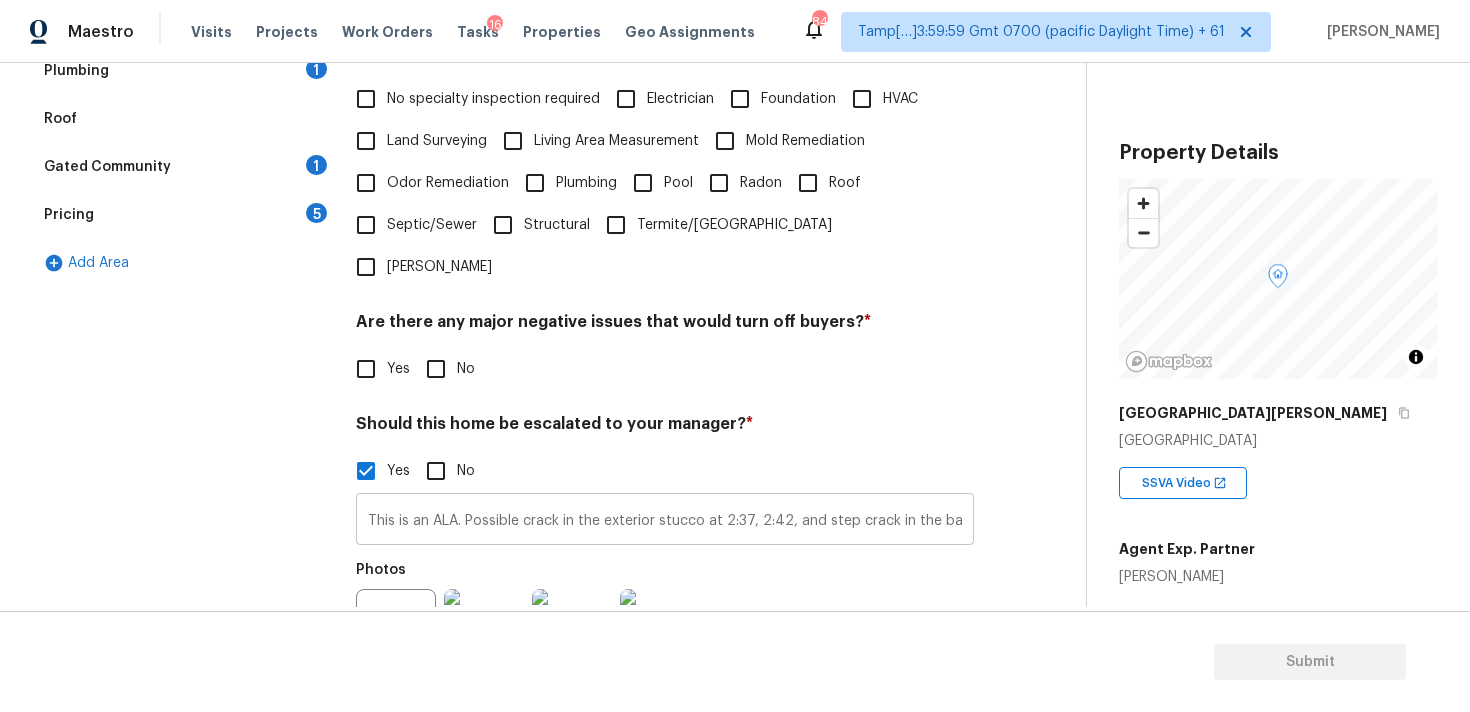 click on "This is an ALA. Possible crack in the exterior stucco at 2:37, 2:42, and step crack in the back at 4:03" at bounding box center (665, 521) 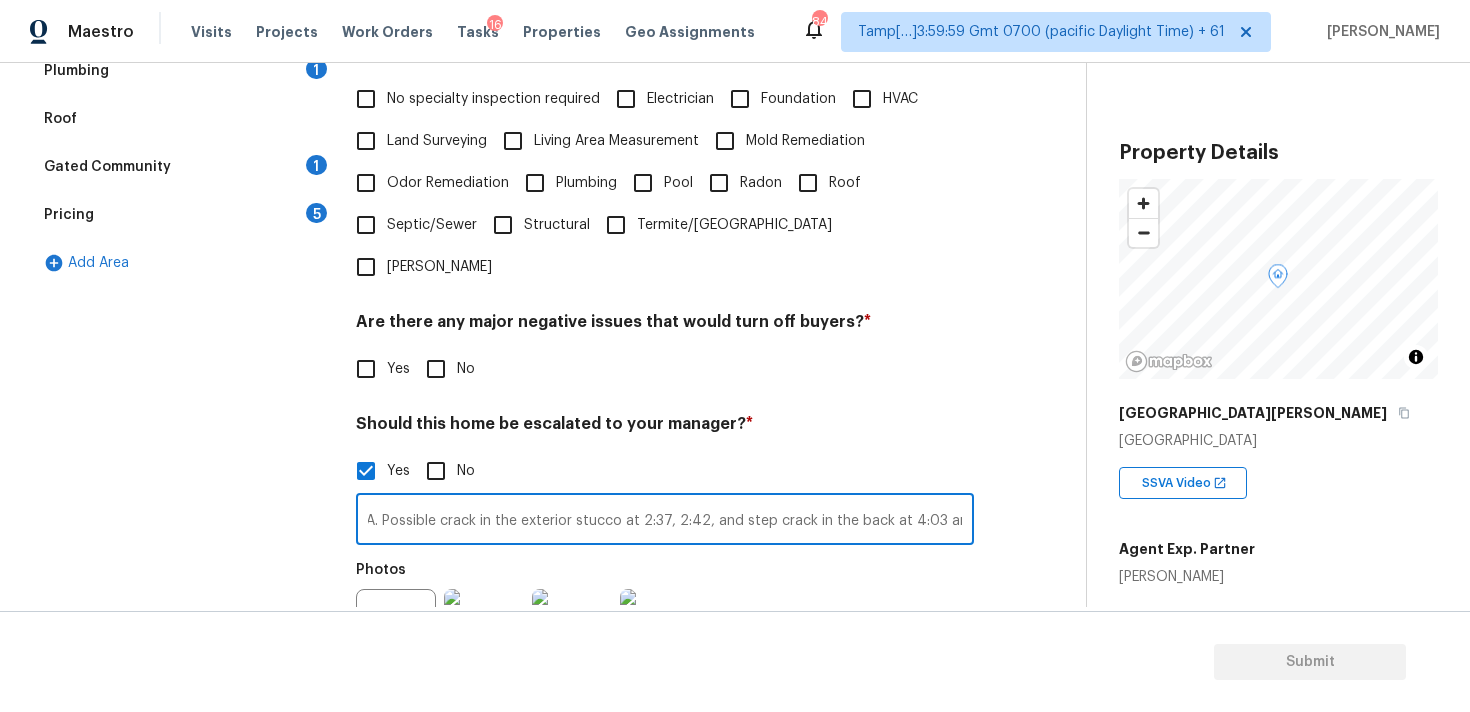 scroll, scrollTop: 0, scrollLeft: 0, axis: both 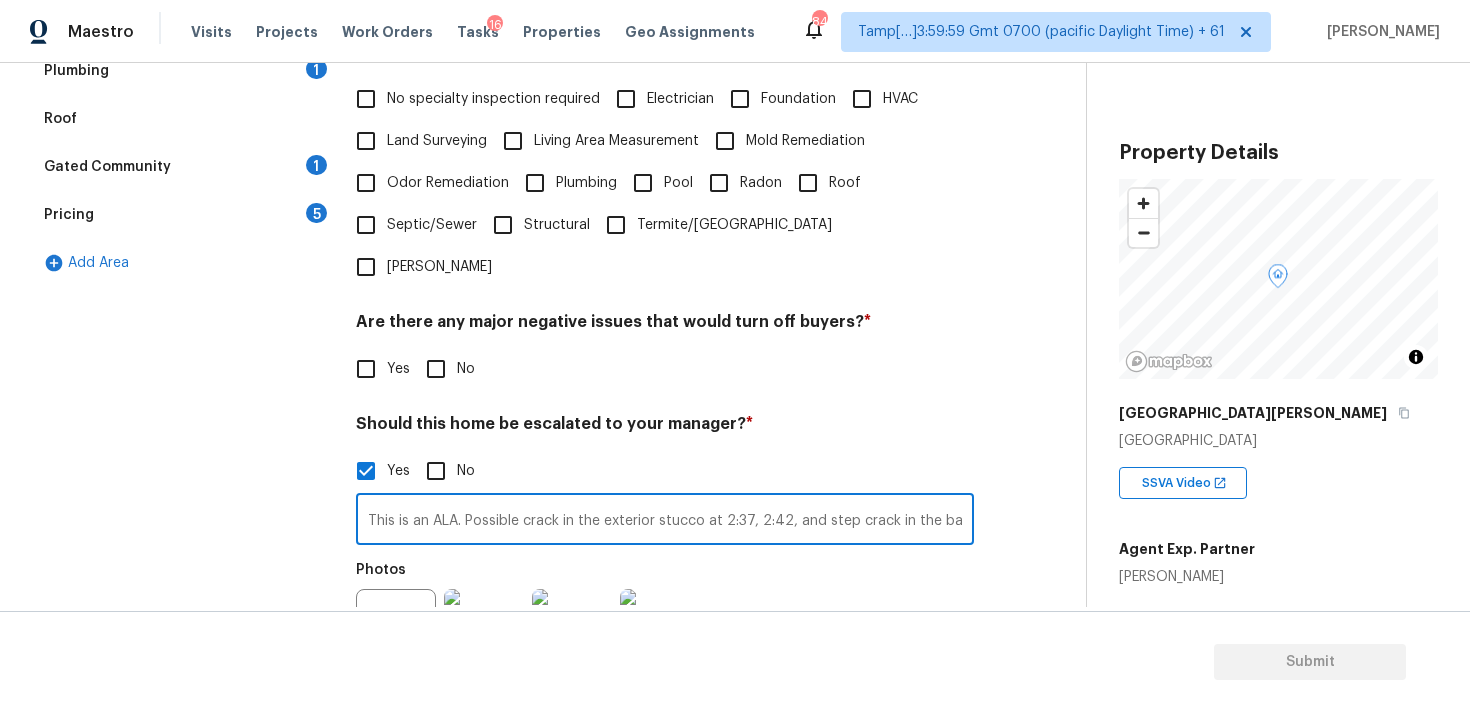 click on "This is an ALA. Possible crack in the exterior stucco at 2:37, 2:42, and step crack in the back at 4:03 and" at bounding box center (665, 521) 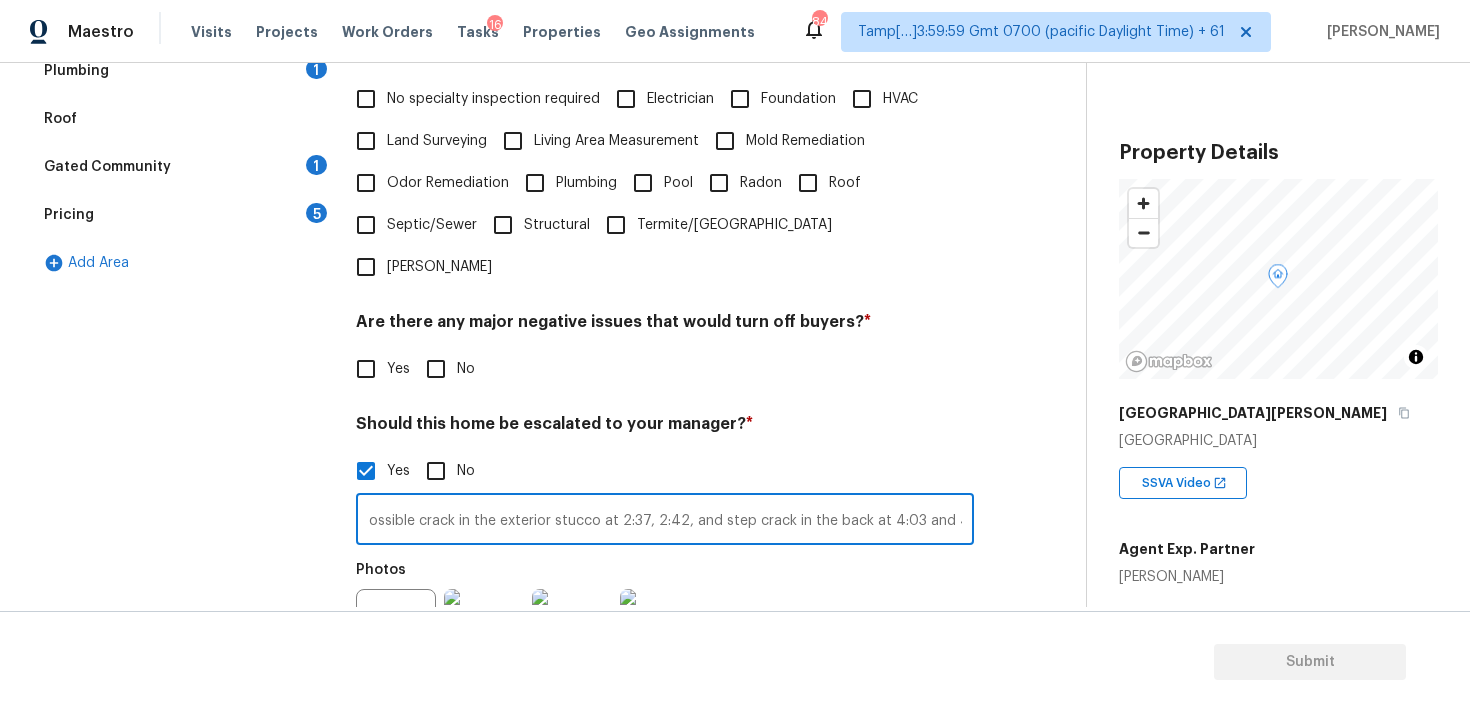 scroll, scrollTop: 0, scrollLeft: 113, axis: horizontal 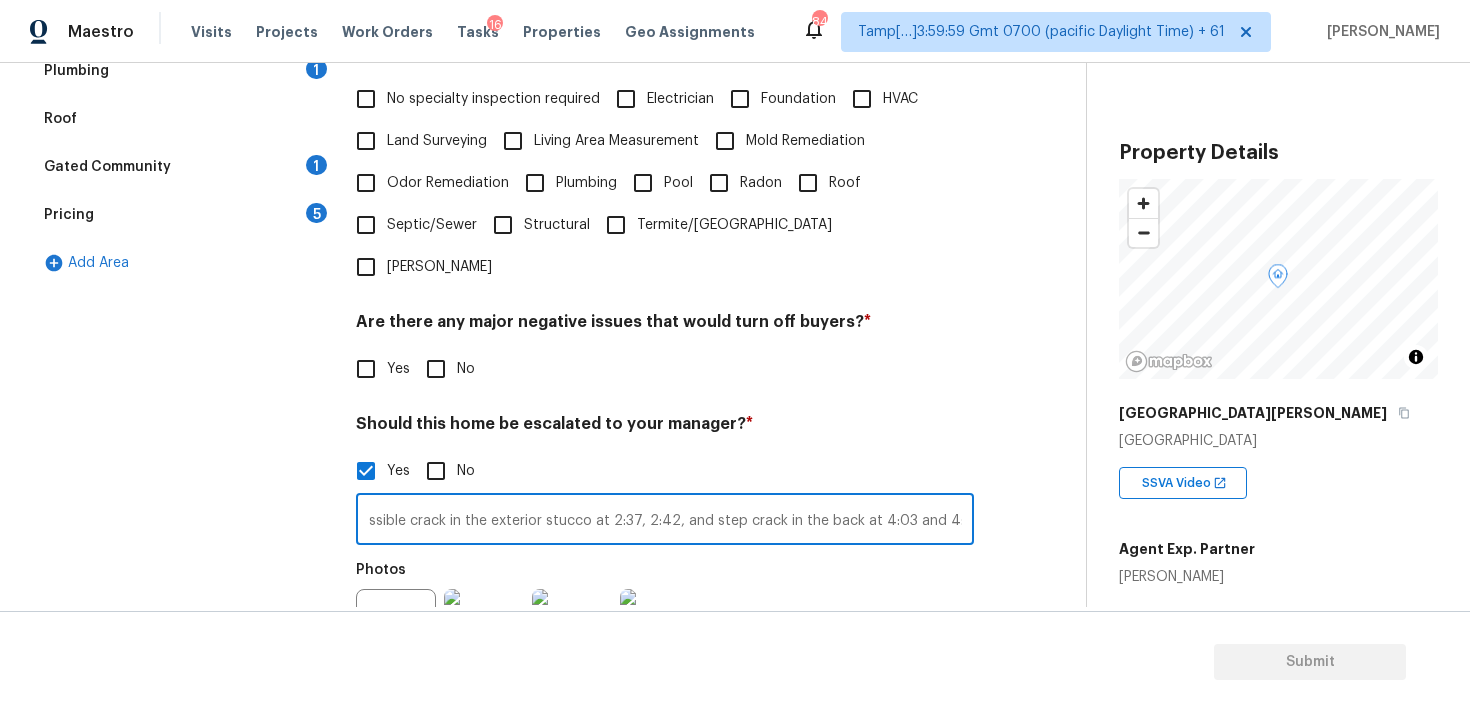type on "This is an ALA. Possible crack in the exterior stucco at 2:37, 2:42, and step crack in the back at 4:03 and 4:34" 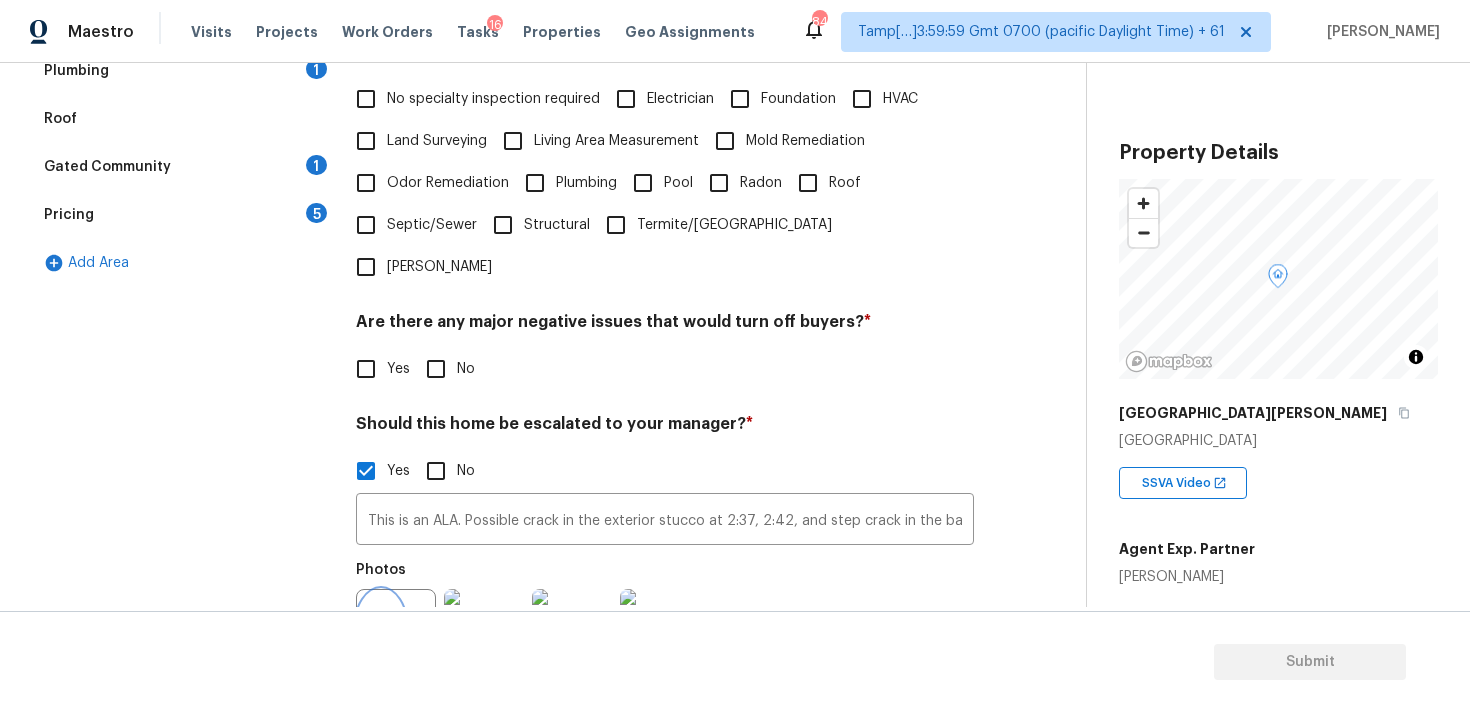 click at bounding box center [381, 629] 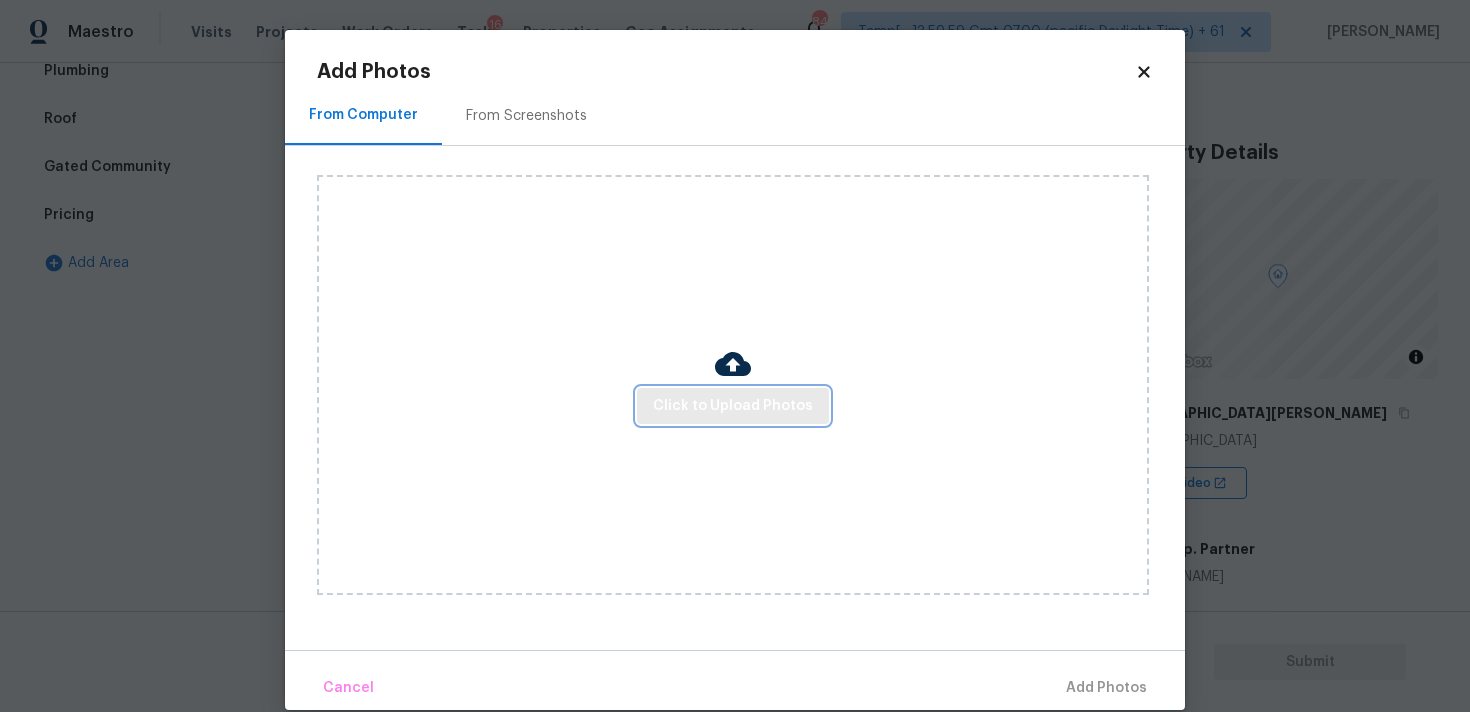 click on "Click to Upload Photos" at bounding box center (733, 406) 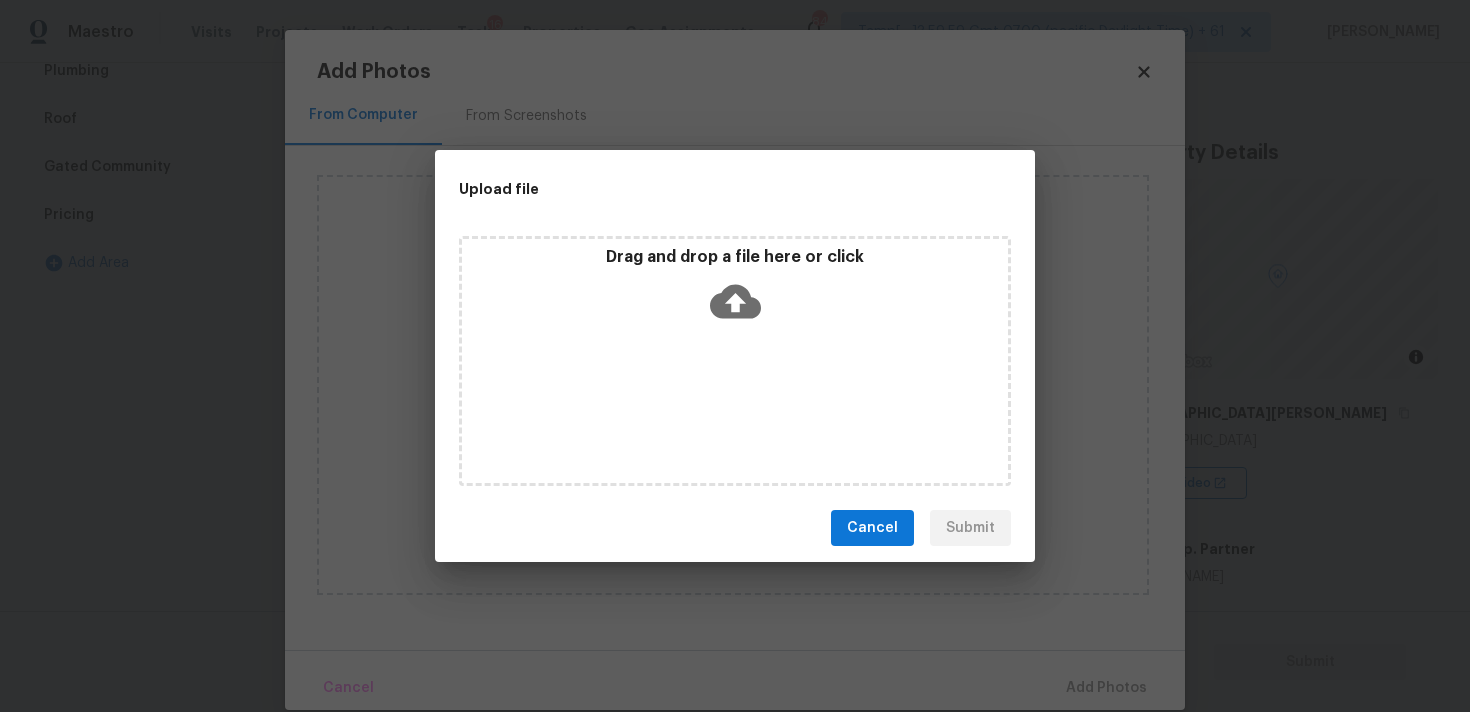 click 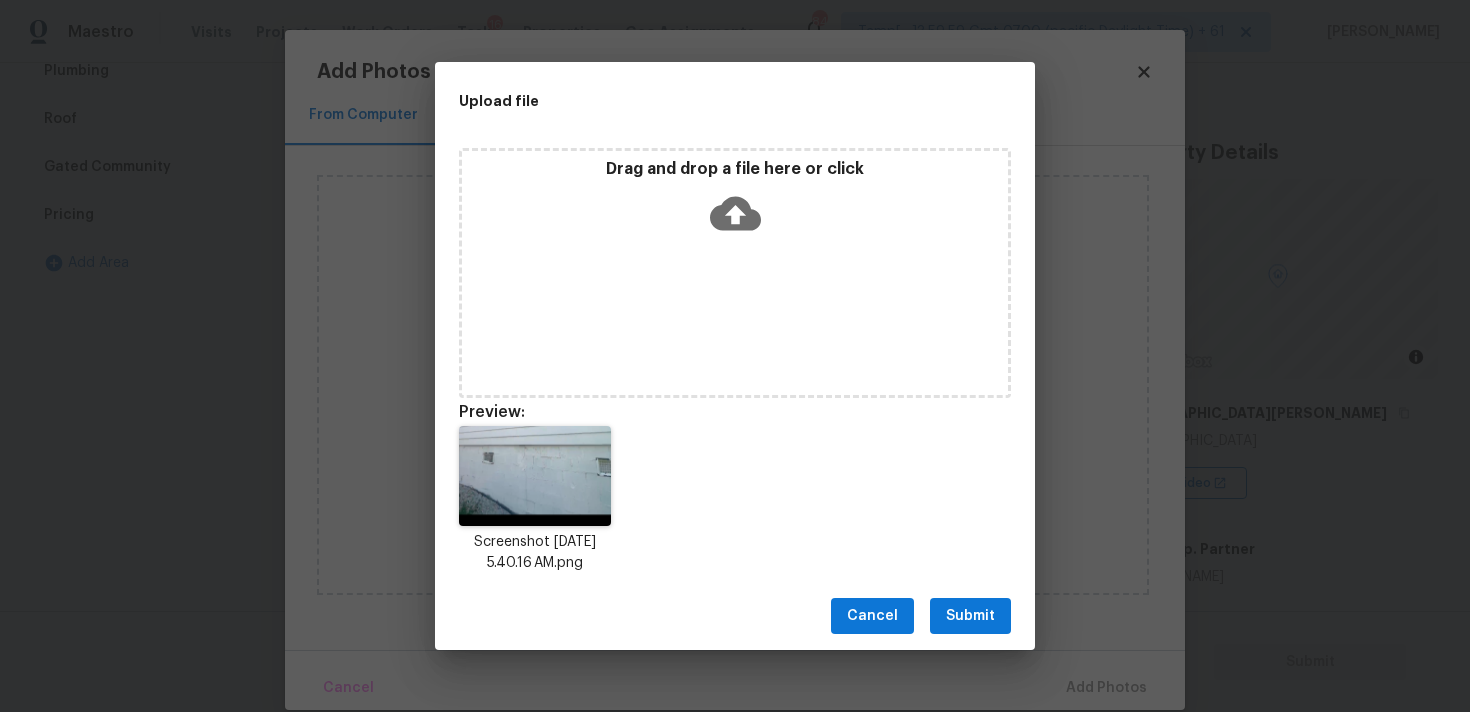 click on "Submit" at bounding box center [970, 616] 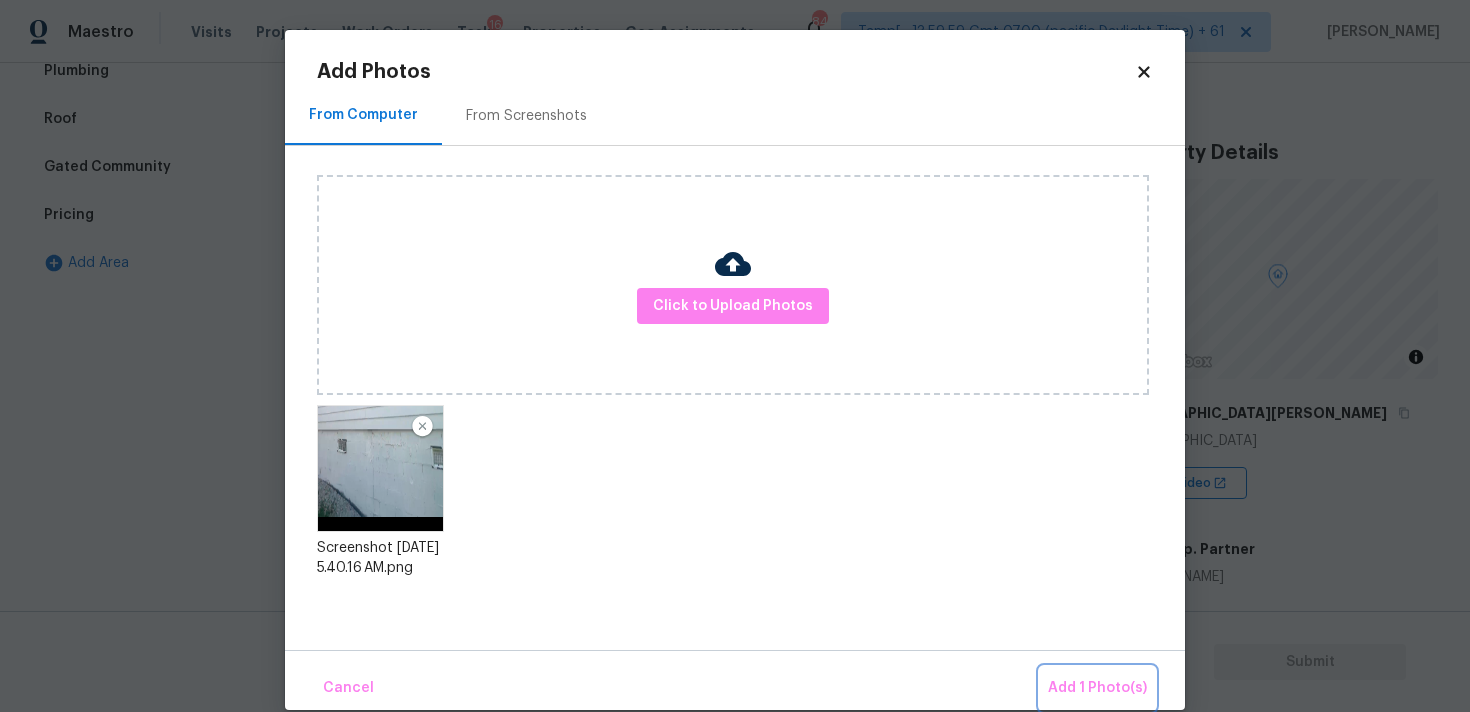 click on "Add 1 Photo(s)" at bounding box center (1097, 688) 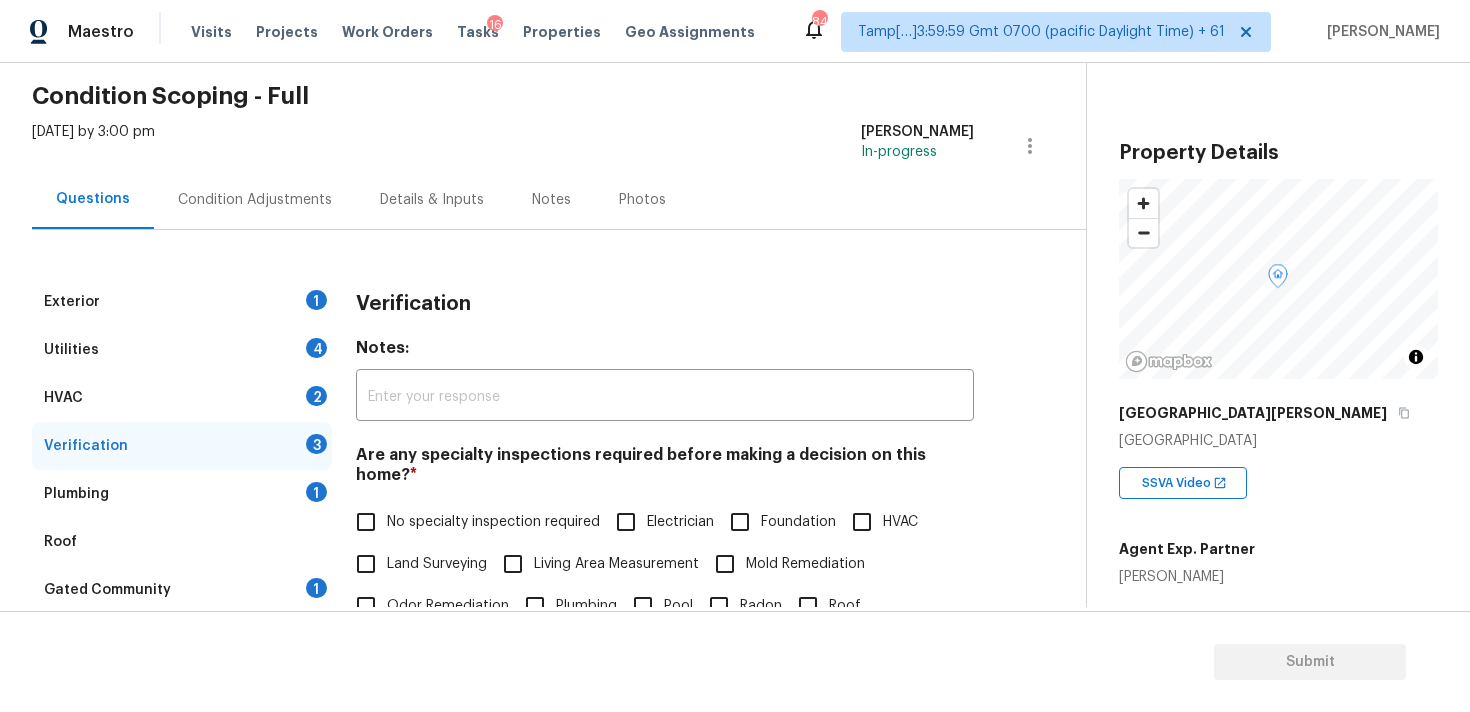 click on "Thu, Jul 10 2025 by 3:00 pm   Vigneshwaran B In-progress" at bounding box center [559, 146] 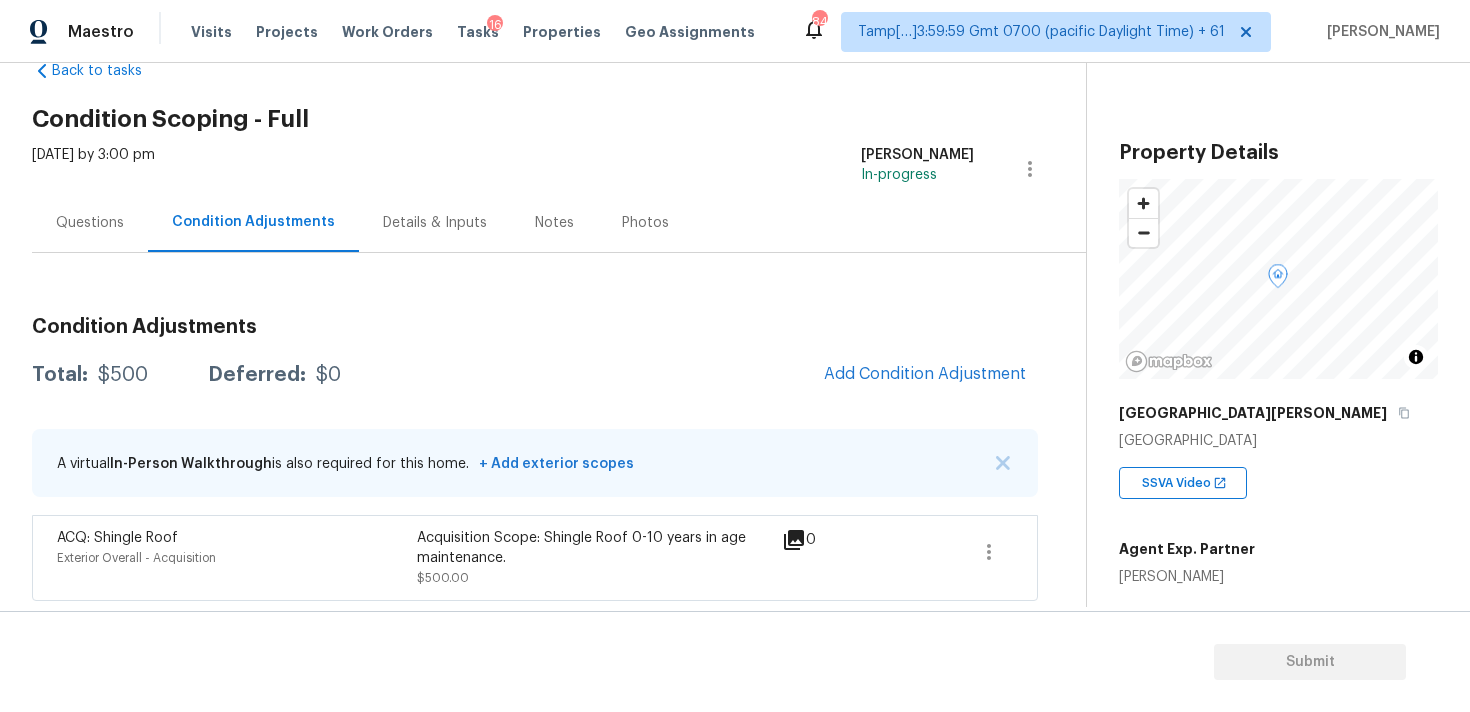 scroll, scrollTop: 50, scrollLeft: 0, axis: vertical 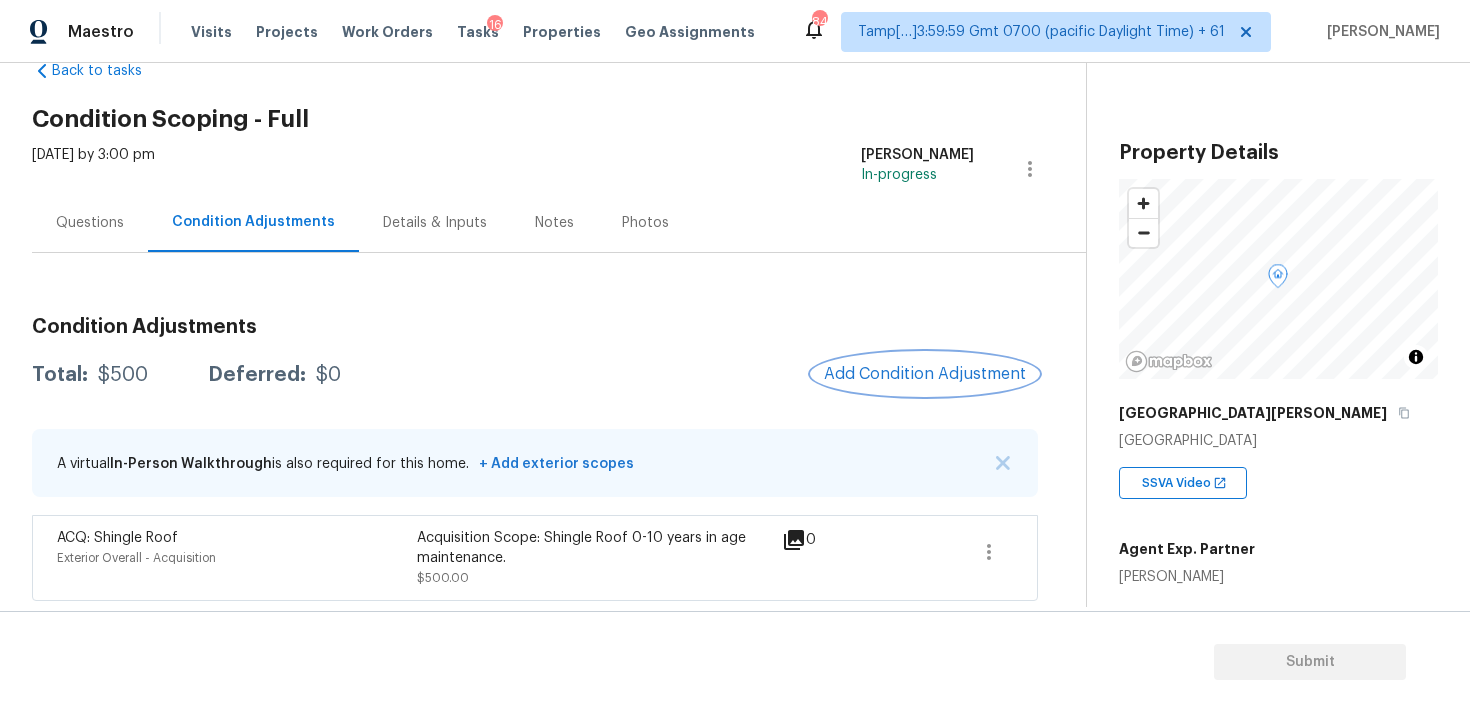click on "Add Condition Adjustment" at bounding box center [925, 374] 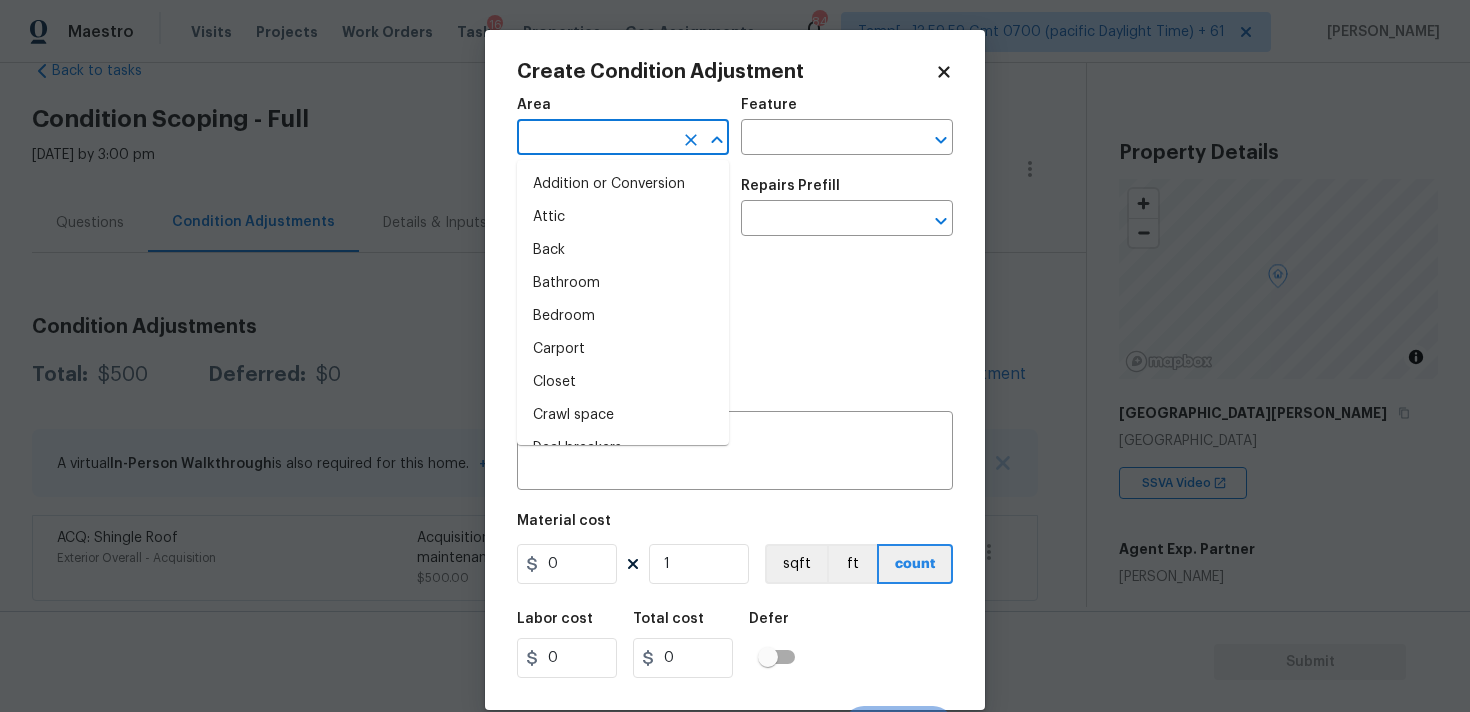 click at bounding box center [595, 139] 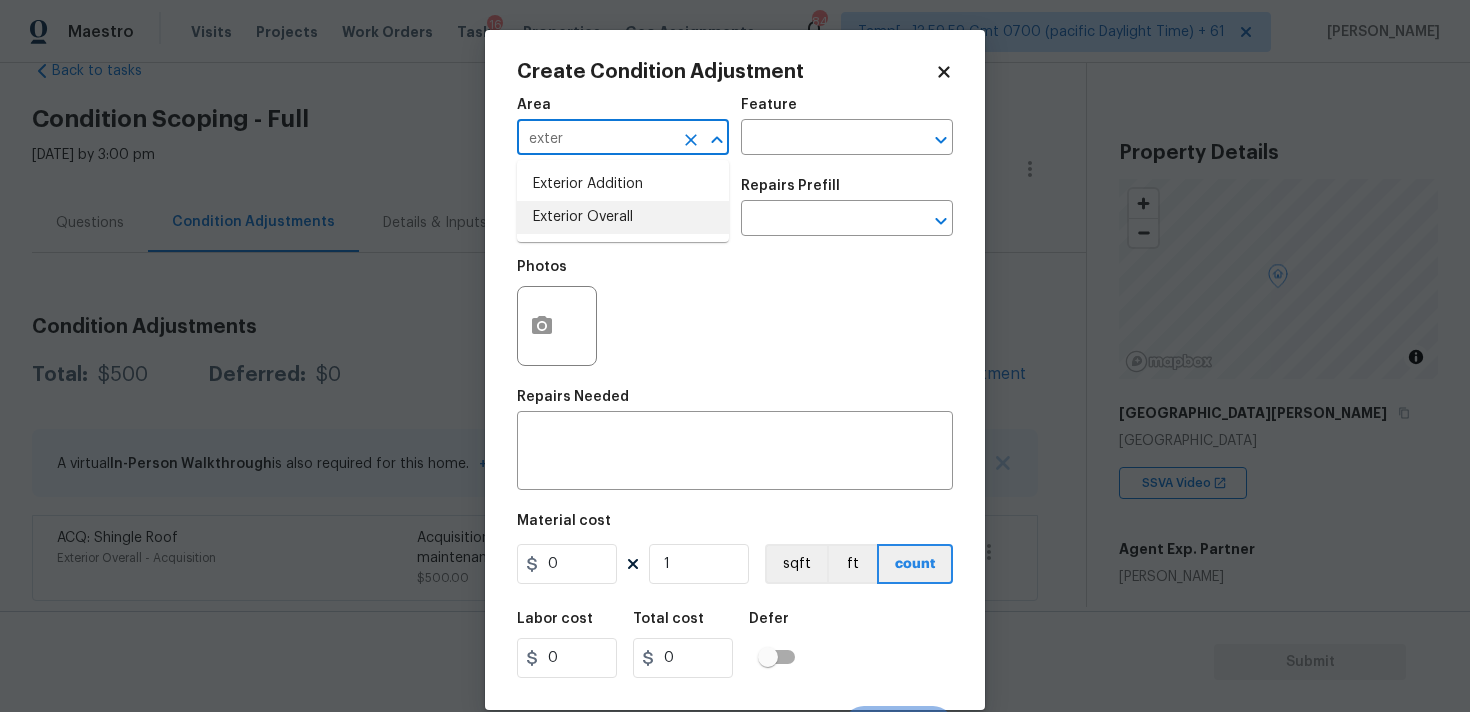click on "Exterior Overall" at bounding box center [623, 217] 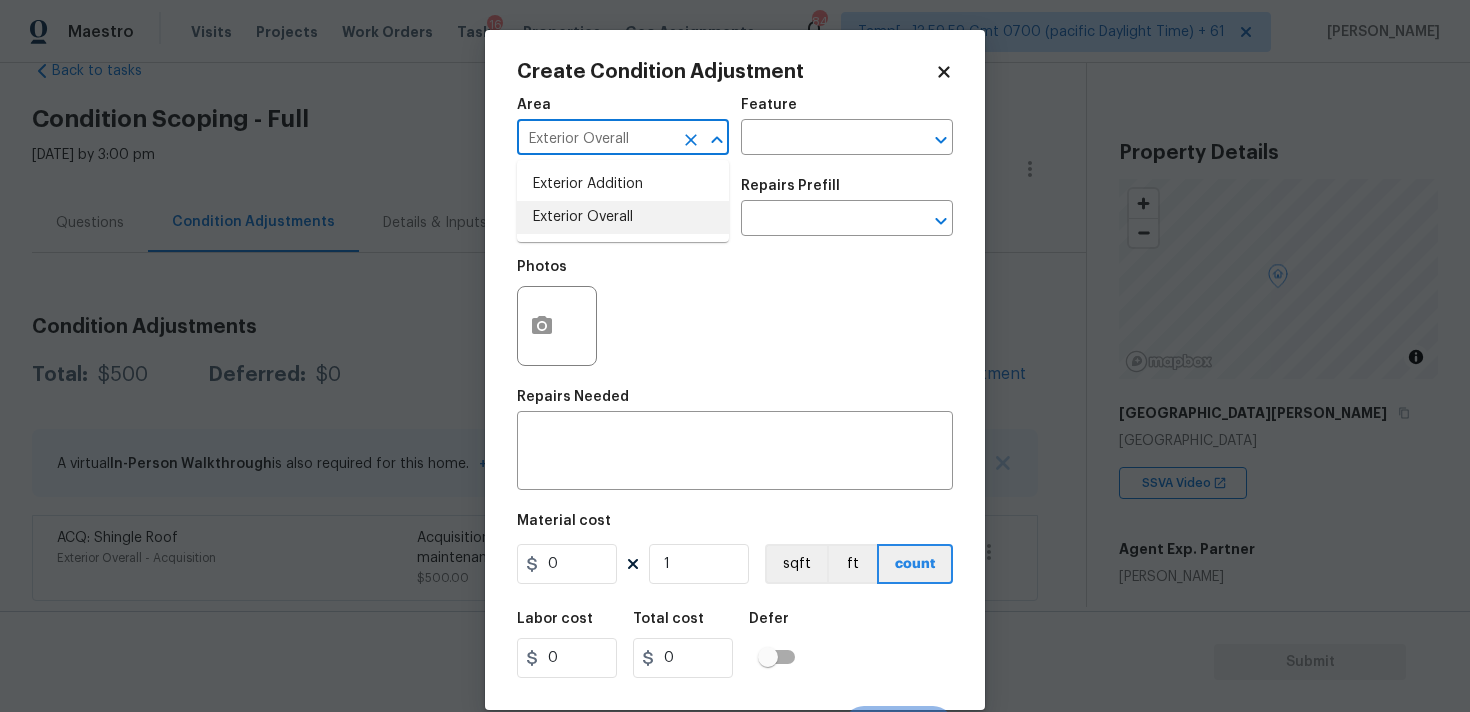 type on "Exterior Overall" 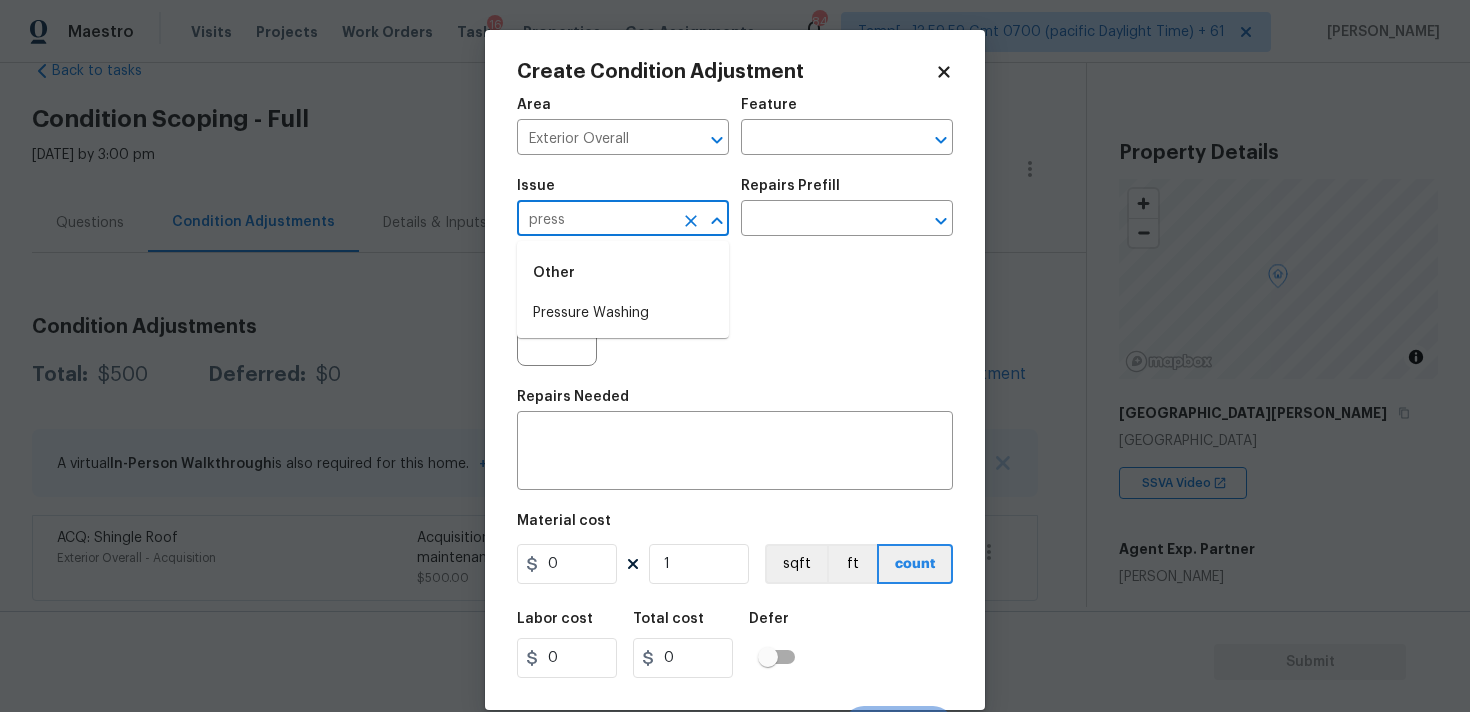 click on "Pressure Washing" at bounding box center (623, 313) 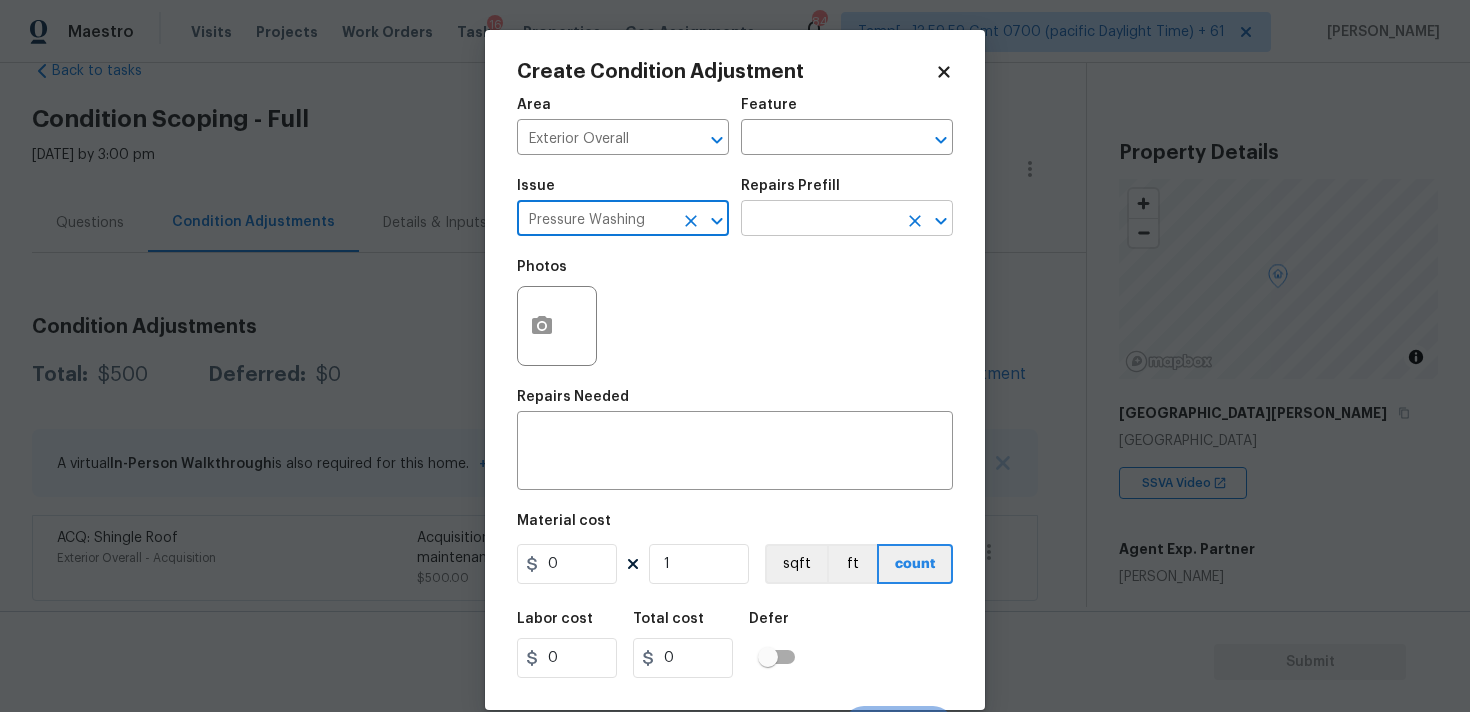 type on "Pressure Washing" 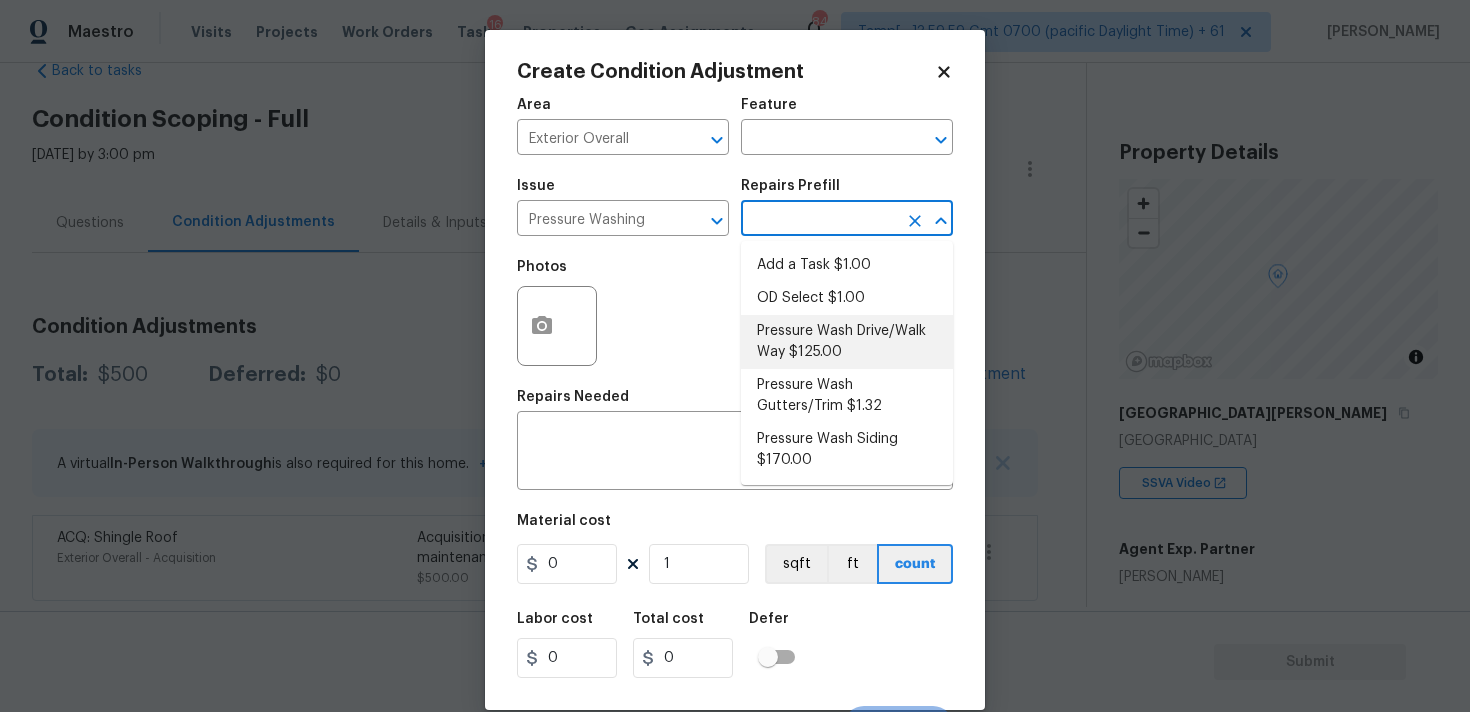 click on "Pressure Wash Drive/Walk Way $125.00" at bounding box center [847, 342] 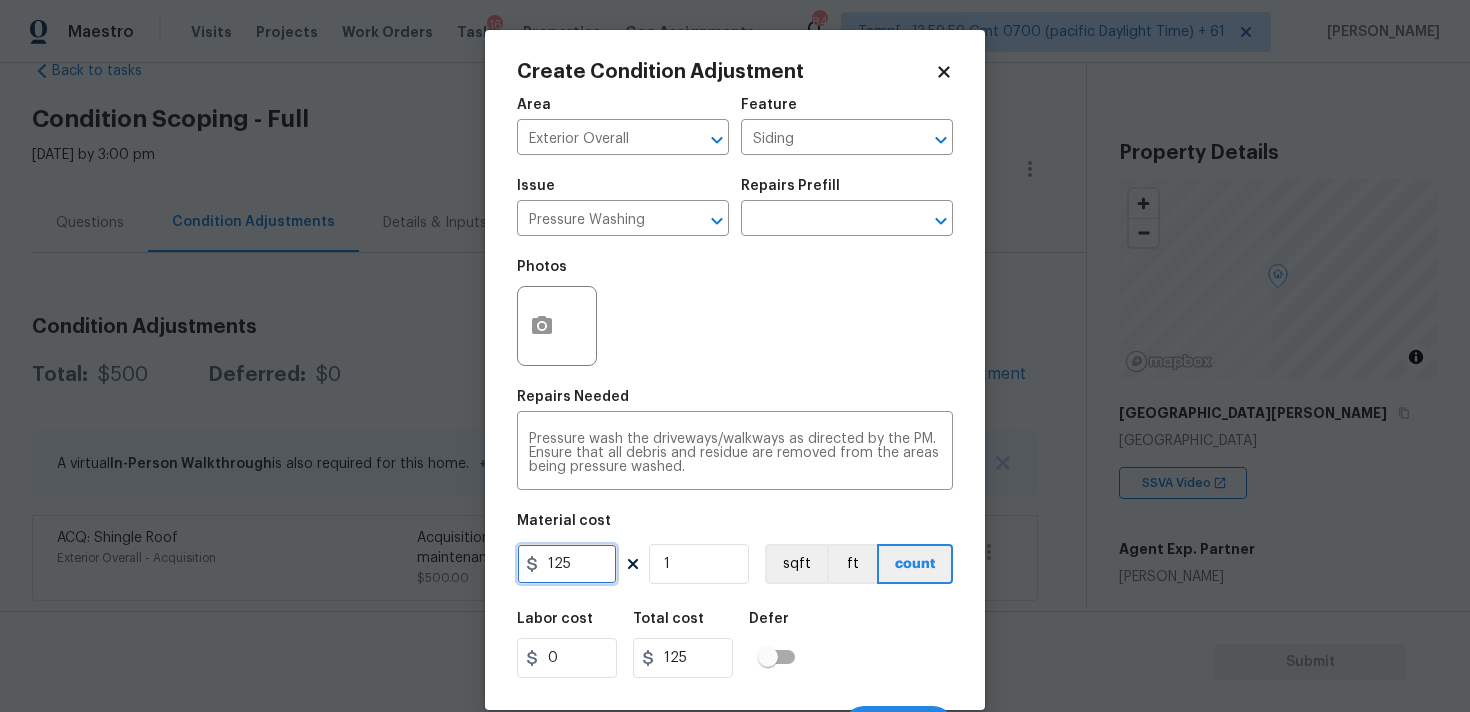 click on "125" at bounding box center [567, 564] 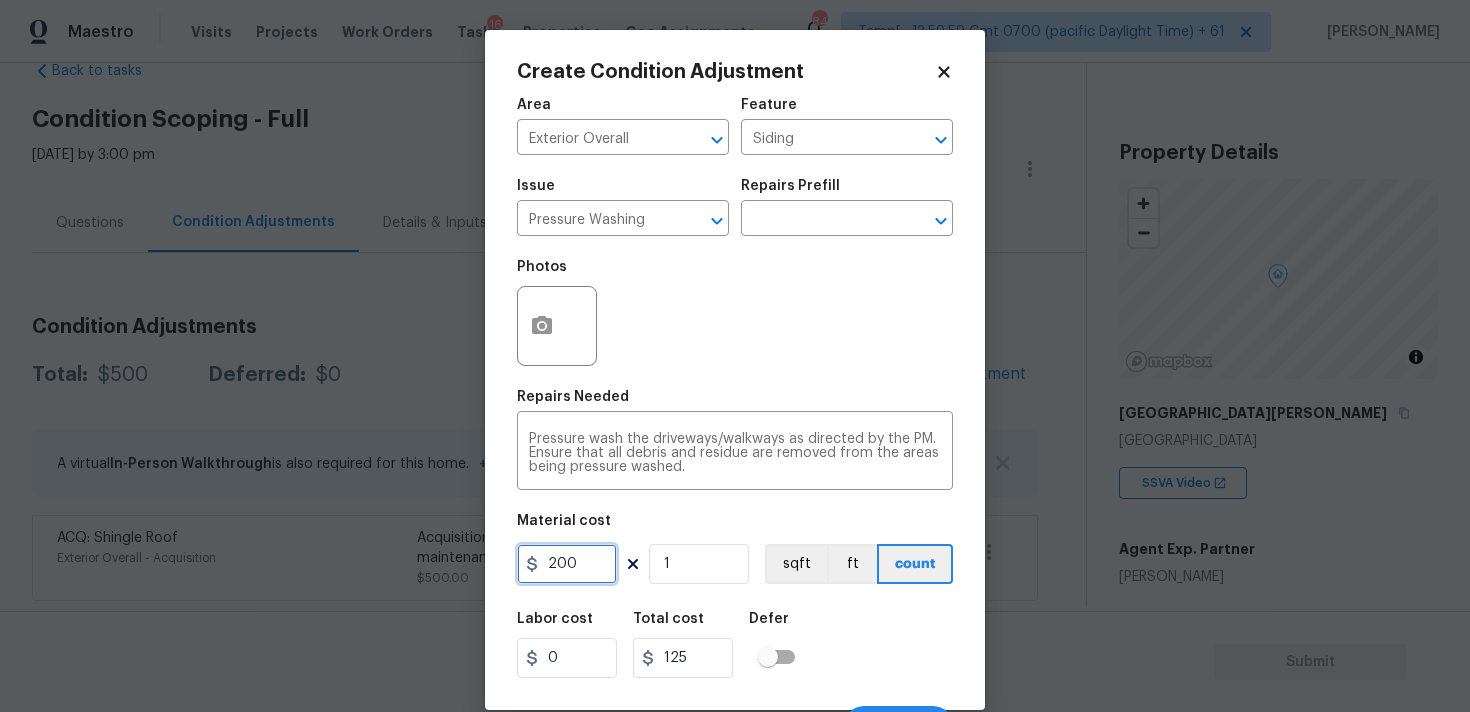 type on "200" 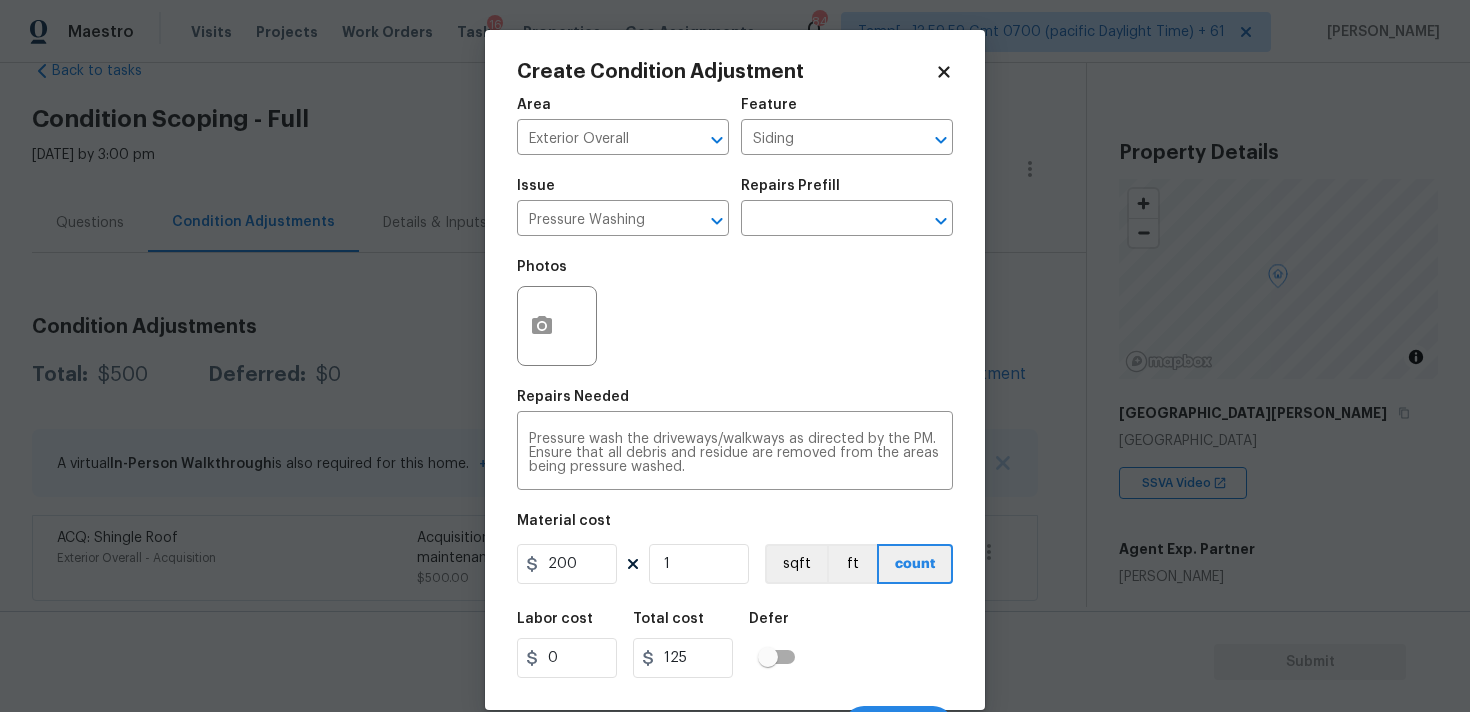 click on "Labor cost 0 Total cost 125 Defer" at bounding box center [735, 645] 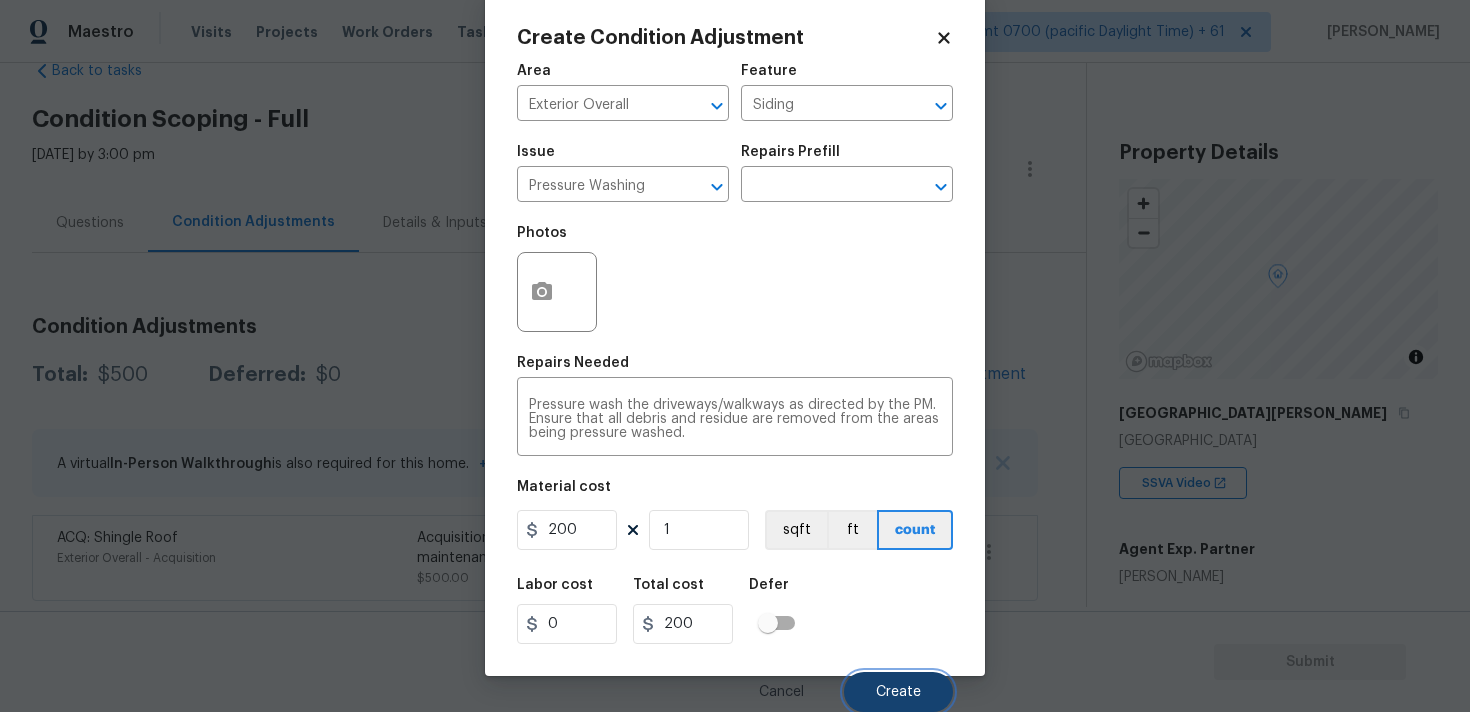 click on "Create" at bounding box center (898, 692) 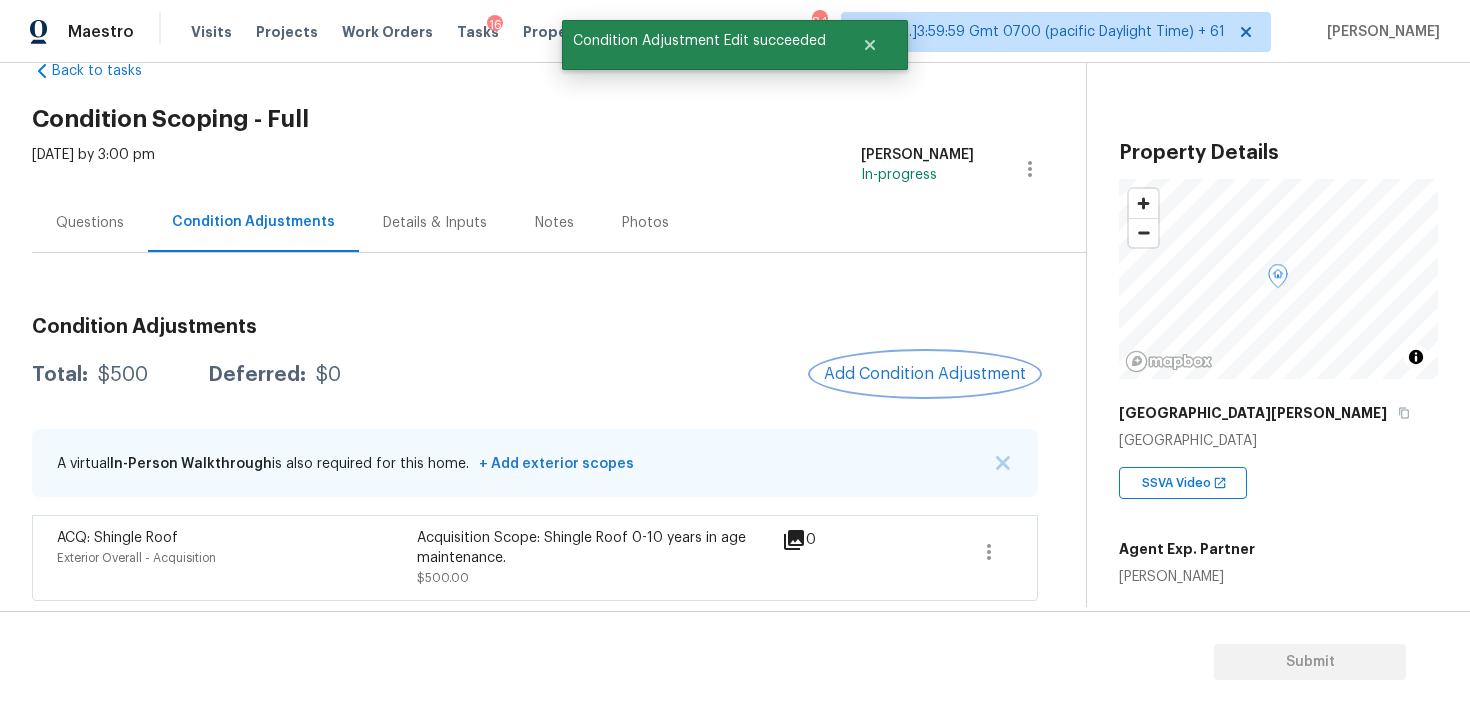 scroll, scrollTop: 0, scrollLeft: 0, axis: both 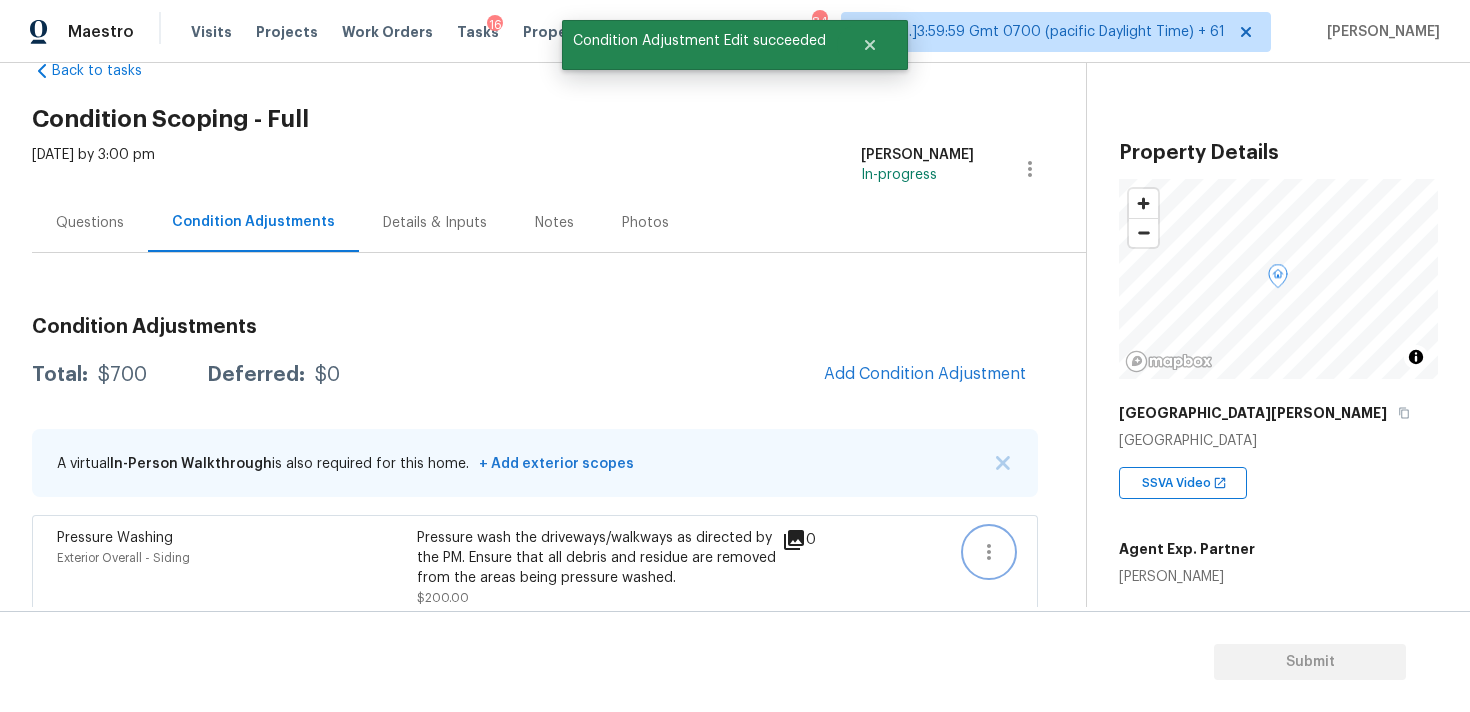 click 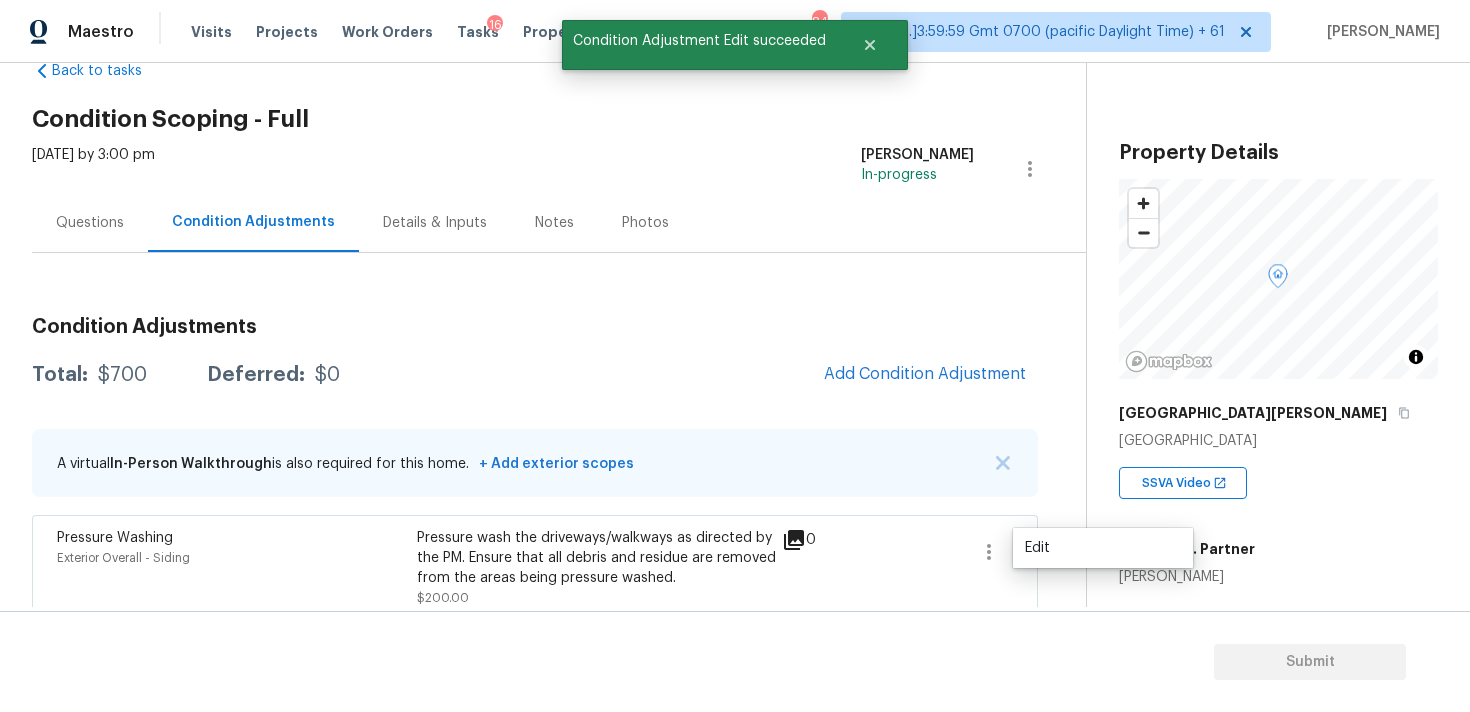 click on "Edit" at bounding box center [1103, 548] 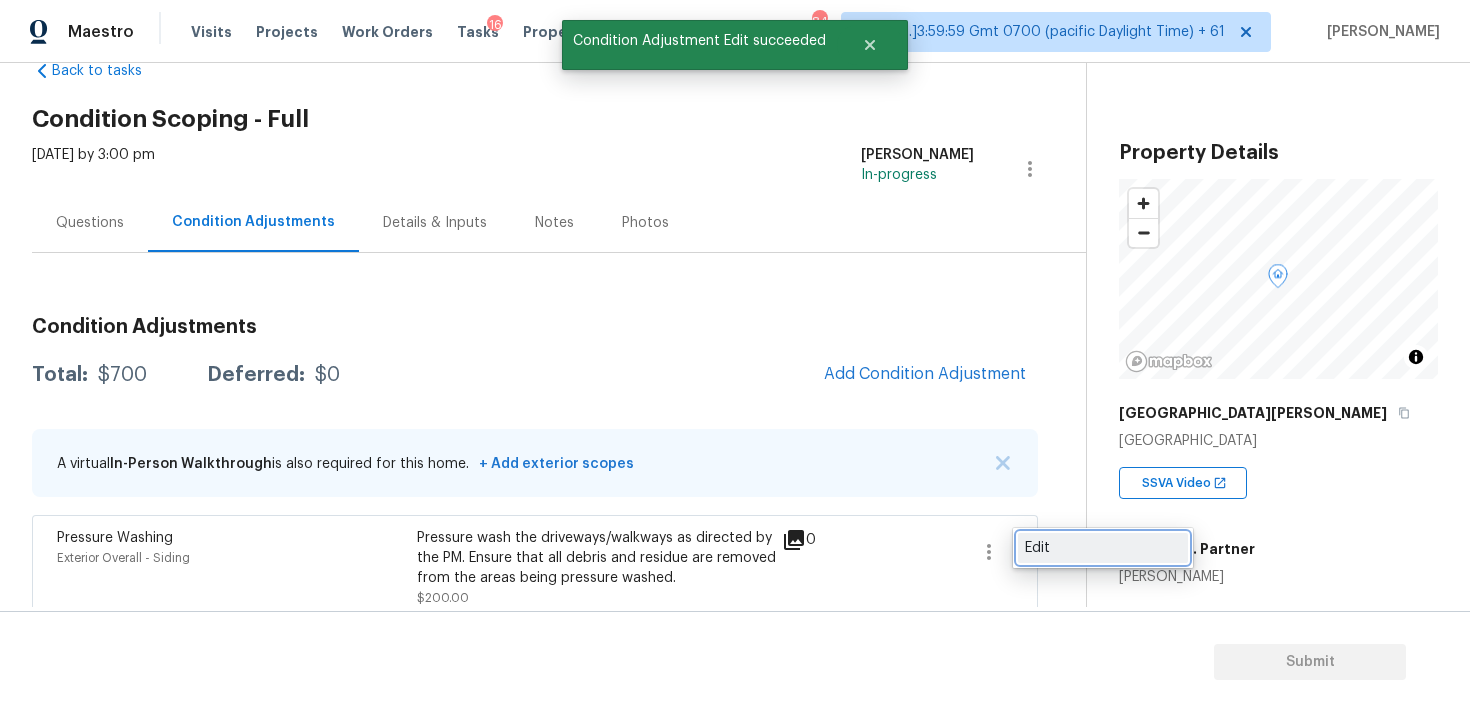 click on "Edit" at bounding box center [1103, 548] 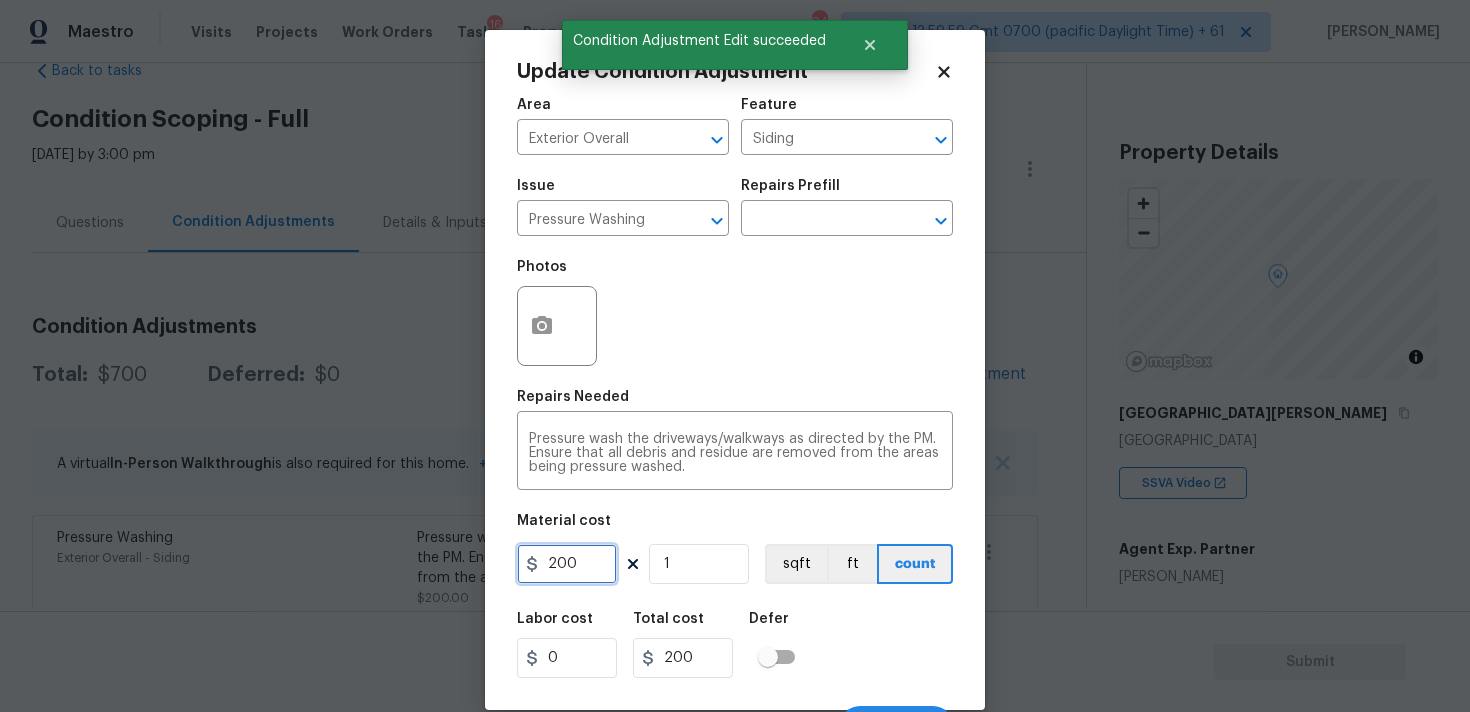 click on "200" at bounding box center [567, 564] 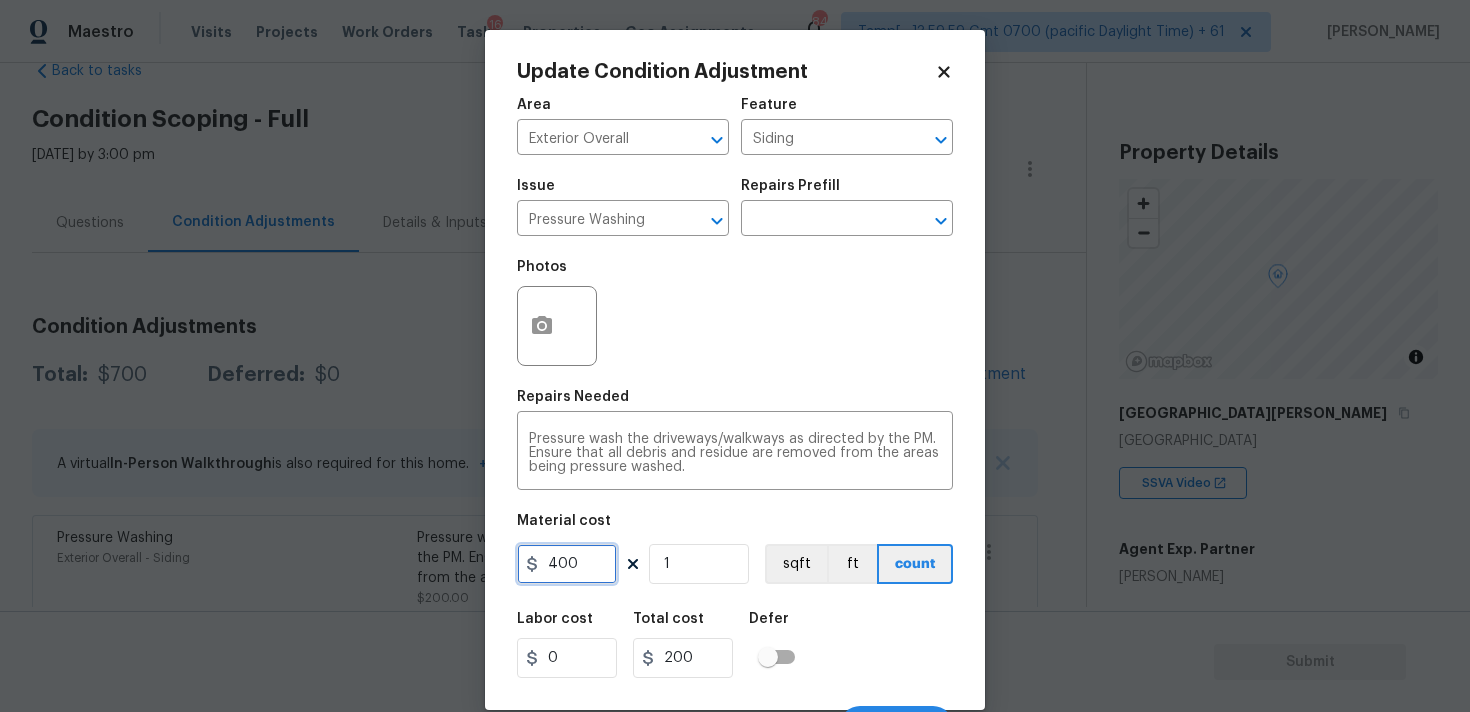 type on "400" 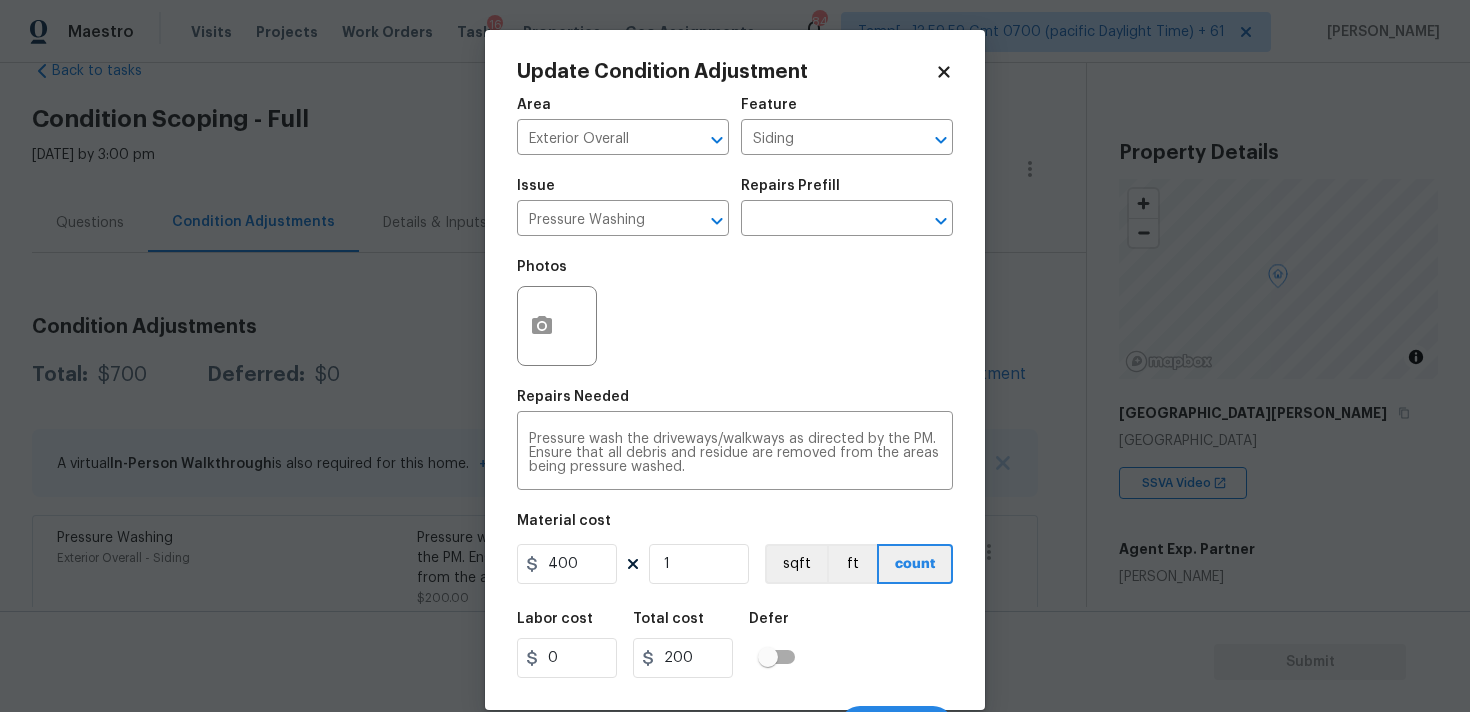 click on "Labor cost 0 Total cost 200 Defer" at bounding box center [735, 645] 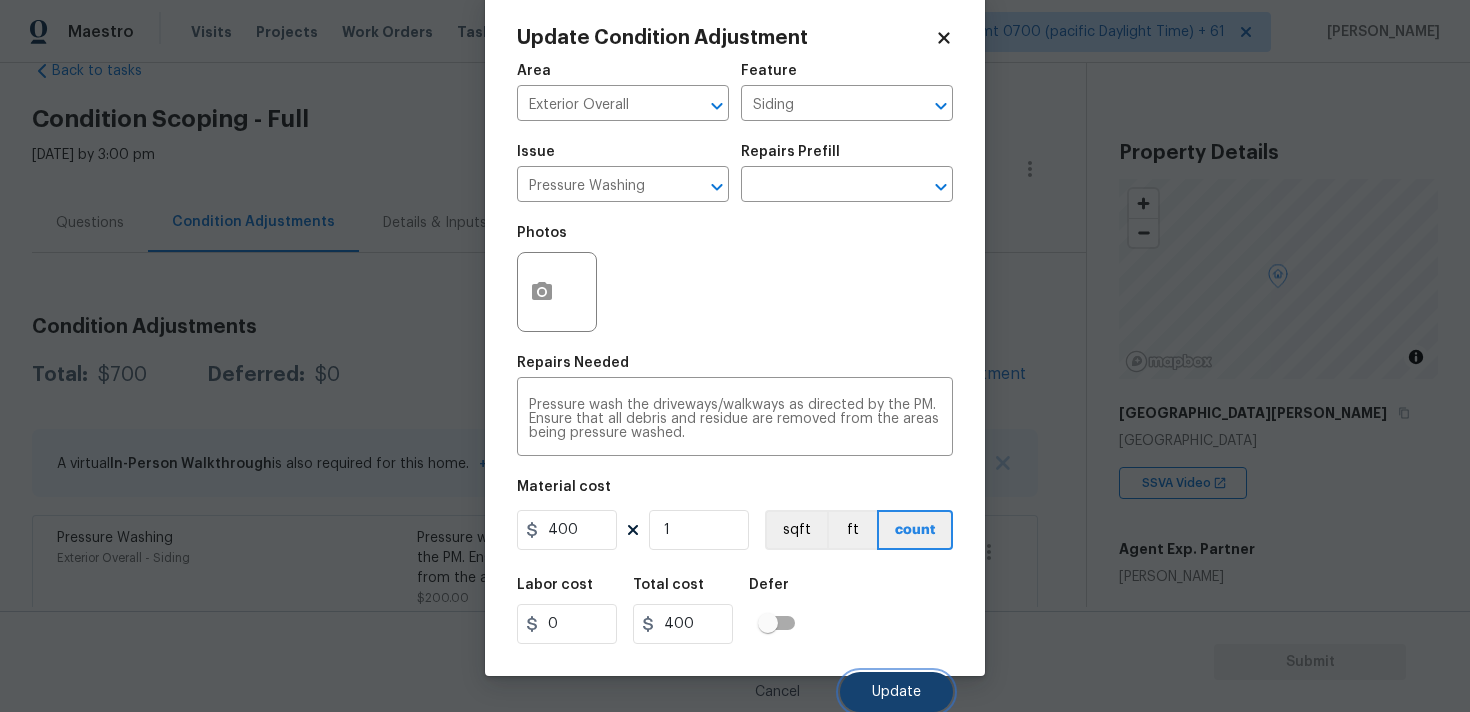 click on "Update" at bounding box center [896, 692] 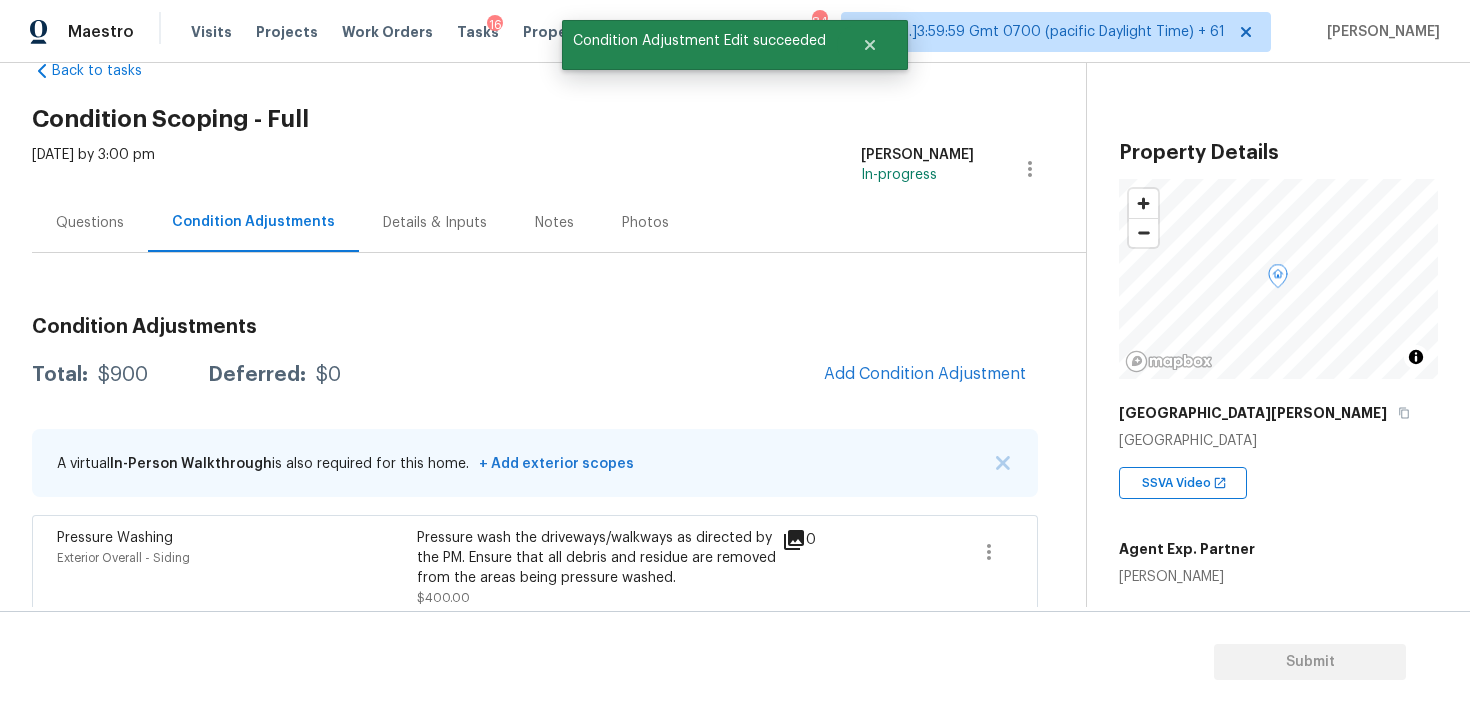 scroll, scrollTop: 0, scrollLeft: 0, axis: both 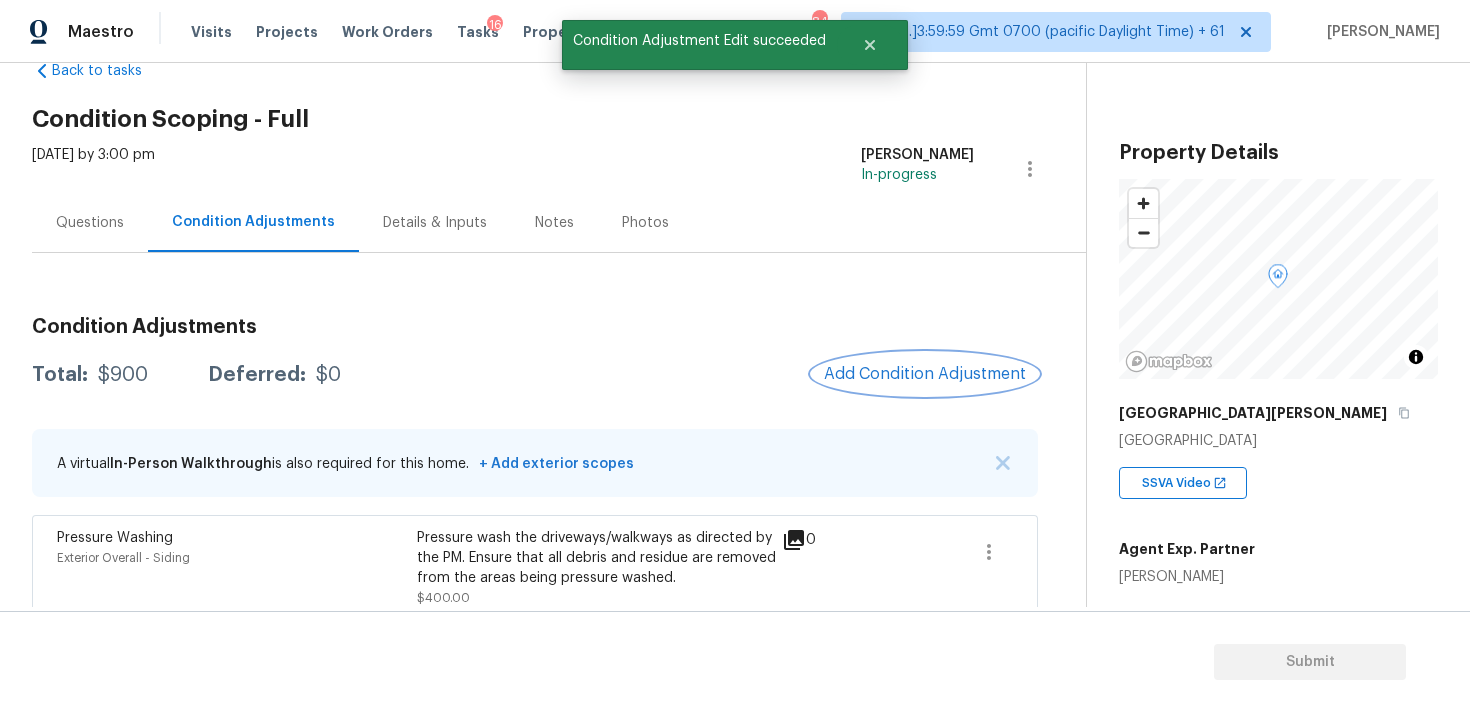 click on "Add Condition Adjustment" at bounding box center [925, 374] 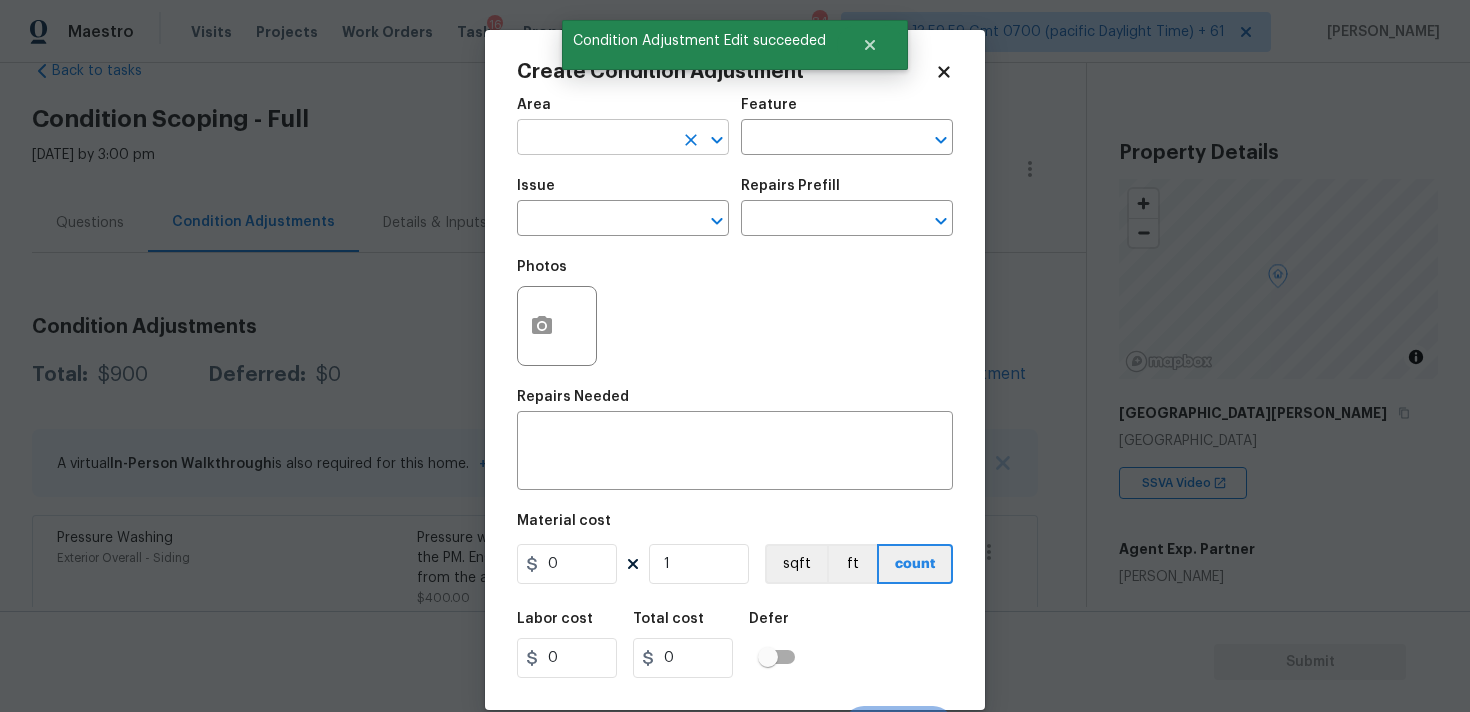 click at bounding box center [595, 139] 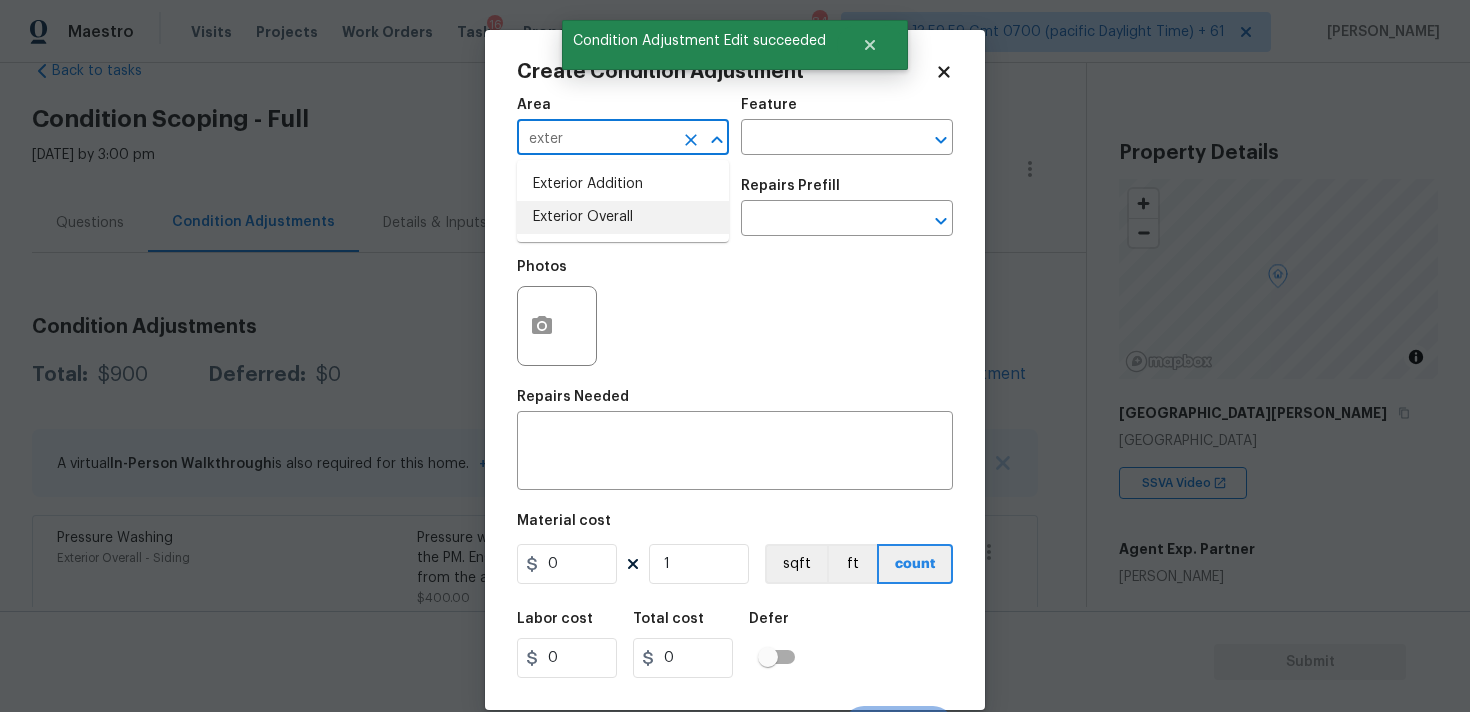 click on "Exterior Overall" at bounding box center (623, 217) 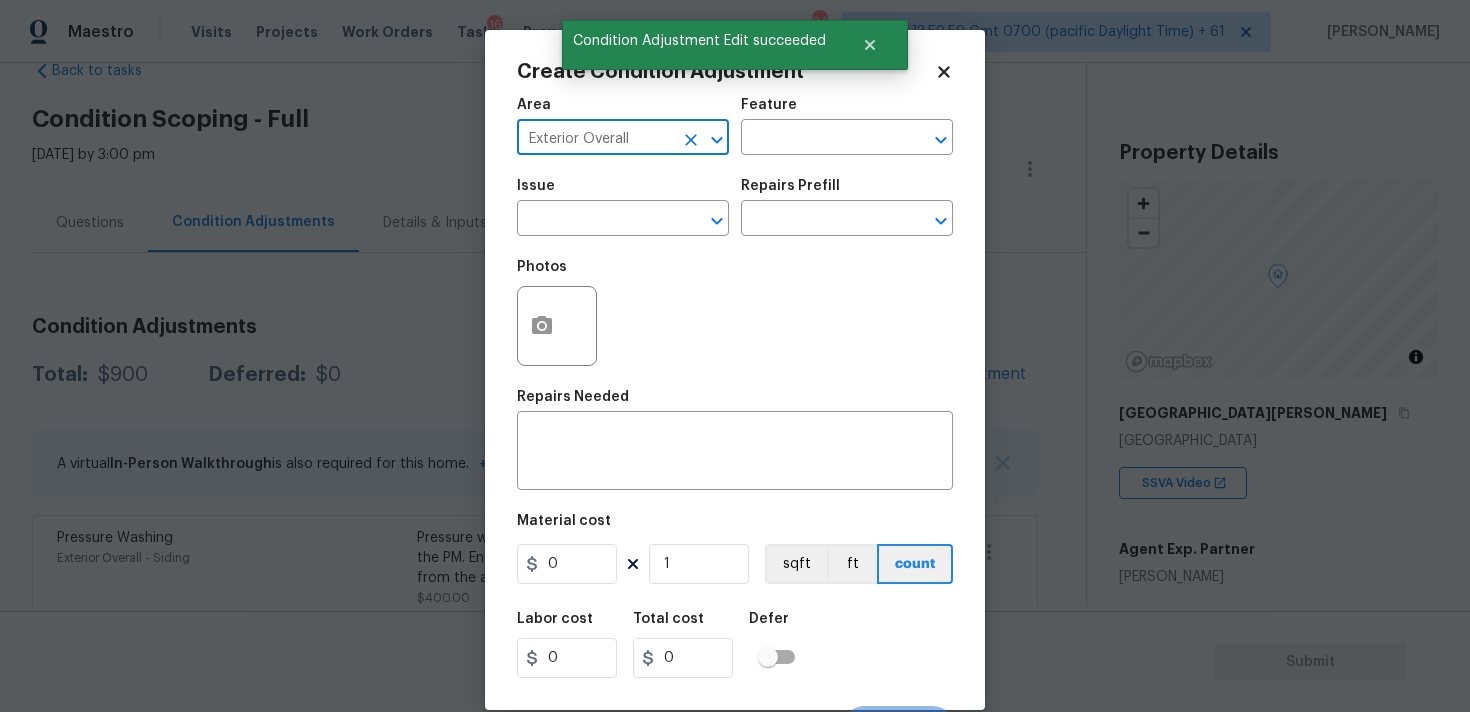 type on "Exterior Overall" 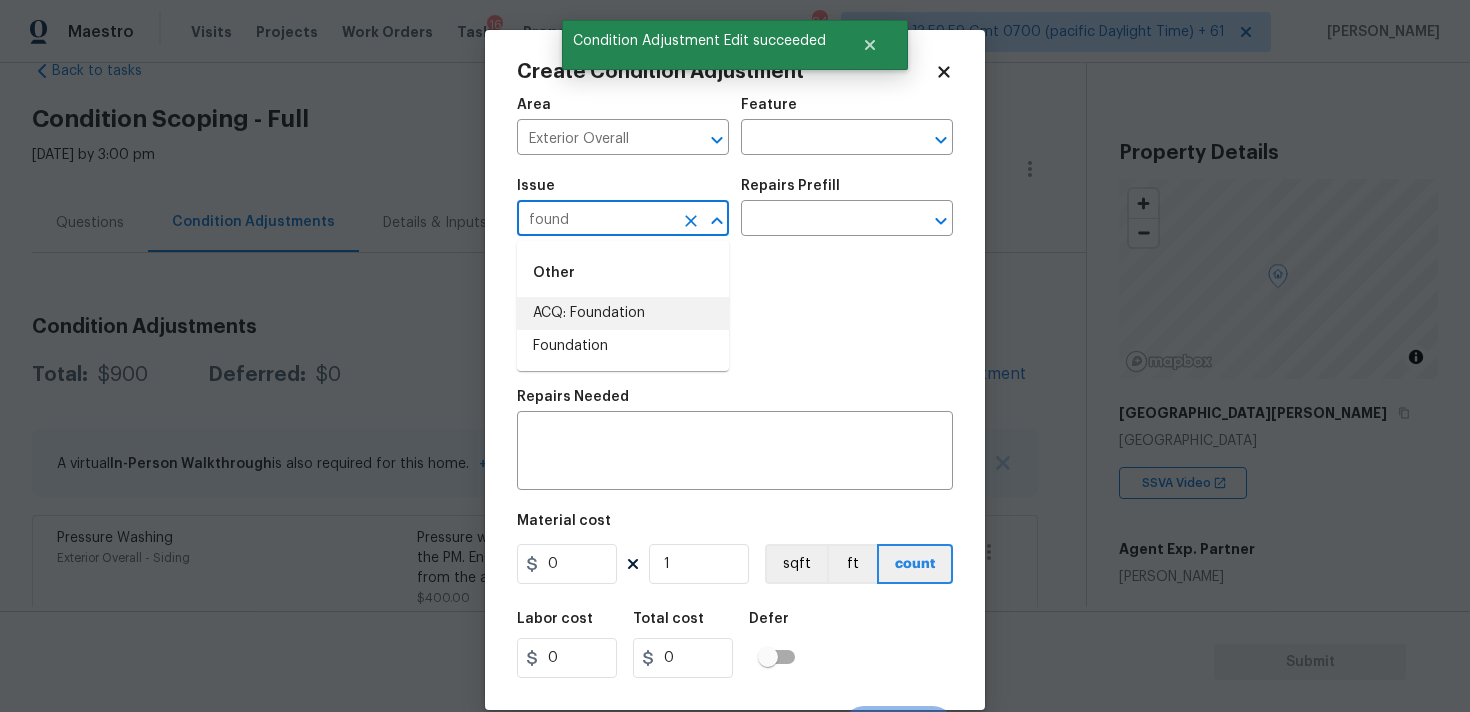 click on "ACQ: Foundation" at bounding box center (623, 313) 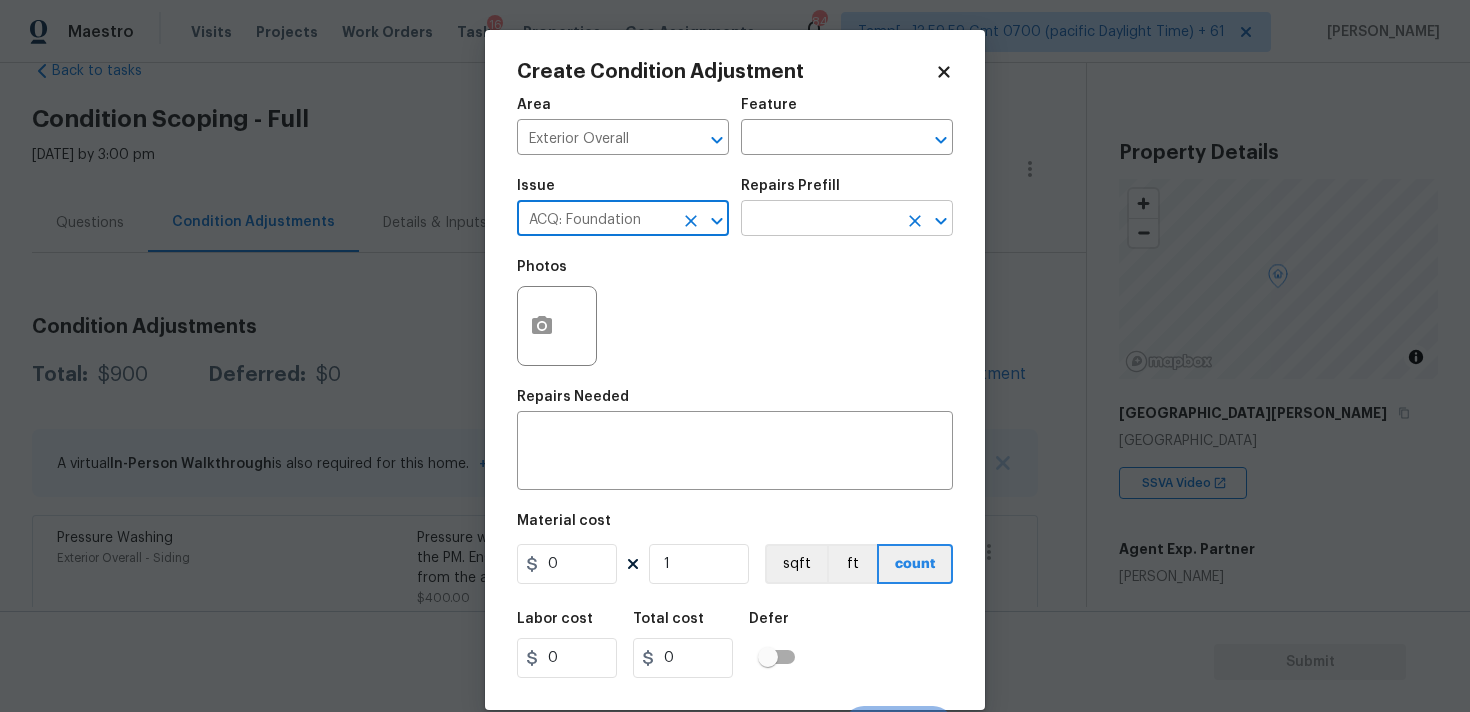 type on "ACQ: Foundation" 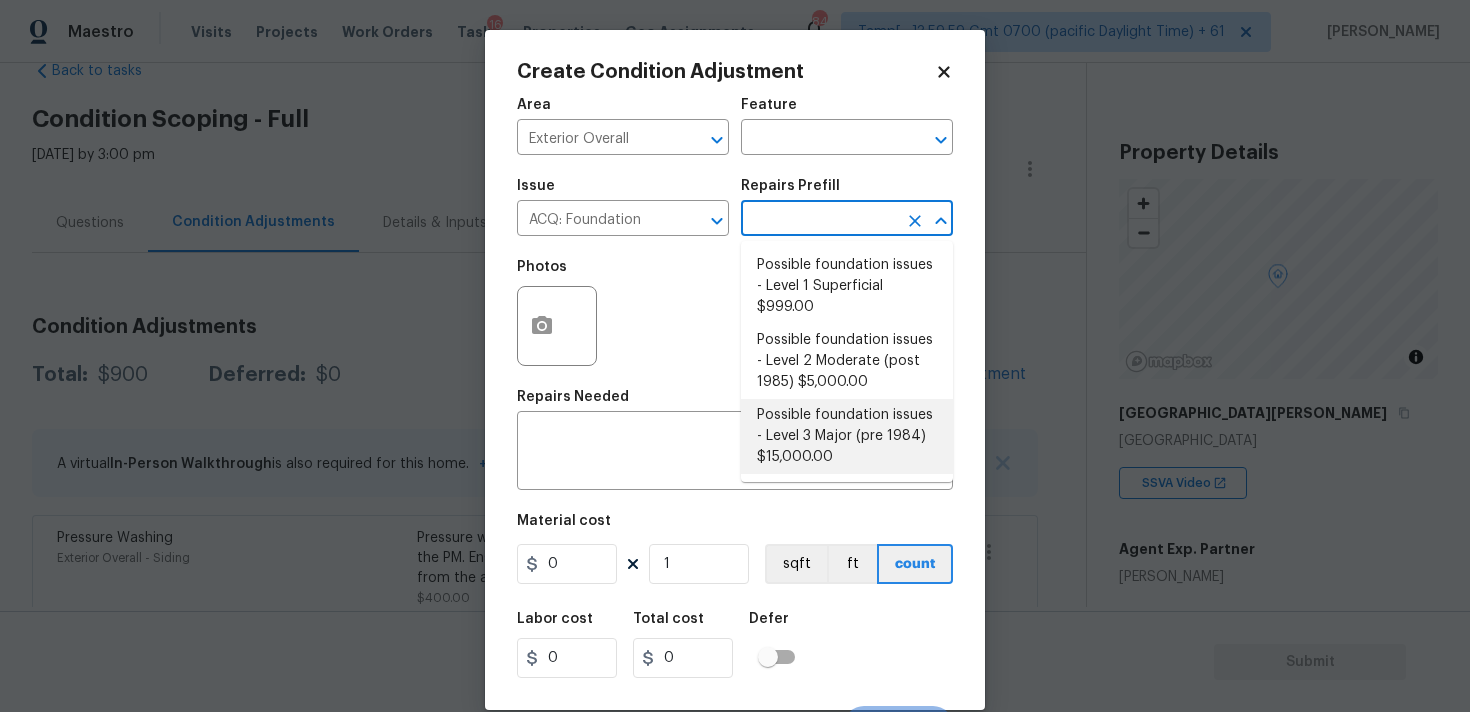 click on "Possible foundation issues - Level 3 Major (pre 1984) $15,000.00" at bounding box center (847, 436) 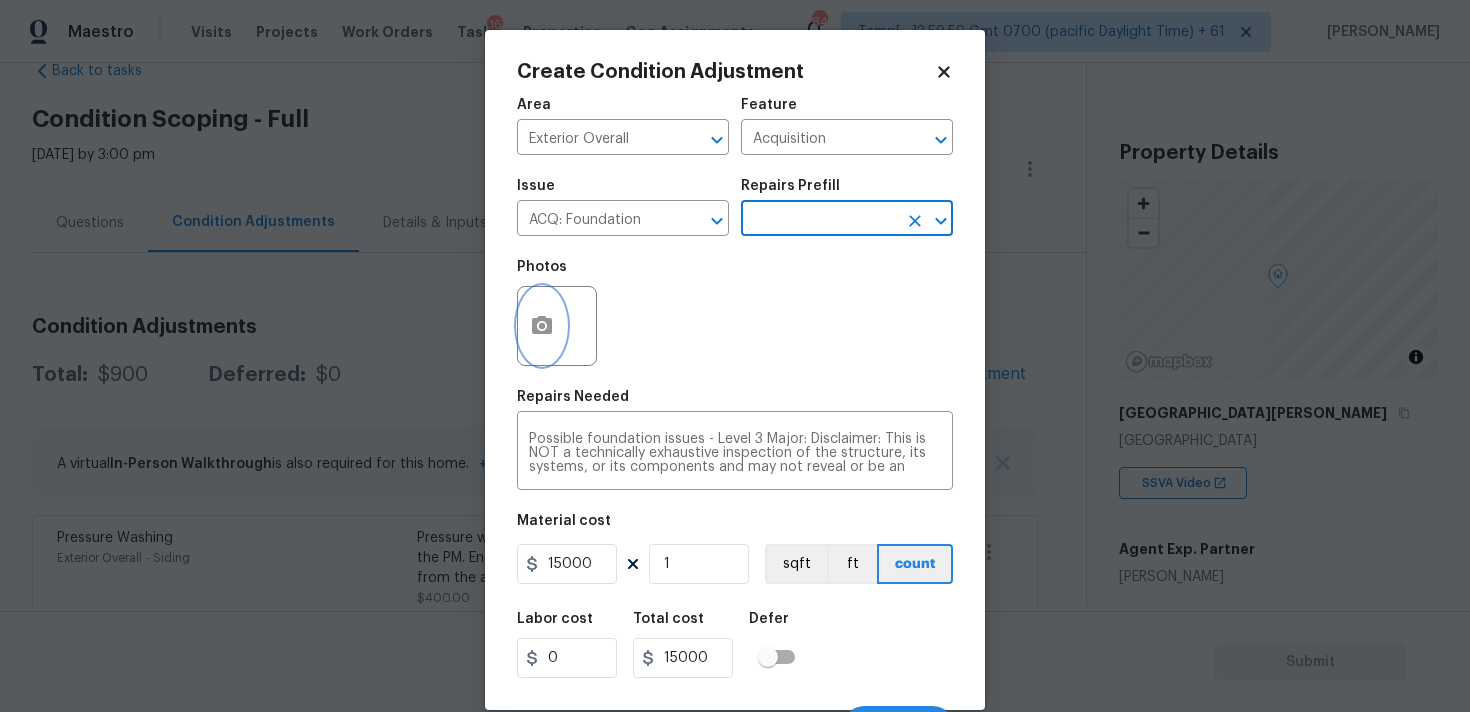 click 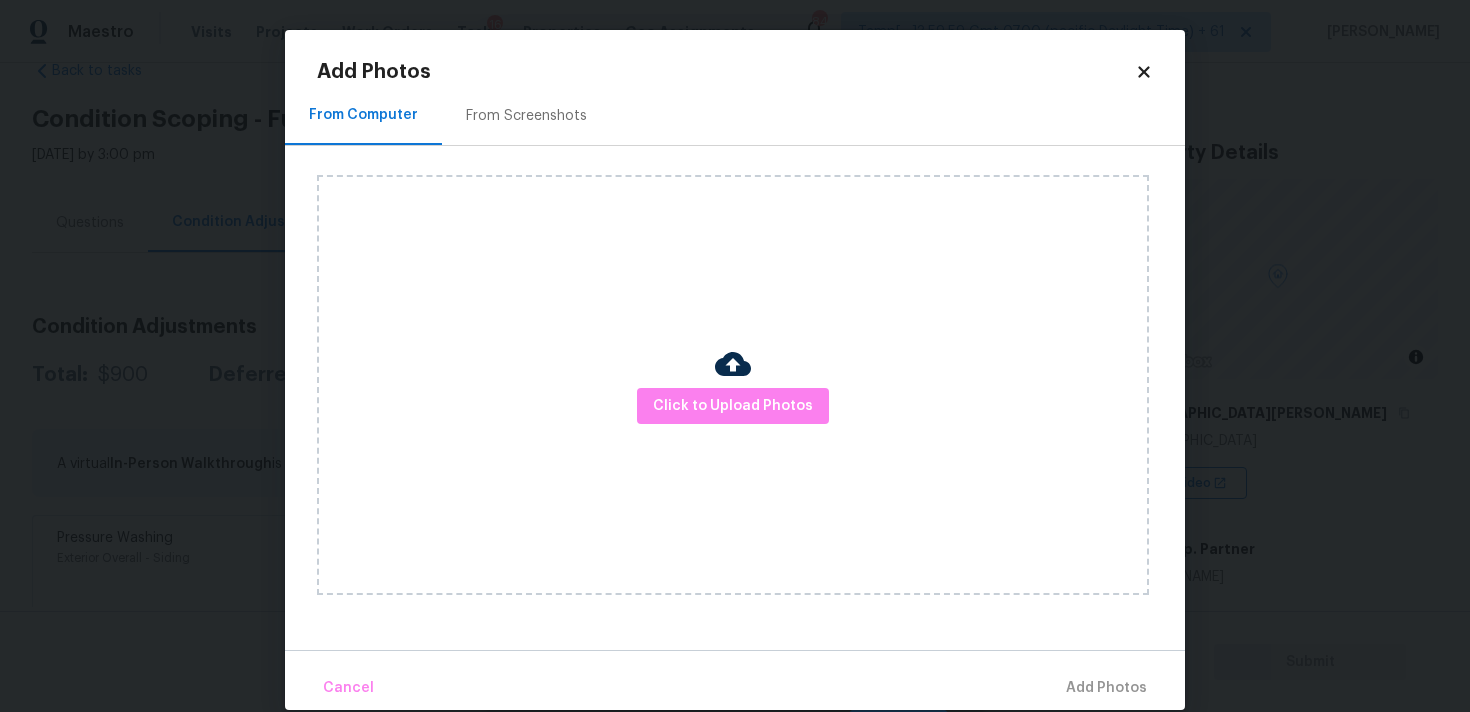 click on "Click to Upload Photos" at bounding box center (733, 385) 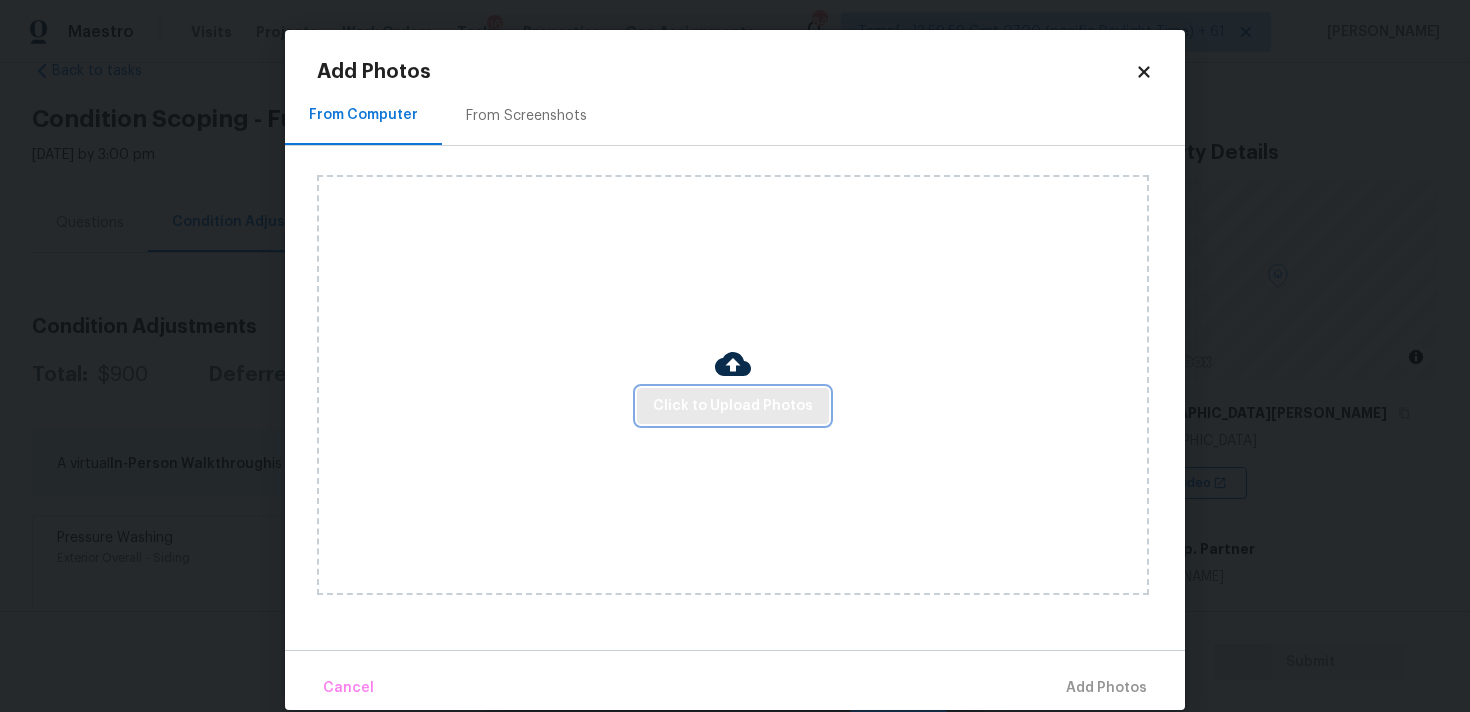 click on "Click to Upload Photos" at bounding box center [733, 406] 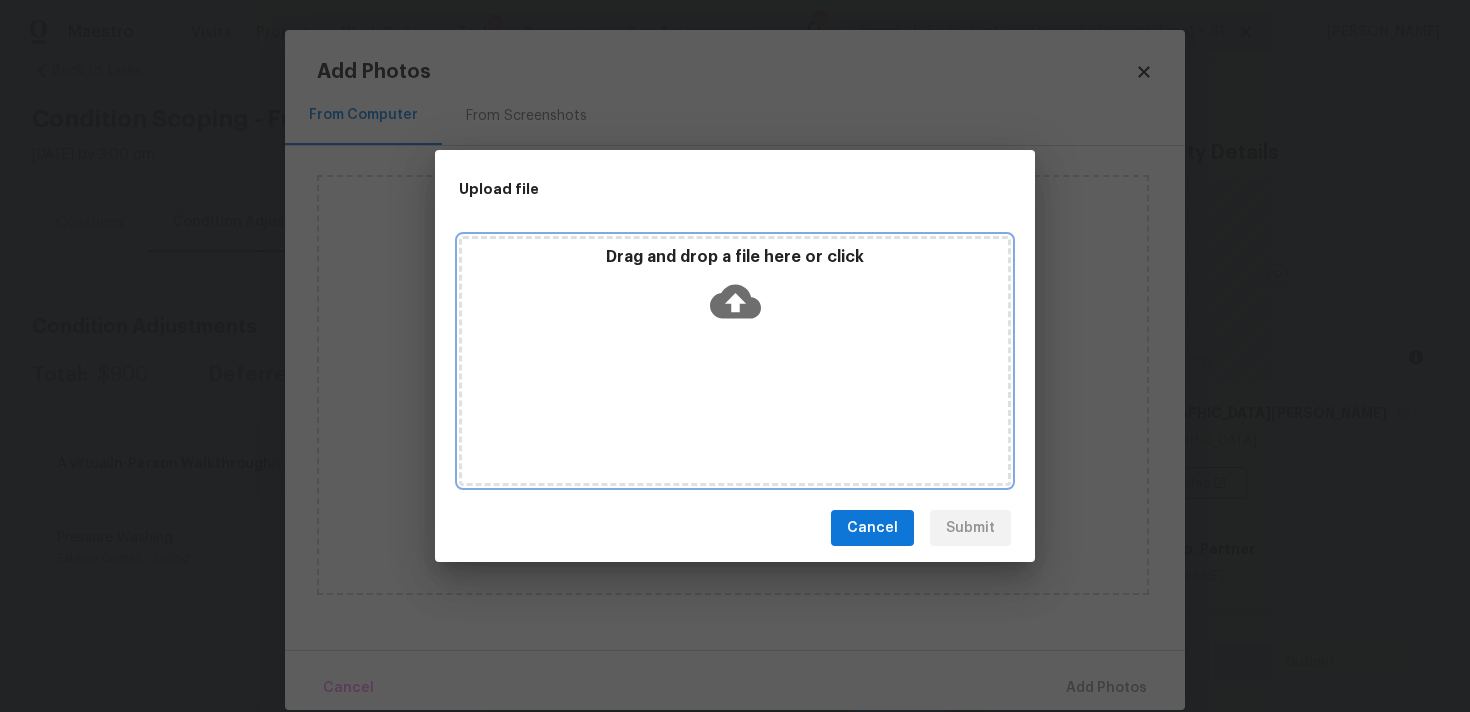 click 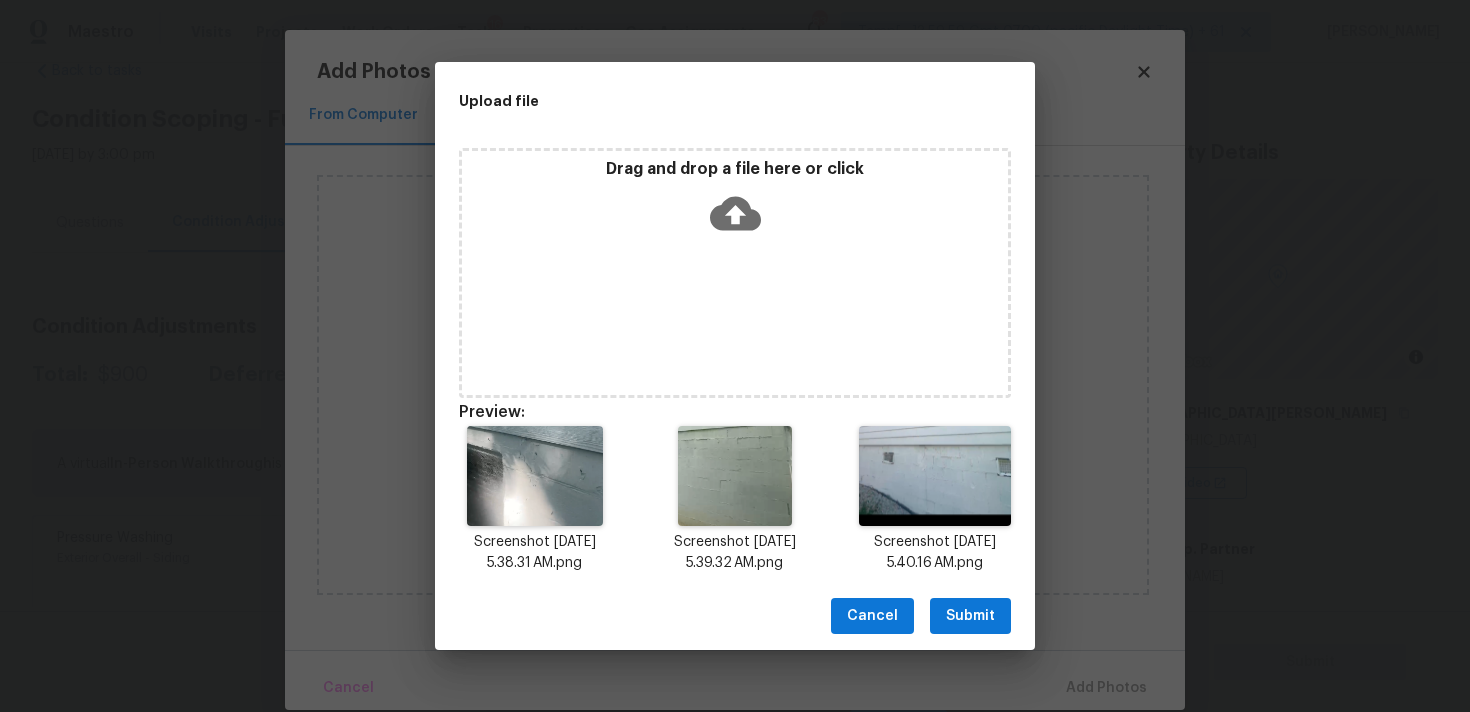 scroll, scrollTop: 16, scrollLeft: 0, axis: vertical 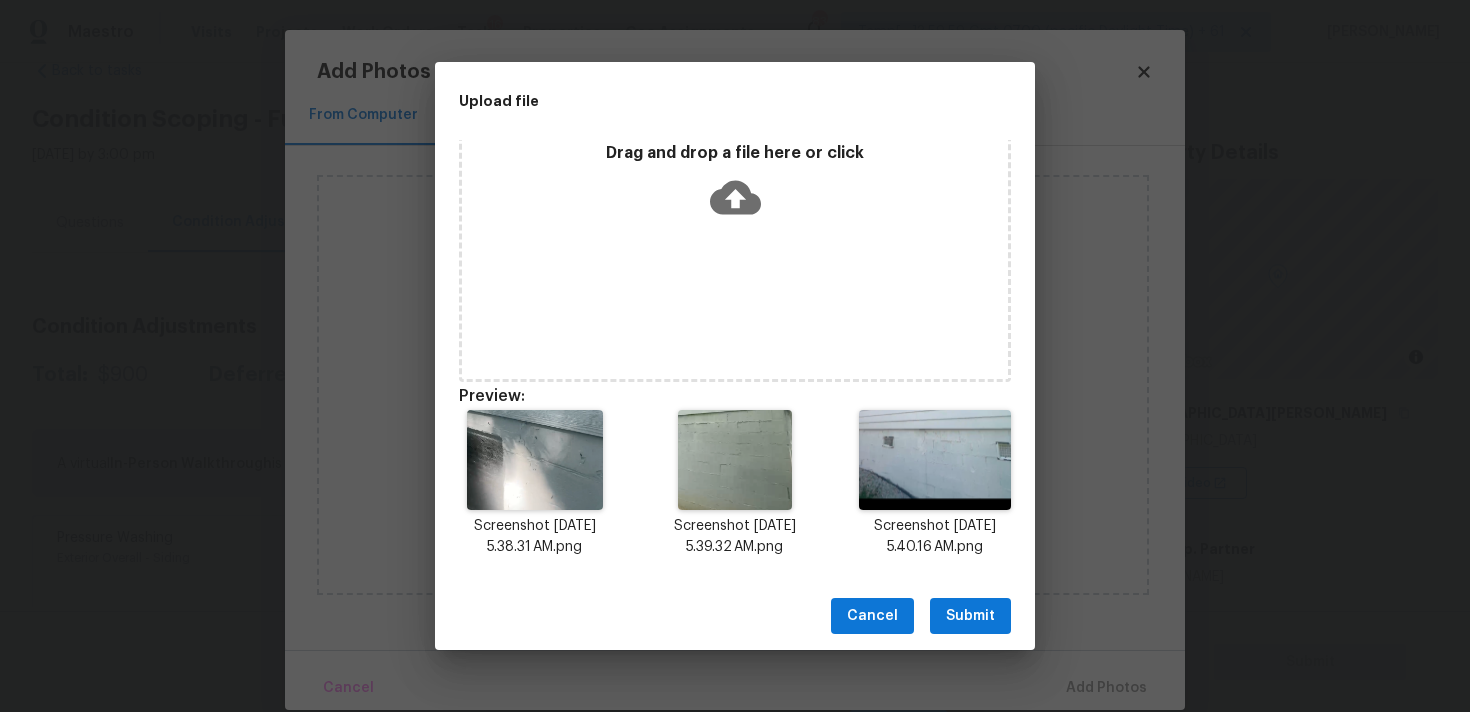 click on "Submit" at bounding box center (970, 616) 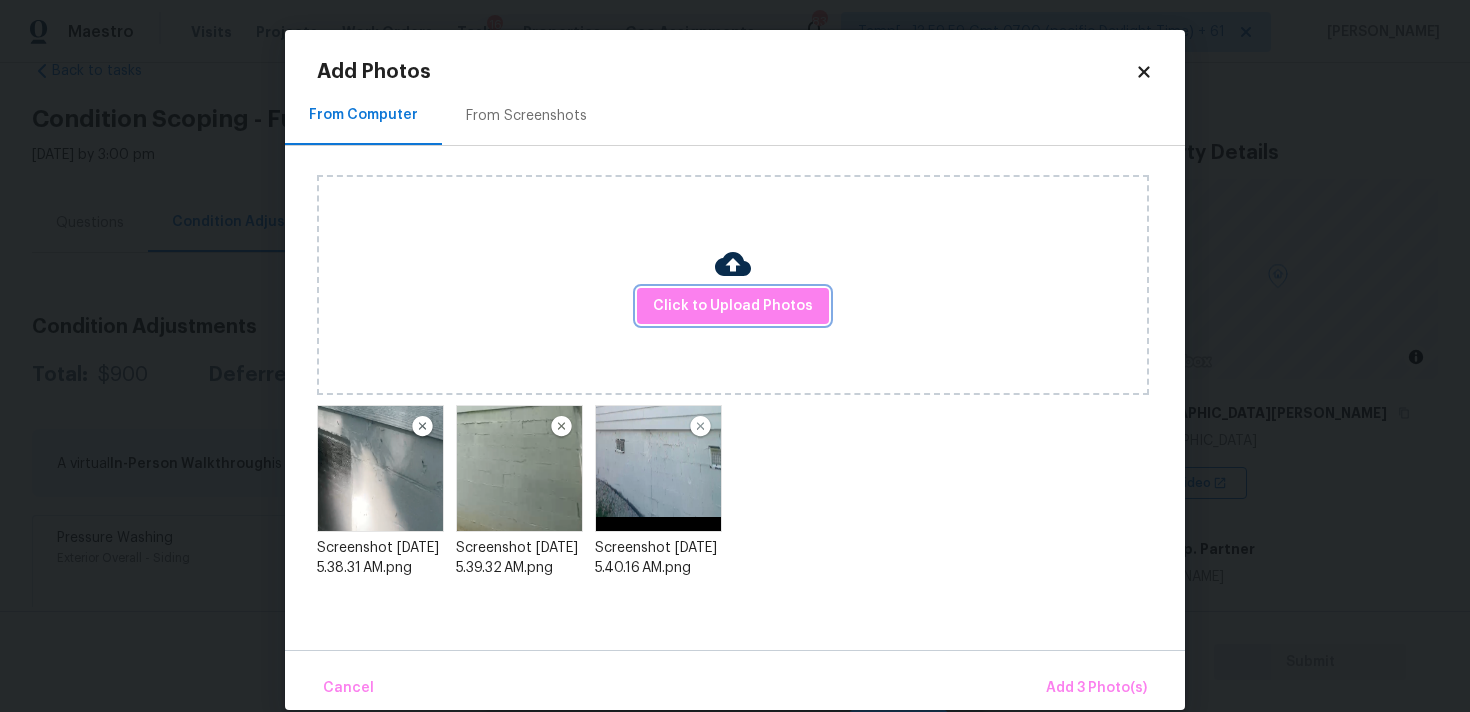 scroll, scrollTop: 0, scrollLeft: 0, axis: both 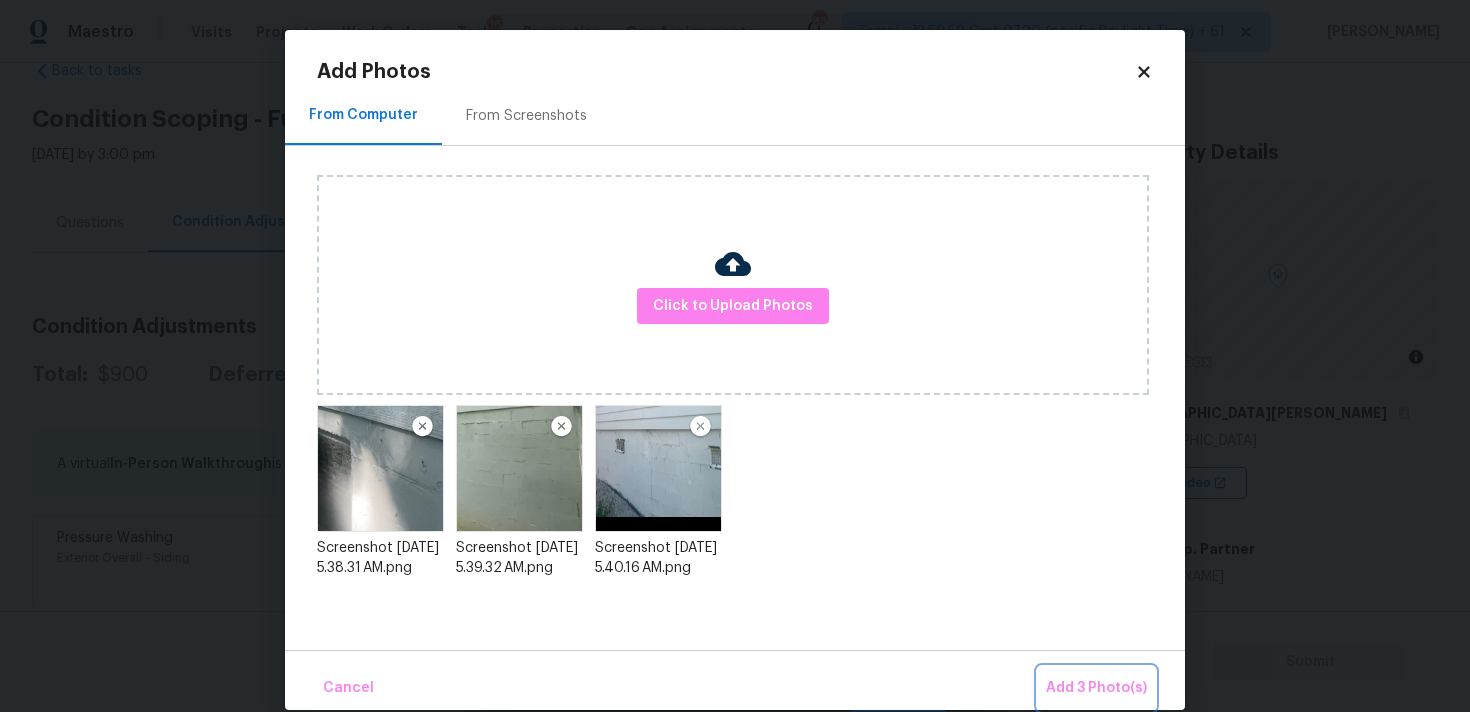 click on "Add 3 Photo(s)" at bounding box center [1096, 688] 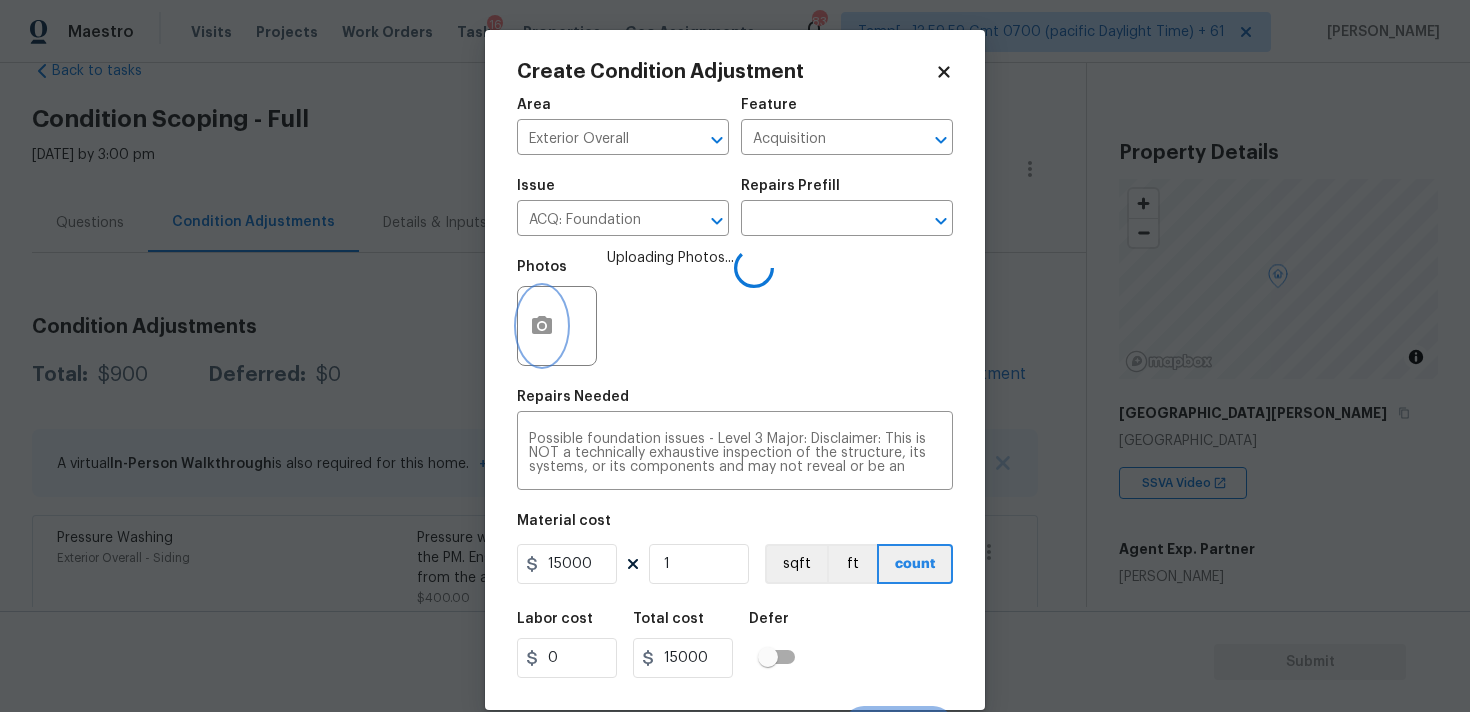 scroll, scrollTop: 35, scrollLeft: 0, axis: vertical 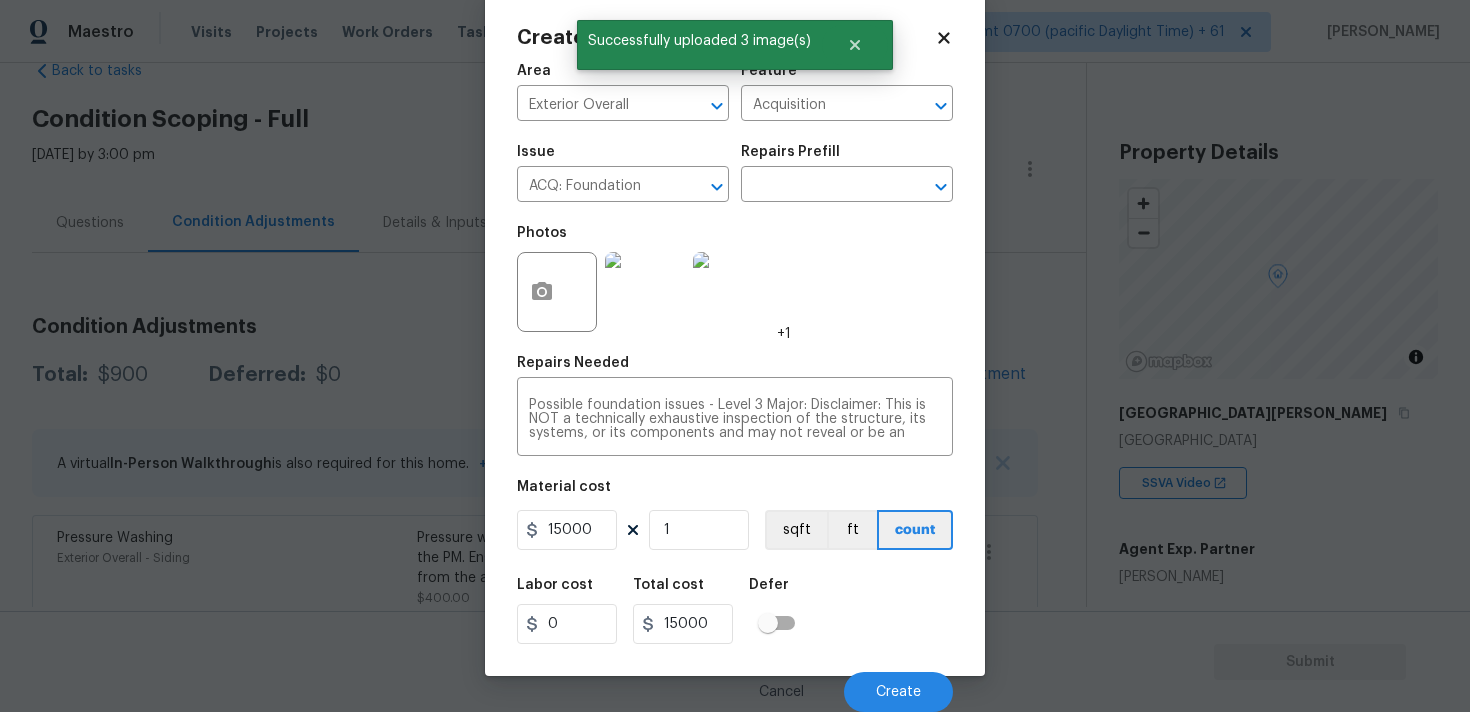 click on "Cancel Create" at bounding box center [735, 684] 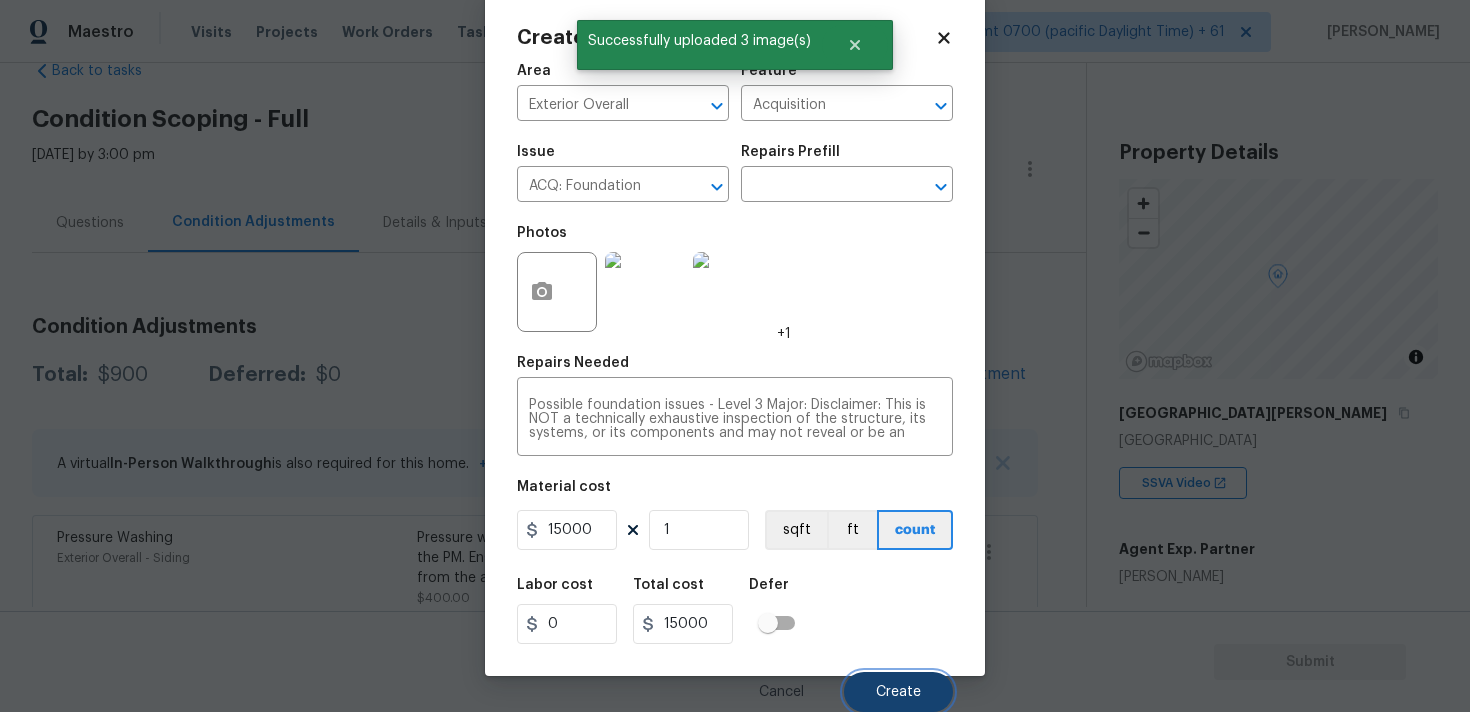 click on "Create" at bounding box center (898, 692) 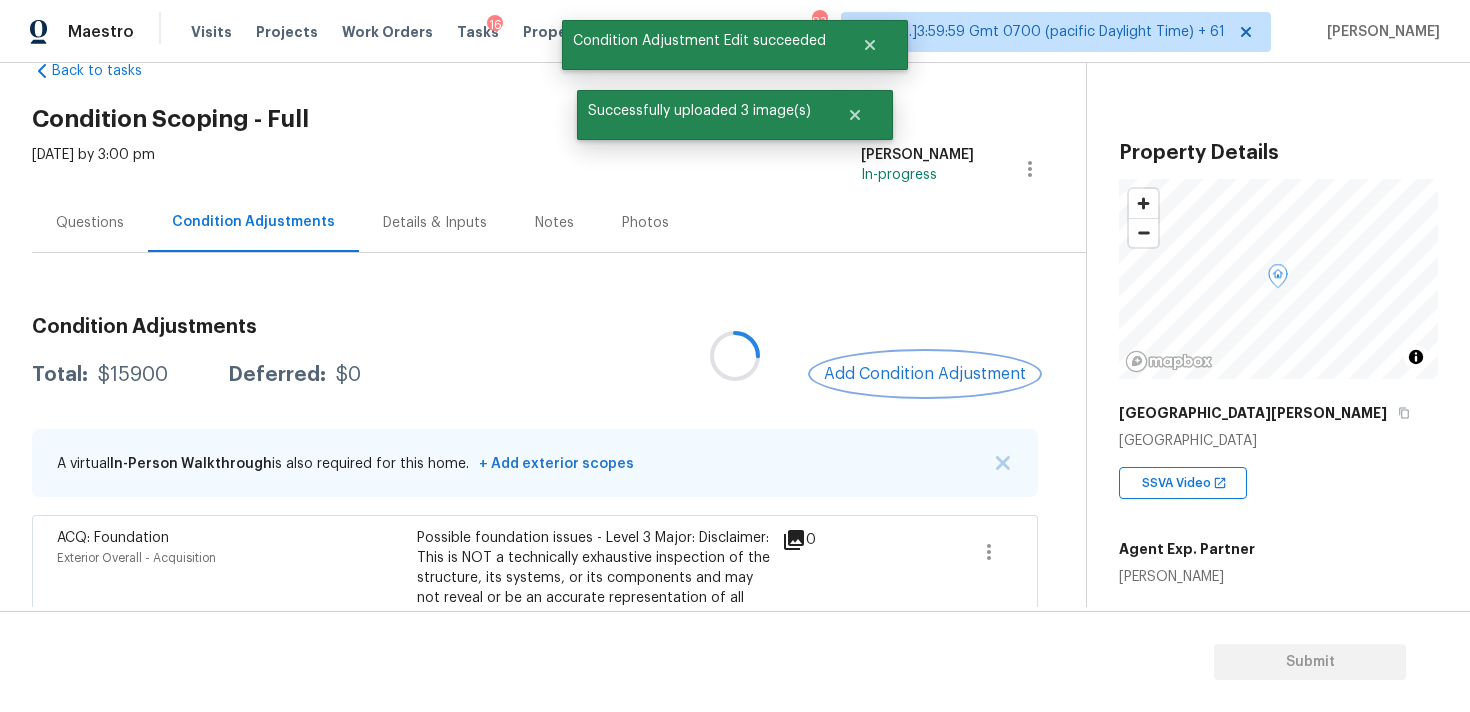 scroll, scrollTop: 0, scrollLeft: 0, axis: both 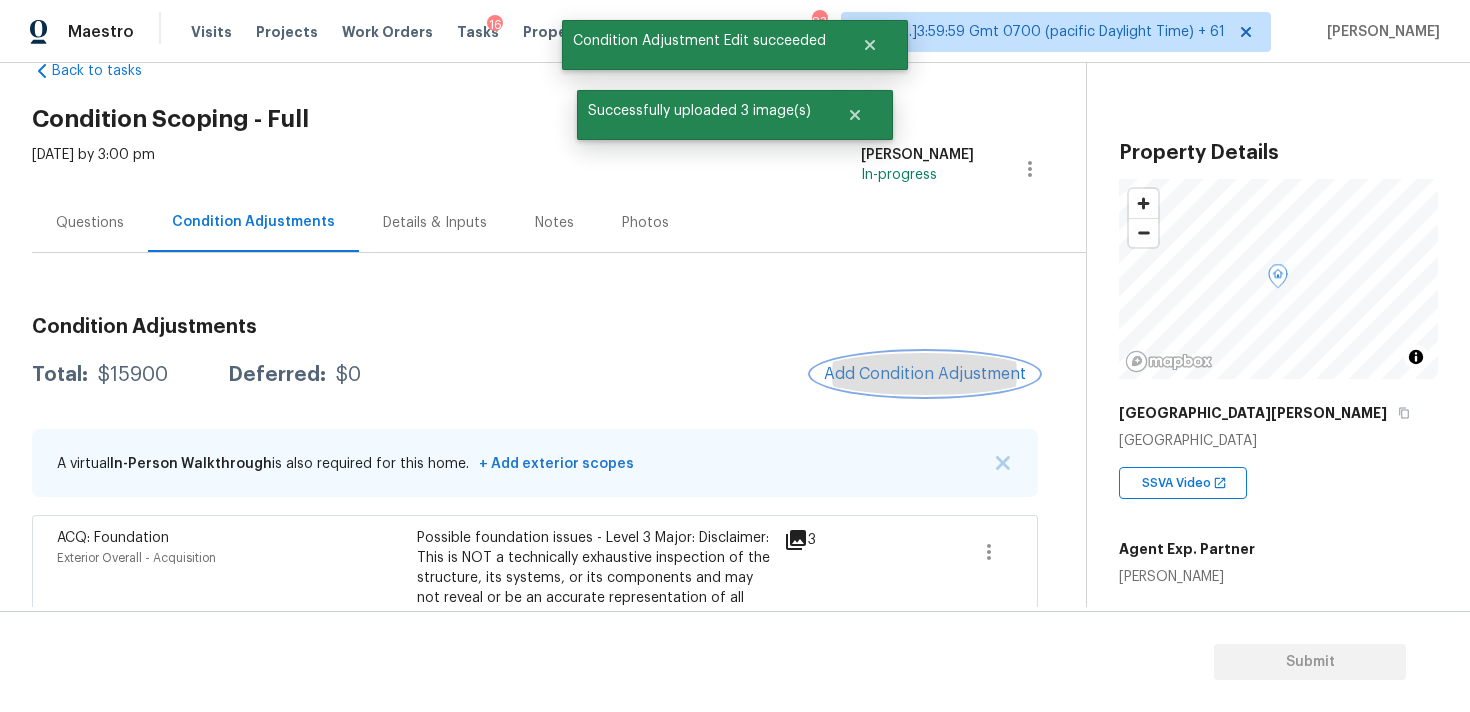 click on "Add Condition Adjustment" at bounding box center [925, 374] 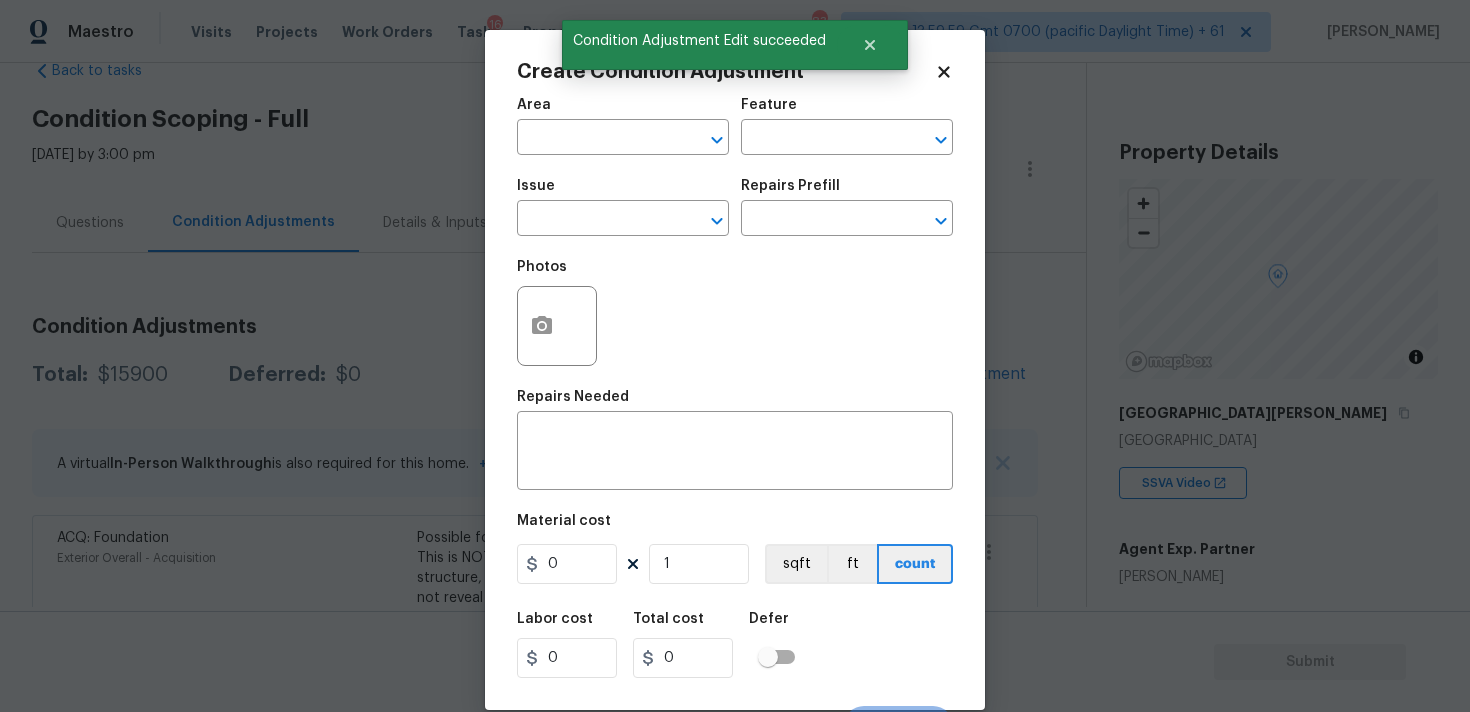 click on "Area ​" at bounding box center (623, 126) 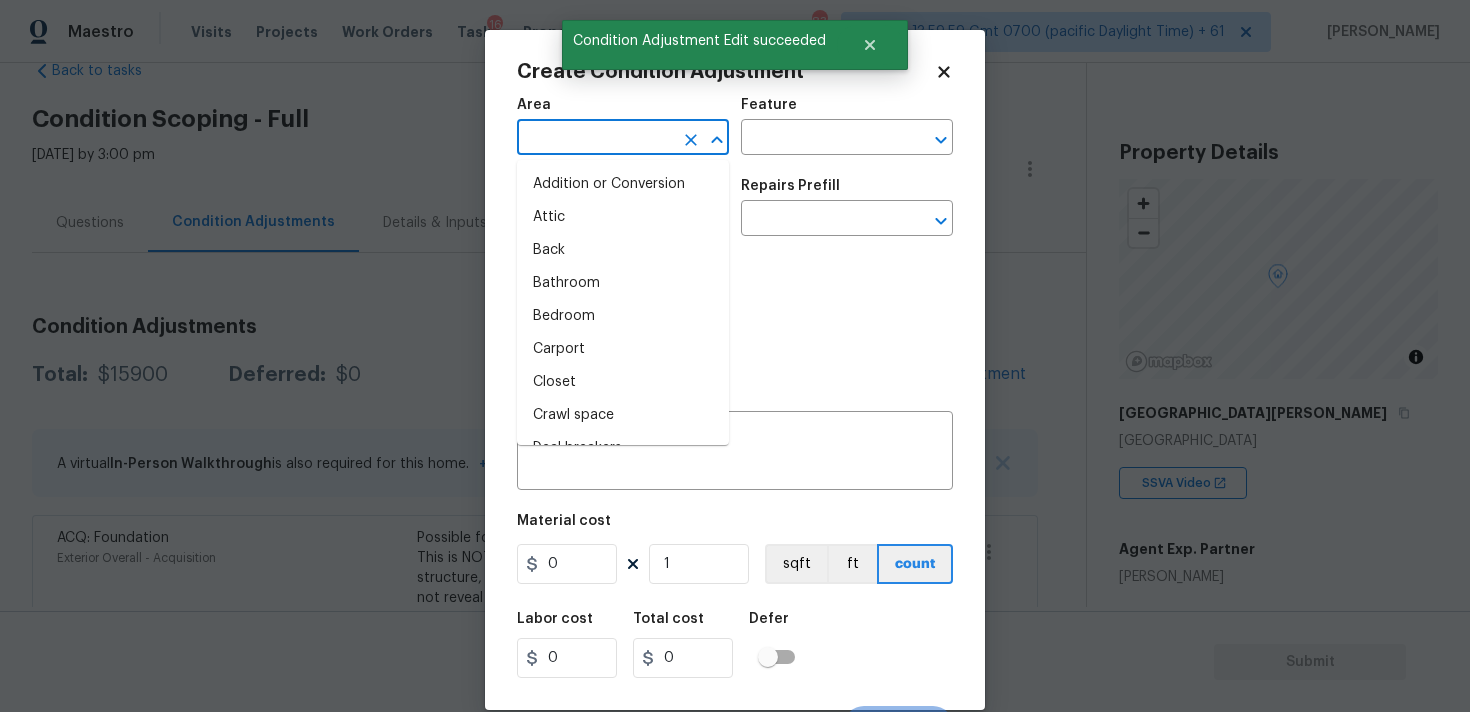 click at bounding box center (595, 139) 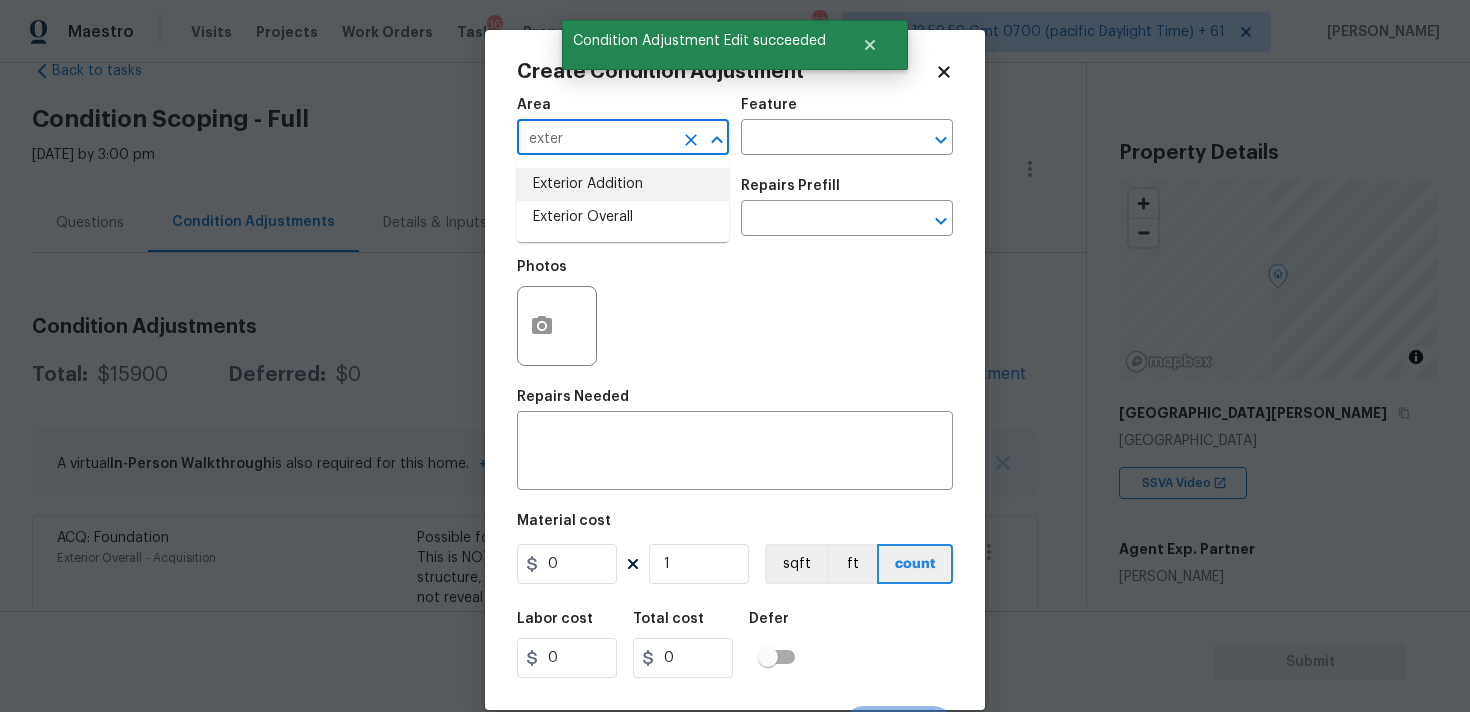click on "Exterior Overall" at bounding box center (623, 217) 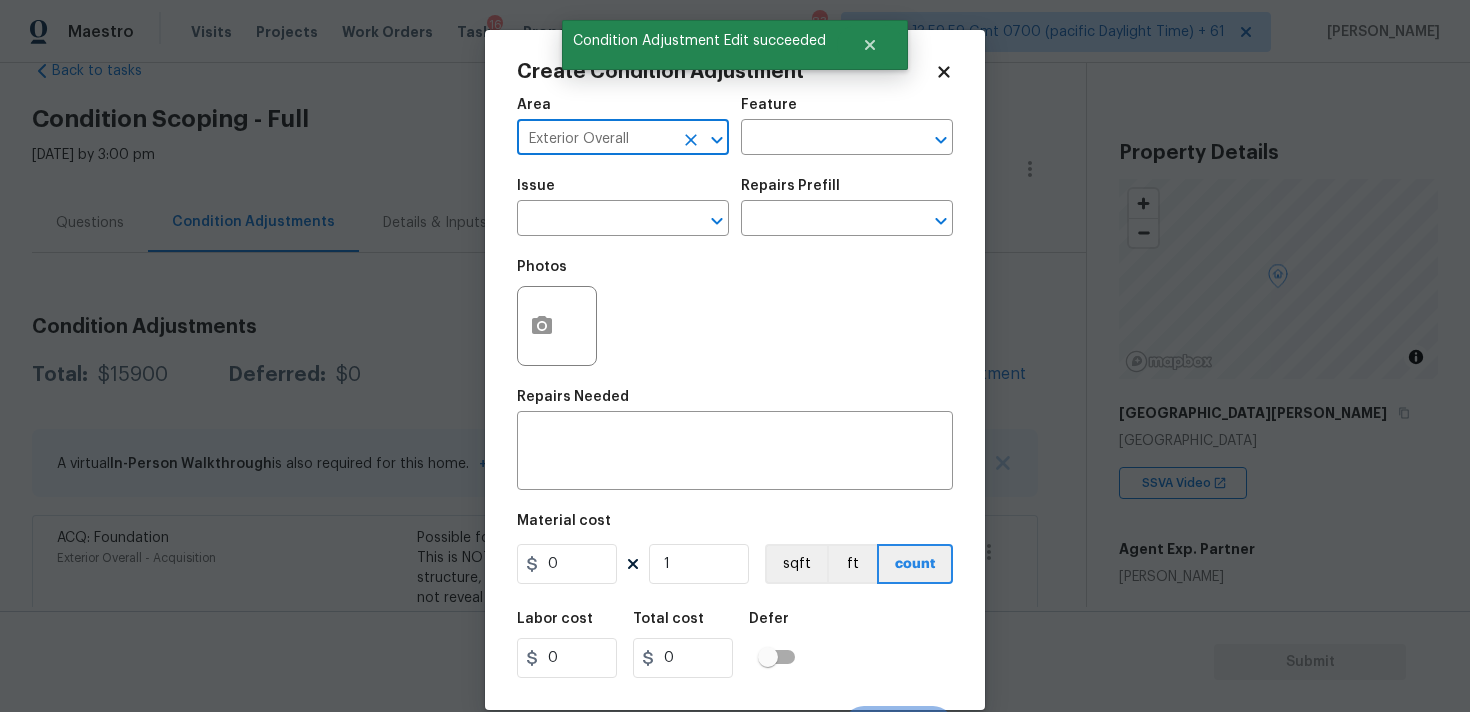 type on "Exterior Overall" 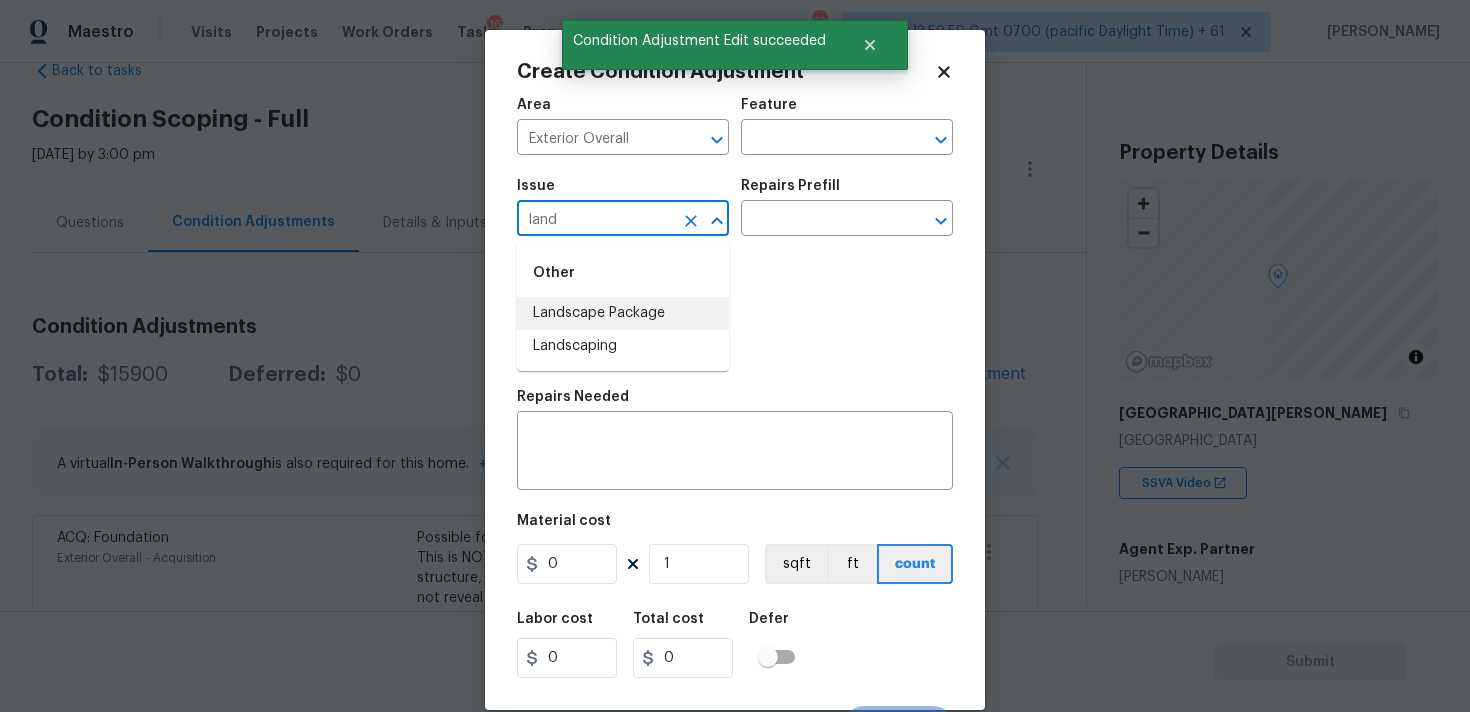 click on "Landscape Package" at bounding box center (623, 313) 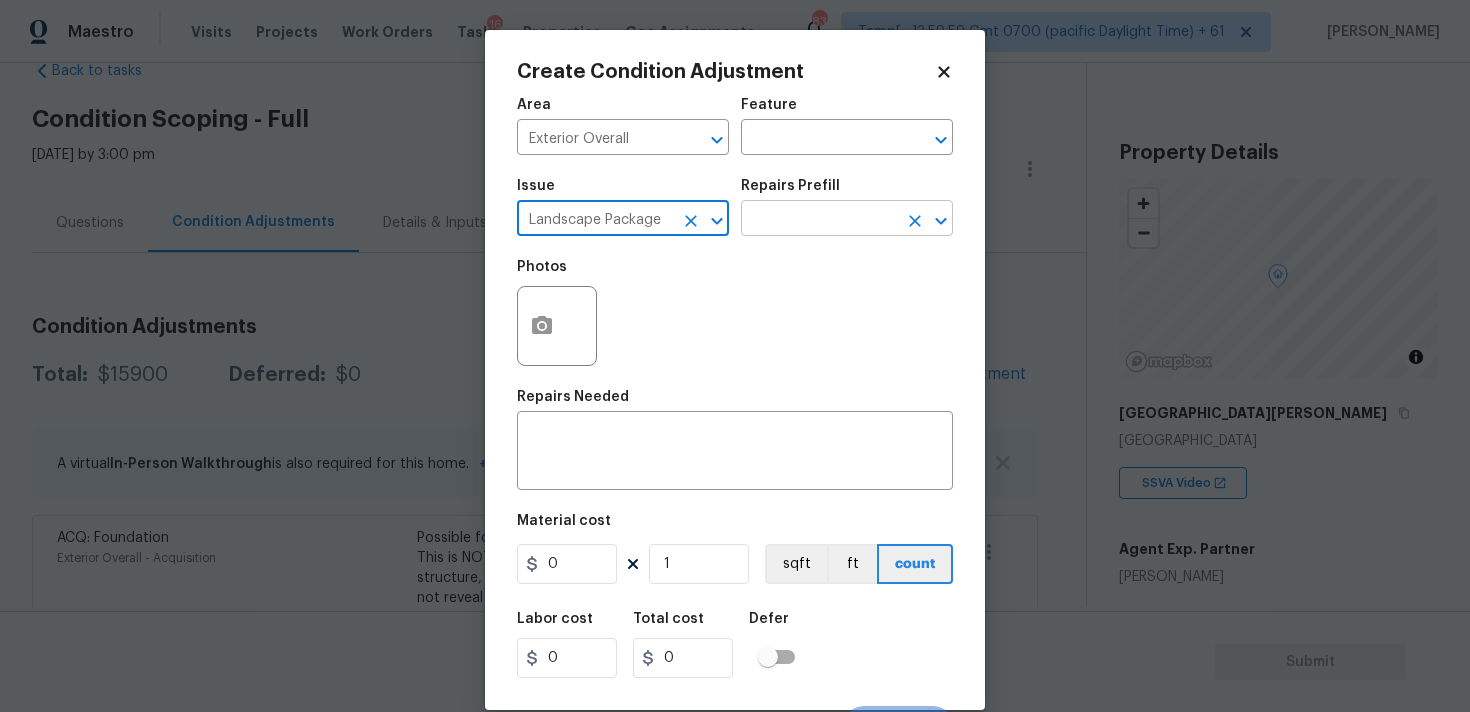 type on "Landscape Package" 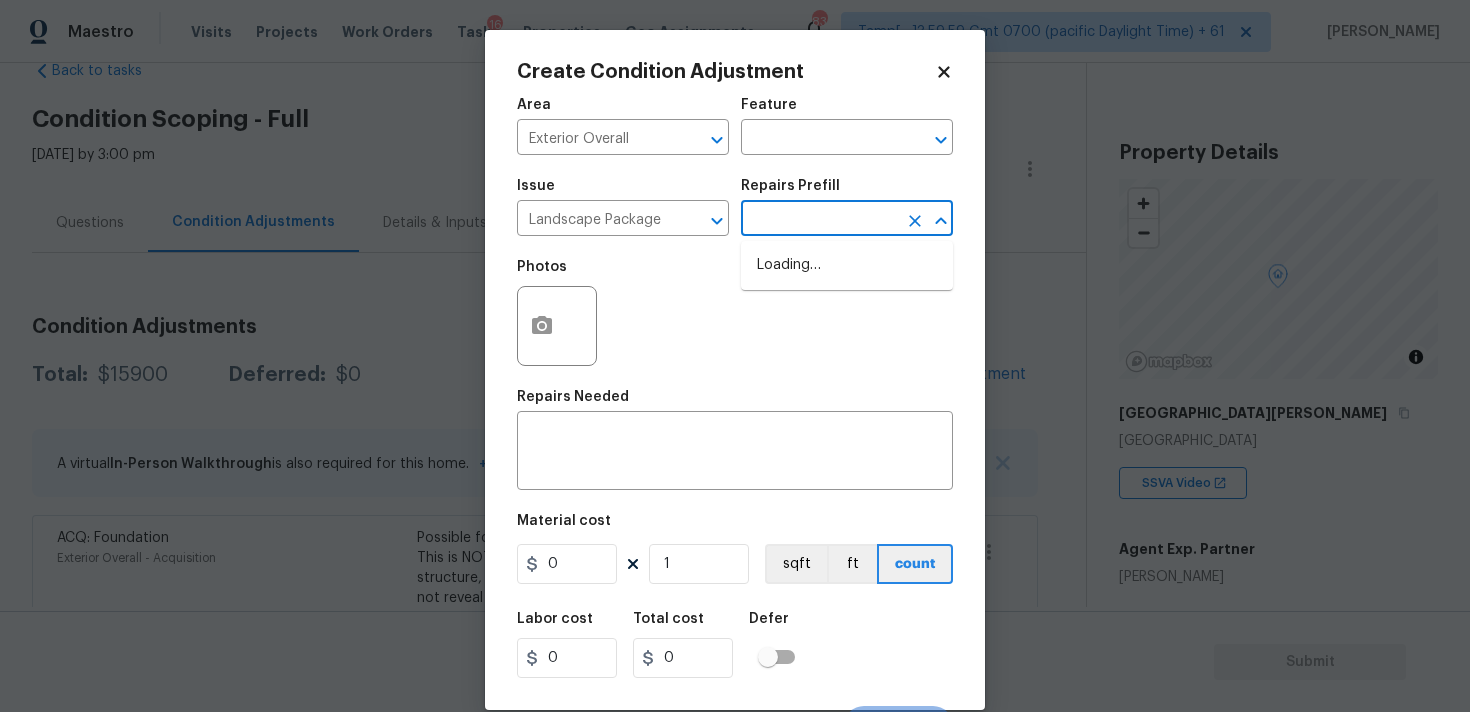 click at bounding box center [819, 220] 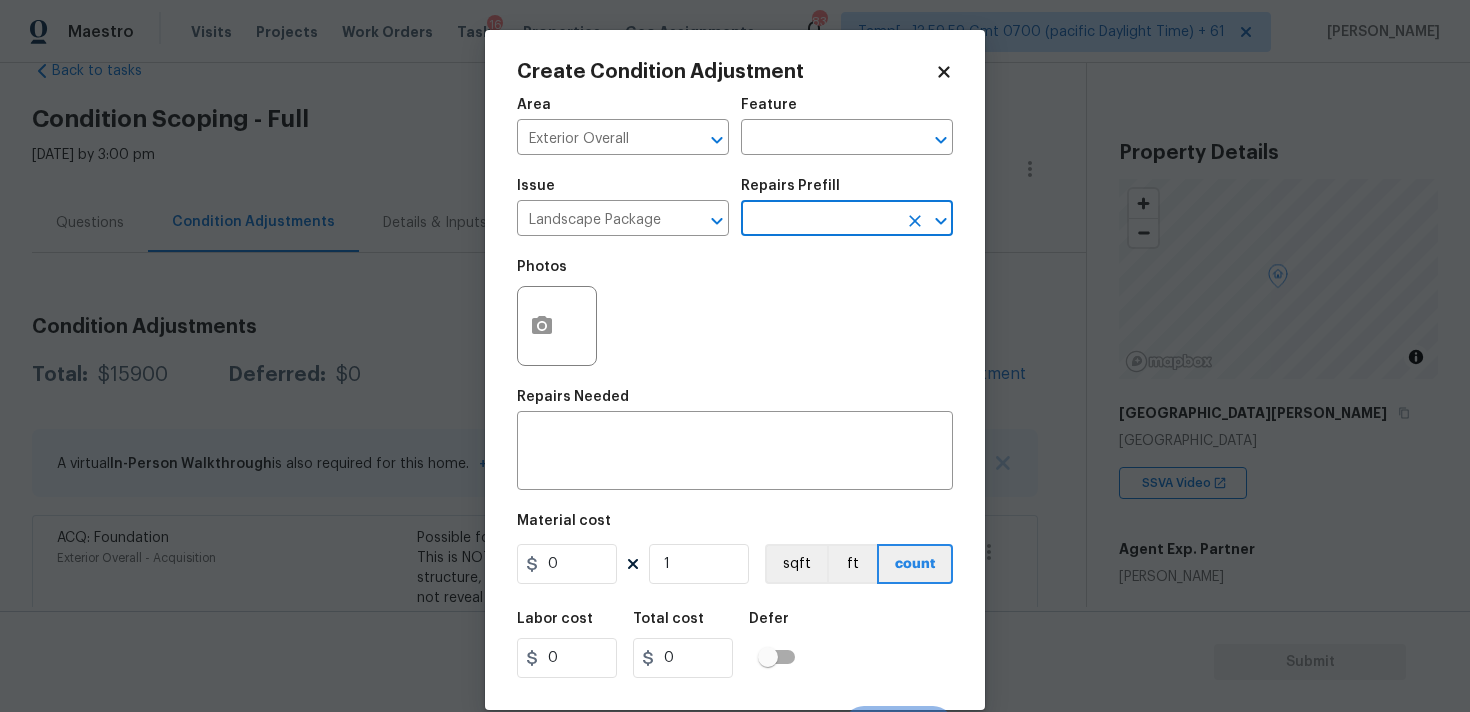 click at bounding box center [819, 220] 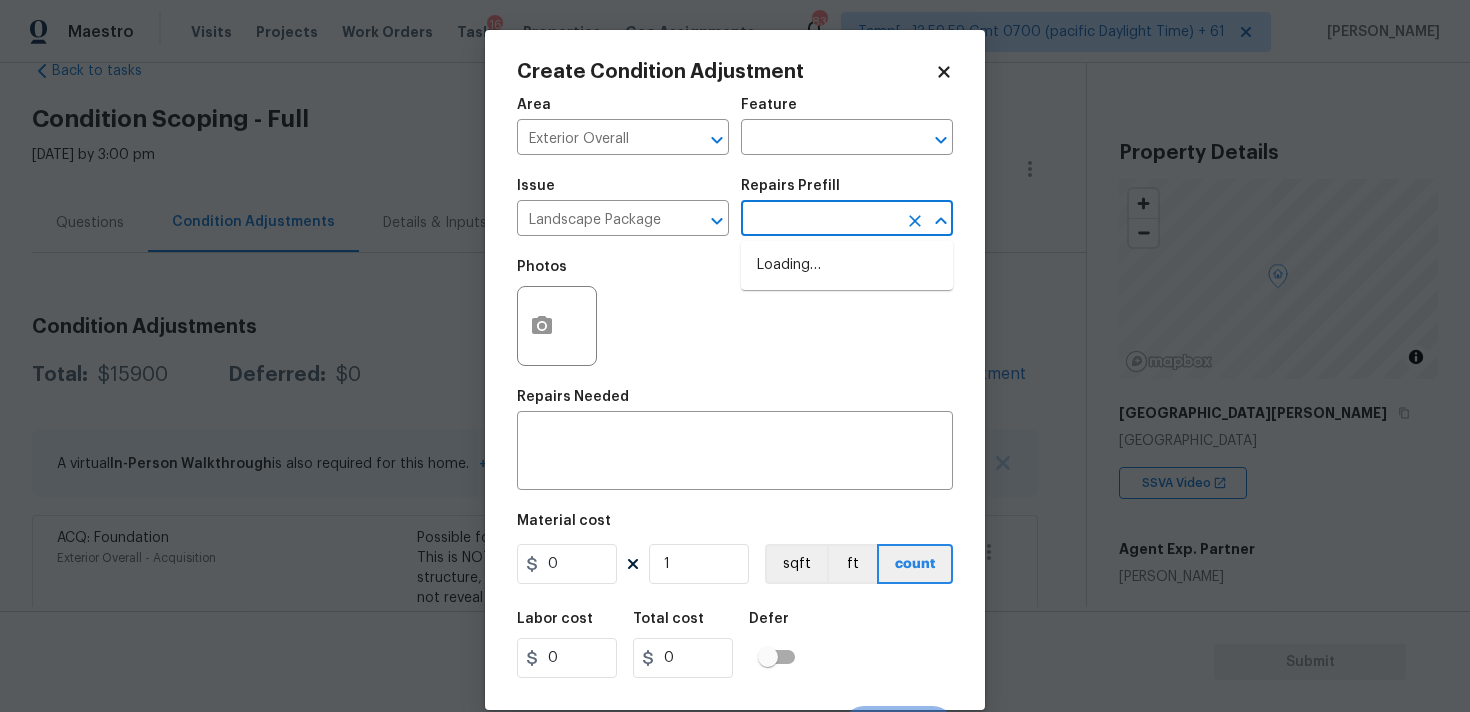 click at bounding box center [819, 220] 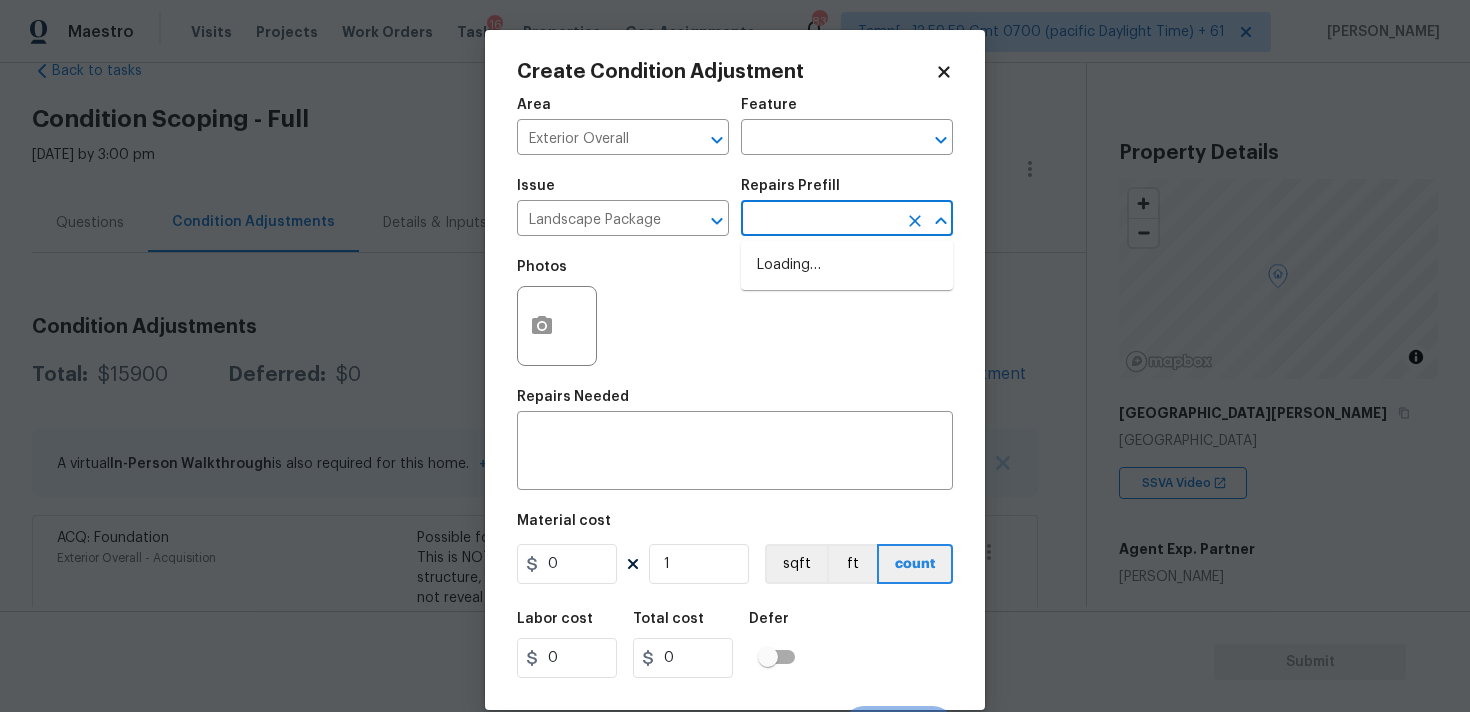 click 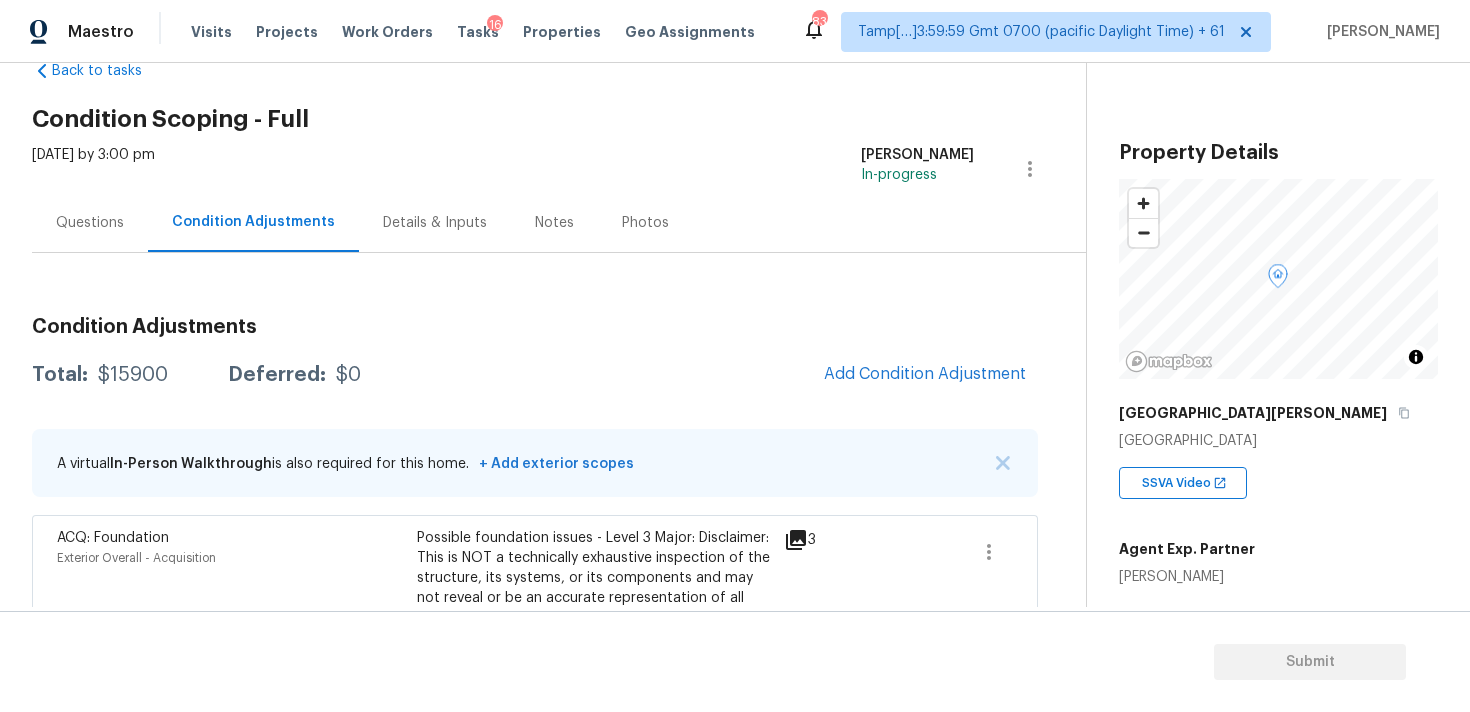 click on "Condition Adjustments Total:  $15900 Deferred:  $0 Add Condition Adjustment A virtual  In-Person Walkthrough  is also required for this home.   + Add exterior scopes ACQ: Foundation Exterior Overall - Acquisition Possible foundation issues - Level 3 Major: Disclaimer: This is NOT a technically exhaustive inspection of the structure, its systems, or its components and may not reveal or be an accurate representation of all deficiencies” nor is intended to make any representation regarding the presence or absence of latent or concealed defects that are not reasonably ascertainable in a competently performed home inspection. No warranty or guaranty is expressed or implied $15,000.00   3 Pressure Washing Exterior Overall - Siding Pressure wash the driveways/walkways as directed by the PM. Ensure that all debris and residue are removed from the areas being pressure washed. $400.00   0 ACQ: Shingle Roof Exterior Overall - Acquisition Acquisition Scope: Shingle Roof 0-10 years in age maintenance. $500.00   0" at bounding box center (535, 626) 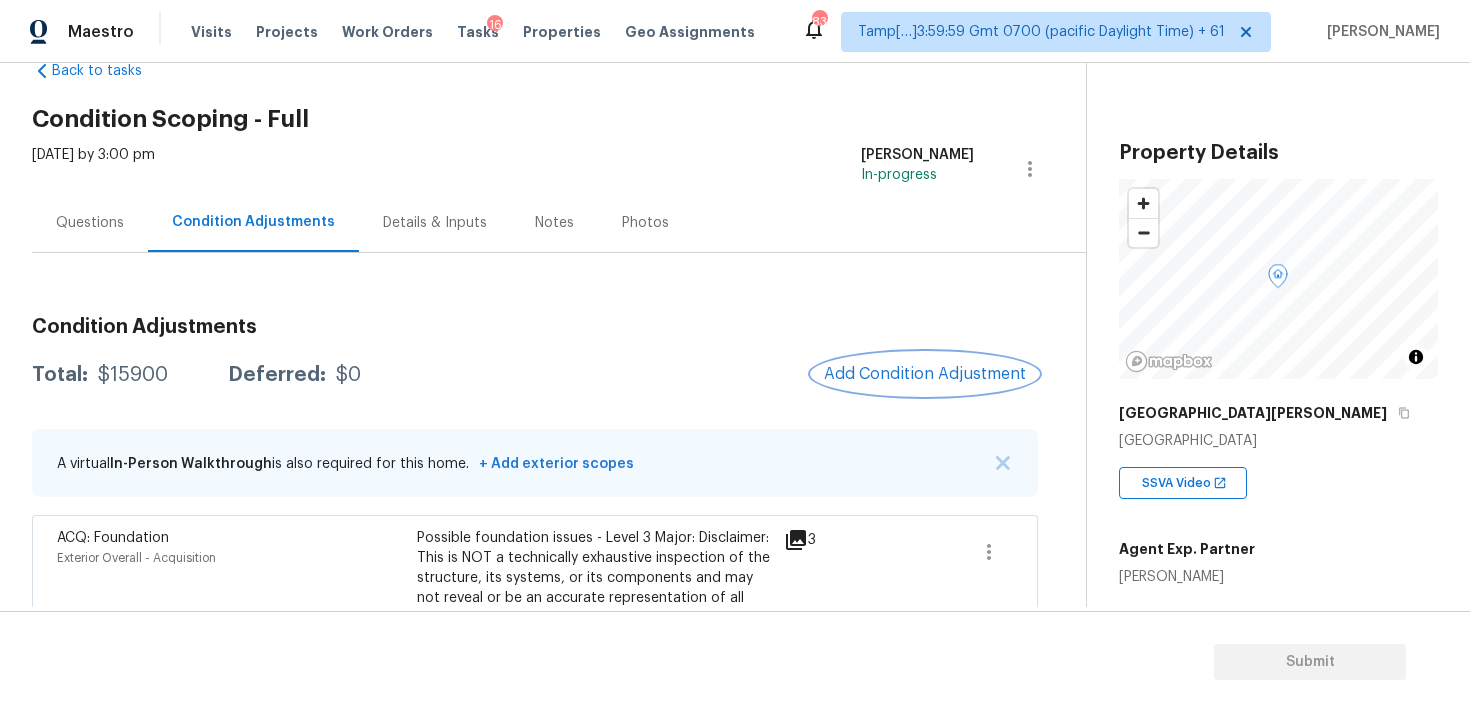 click on "Add Condition Adjustment" at bounding box center [925, 374] 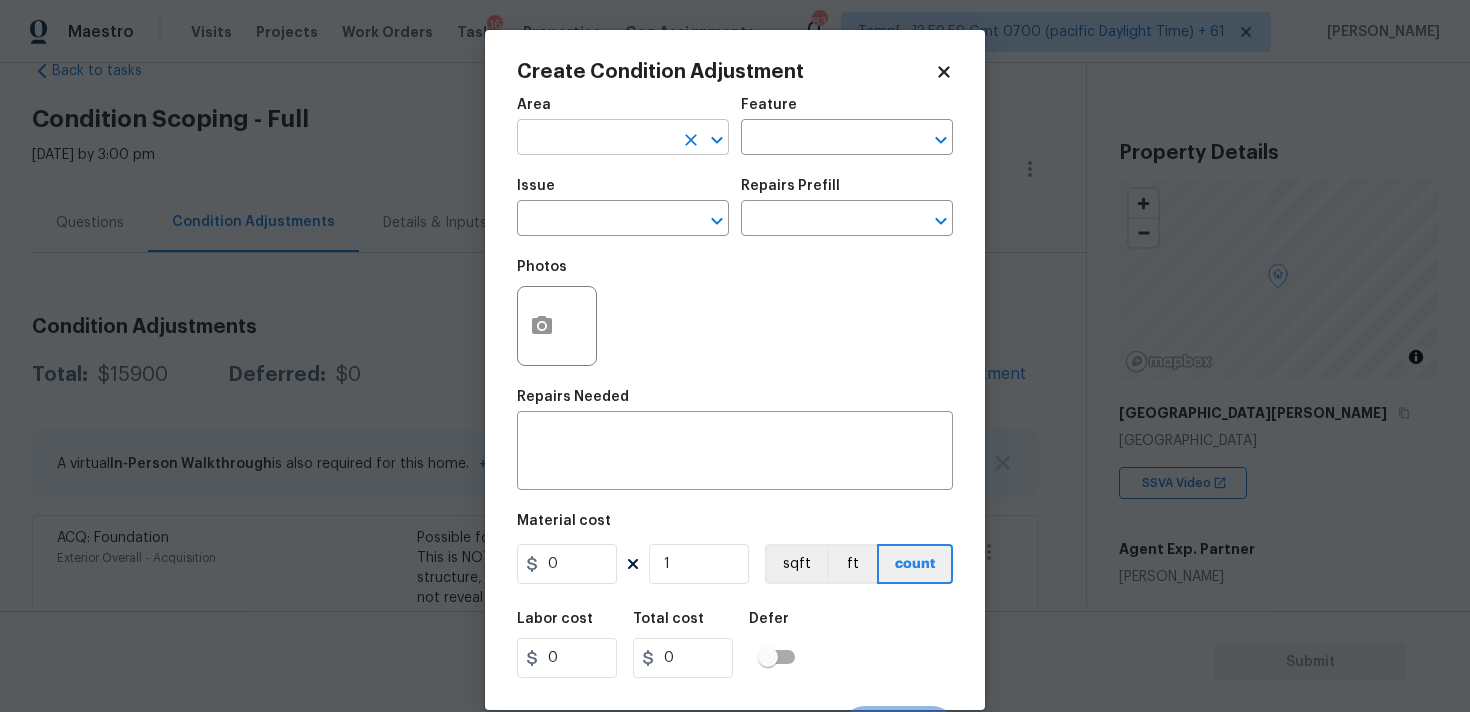 click at bounding box center (595, 139) 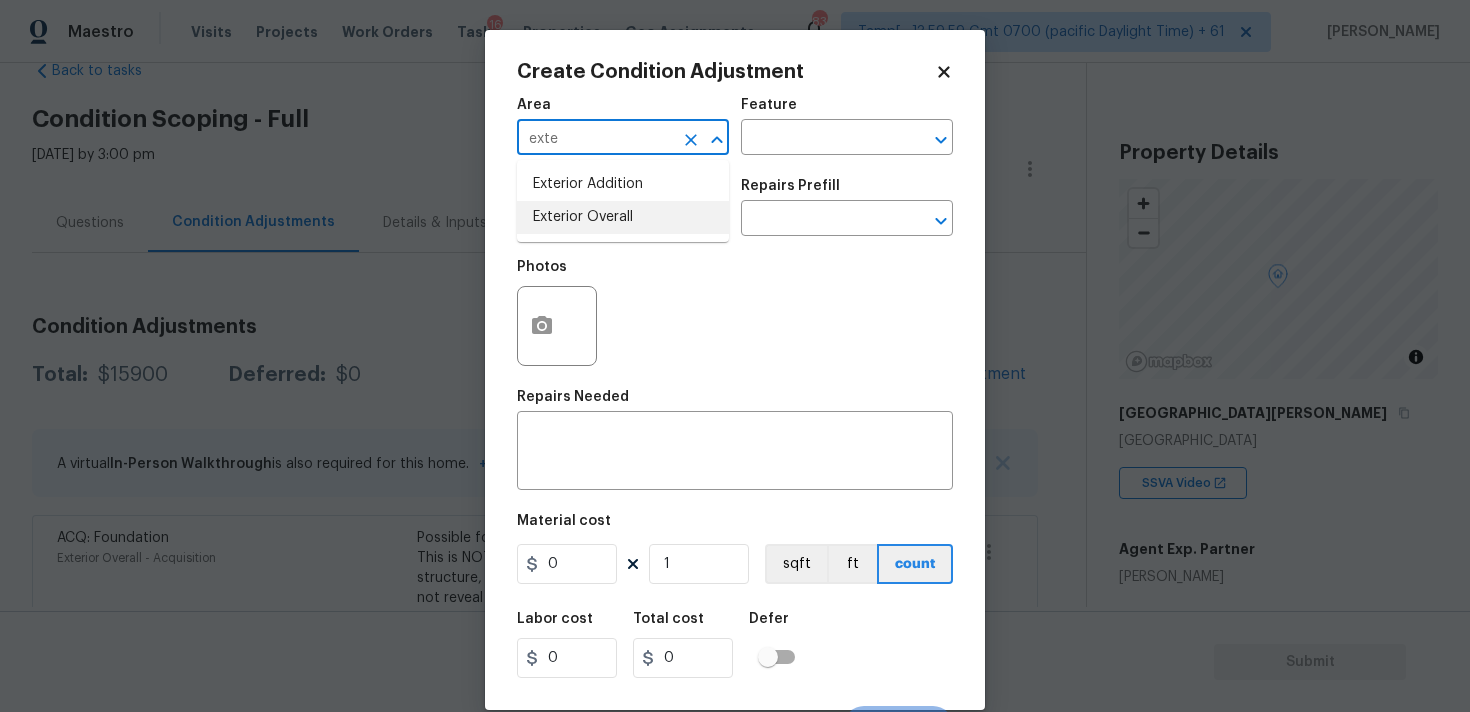 click on "Exterior Overall" at bounding box center [623, 217] 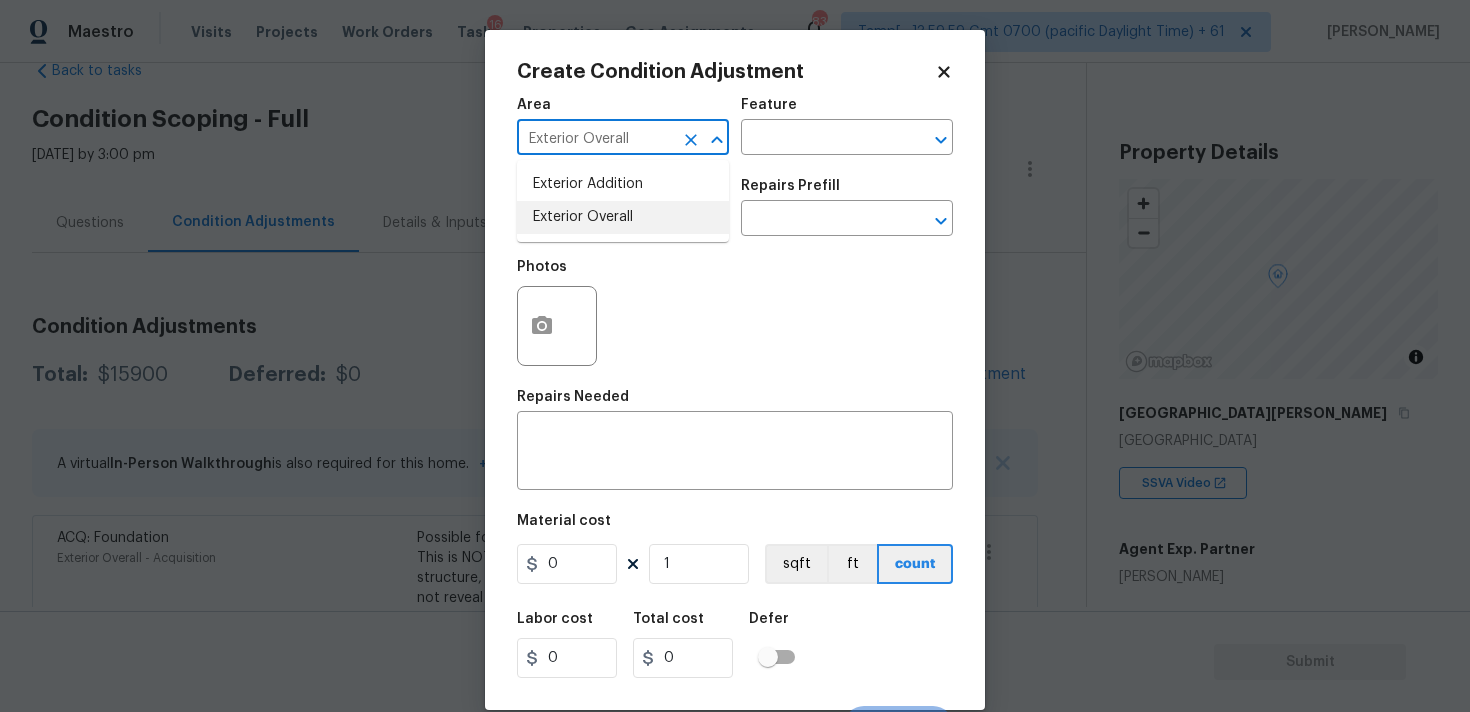 type on "Exterior Overall" 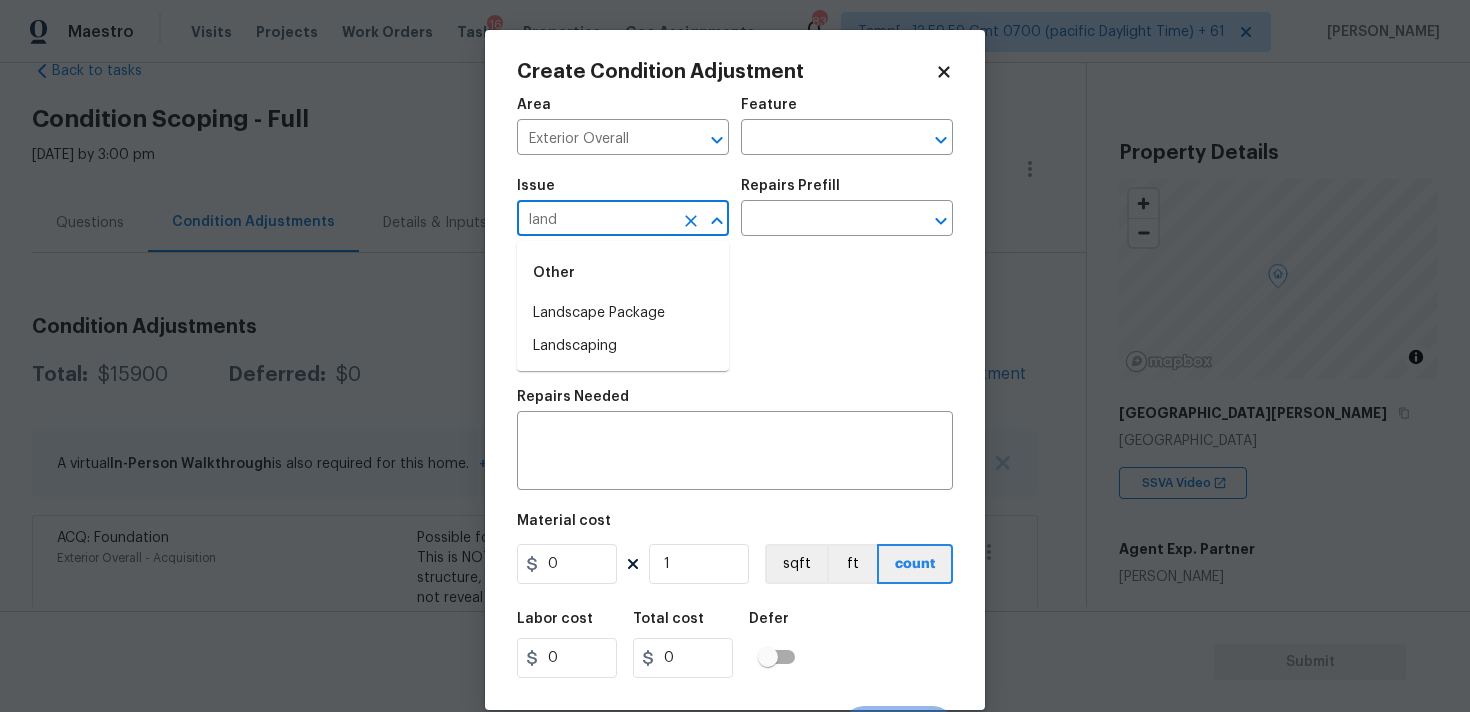 click on "Other" at bounding box center [623, 273] 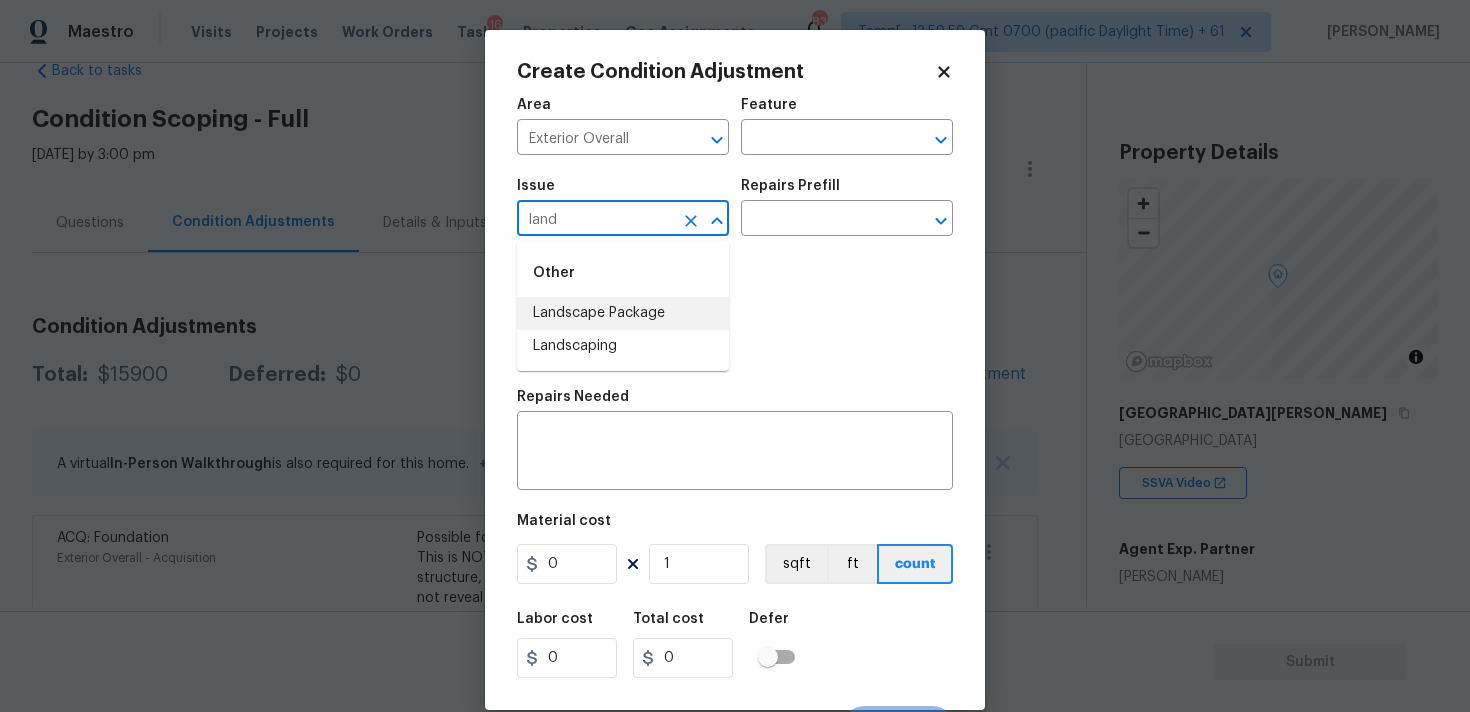 click on "Landscape Package" at bounding box center (623, 313) 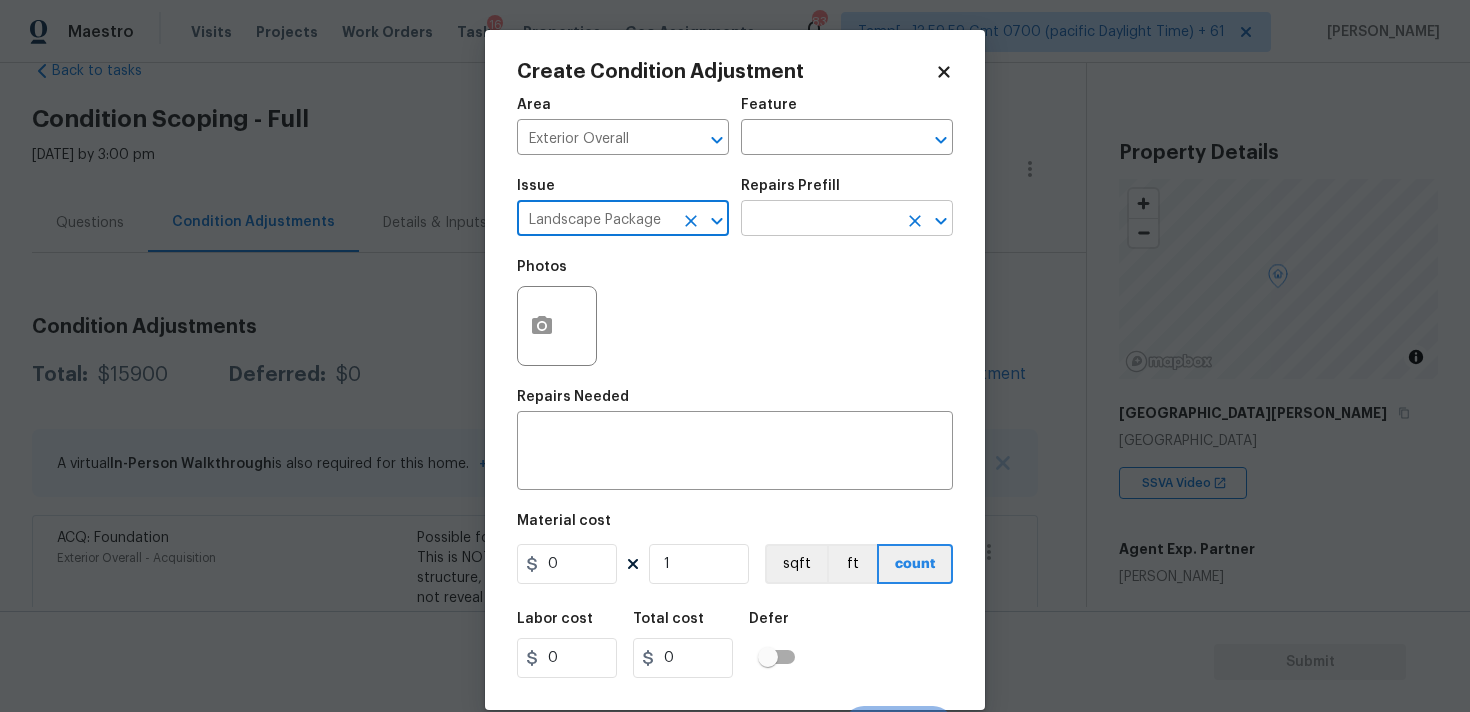 type on "Landscape Package" 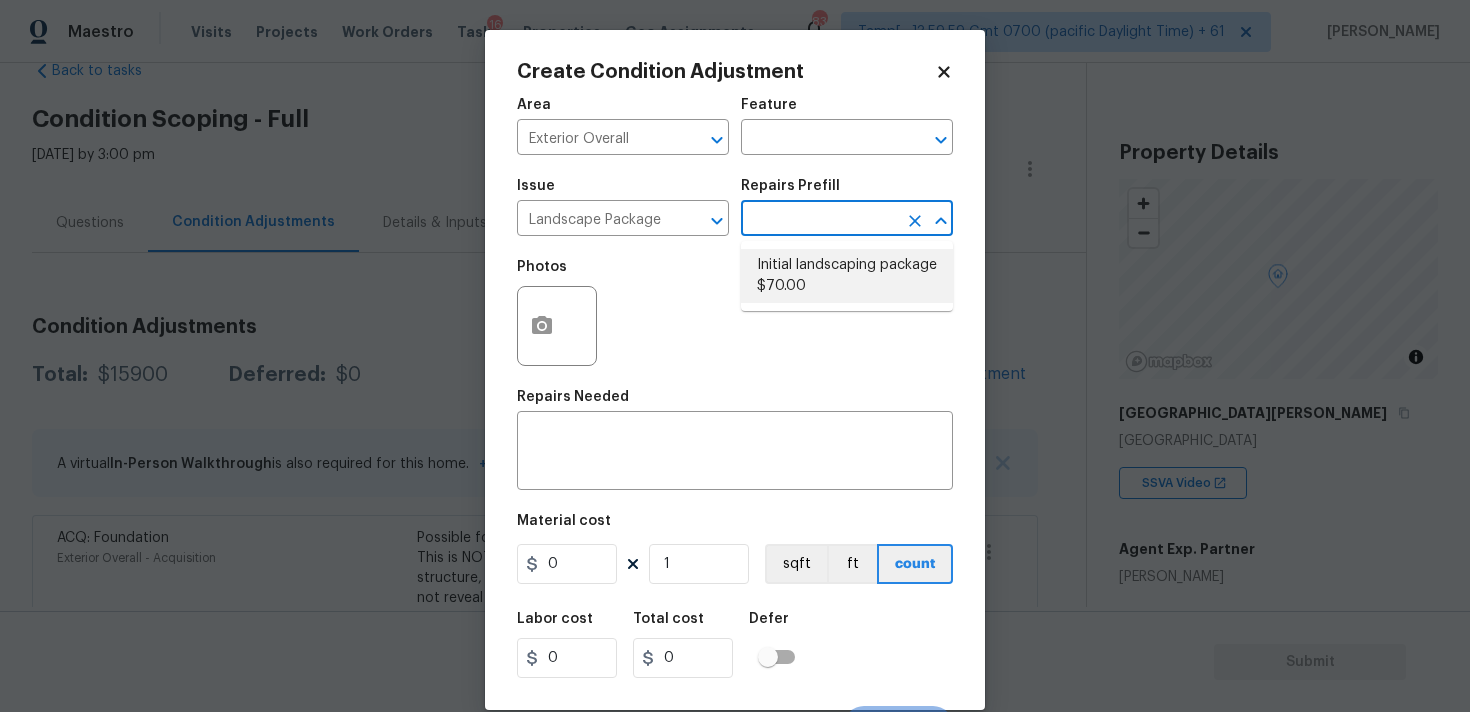 click on "Initial landscaping package $70.00" at bounding box center (847, 276) 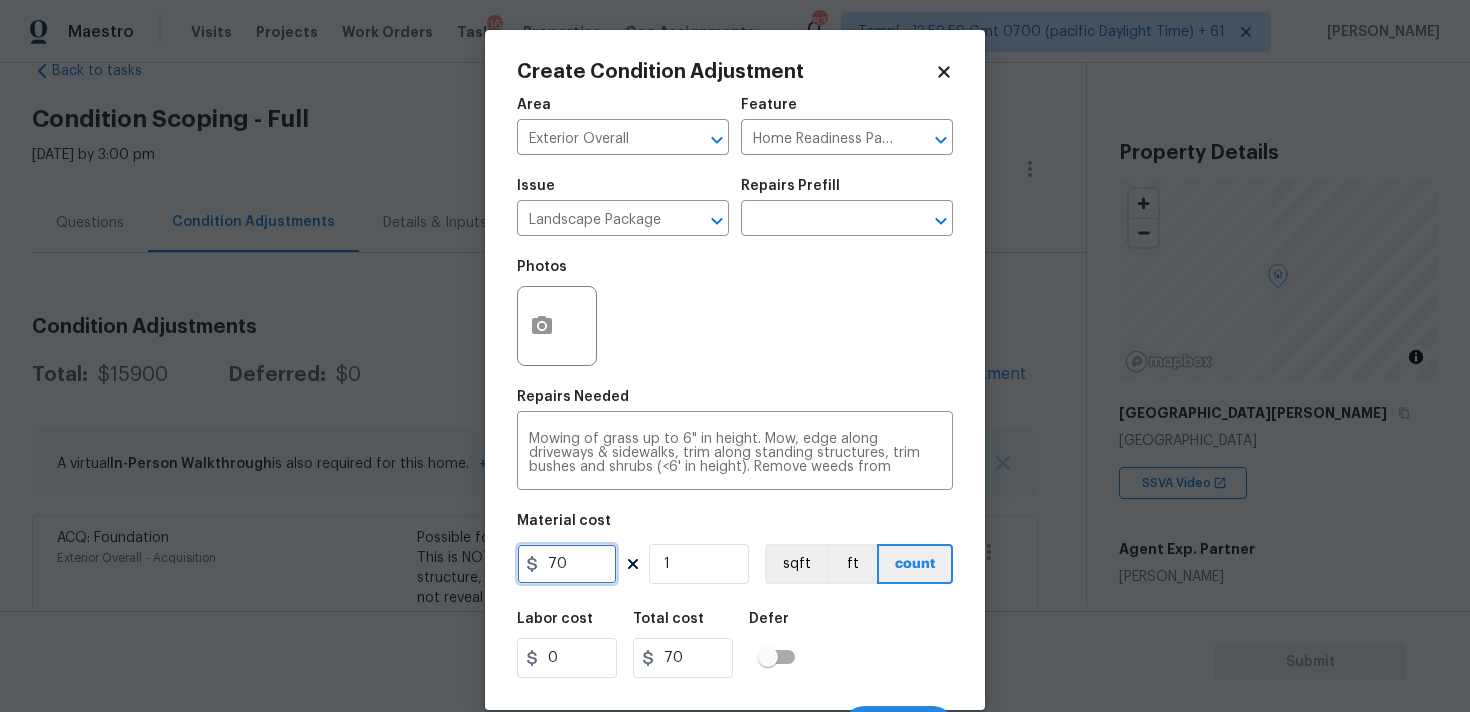 click on "70" at bounding box center [567, 564] 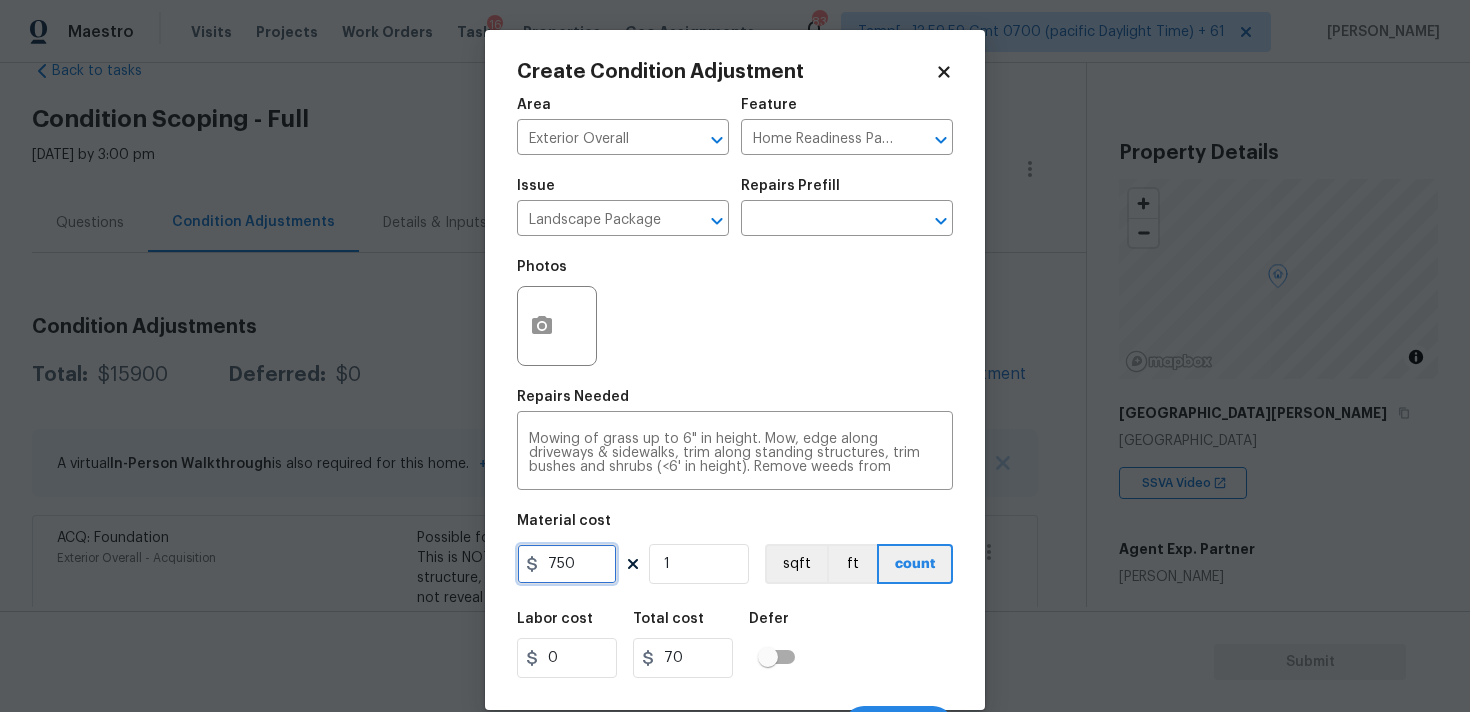 type on "750" 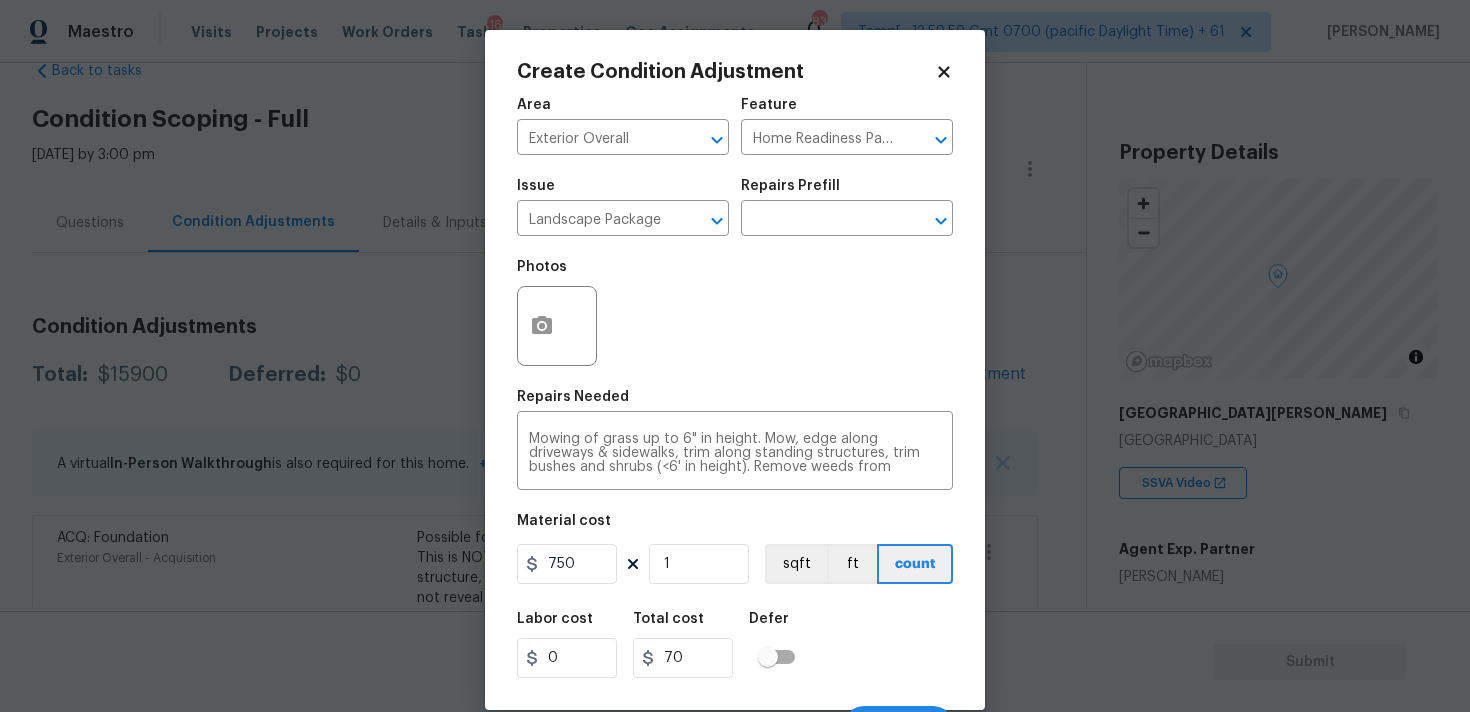 click on "Labor cost 0 Total cost 70 Defer" at bounding box center (735, 645) 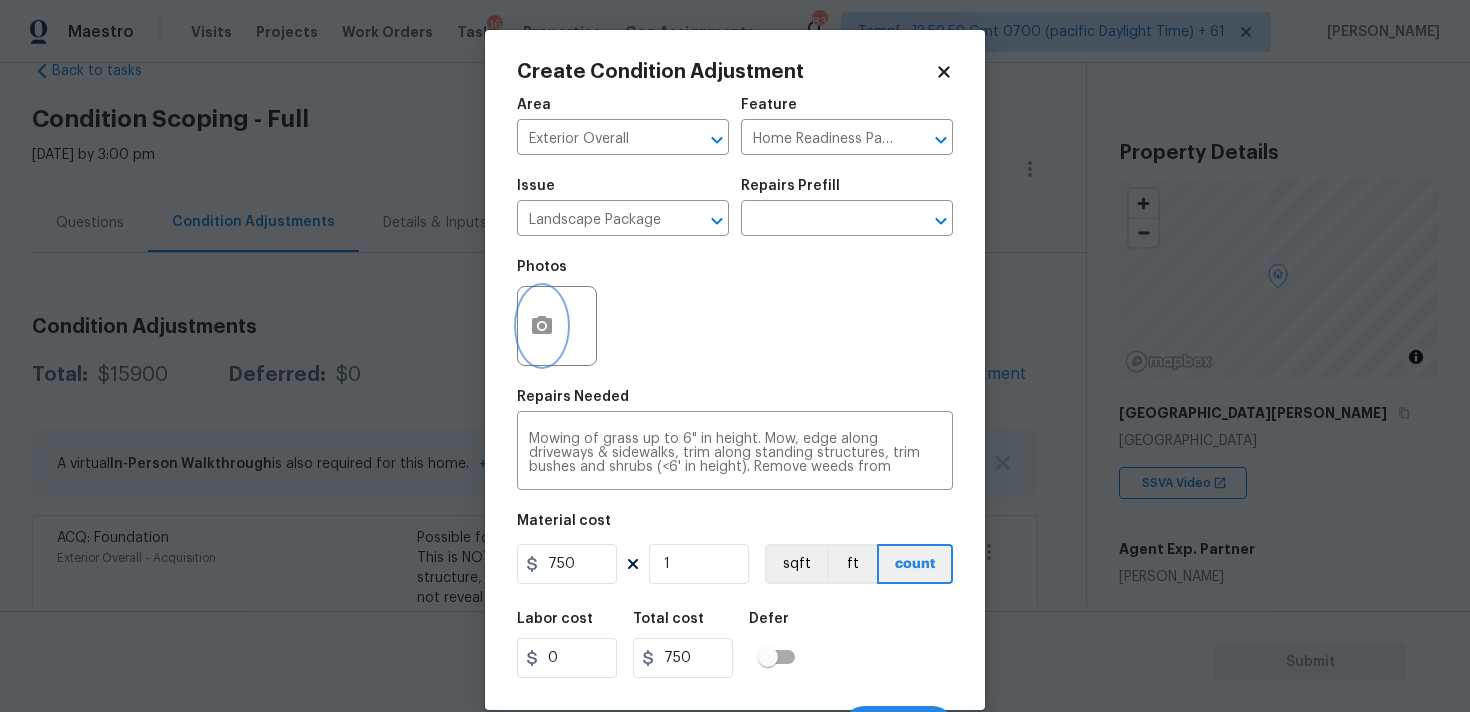 click 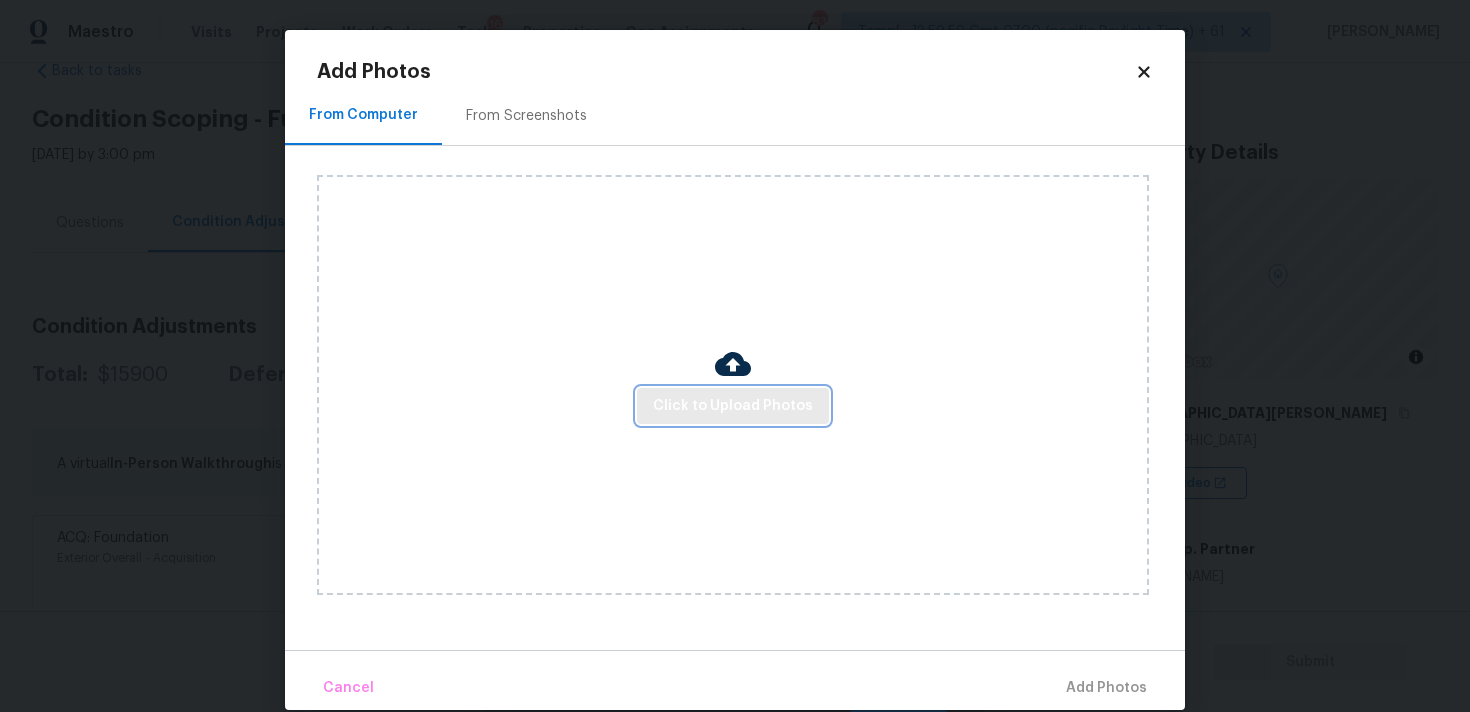 click on "Click to Upload Photos" at bounding box center (733, 406) 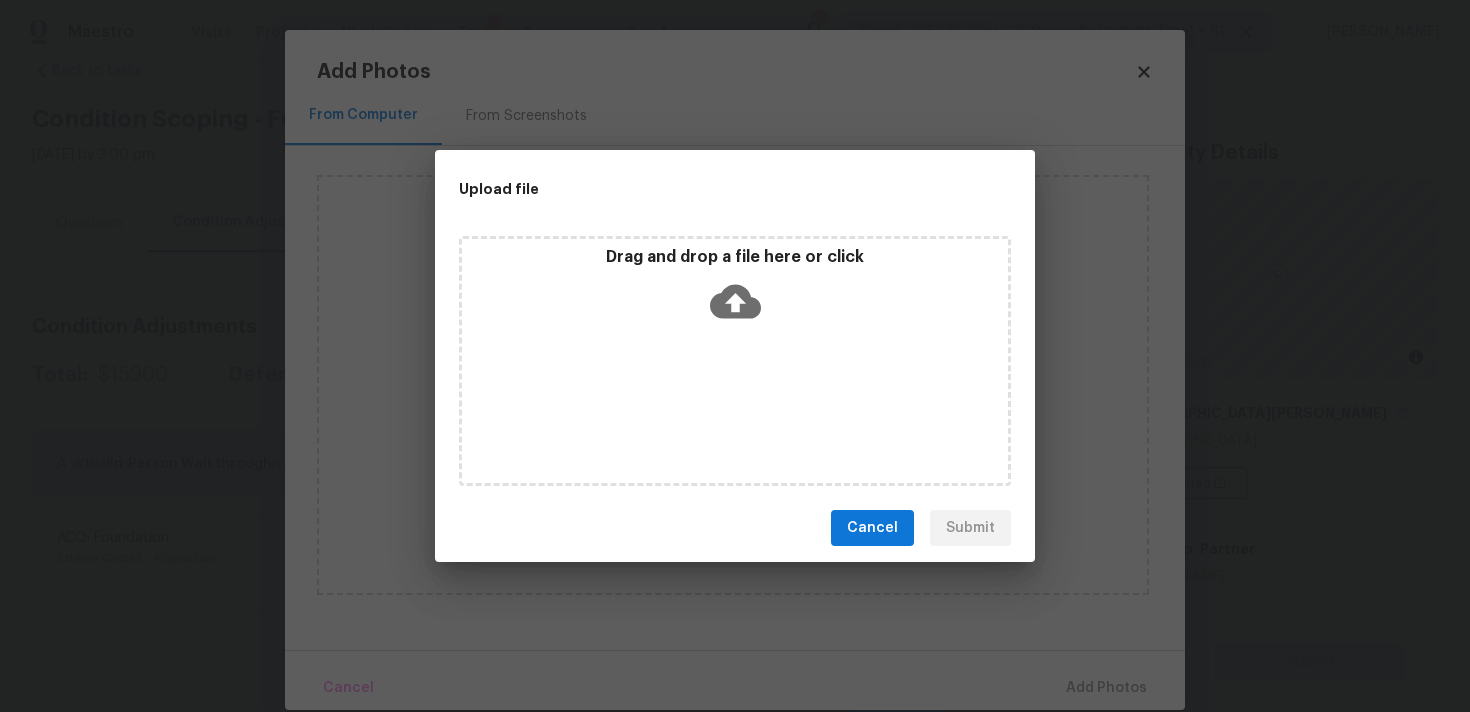 click on "Drag and drop a file here or click" at bounding box center [735, 257] 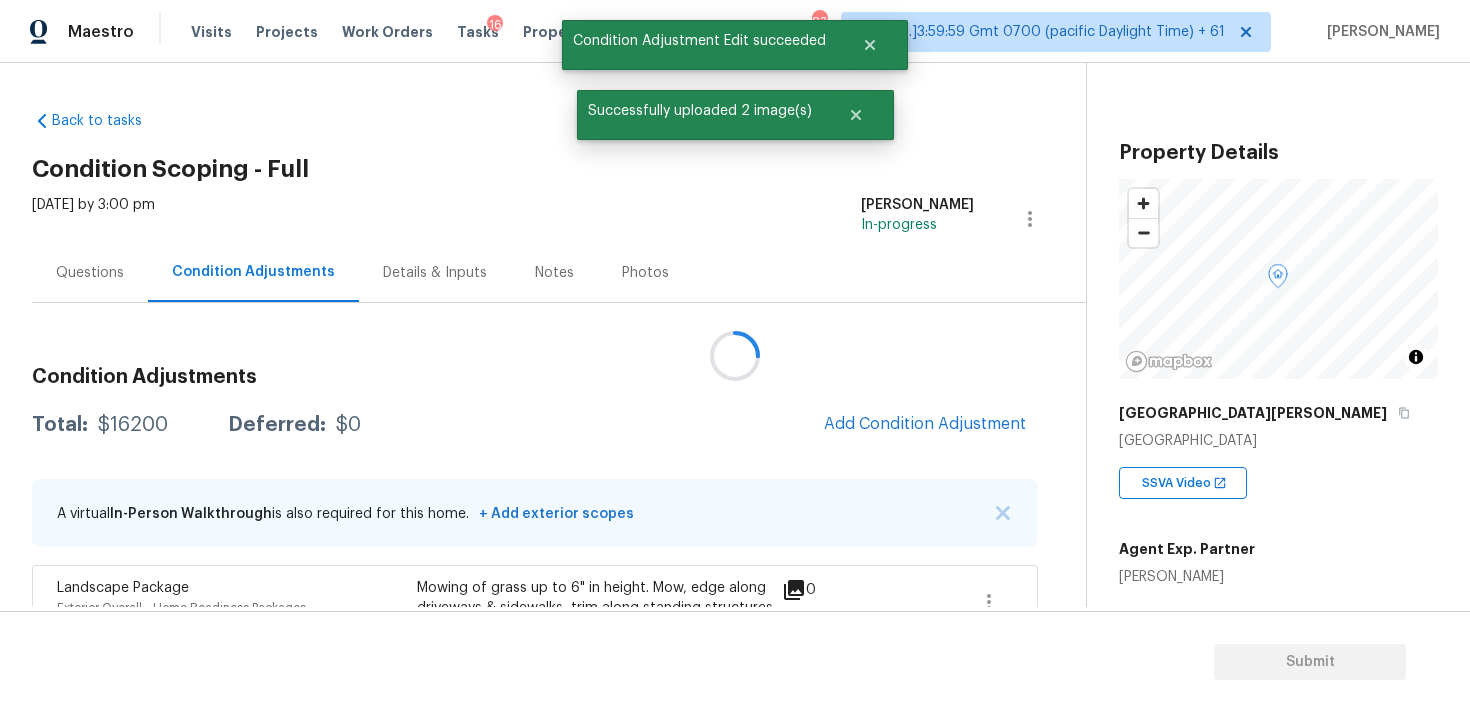 scroll, scrollTop: 0, scrollLeft: 0, axis: both 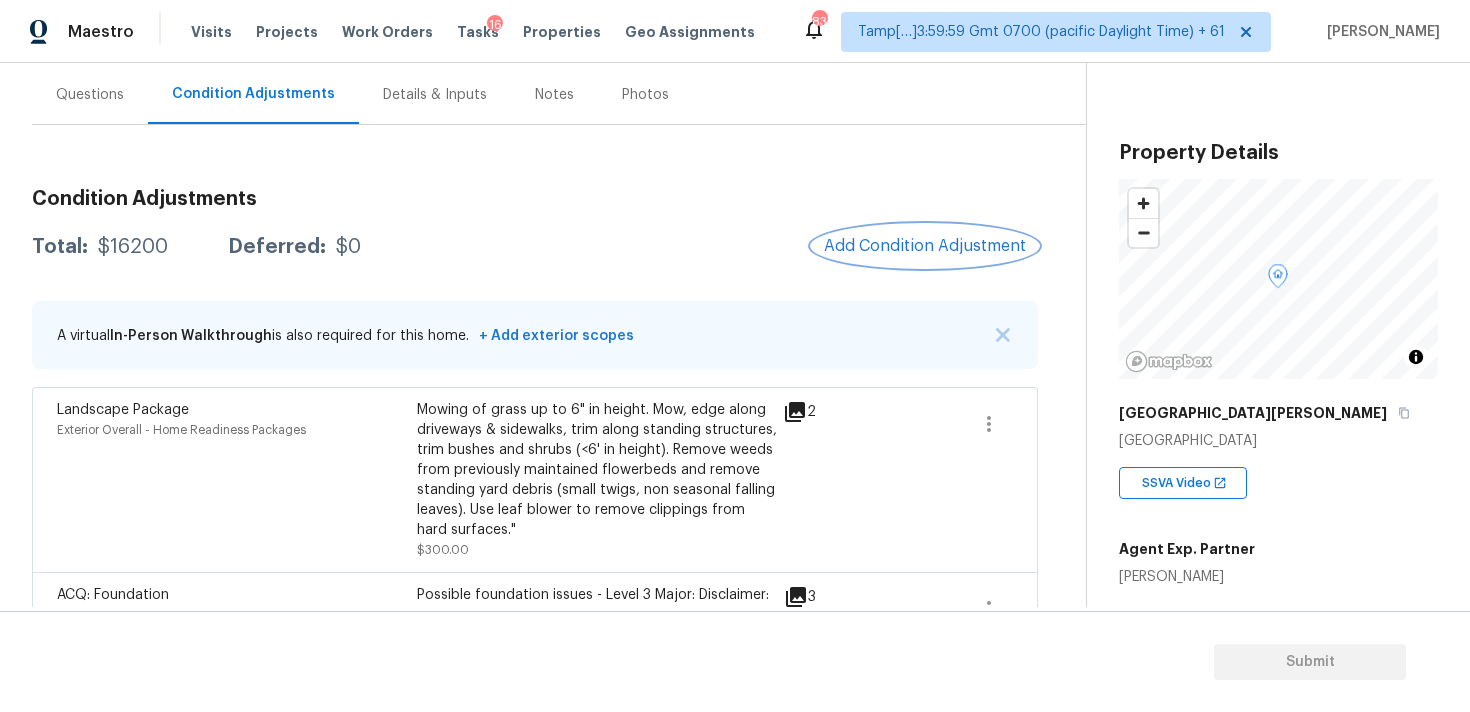 click on "Add Condition Adjustment" at bounding box center (925, 246) 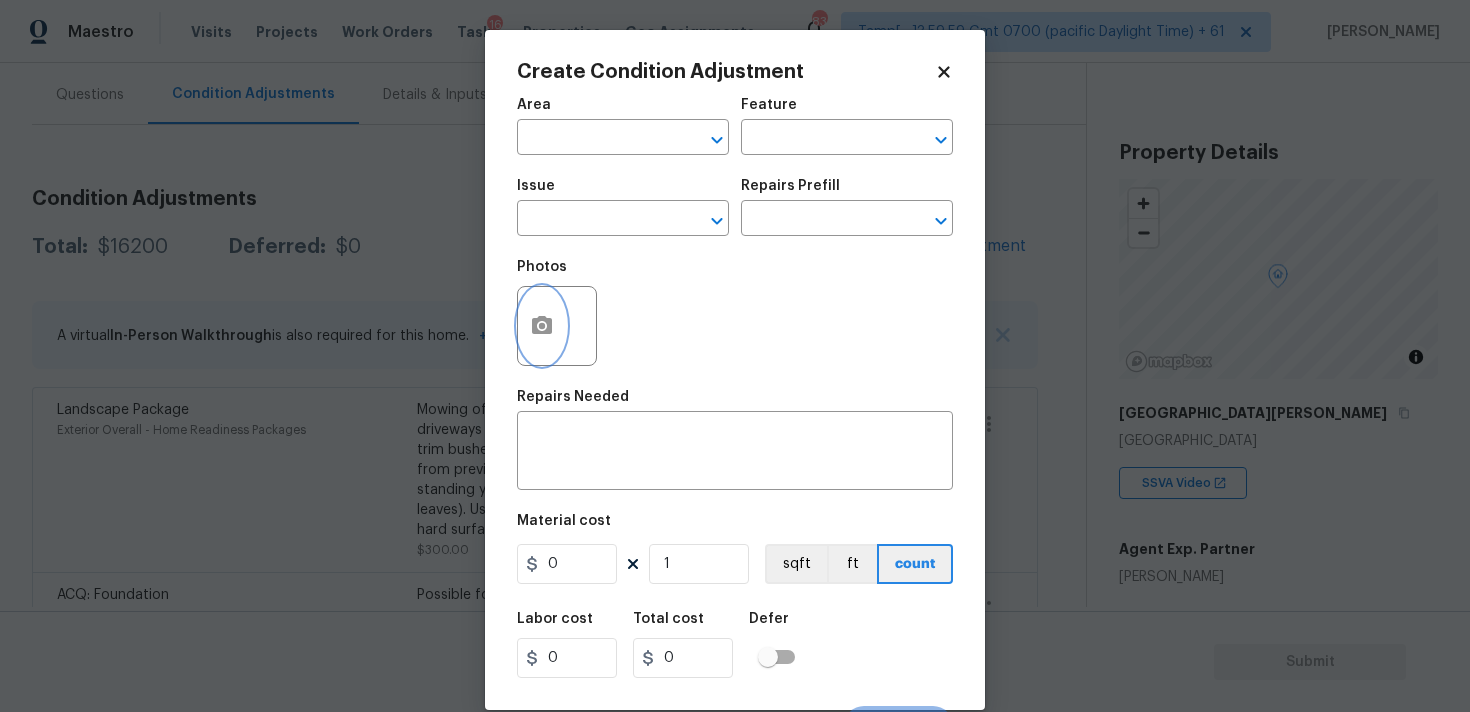 click 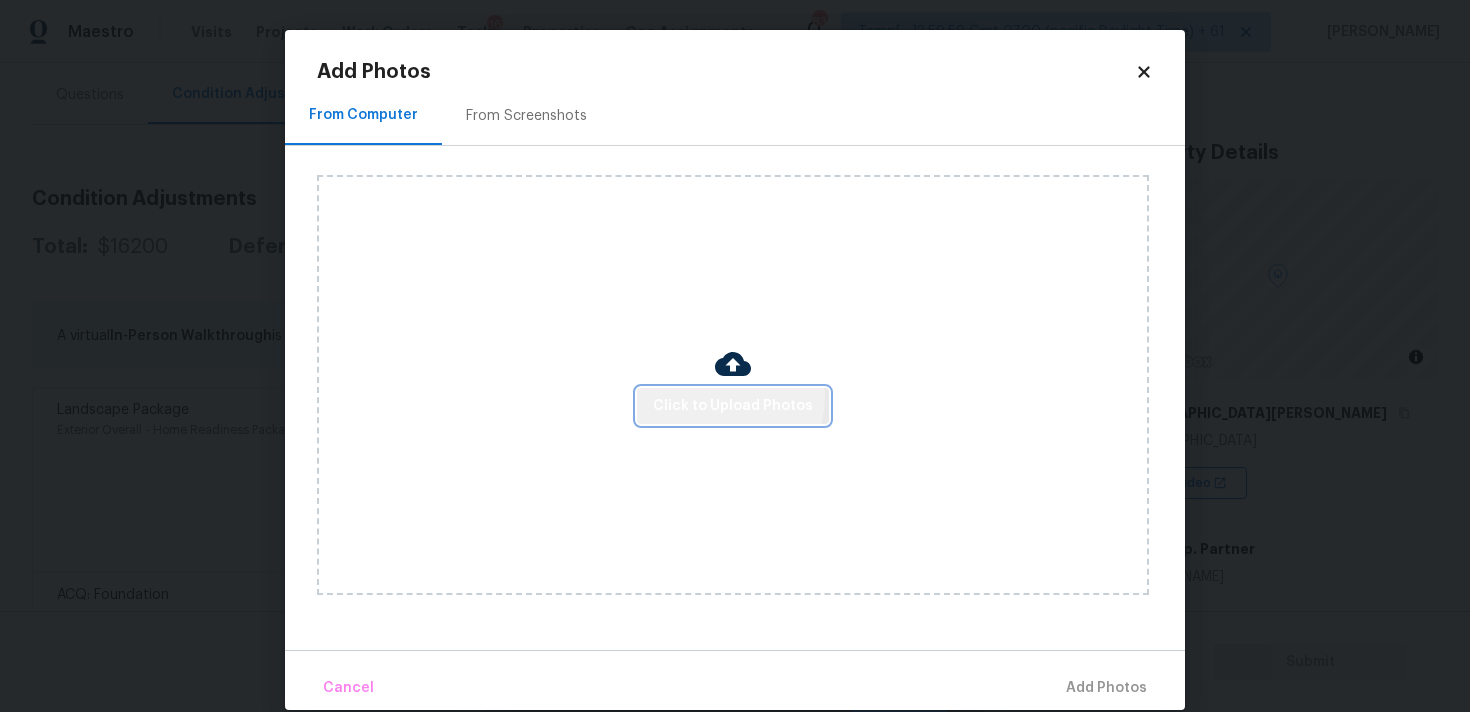 click on "Click to Upload Photos" at bounding box center (733, 406) 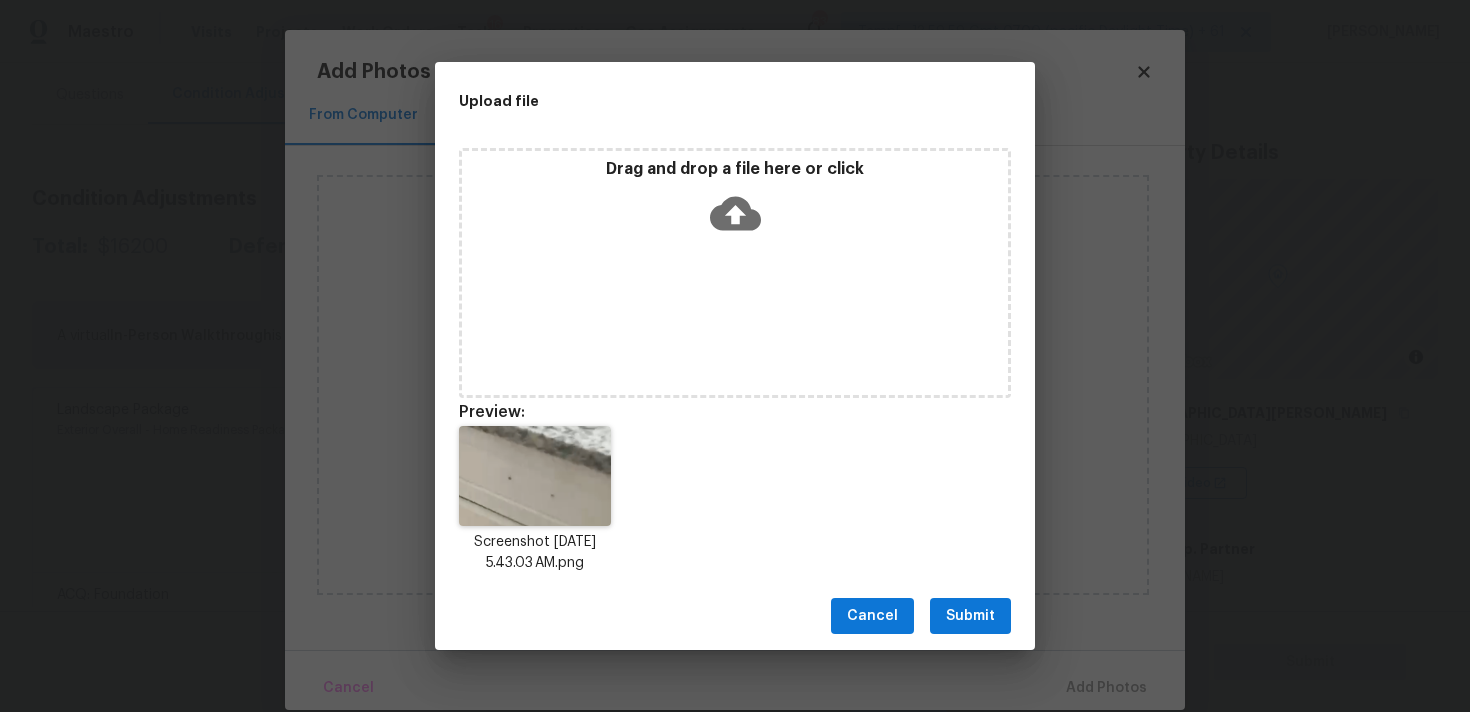 click on "Submit" at bounding box center (970, 616) 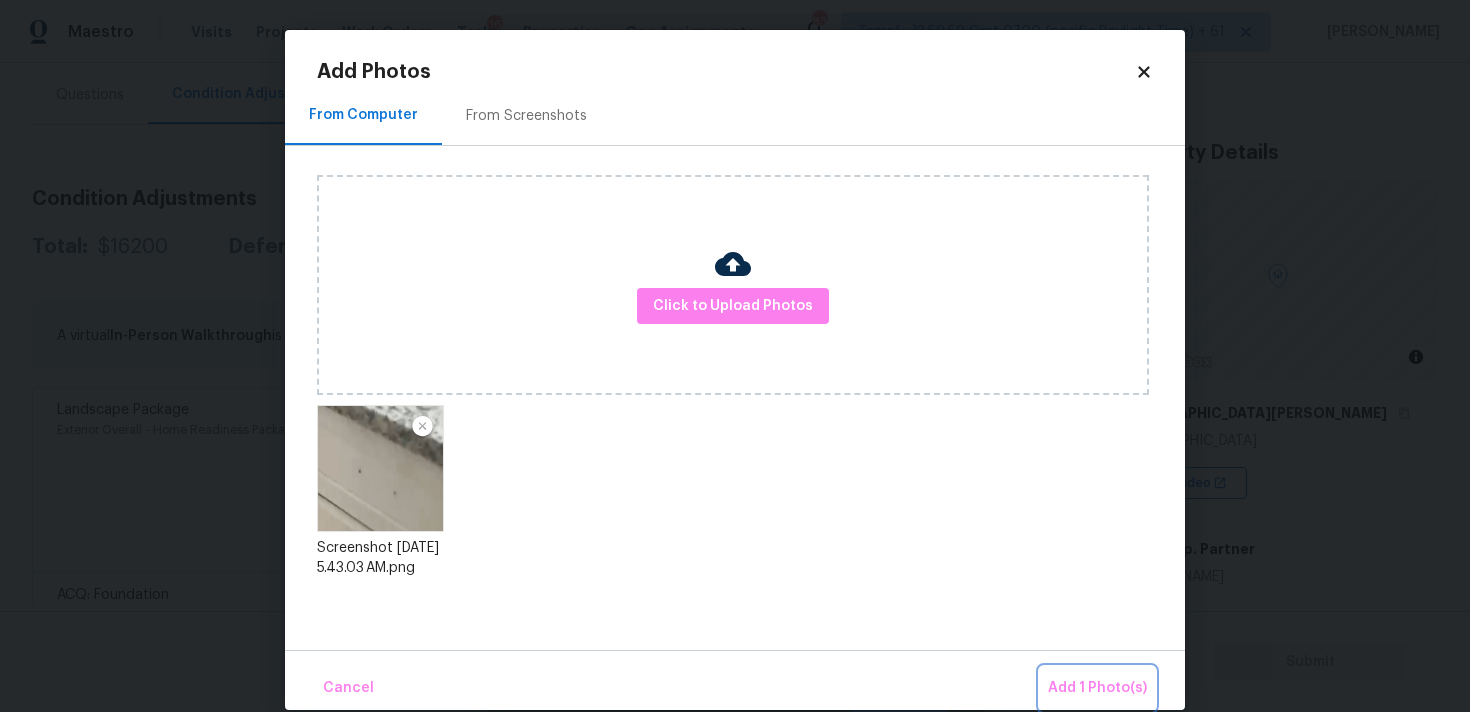 click on "Add 1 Photo(s)" at bounding box center [1097, 688] 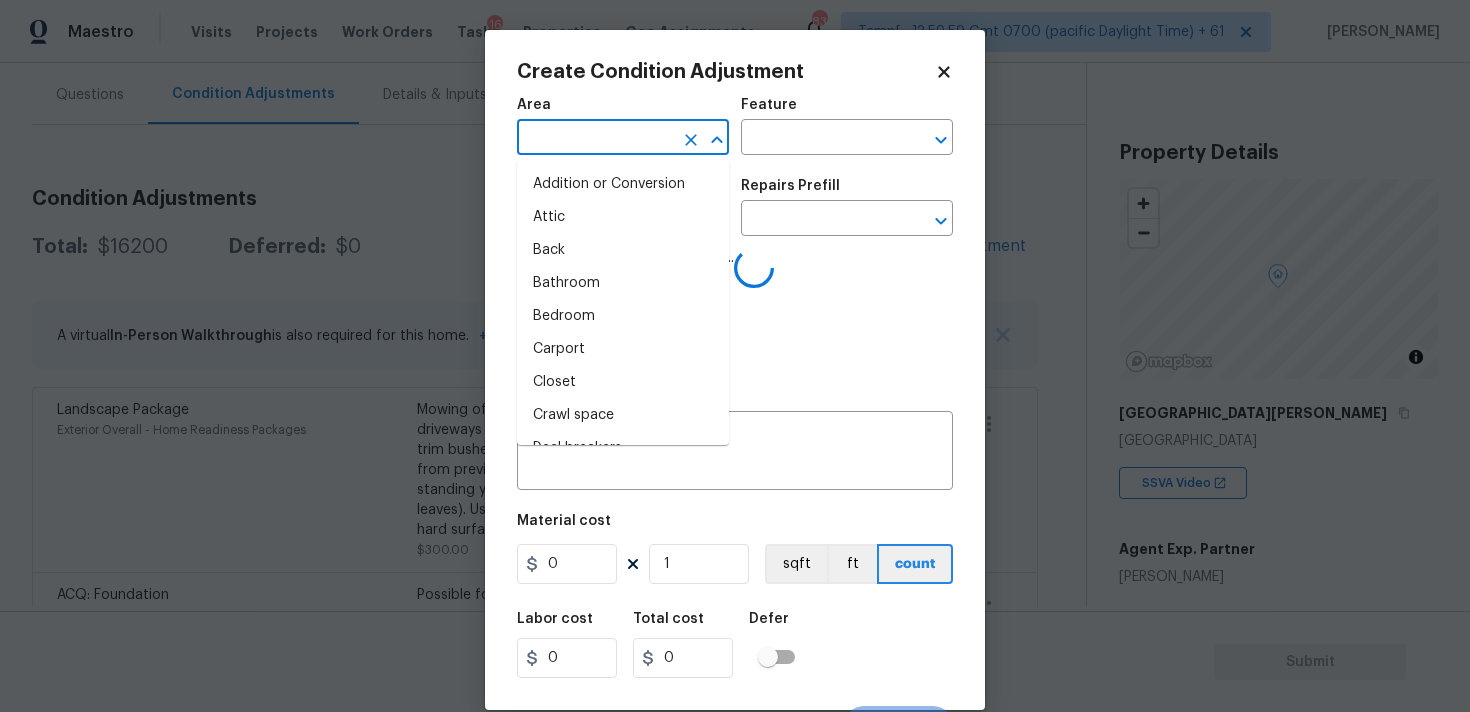 click at bounding box center (595, 139) 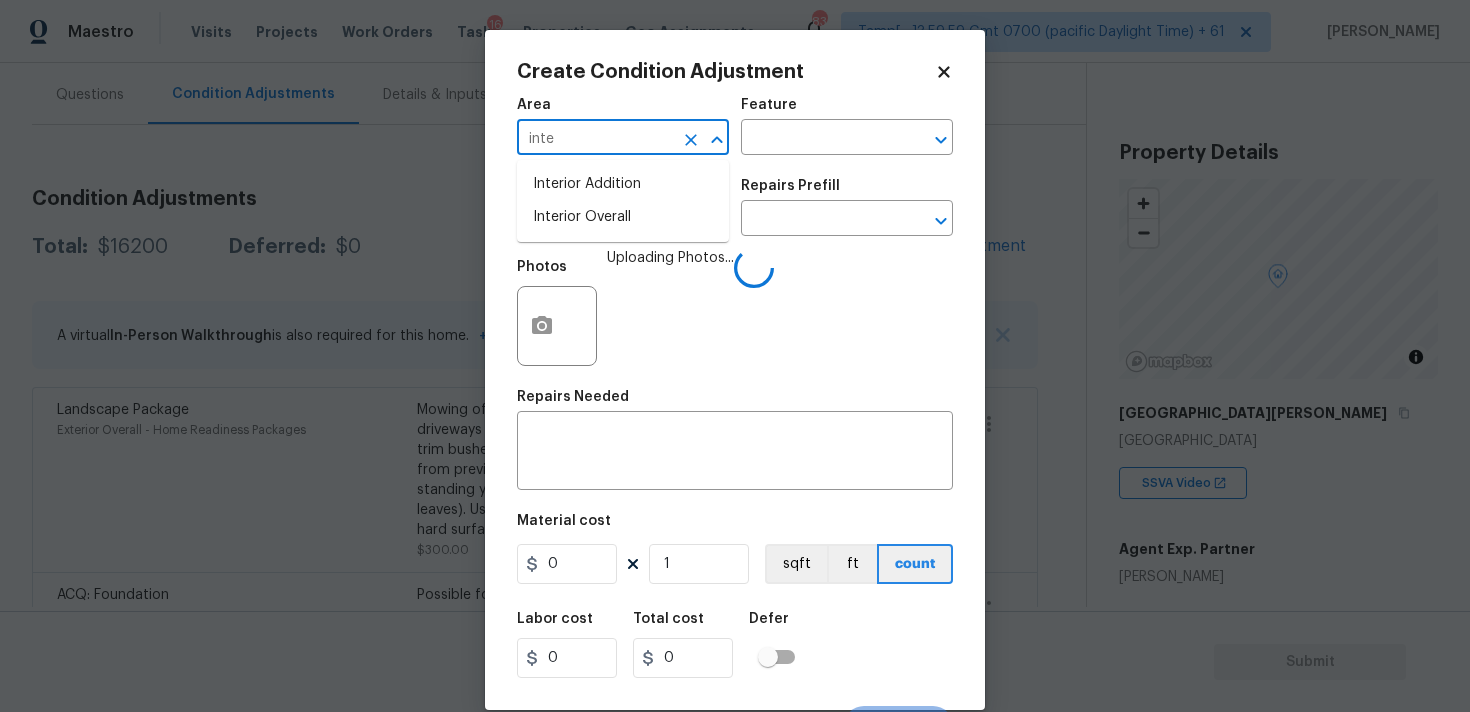 type on "inter" 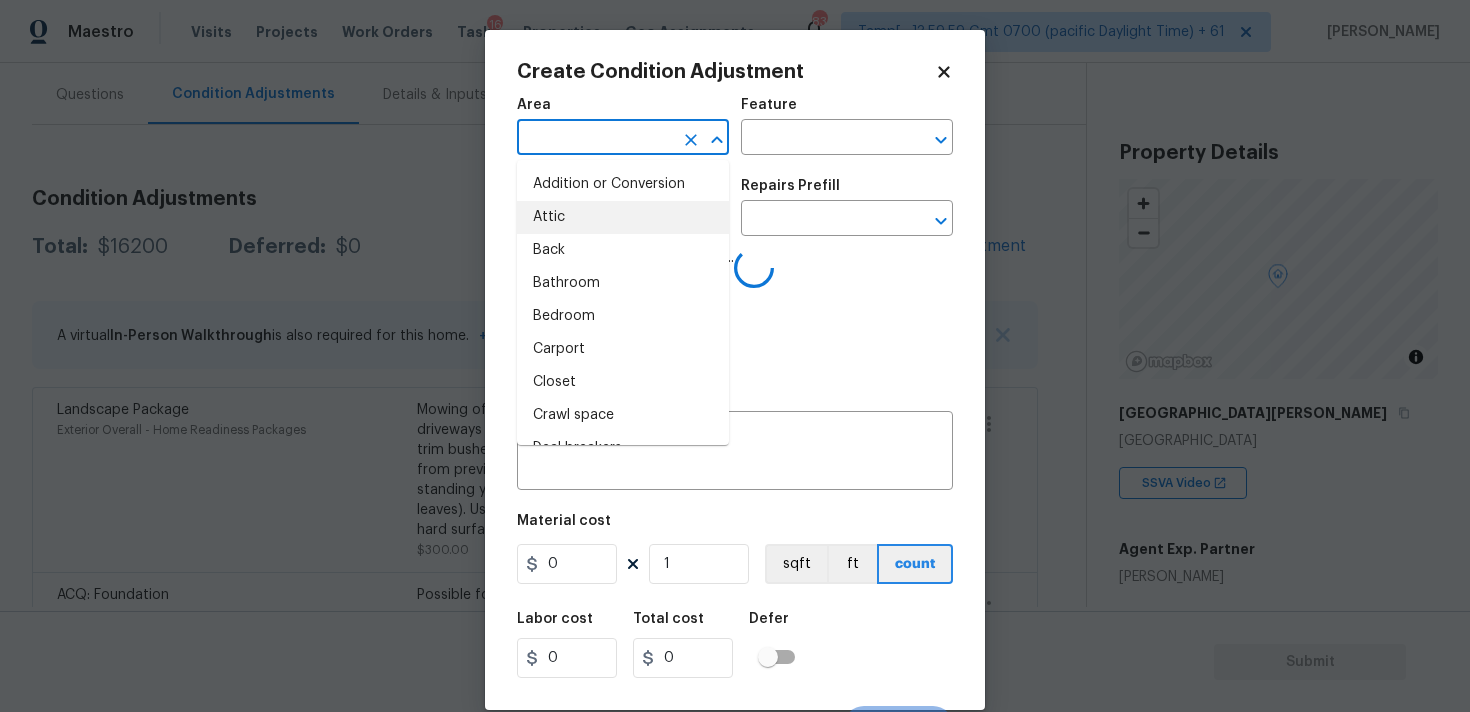click on "Attic" at bounding box center [623, 217] 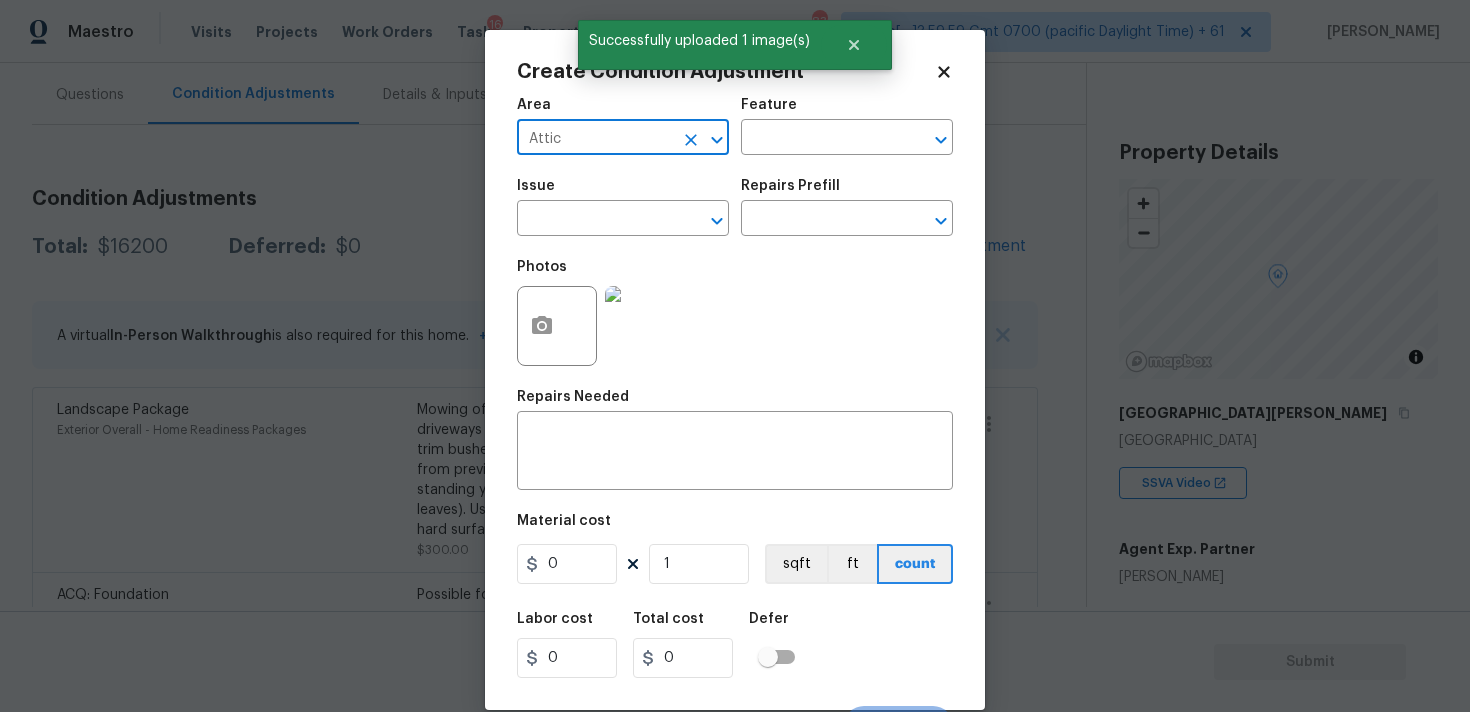 click 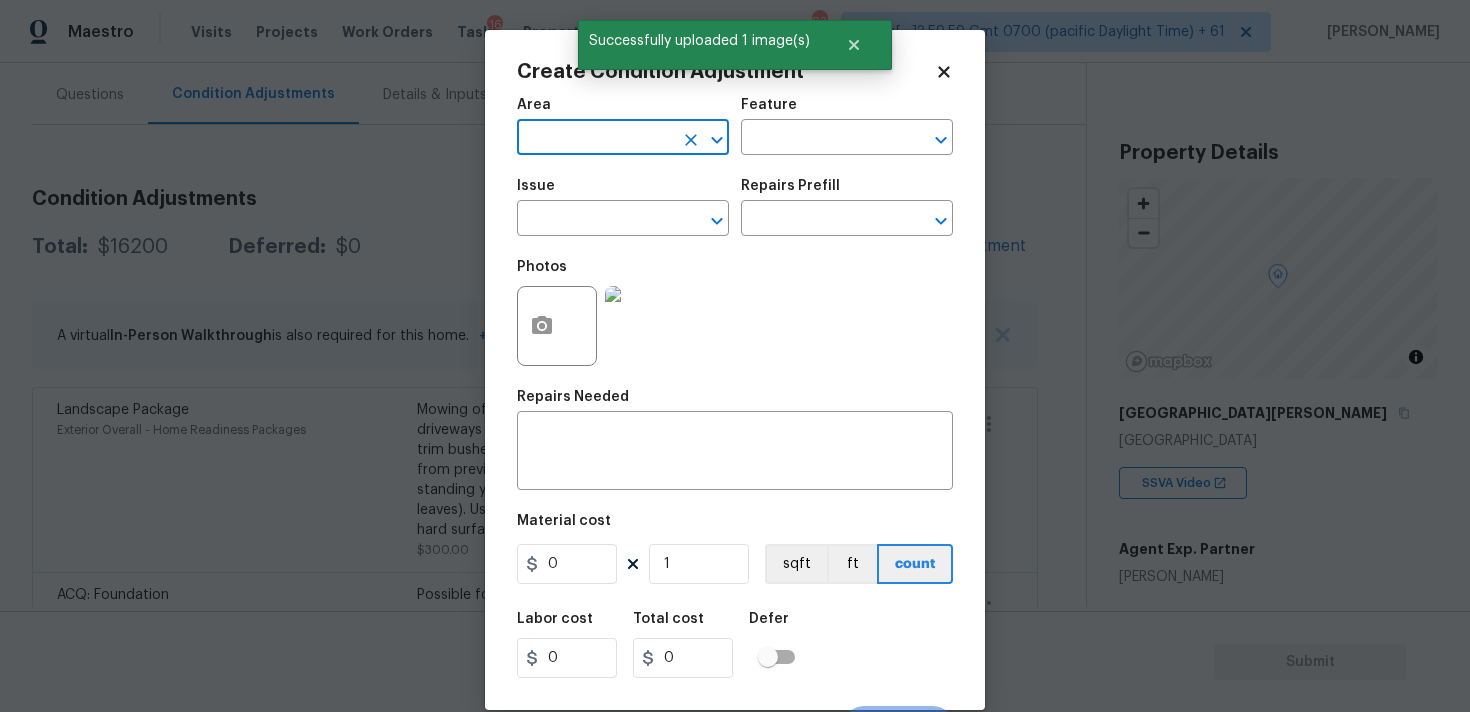 click at bounding box center [595, 139] 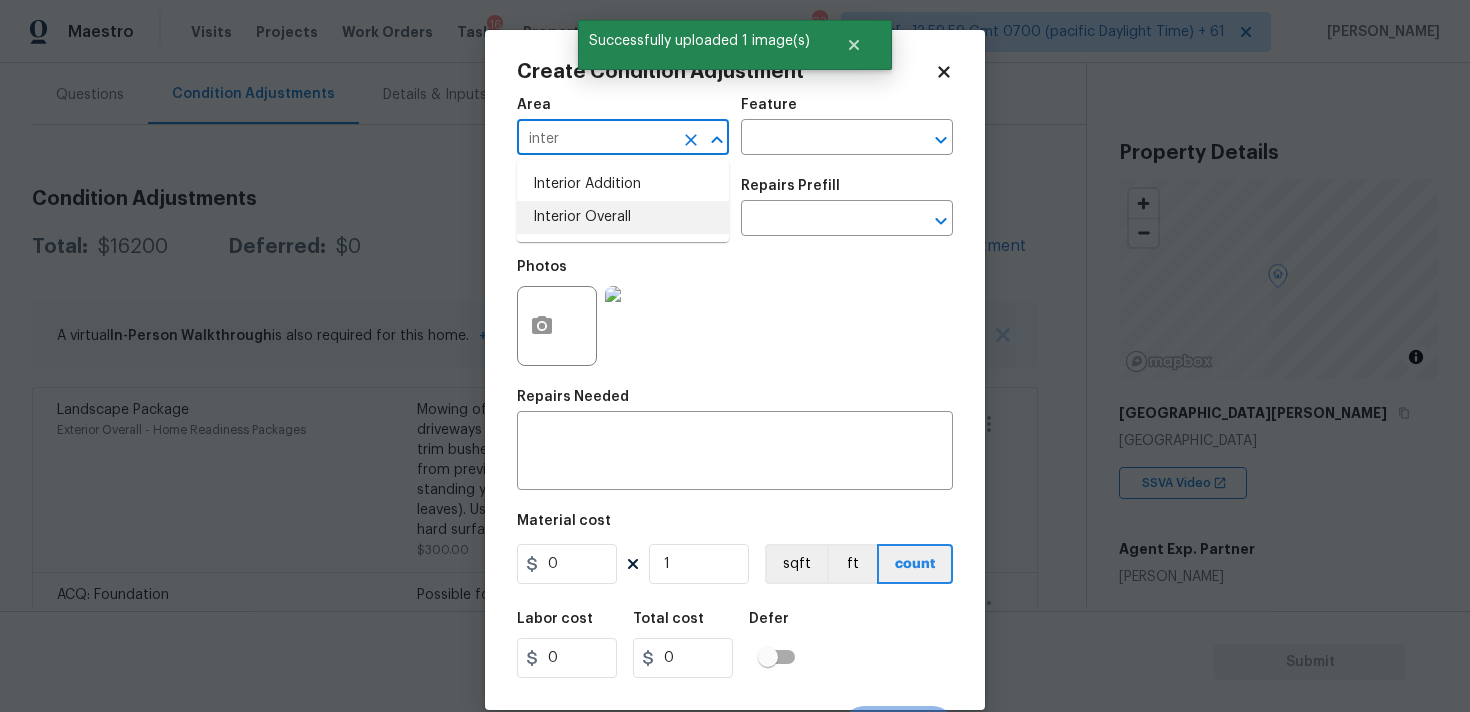 click on "Interior Overall" at bounding box center [623, 217] 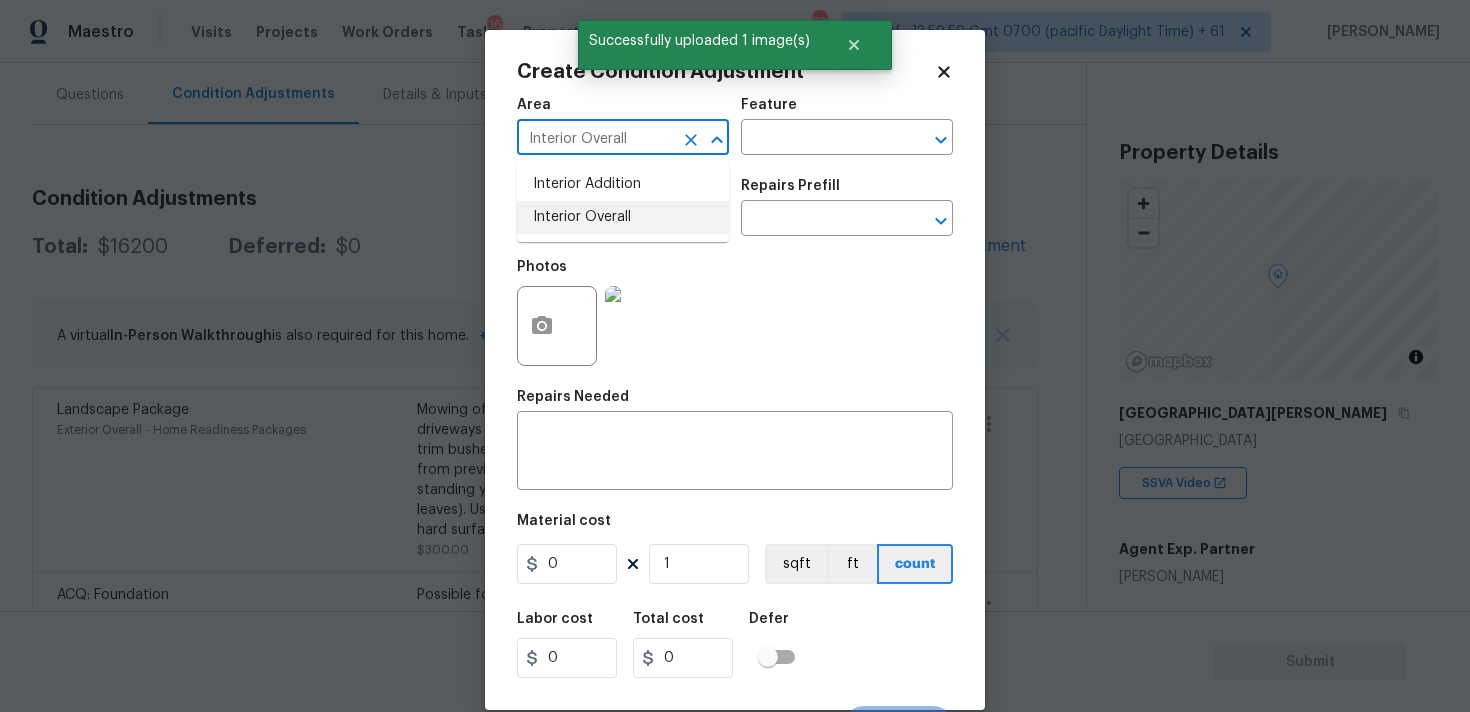 type on "Interior Overall" 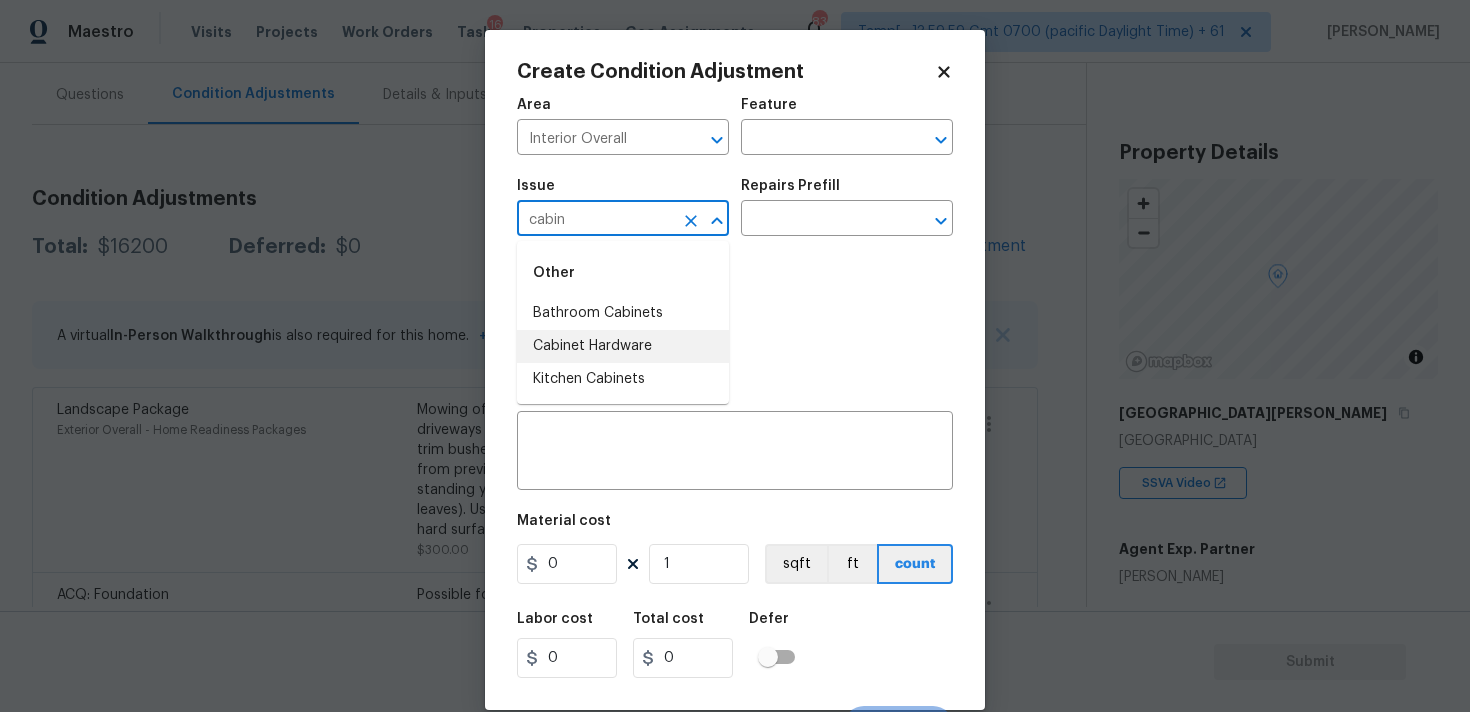 click on "Cabinet Hardware" at bounding box center [623, 346] 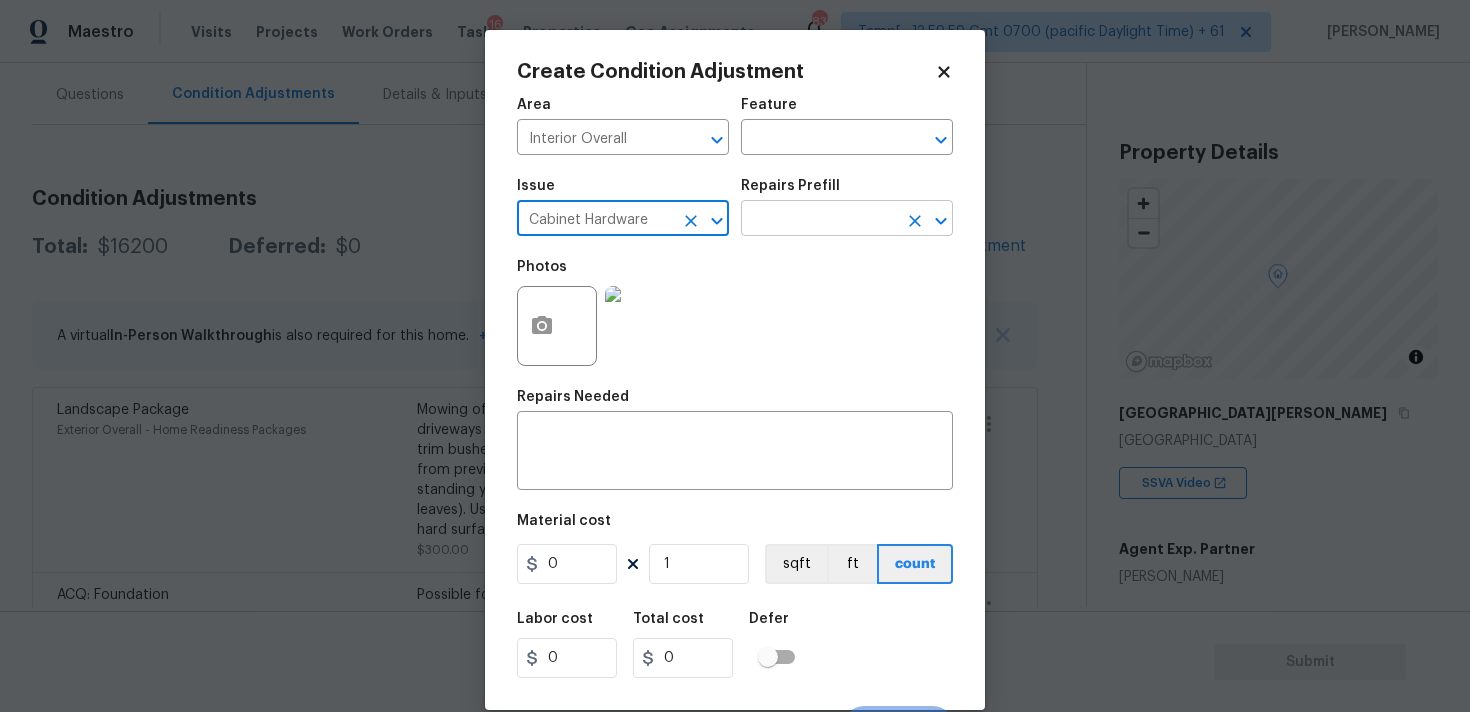 type on "Cabinet Hardware" 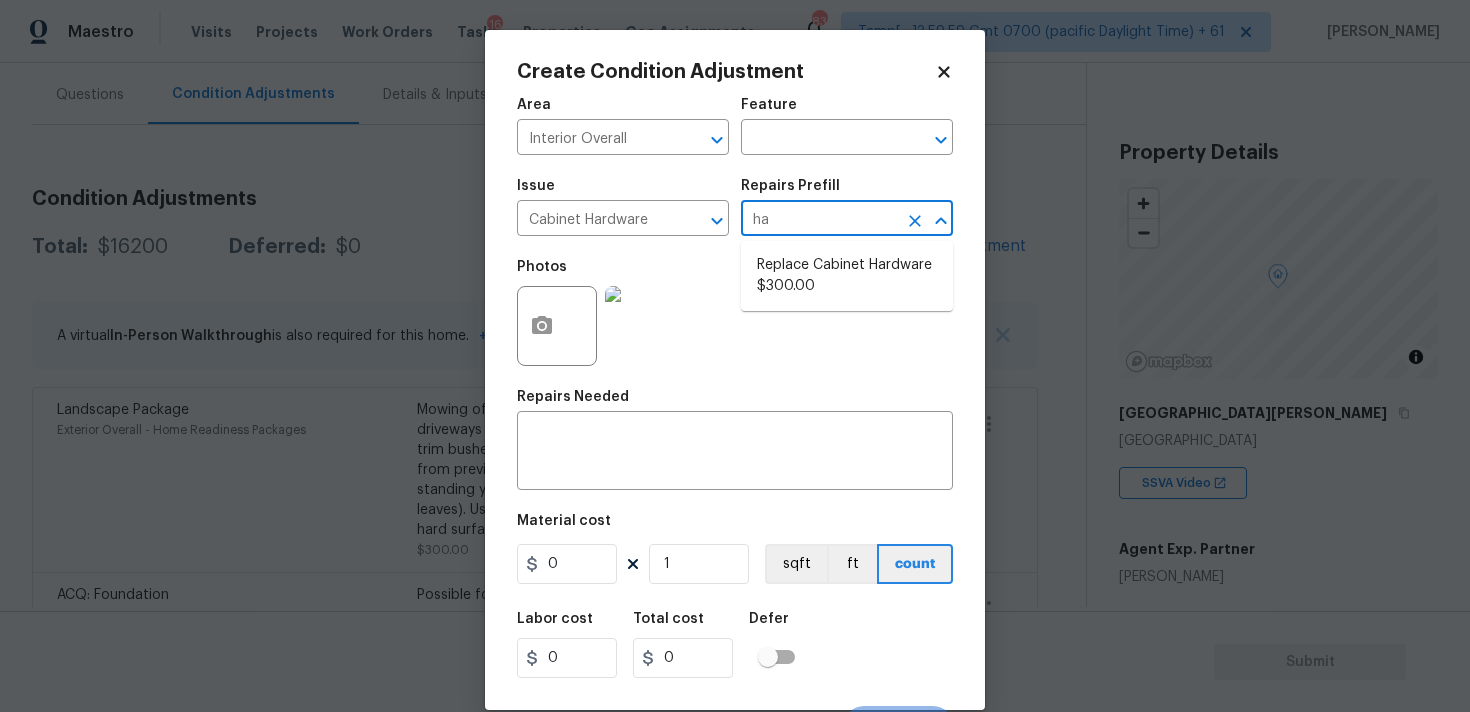 type on "h" 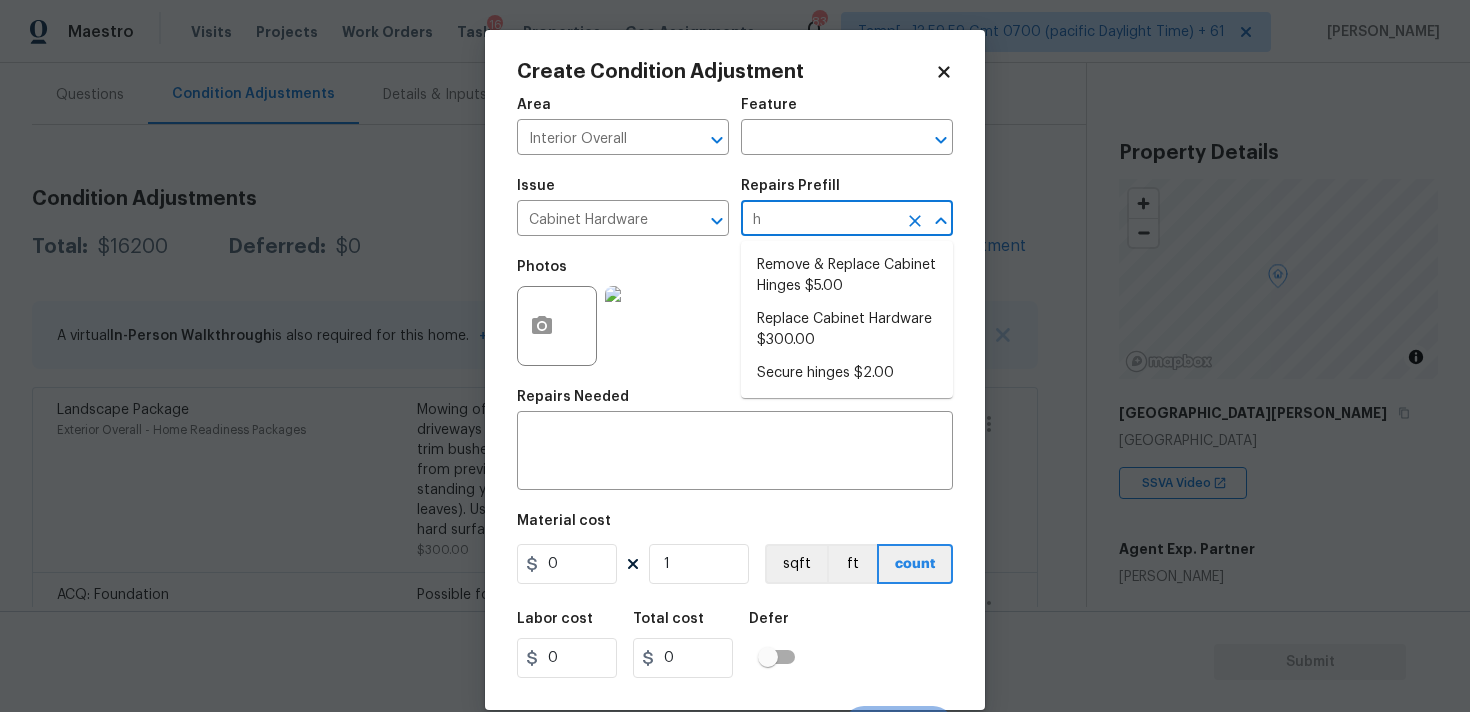 type 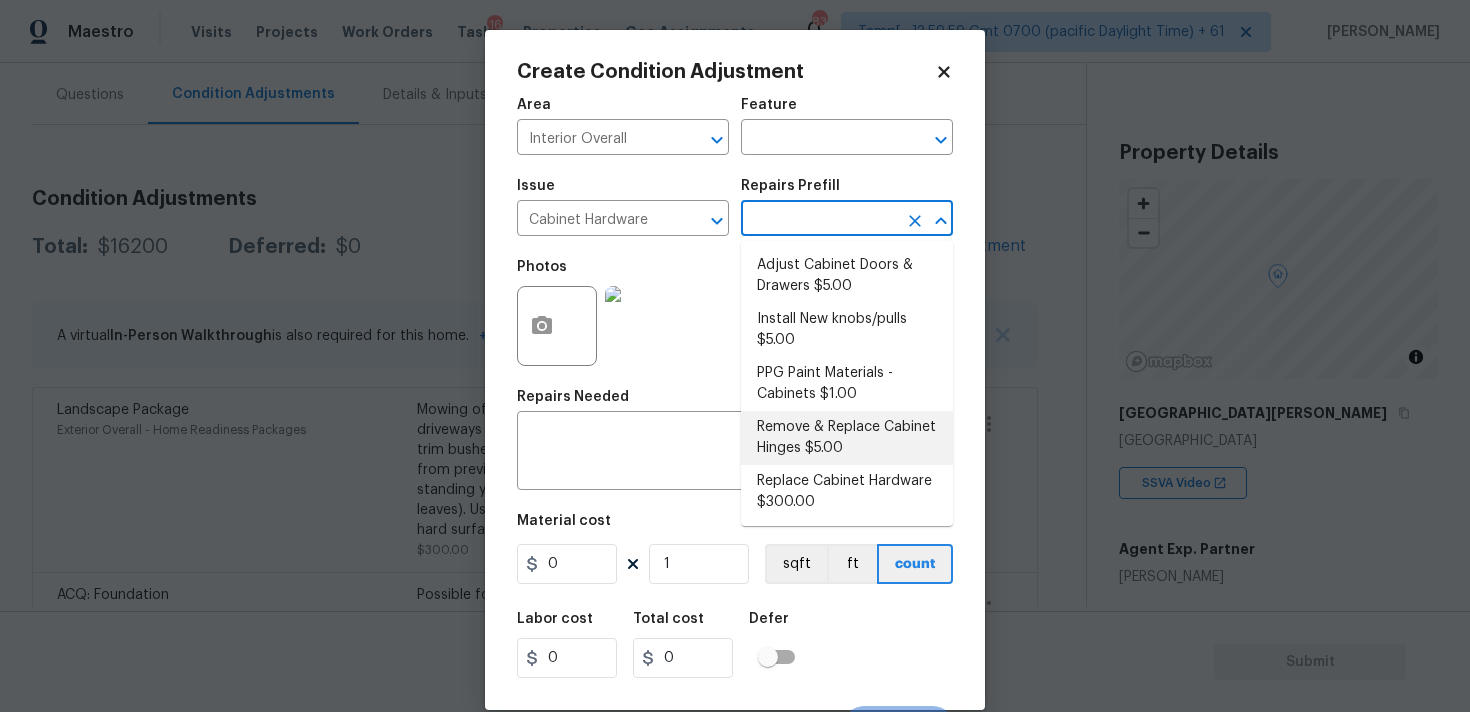 scroll, scrollTop: 34, scrollLeft: 0, axis: vertical 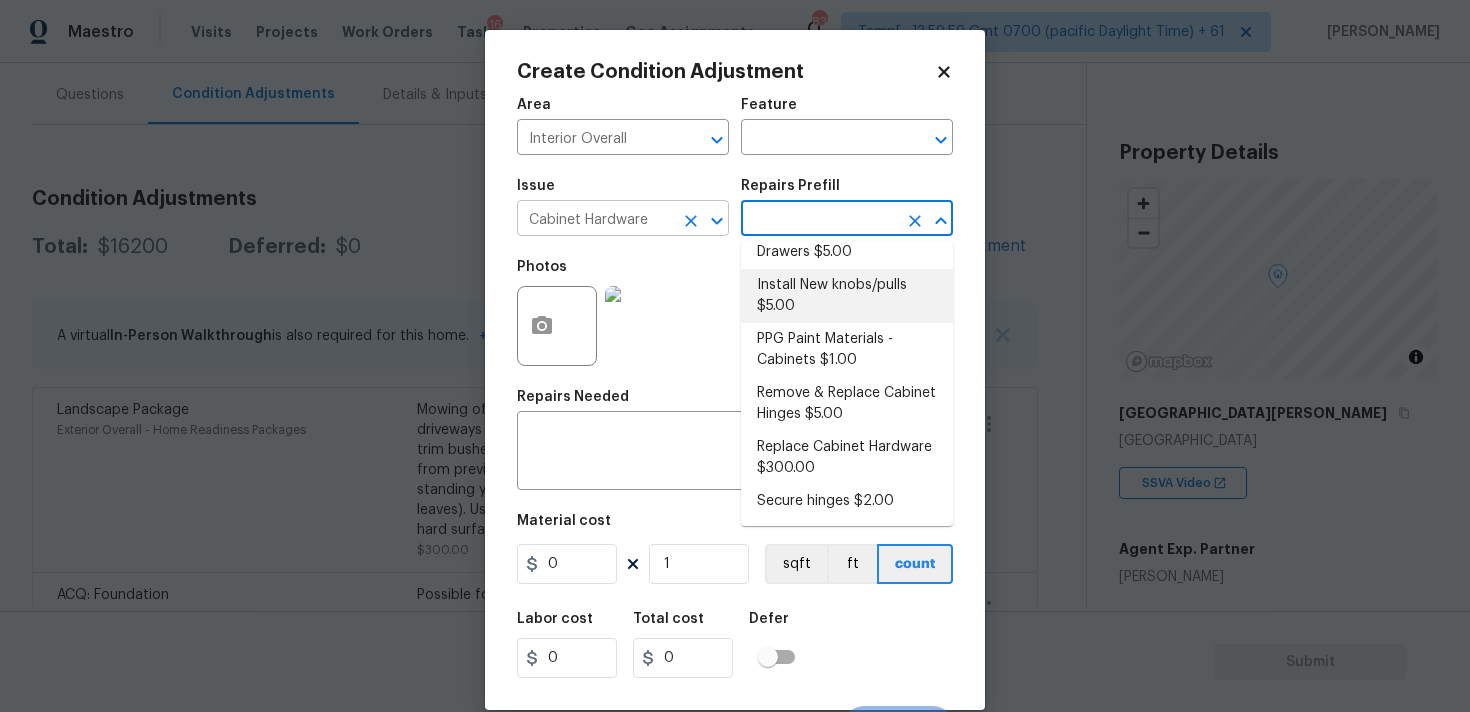 click 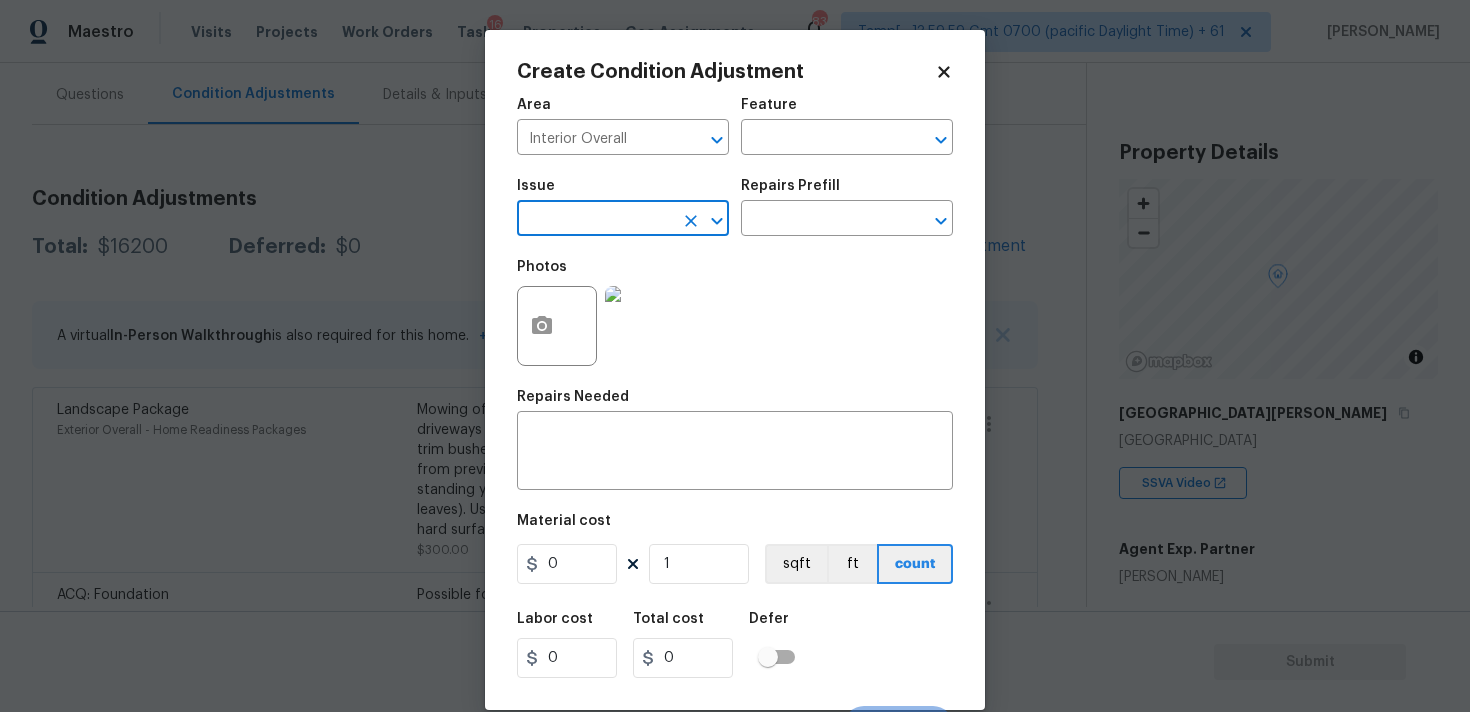 click at bounding box center (595, 220) 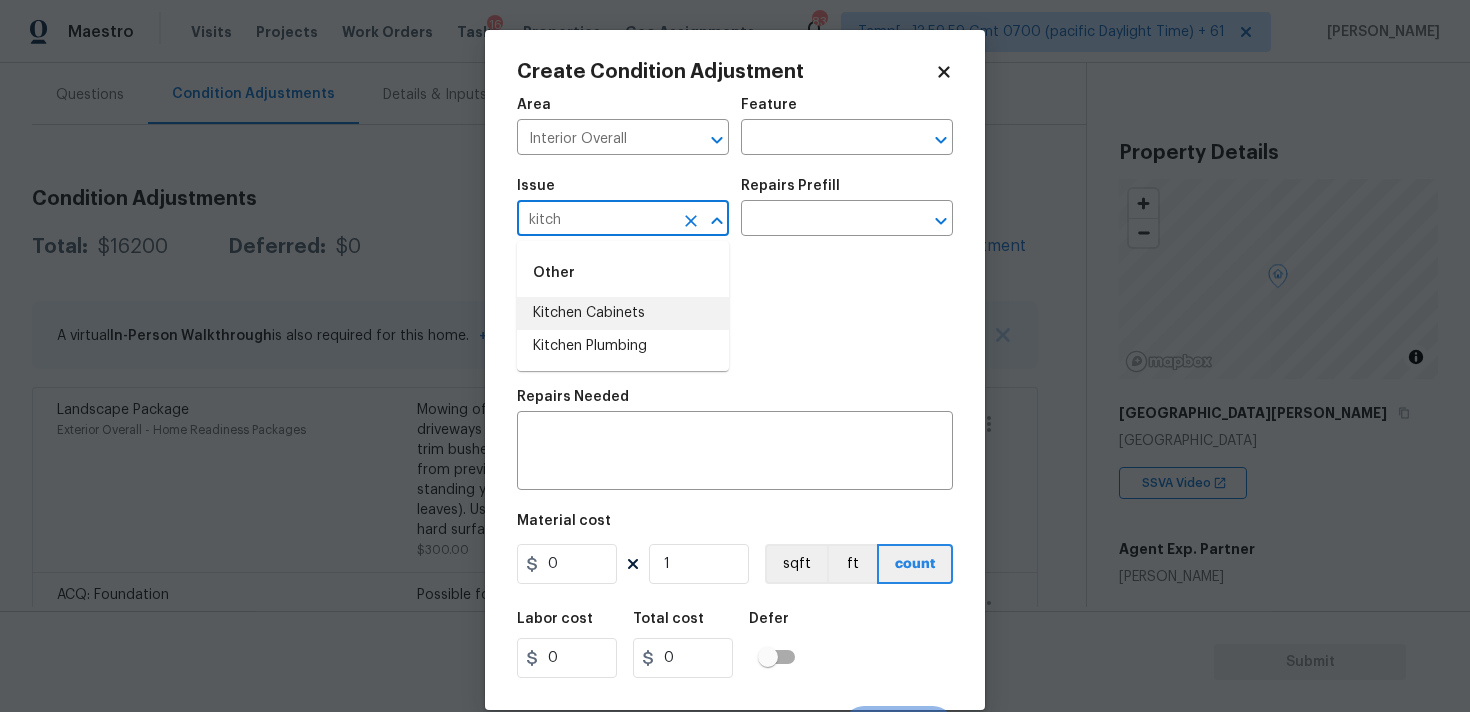 click on "Kitchen Cabinets" at bounding box center [623, 313] 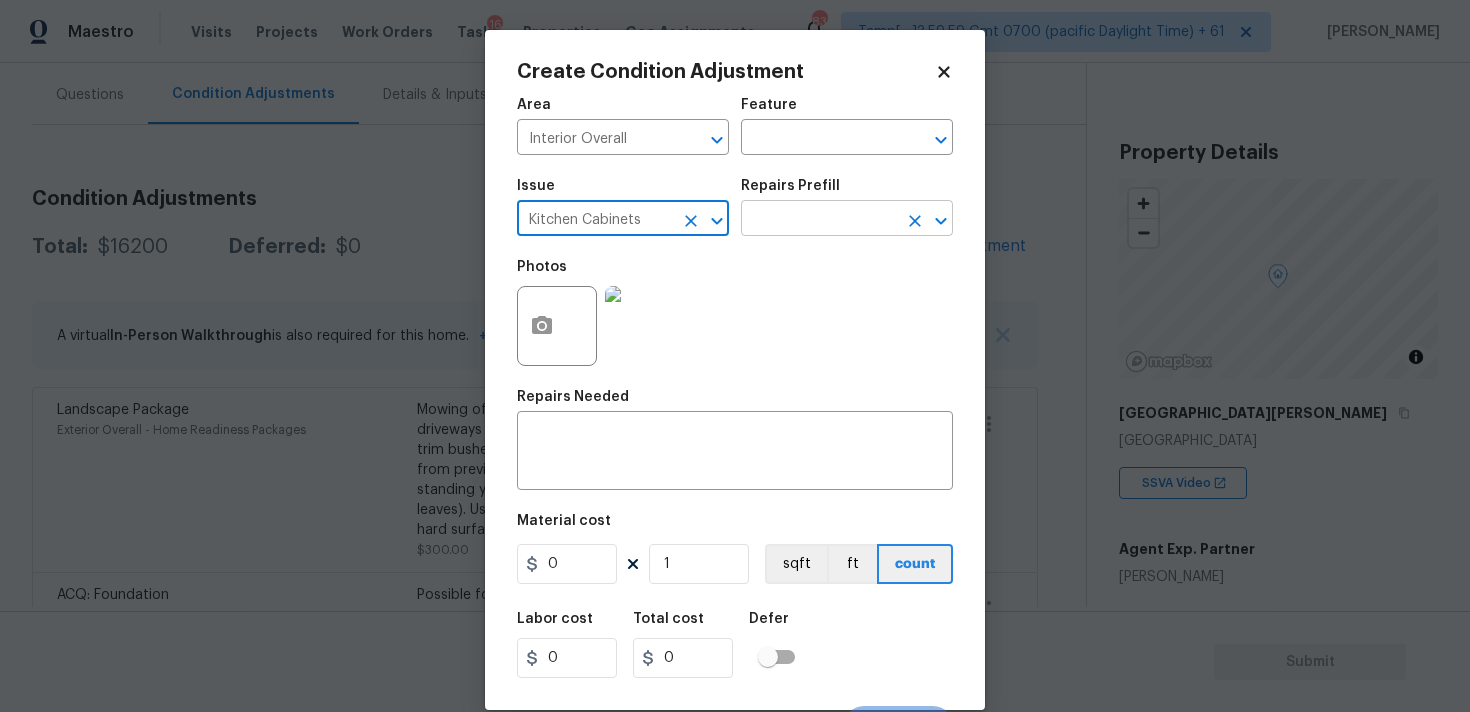 type on "Kitchen Cabinets" 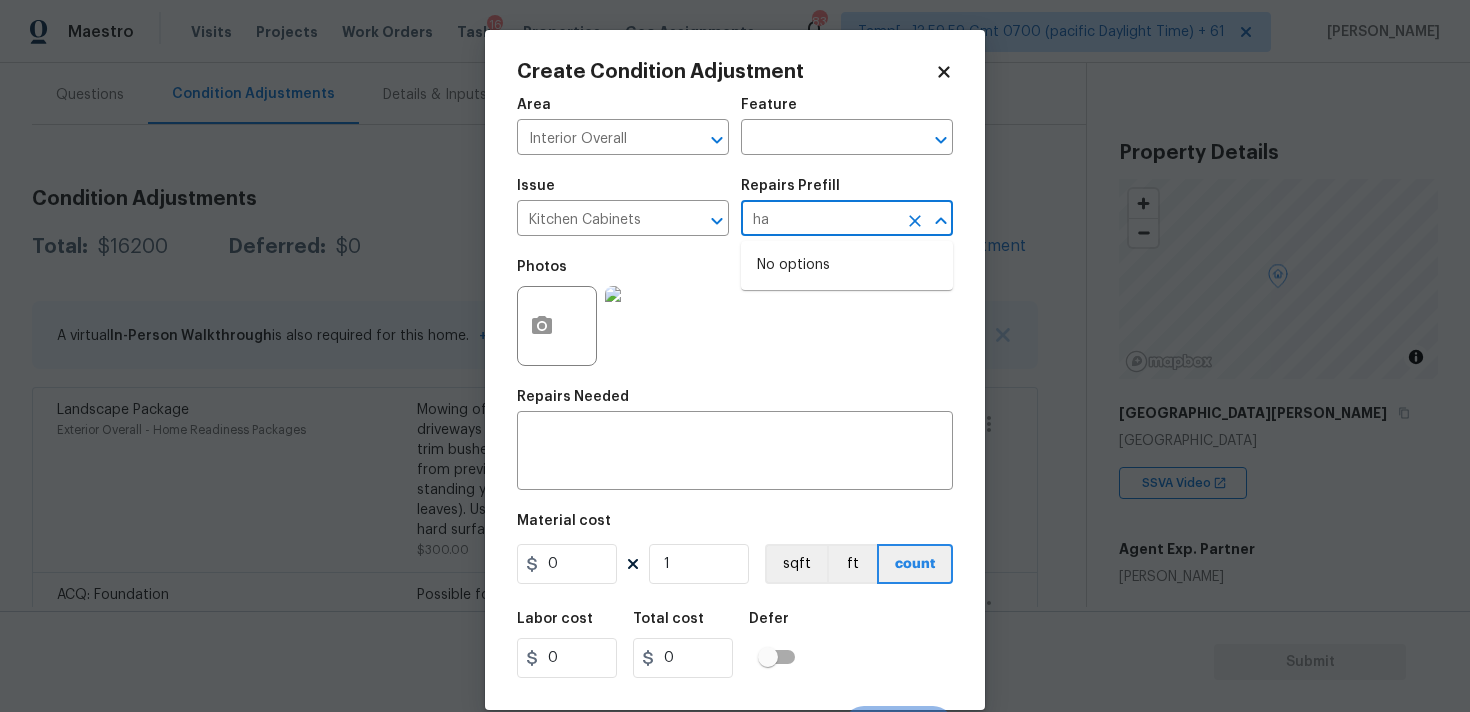 type on "h" 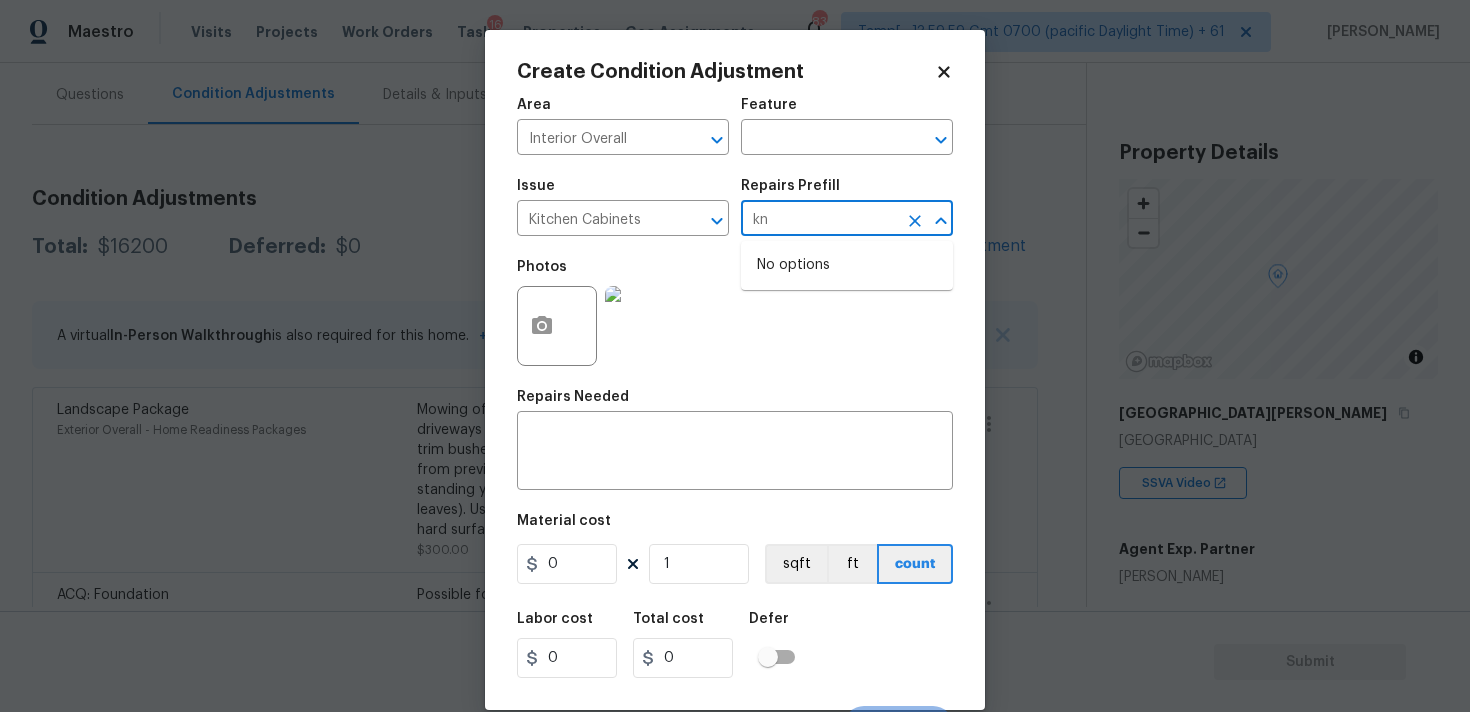 type on "k" 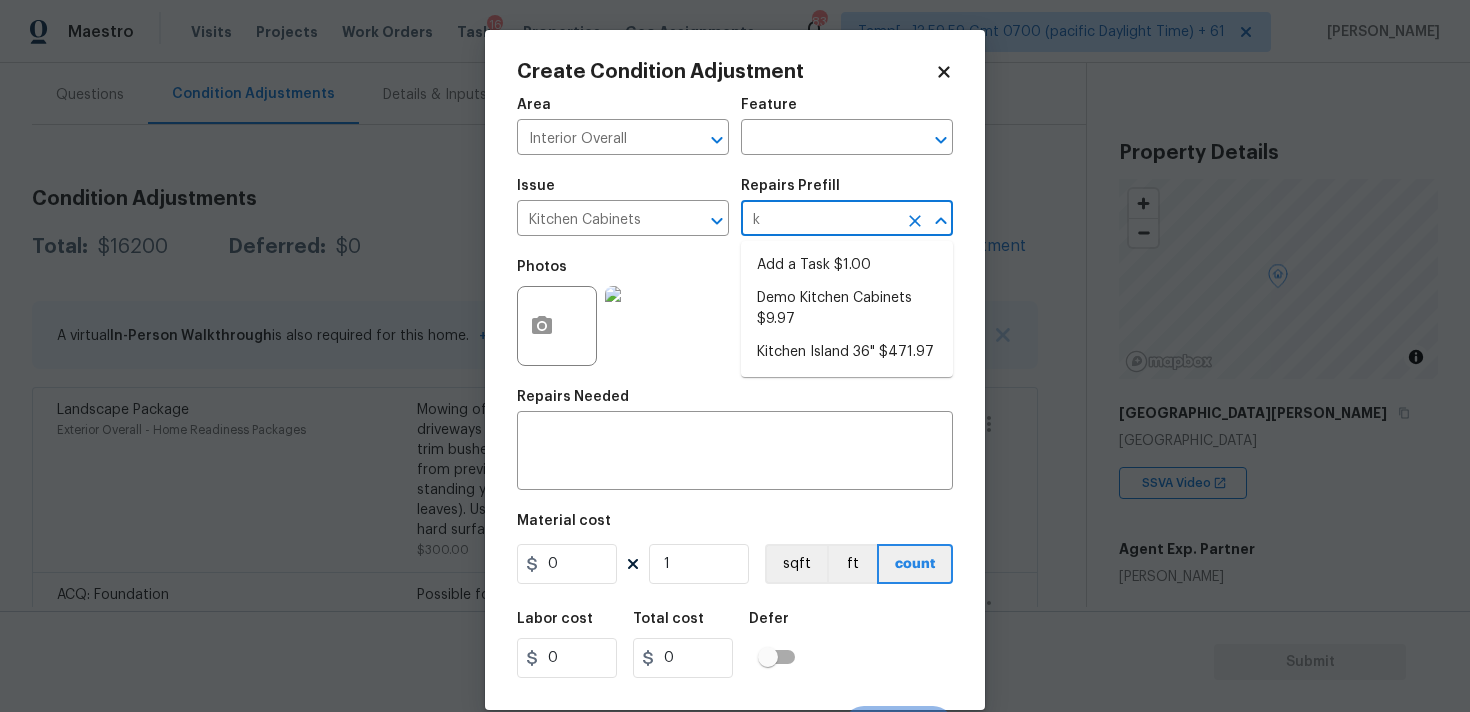 type 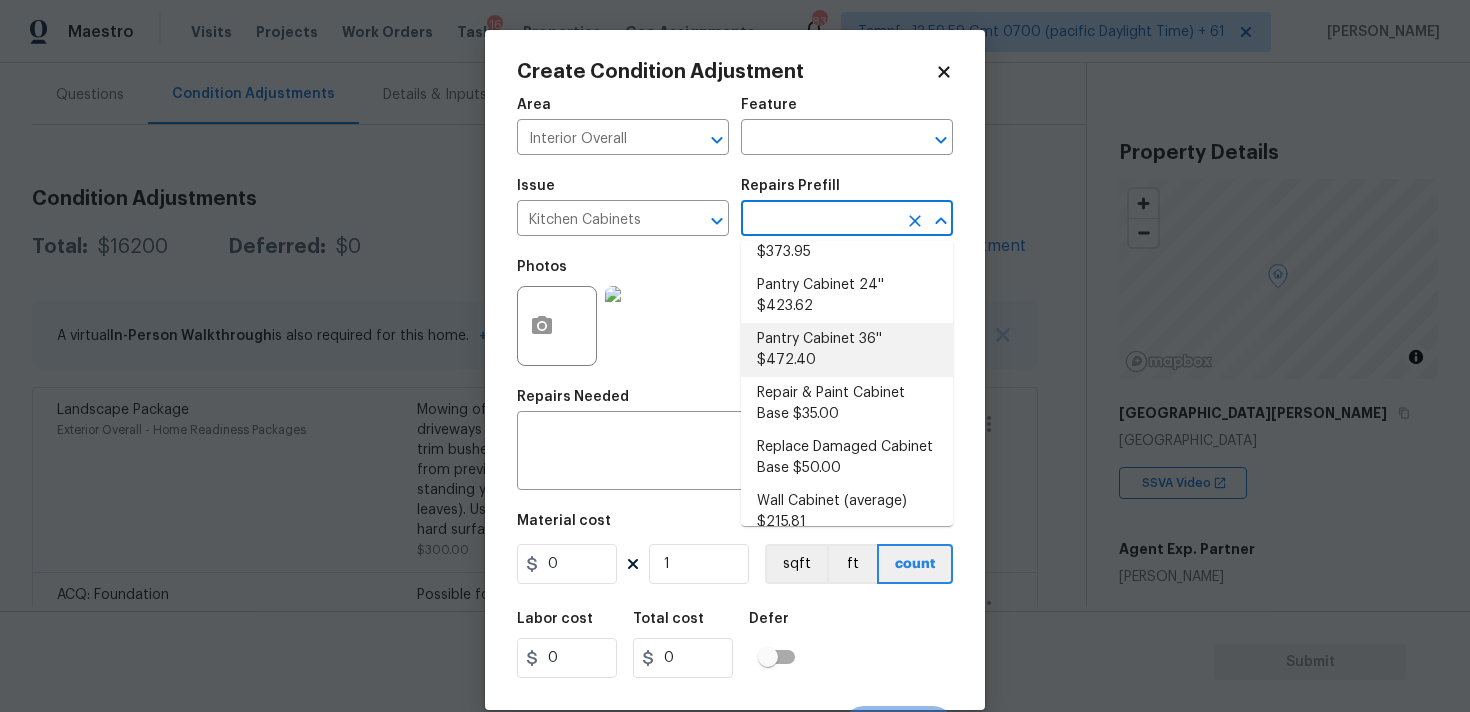 scroll, scrollTop: 577, scrollLeft: 0, axis: vertical 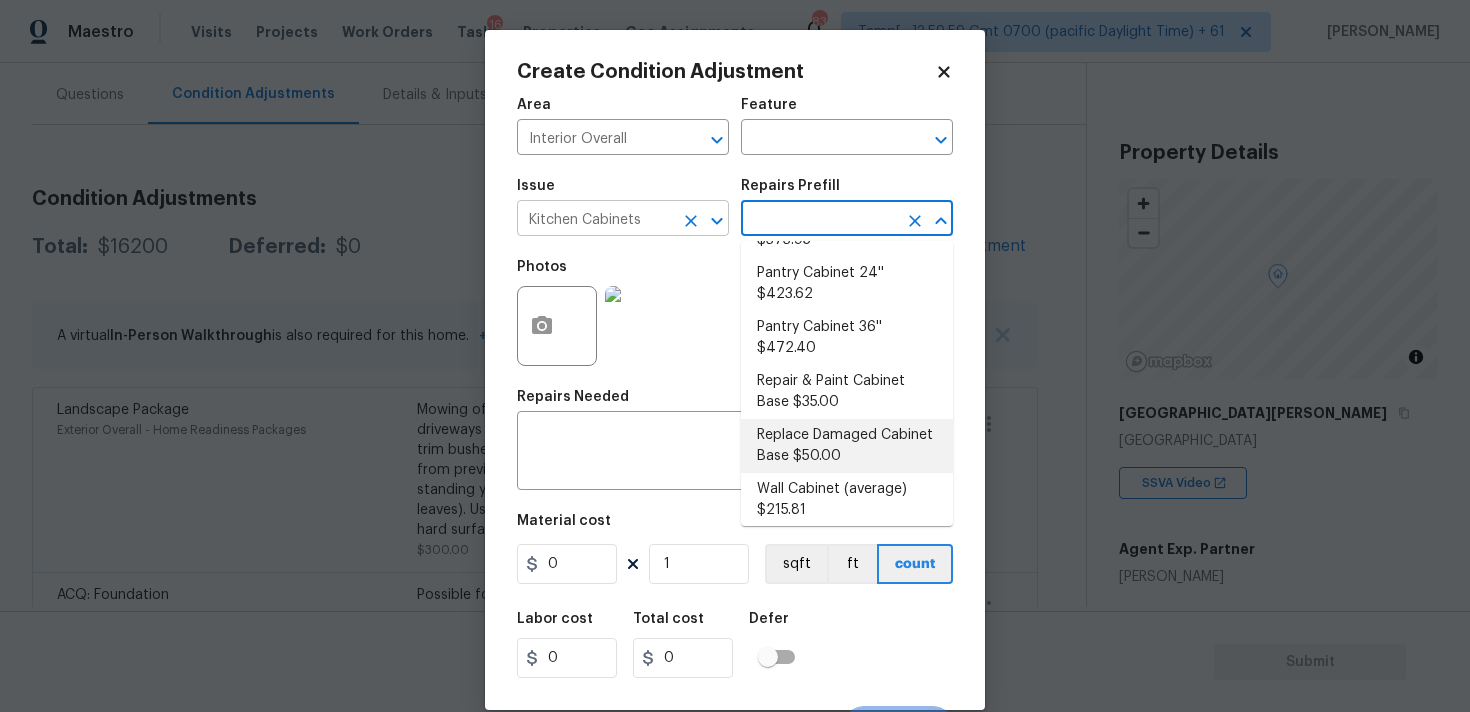 click at bounding box center [703, 221] 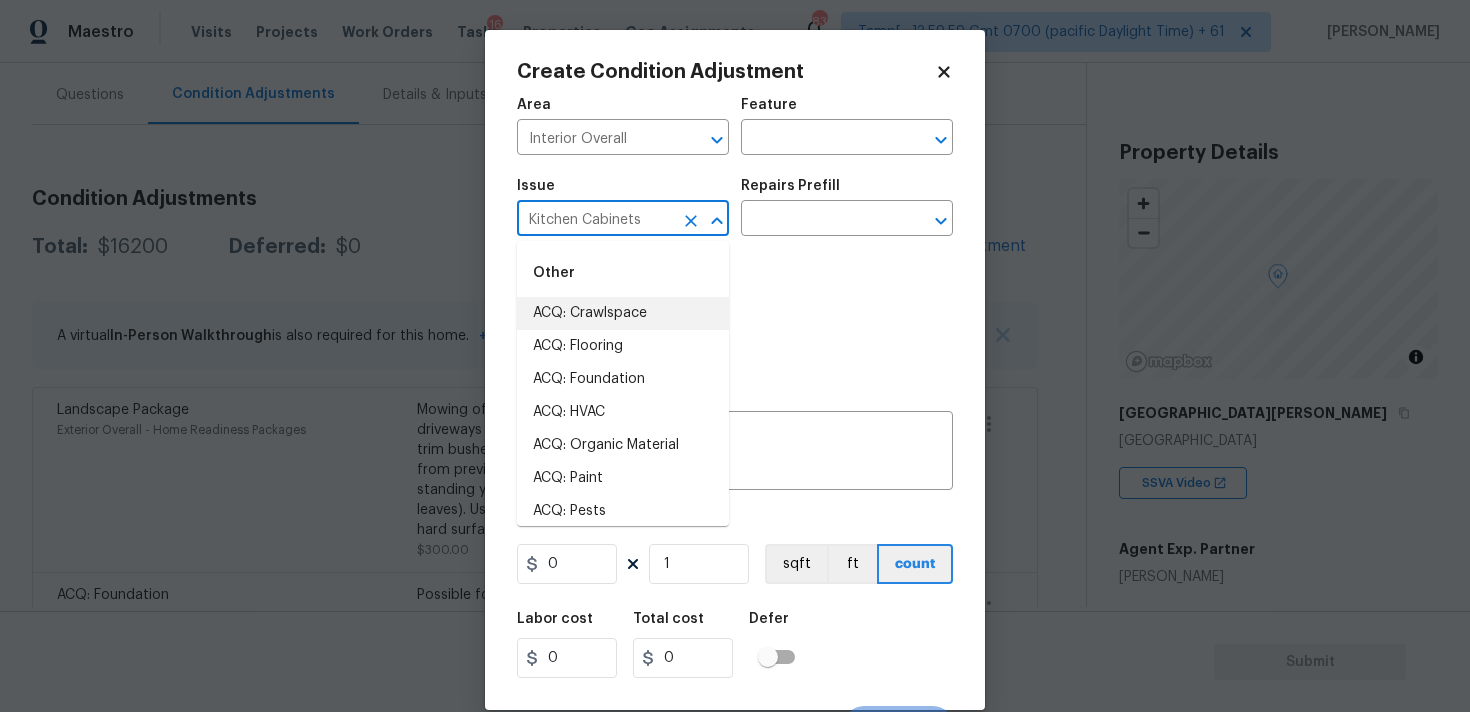 click 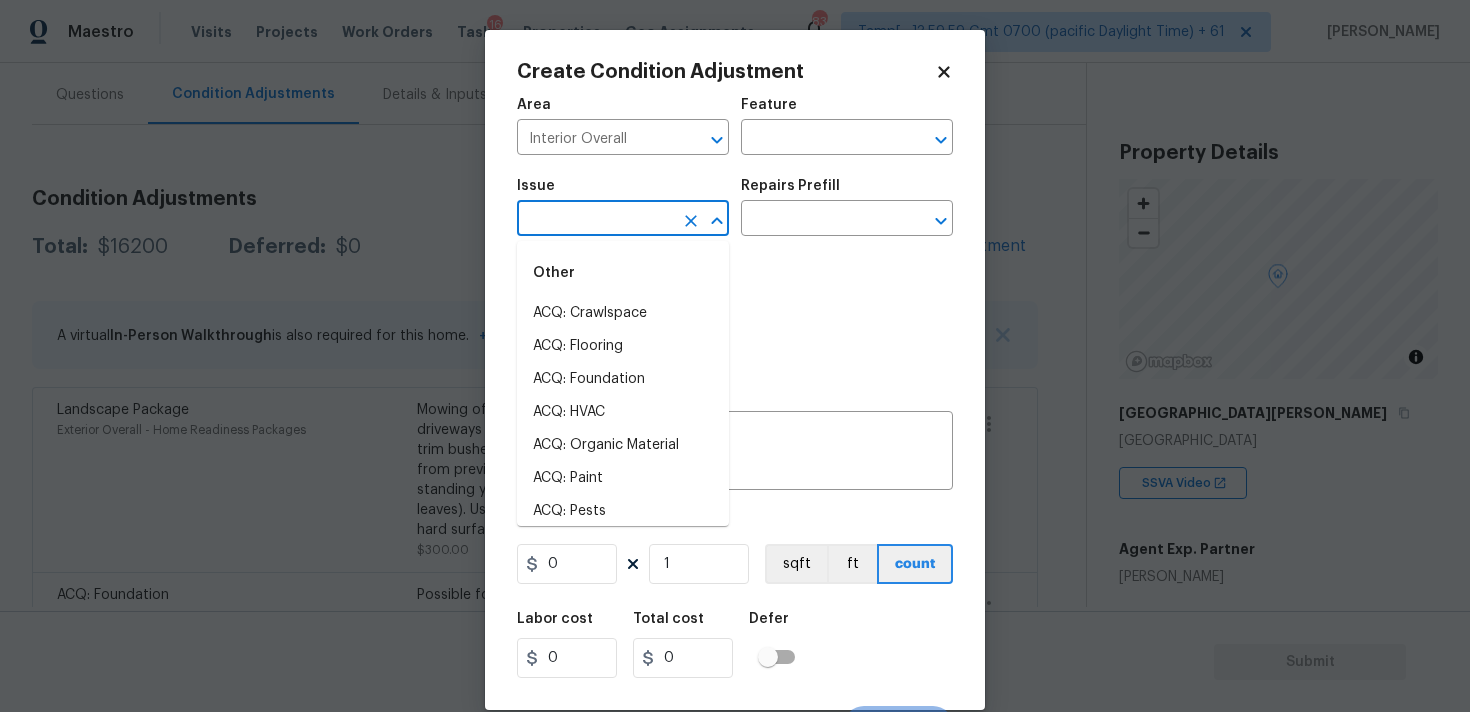 click at bounding box center [595, 220] 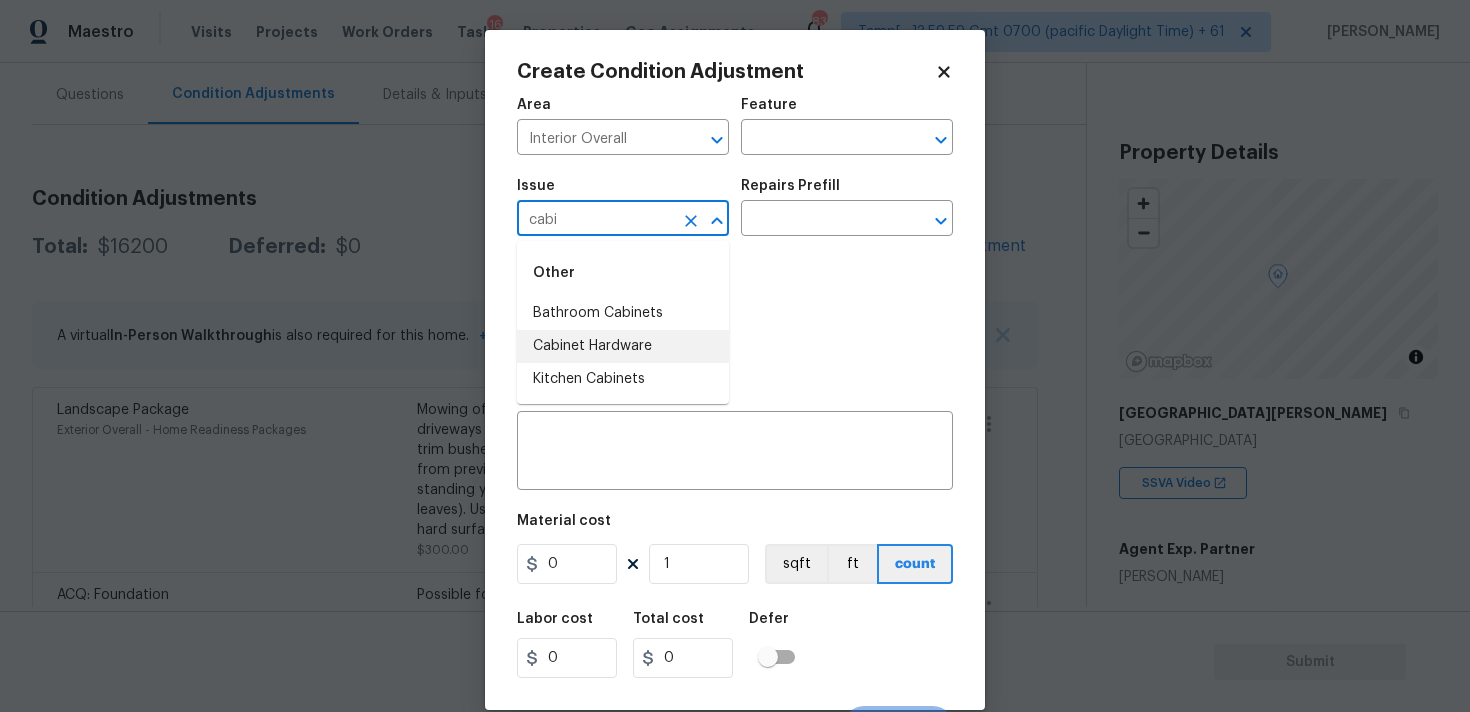 click on "Cabinet Hardware" at bounding box center (623, 346) 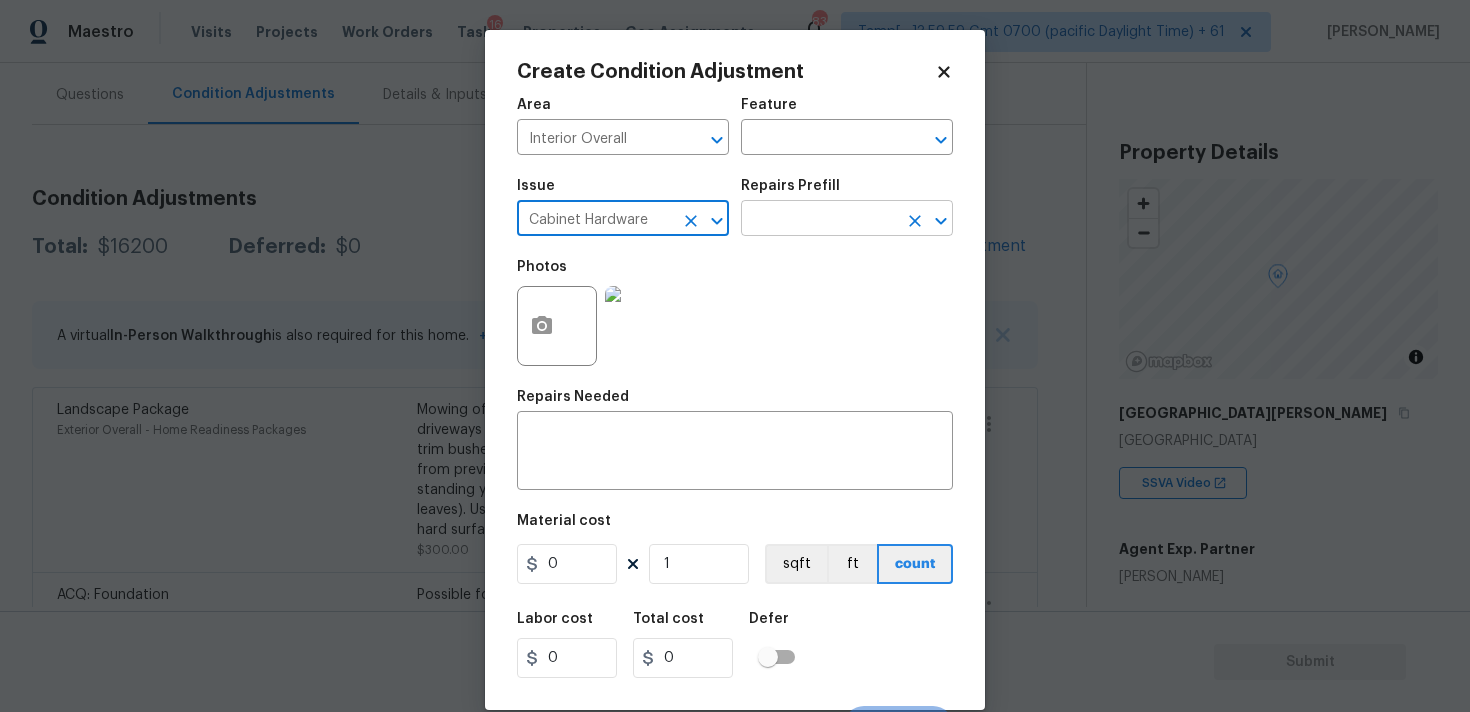 type on "Cabinet Hardware" 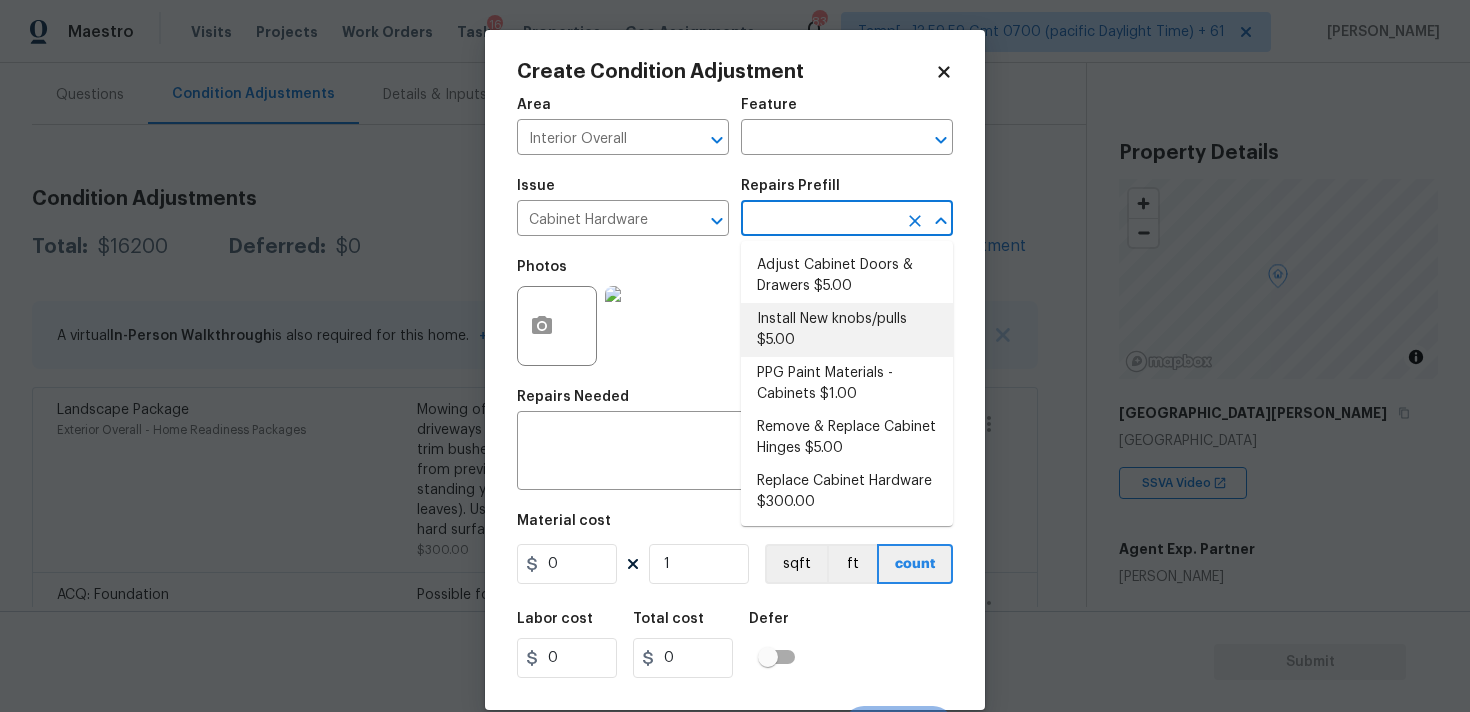 click on "Install New knobs/pulls $5.00" at bounding box center (847, 330) 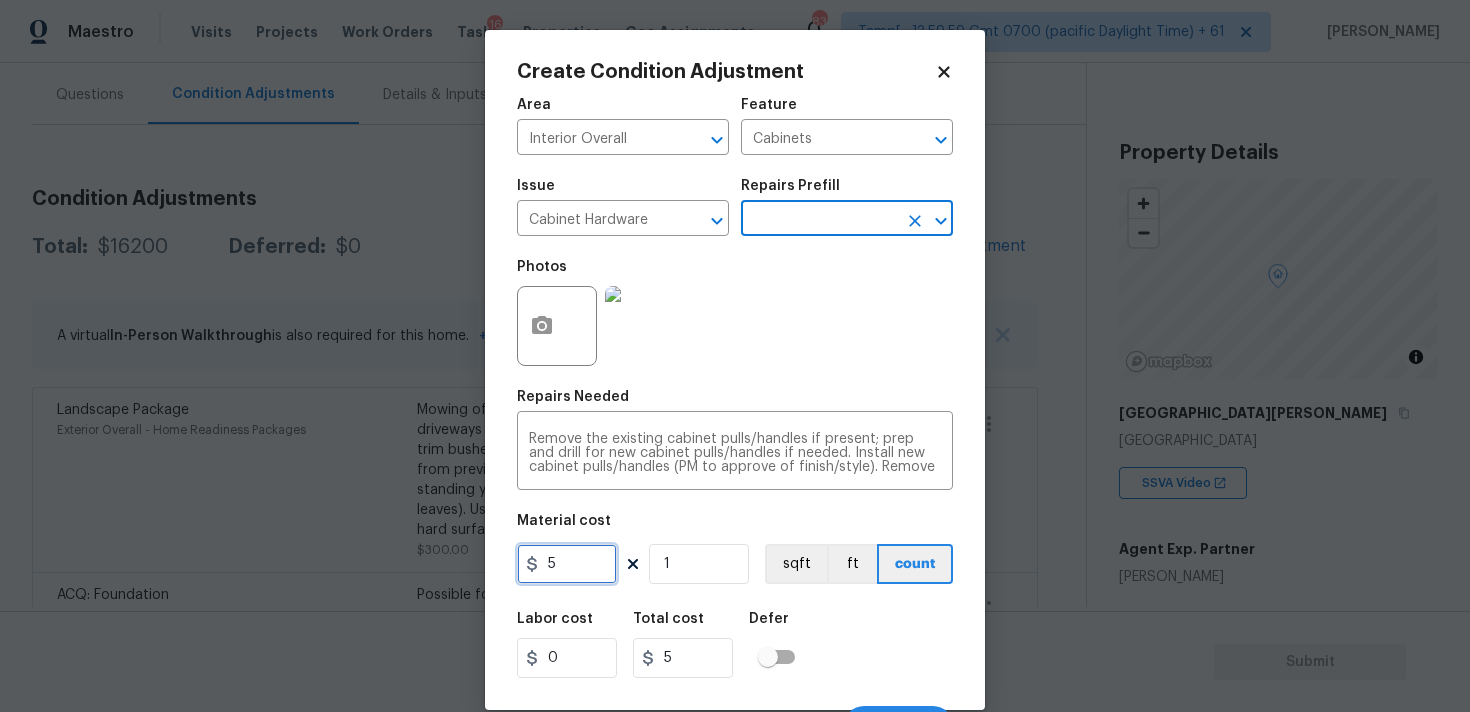 click on "5" at bounding box center [567, 564] 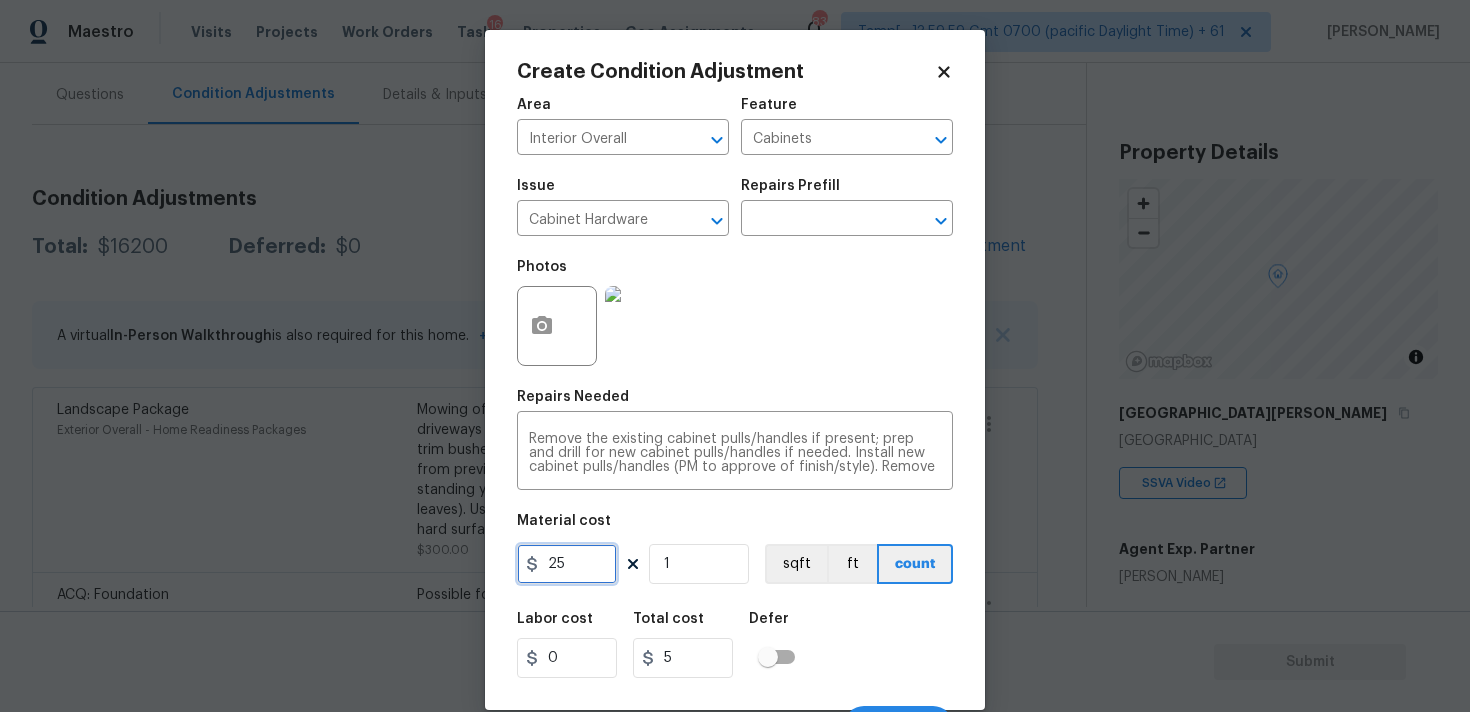 type on "25" 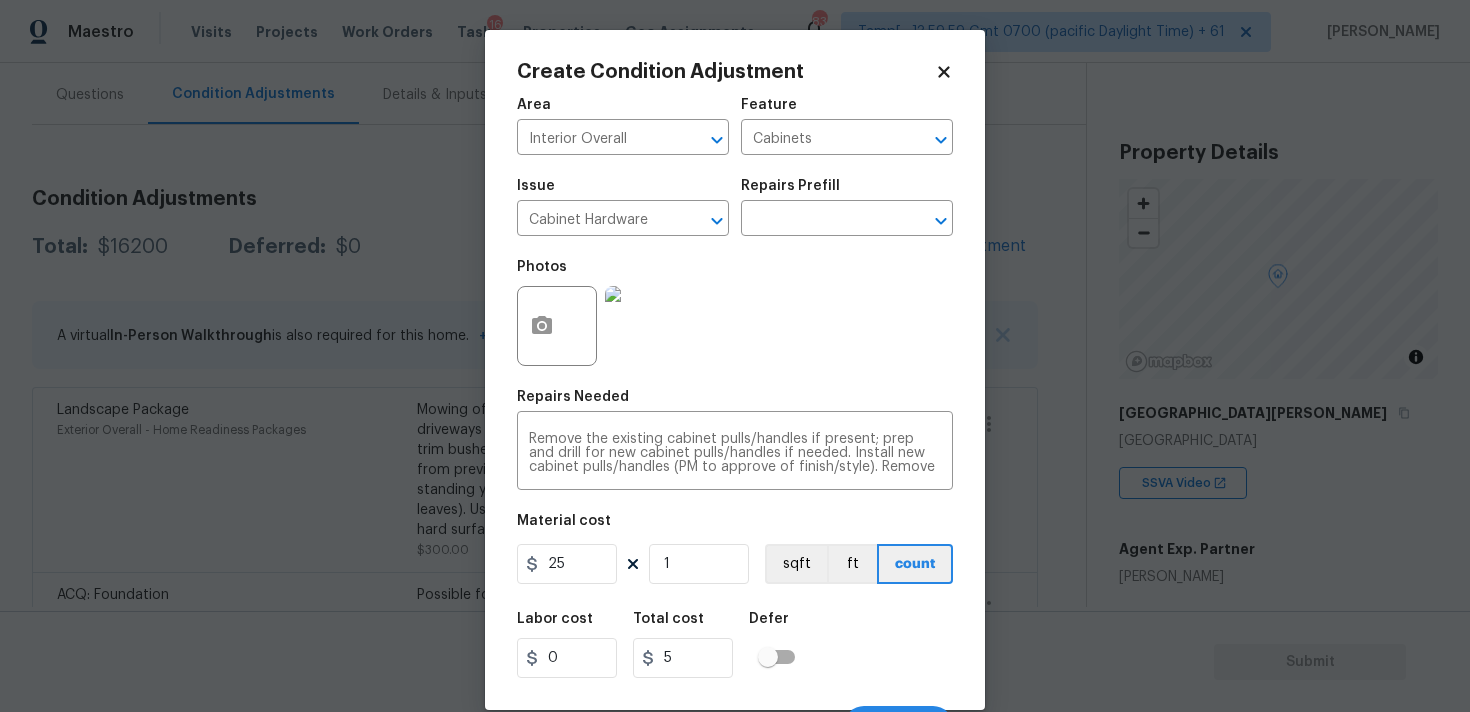 click on "Labor cost 0 Total cost 5 Defer" at bounding box center [735, 645] 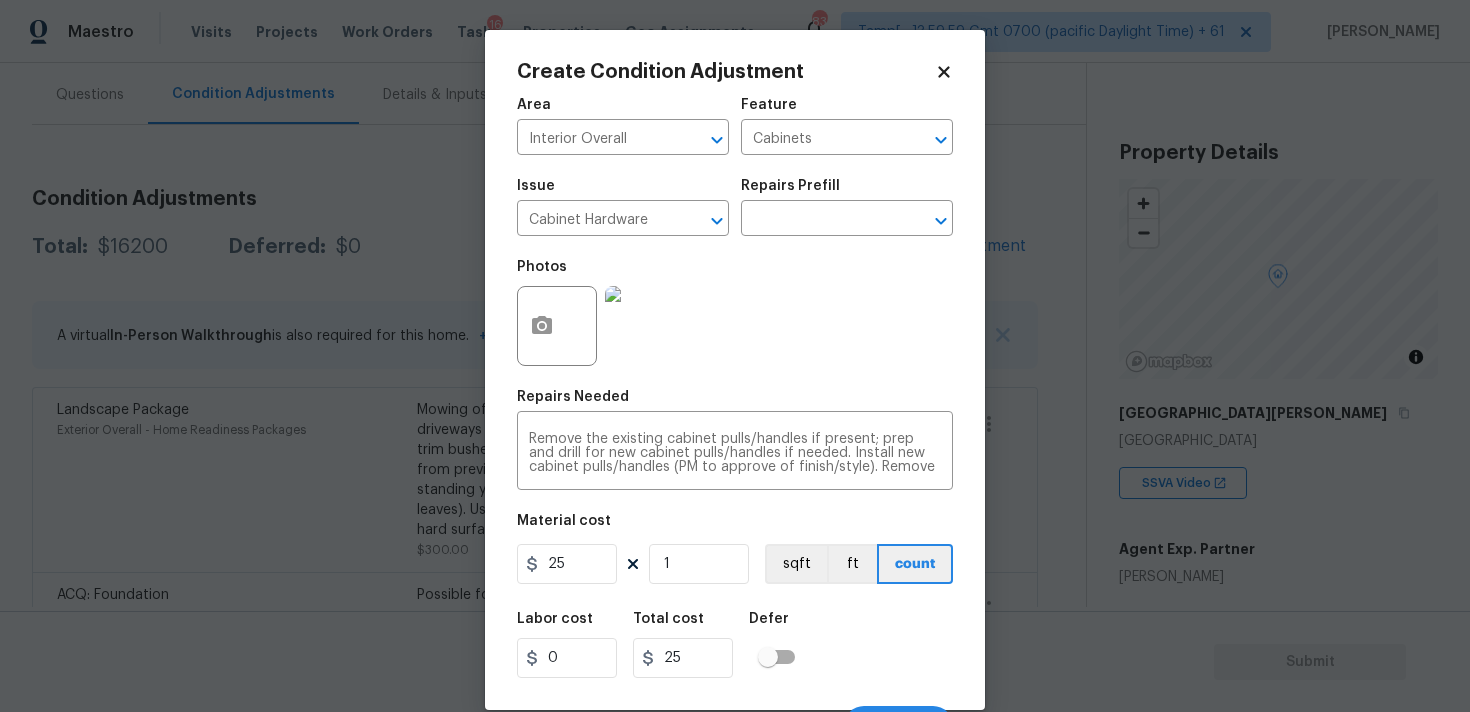 scroll, scrollTop: 35, scrollLeft: 0, axis: vertical 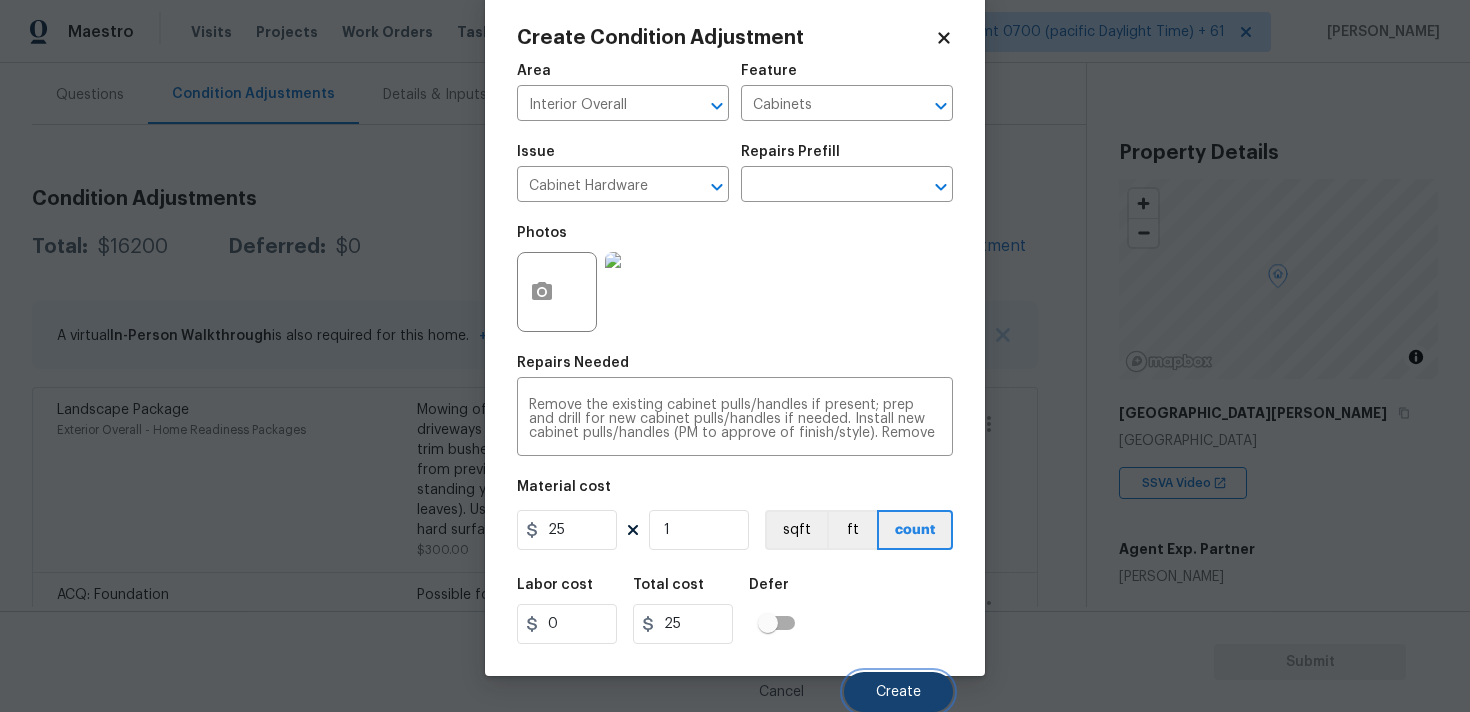 click on "Create" at bounding box center (898, 692) 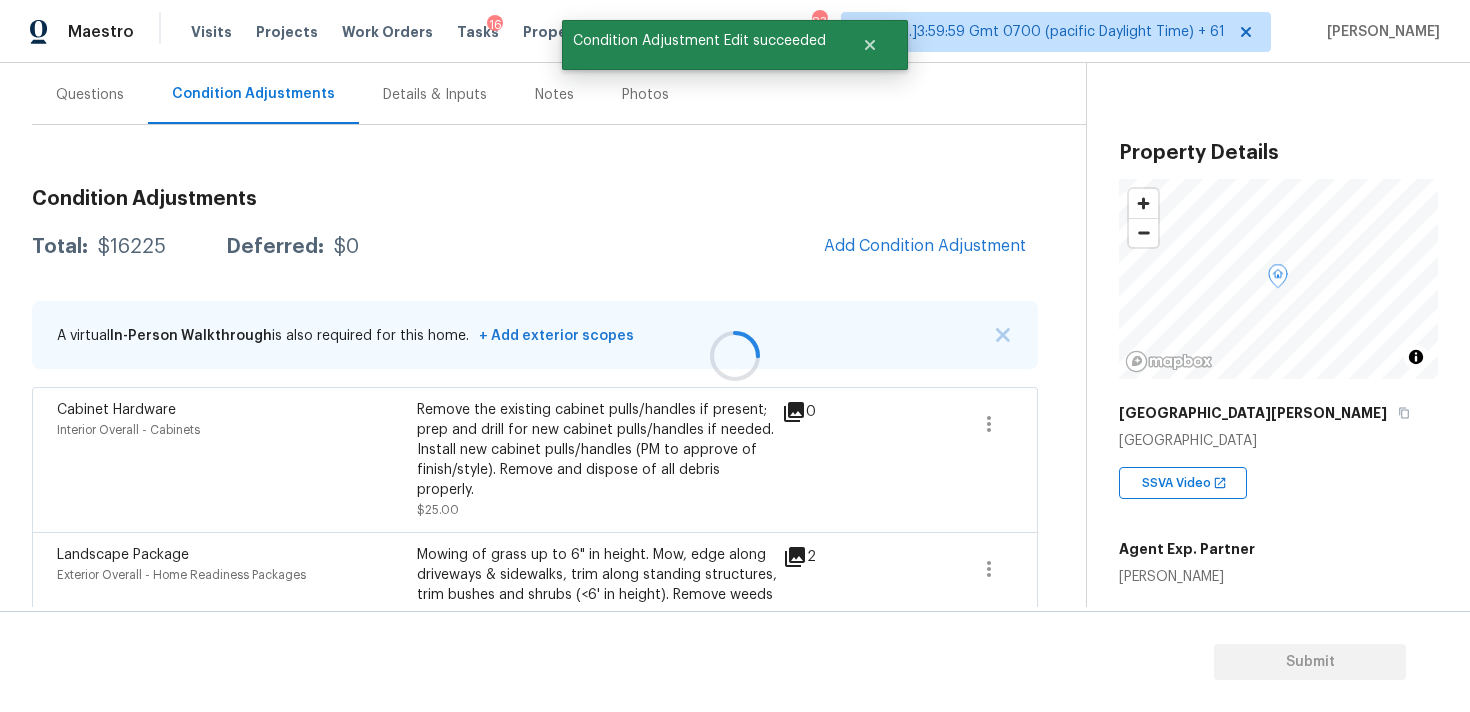 scroll, scrollTop: 0, scrollLeft: 0, axis: both 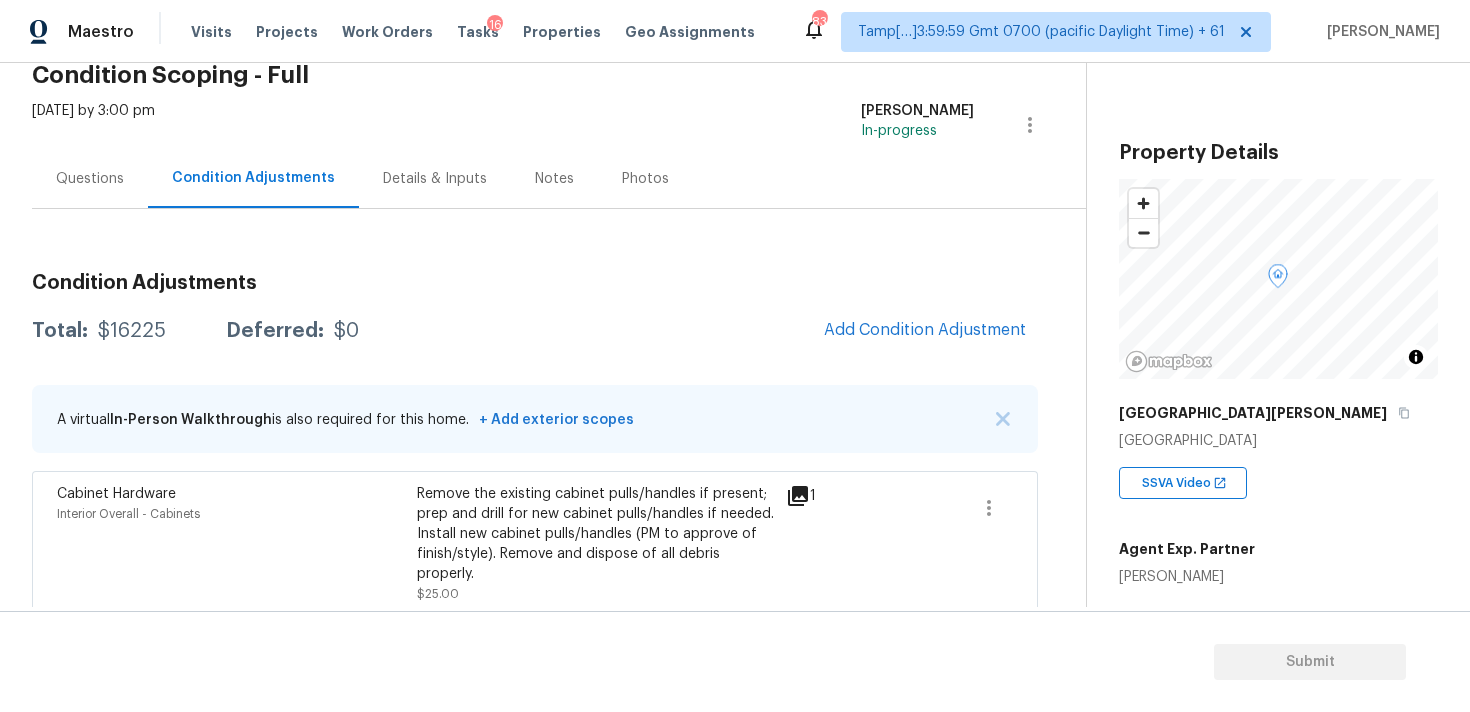 click on "Questions" at bounding box center (90, 179) 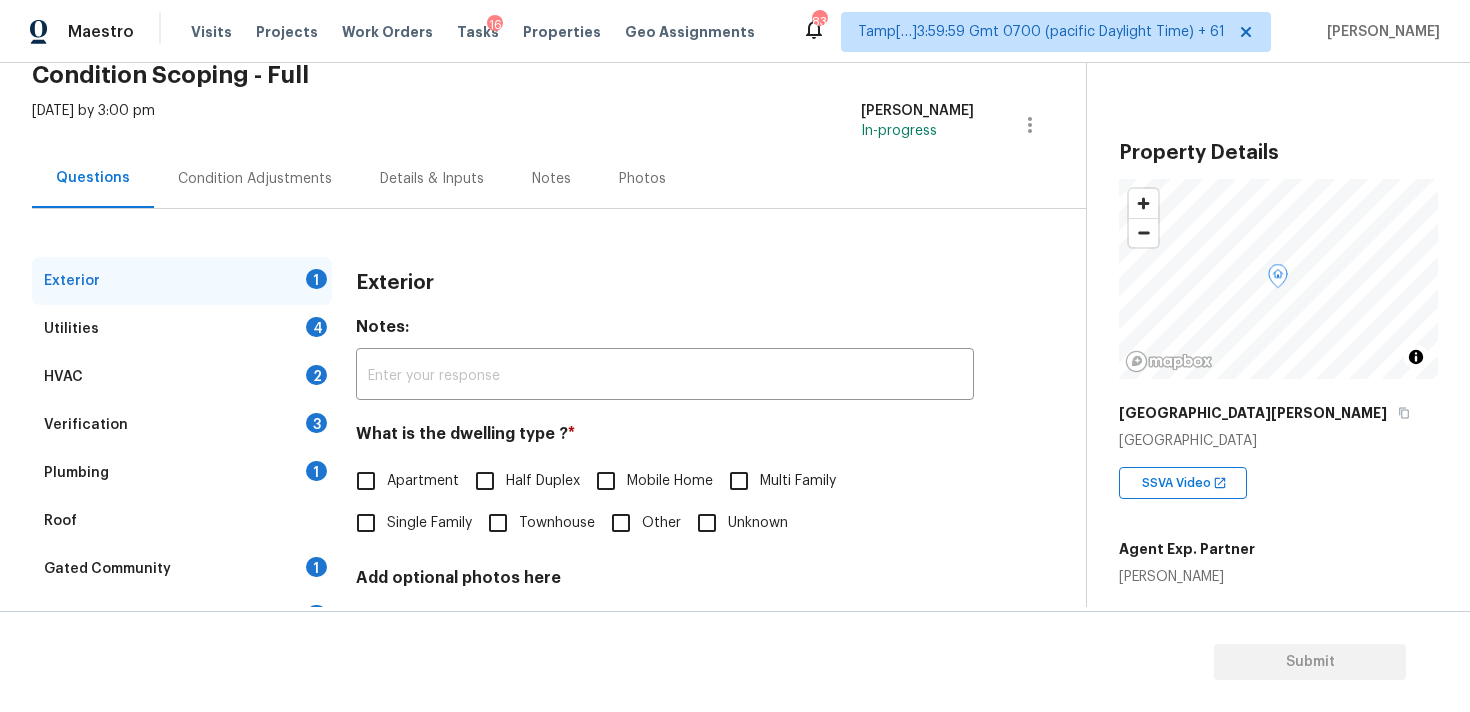 scroll, scrollTop: 251, scrollLeft: 0, axis: vertical 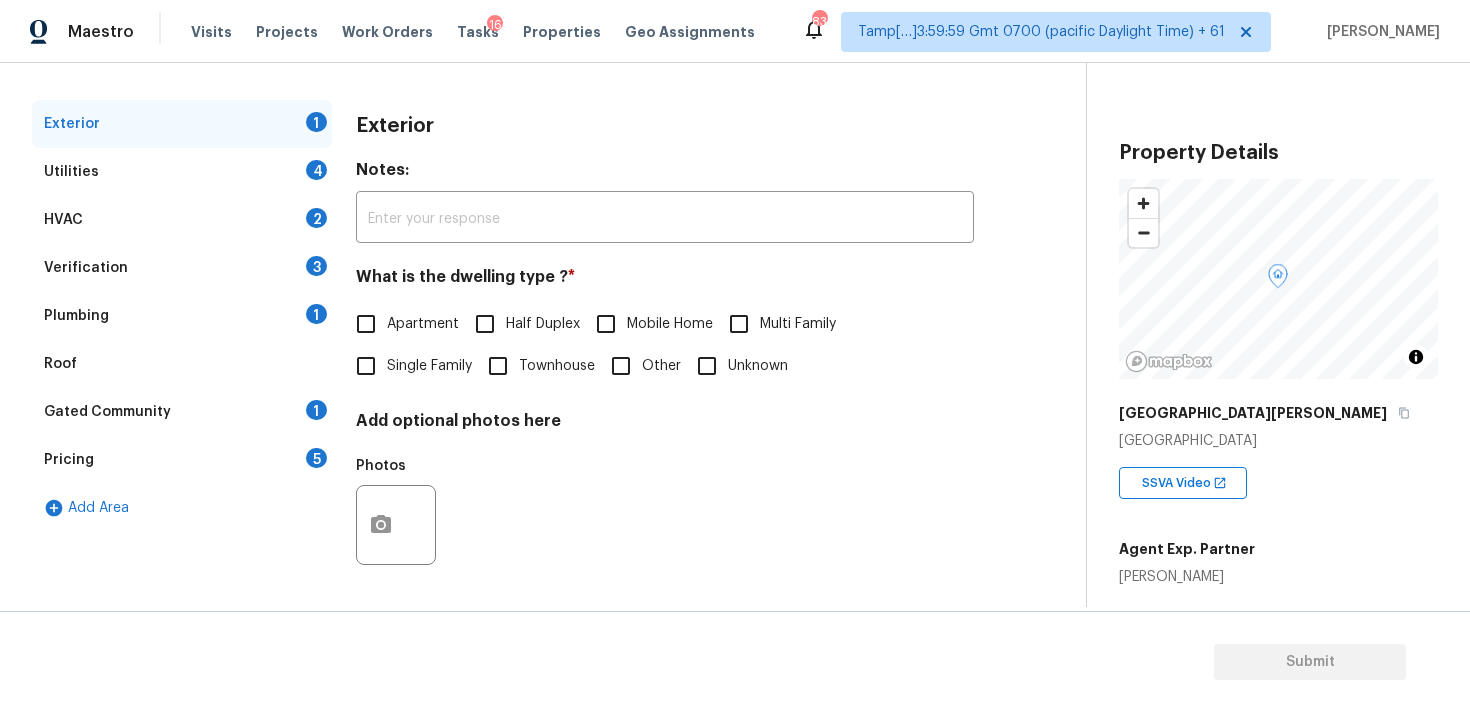 click on "Verification 3" at bounding box center (182, 268) 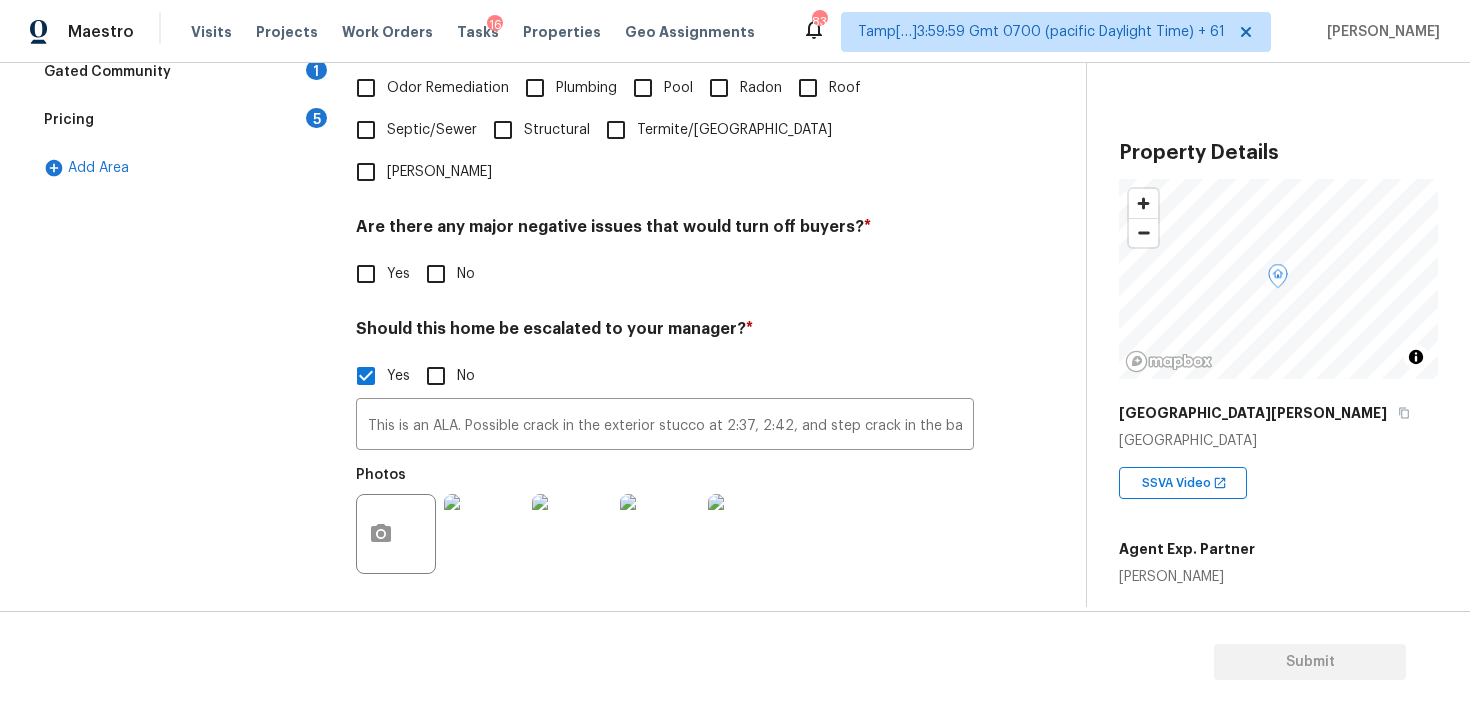 scroll, scrollTop: 661, scrollLeft: 0, axis: vertical 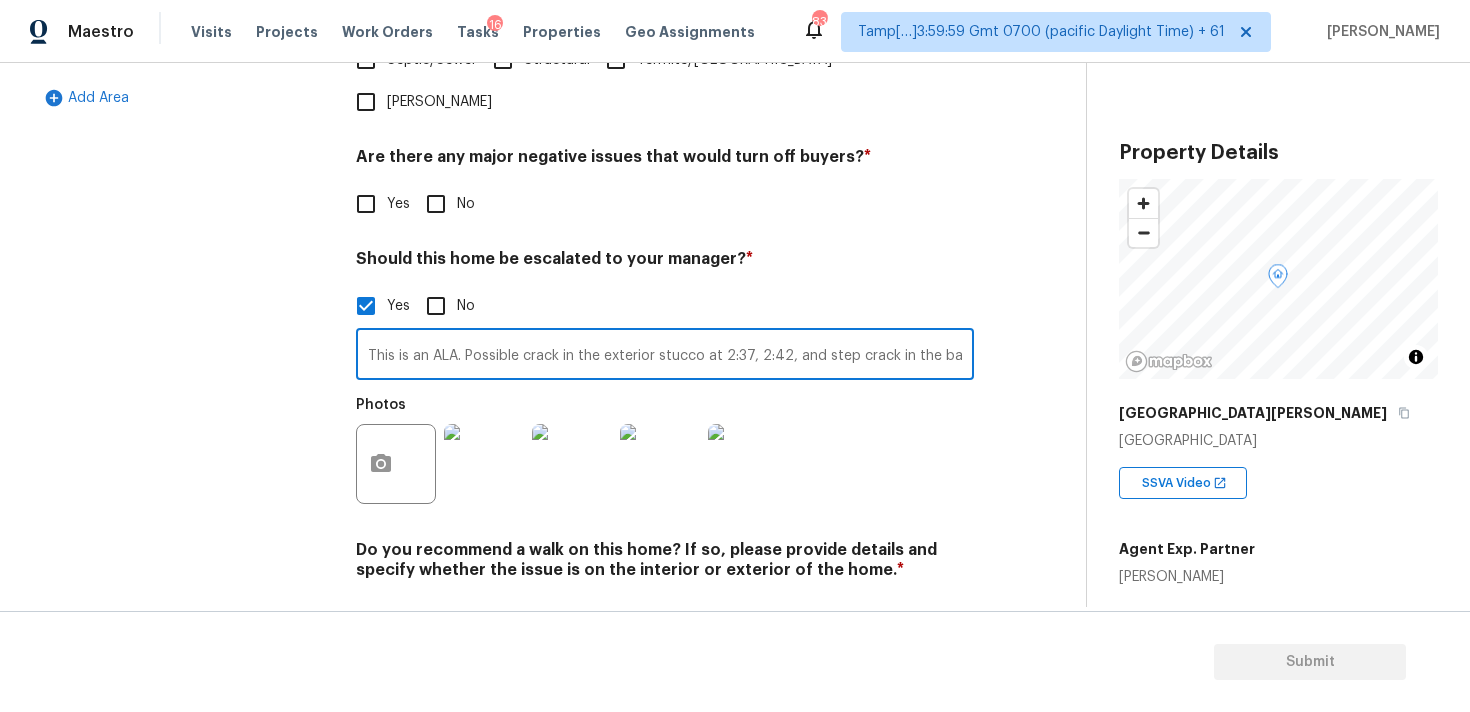 click on "This is an ALA. Possible crack in the exterior stucco at 2:37, 2:42, and step crack in the back at 4:03 and 4:34" at bounding box center [665, 356] 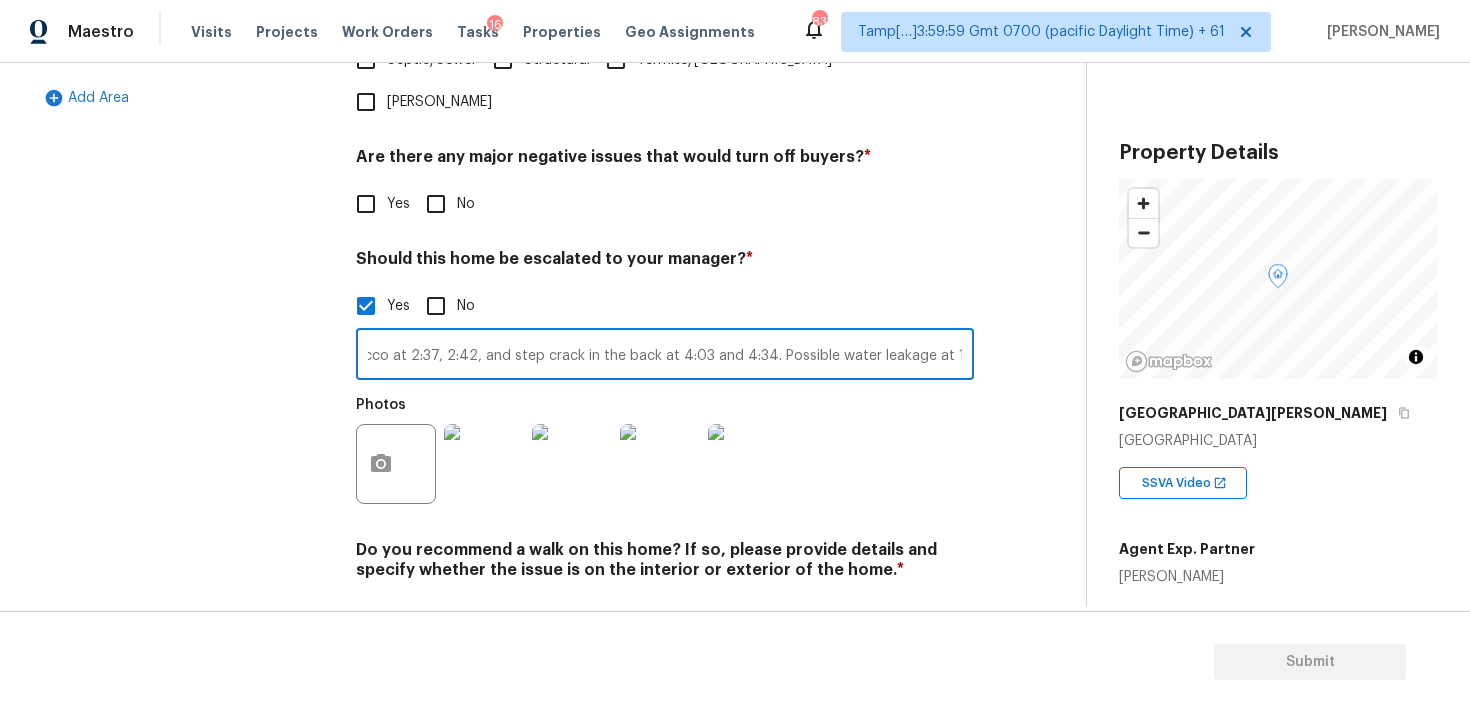 scroll, scrollTop: 0, scrollLeft: 324, axis: horizontal 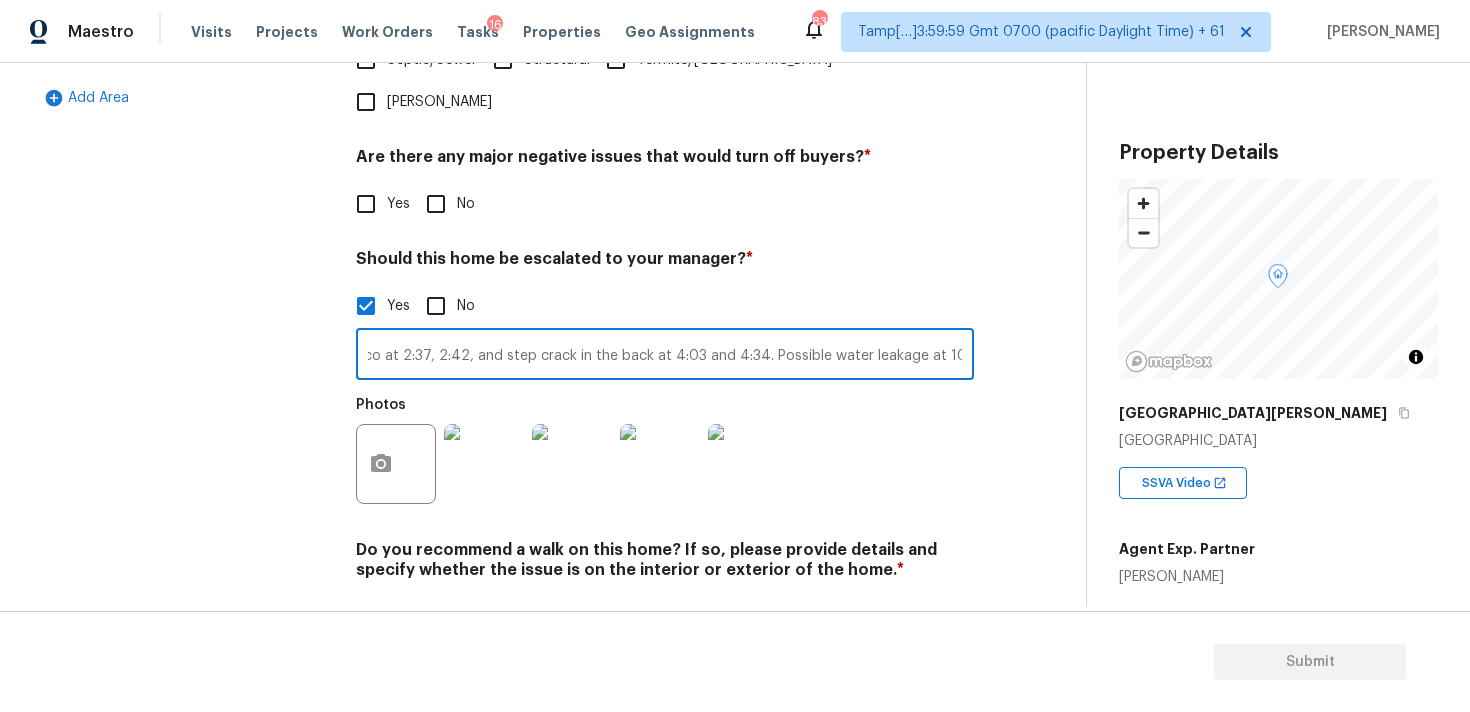 type on "This is an ALA. Possible crack in the exterior stucco at 2:37, 2:42, and step crack in the back at 4:03 and 4:34. Possible water leakage at 10:26" 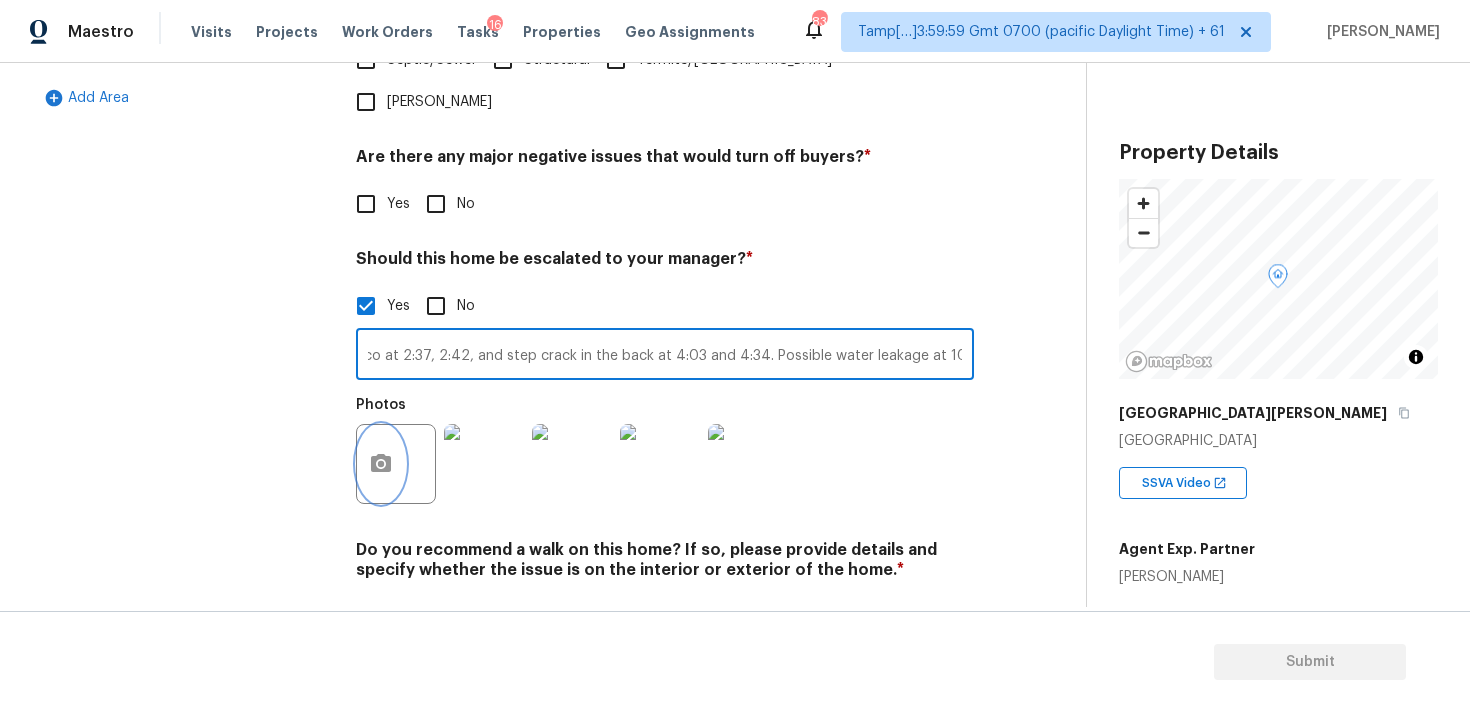 click at bounding box center (381, 464) 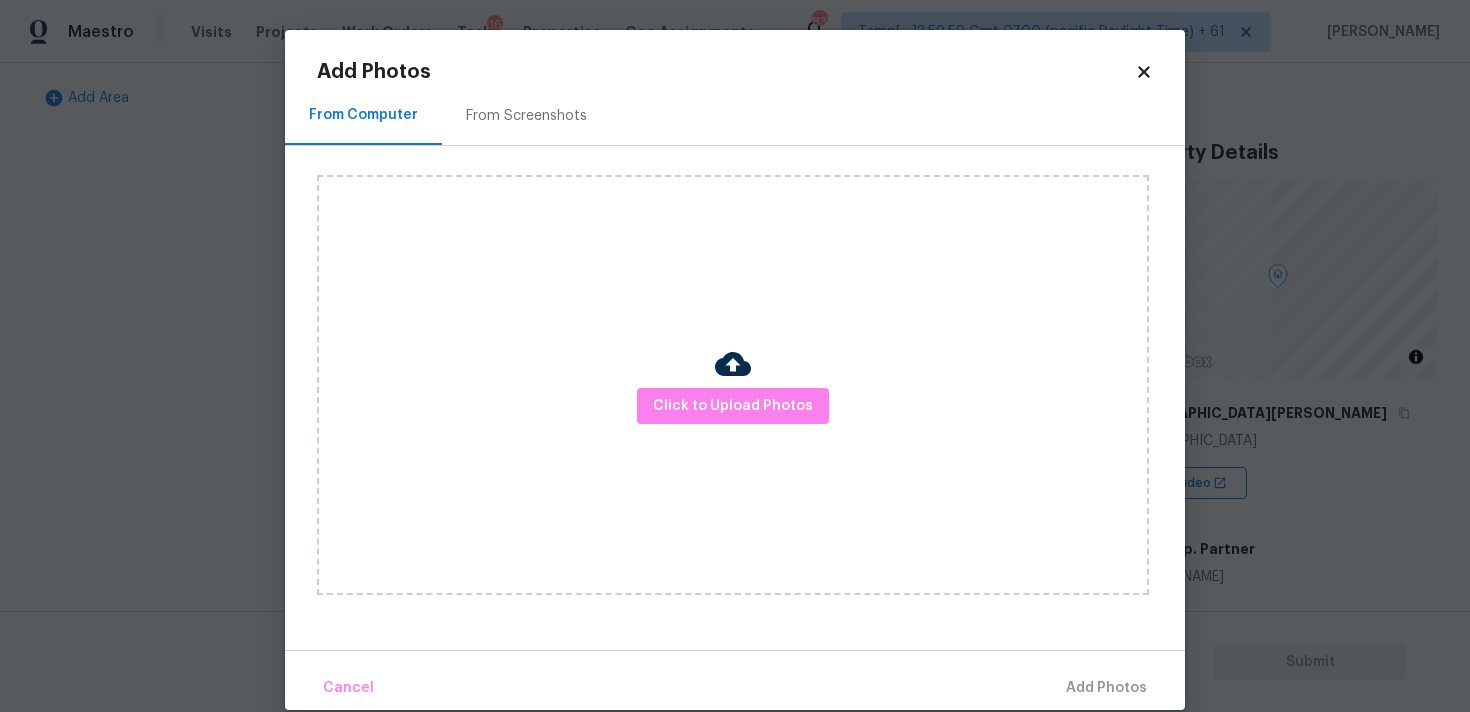 scroll, scrollTop: 0, scrollLeft: 0, axis: both 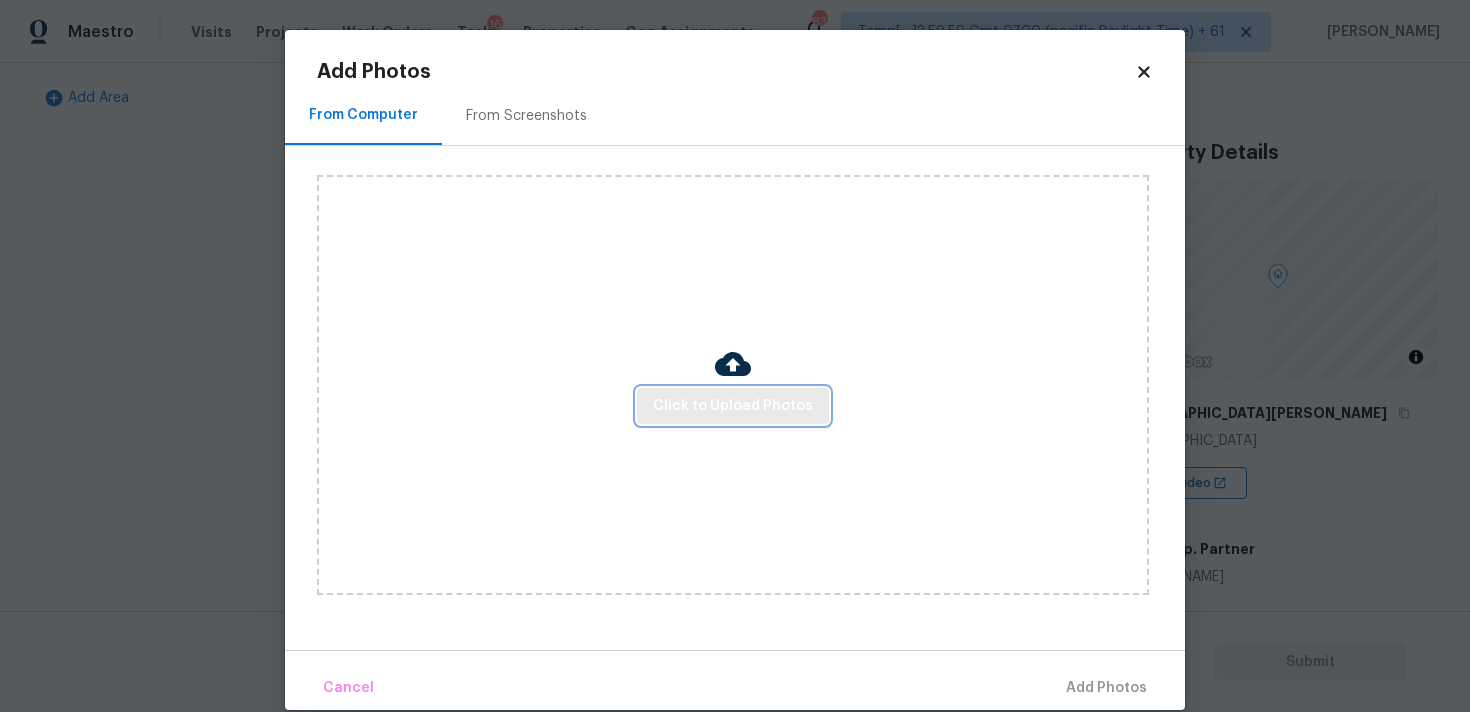 click on "Click to Upload Photos" at bounding box center (733, 406) 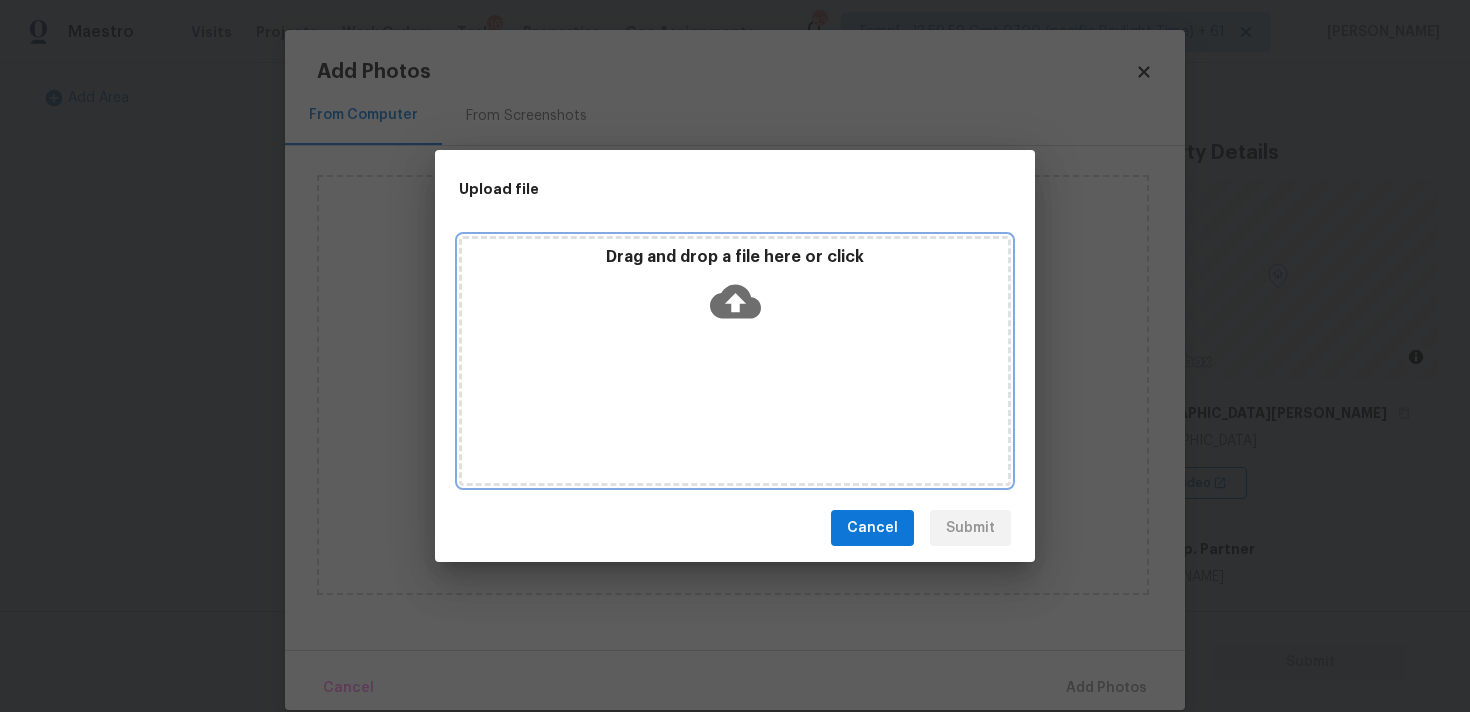 click 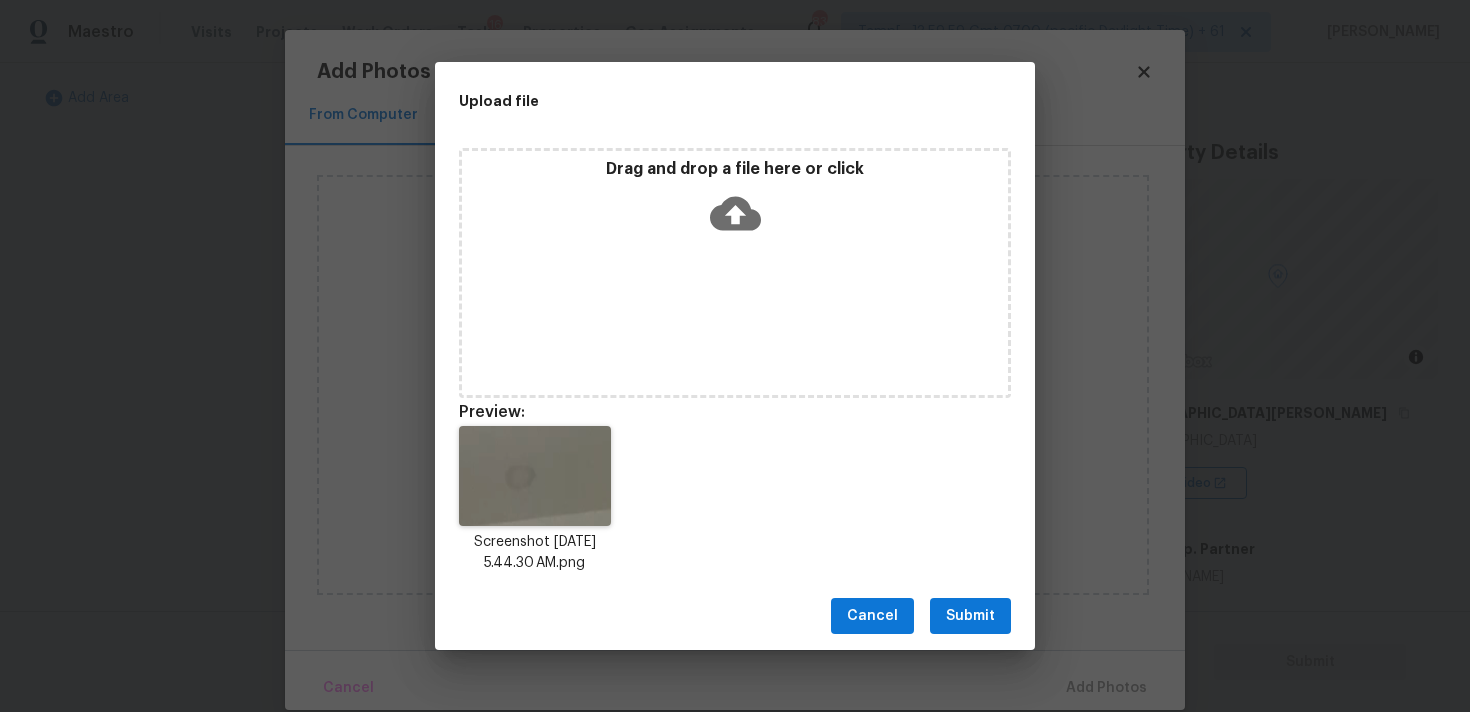 click on "Submit" at bounding box center [970, 616] 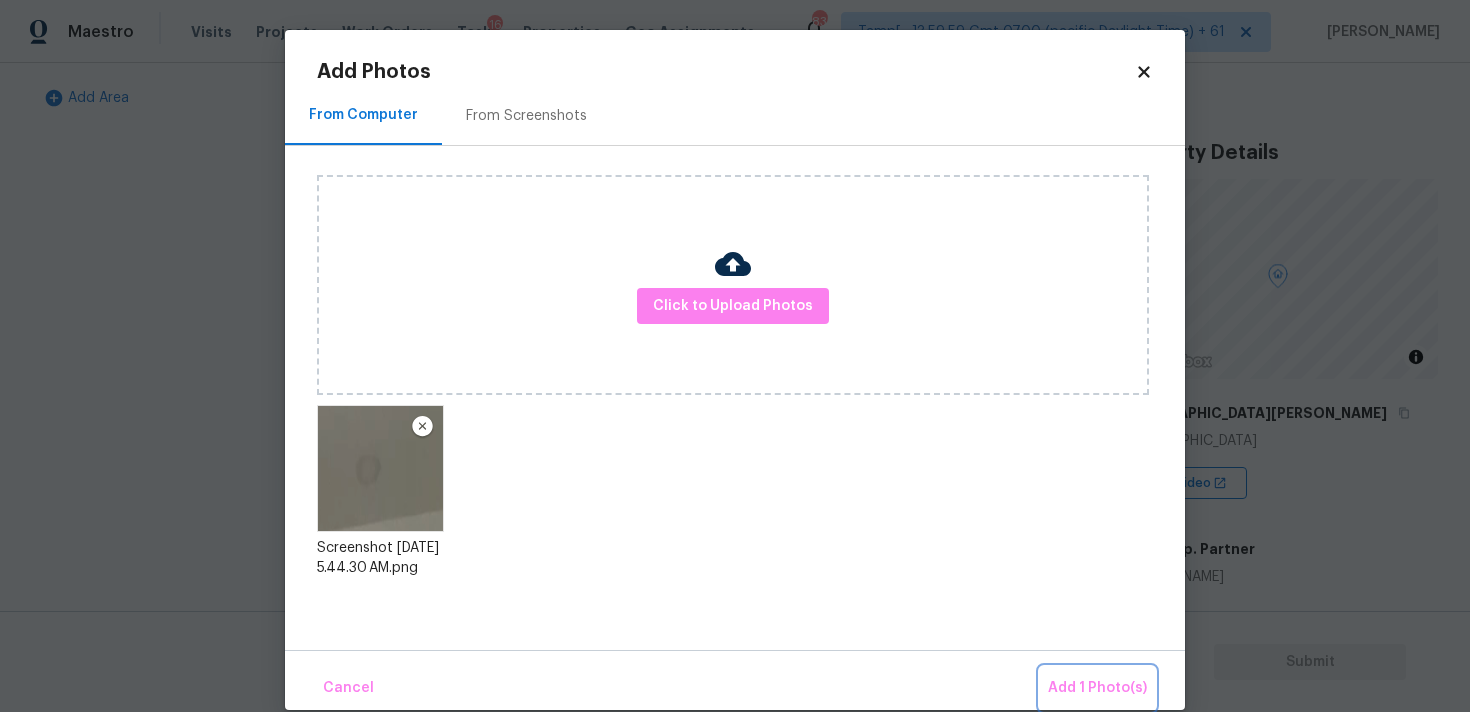 click on "Add 1 Photo(s)" at bounding box center (1097, 688) 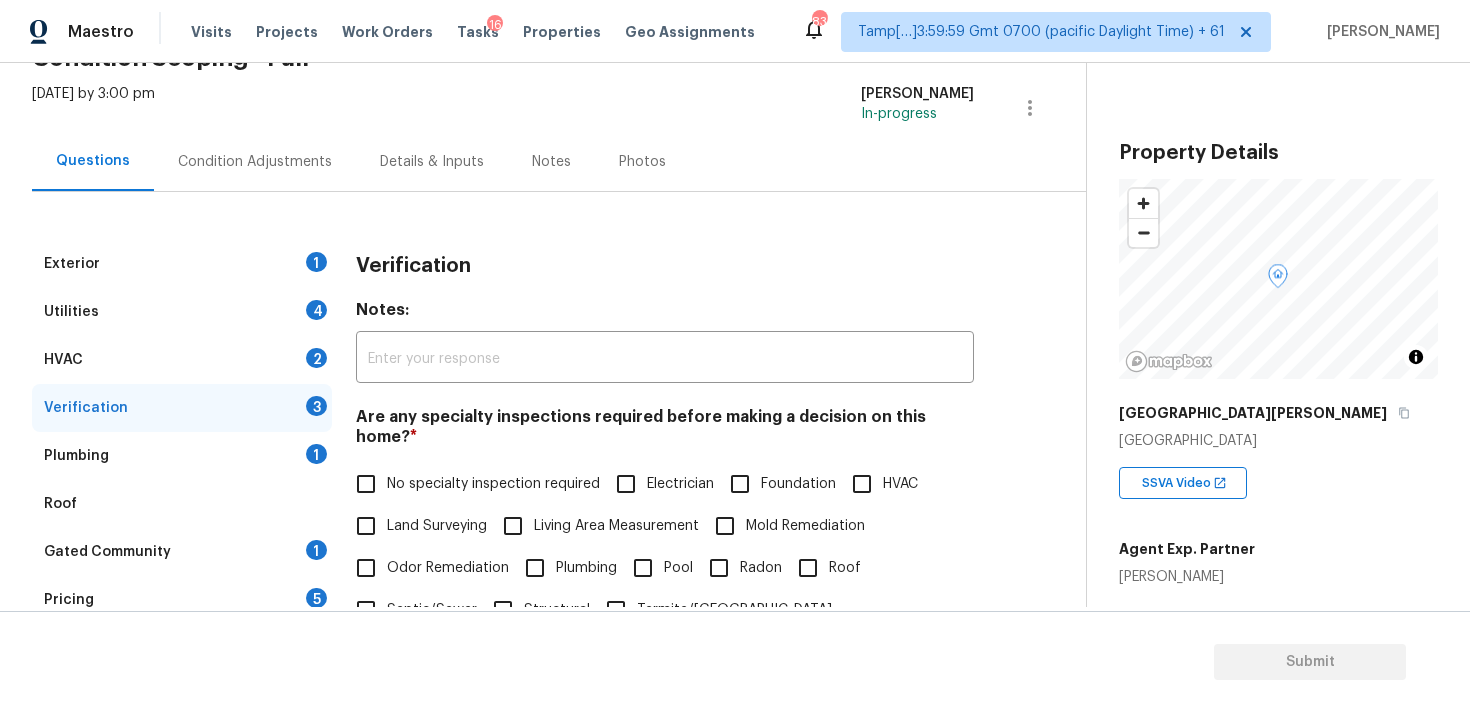 click on "Condition Adjustments" at bounding box center (255, 162) 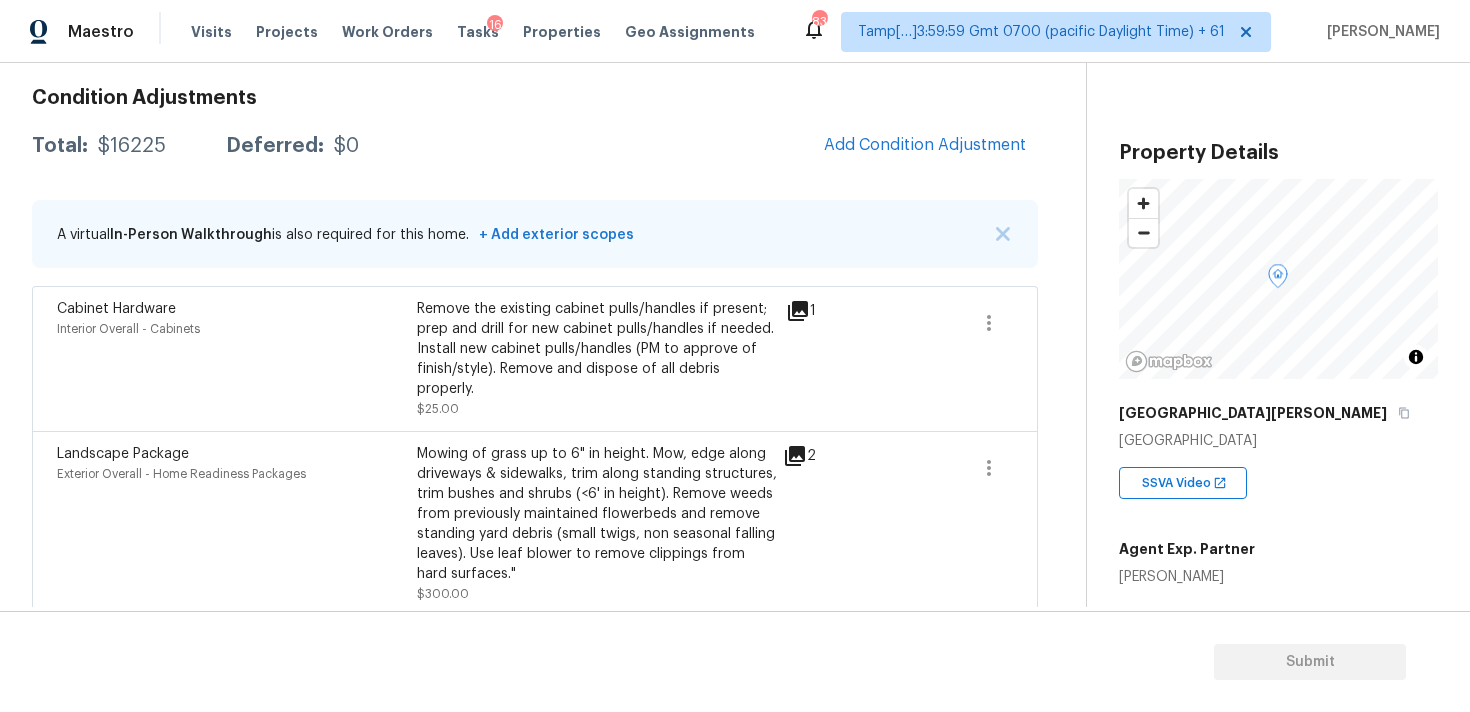 scroll, scrollTop: 296, scrollLeft: 0, axis: vertical 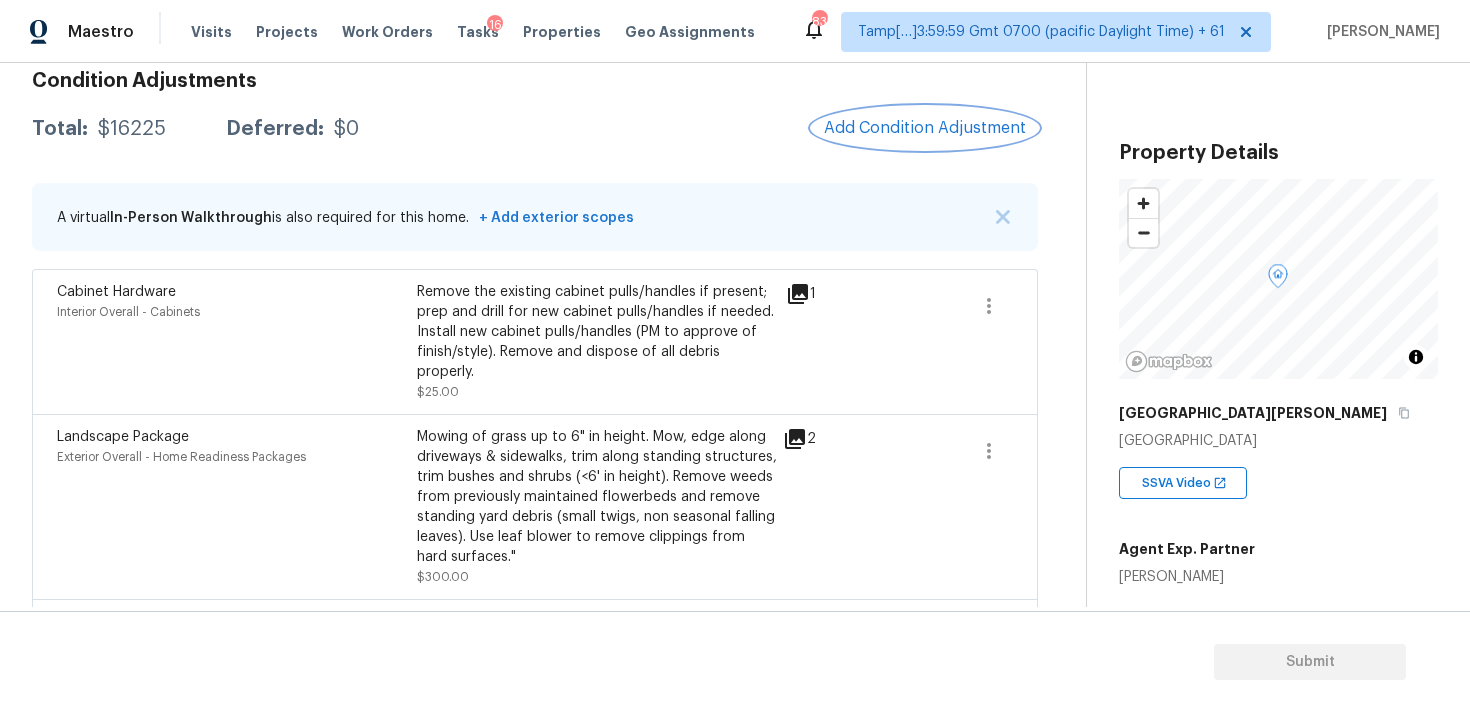 click on "Add Condition Adjustment" at bounding box center (925, 128) 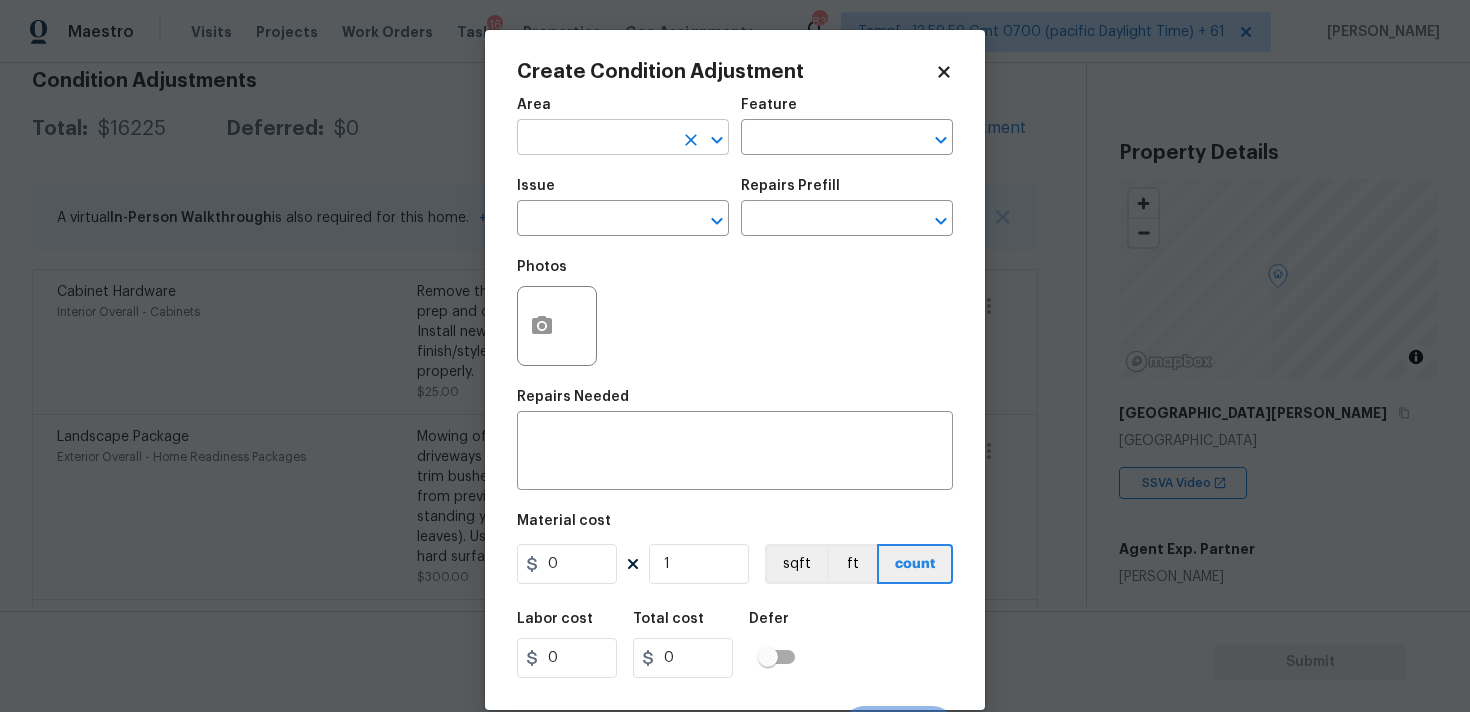 click at bounding box center (595, 139) 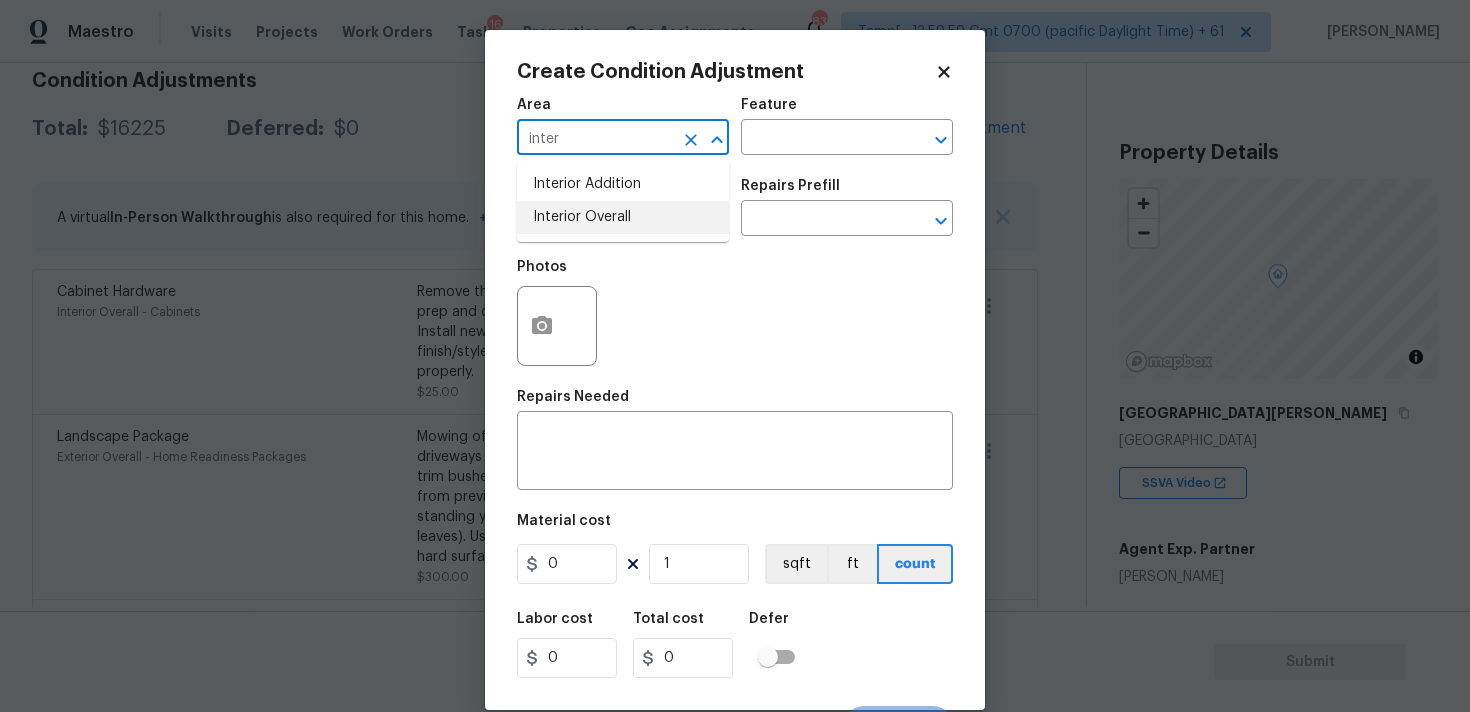 click on "Interior Overall" at bounding box center (623, 217) 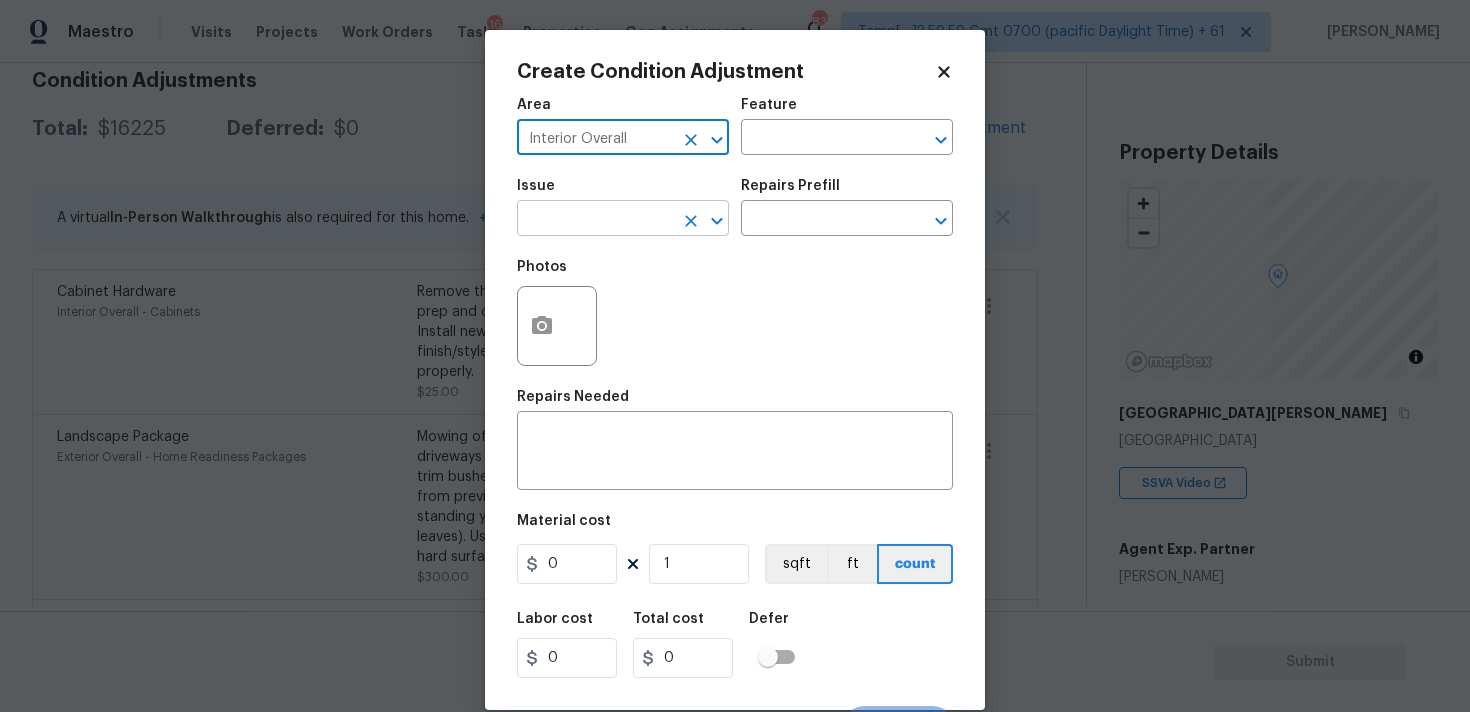 type on "Interior Overall" 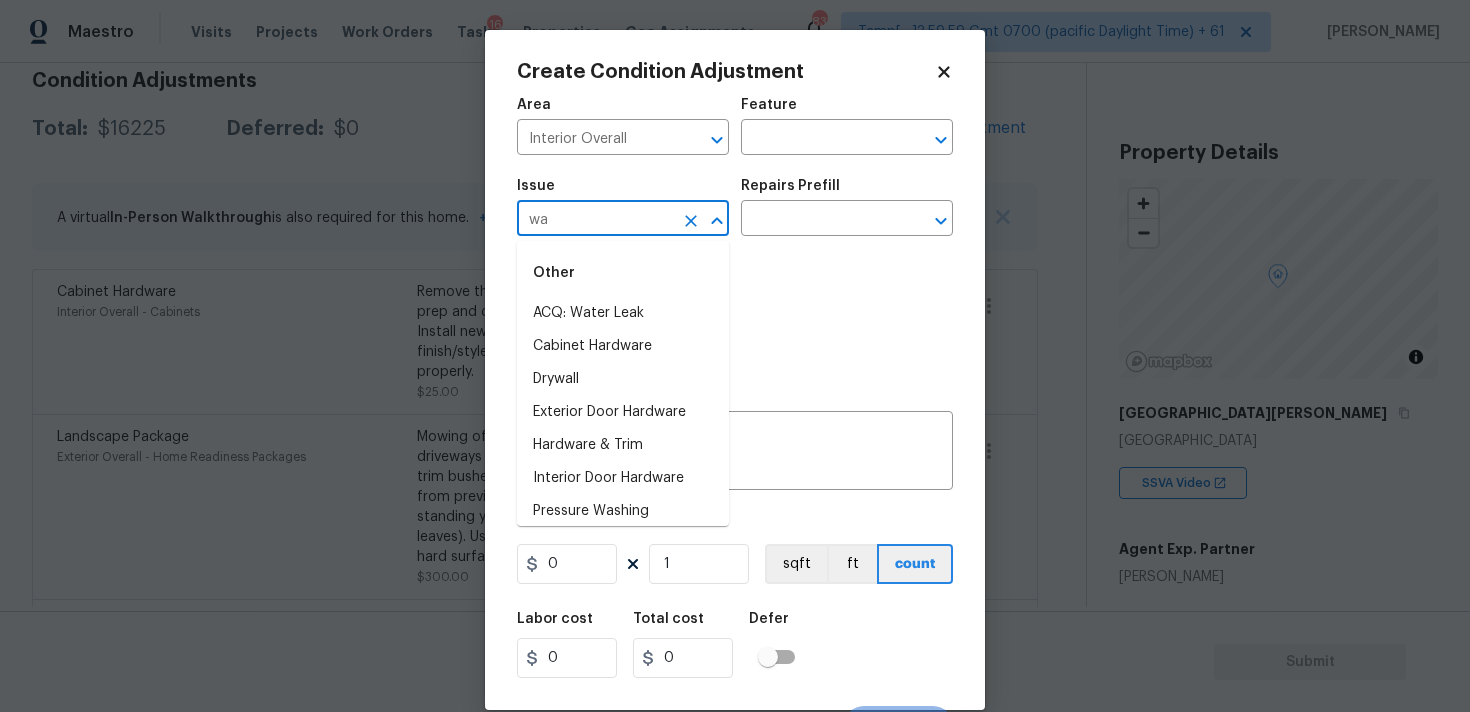 type on "w" 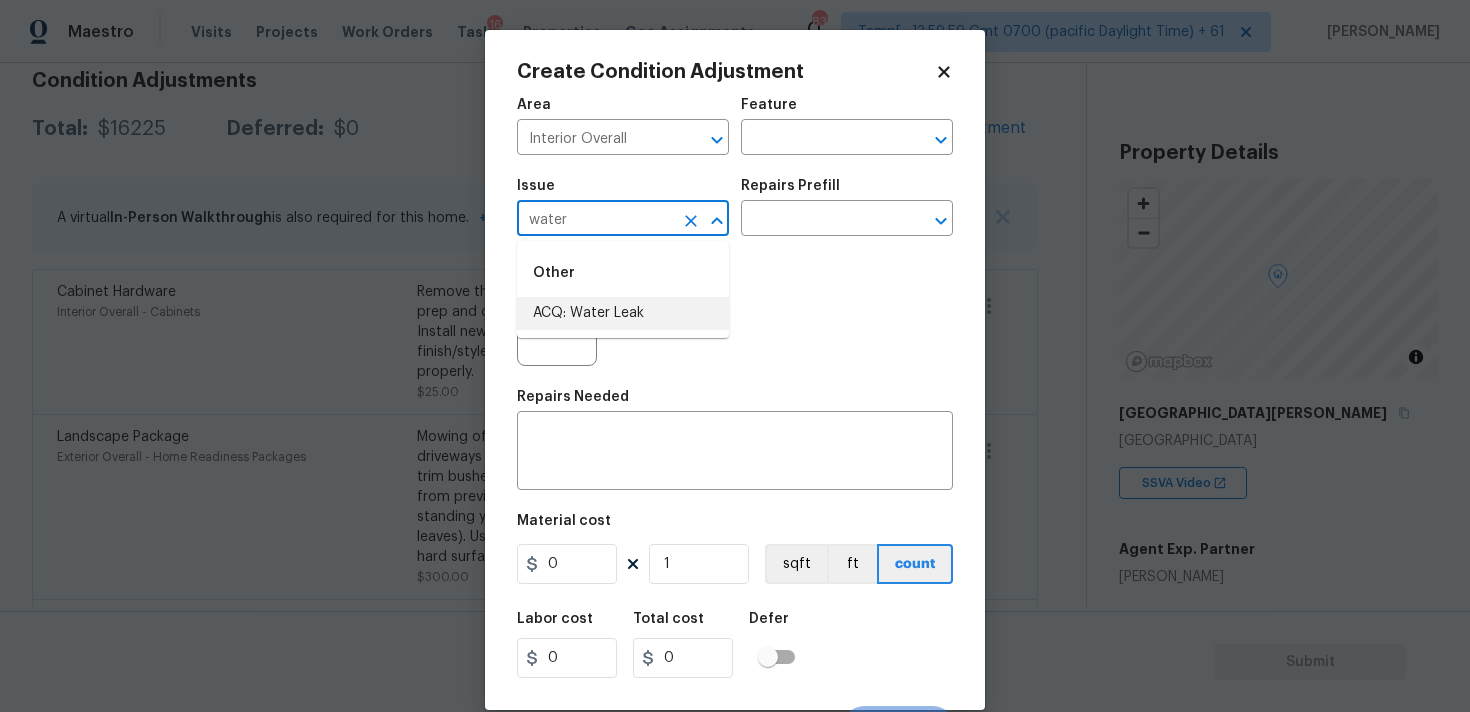 click on "ACQ: Water Leak" at bounding box center (623, 313) 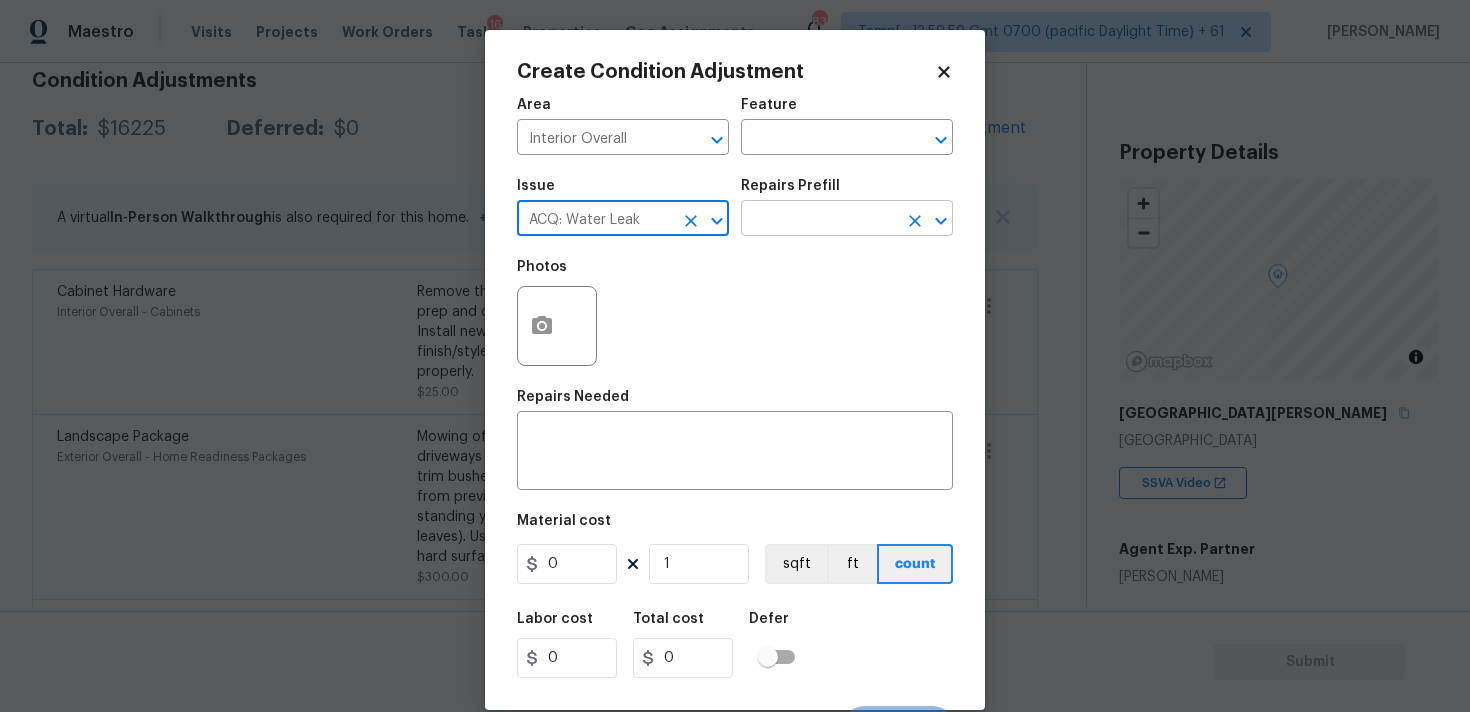 type on "ACQ: Water Leak" 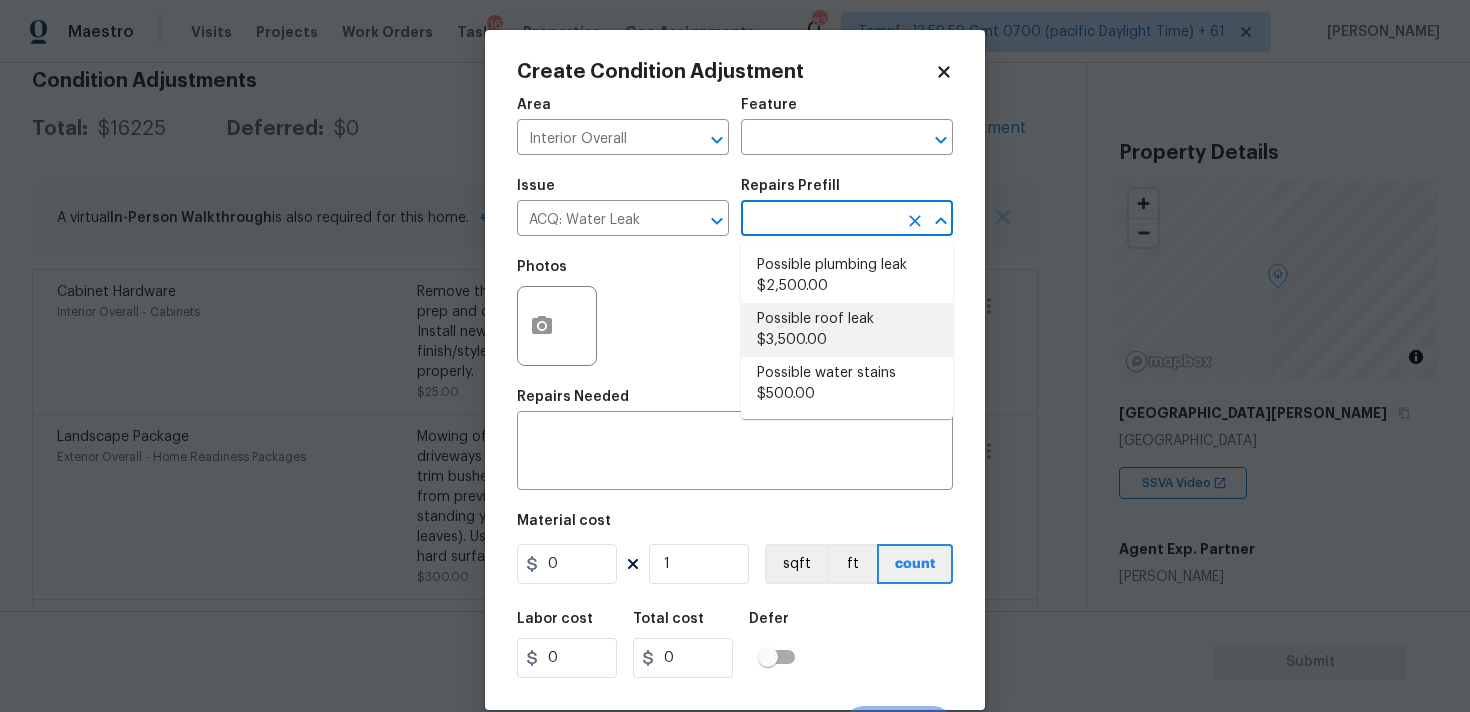 click on "Possible roof leak $3,500.00" at bounding box center [847, 330] 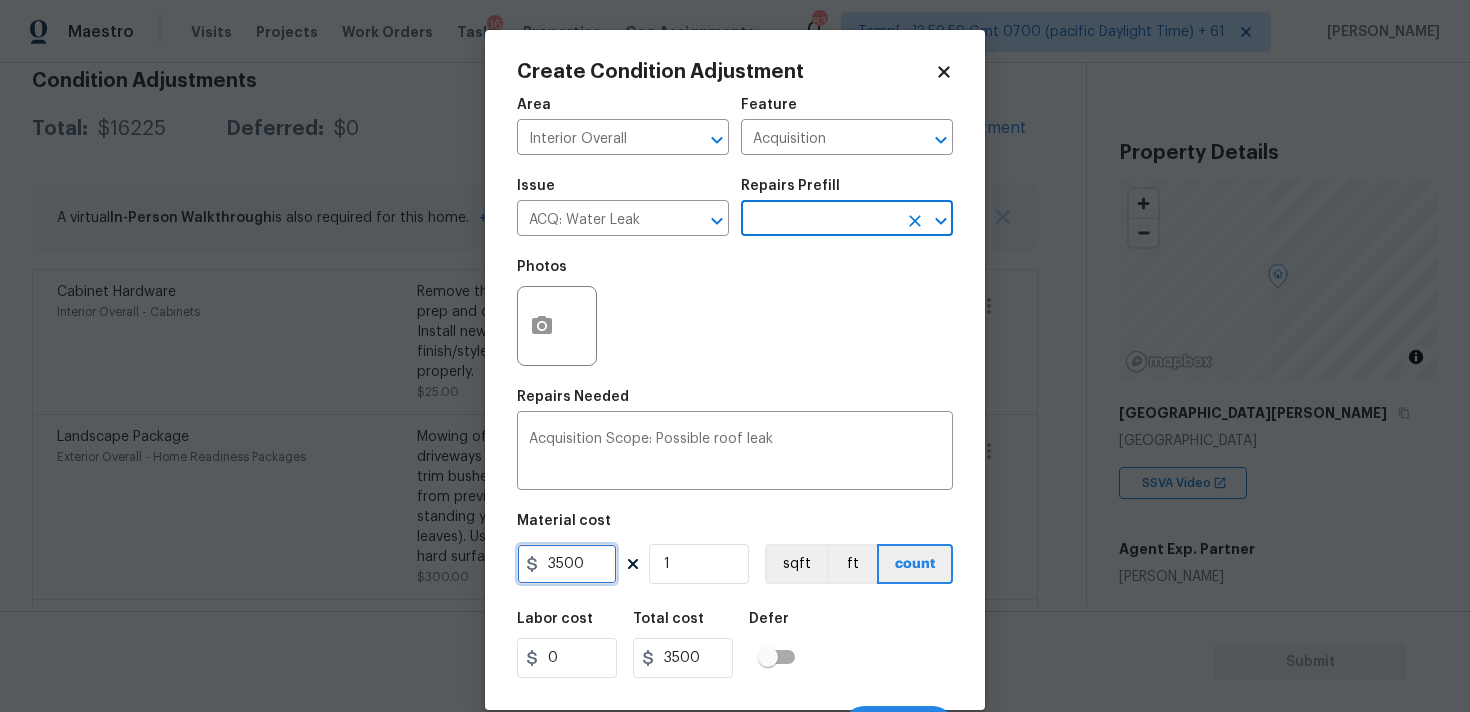 click on "3500" at bounding box center (567, 564) 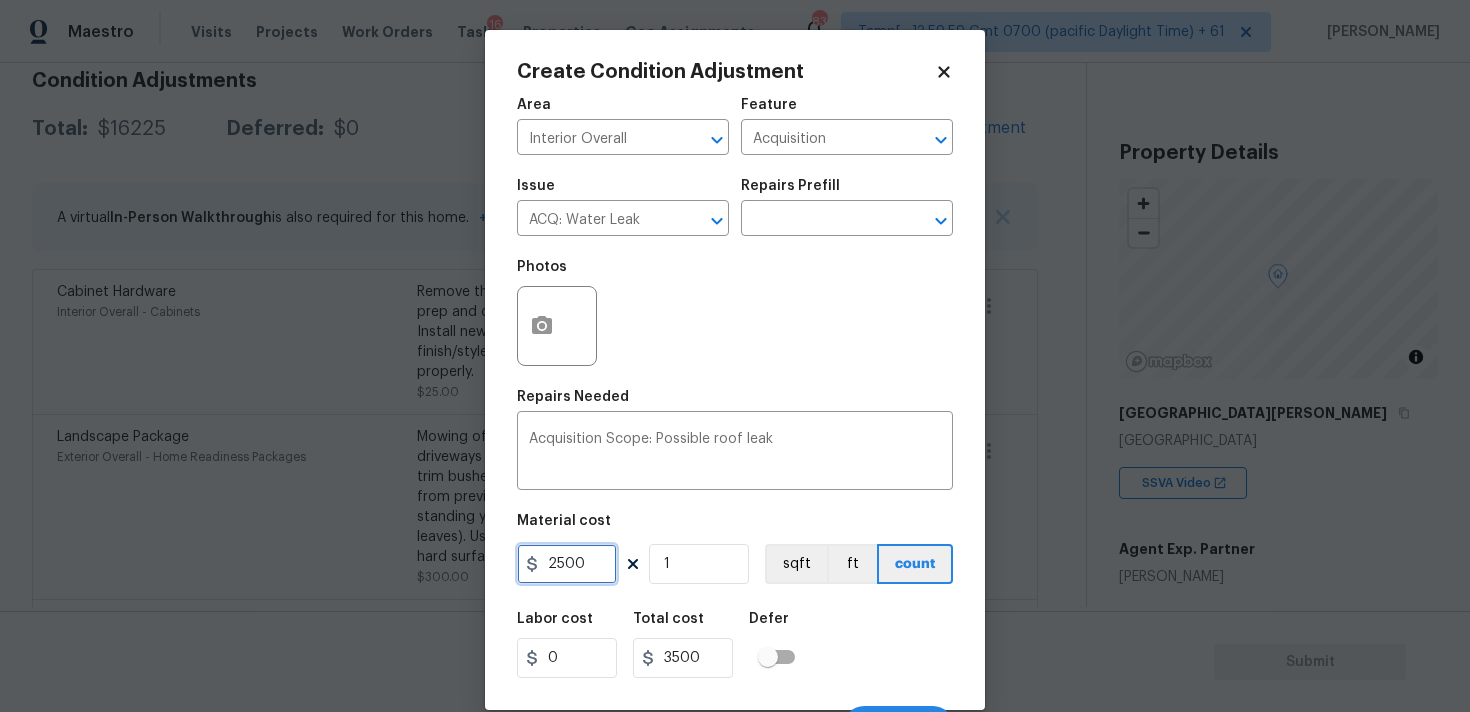 type on "2500" 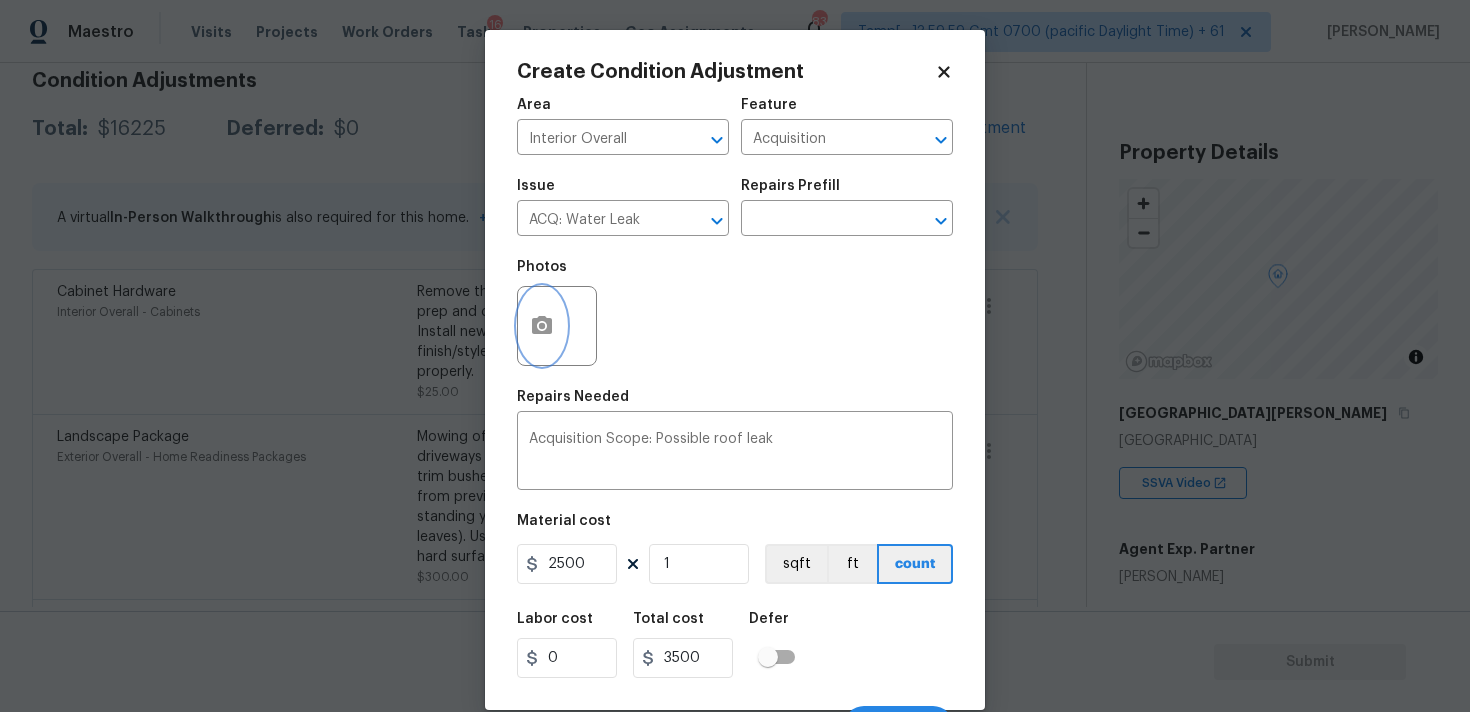 click 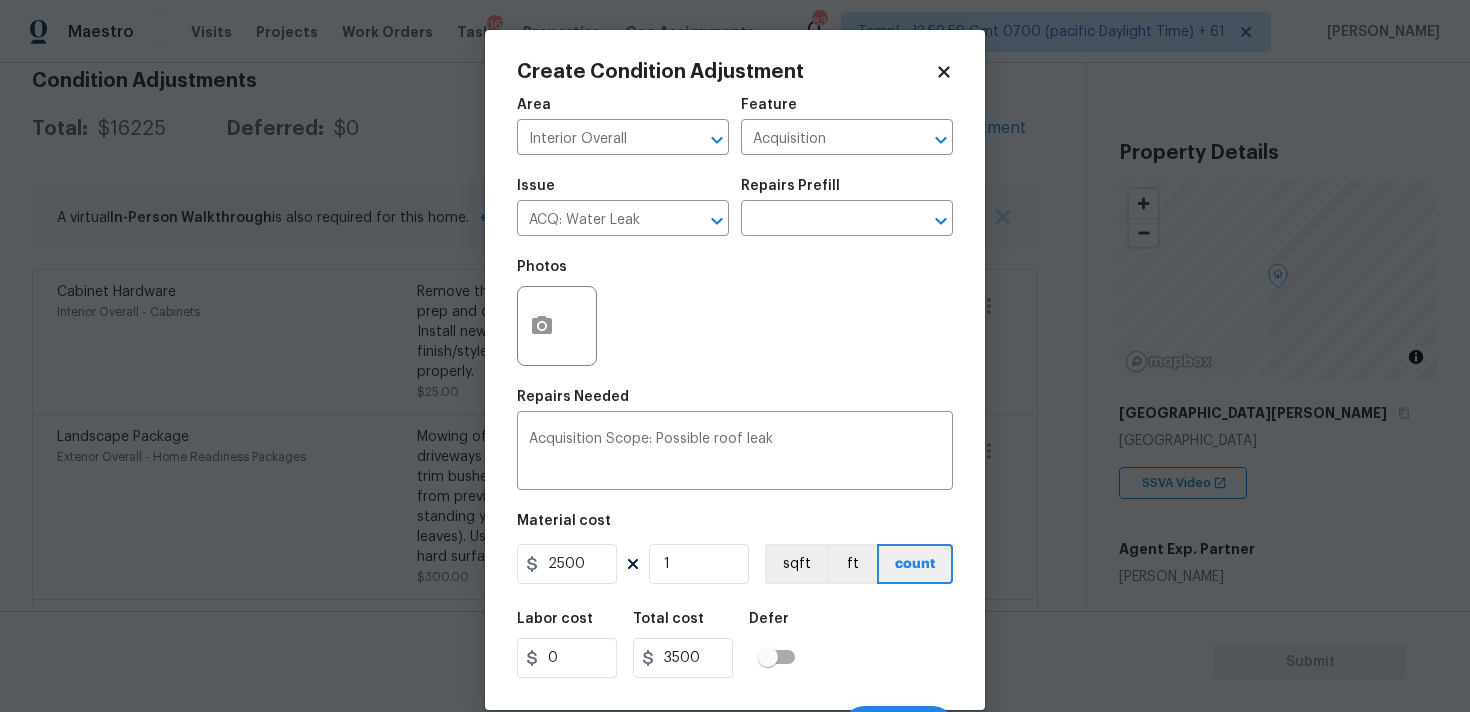 type on "2500" 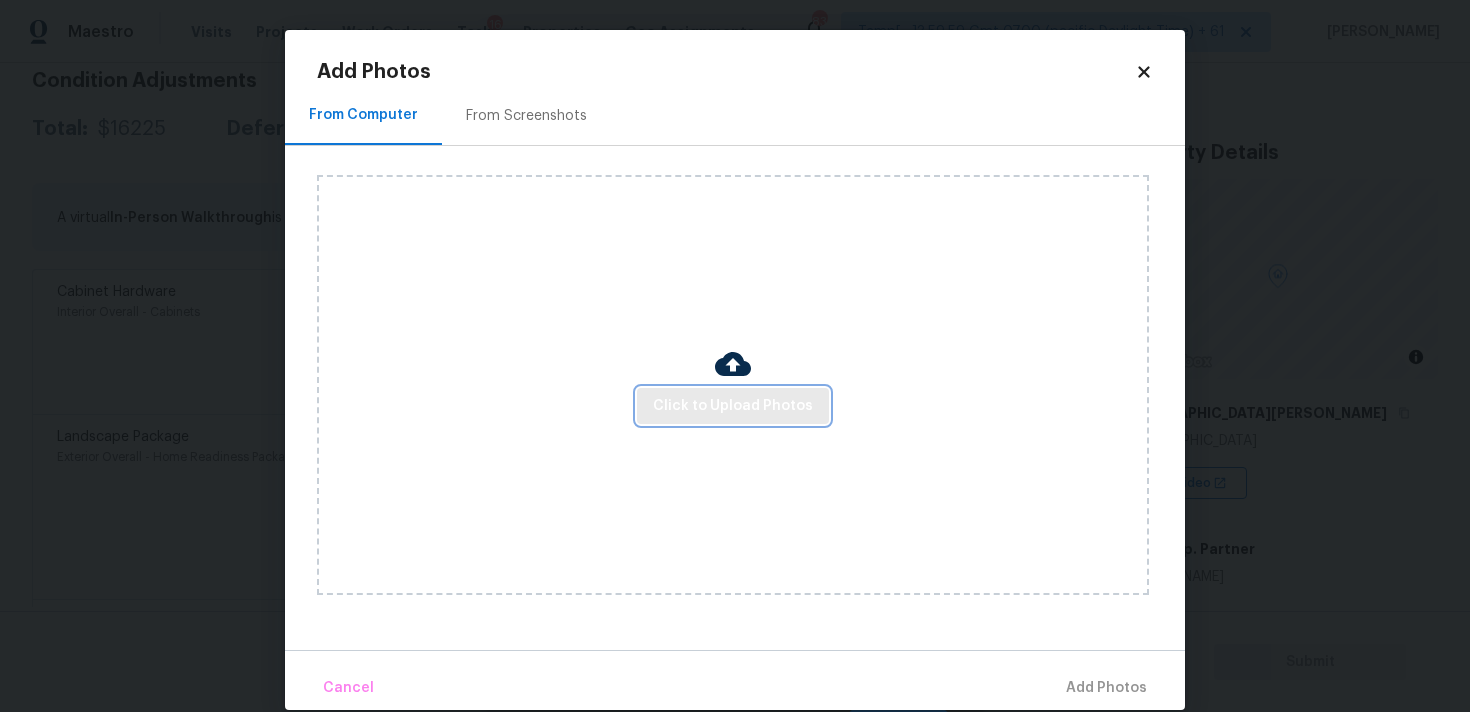 click on "Click to Upload Photos" at bounding box center [733, 406] 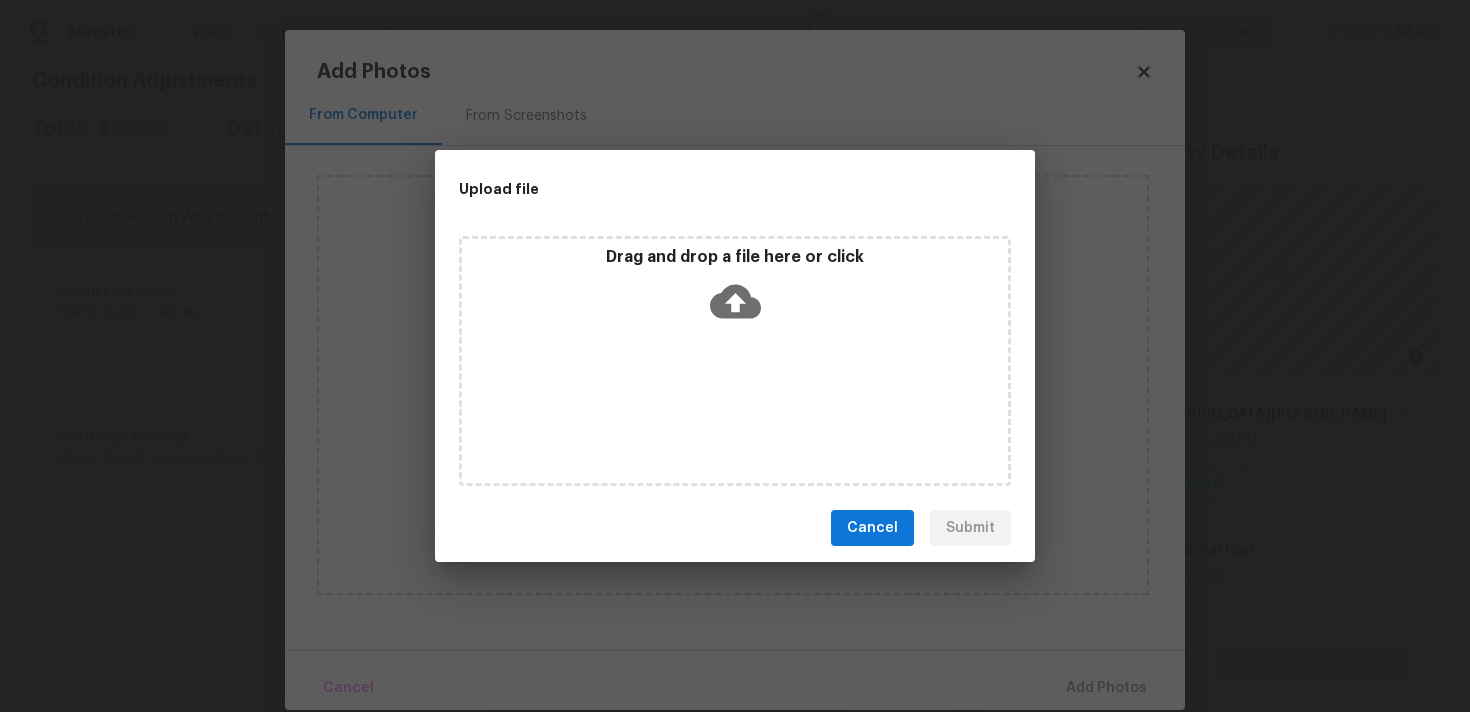click 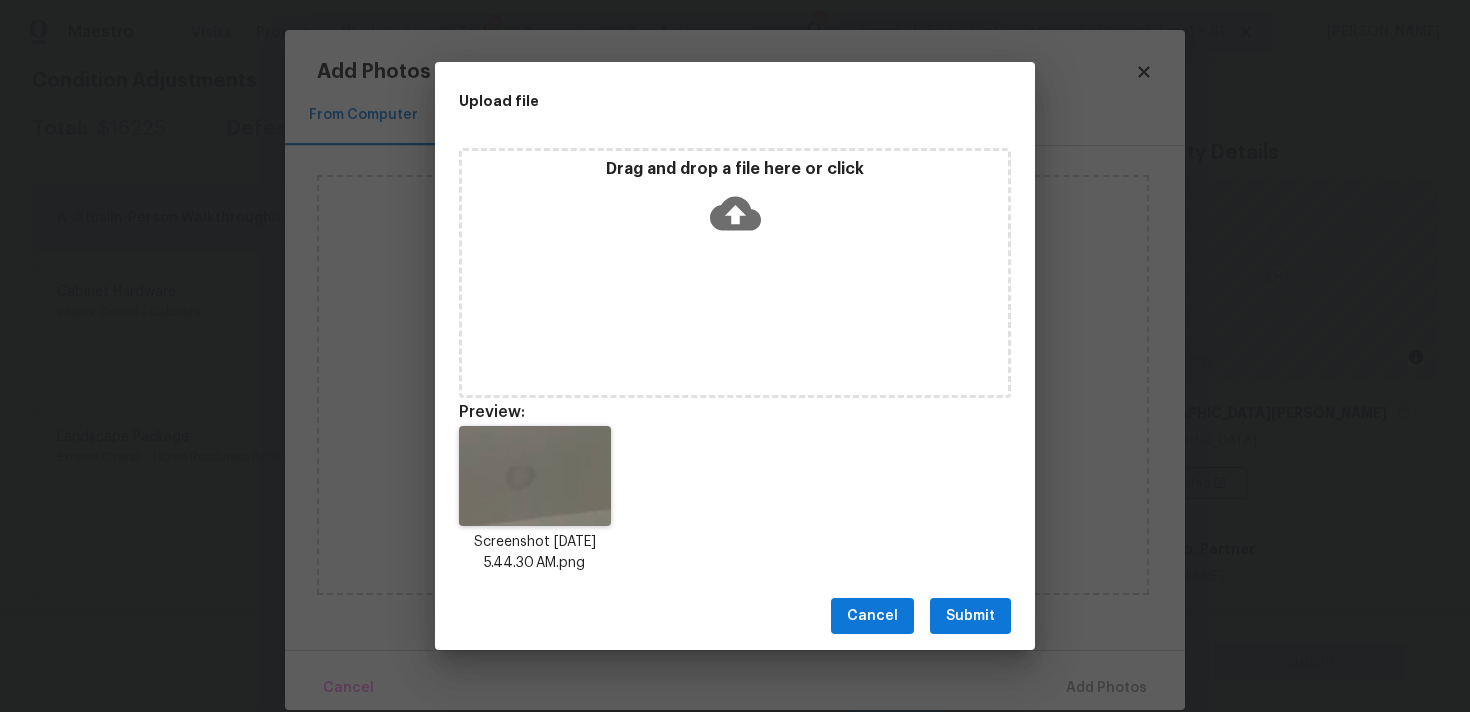 click on "Submit" at bounding box center [970, 616] 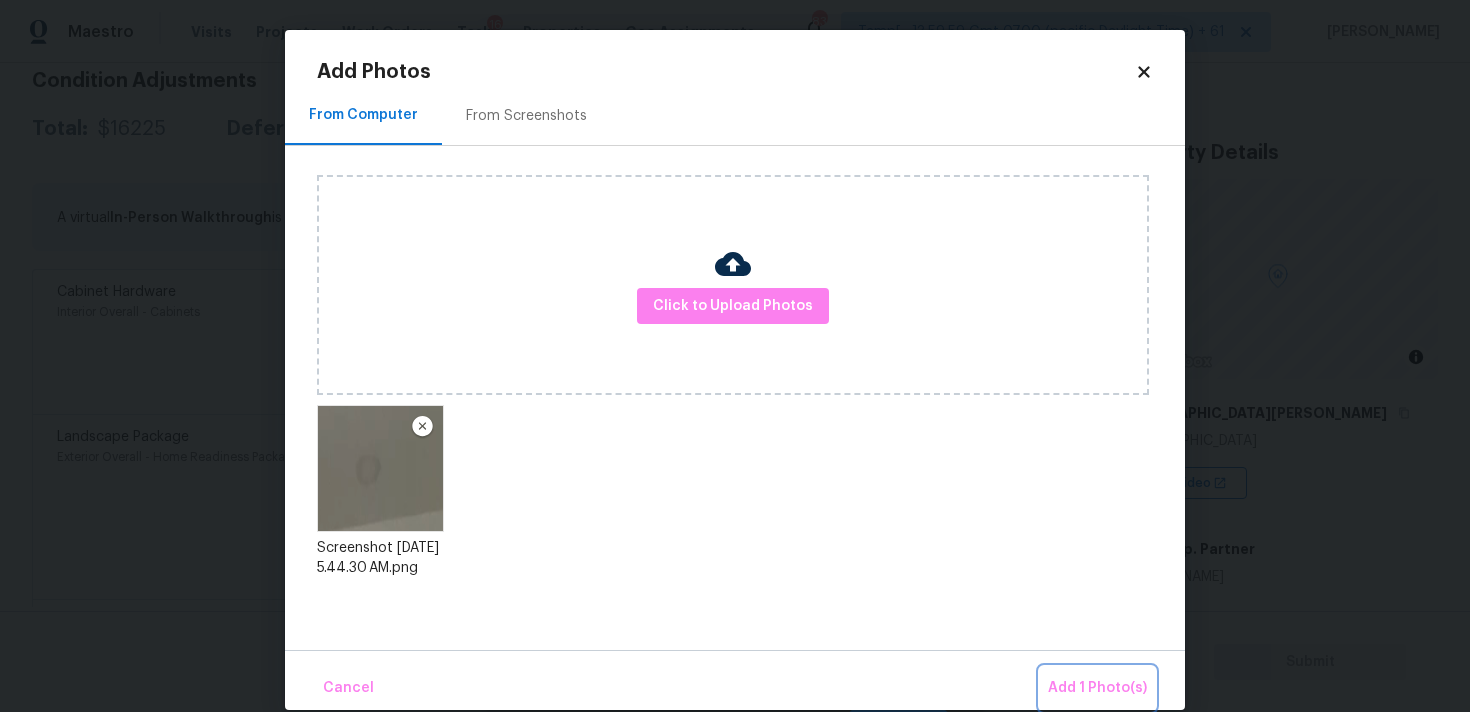 click on "Add 1 Photo(s)" at bounding box center (1097, 688) 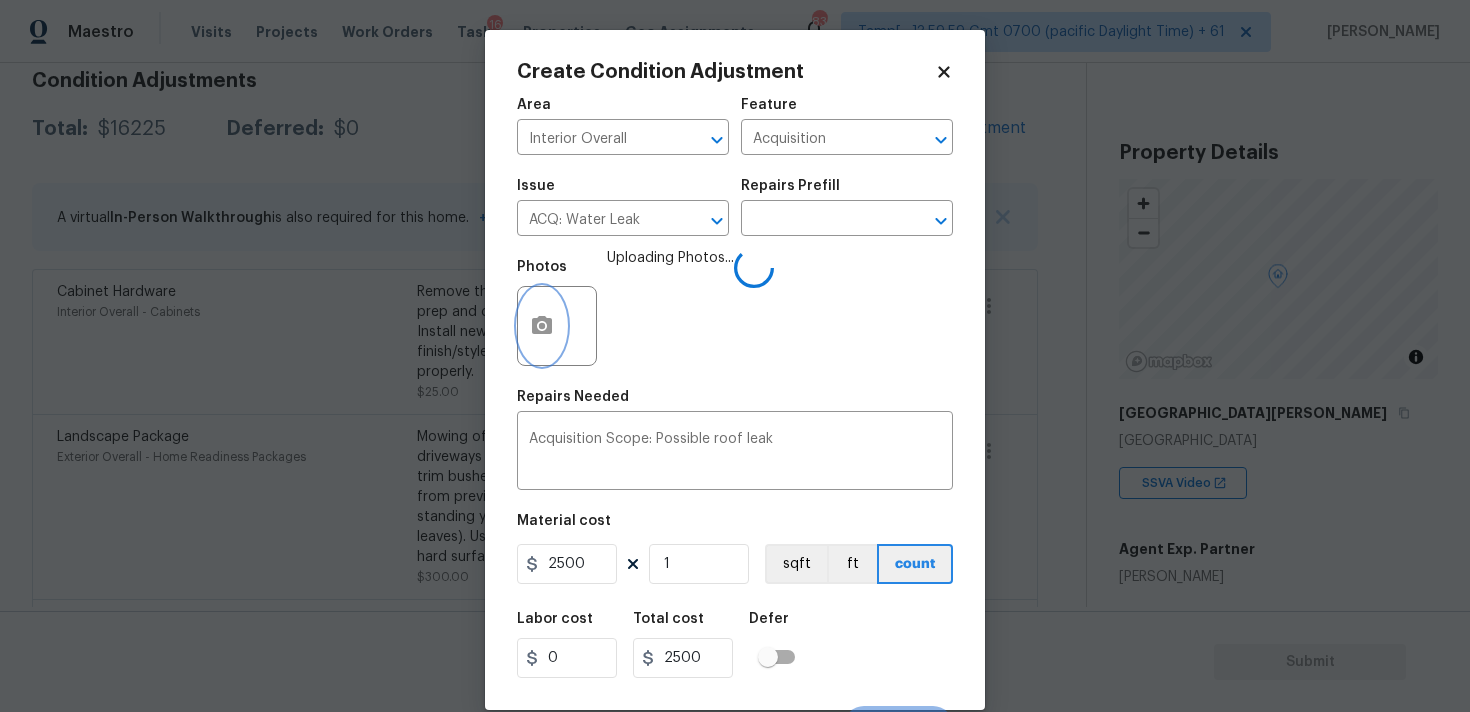 scroll, scrollTop: 35, scrollLeft: 0, axis: vertical 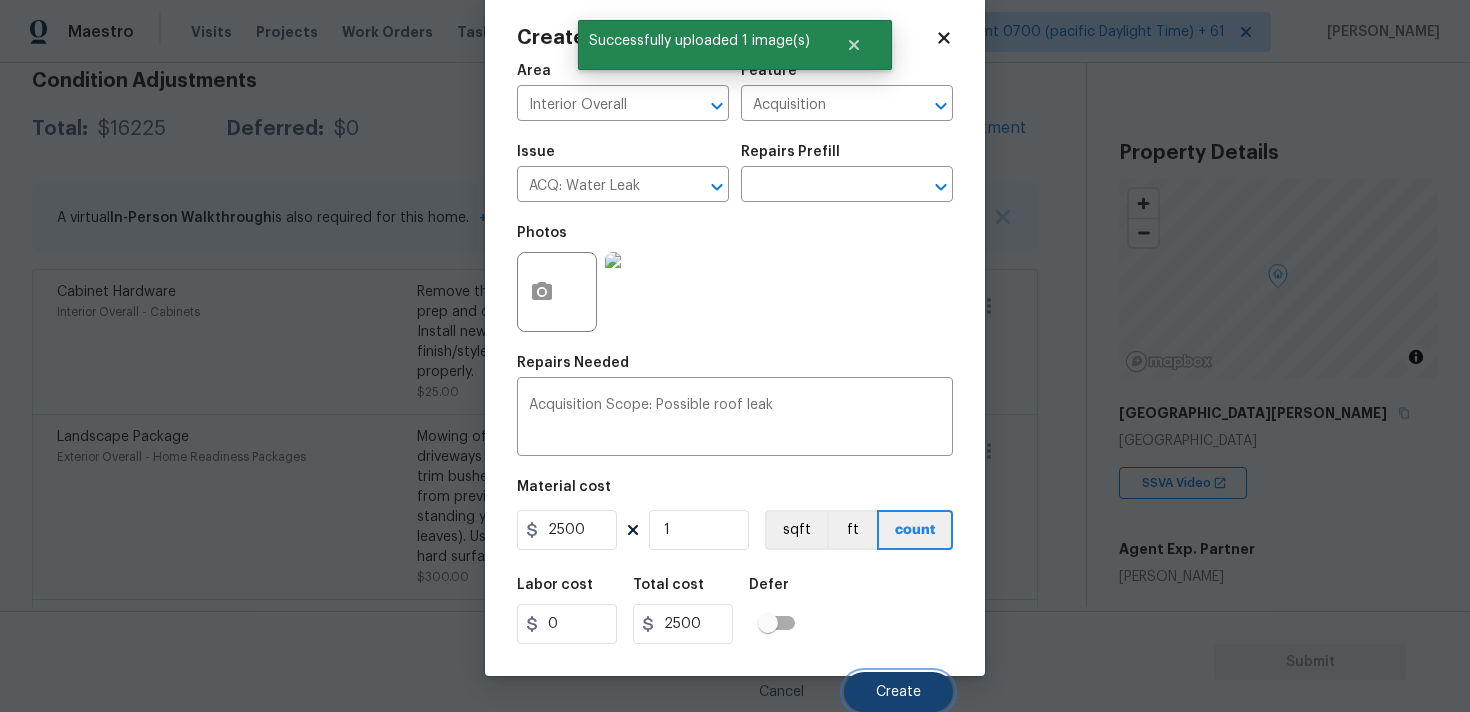click on "Create" at bounding box center [898, 692] 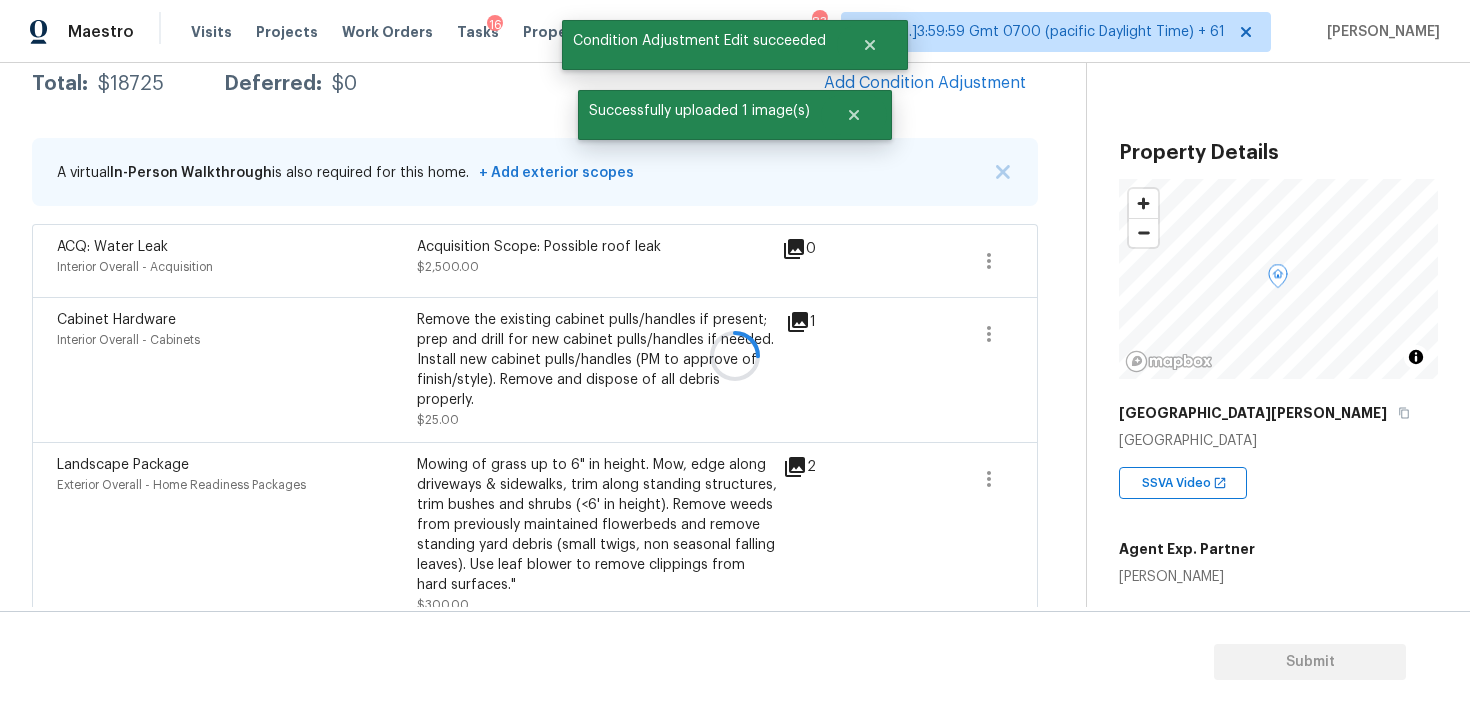 scroll, scrollTop: 296, scrollLeft: 0, axis: vertical 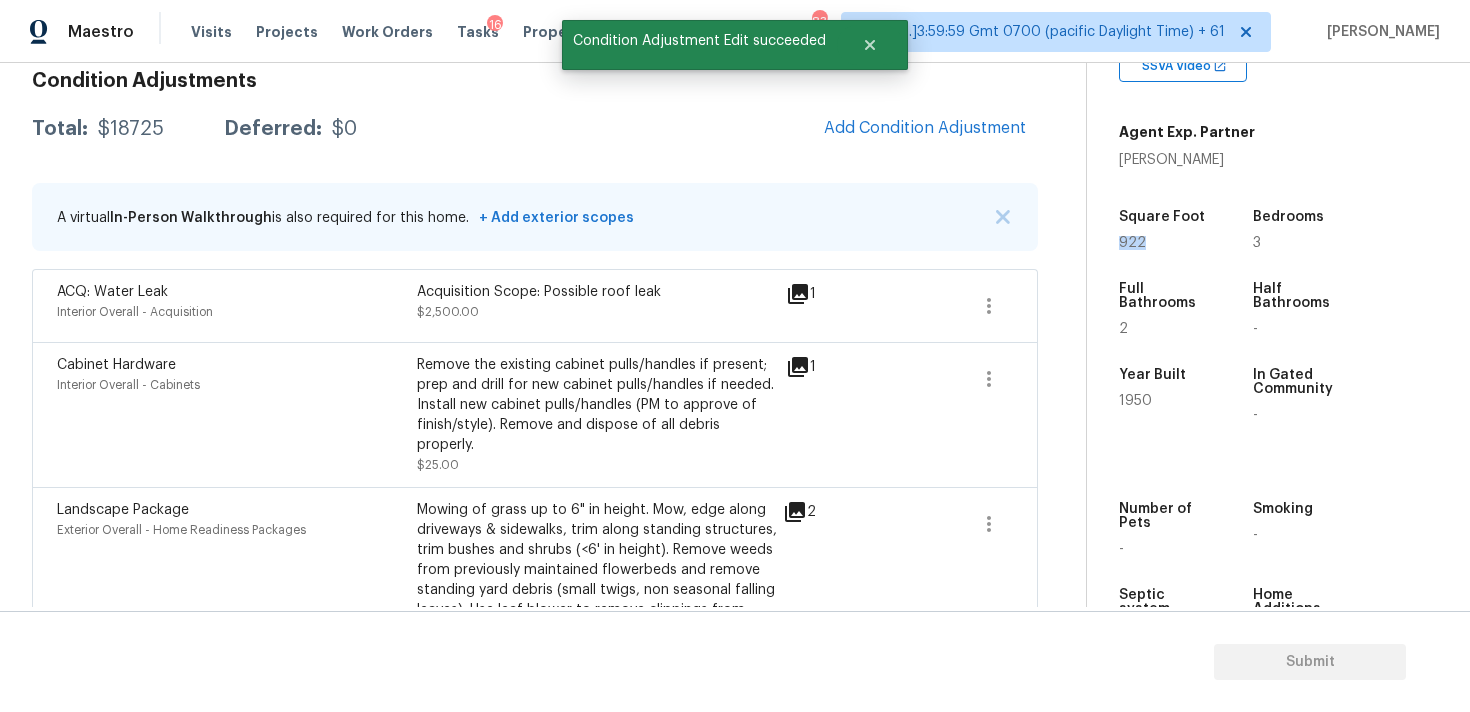 drag, startPoint x: 1120, startPoint y: 241, endPoint x: 1149, endPoint y: 241, distance: 29 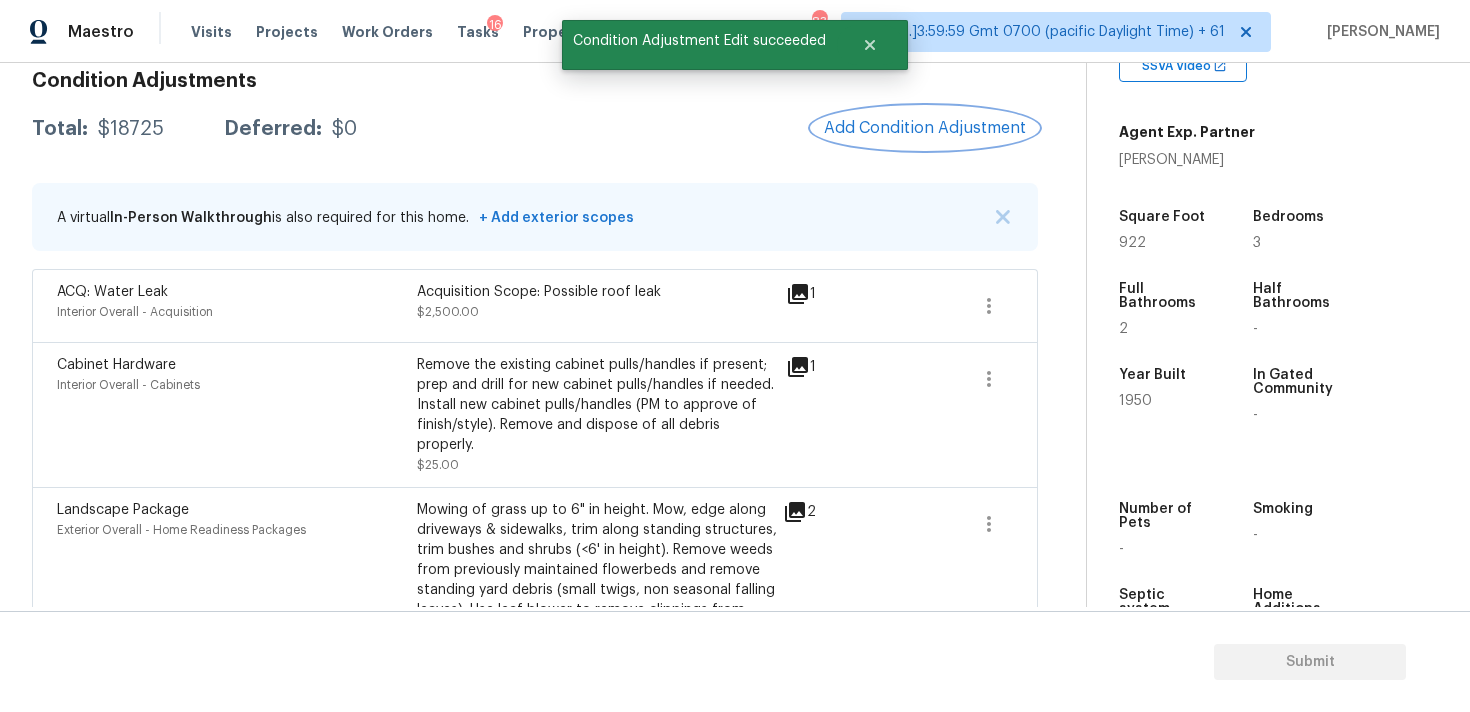 click on "Add Condition Adjustment" at bounding box center (925, 128) 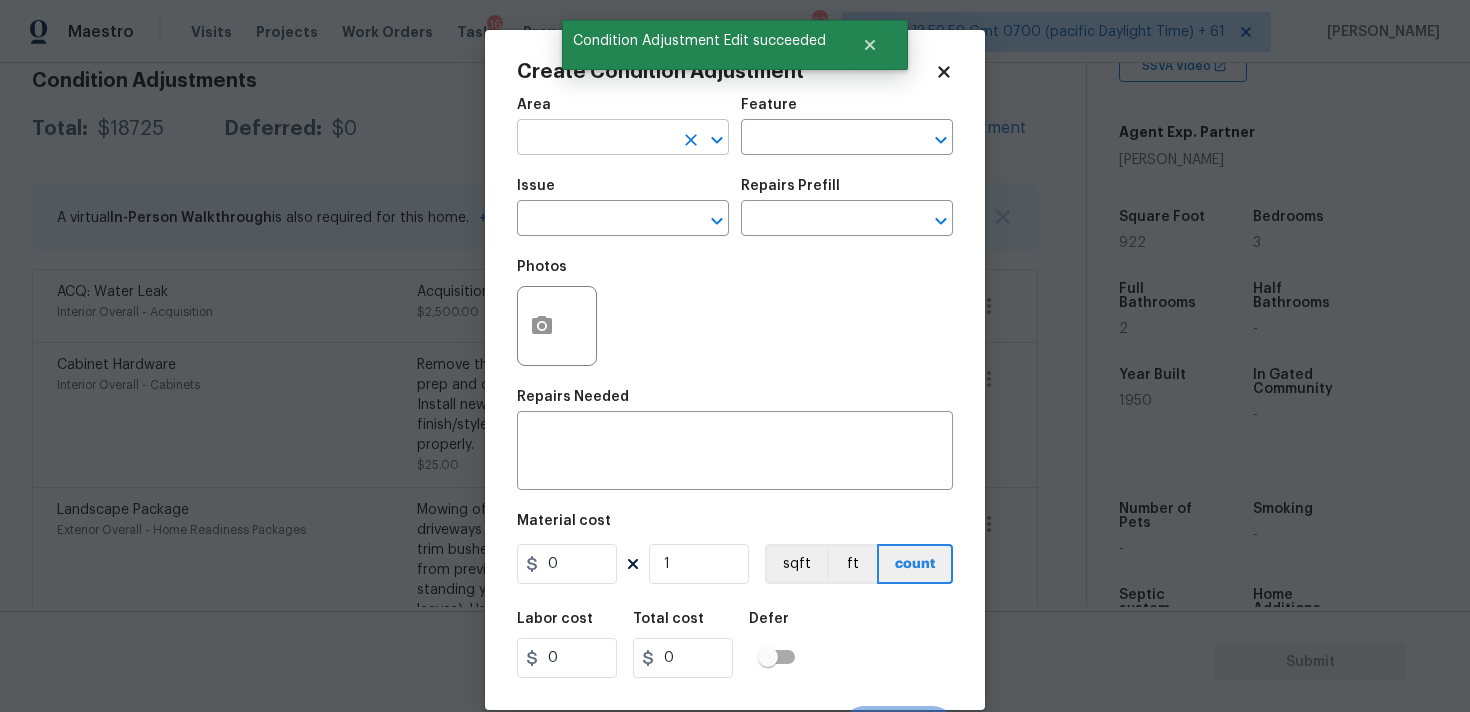 click at bounding box center (595, 139) 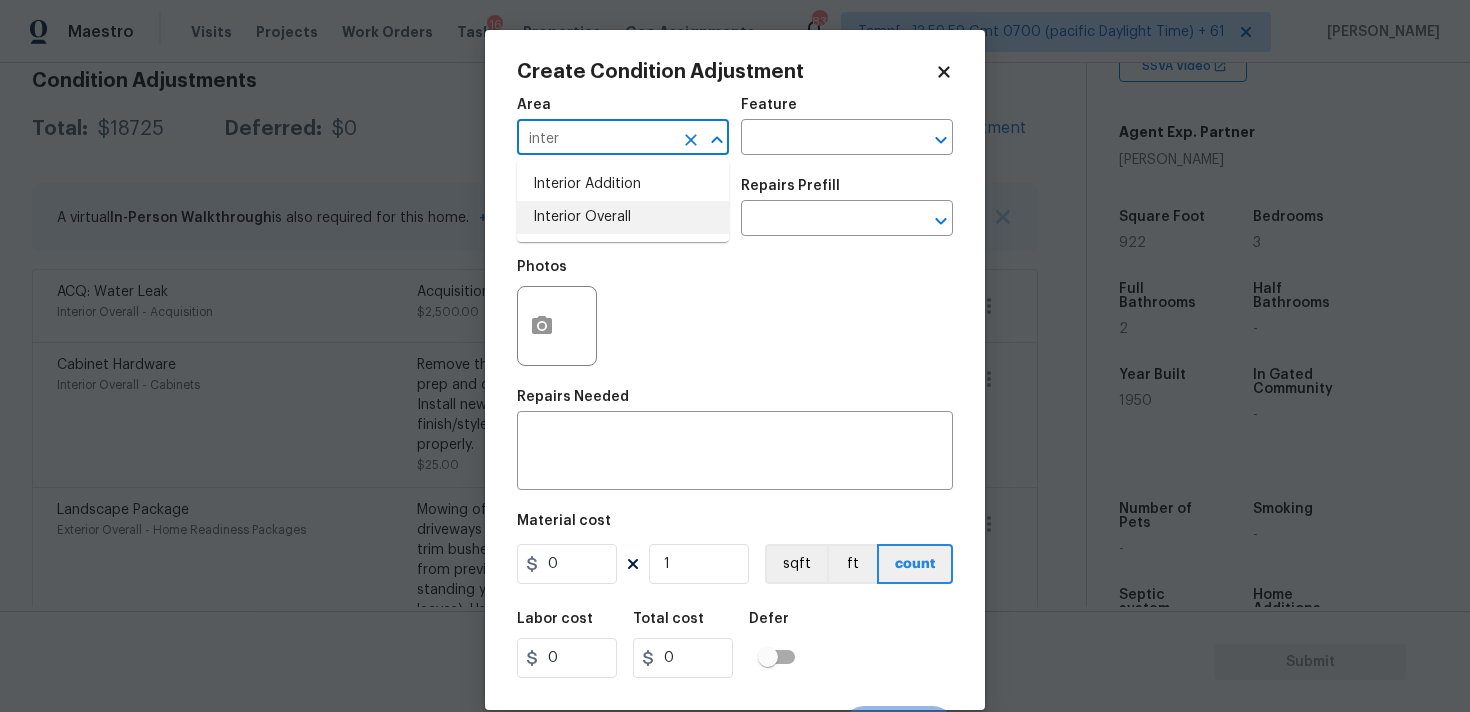 click on "Interior Overall" at bounding box center [623, 217] 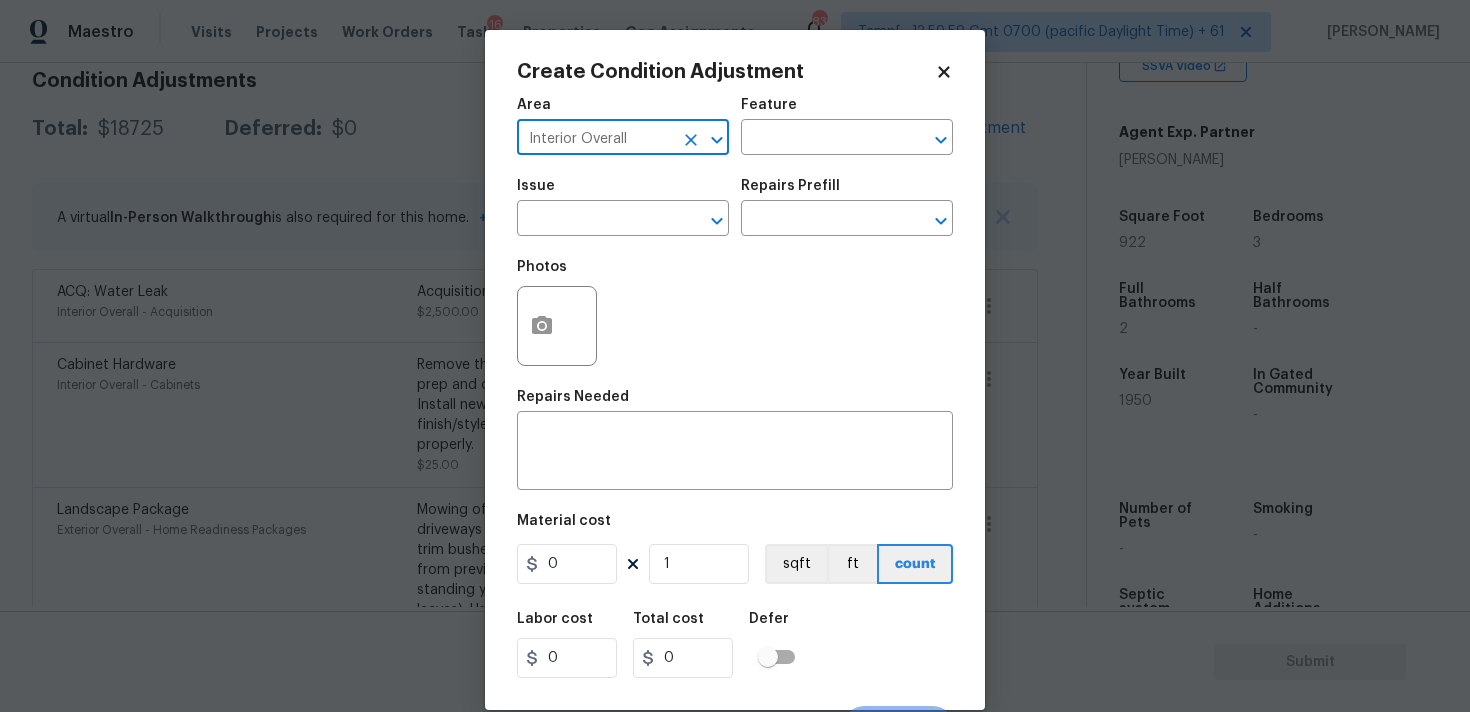 type on "Interior Overall" 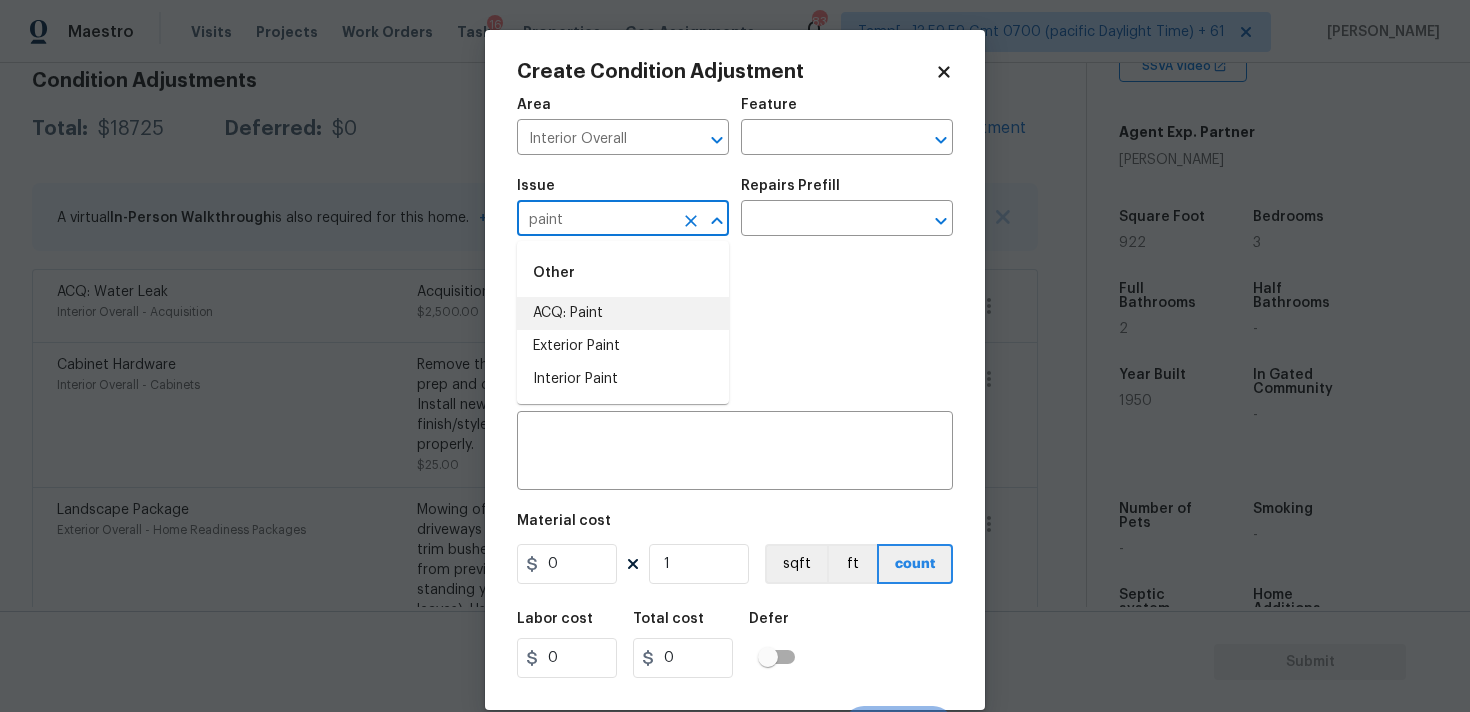 click on "ACQ: Paint" at bounding box center (623, 313) 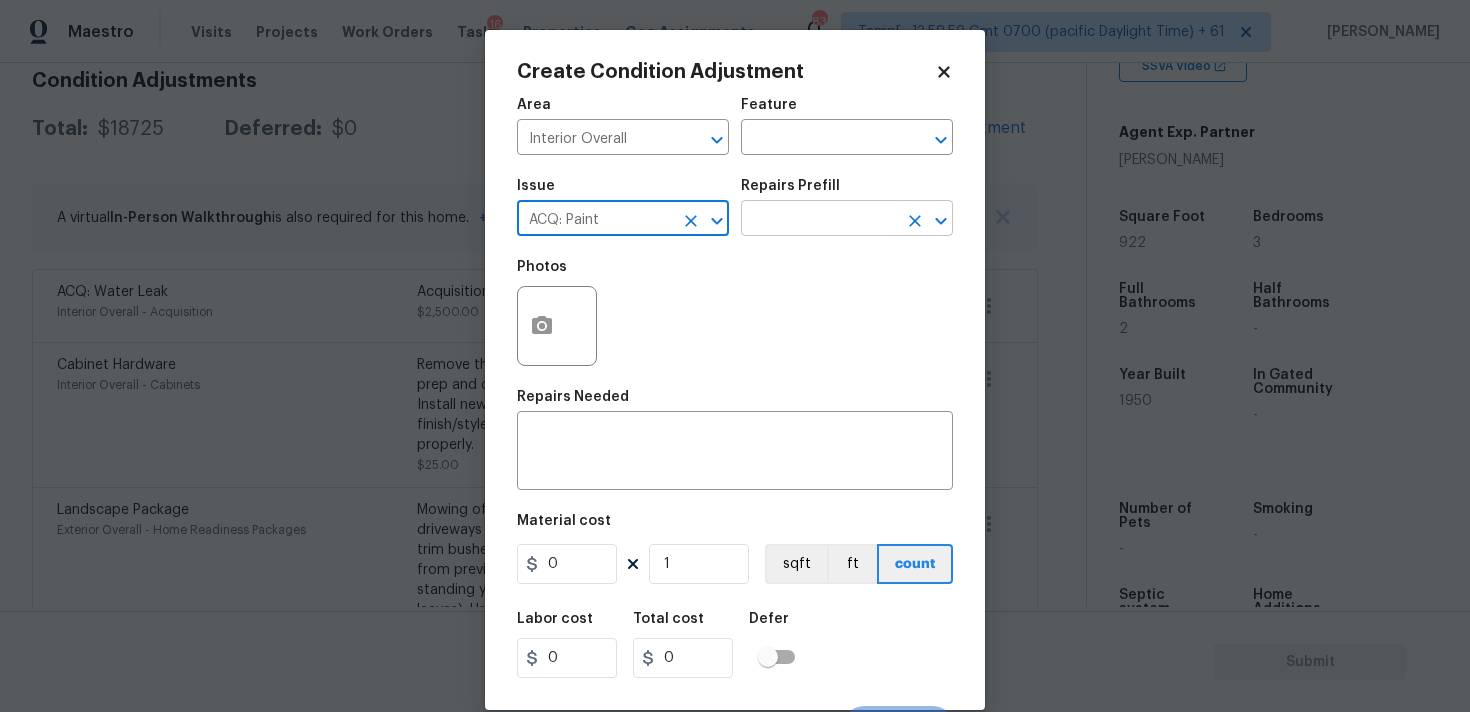 type on "ACQ: Paint" 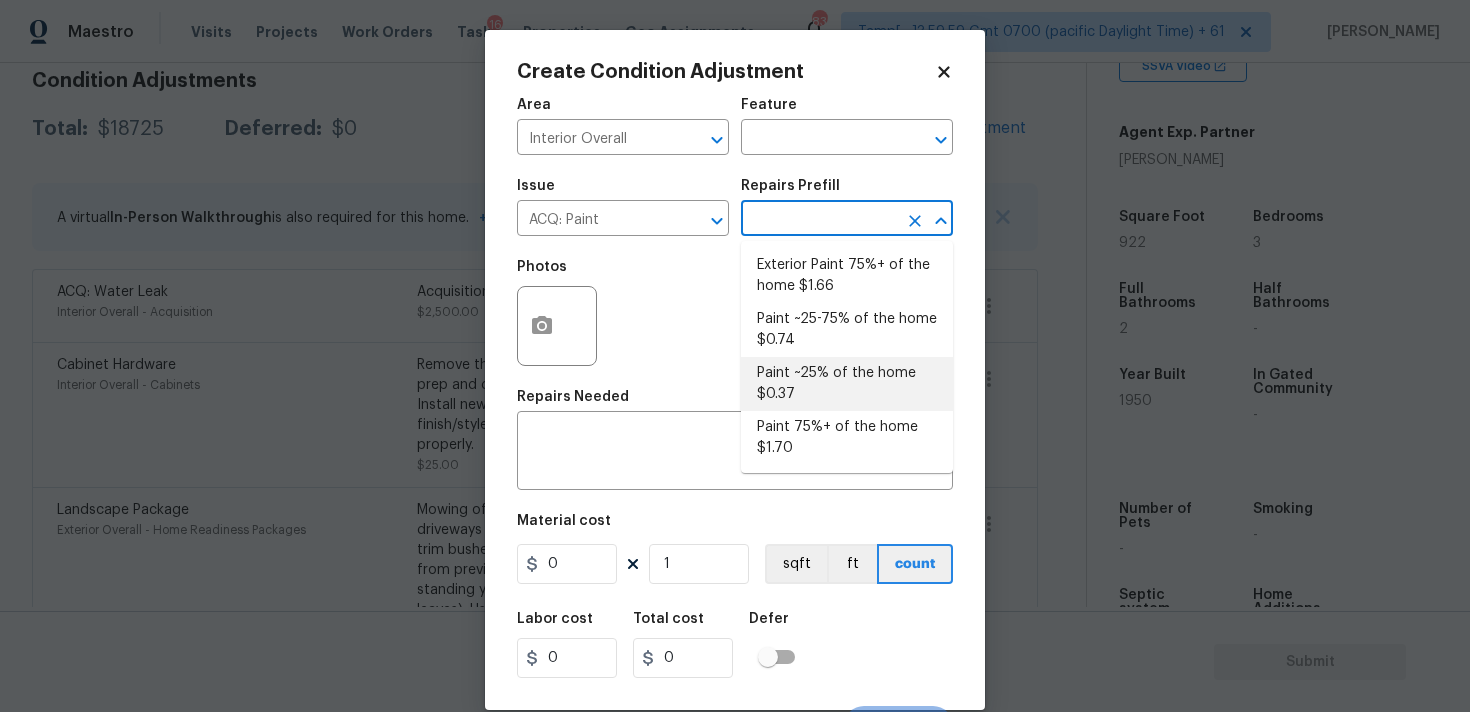 click on "Paint ~25% of the home $0.37" at bounding box center [847, 384] 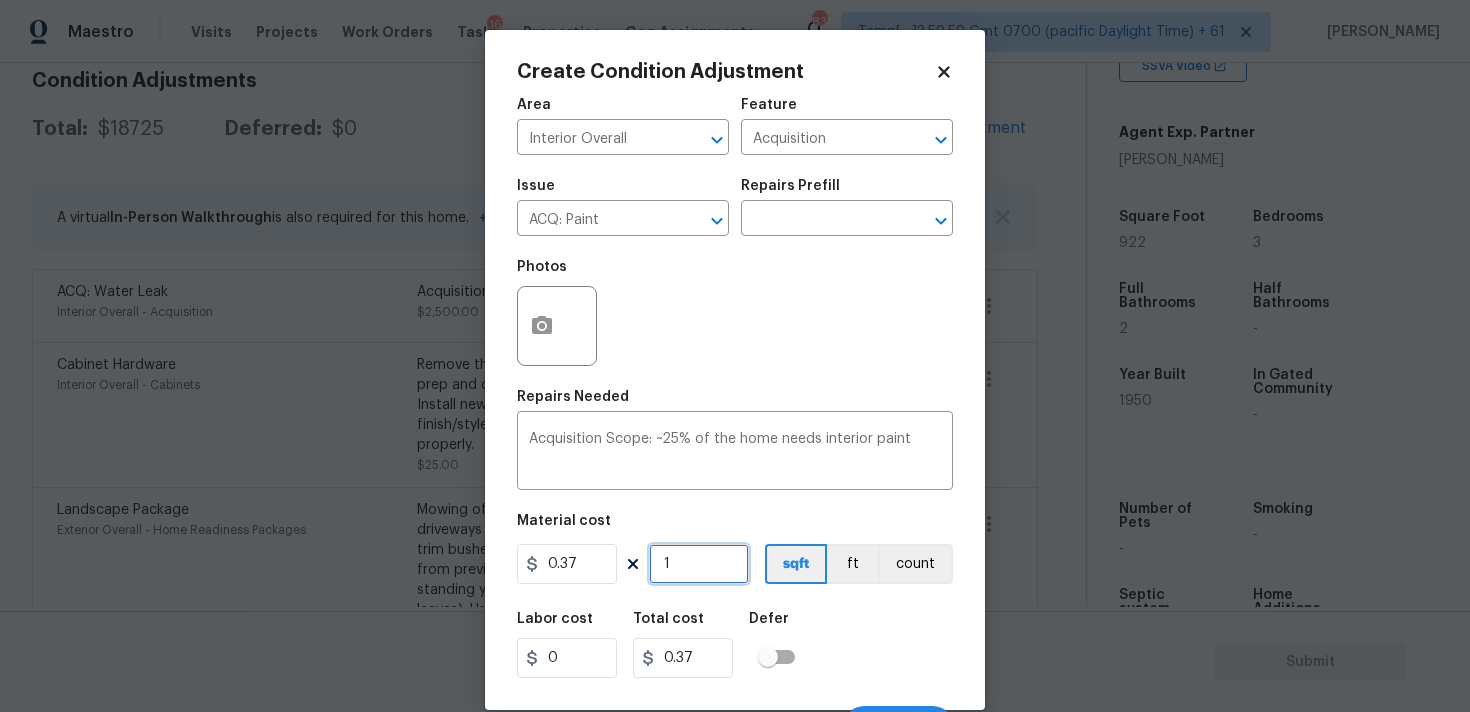 click on "1" at bounding box center (699, 564) 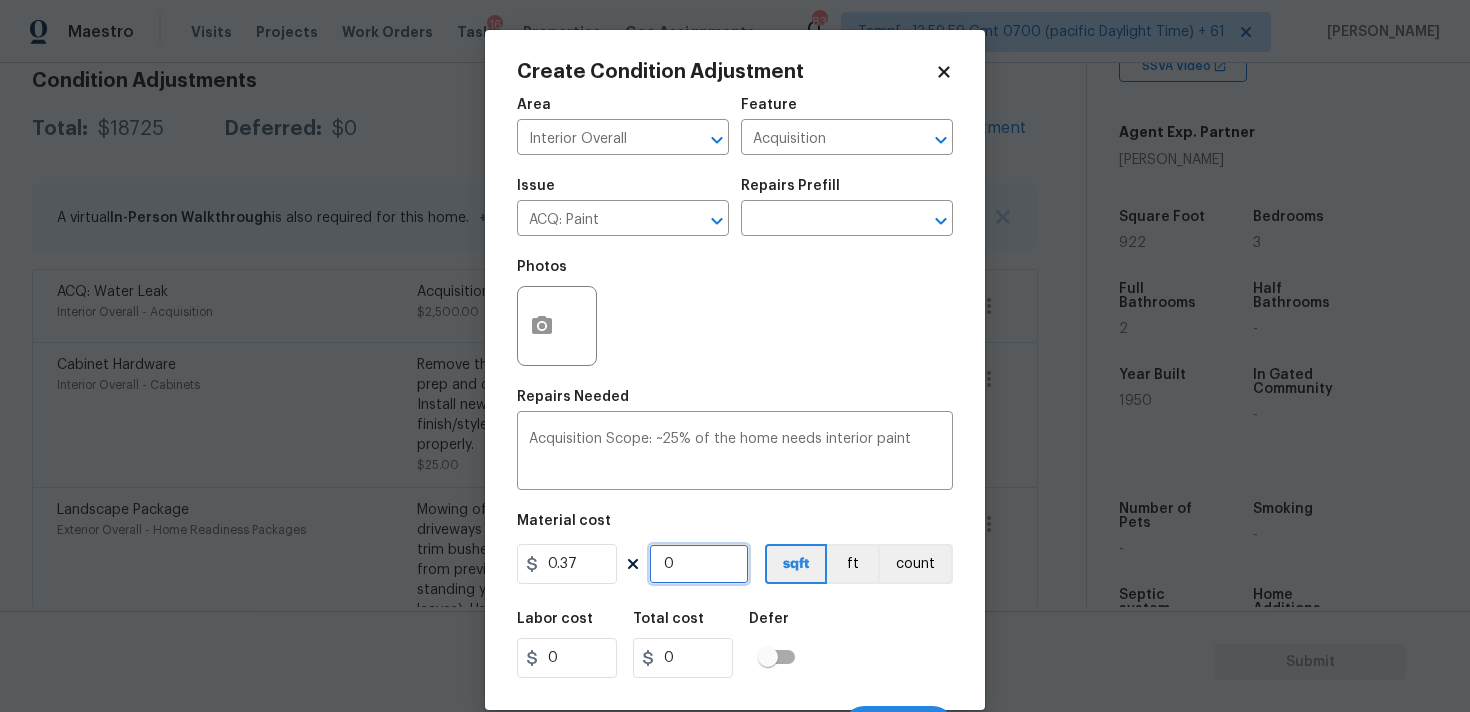 paste on "922" 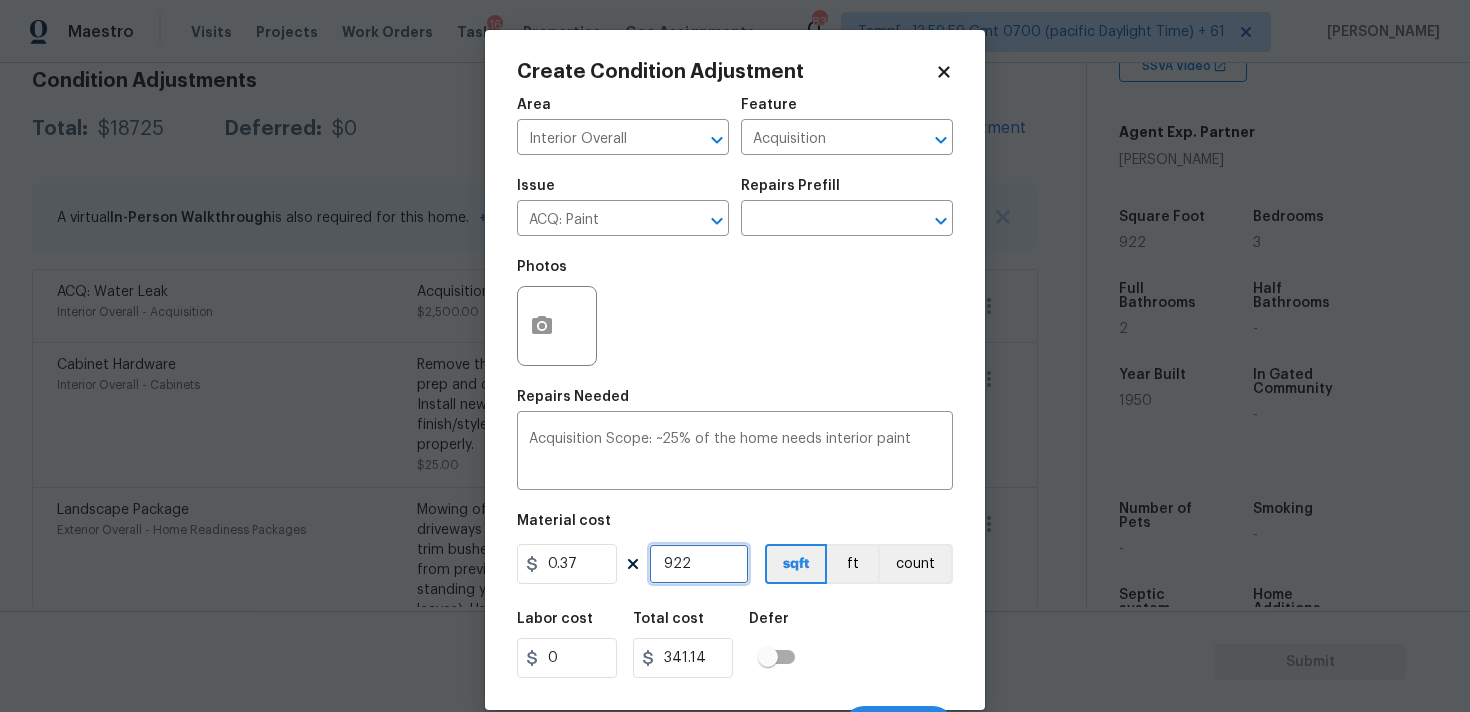 type on "922" 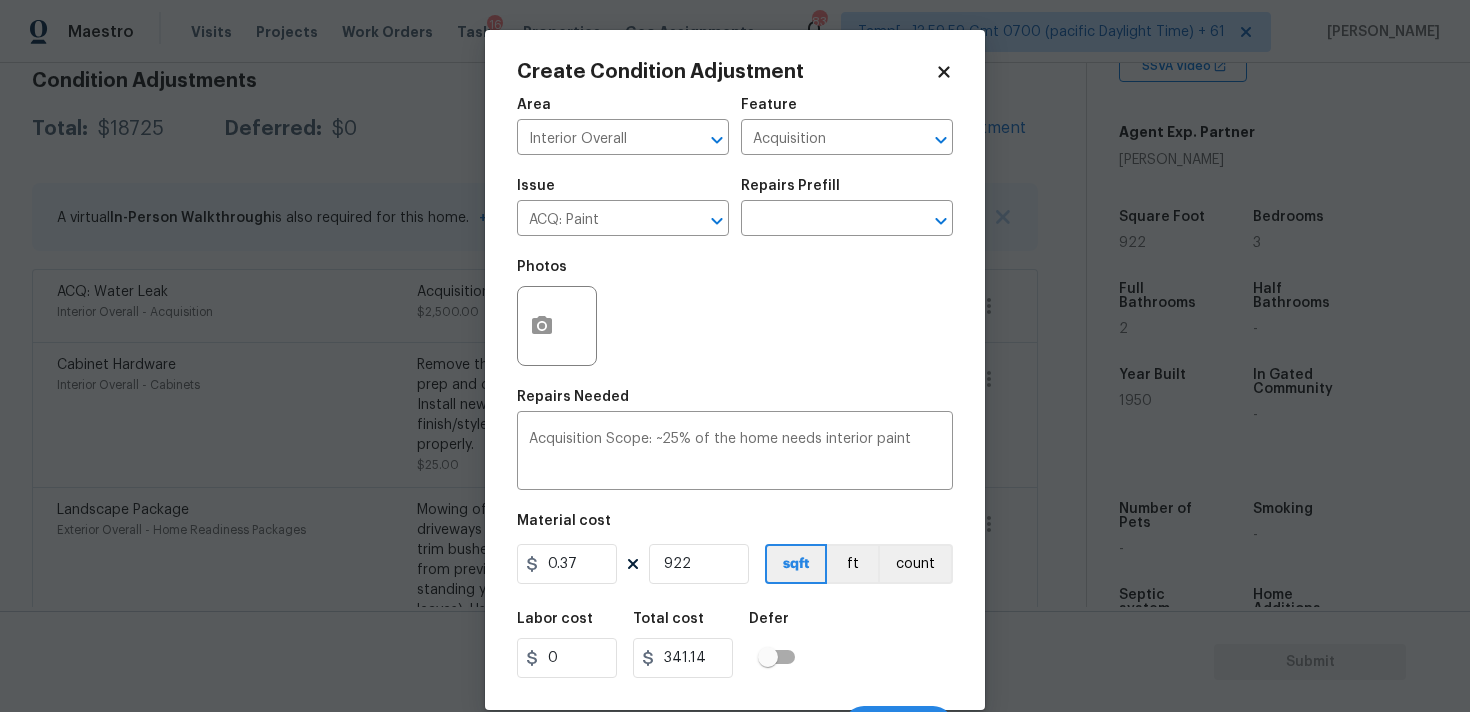 click on "Labor cost 0 Total cost 341.14 Defer" at bounding box center (735, 645) 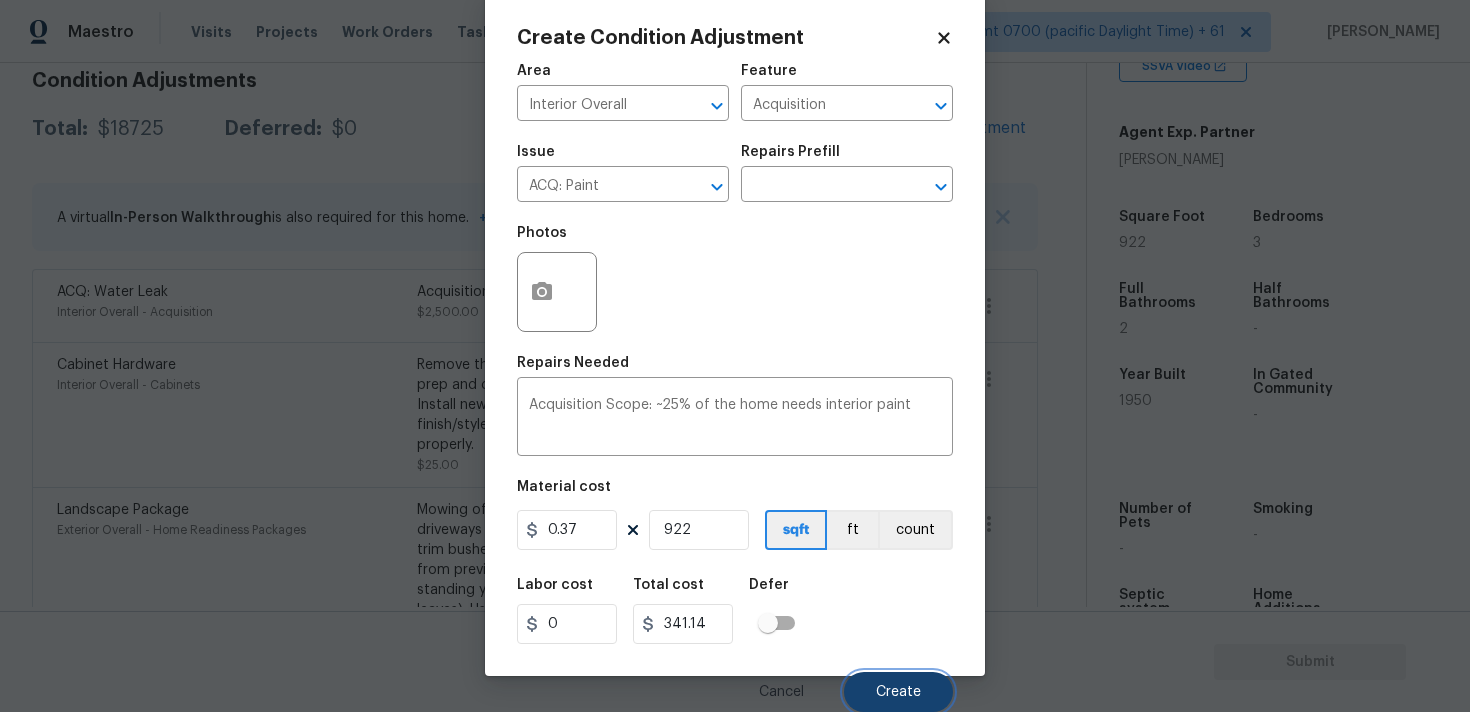 click on "Create" at bounding box center [898, 692] 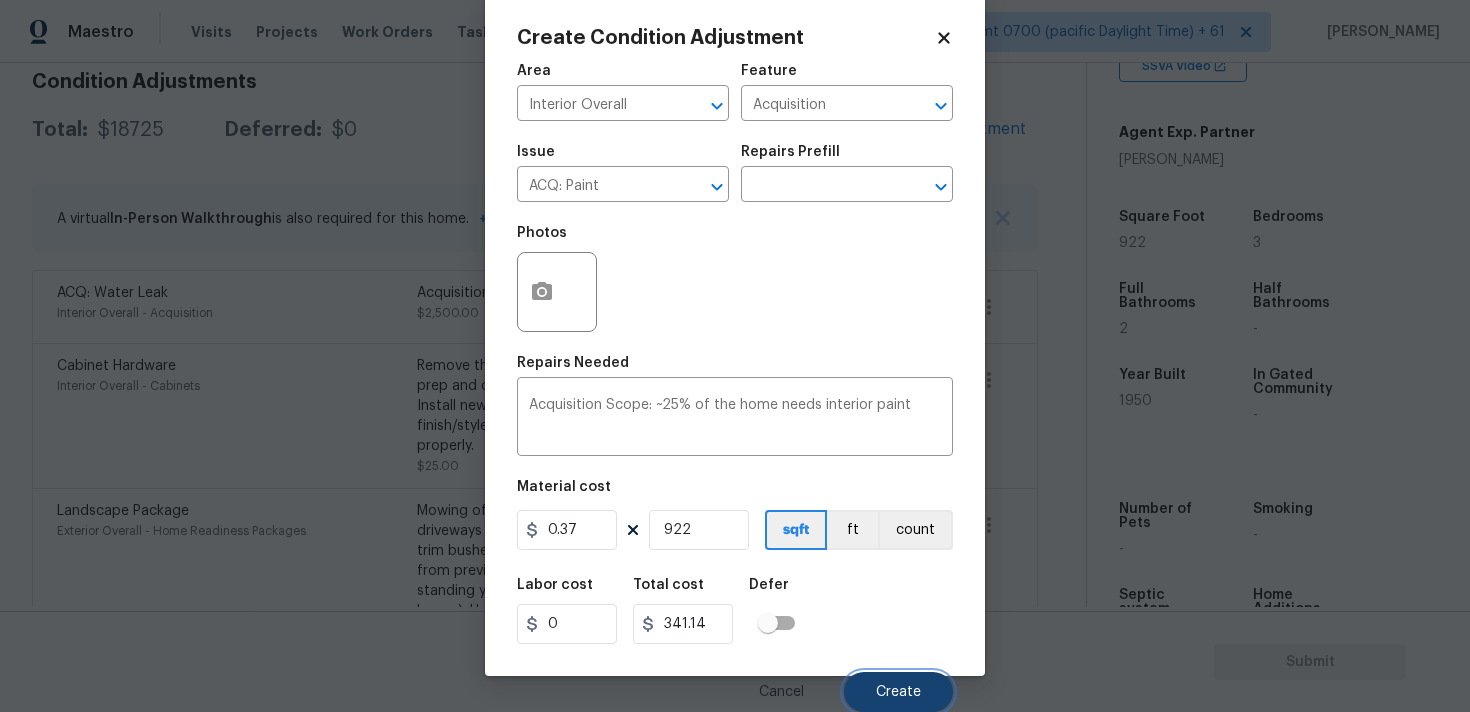 scroll, scrollTop: 296, scrollLeft: 0, axis: vertical 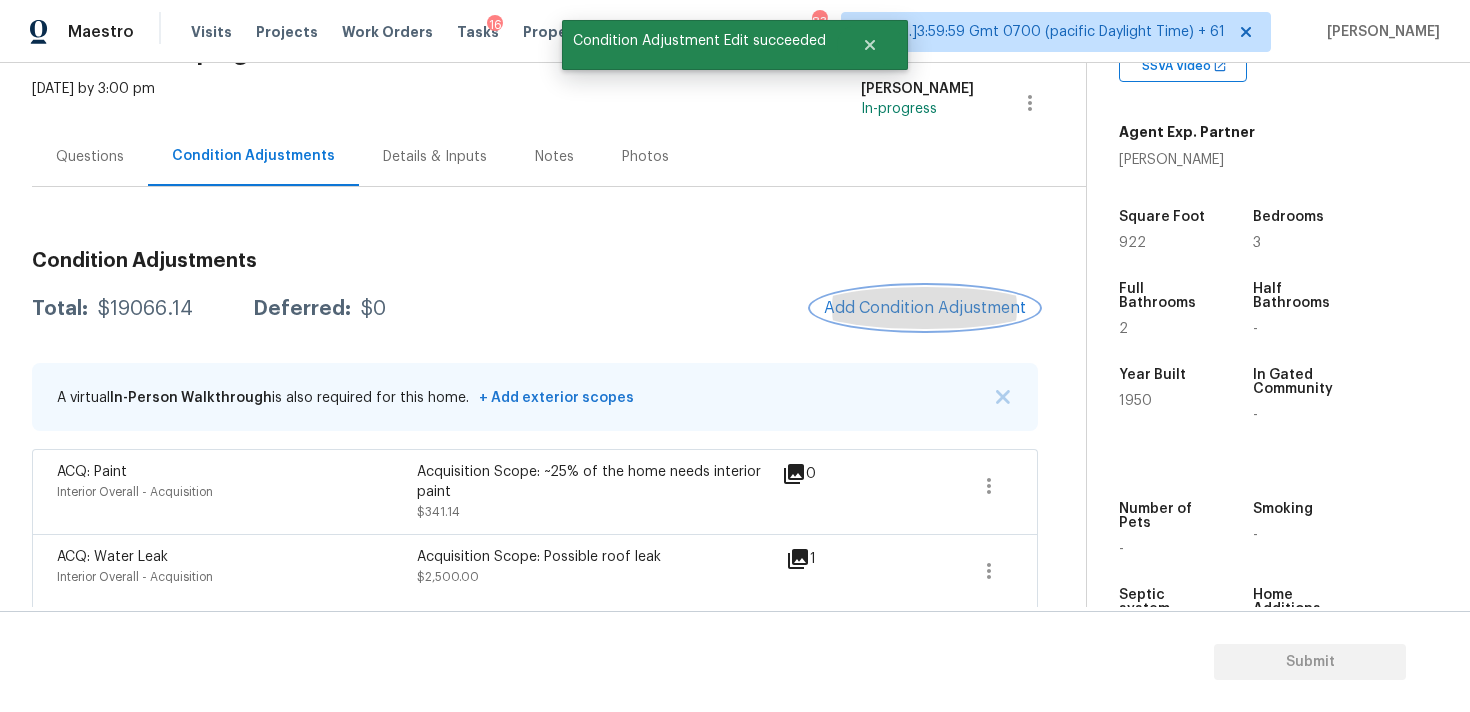 click on "Add Condition Adjustment" at bounding box center [925, 308] 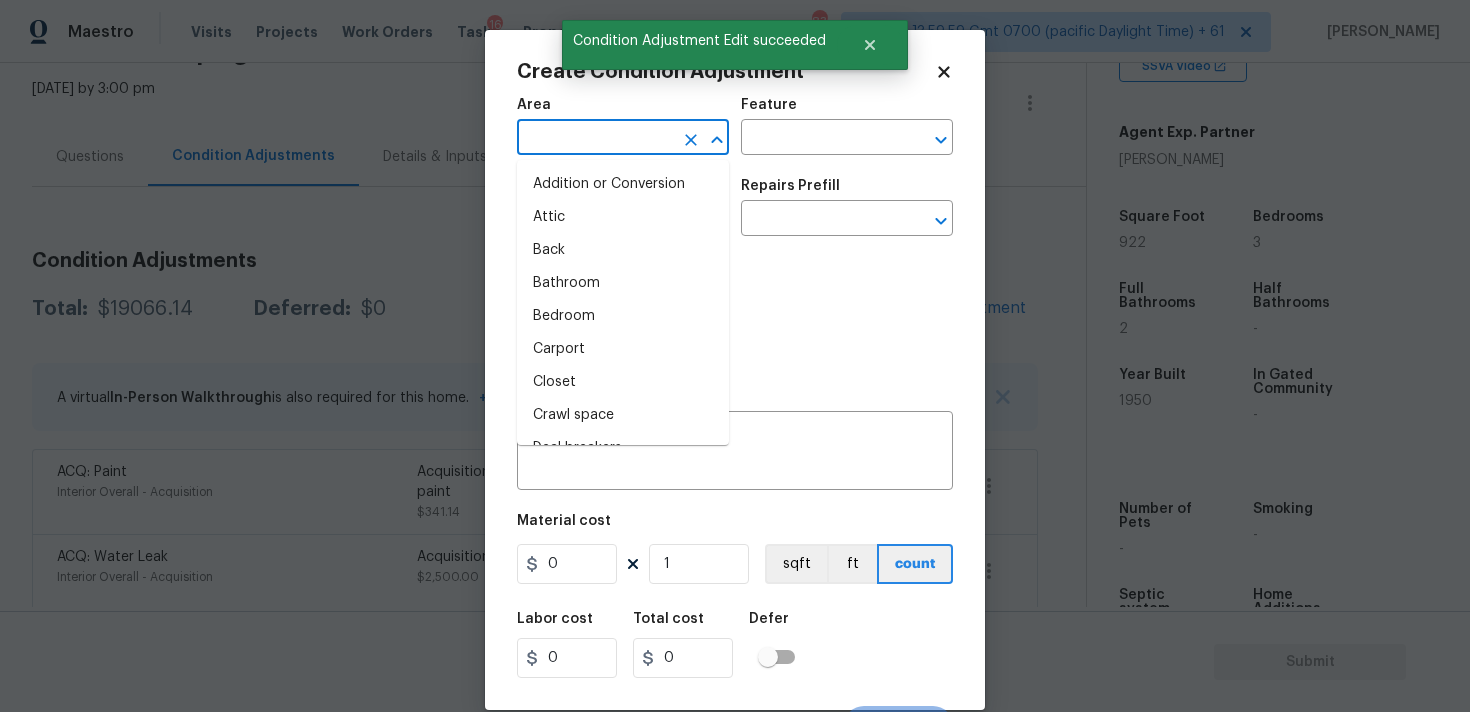 click at bounding box center [595, 139] 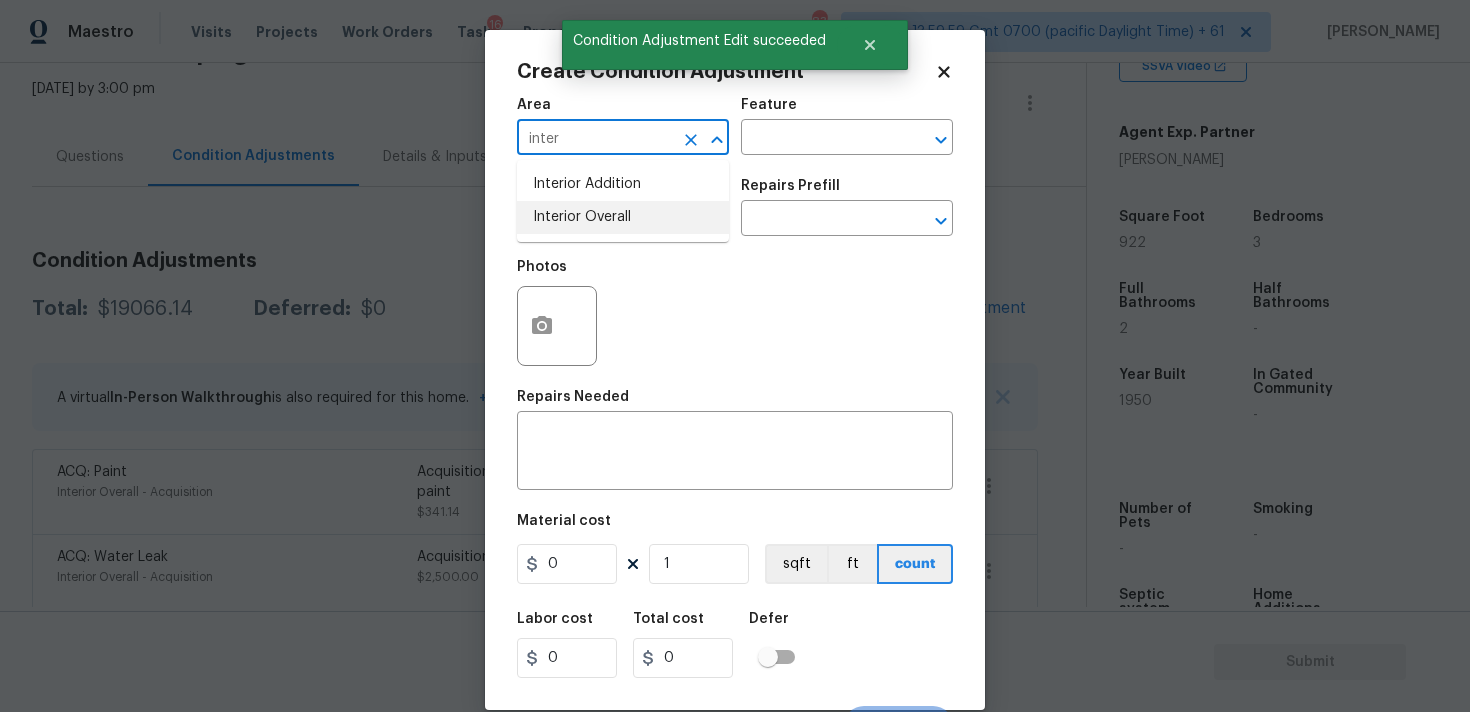 click on "Interior Overall" at bounding box center [623, 217] 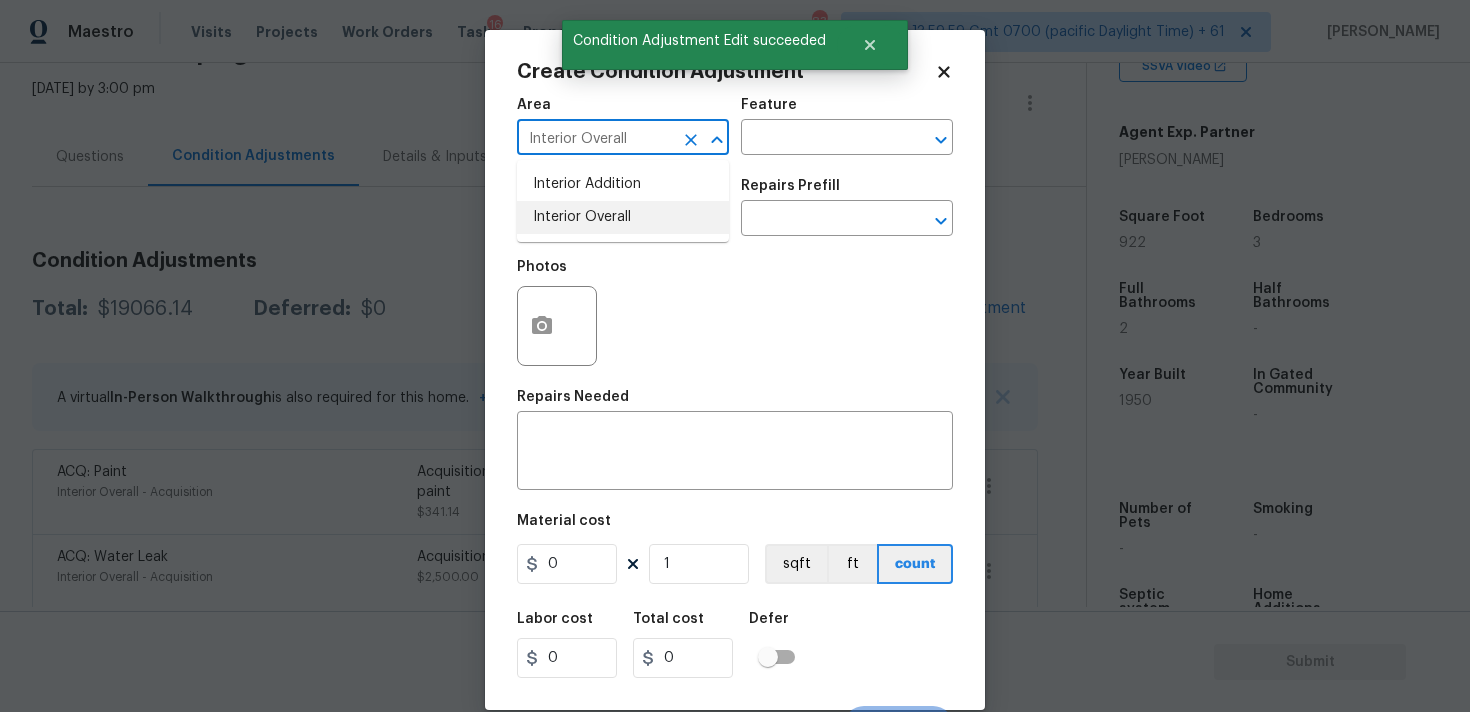 type on "Interior Overall" 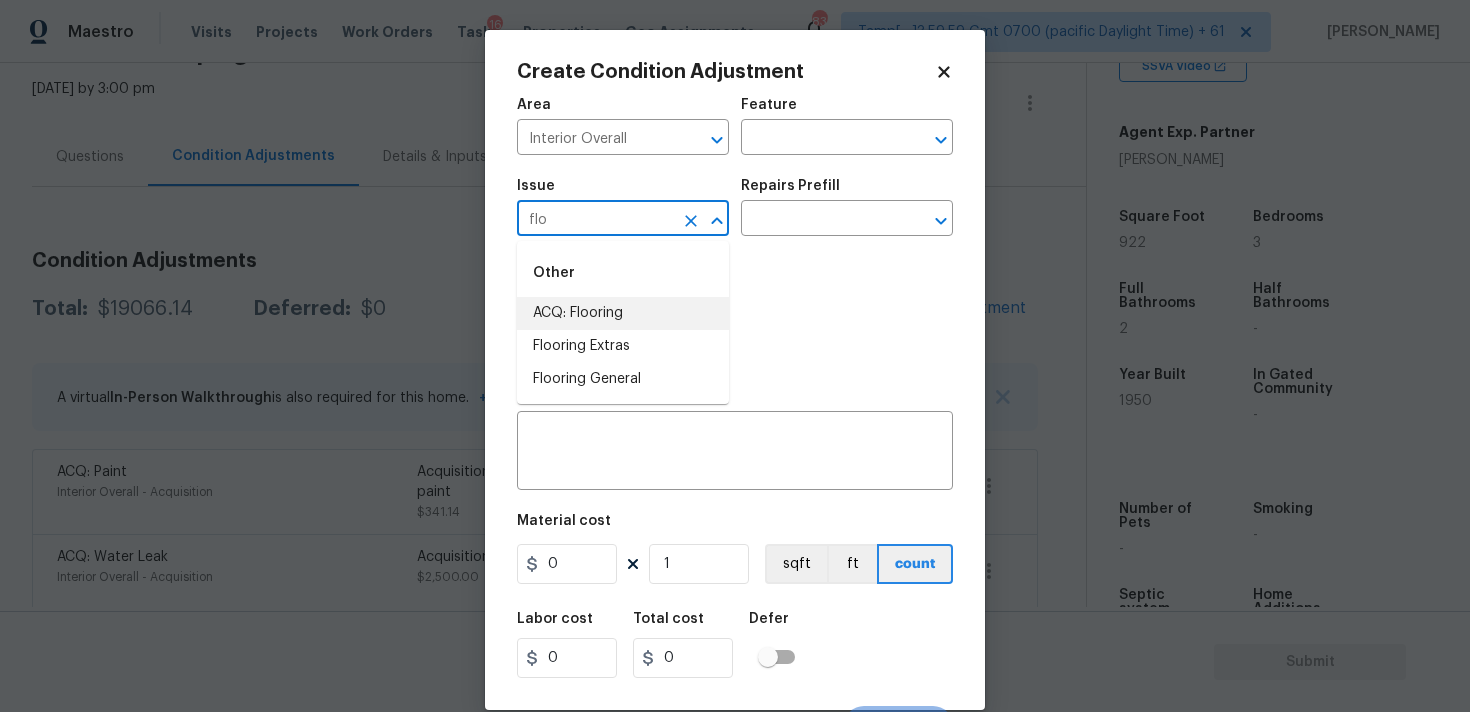 click on "ACQ: Flooring" at bounding box center [623, 313] 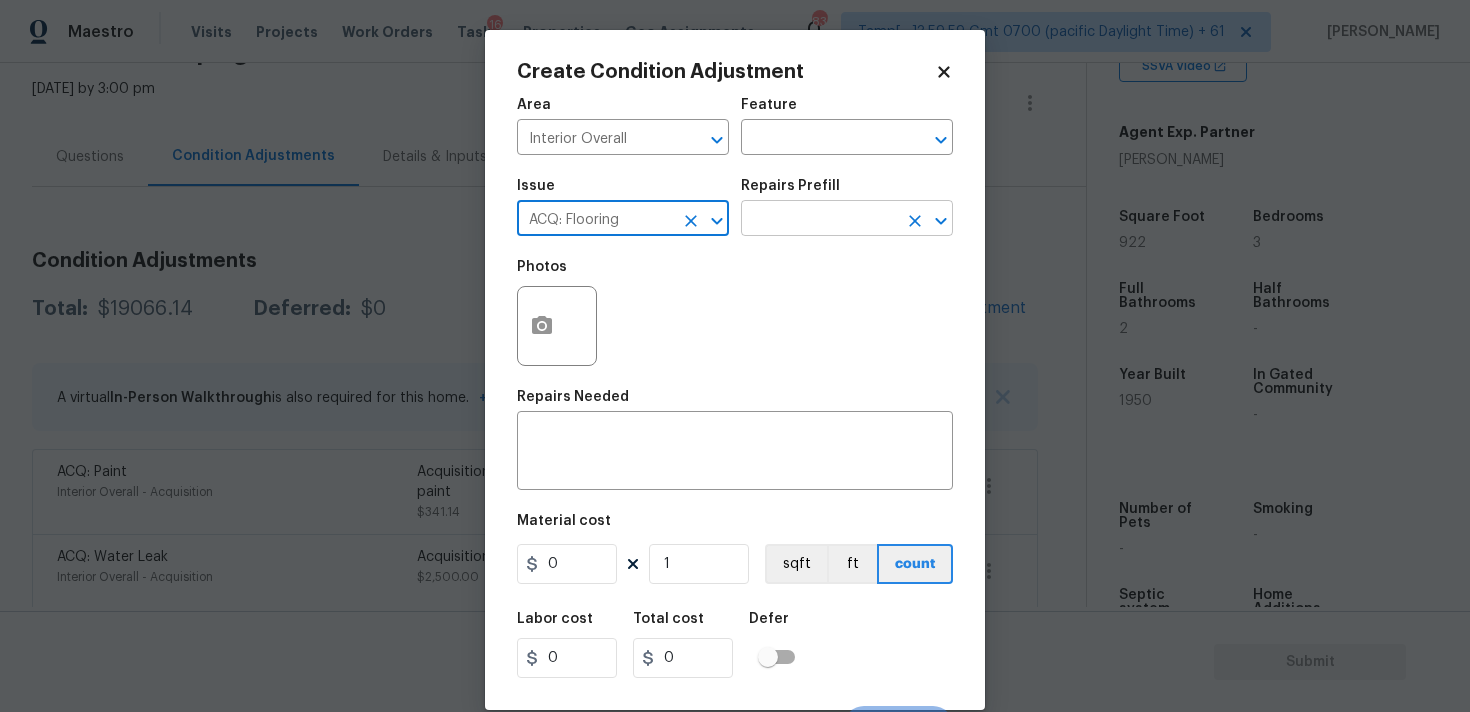 type on "ACQ: Flooring" 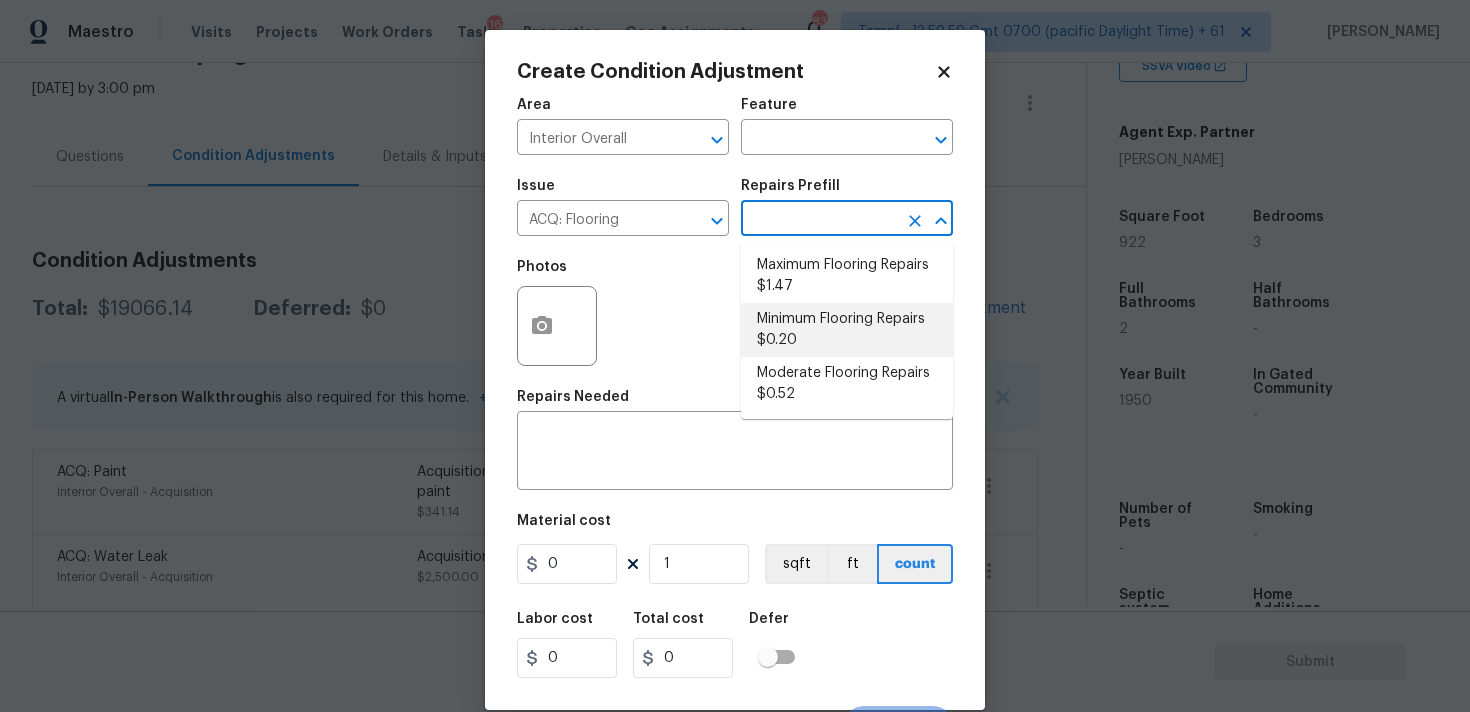 click on "Minimum Flooring Repairs $0.20" at bounding box center (847, 330) 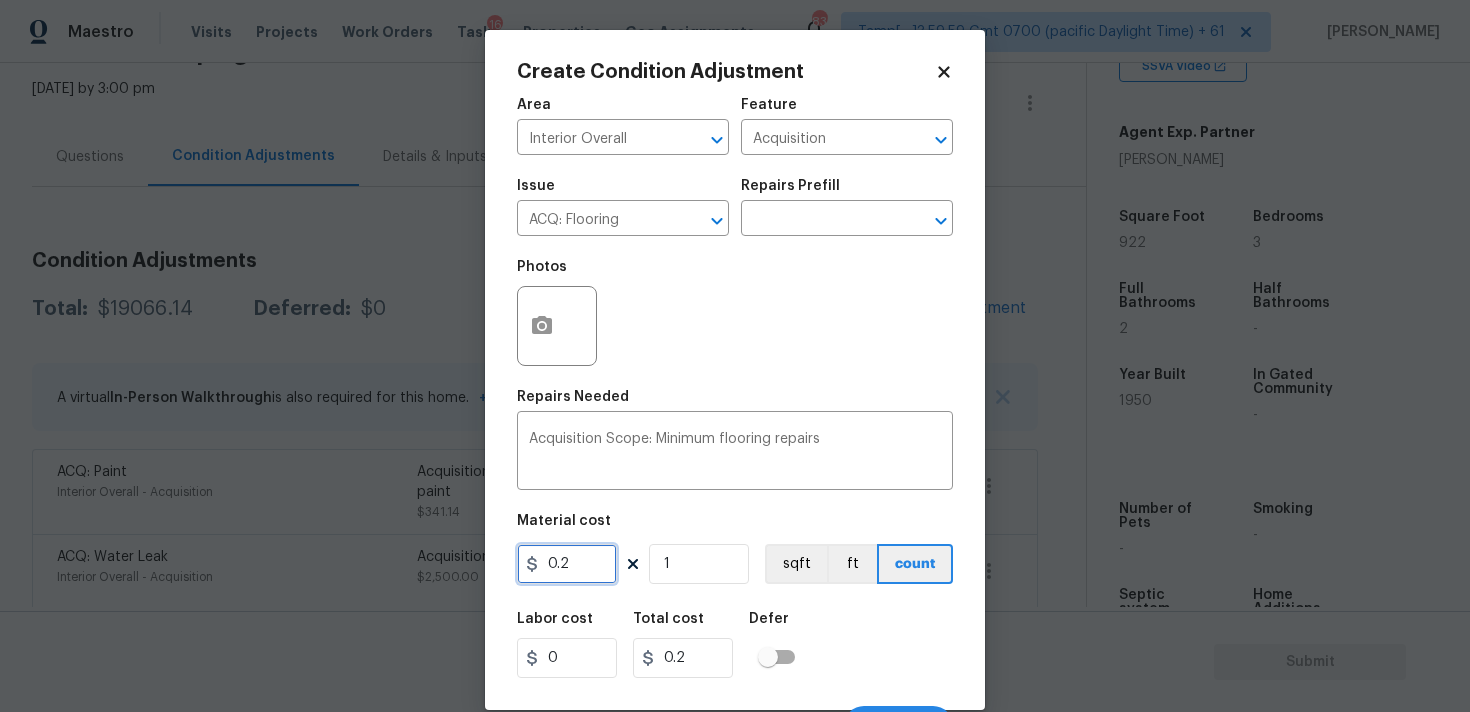 click on "0.2" at bounding box center [567, 564] 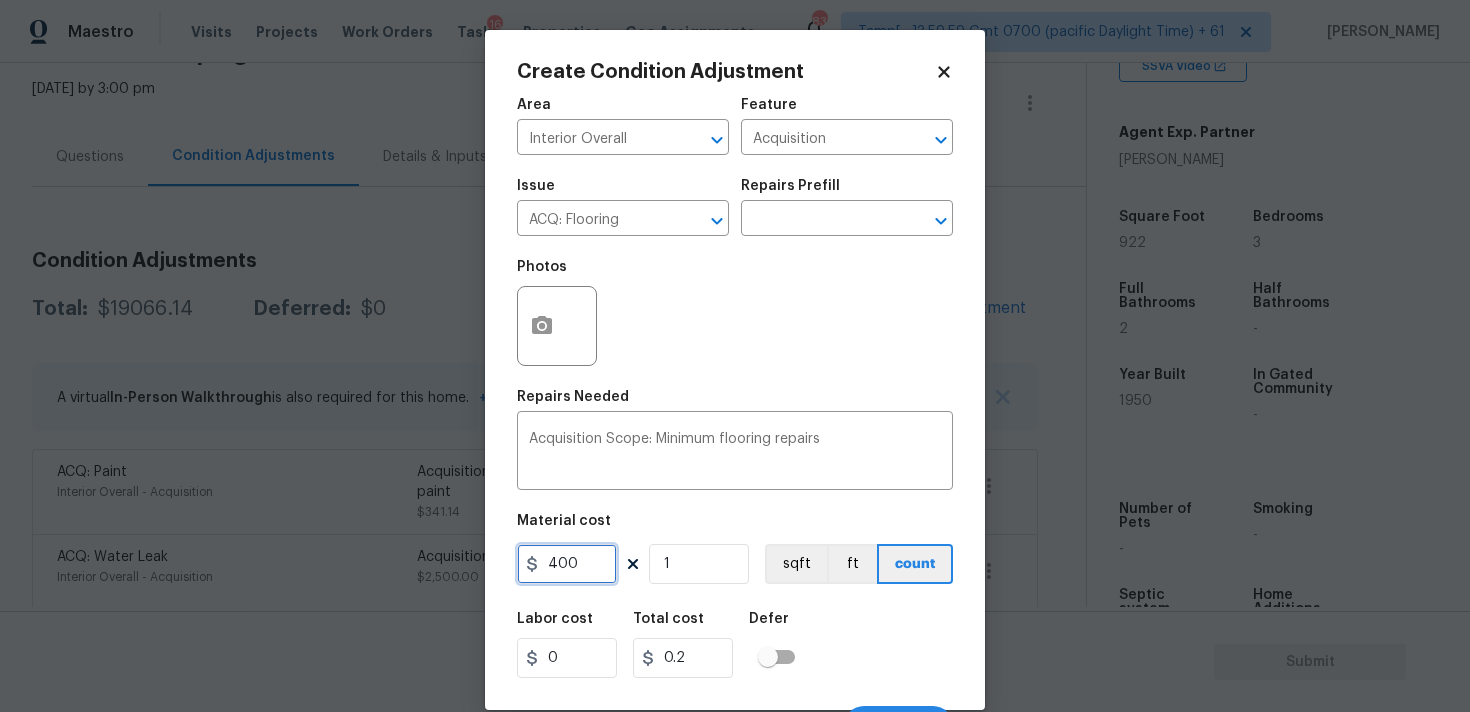 type on "400" 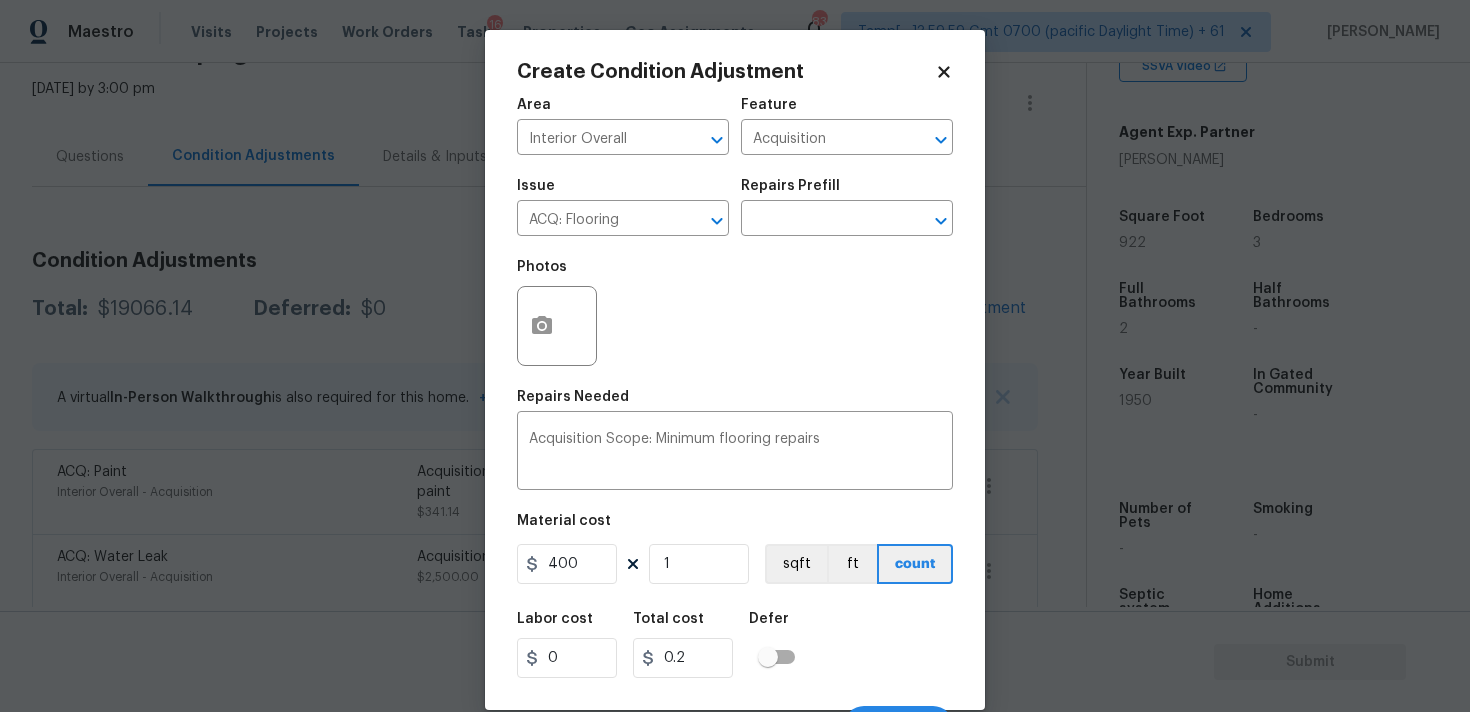 type on "400" 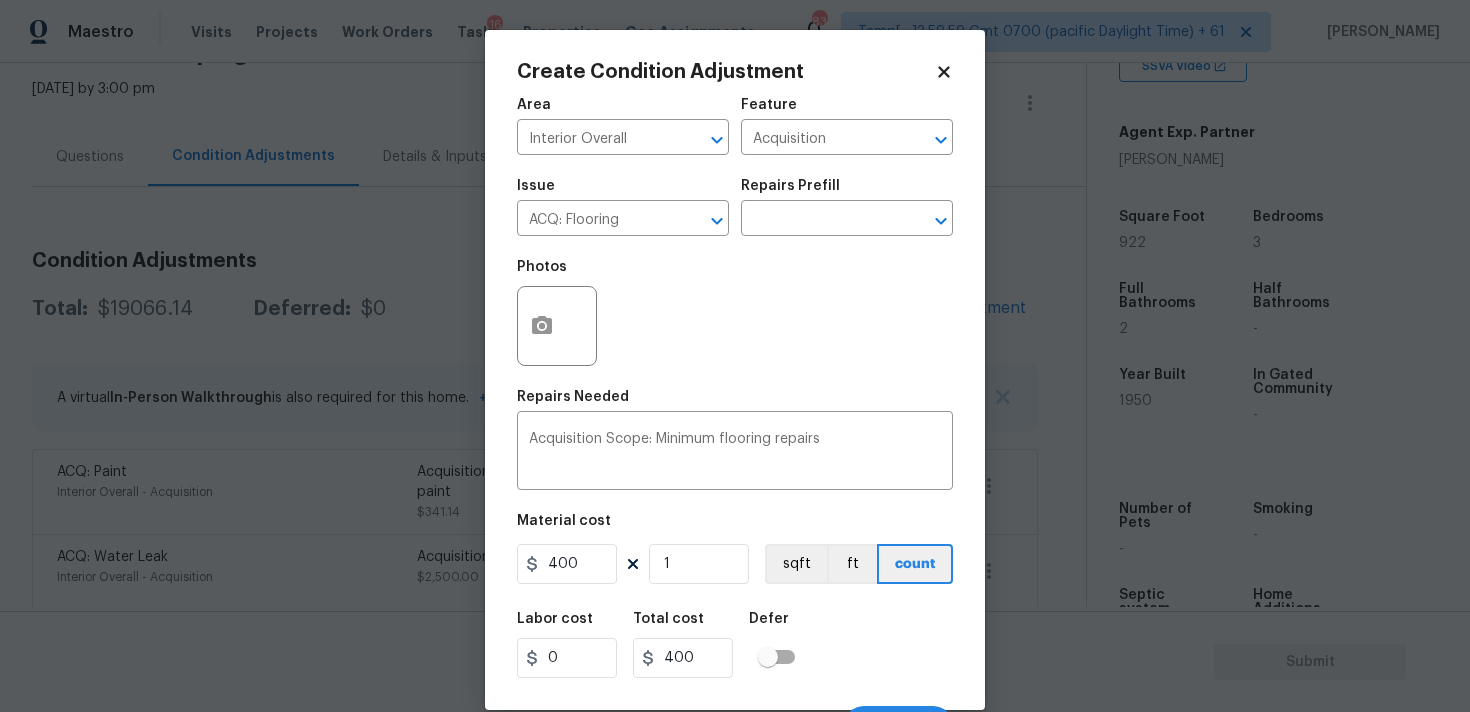 click on "Labor cost 0 Total cost 400 Defer" at bounding box center [735, 645] 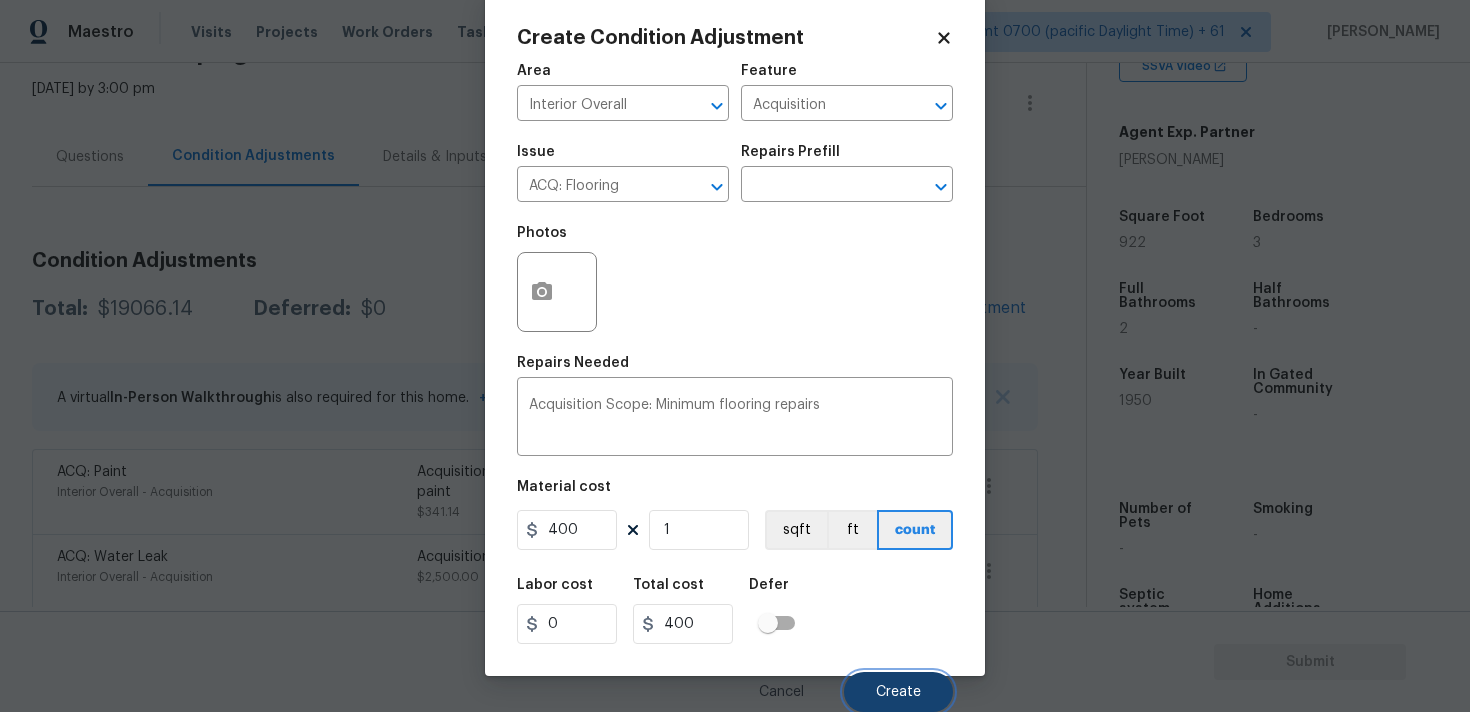 click on "Create" at bounding box center (898, 692) 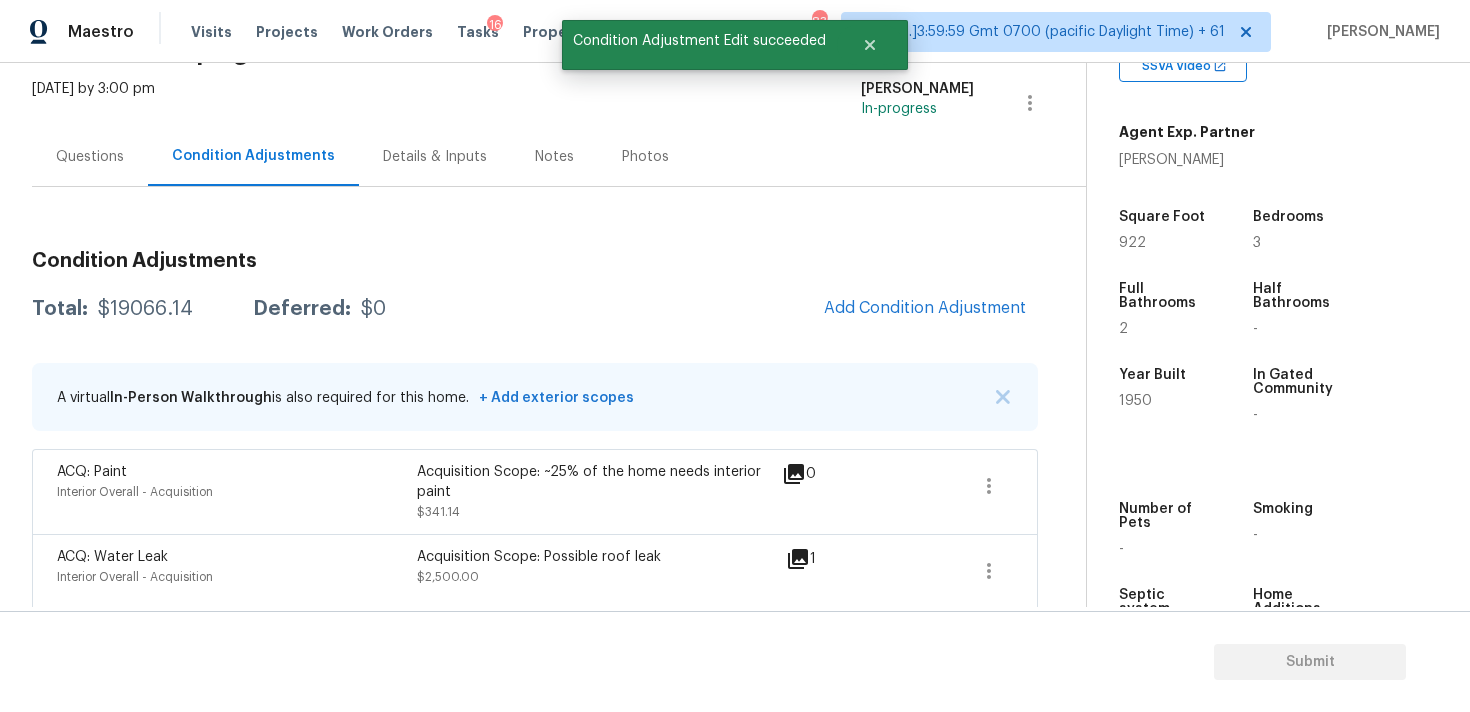 scroll, scrollTop: 28, scrollLeft: 0, axis: vertical 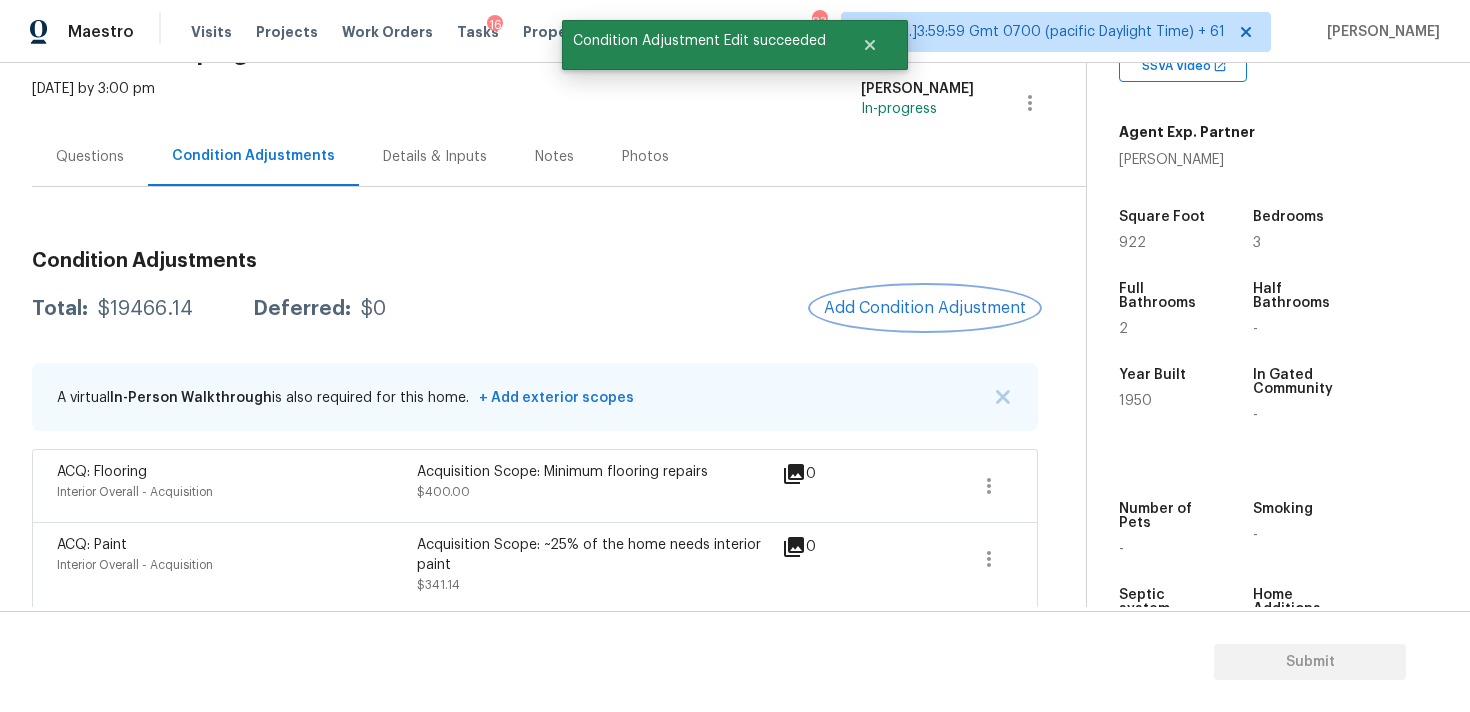 click on "Add Condition Adjustment" at bounding box center (925, 308) 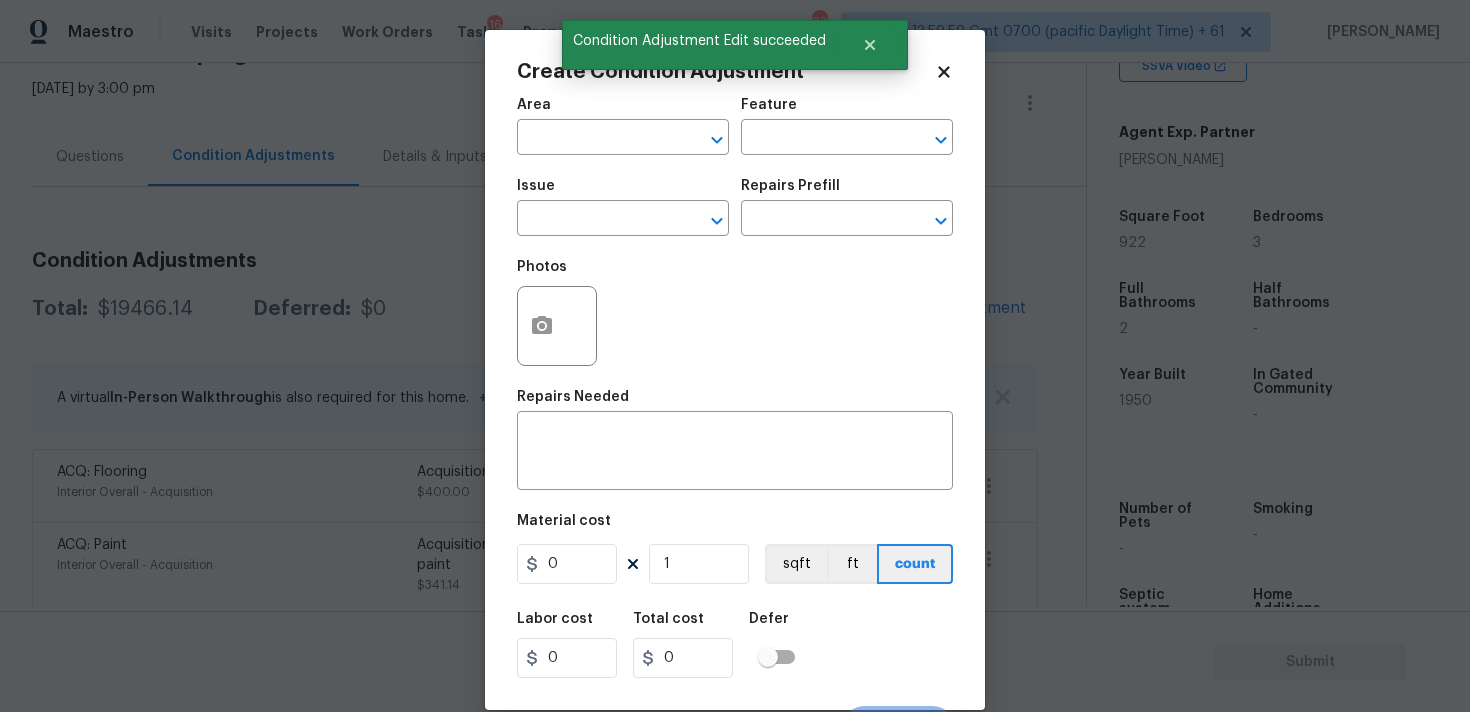 click at bounding box center [595, 139] 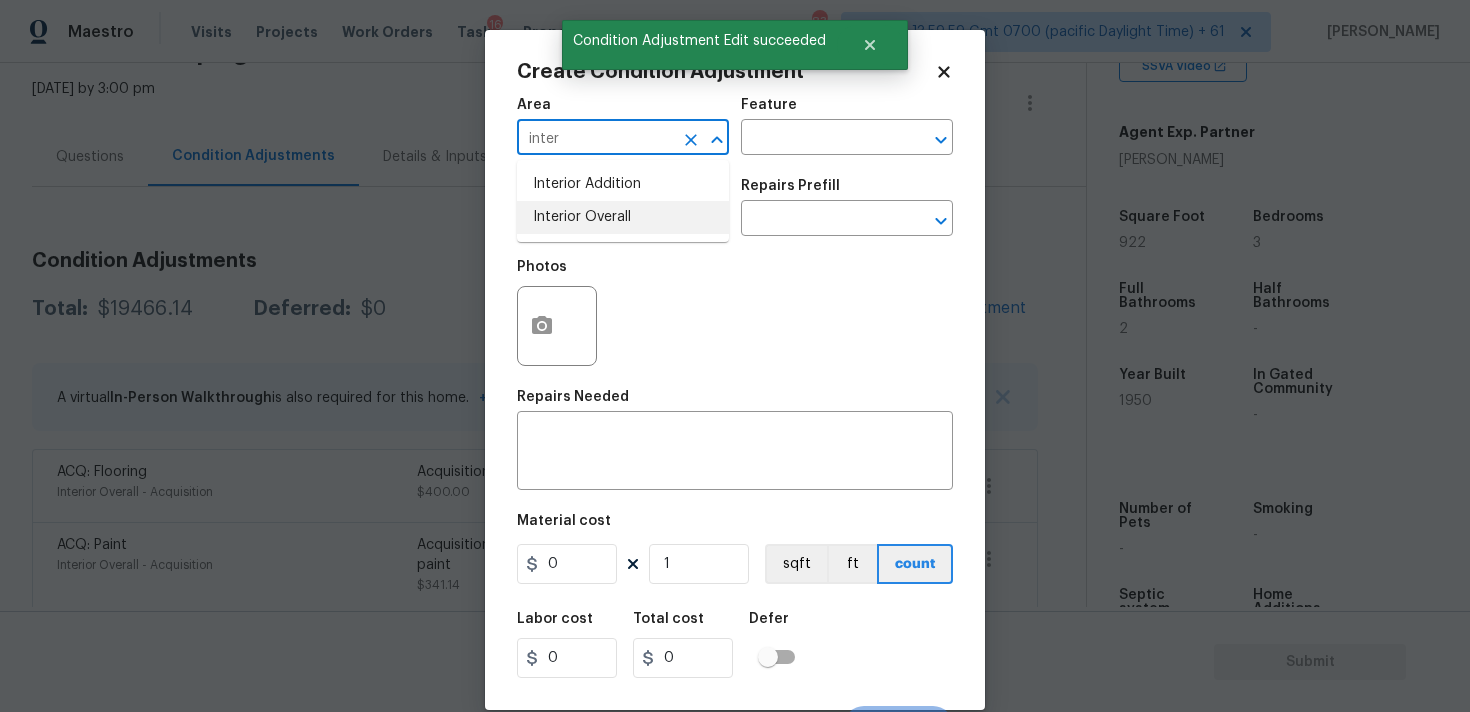 click on "Interior Overall" at bounding box center [623, 217] 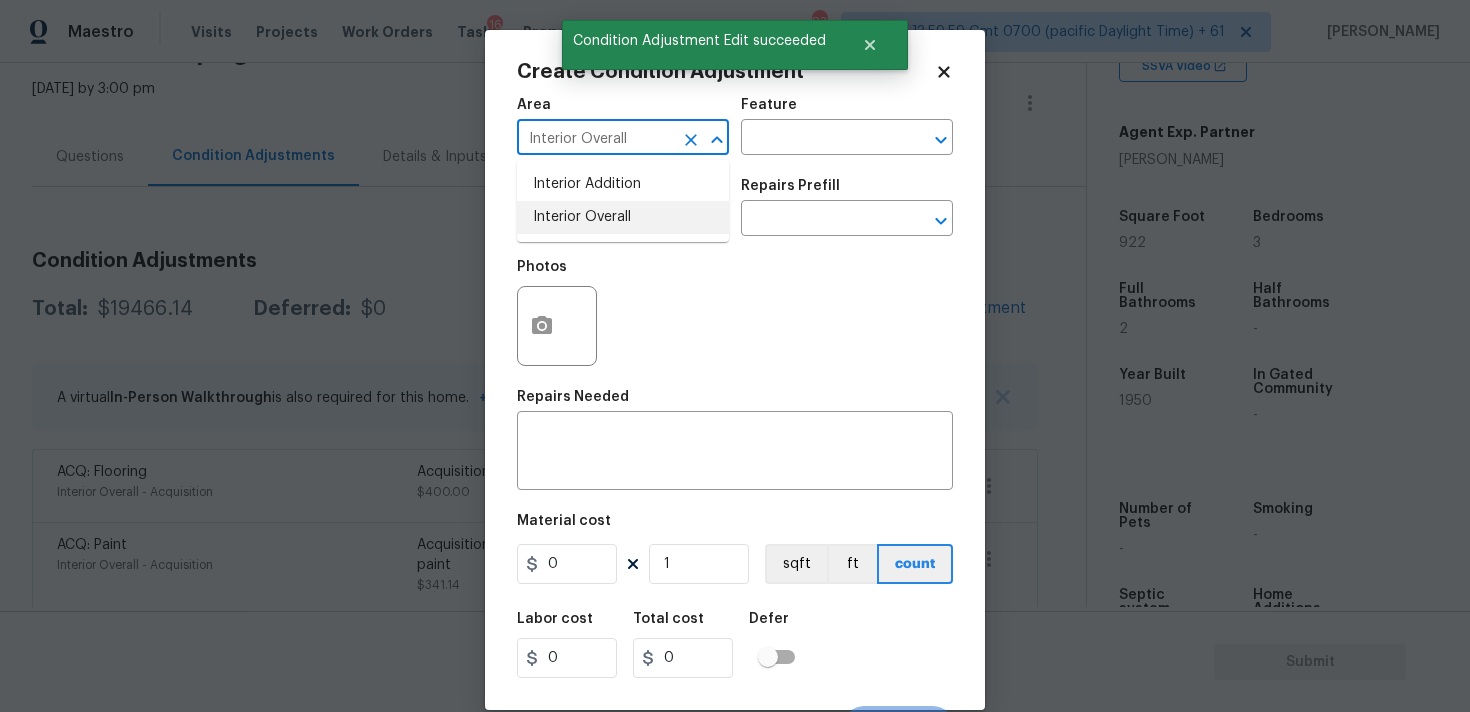 type on "Interior Overall" 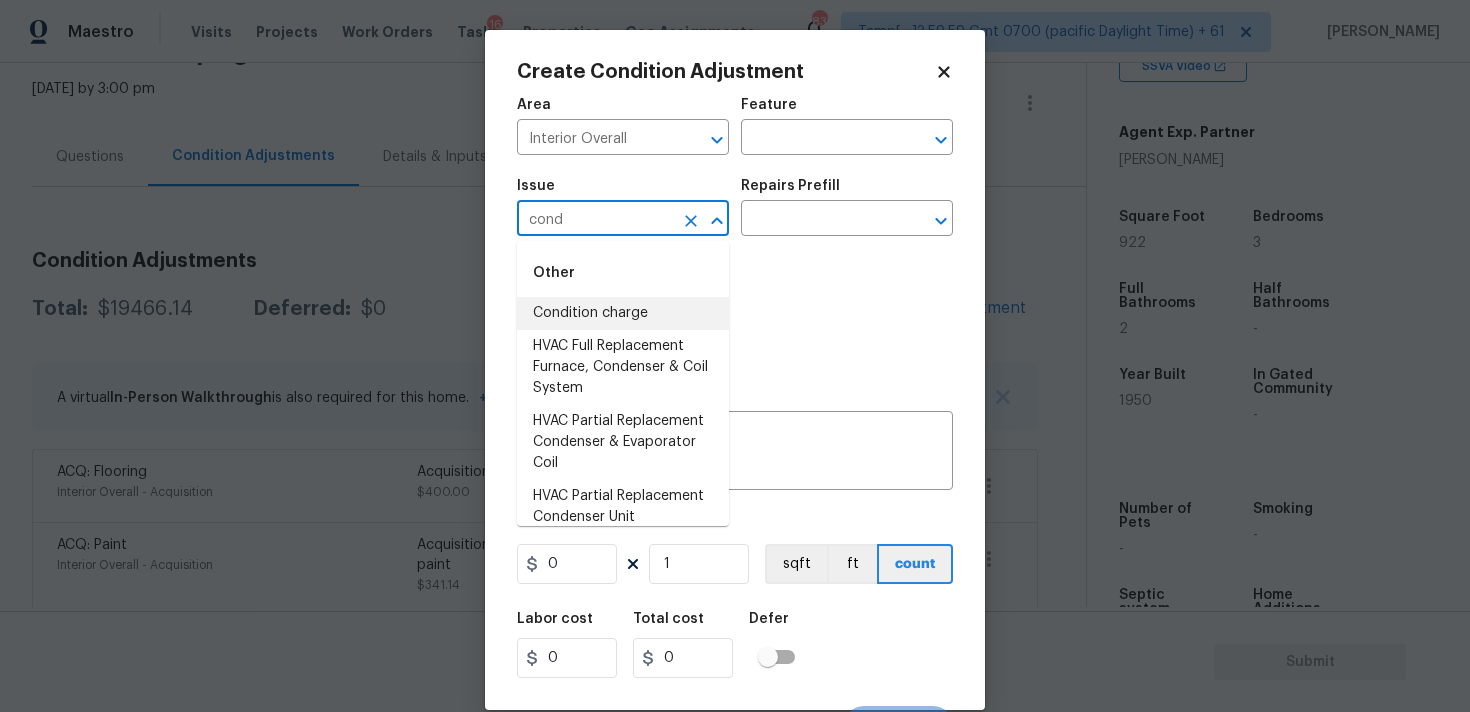 click on "Condition charge" at bounding box center (623, 313) 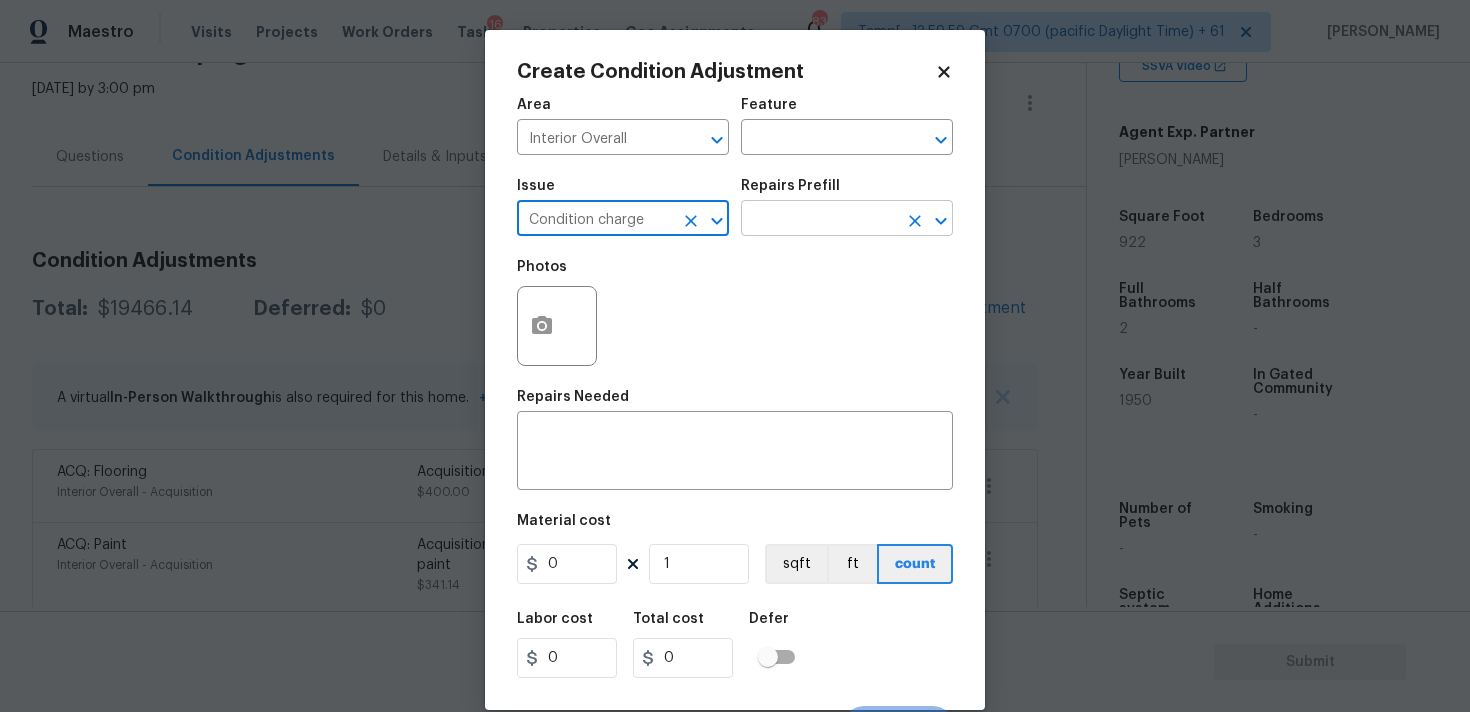 type on "Condition charge" 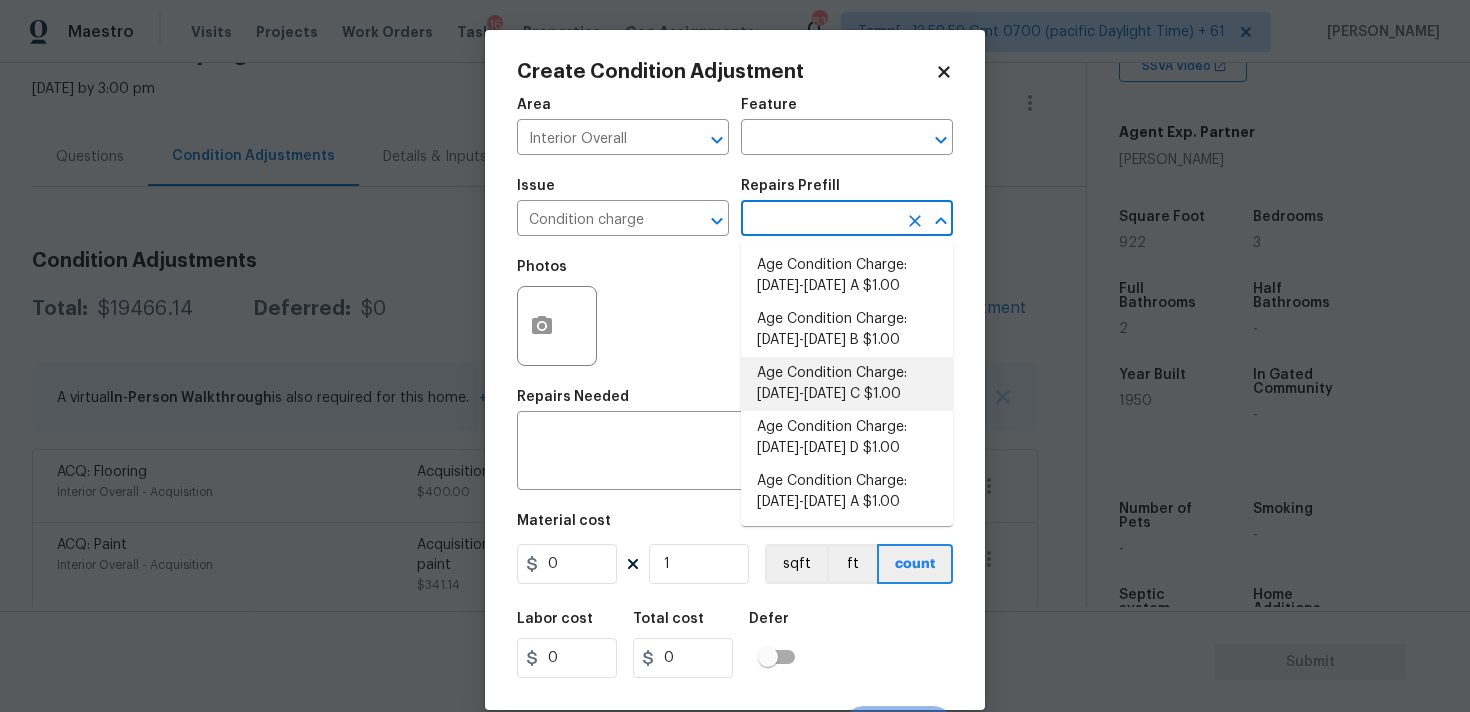 click on "Age Condition Charge: 1922-1978 C	 $1.00" at bounding box center (847, 384) 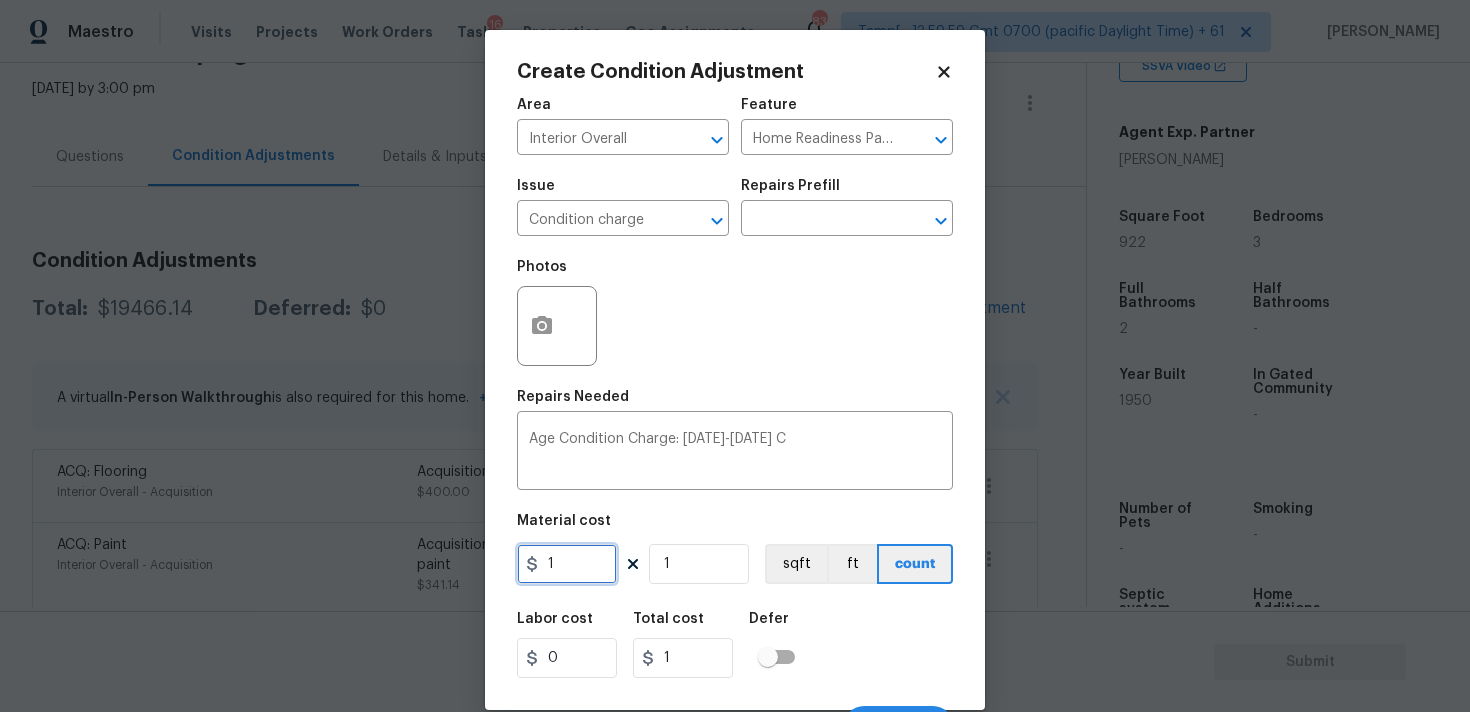 click on "1" at bounding box center [567, 564] 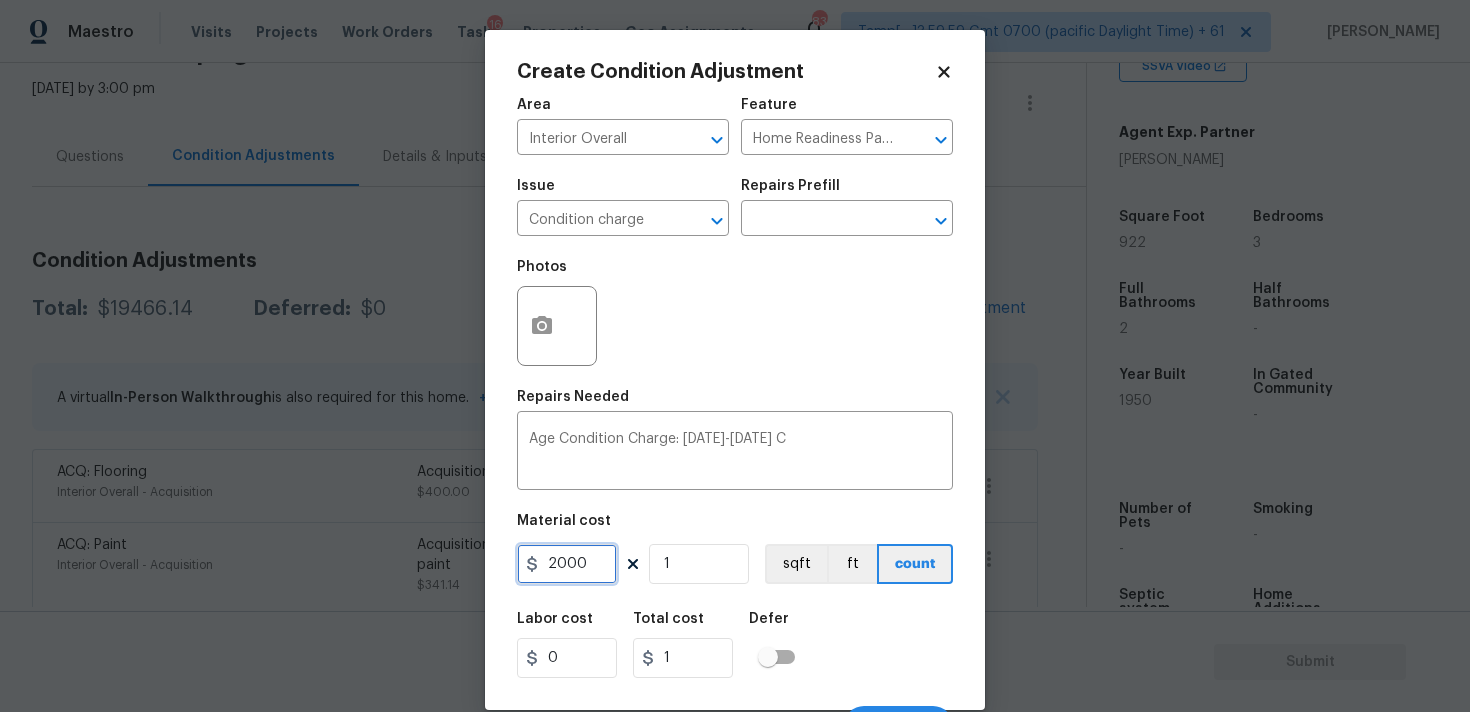 type on "2000" 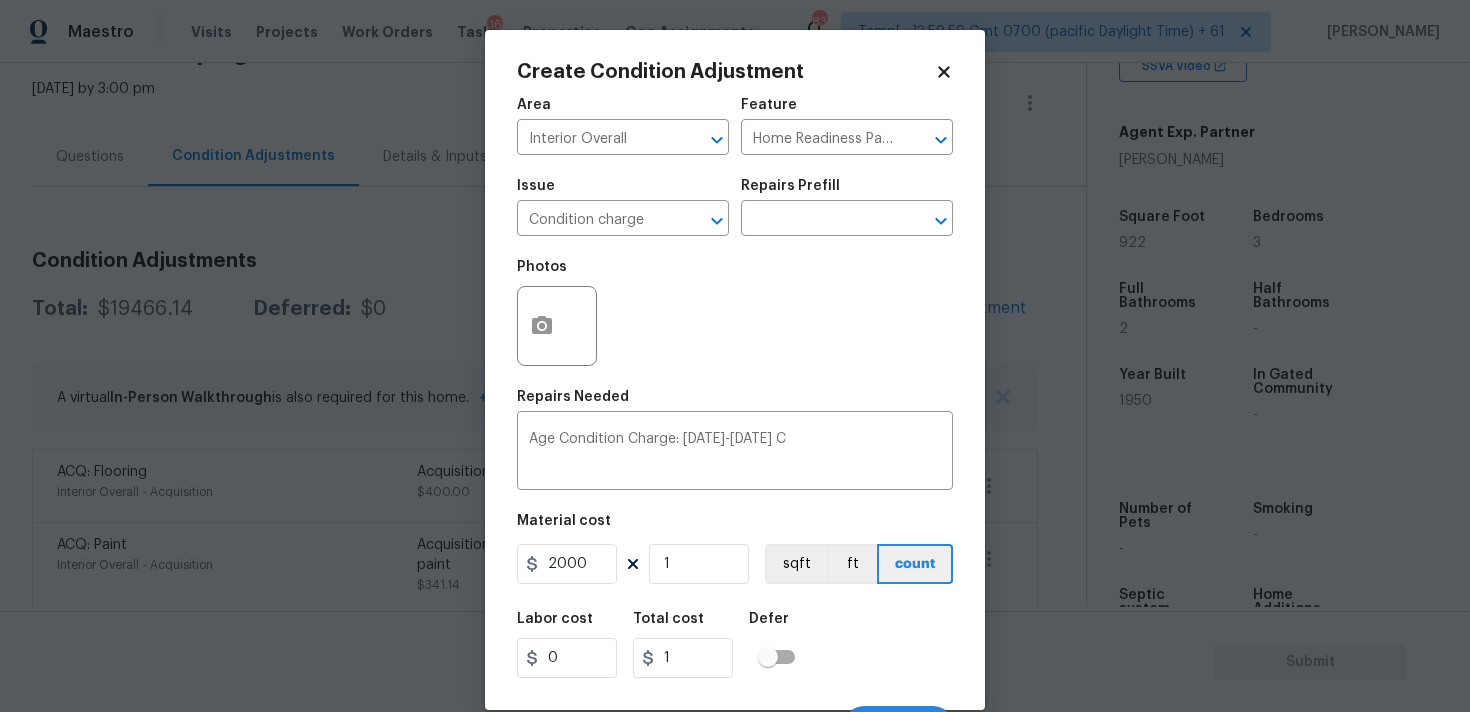 click on "Labor cost 0 Total cost 1 Defer" at bounding box center (735, 645) 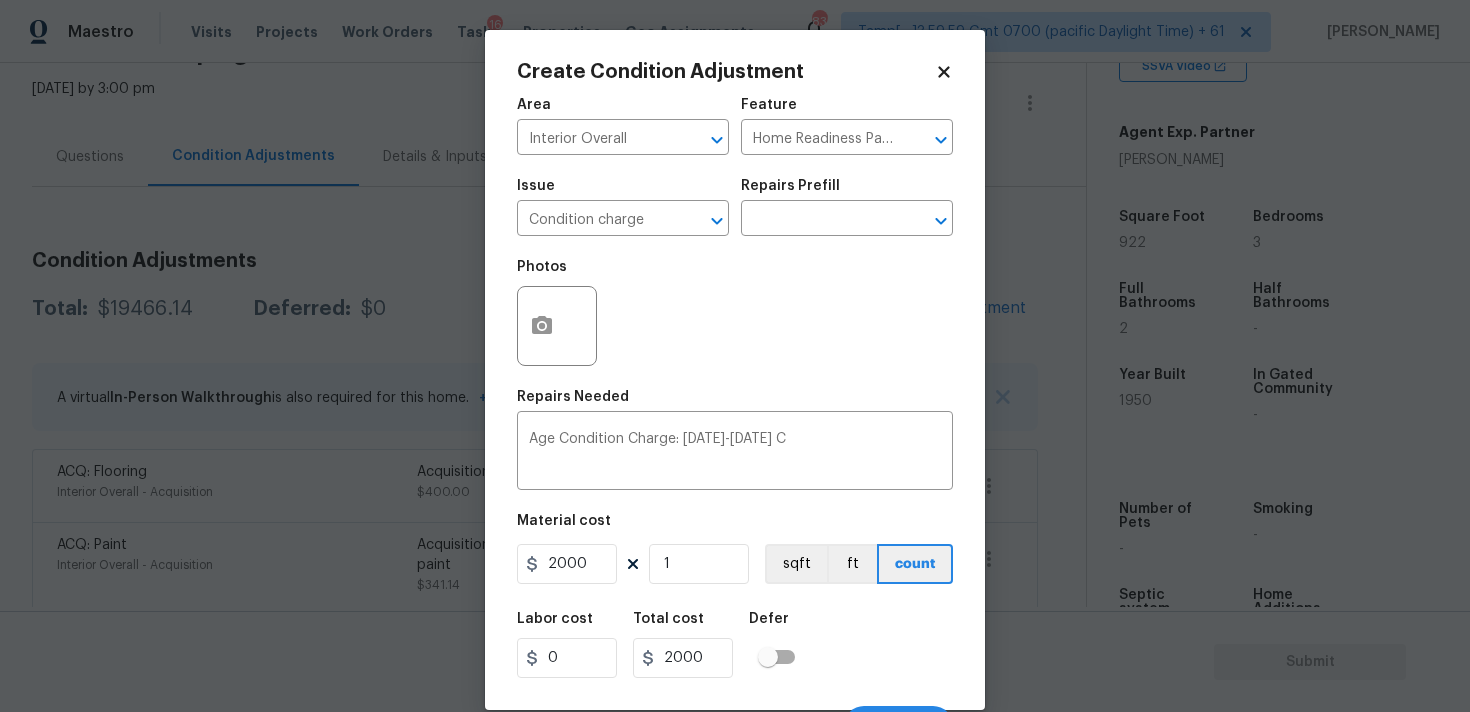 scroll, scrollTop: 35, scrollLeft: 0, axis: vertical 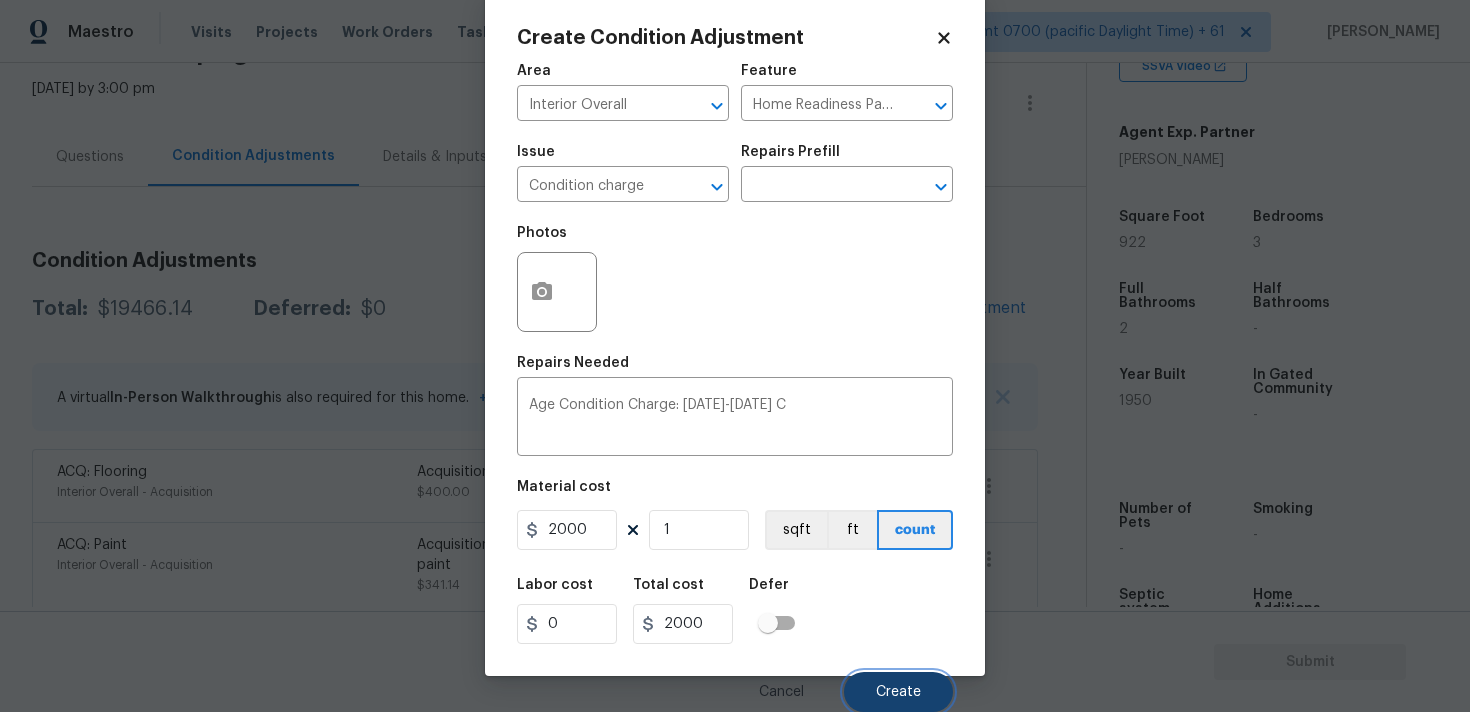 click on "Create" at bounding box center [898, 692] 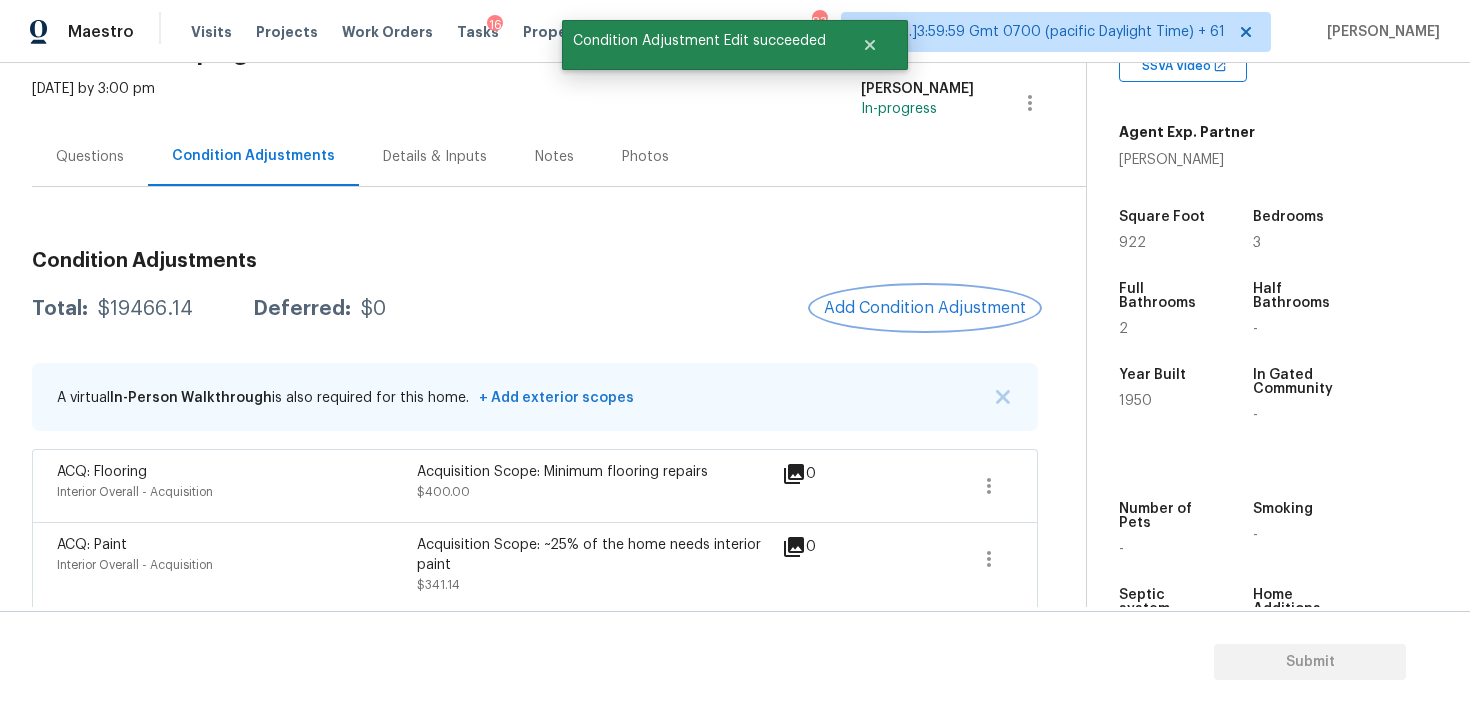 scroll, scrollTop: 0, scrollLeft: 0, axis: both 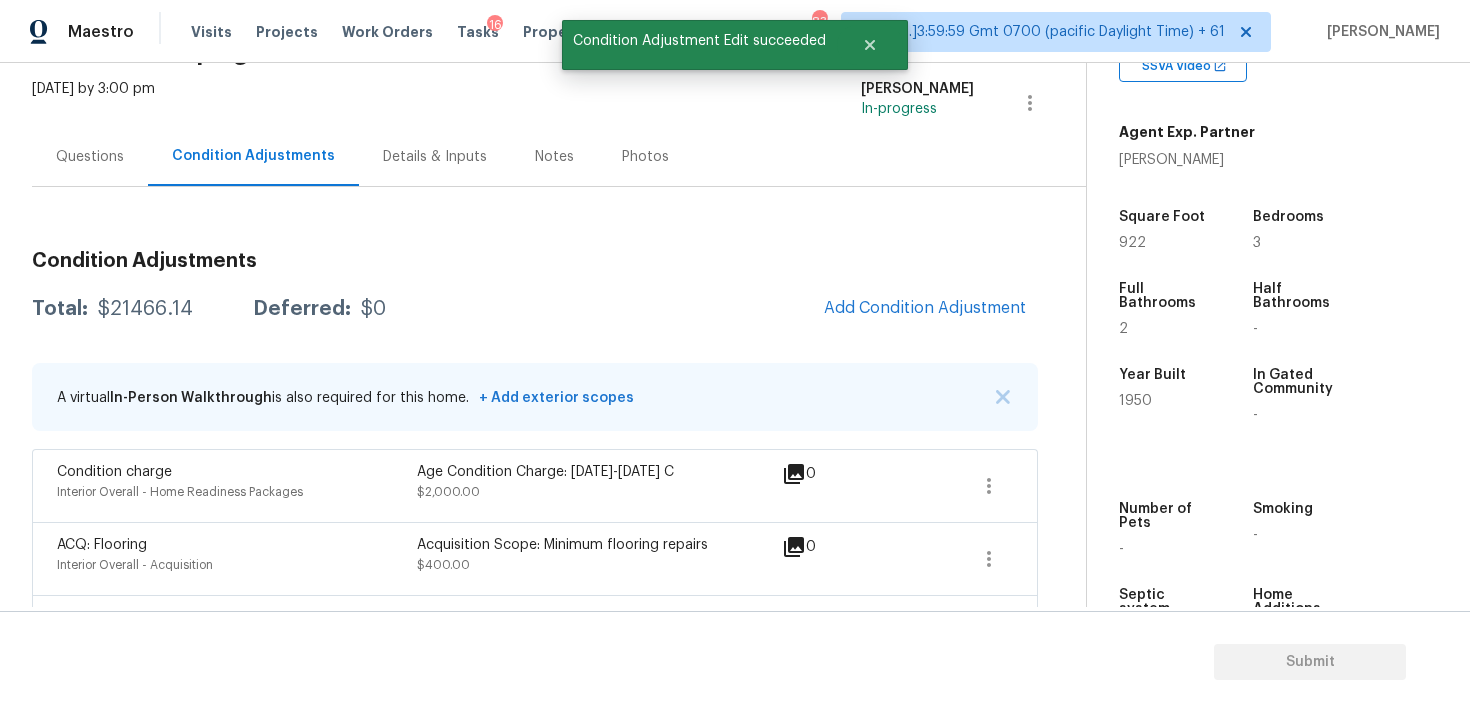 click on "Questions" at bounding box center [90, 156] 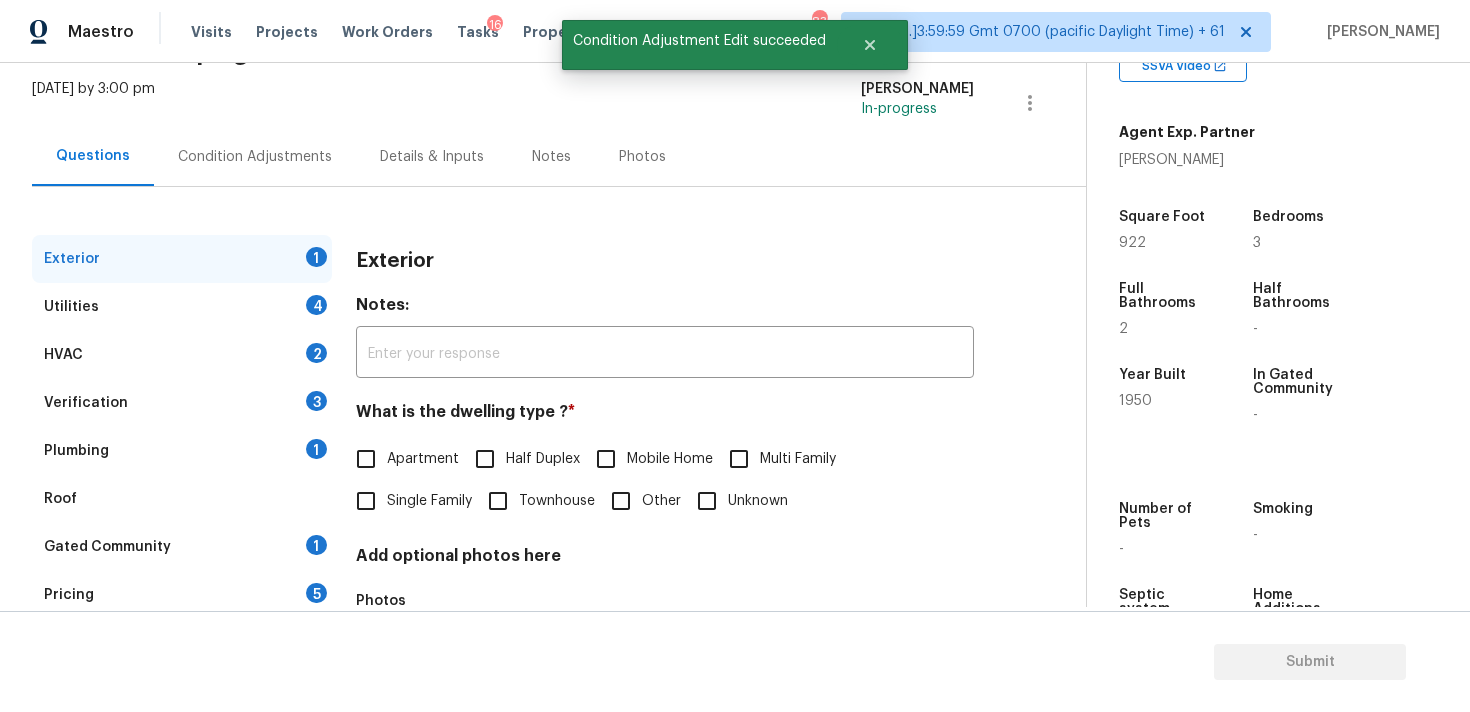 scroll, scrollTop: 228, scrollLeft: 0, axis: vertical 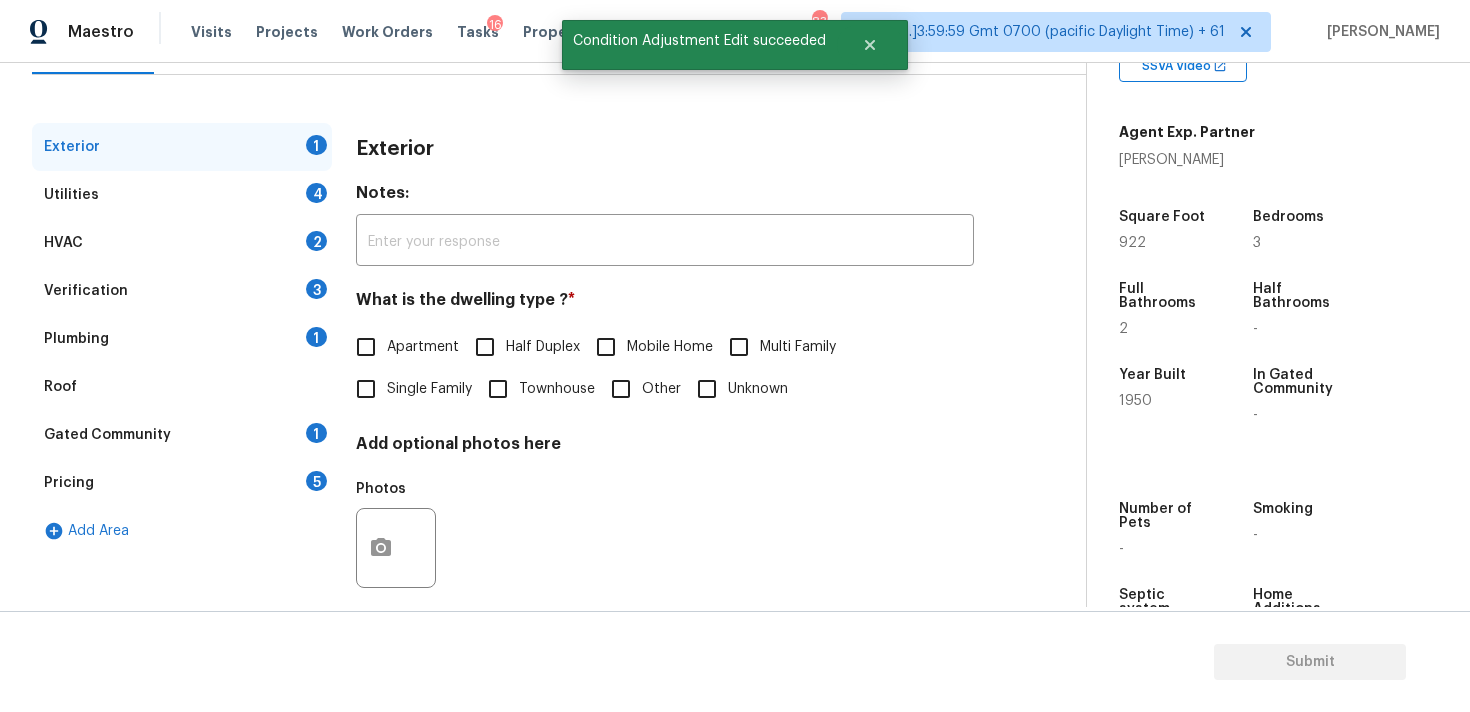 click on "Single Family" at bounding box center (366, 389) 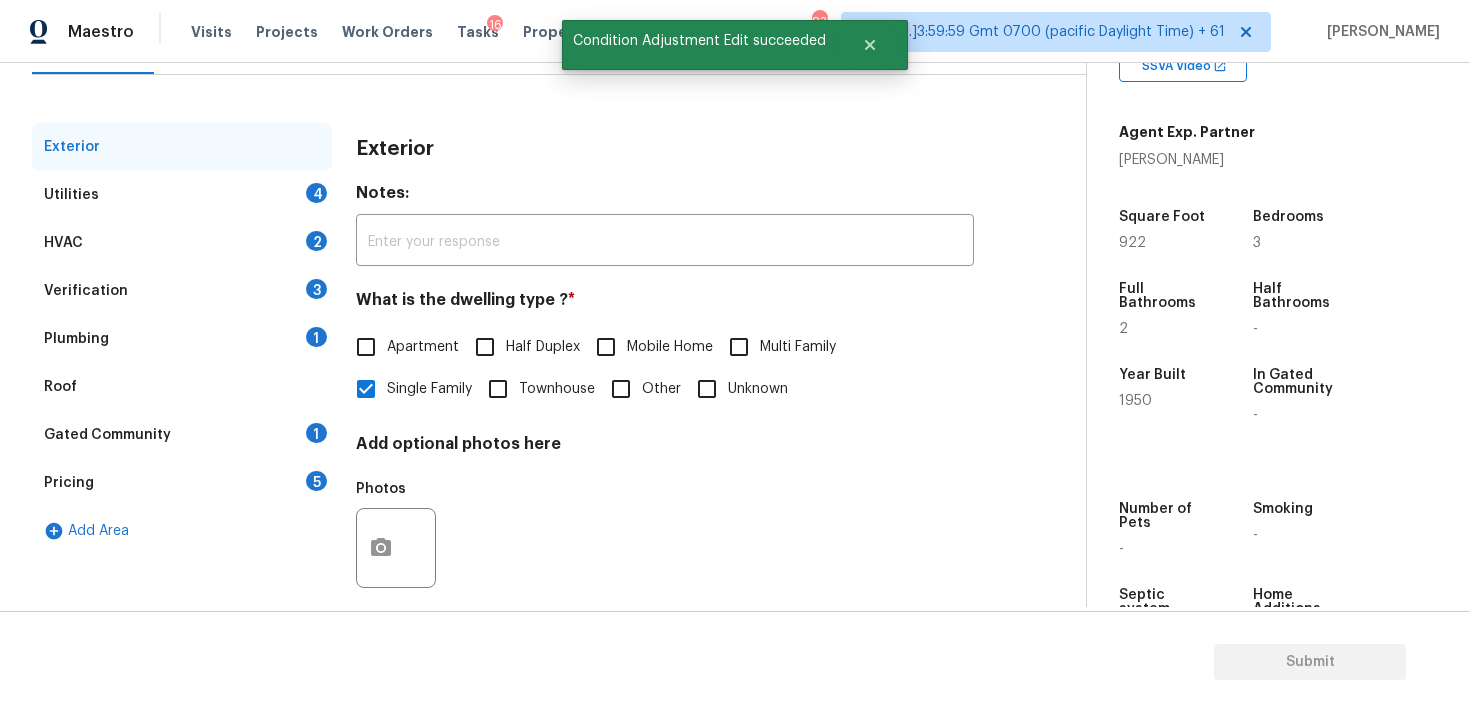 click on "Utilities 4" at bounding box center [182, 195] 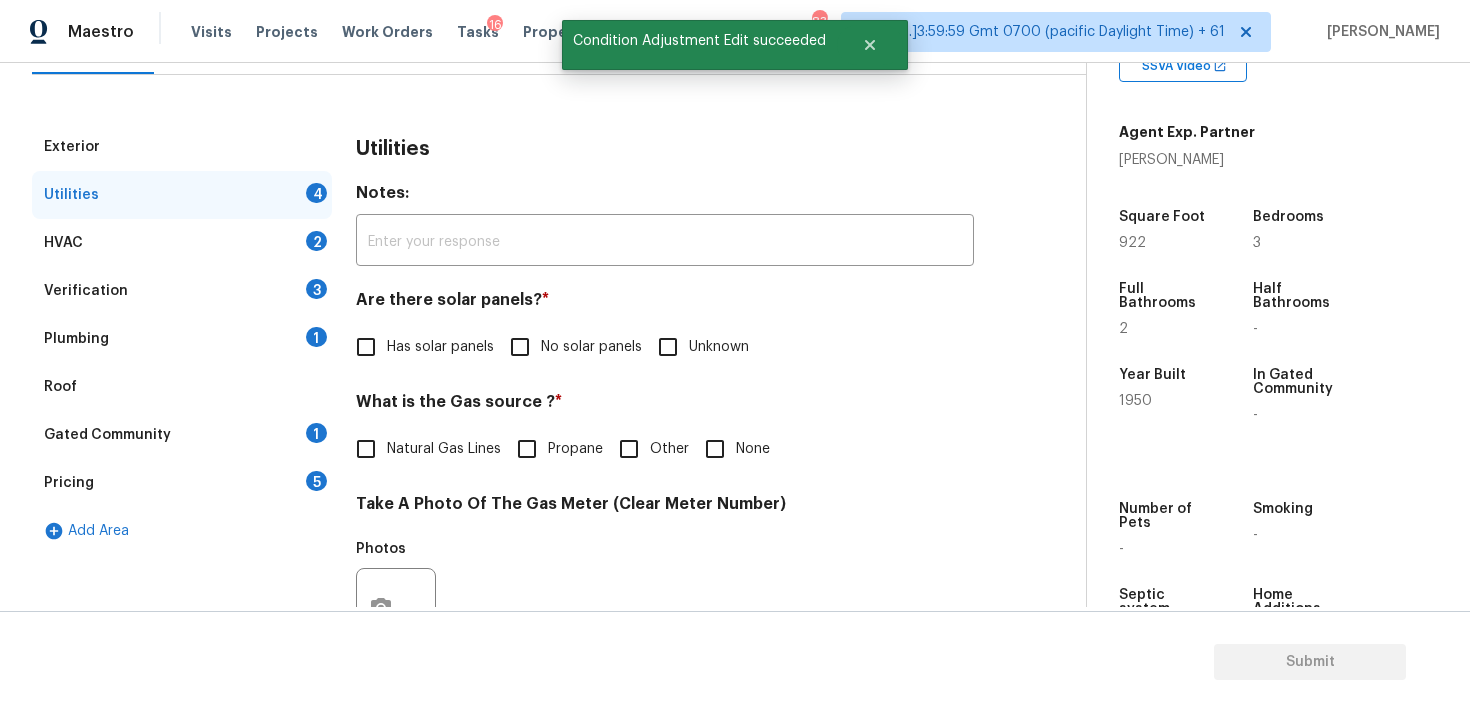scroll, scrollTop: 337, scrollLeft: 0, axis: vertical 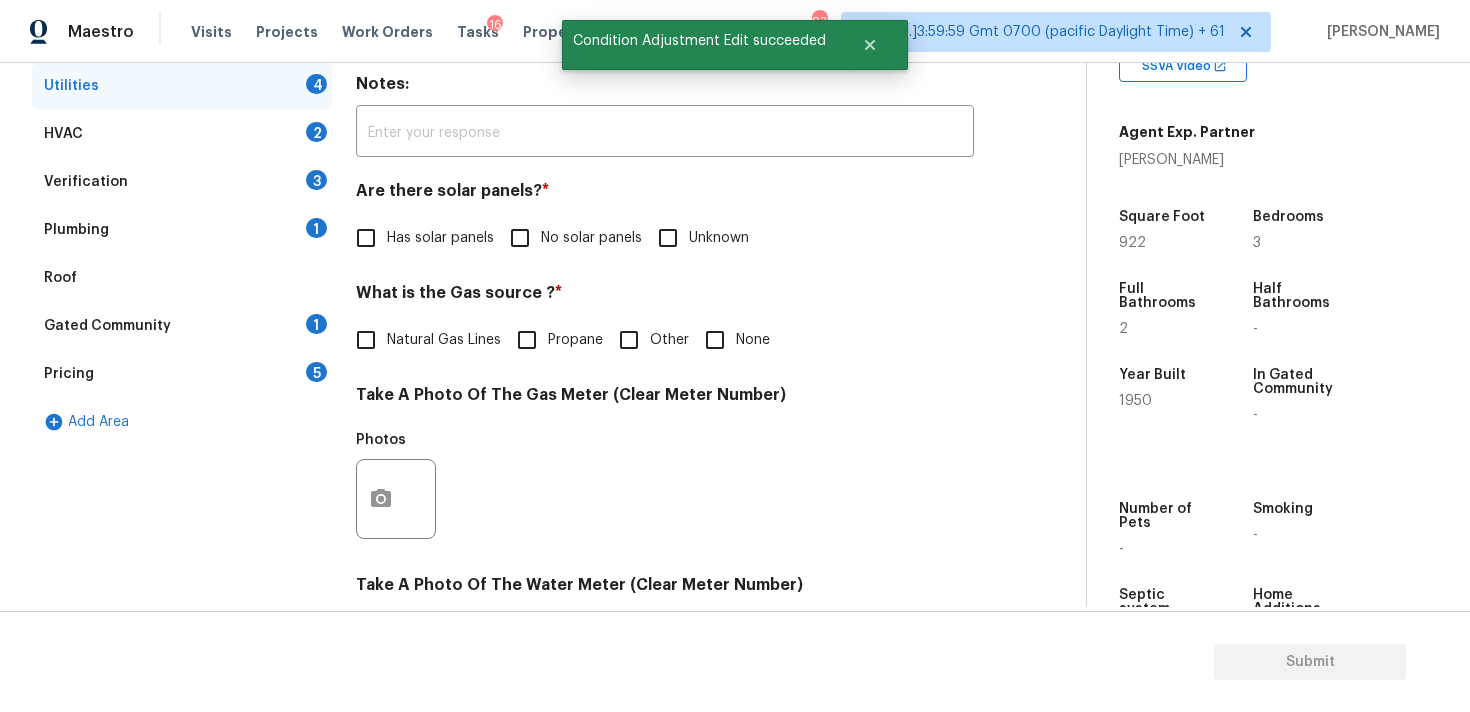 click on "No solar panels" at bounding box center [520, 238] 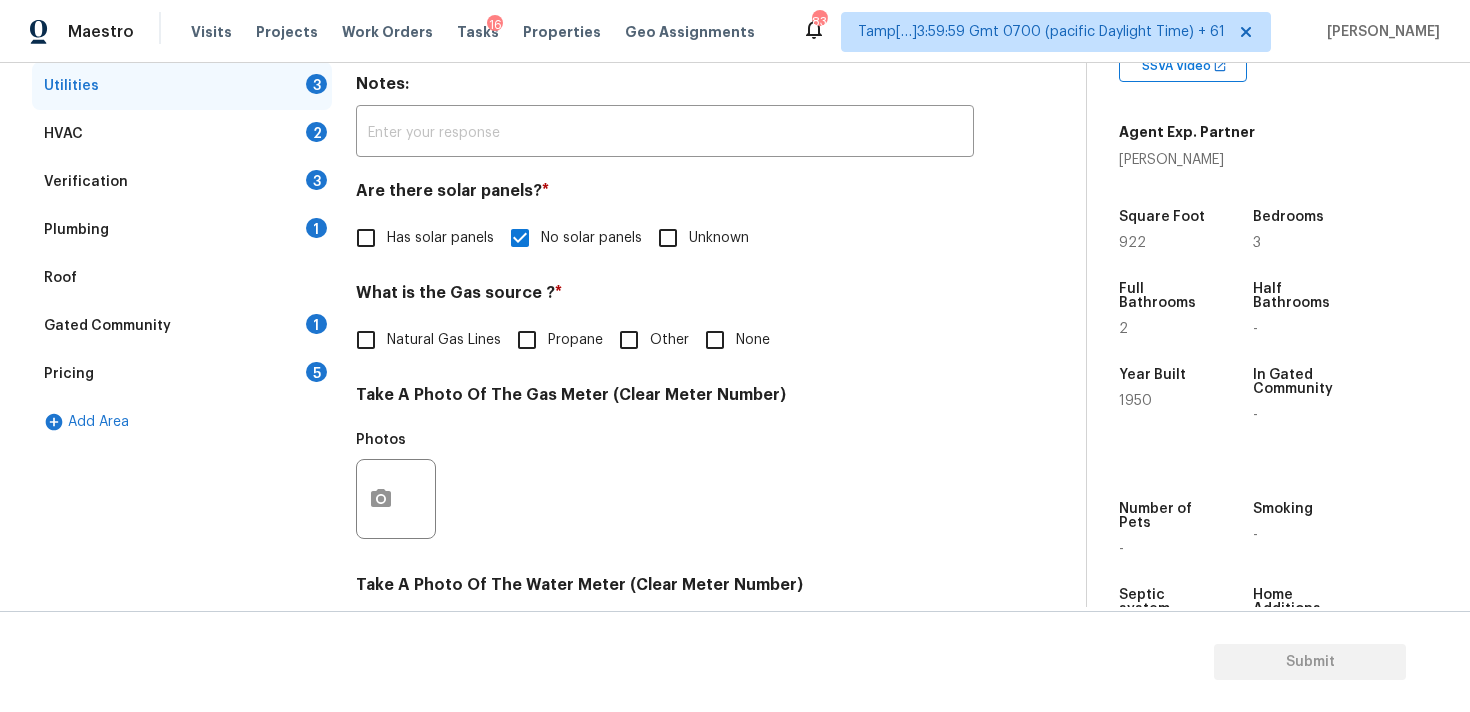 scroll, scrollTop: 375, scrollLeft: 0, axis: vertical 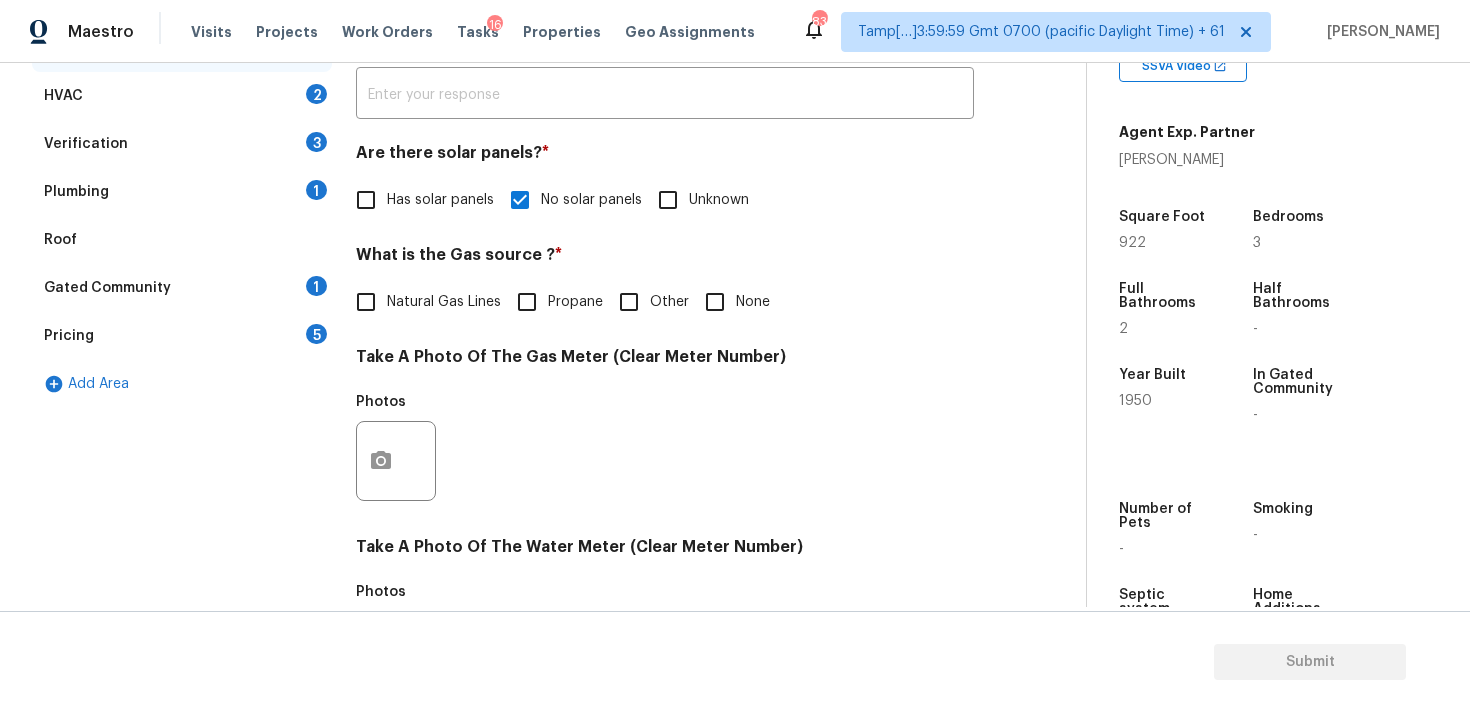 click on "None" at bounding box center (715, 302) 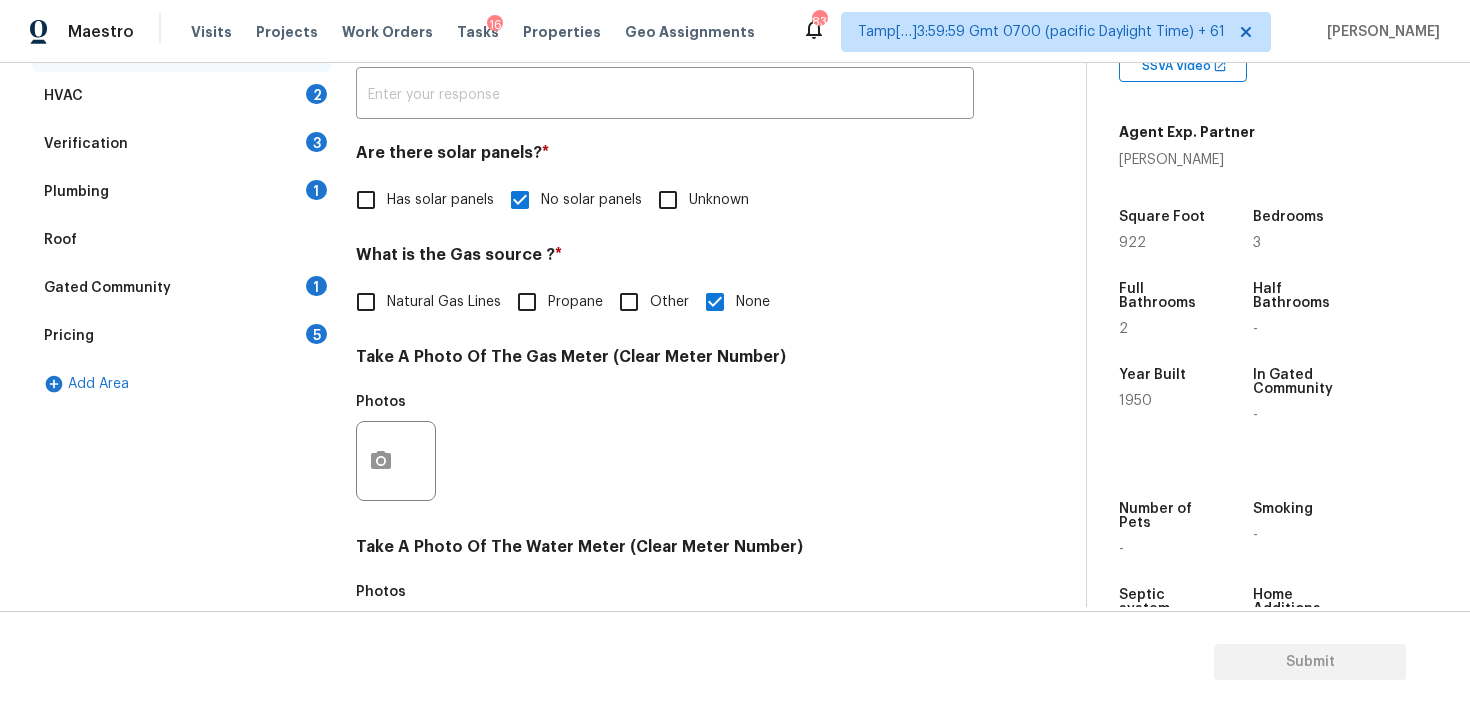 click on "Natural Gas Lines" at bounding box center (423, 302) 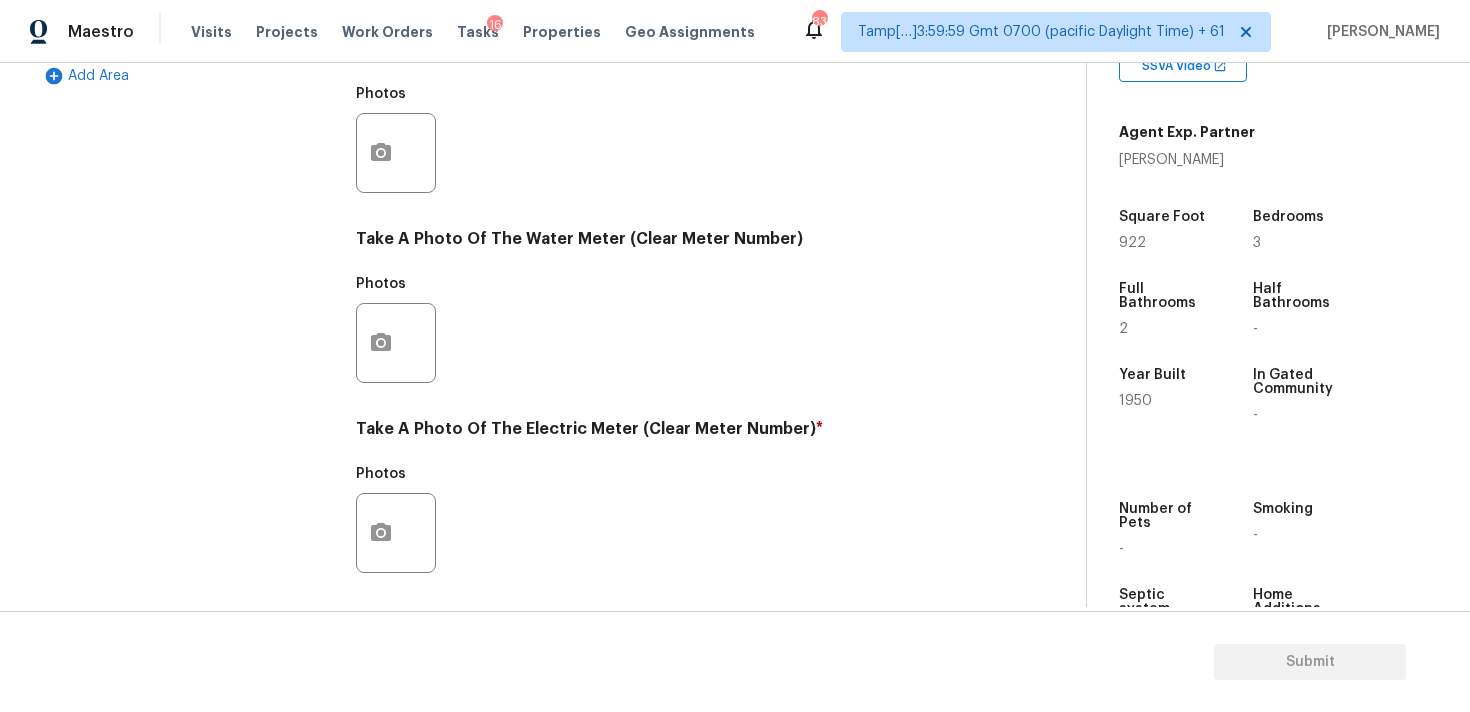 scroll, scrollTop: 793, scrollLeft: 0, axis: vertical 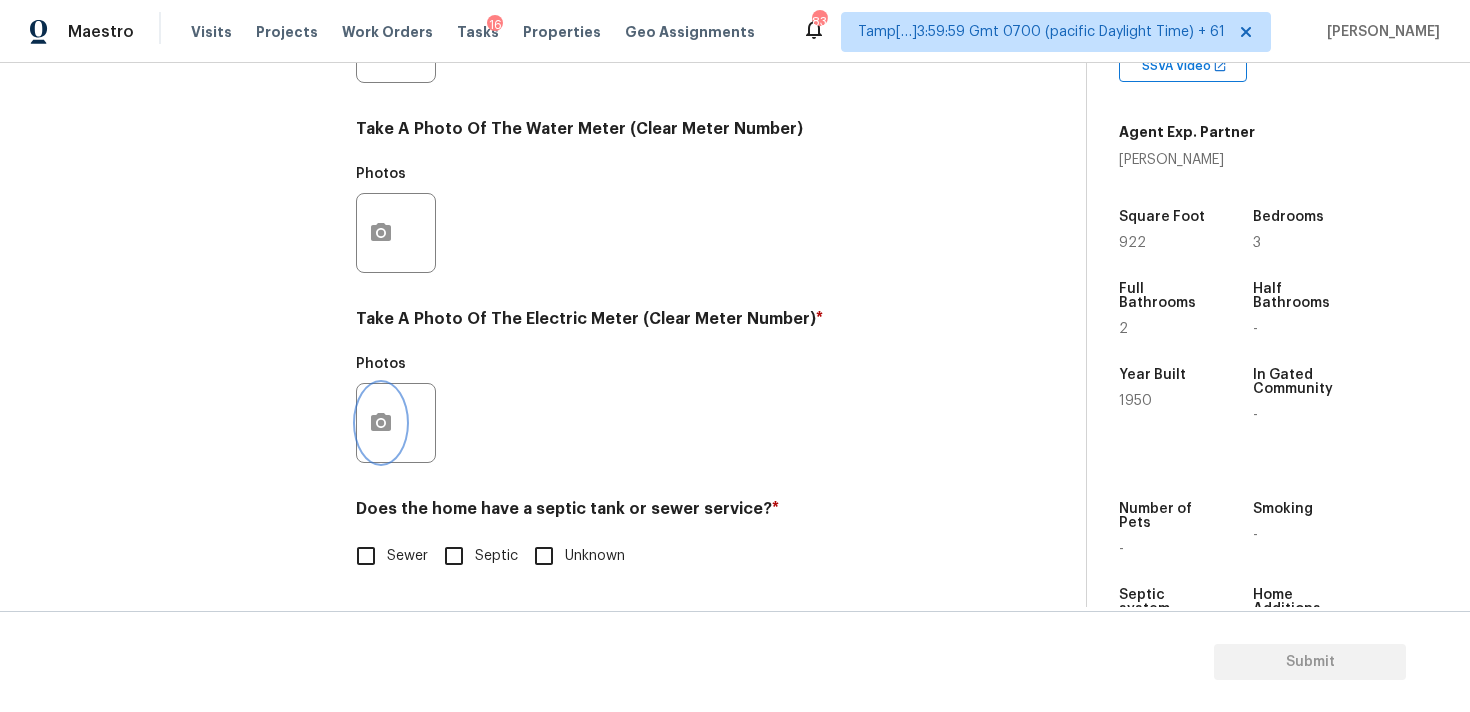click 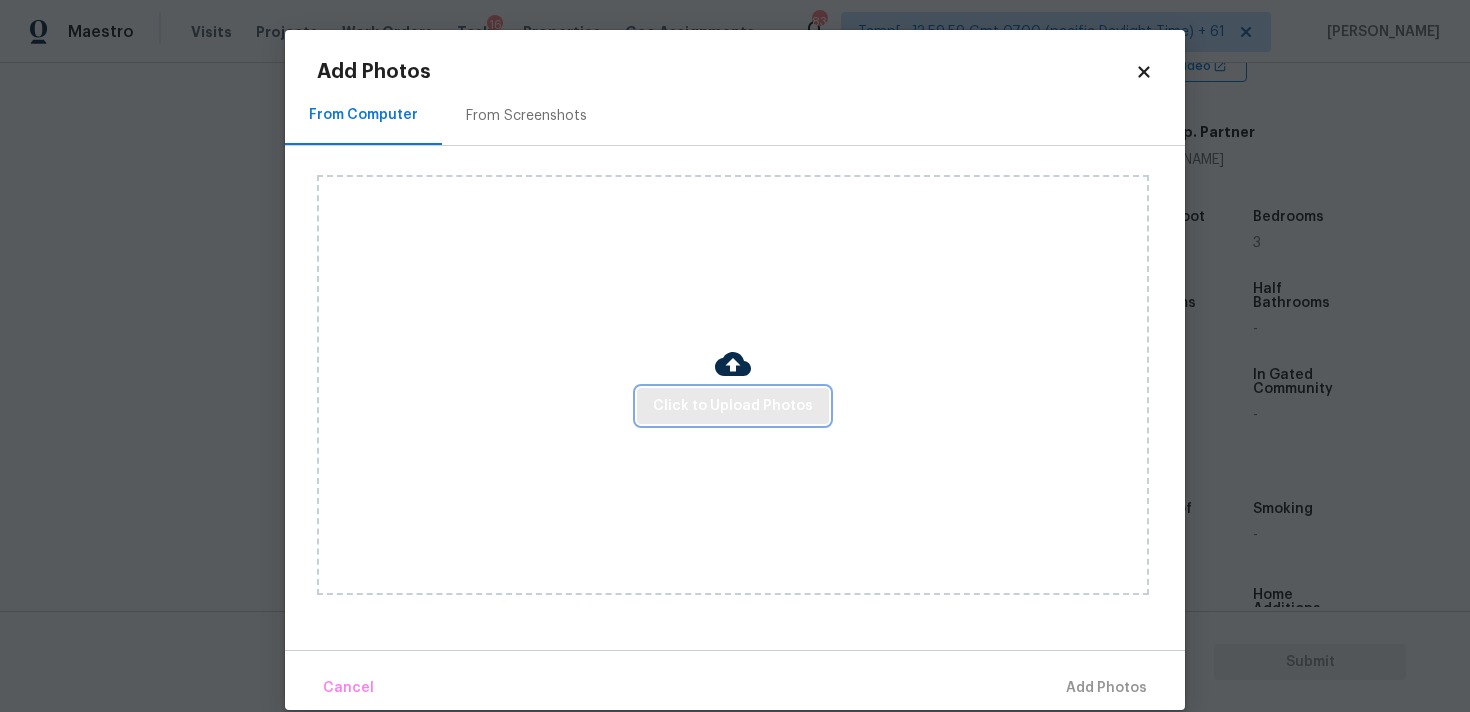 click on "Click to Upload Photos" at bounding box center (733, 406) 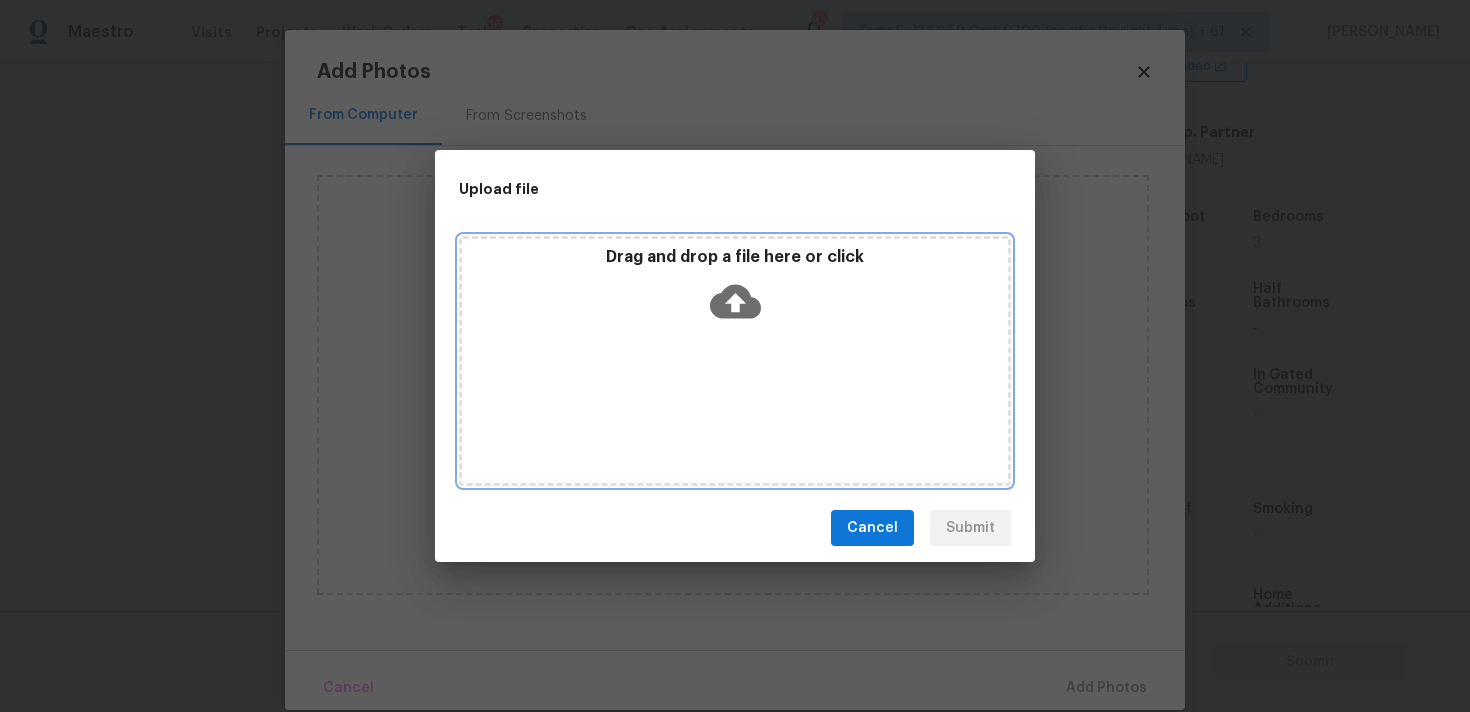 click 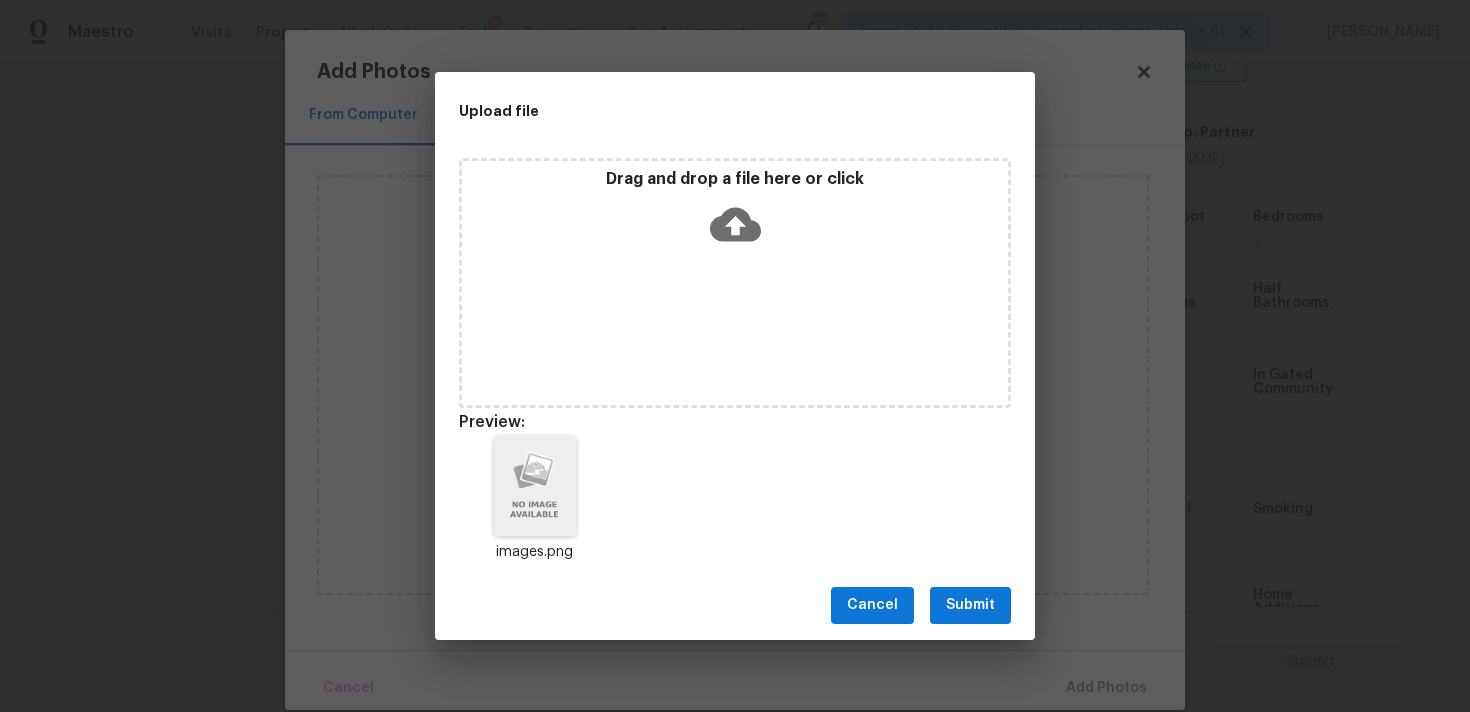 click on "Submit" at bounding box center [970, 605] 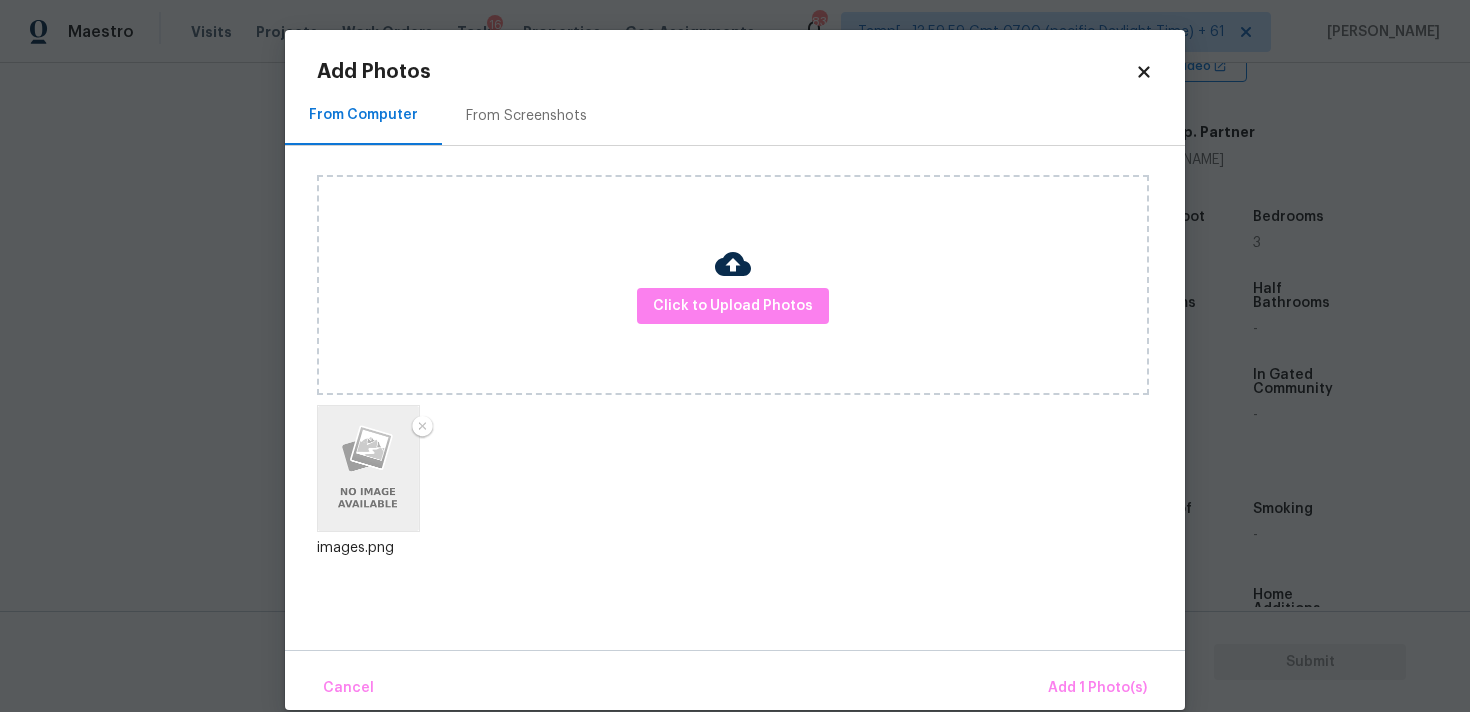 click on "Cancel Add 1 Photo(s)" at bounding box center (735, 680) 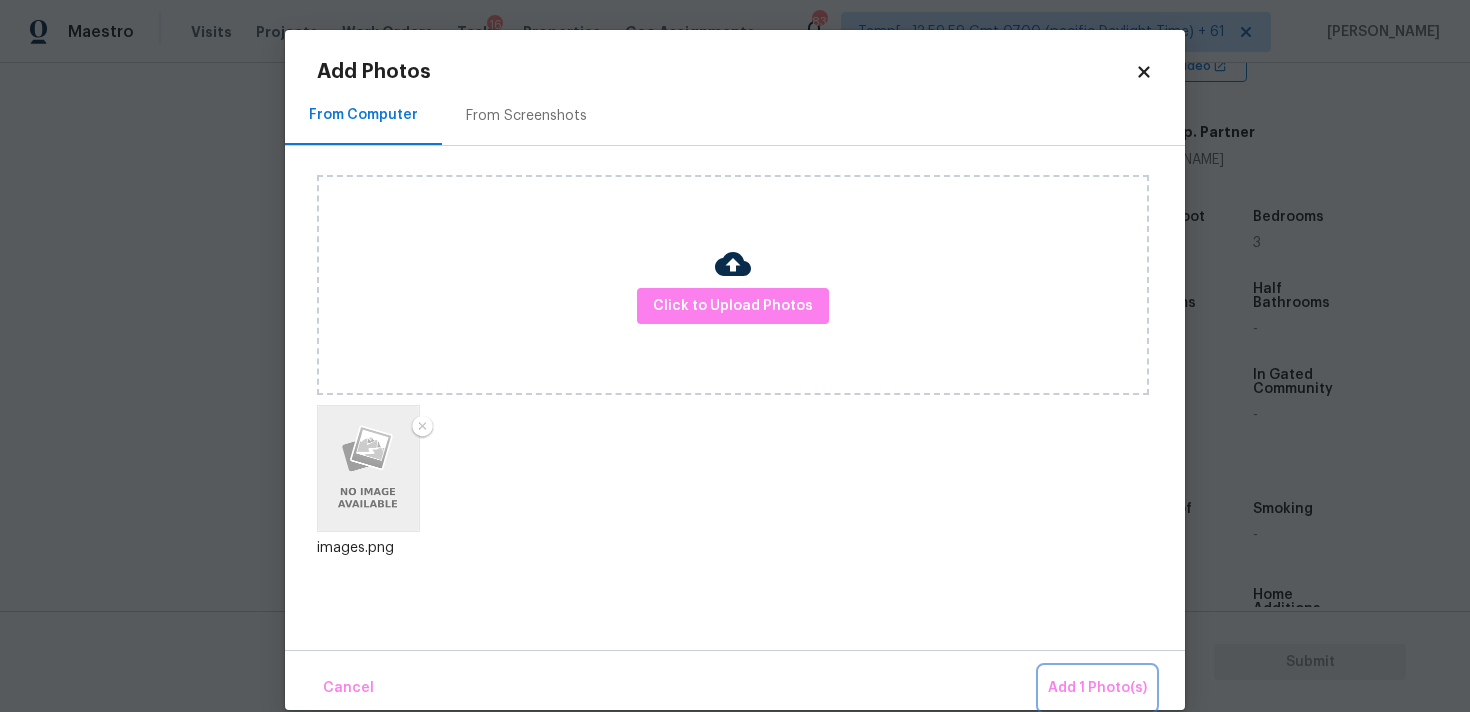 click on "Add 1 Photo(s)" at bounding box center (1097, 688) 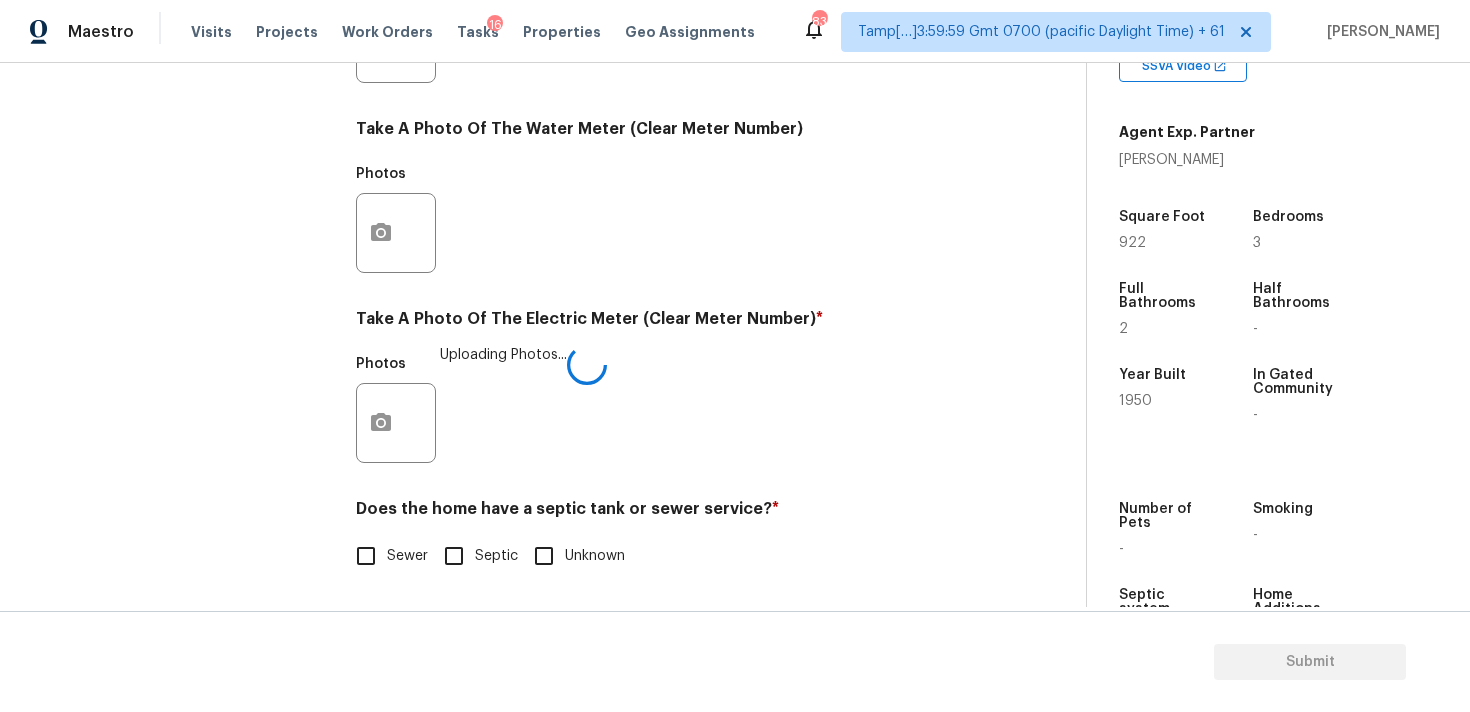 click on "Sewer" at bounding box center (366, 556) 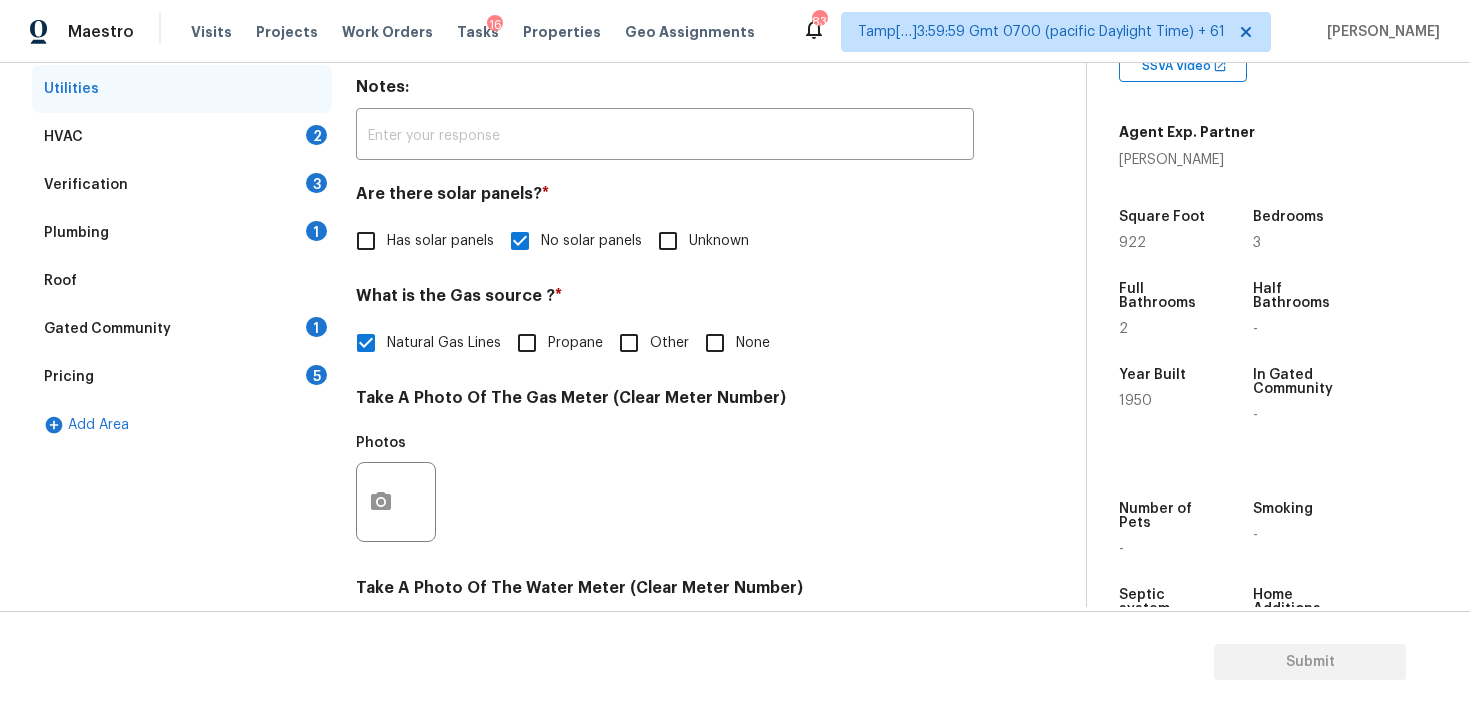 click on "HVAC 2" at bounding box center (182, 137) 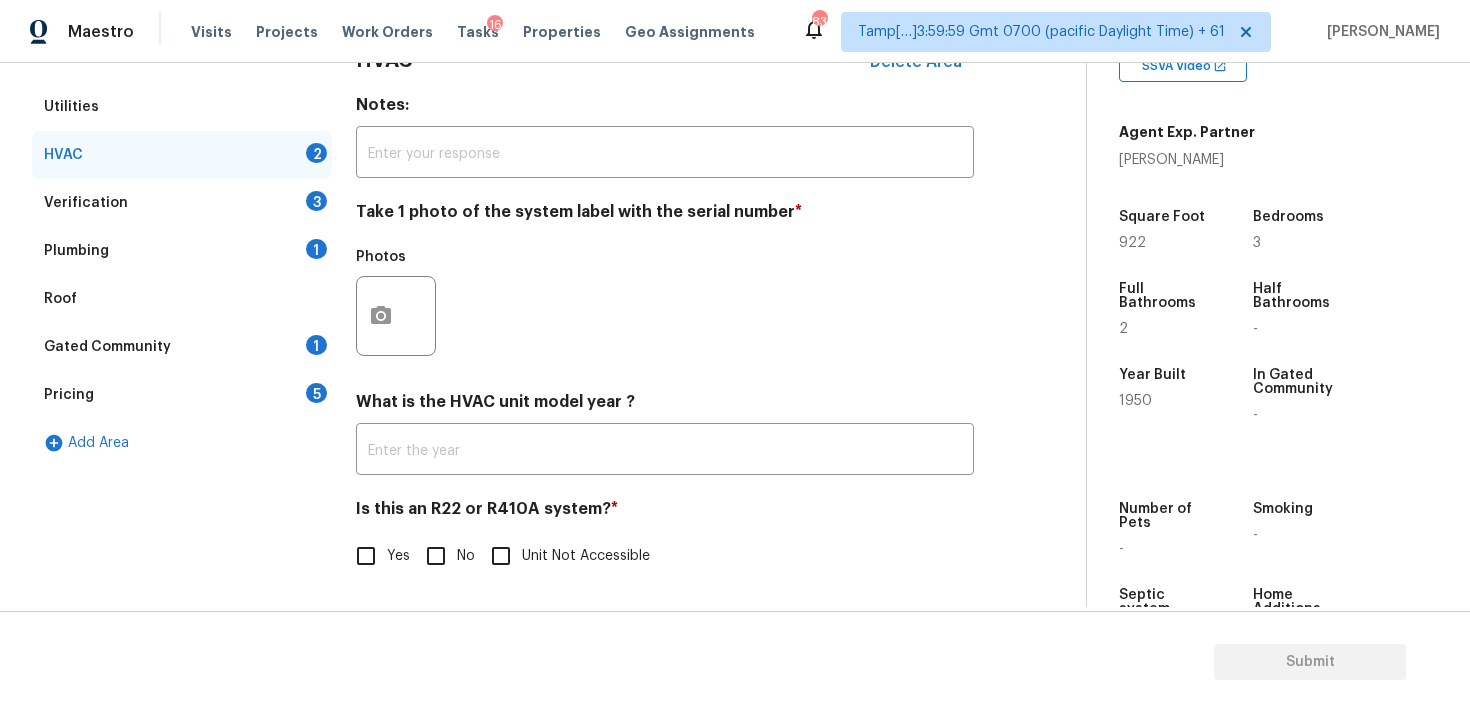 scroll, scrollTop: 317, scrollLeft: 0, axis: vertical 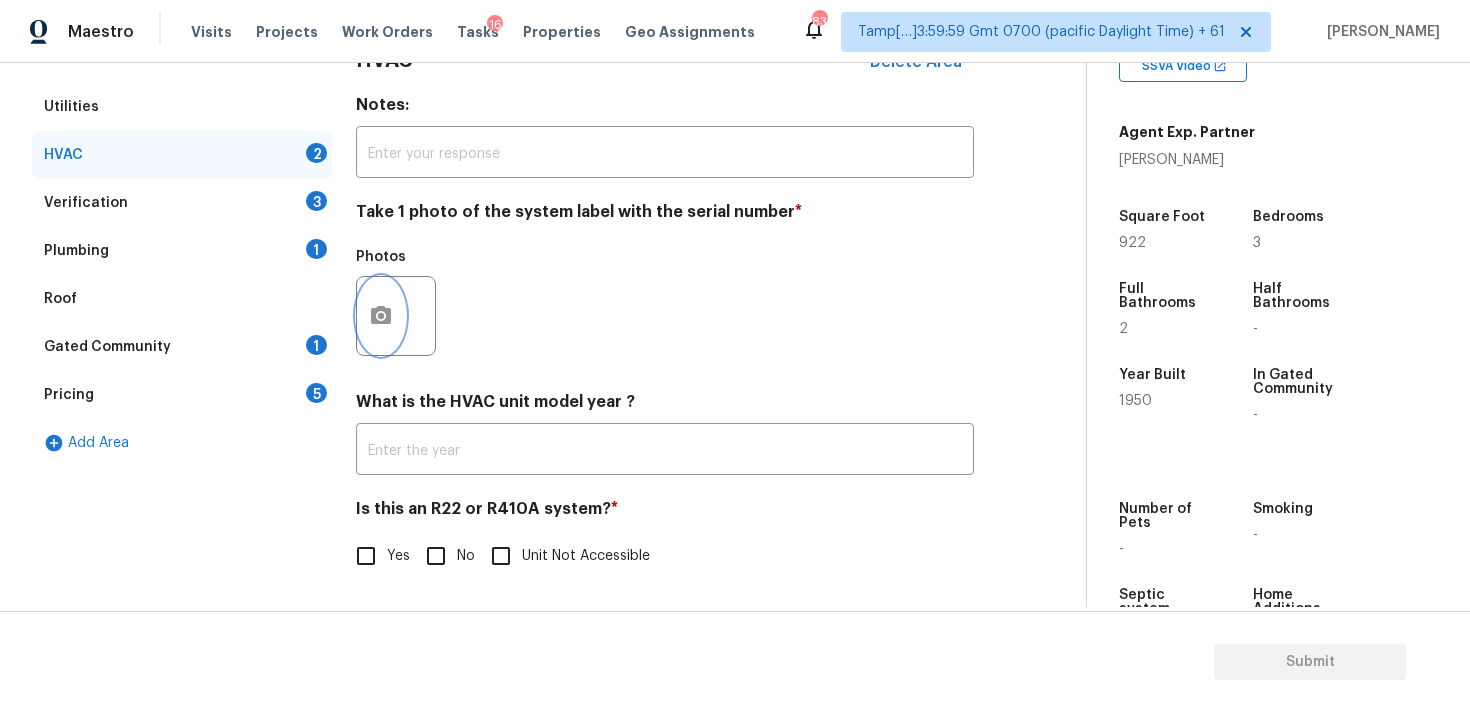 click 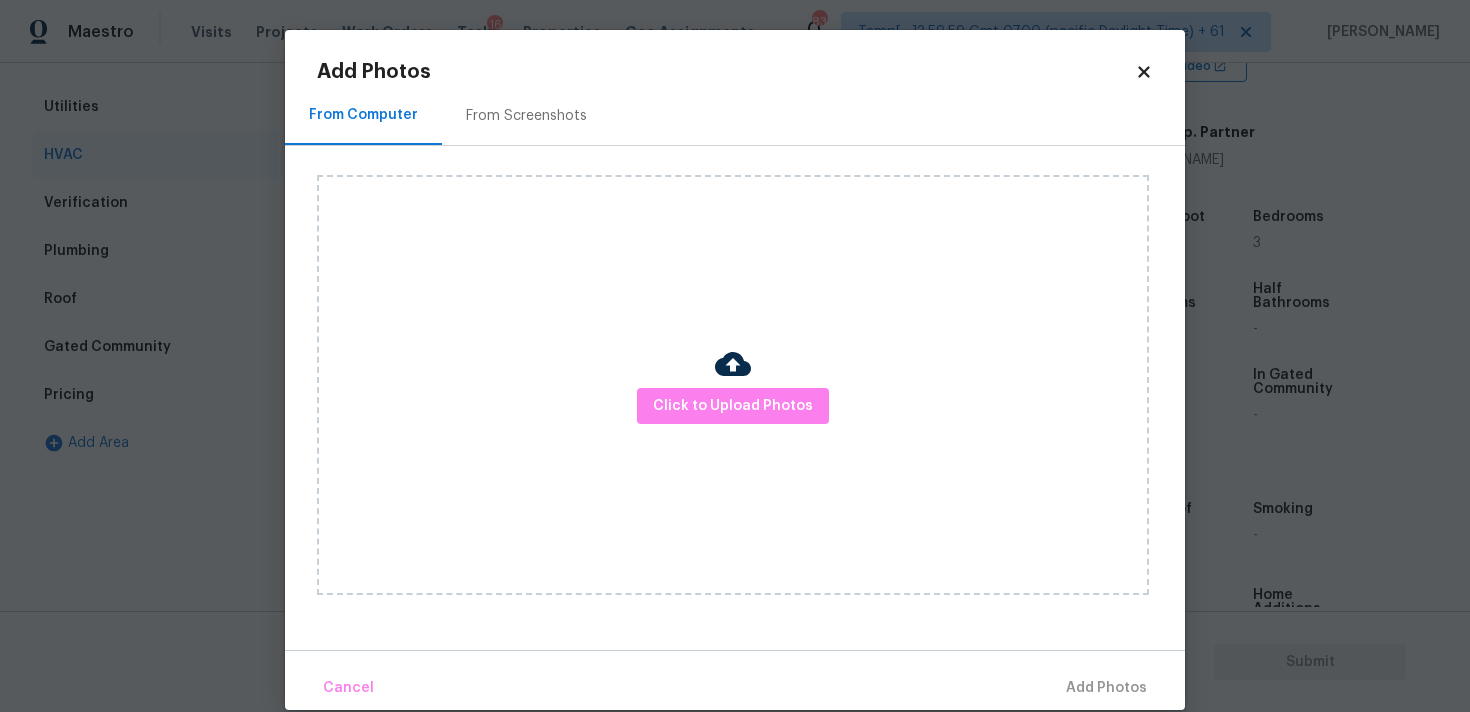 click at bounding box center (733, 364) 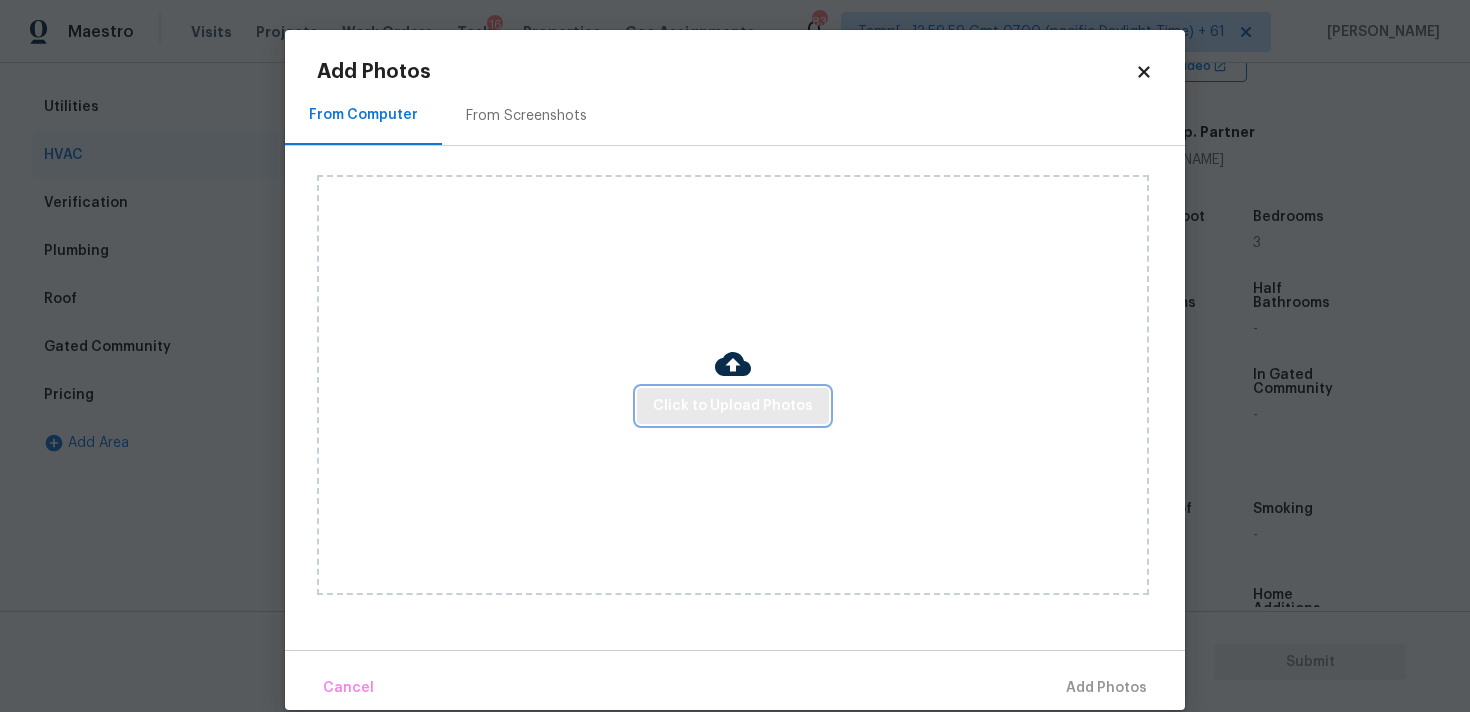 click on "Click to Upload Photos" at bounding box center [733, 406] 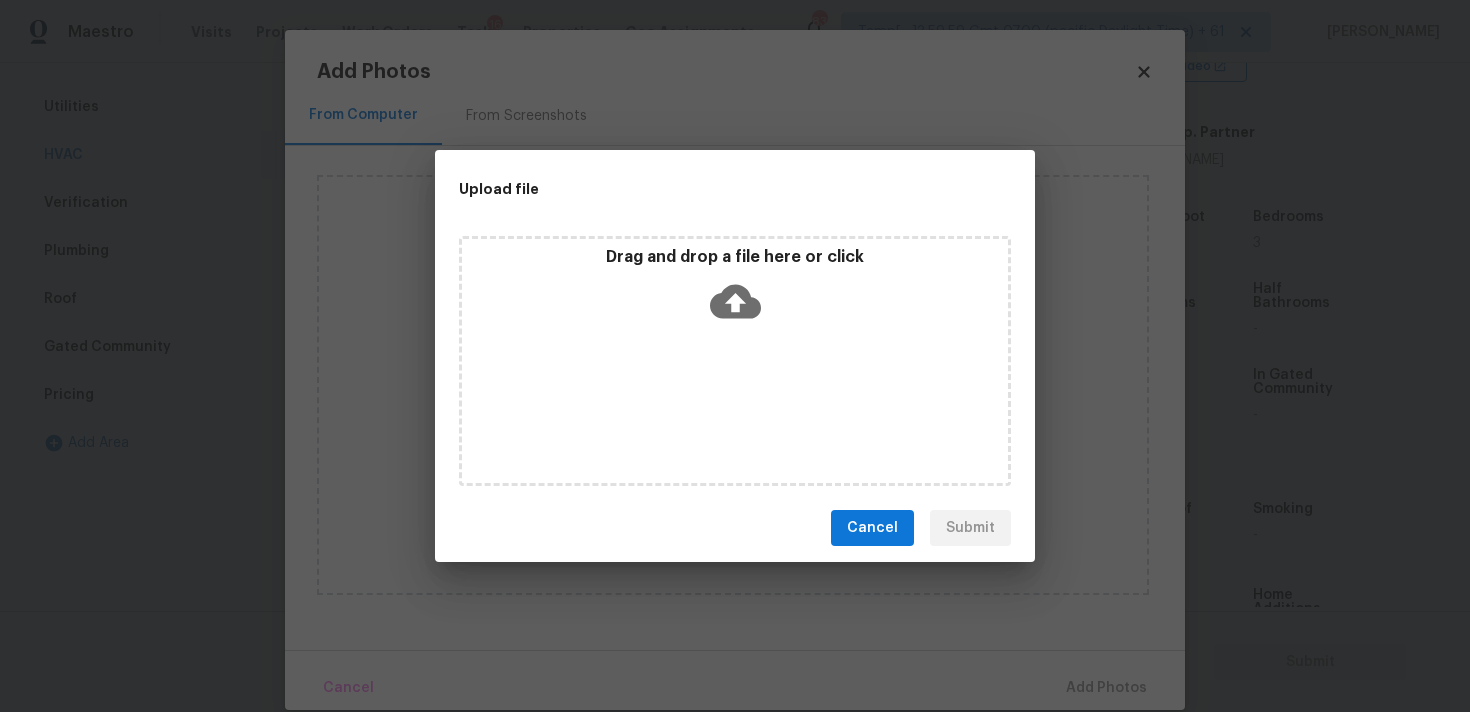 click on "Drag and drop a file here or click" at bounding box center (735, 361) 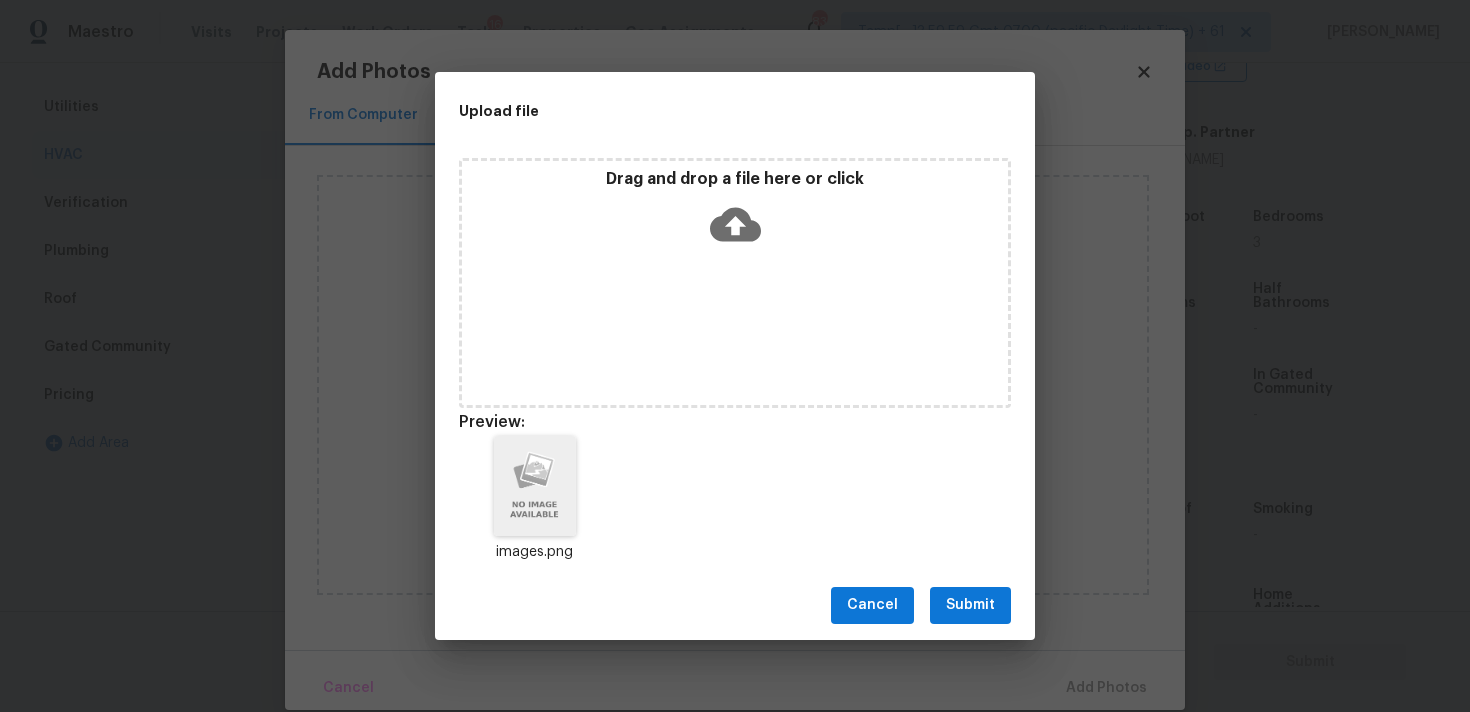 click on "Submit" at bounding box center [970, 605] 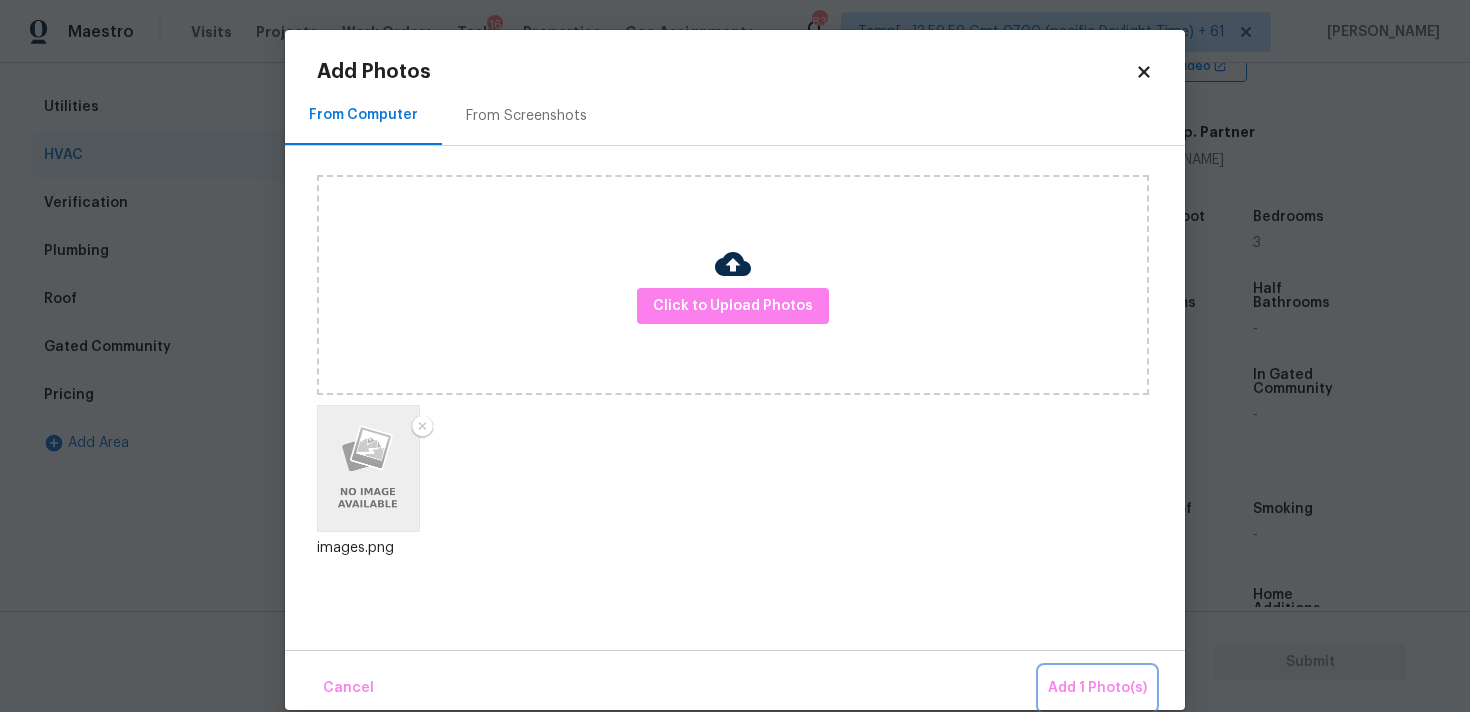 click on "Add 1 Photo(s)" at bounding box center [1097, 688] 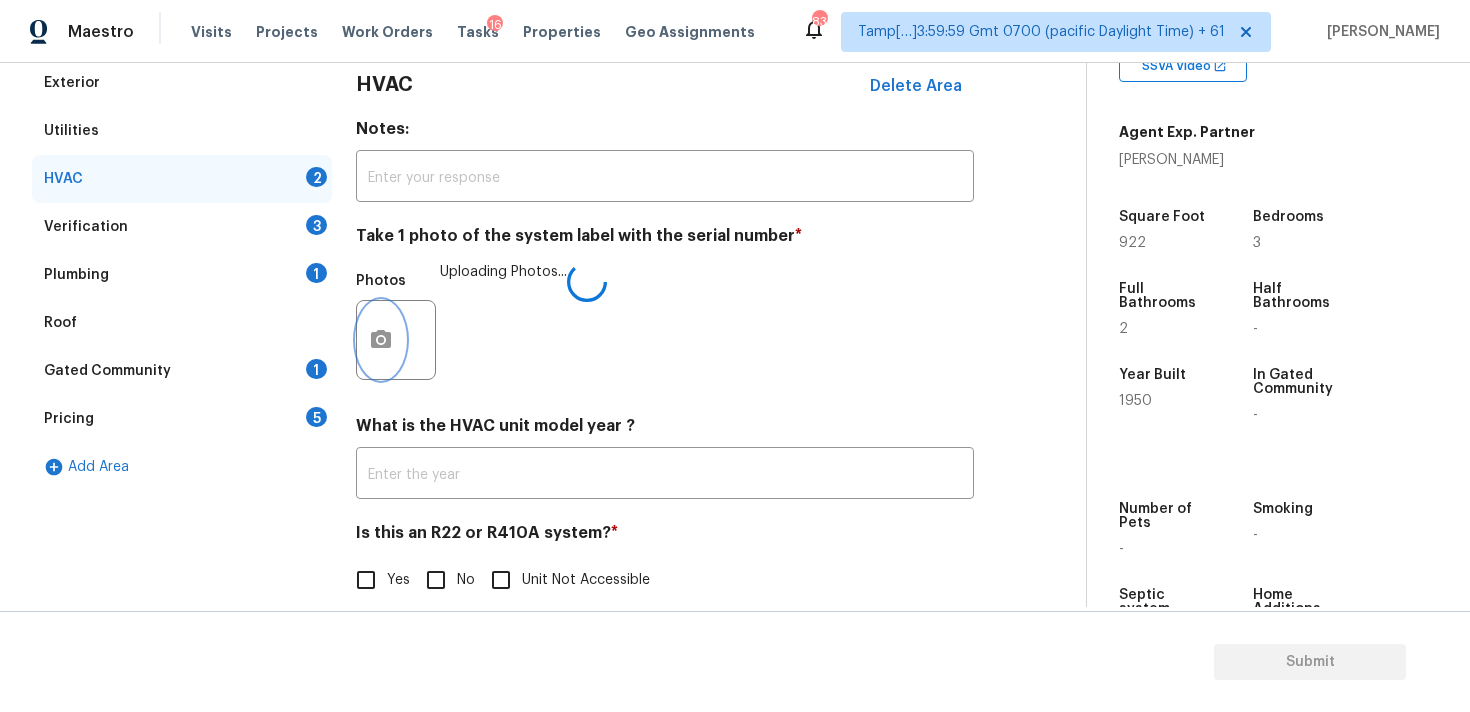 scroll, scrollTop: 293, scrollLeft: 0, axis: vertical 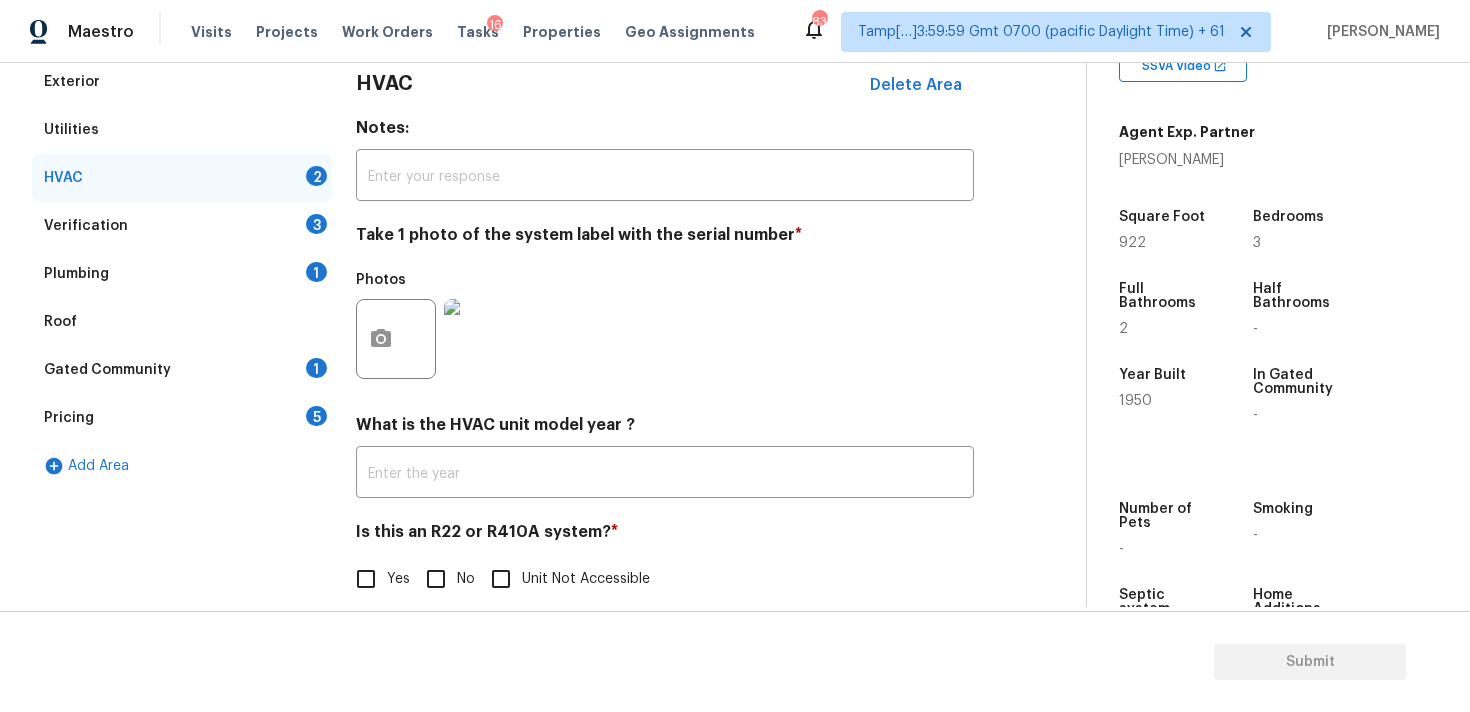 click at bounding box center [484, 339] 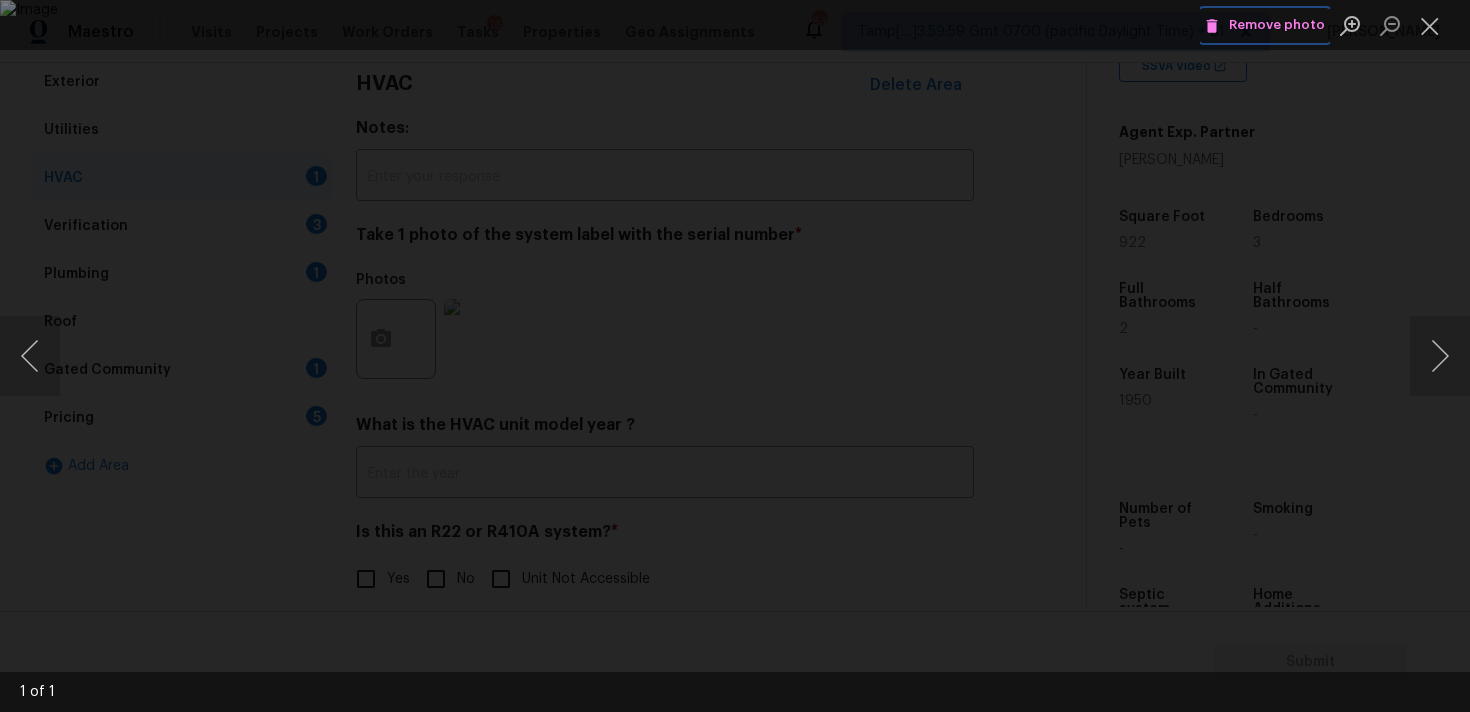 click on "Remove photo" at bounding box center [1265, 25] 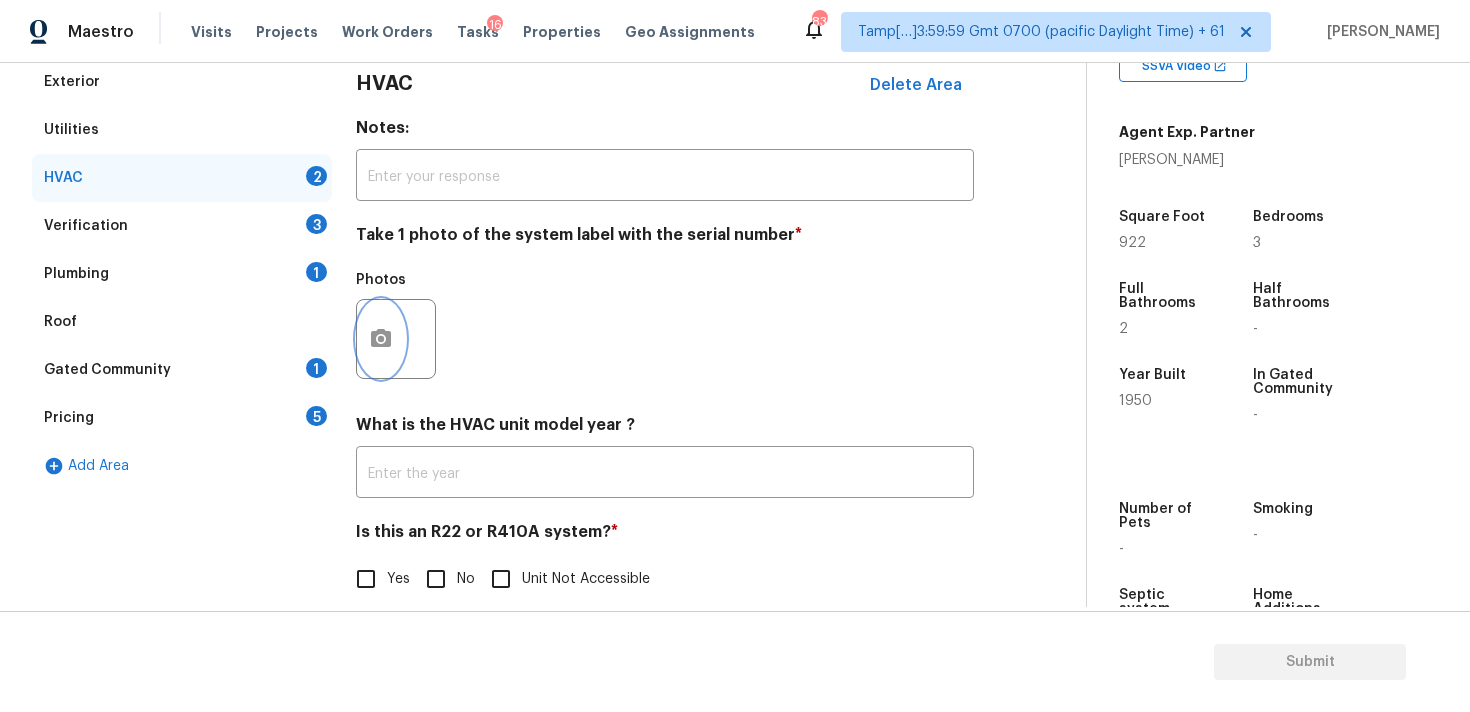 click at bounding box center (381, 339) 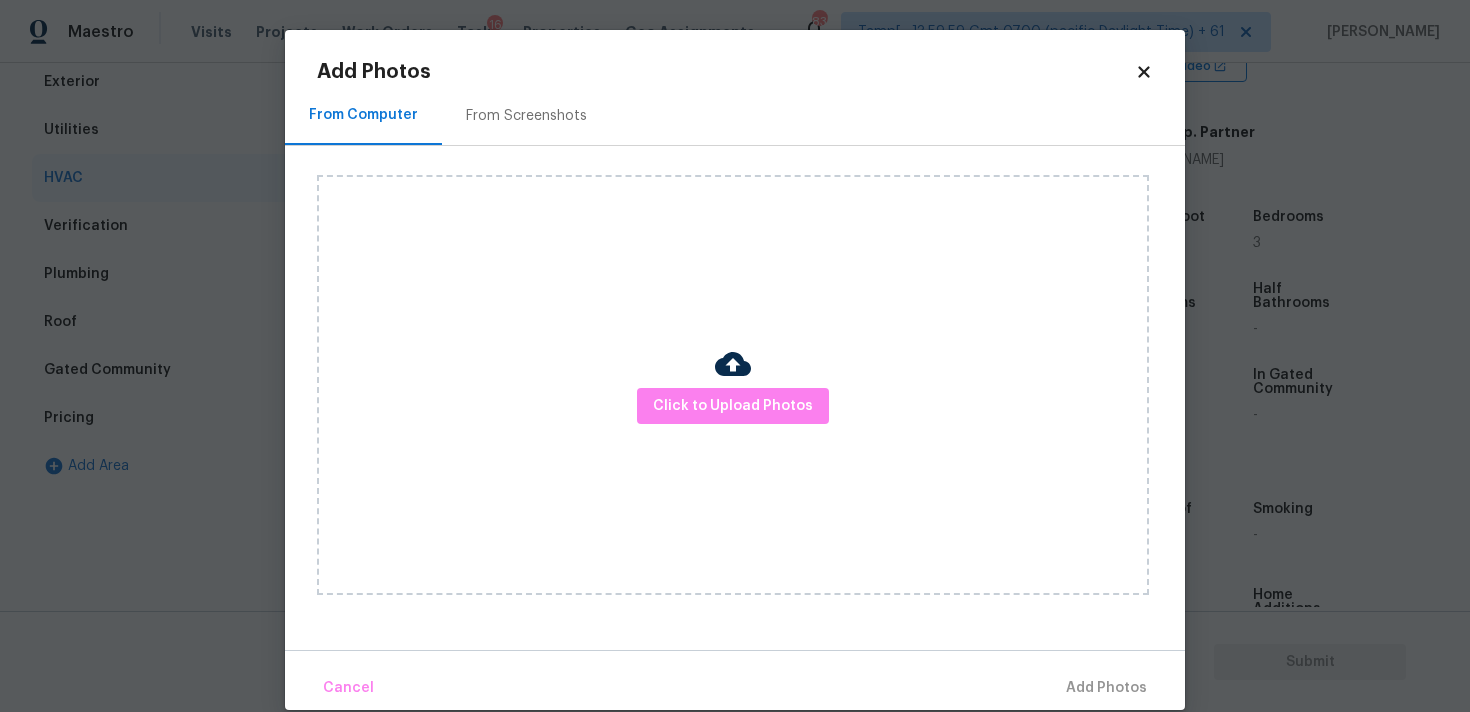 click on "Click to Upload Photos" at bounding box center [733, 385] 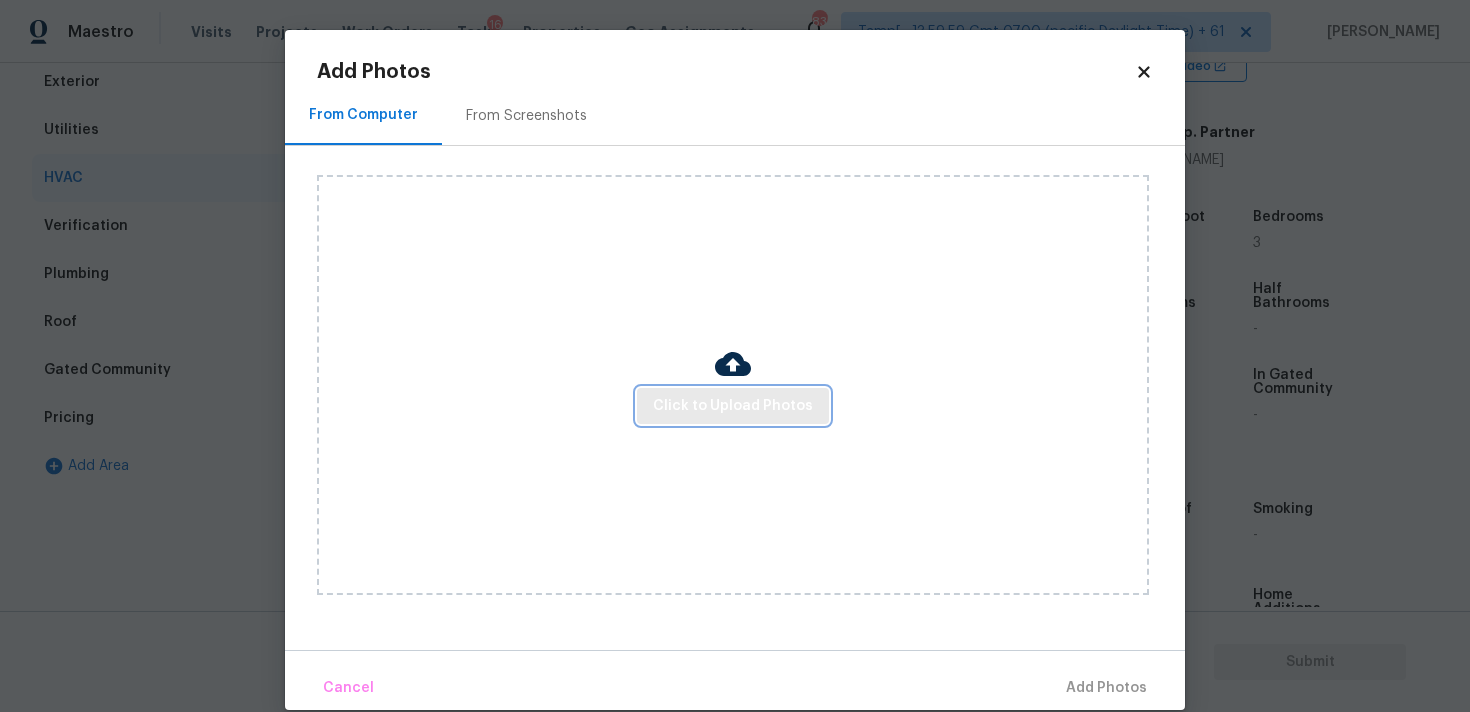 click on "Click to Upload Photos" at bounding box center (733, 406) 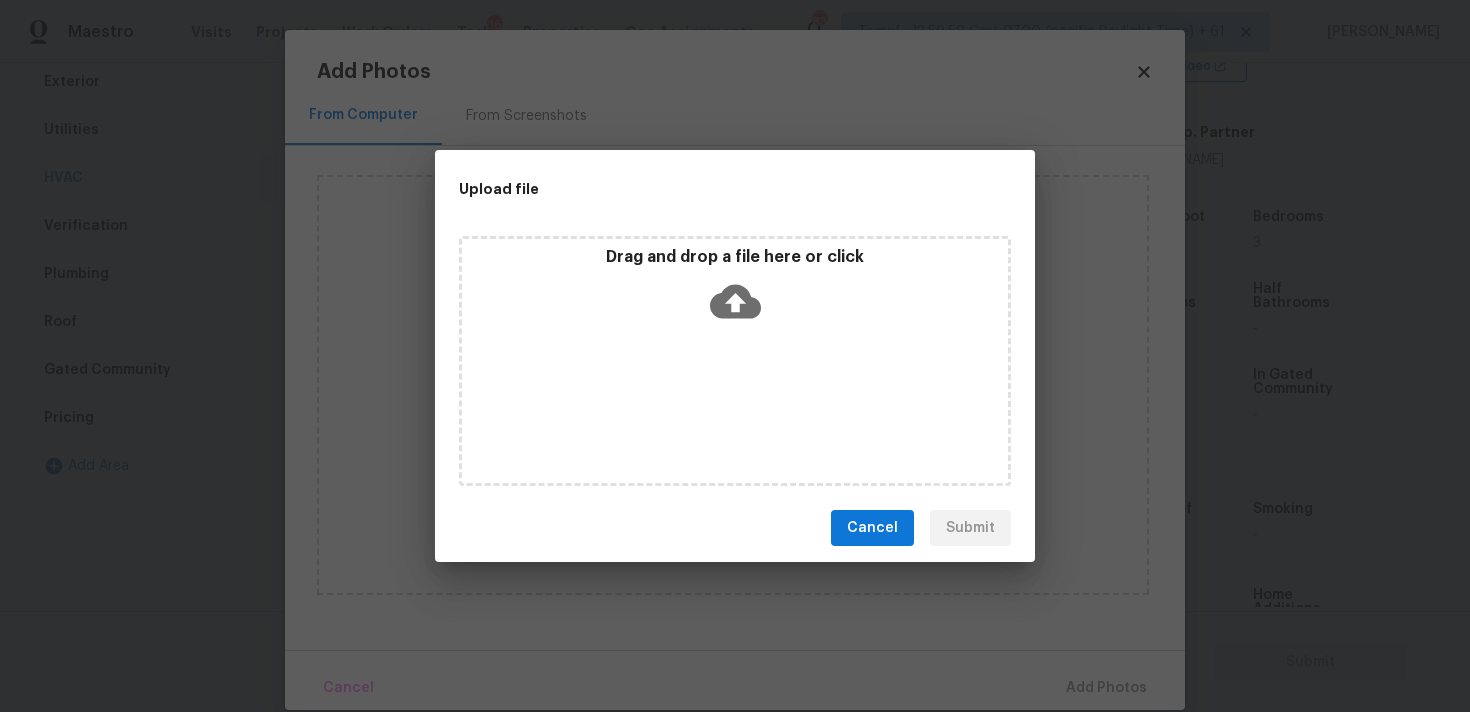 click 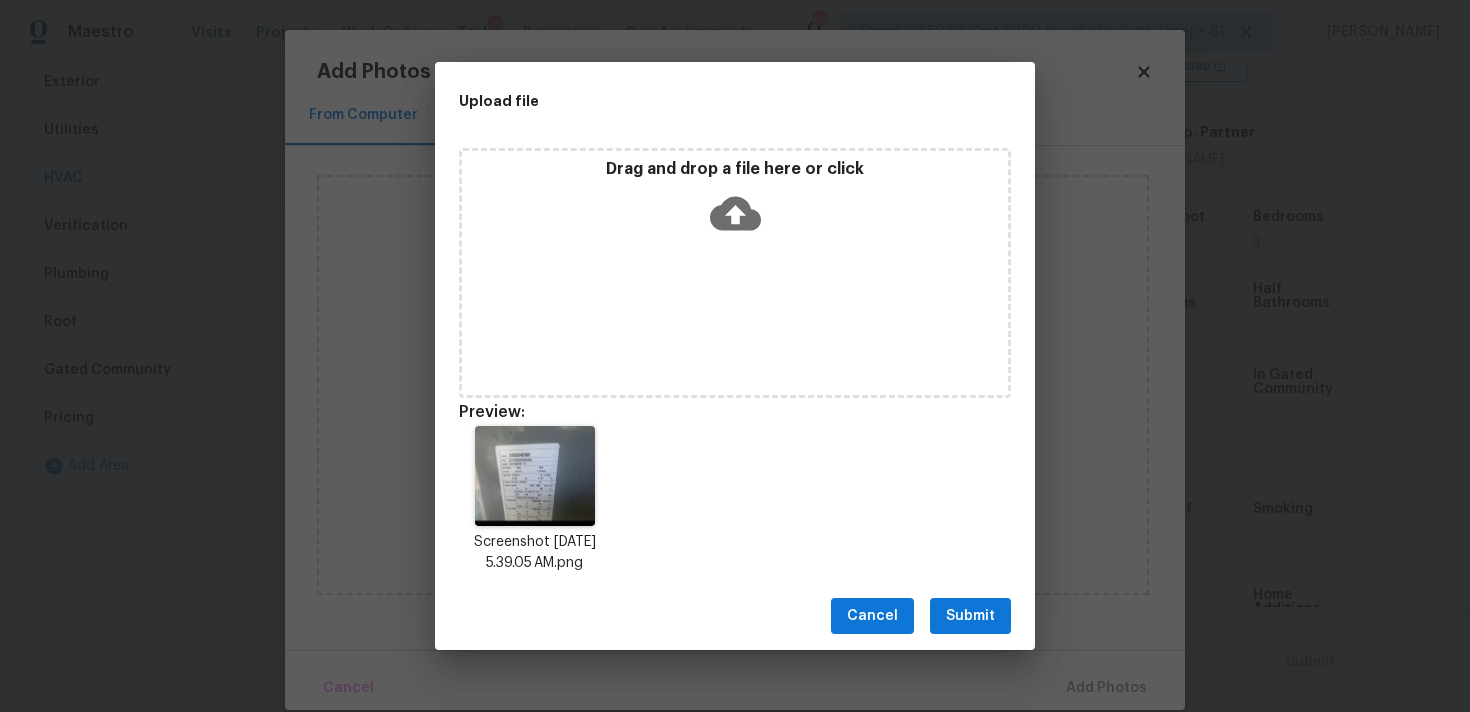 click on "Submit" at bounding box center (970, 616) 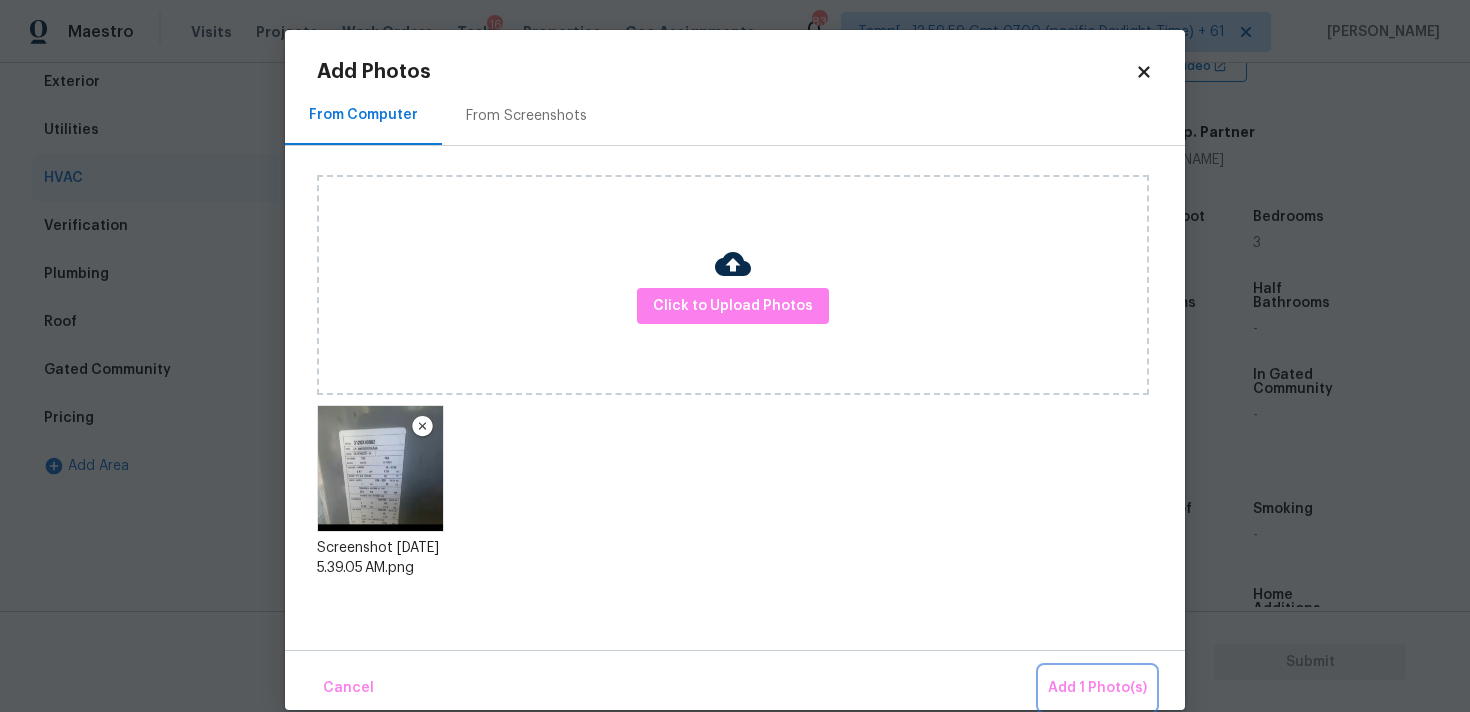 click on "Add 1 Photo(s)" at bounding box center (1097, 688) 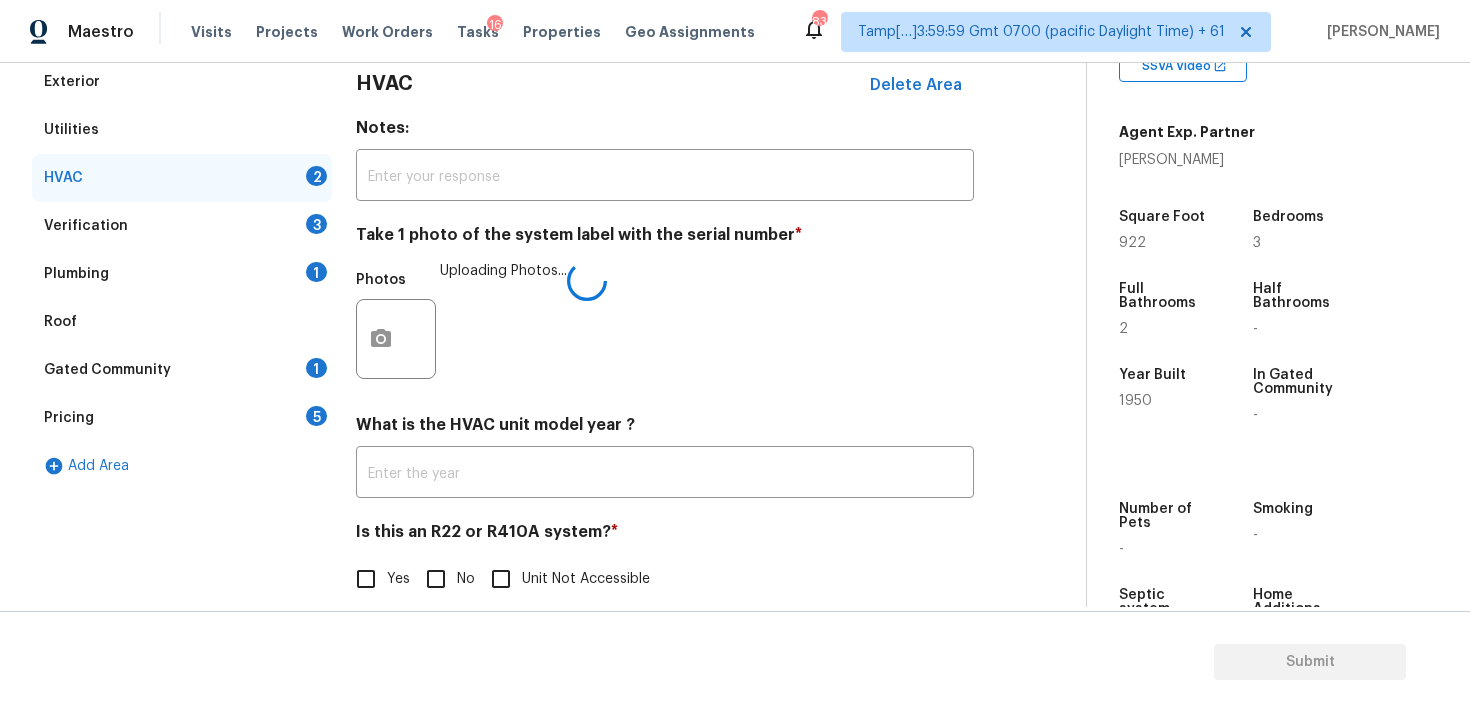 click on "No" at bounding box center (436, 579) 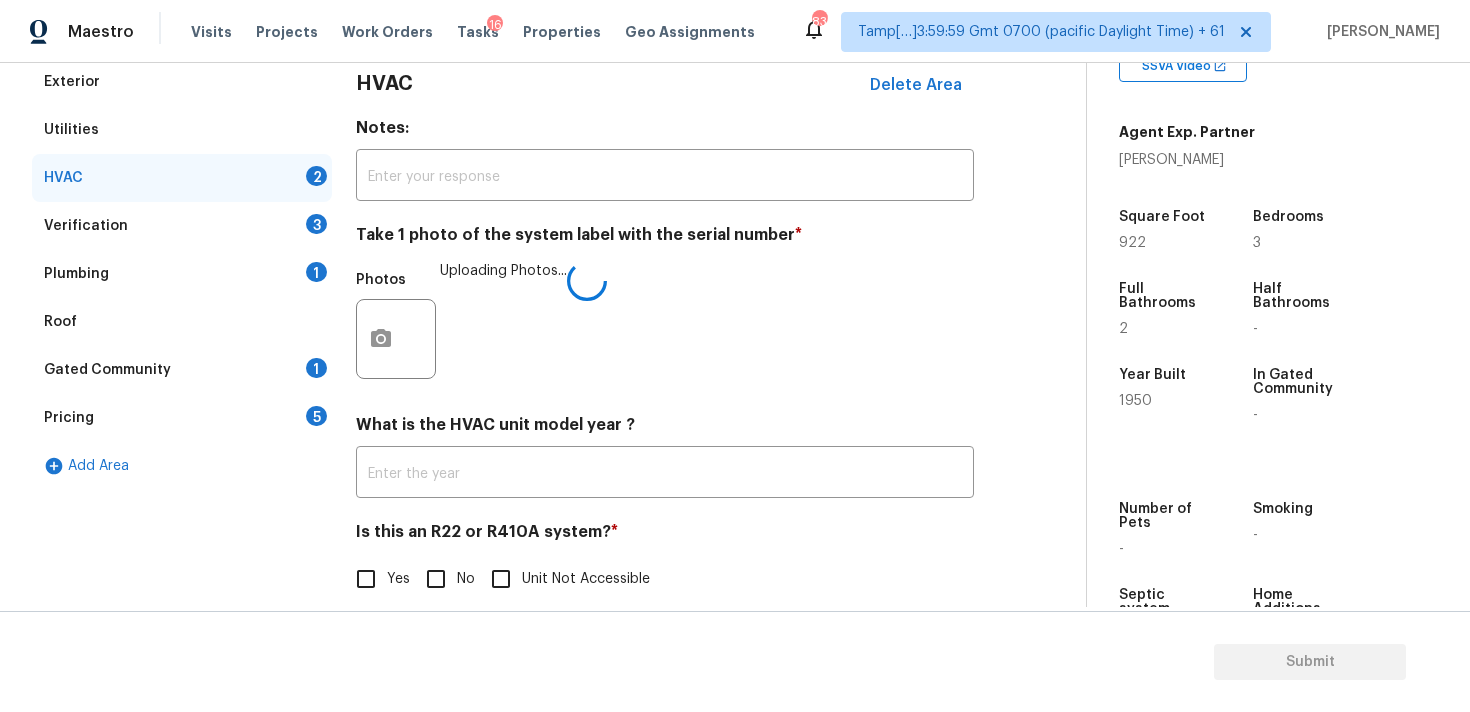 checkbox on "true" 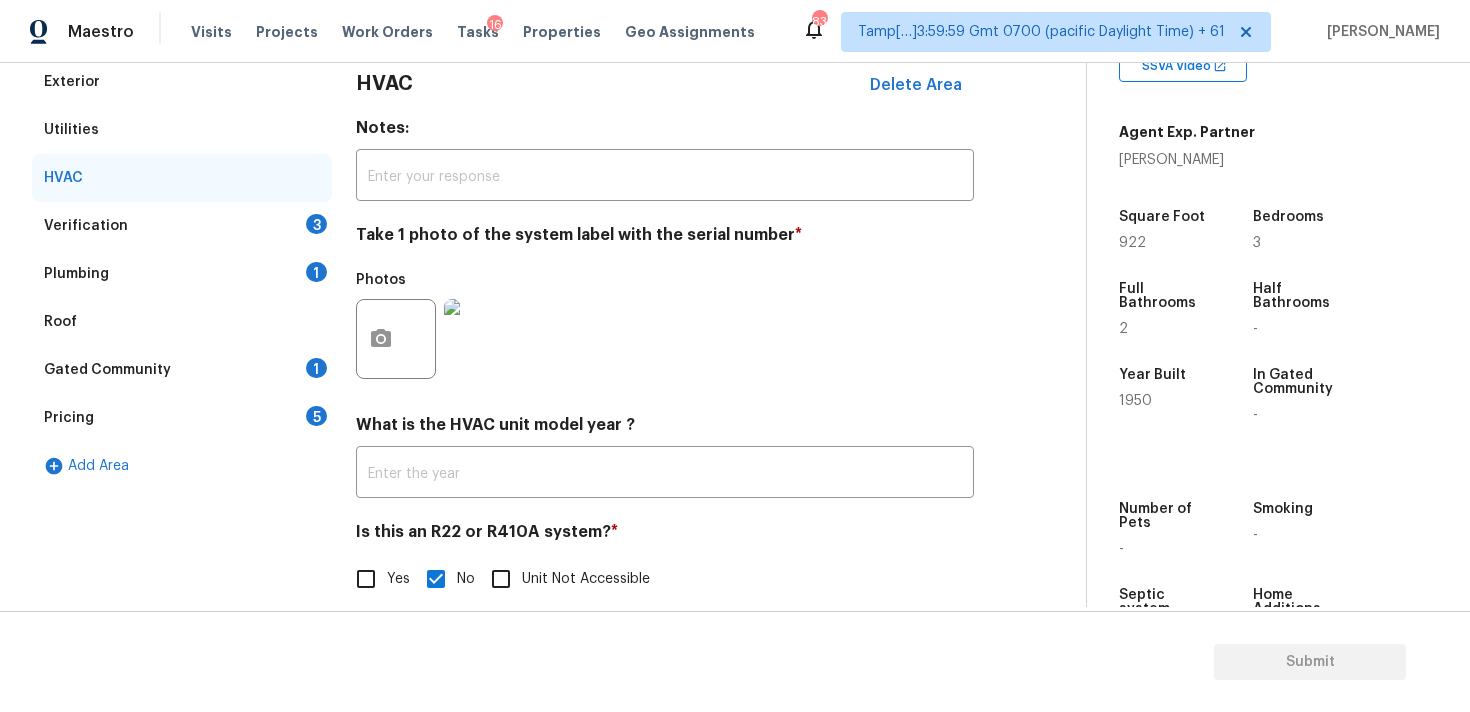 click on "Verification 3" at bounding box center (182, 226) 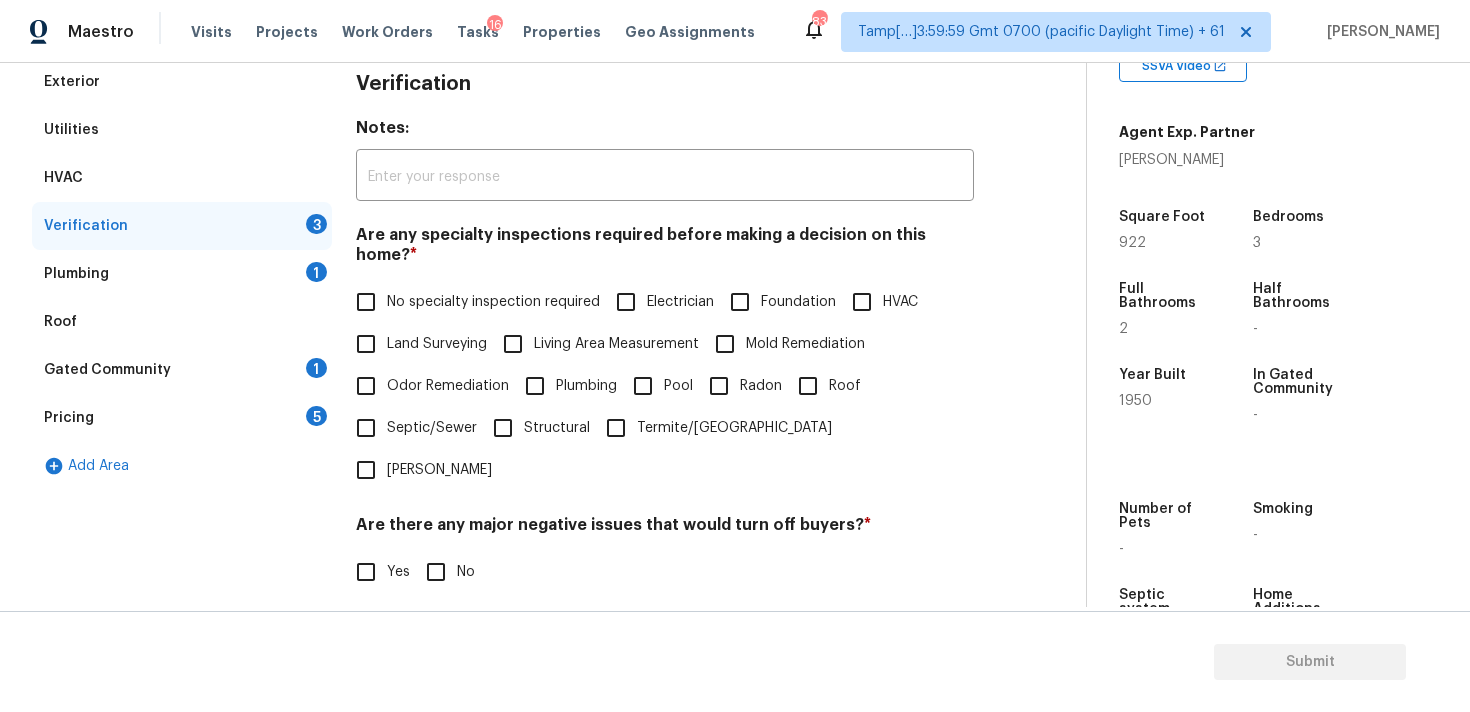scroll, scrollTop: 389, scrollLeft: 0, axis: vertical 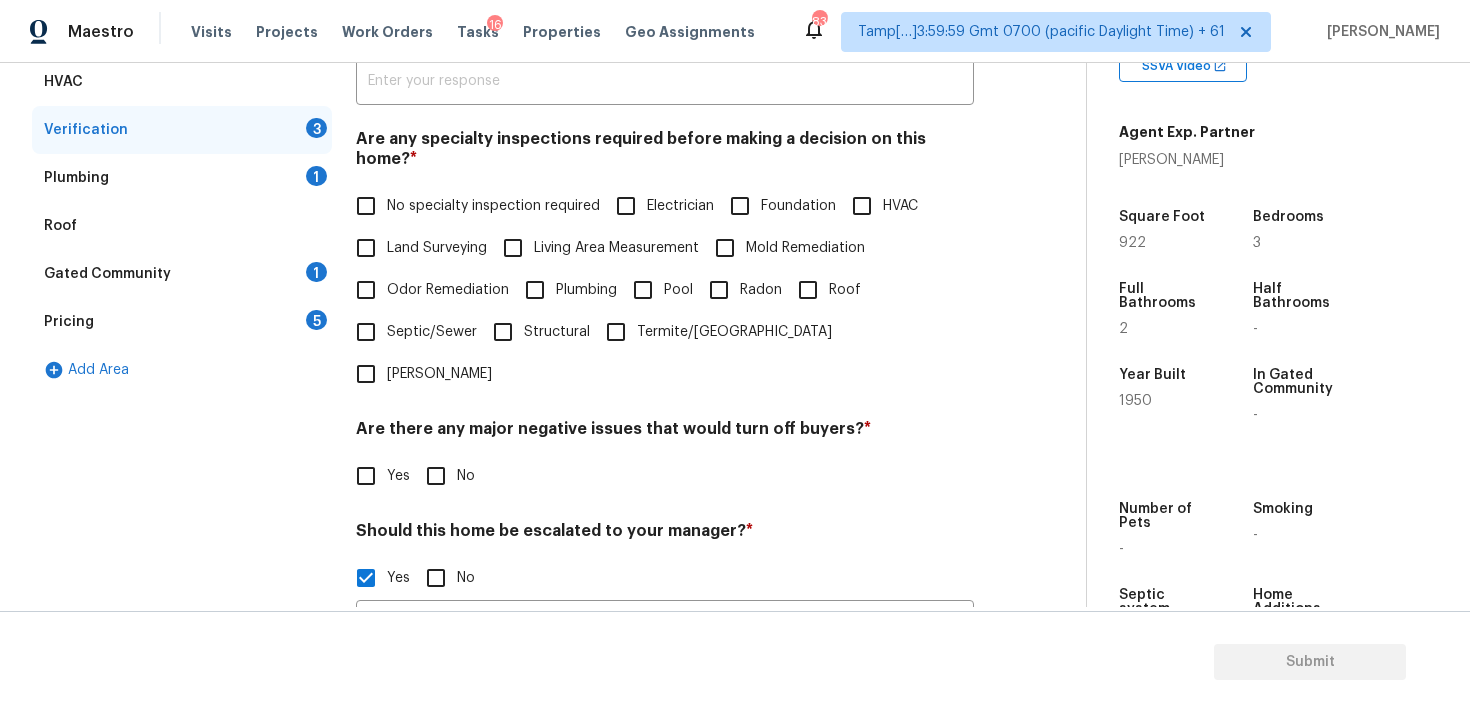 click on "Foundation" at bounding box center [798, 206] 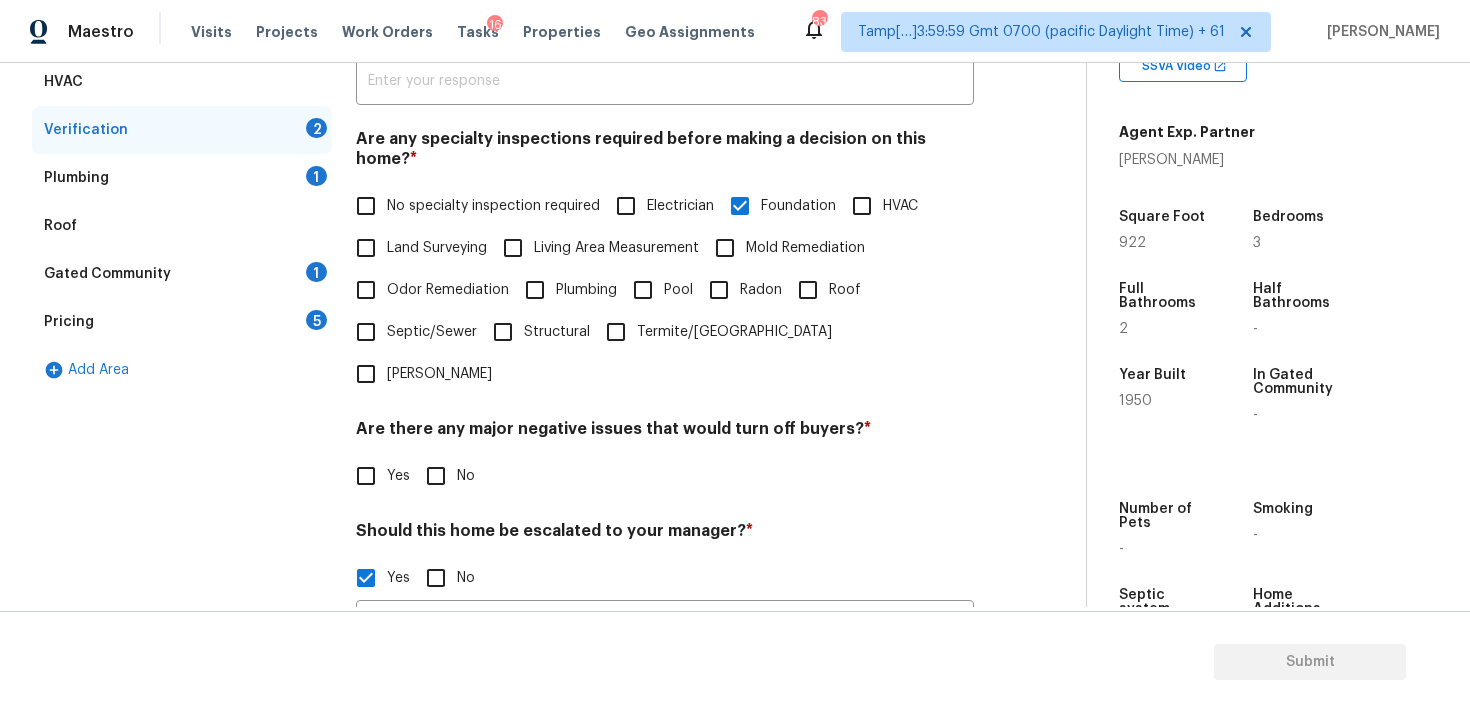click on "Roof" at bounding box center (808, 290) 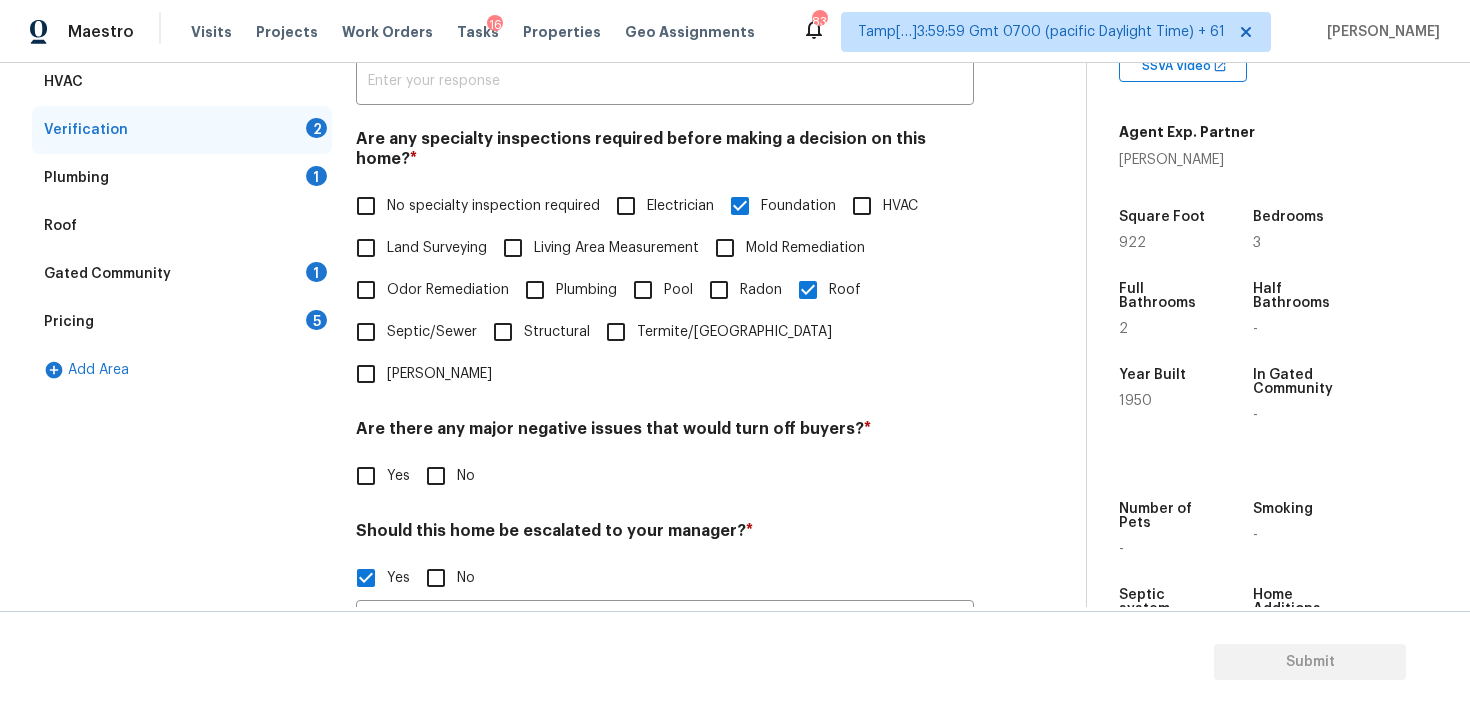click on "Plumbing" at bounding box center (586, 290) 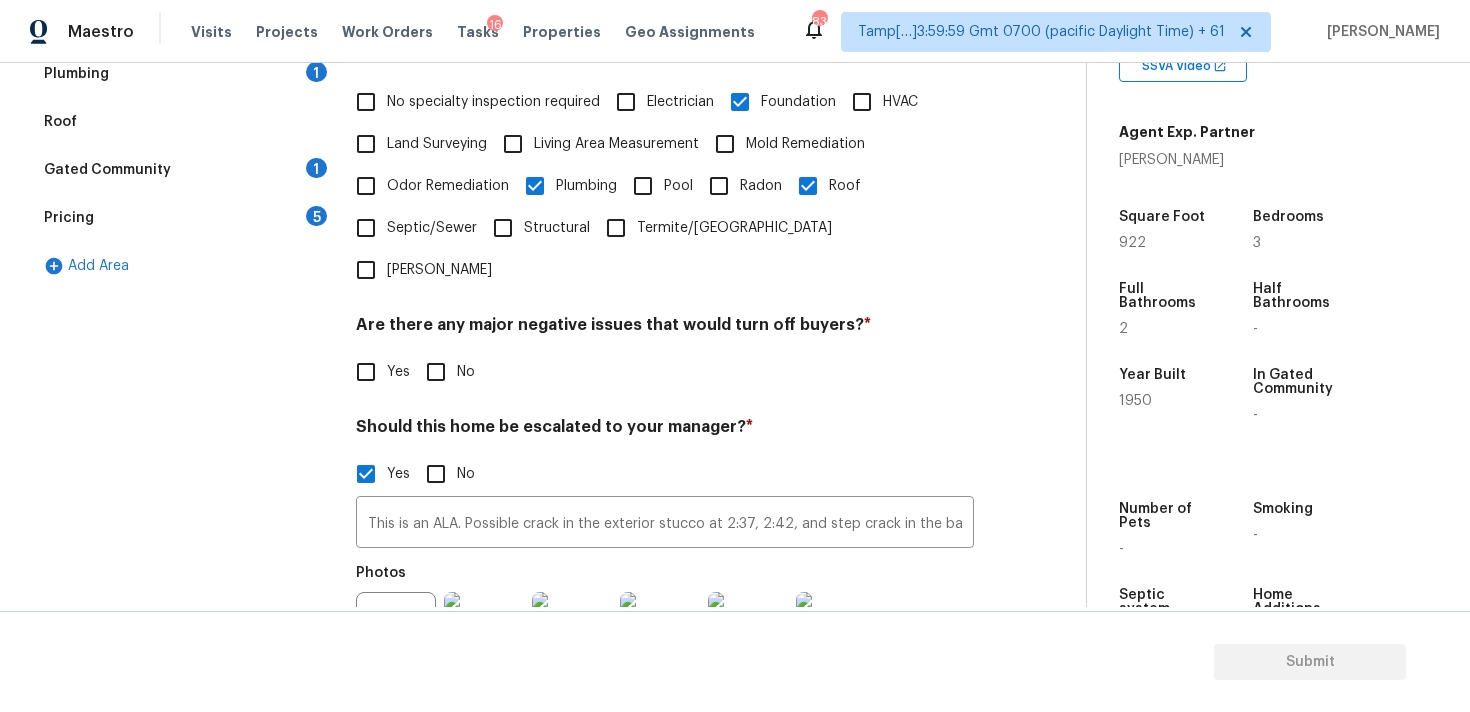 scroll, scrollTop: 496, scrollLeft: 0, axis: vertical 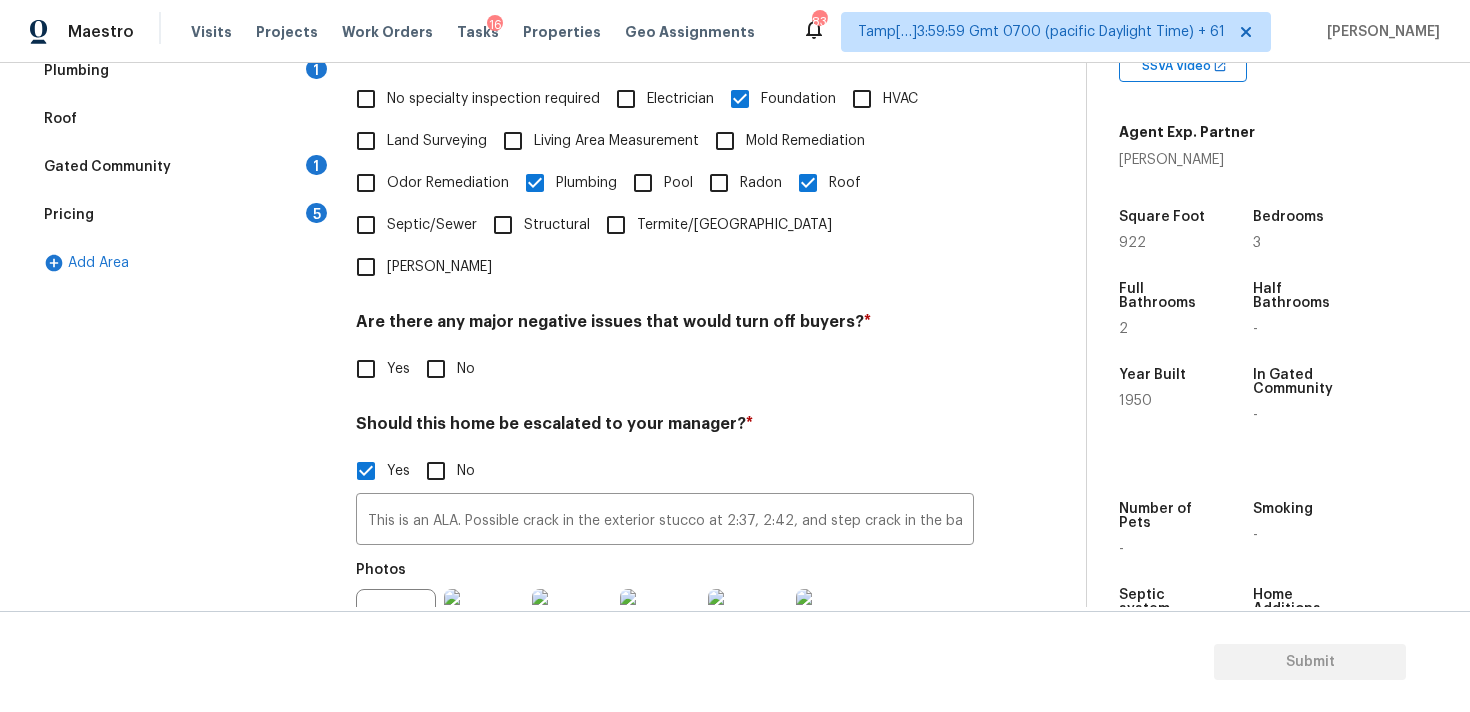 click on "Verification Notes: ​ Are any specialty inspections required before making a decision on this home?  * No specialty inspection required Electrician Foundation HVAC Land Surveying Living Area Measurement Mold Remediation Odor Remediation Plumbing Pool Radon Roof Septic/Sewer Structural Termite/Pest Wells Are there any major negative issues that would turn off buyers?  * Yes No Should this home be escalated to your manager?  * Yes No This is an ALA. Possible crack in the exterior stucco at 2:37, 2:42, and step crack in the back at 4:03 and 4:34. Possible water leakage at 10:26 ​ Photos Do you recommend a walk on this home? If so, please provide details and specify whether the issue is on the interior or exterior of the home.  * Yes No" at bounding box center (665, 341) 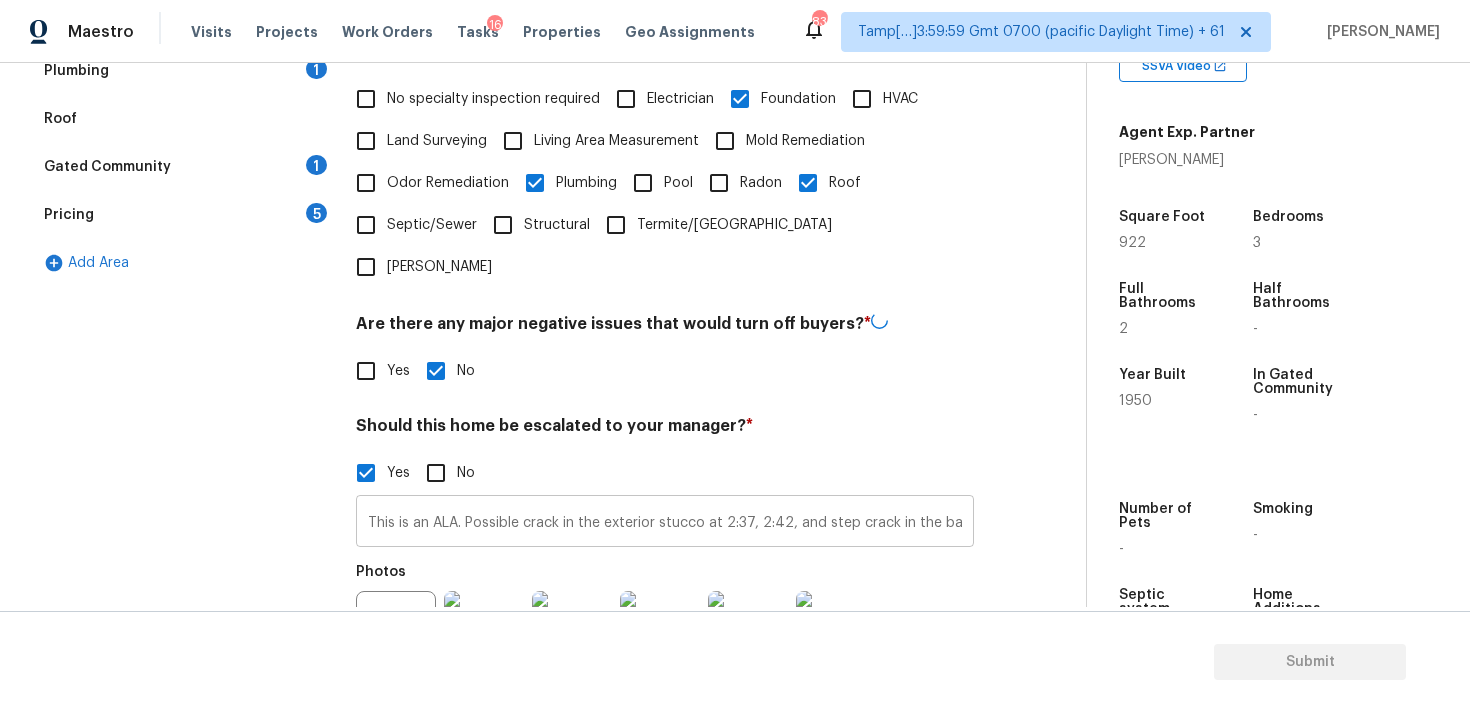 scroll, scrollTop: 661, scrollLeft: 0, axis: vertical 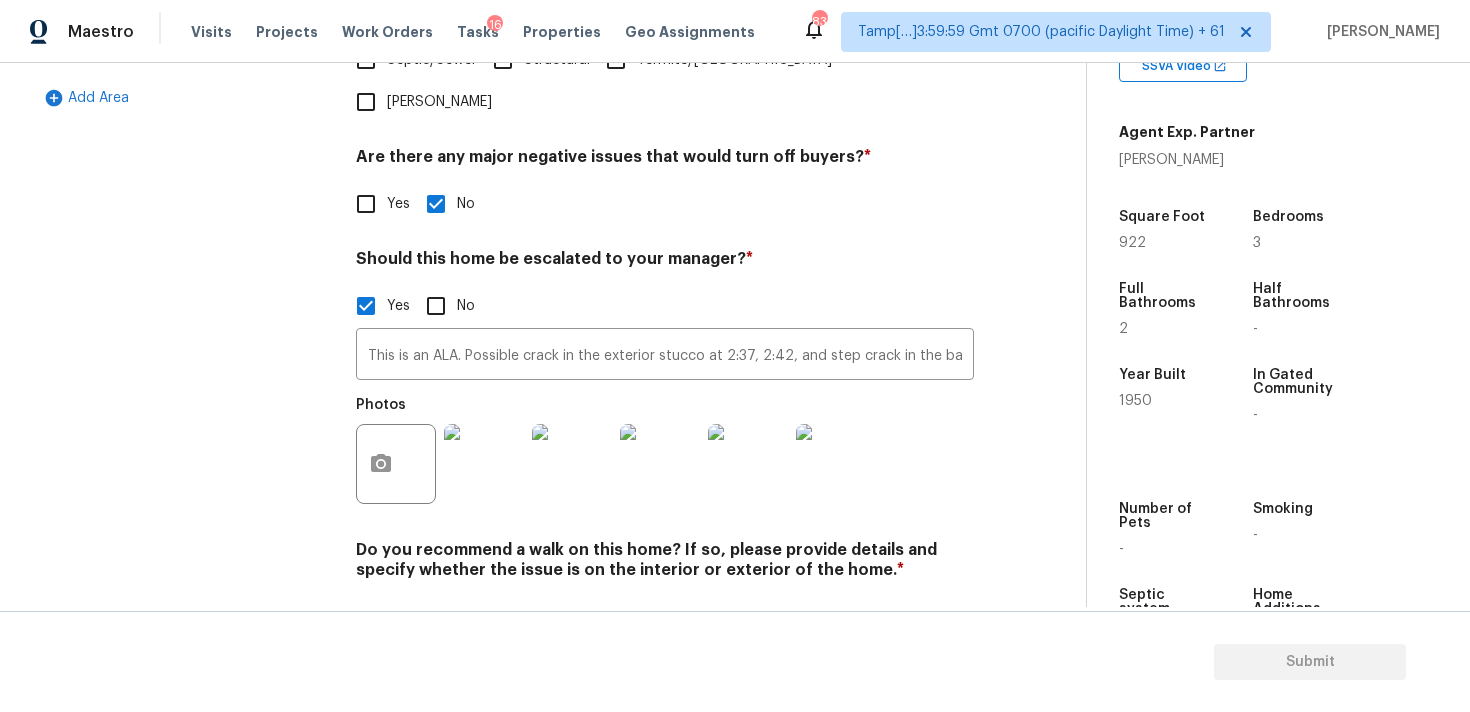 click on "No" at bounding box center [436, 617] 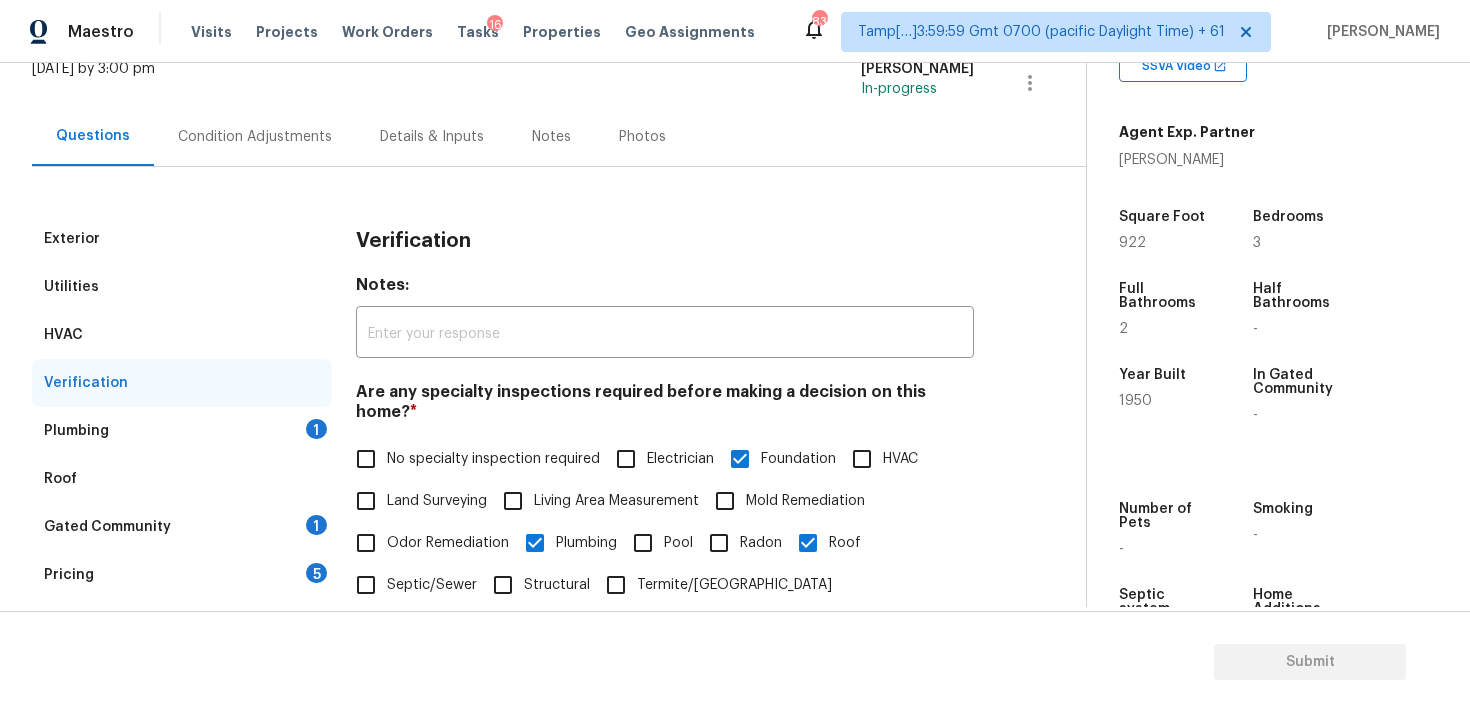 click on "Plumbing 1" at bounding box center (182, 431) 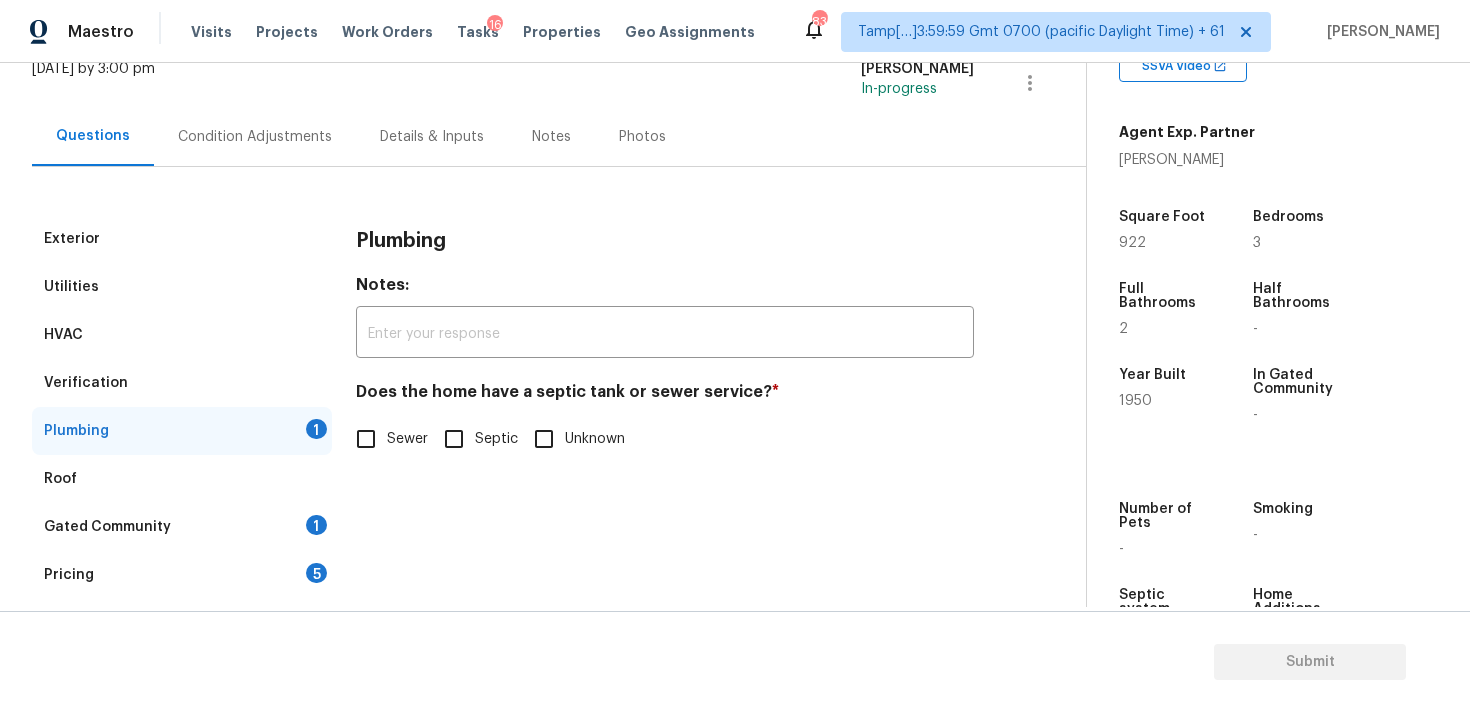 scroll, scrollTop: 182, scrollLeft: 0, axis: vertical 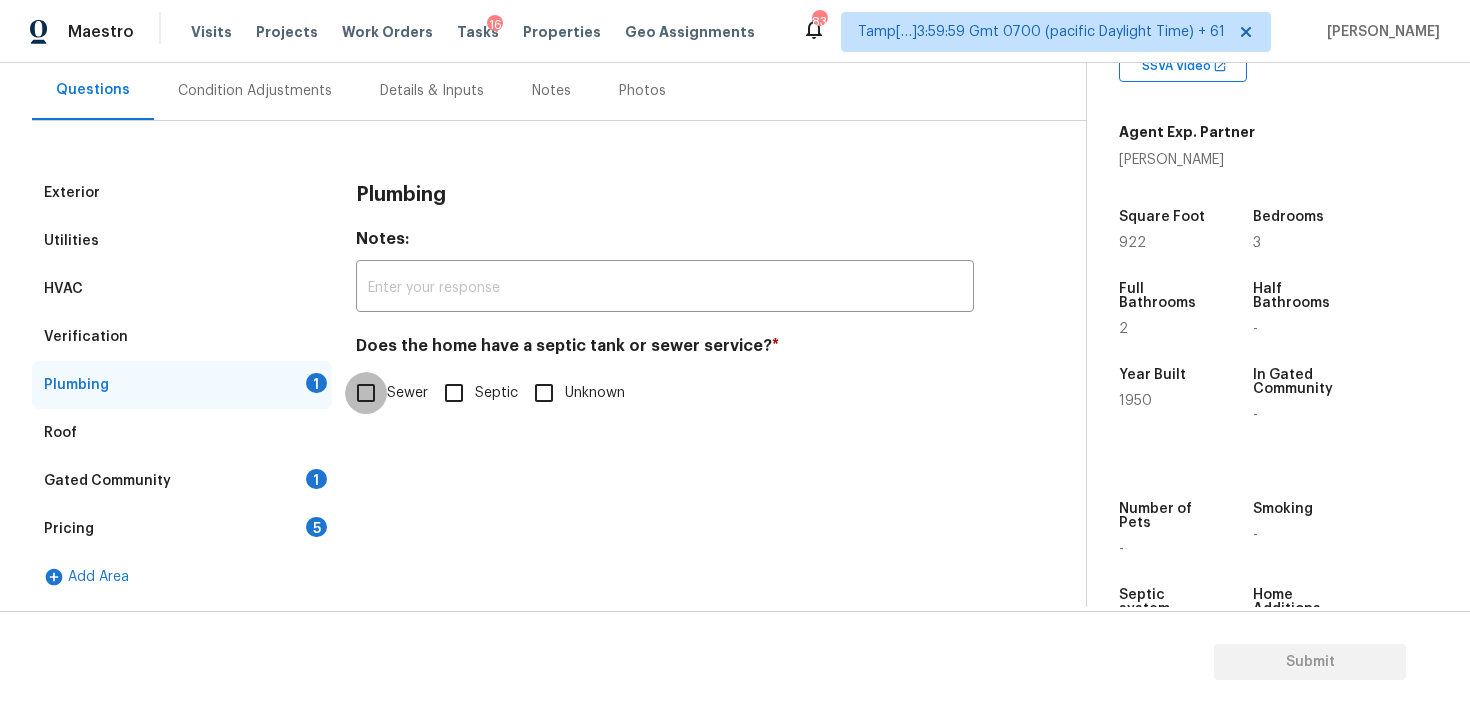click on "Sewer" at bounding box center [366, 393] 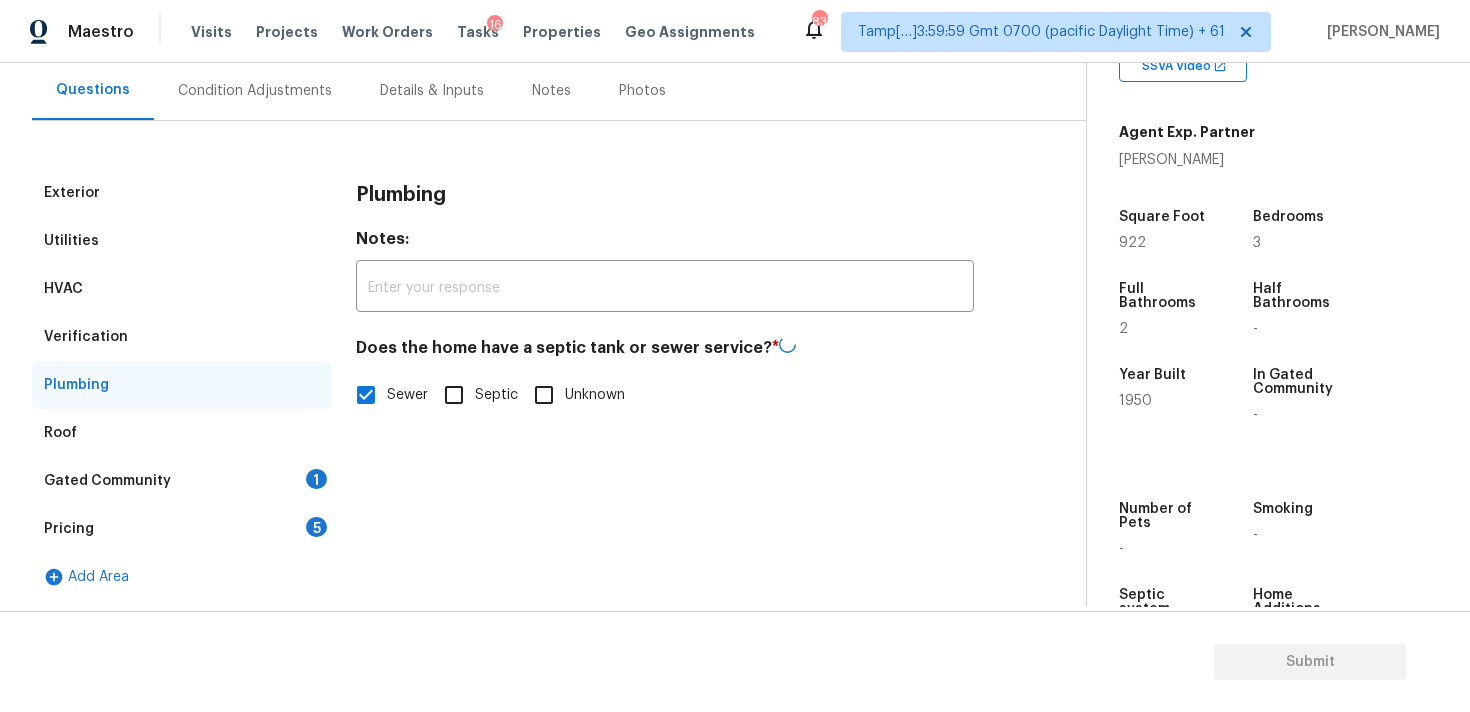 click on "Gated Community 1" at bounding box center (182, 481) 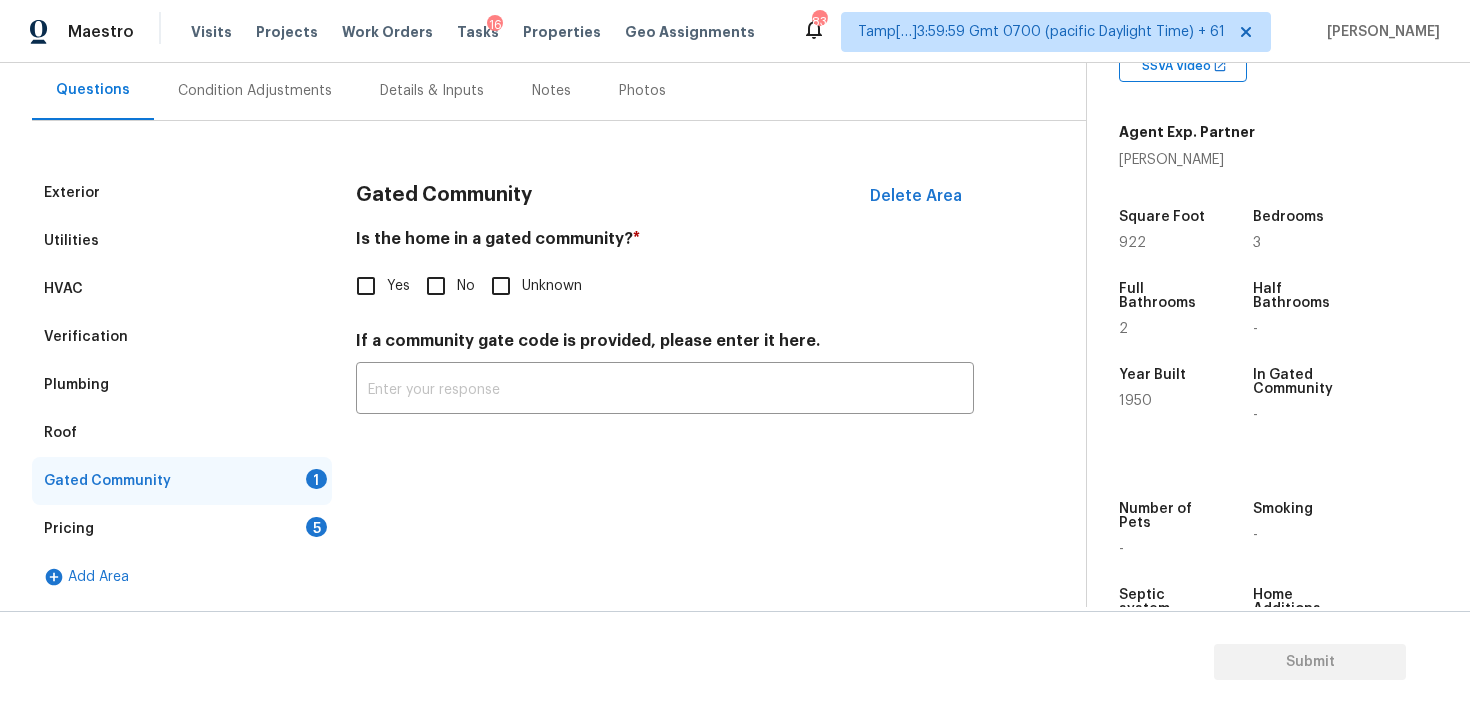 click on "No" at bounding box center [436, 286] 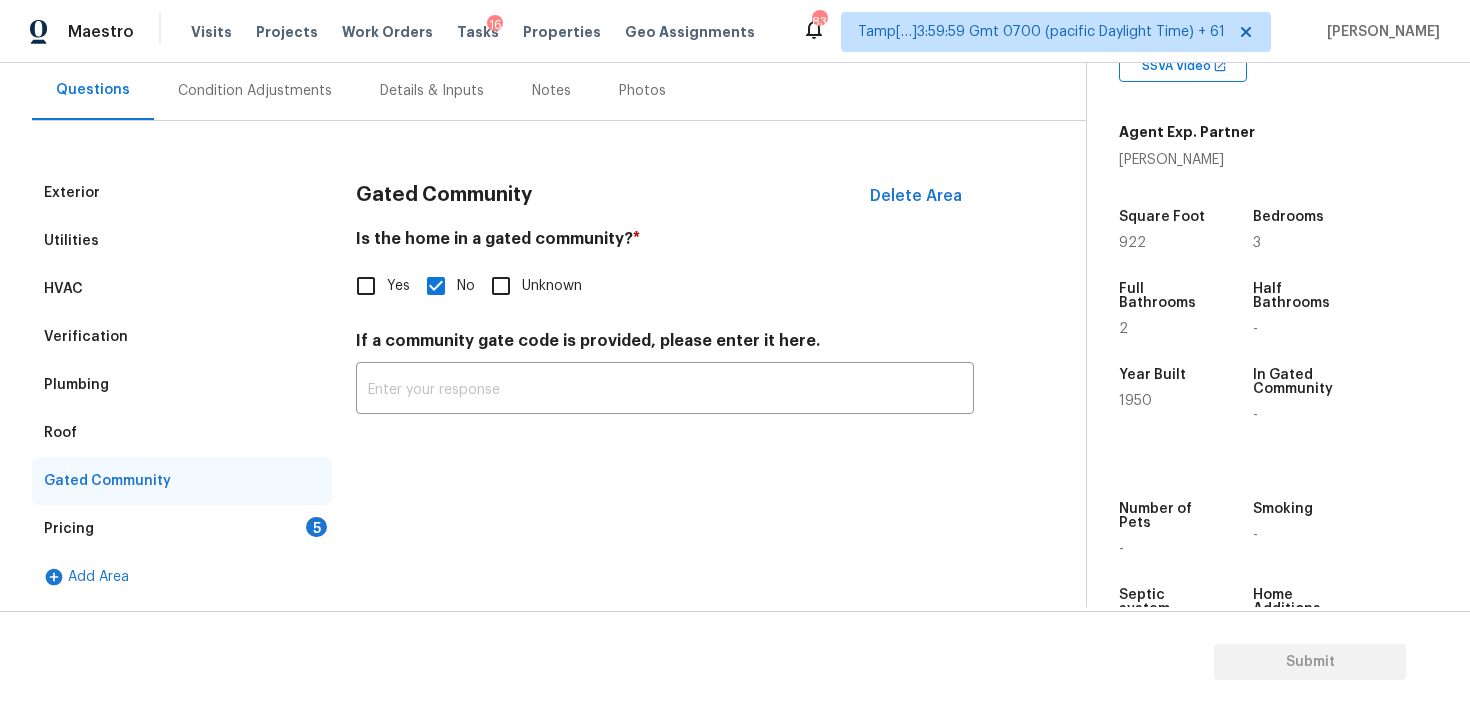 click on "Pricing 5" at bounding box center [182, 529] 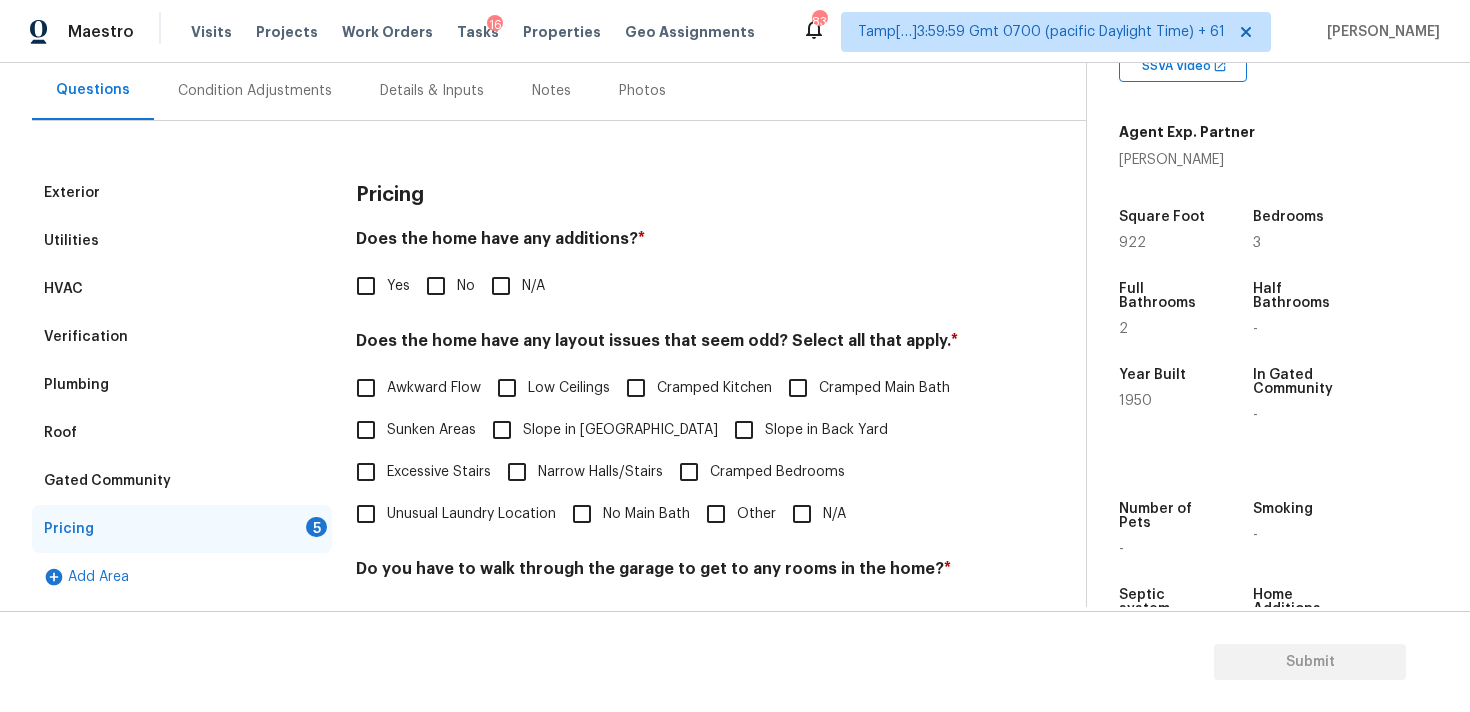 click on "No" at bounding box center [436, 286] 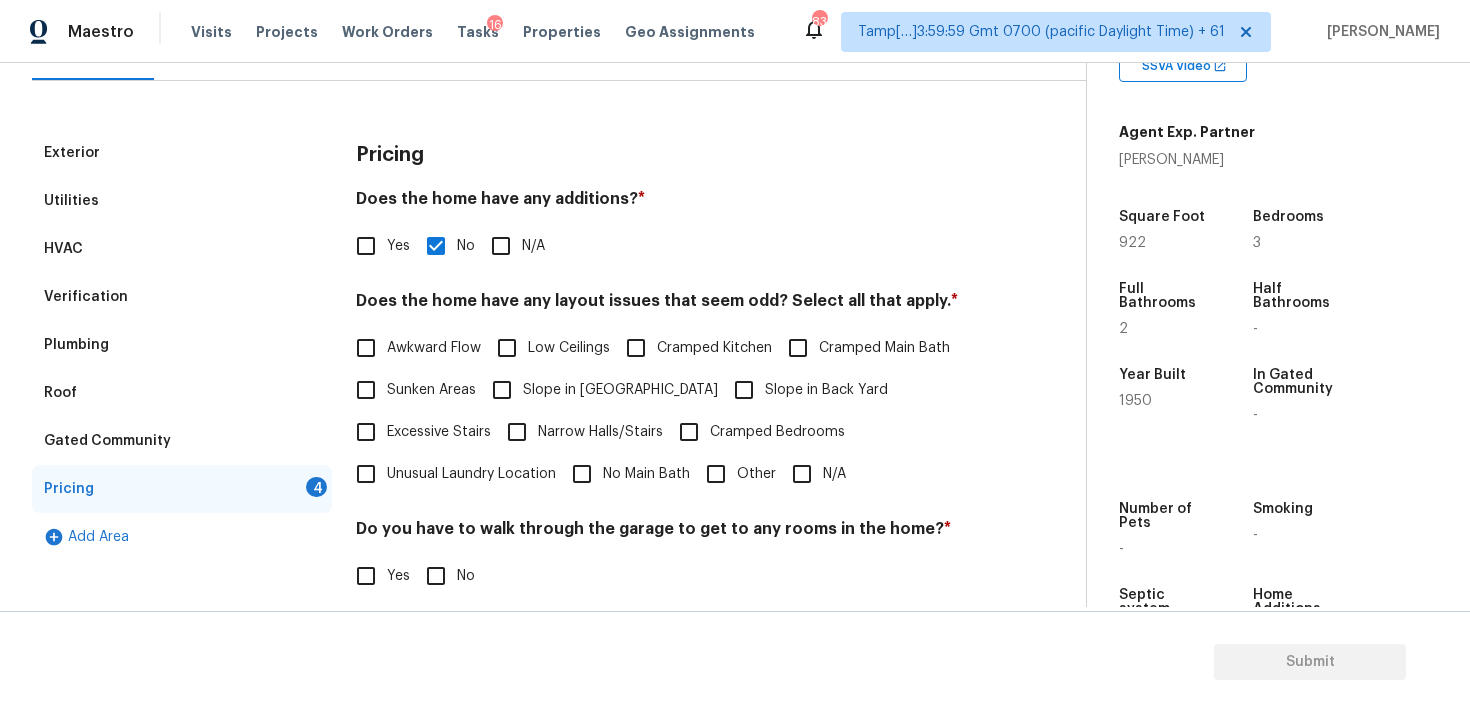 scroll, scrollTop: 240, scrollLeft: 0, axis: vertical 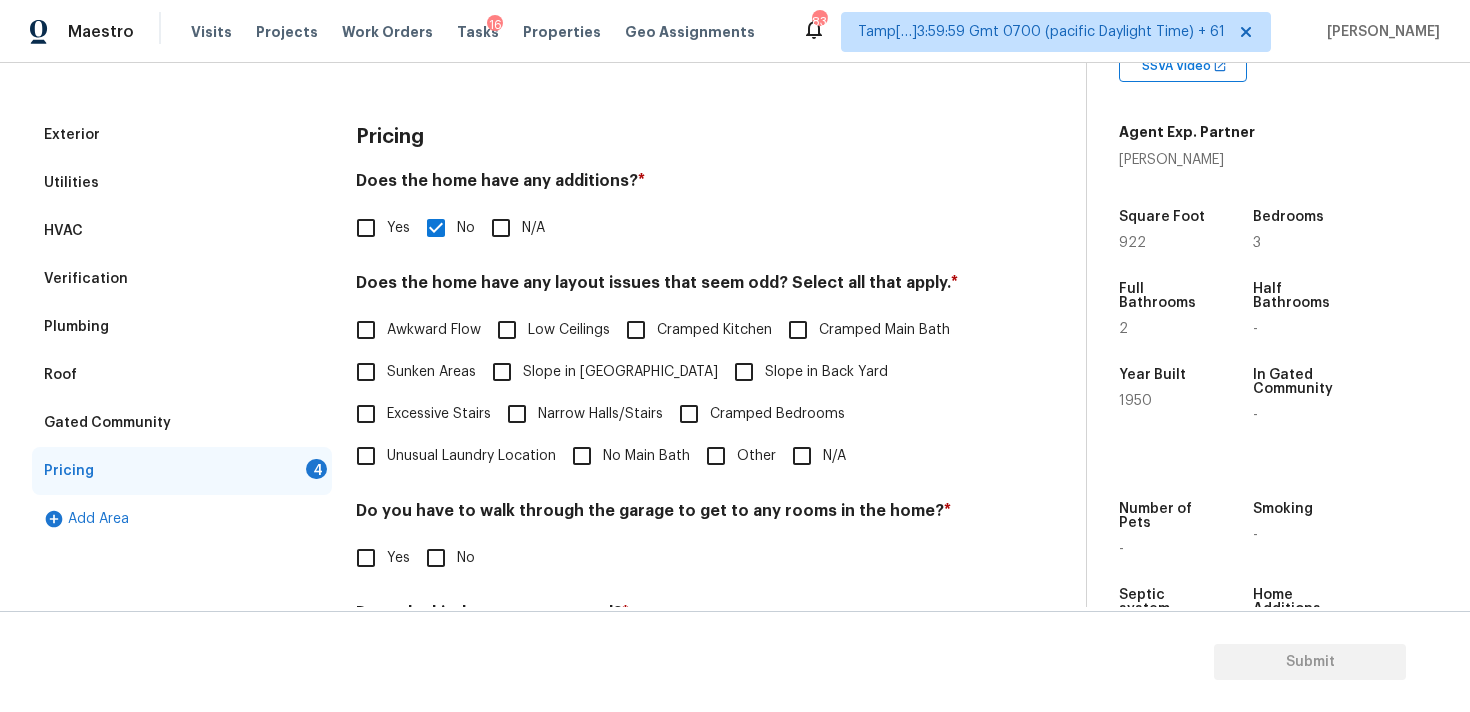 click on "Slope in Front Yard" at bounding box center (599, 372) 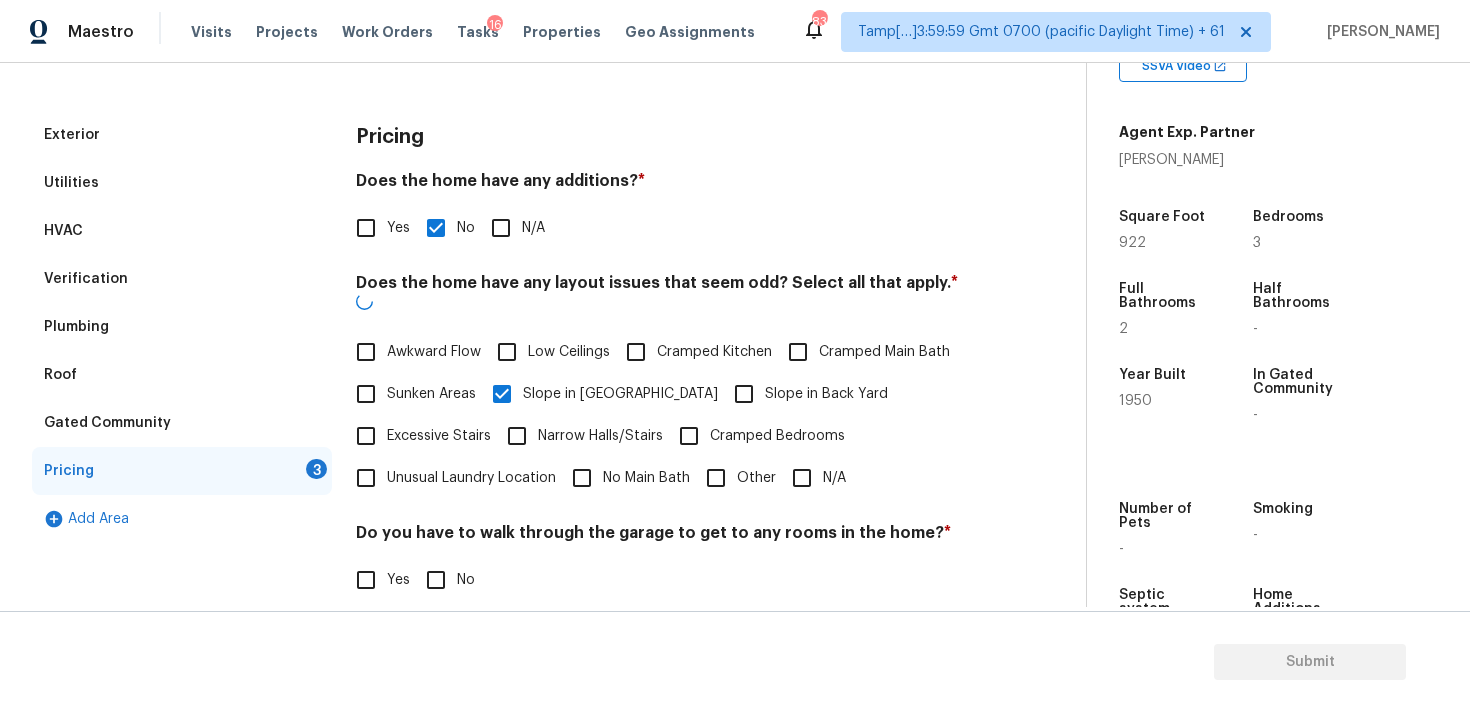 click on "Cramped Bedrooms" at bounding box center (756, 436) 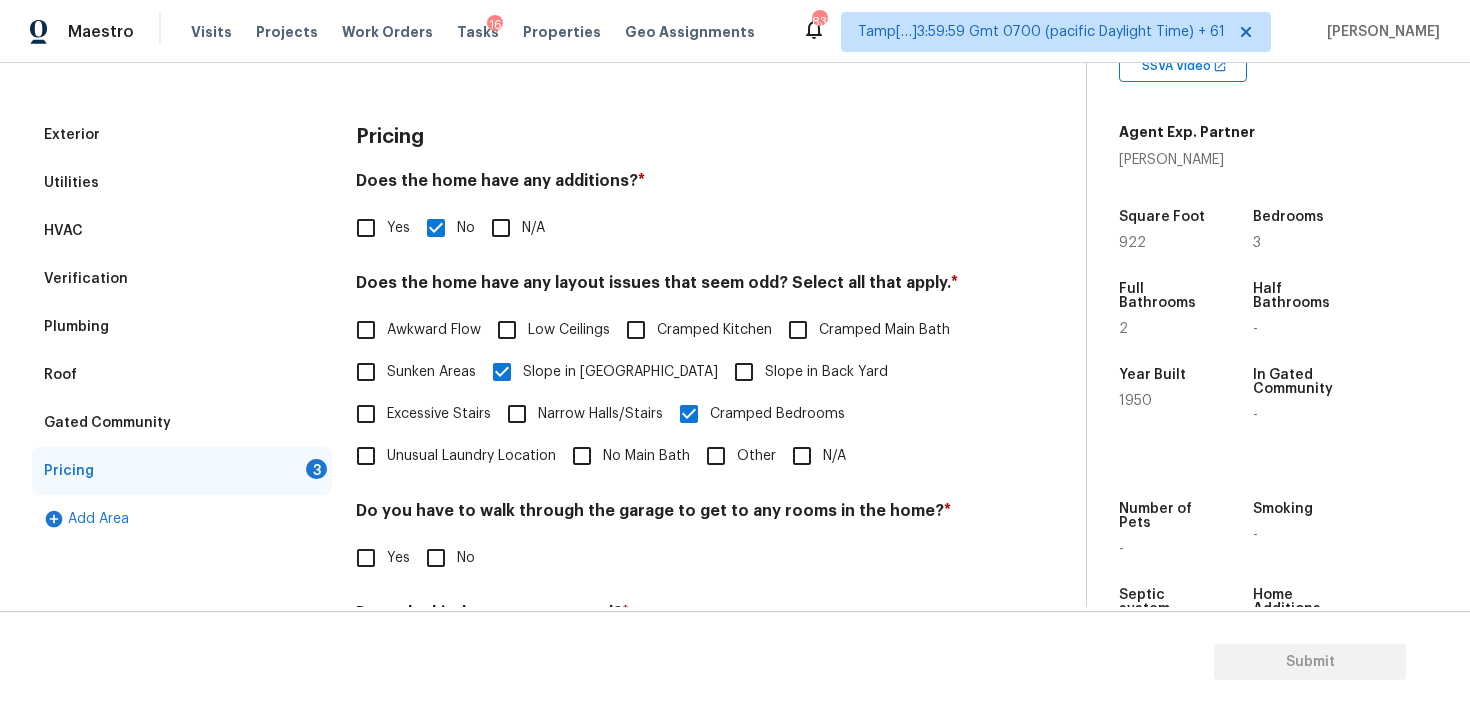 click on "Slope in Back Yard" at bounding box center [826, 372] 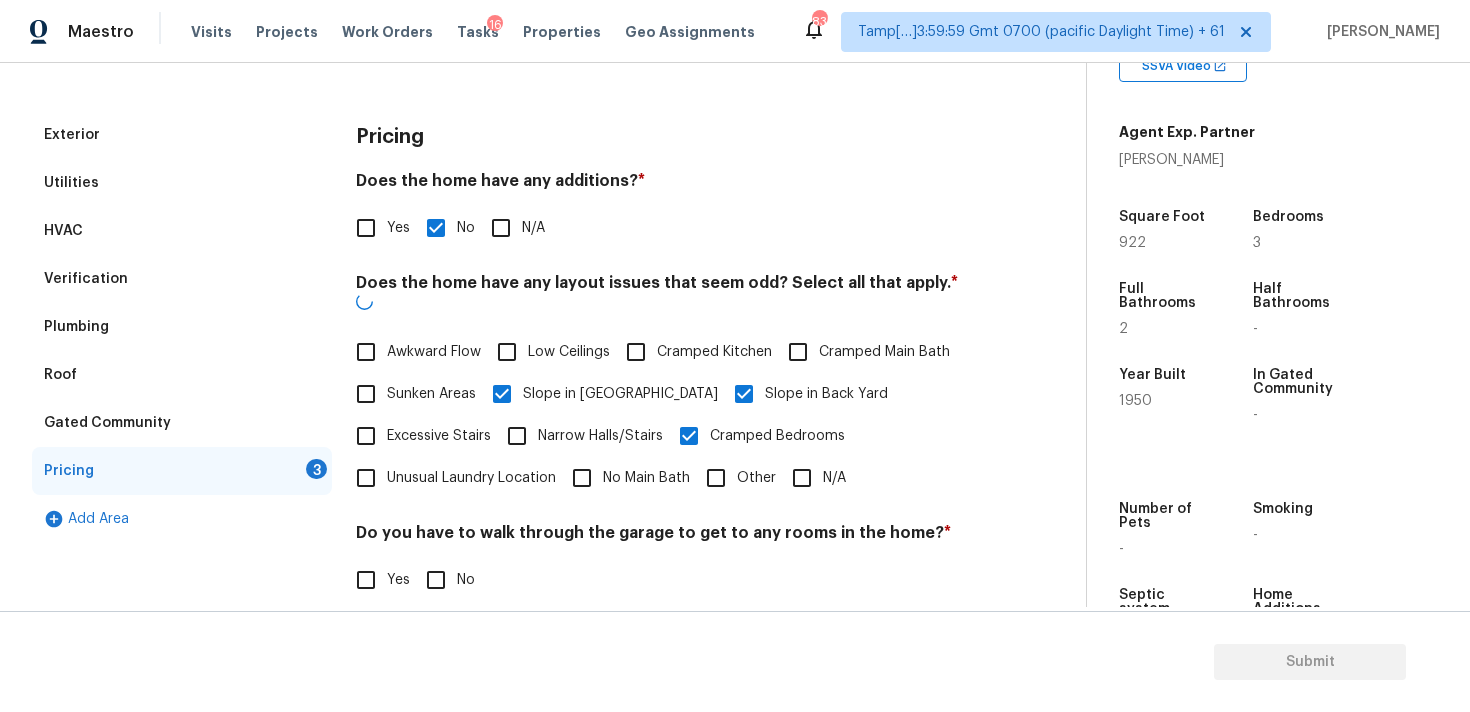 click on "Cramped Bedrooms" at bounding box center [689, 436] 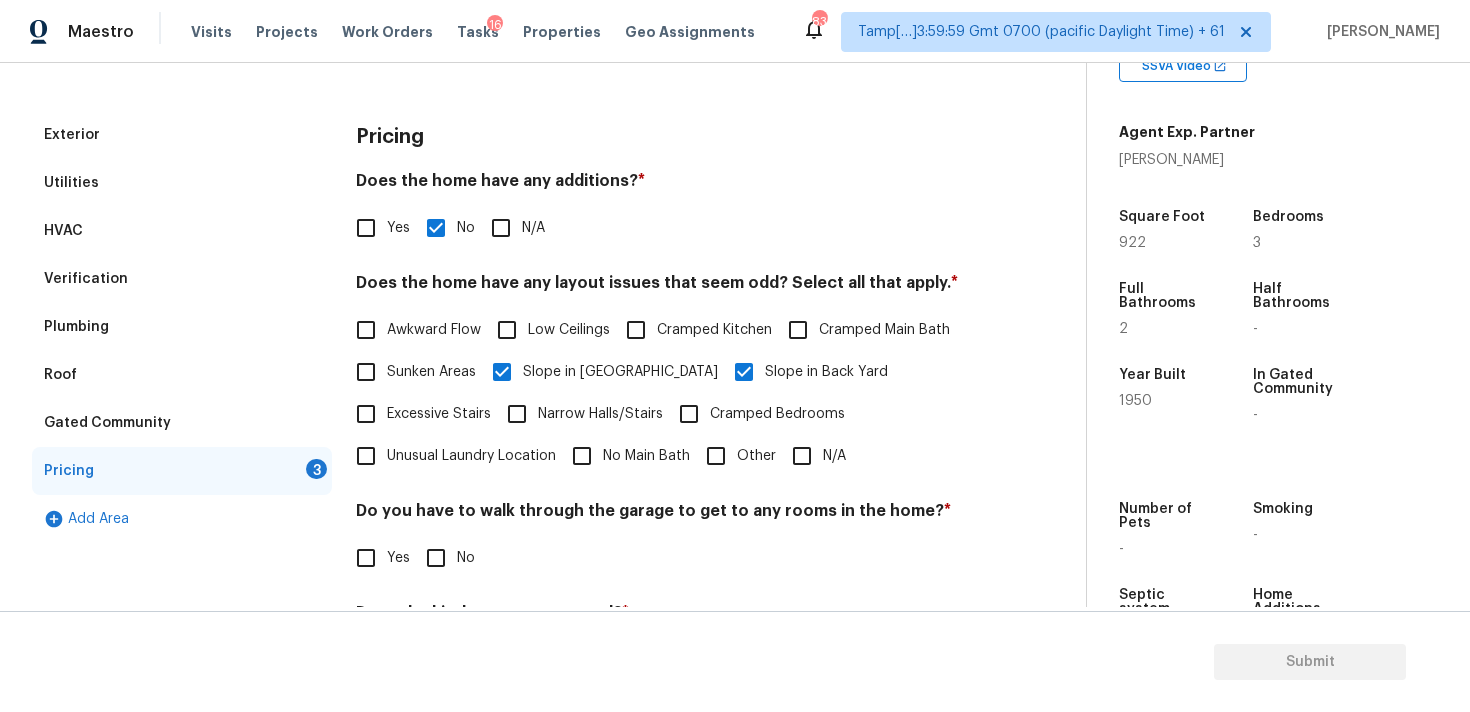 scroll, scrollTop: 285, scrollLeft: 0, axis: vertical 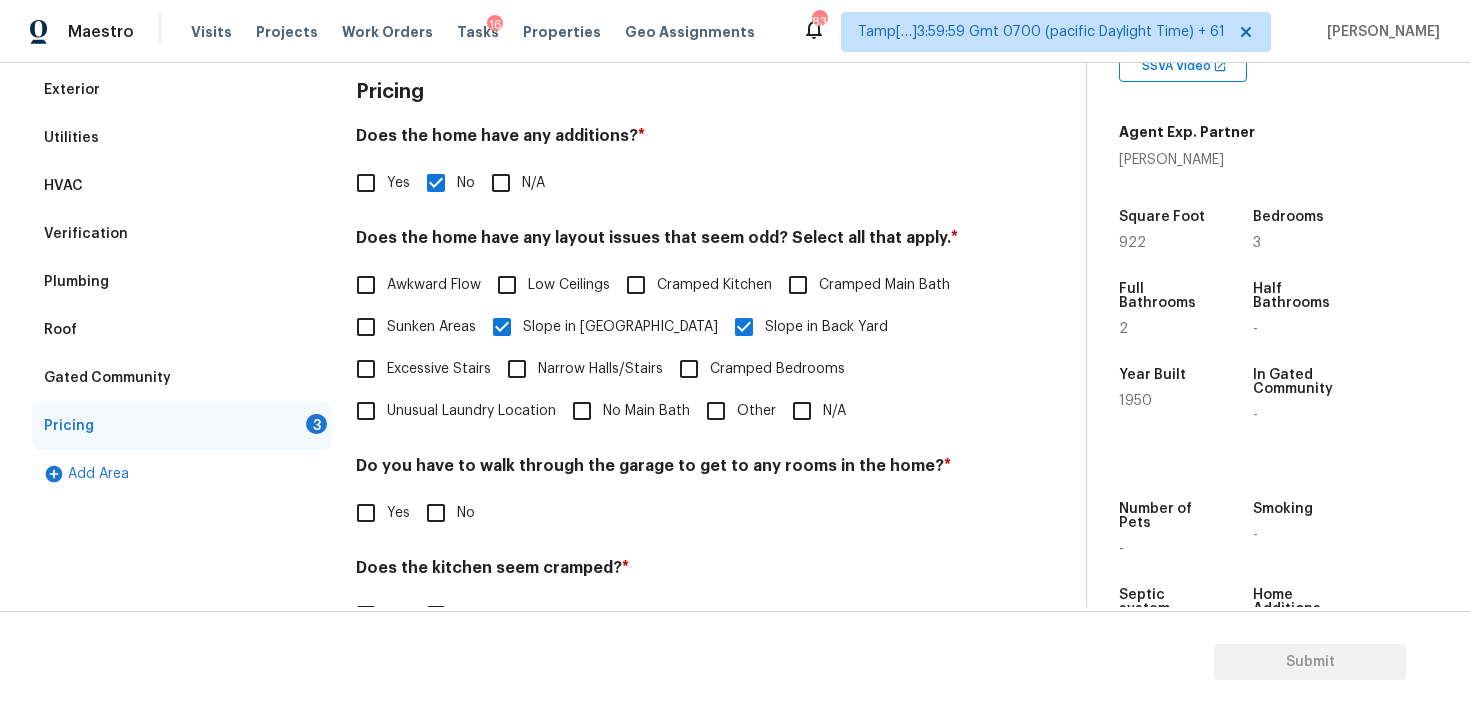 click on "No" at bounding box center [436, 513] 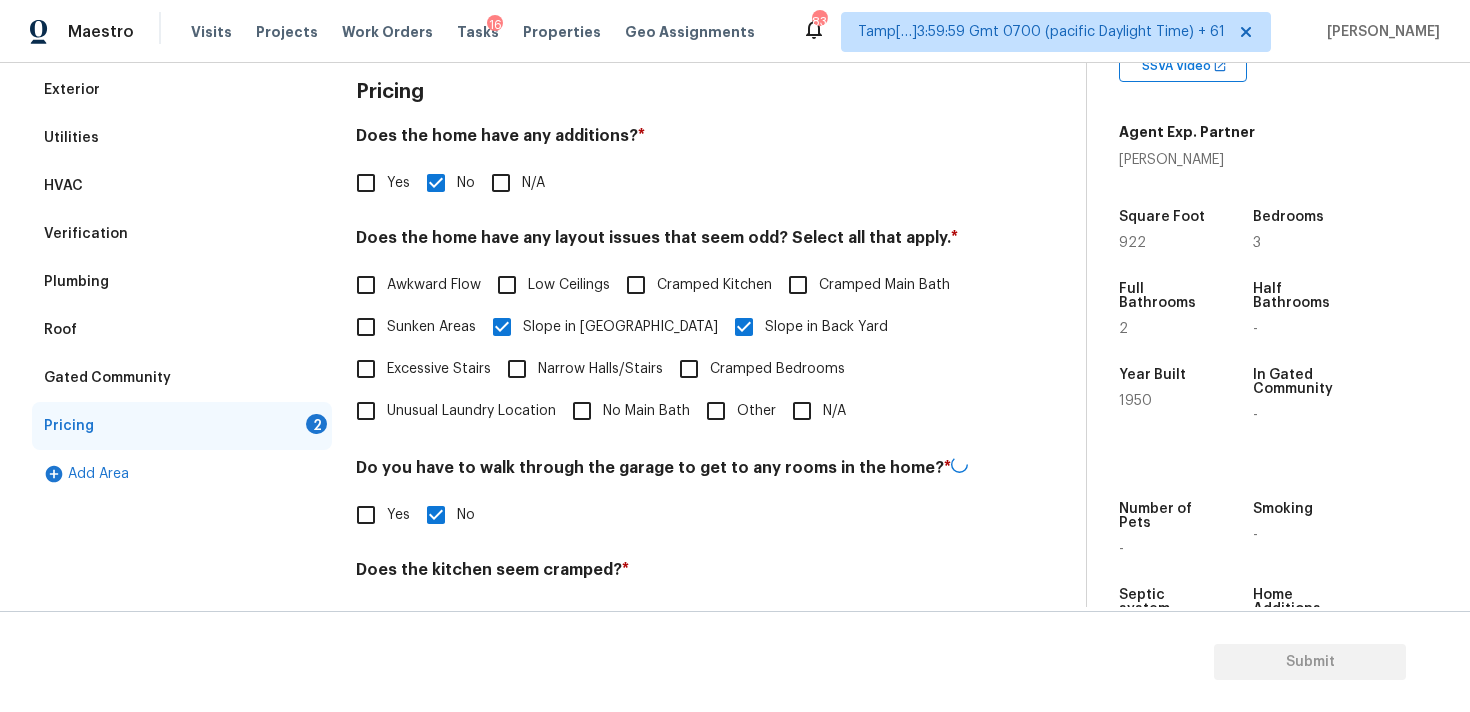 scroll, scrollTop: 446, scrollLeft: 0, axis: vertical 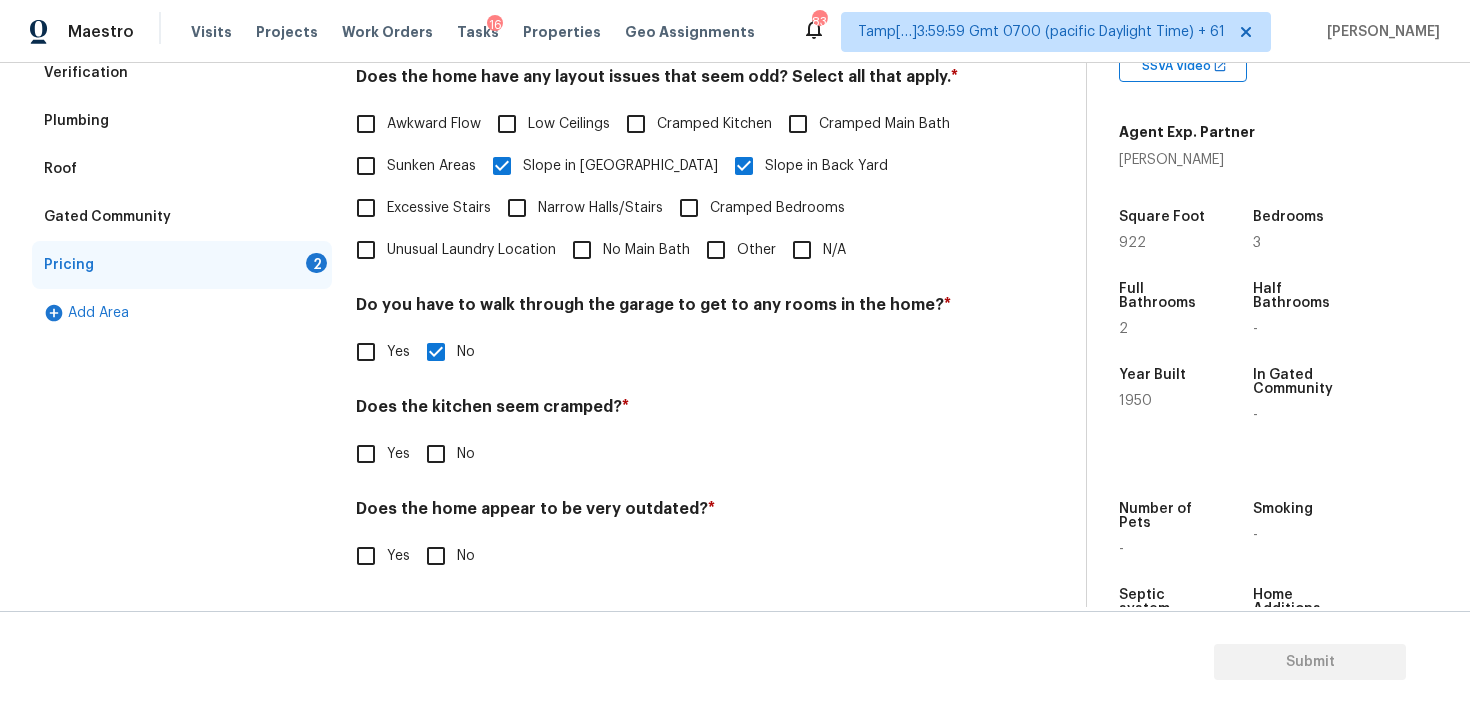 click on "No" at bounding box center (436, 454) 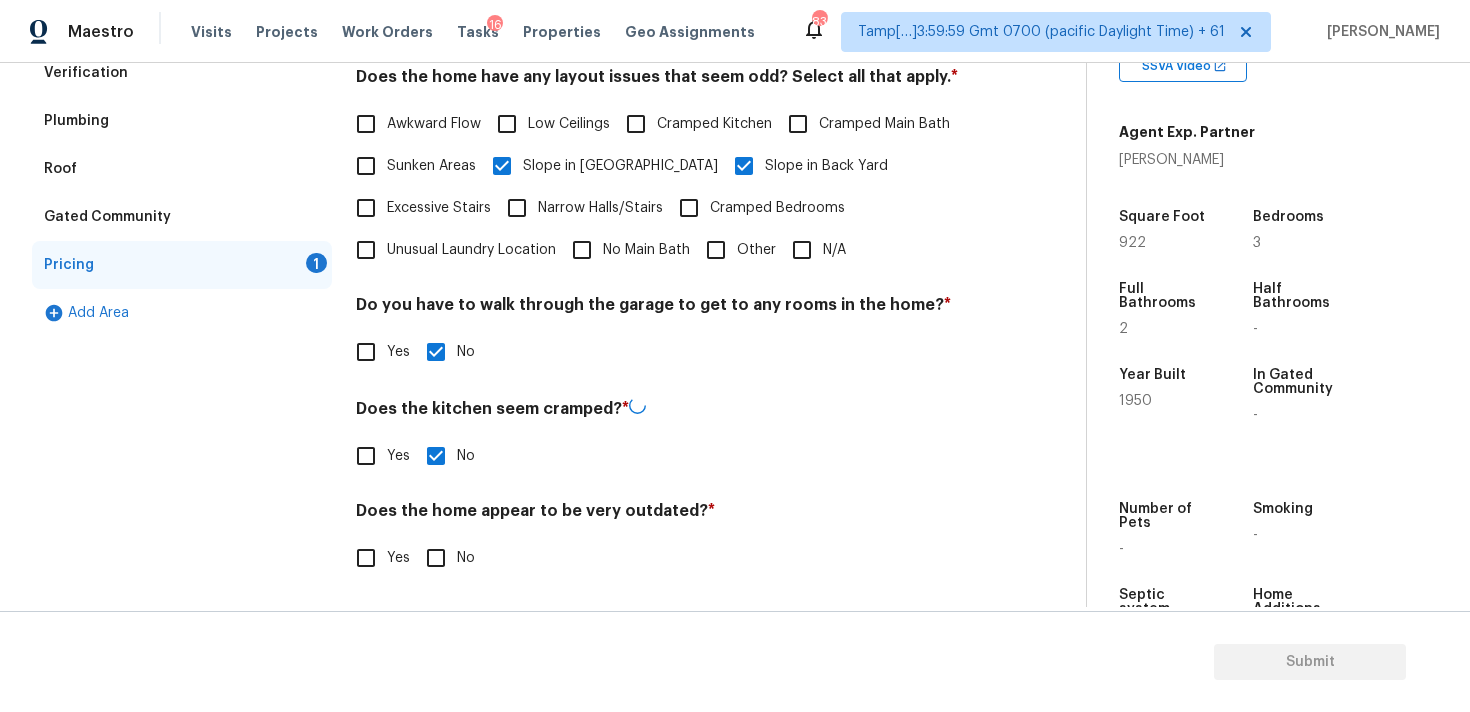 click on "No" at bounding box center (436, 558) 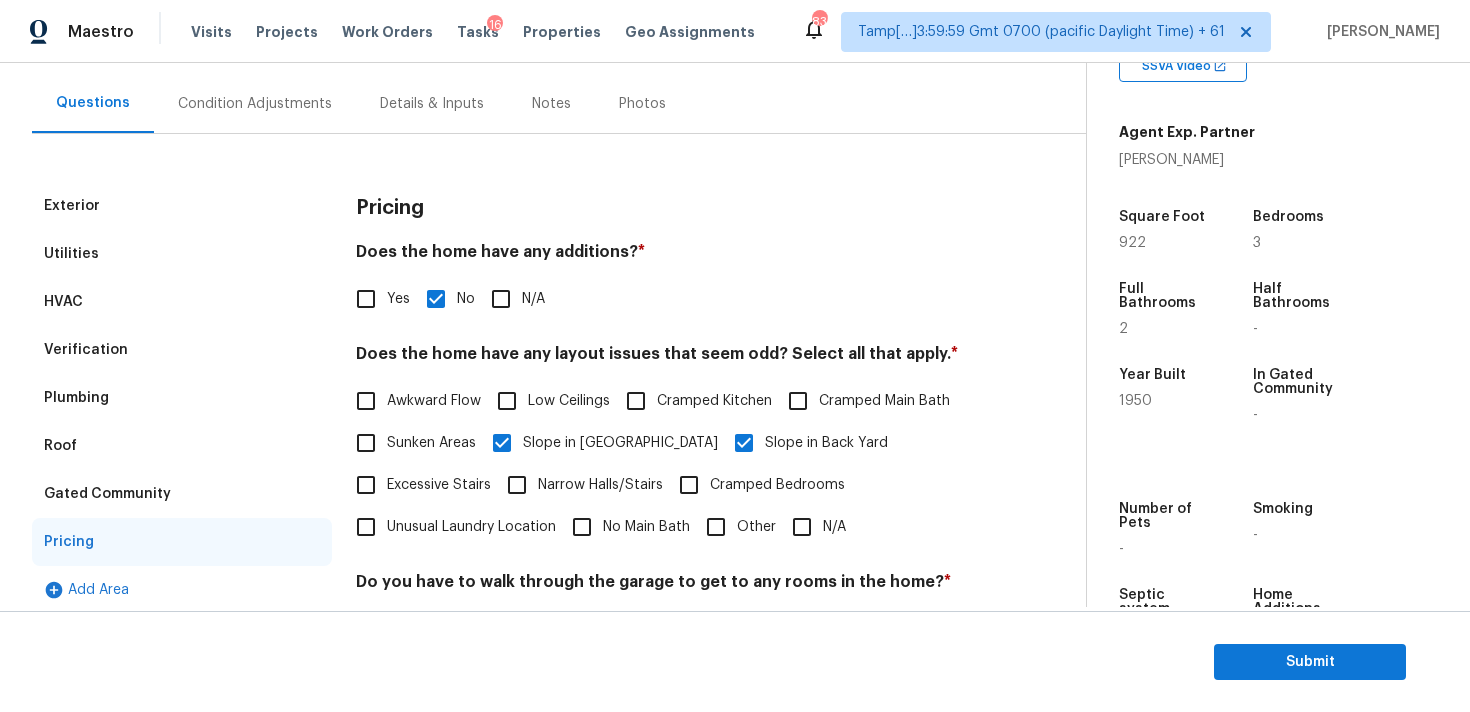 scroll, scrollTop: 131, scrollLeft: 0, axis: vertical 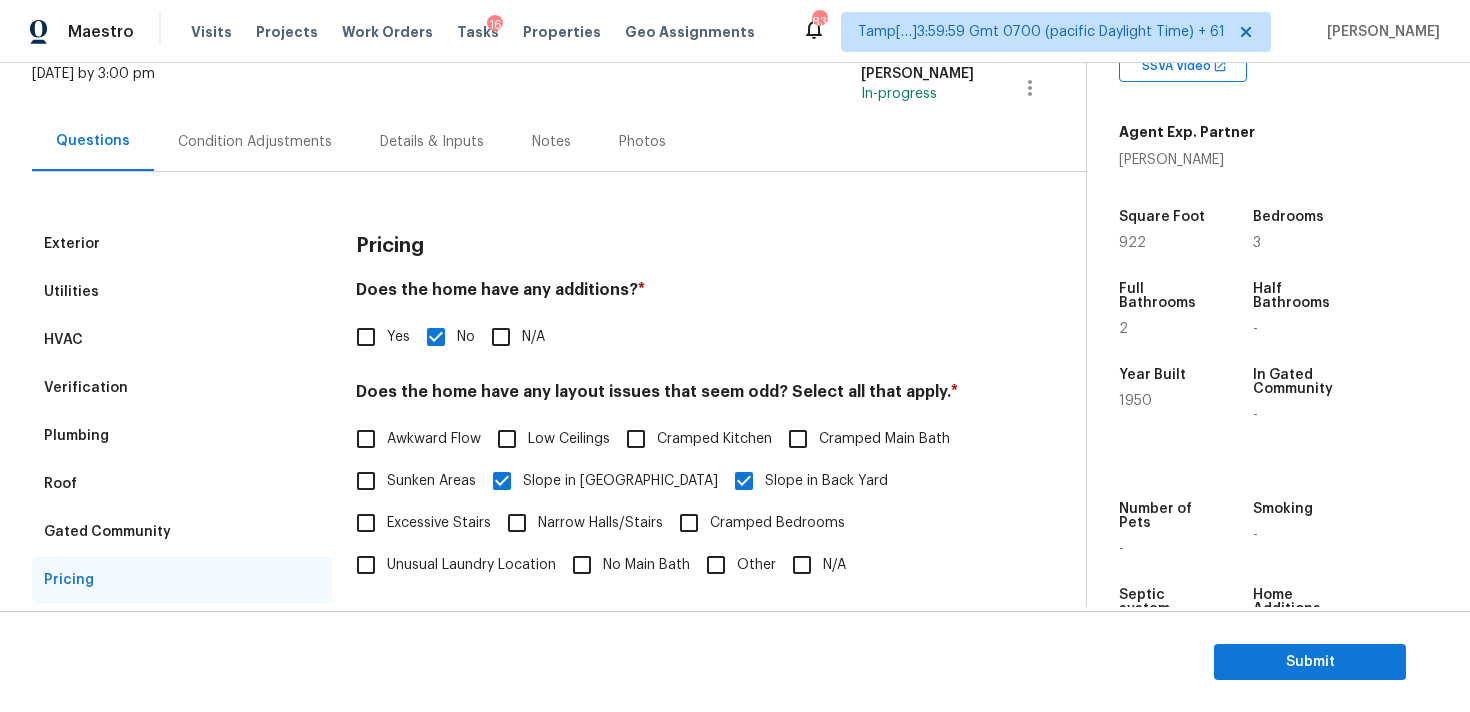 click on "Condition Adjustments" at bounding box center [255, 141] 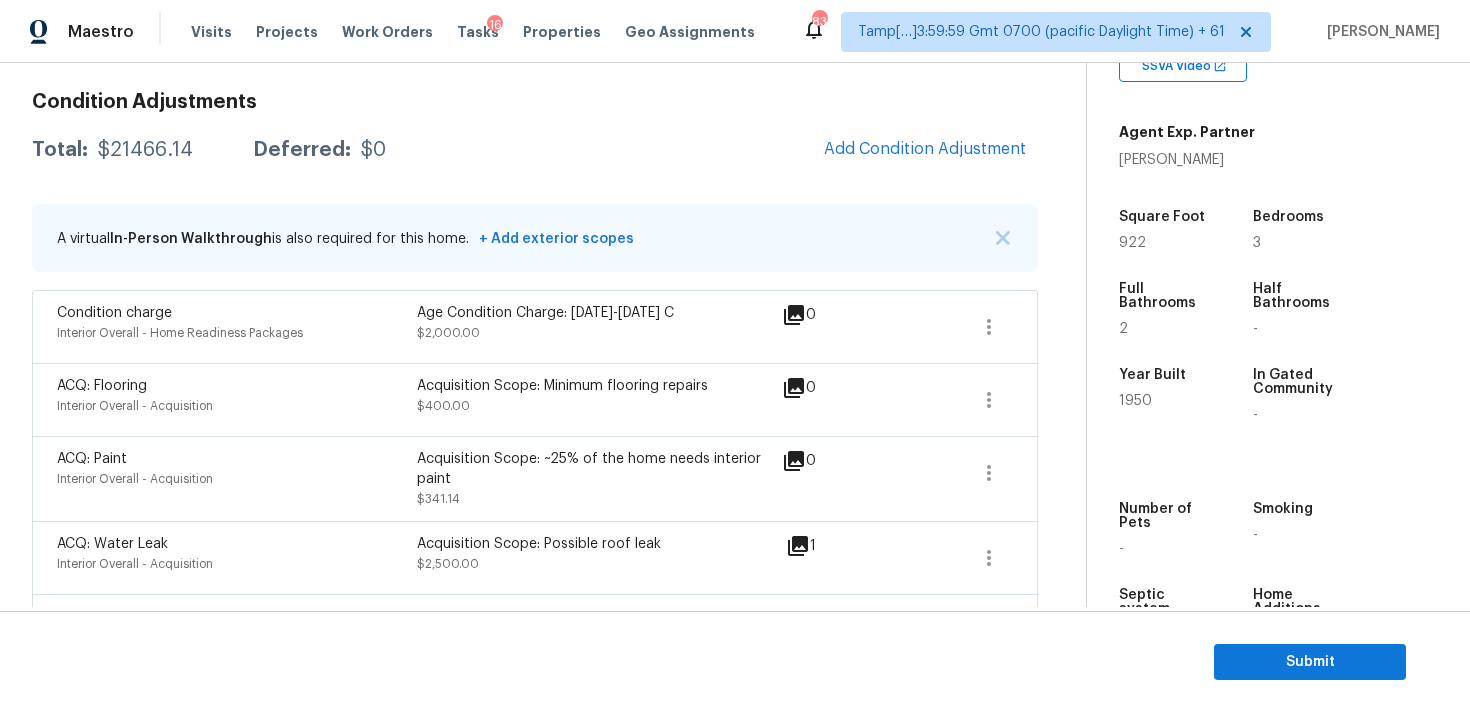 scroll, scrollTop: 332, scrollLeft: 0, axis: vertical 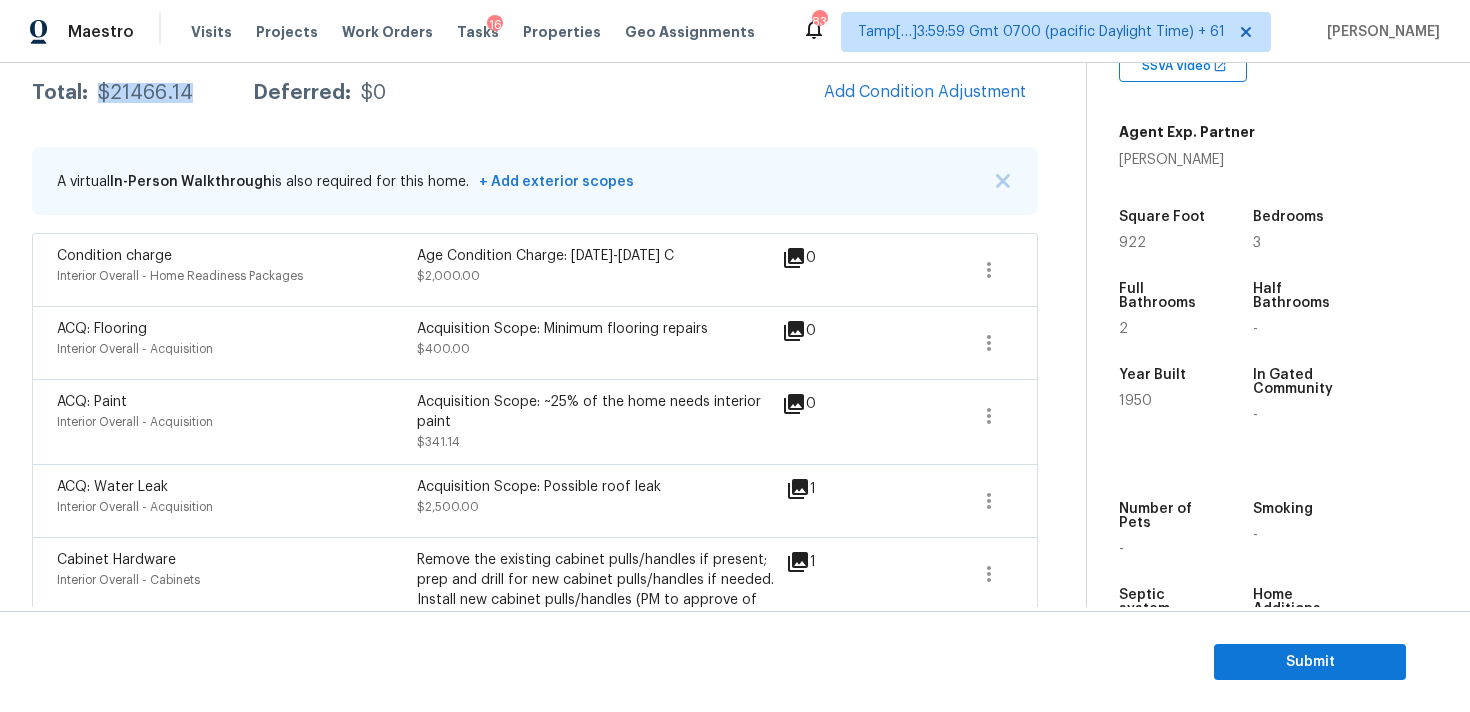 drag, startPoint x: 95, startPoint y: 92, endPoint x: 201, endPoint y: 90, distance: 106.01887 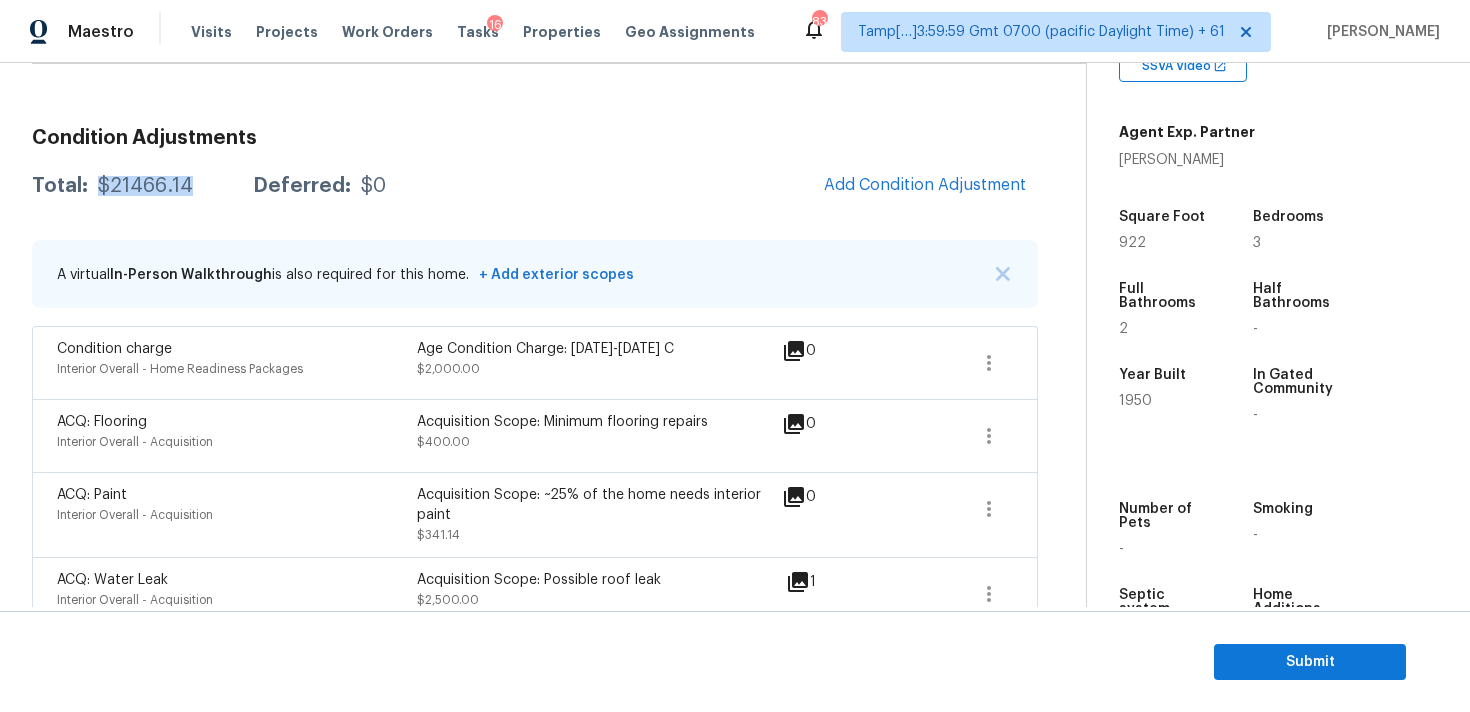 scroll, scrollTop: 143, scrollLeft: 0, axis: vertical 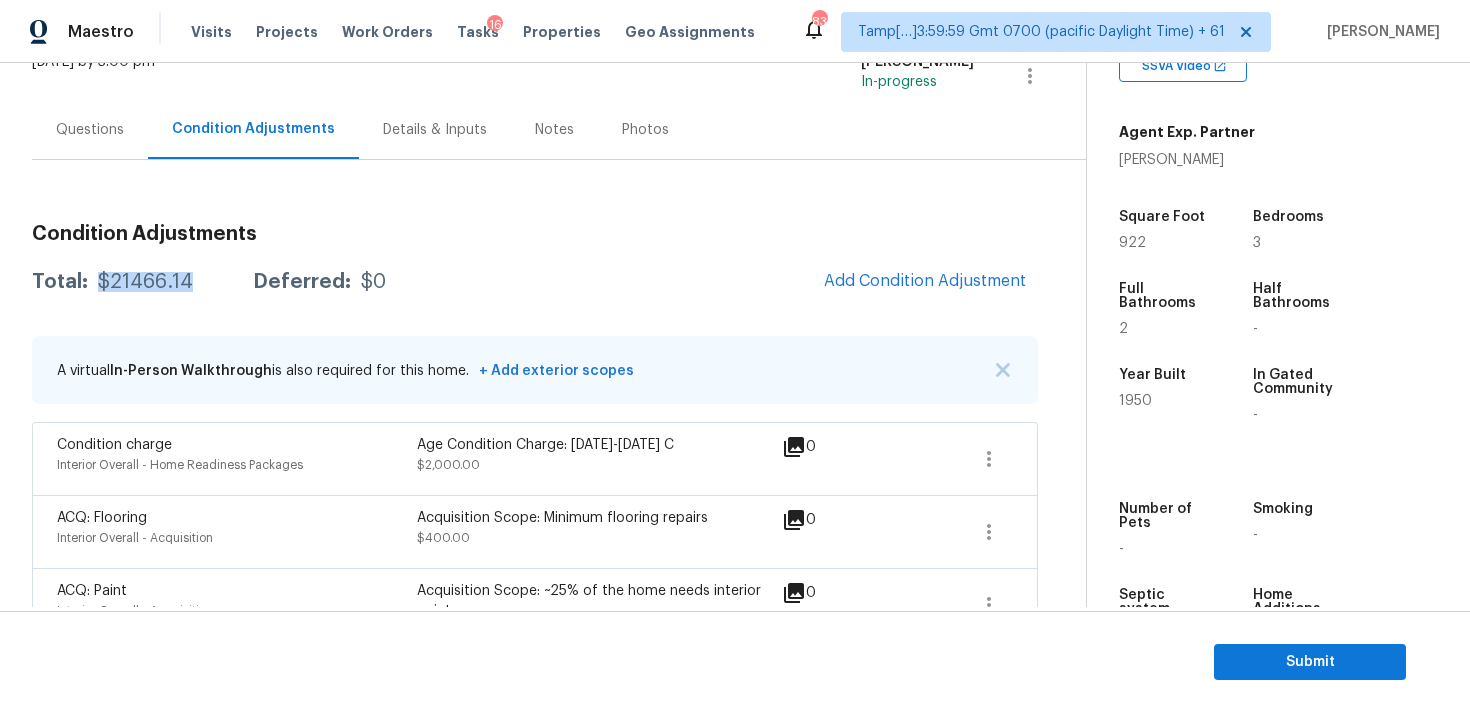 click on "Questions" at bounding box center (90, 130) 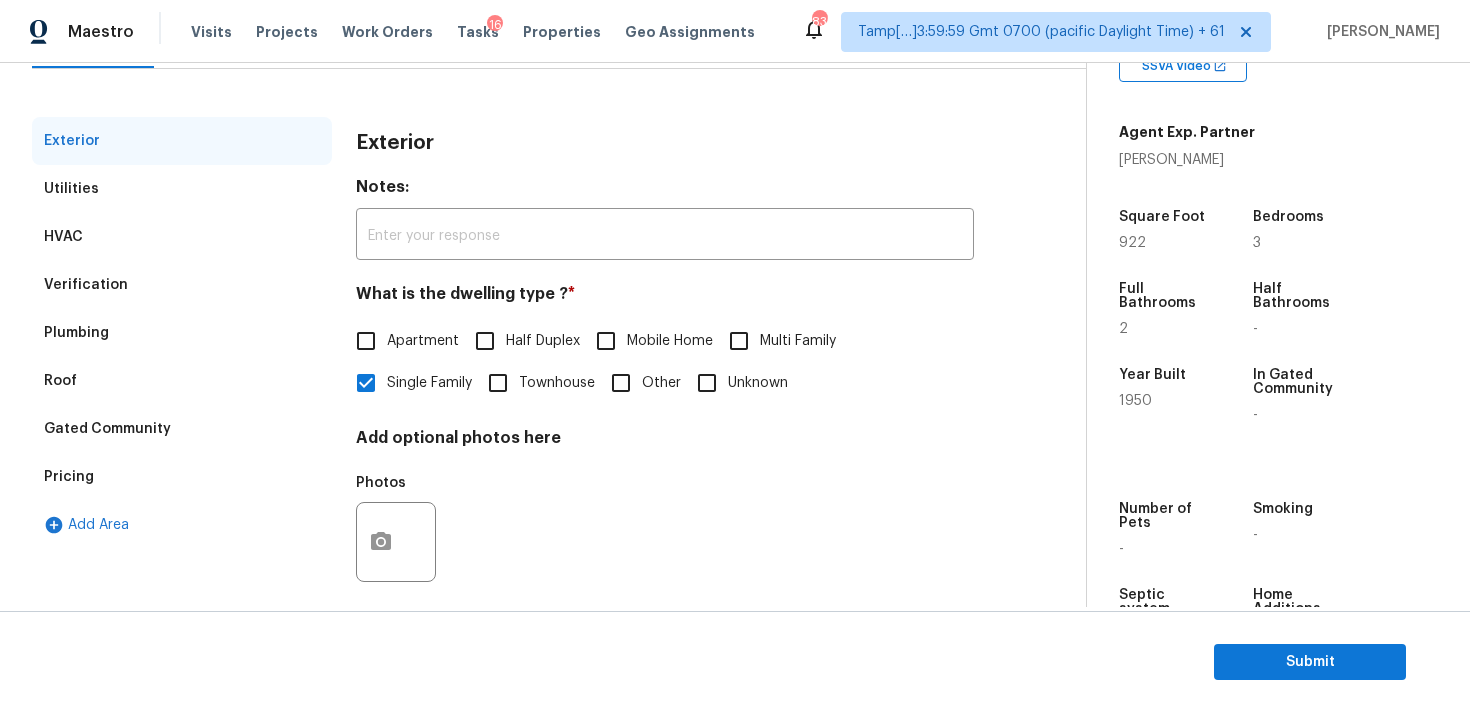 scroll, scrollTop: 242, scrollLeft: 0, axis: vertical 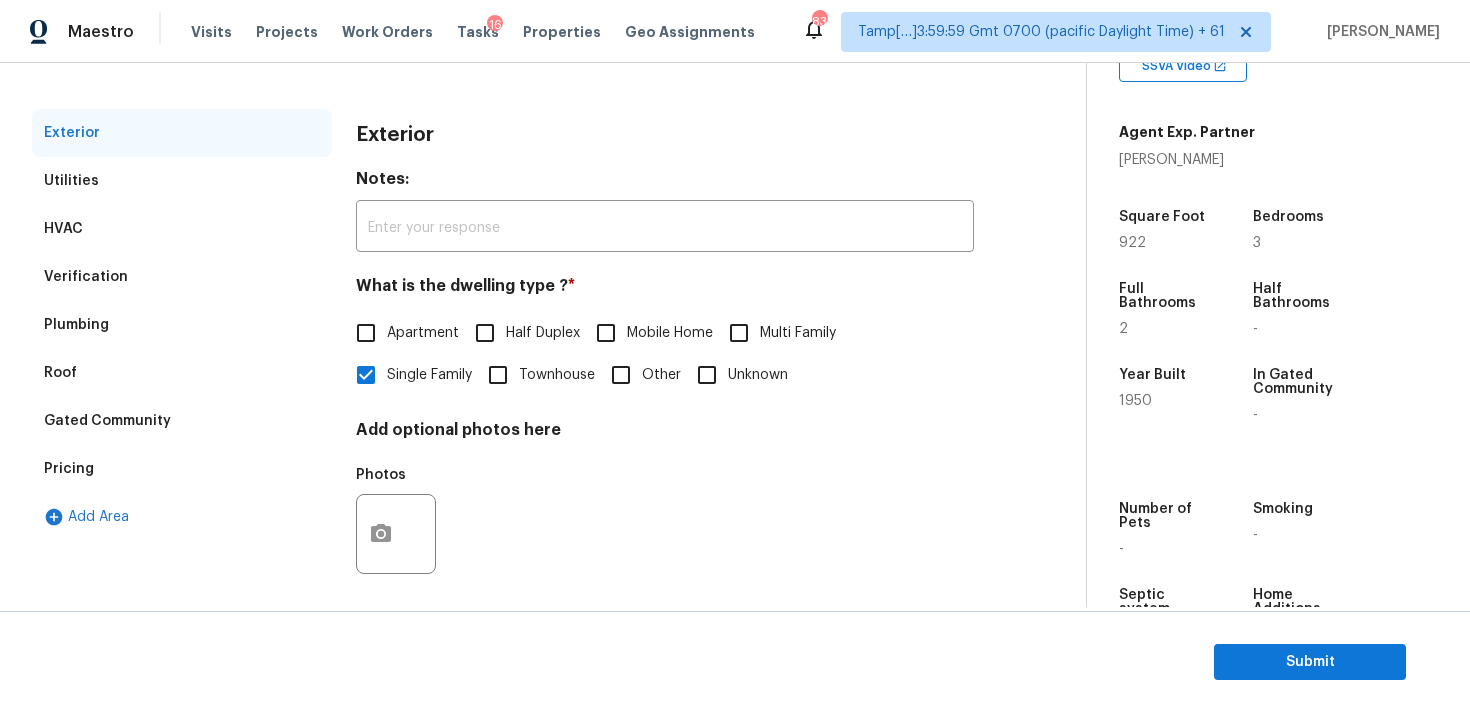 click on "Verification" at bounding box center (182, 277) 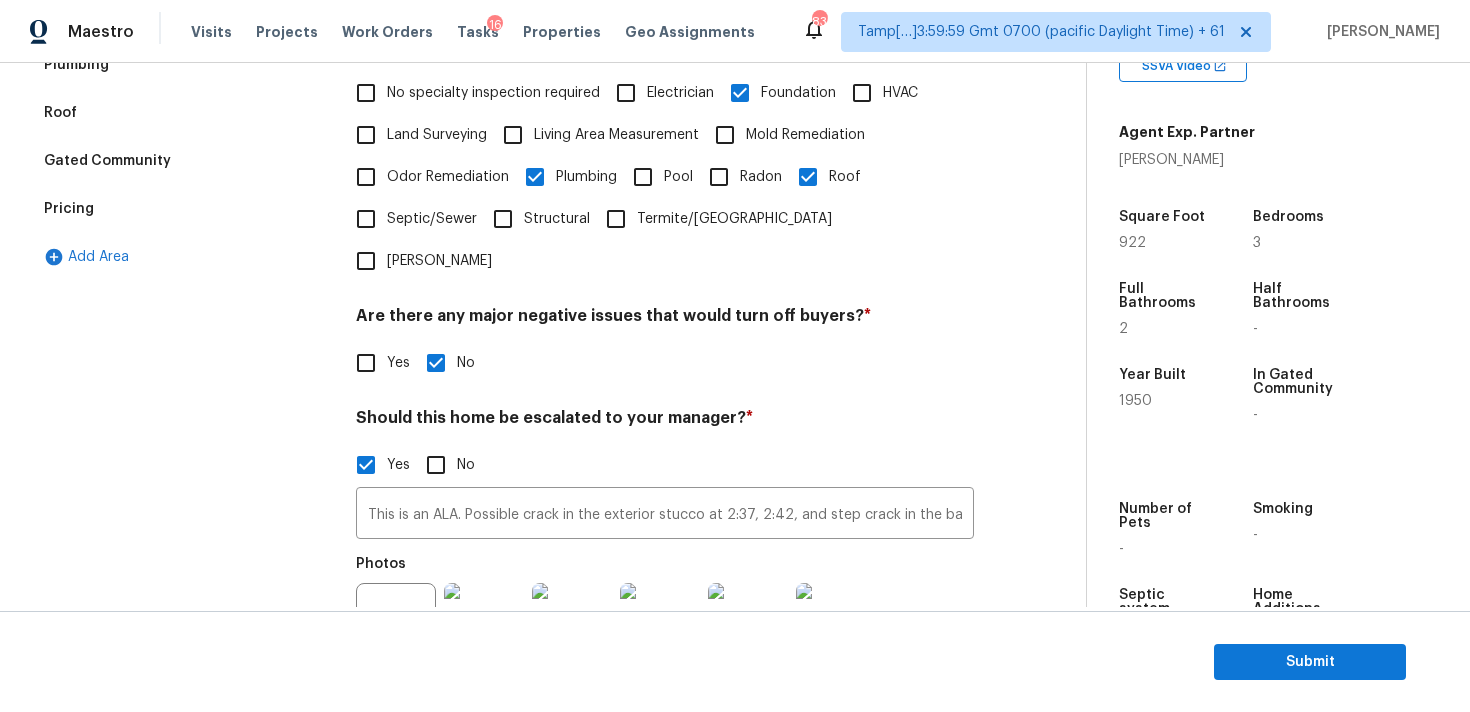 scroll, scrollTop: 546, scrollLeft: 0, axis: vertical 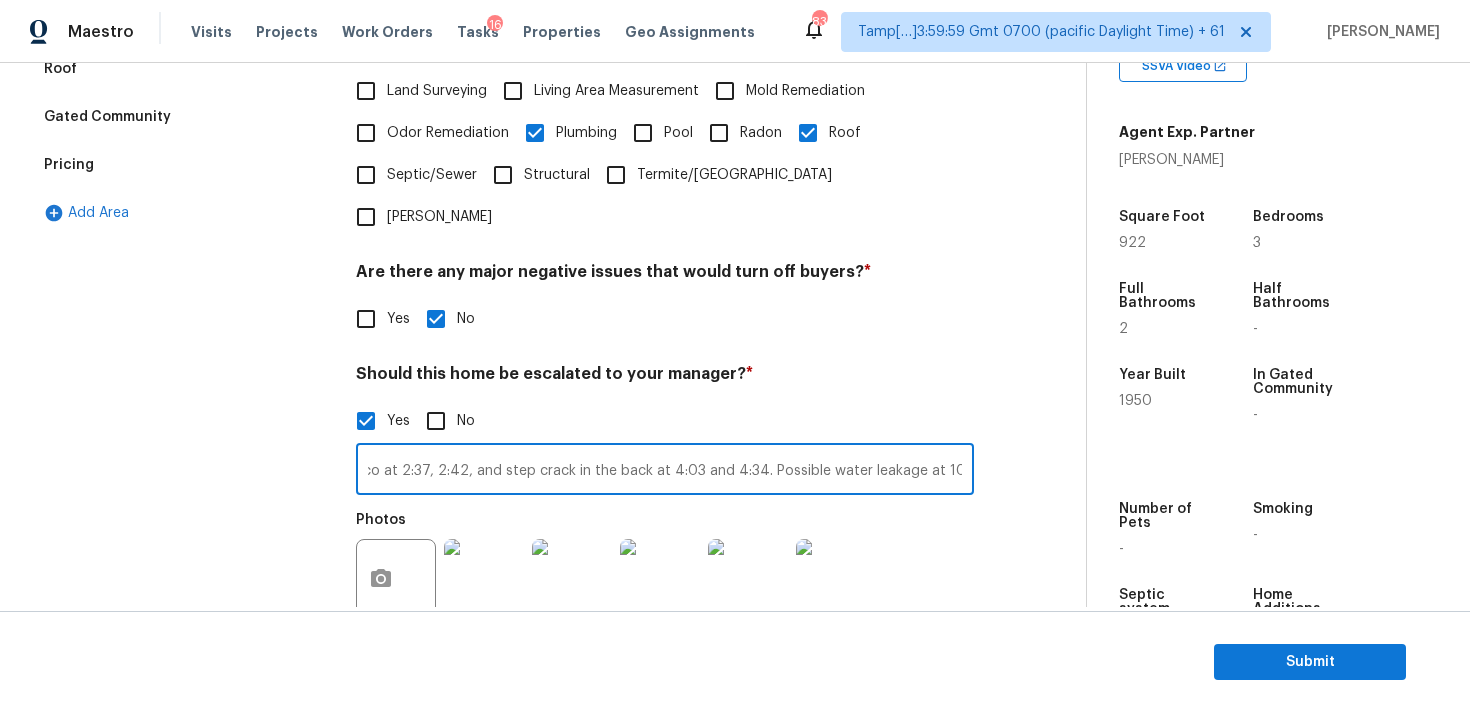 drag, startPoint x: 467, startPoint y: 409, endPoint x: 1029, endPoint y: 448, distance: 563.35156 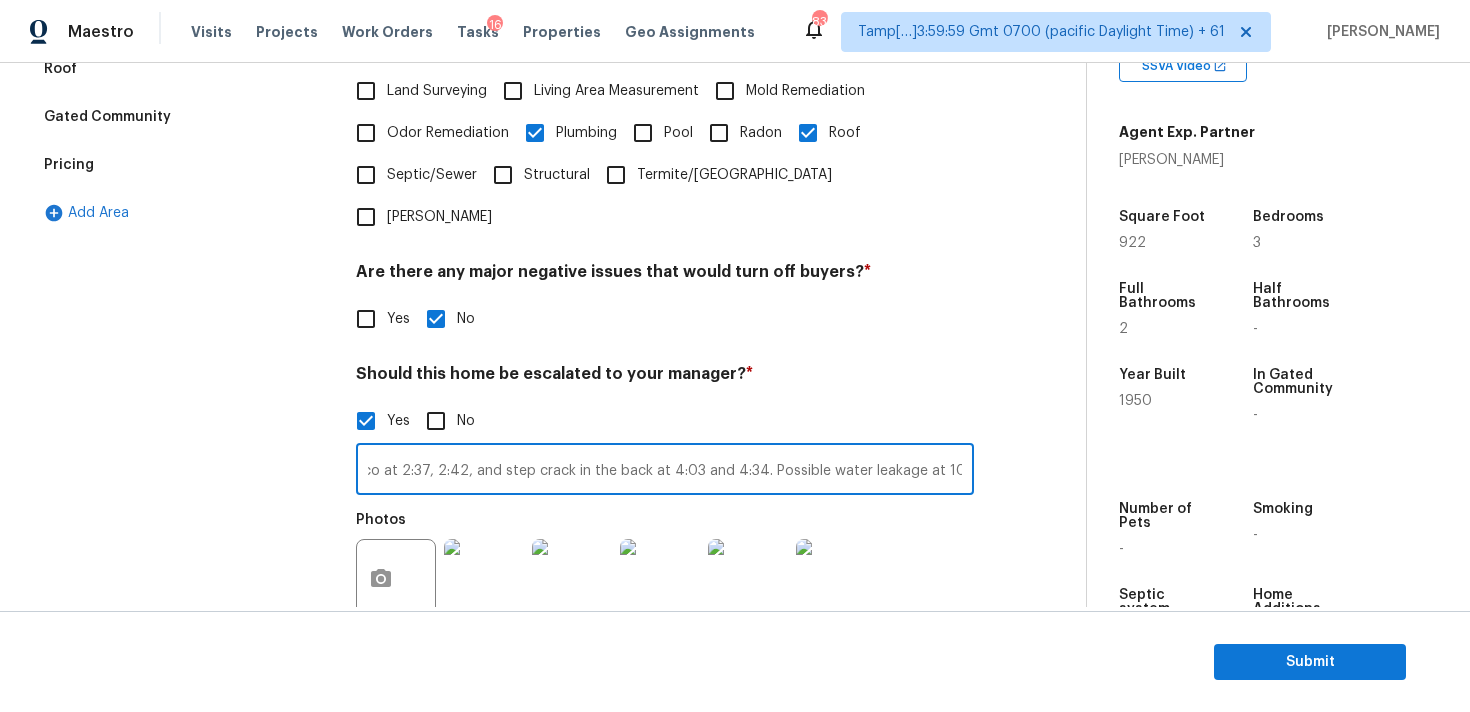 scroll, scrollTop: 0, scrollLeft: 0, axis: both 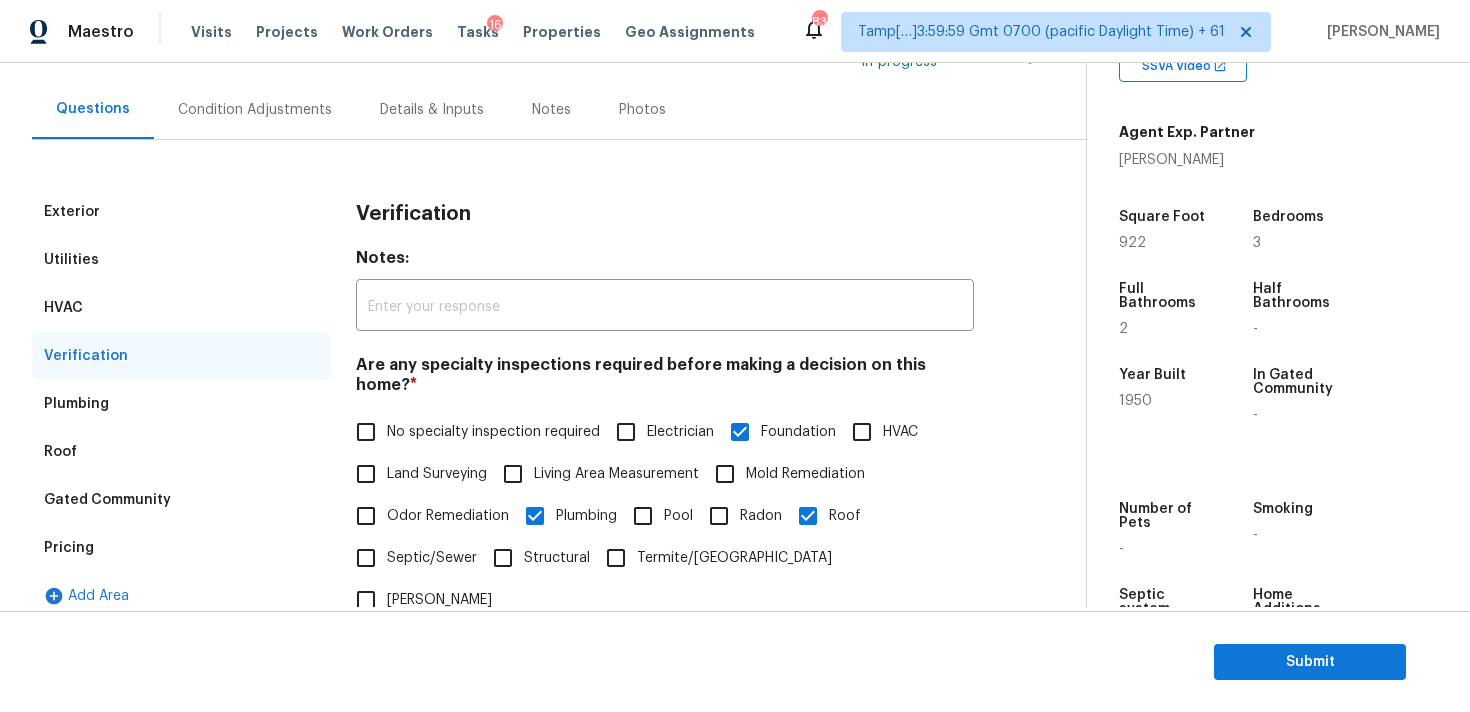 click on "Condition Adjustments" at bounding box center [255, 109] 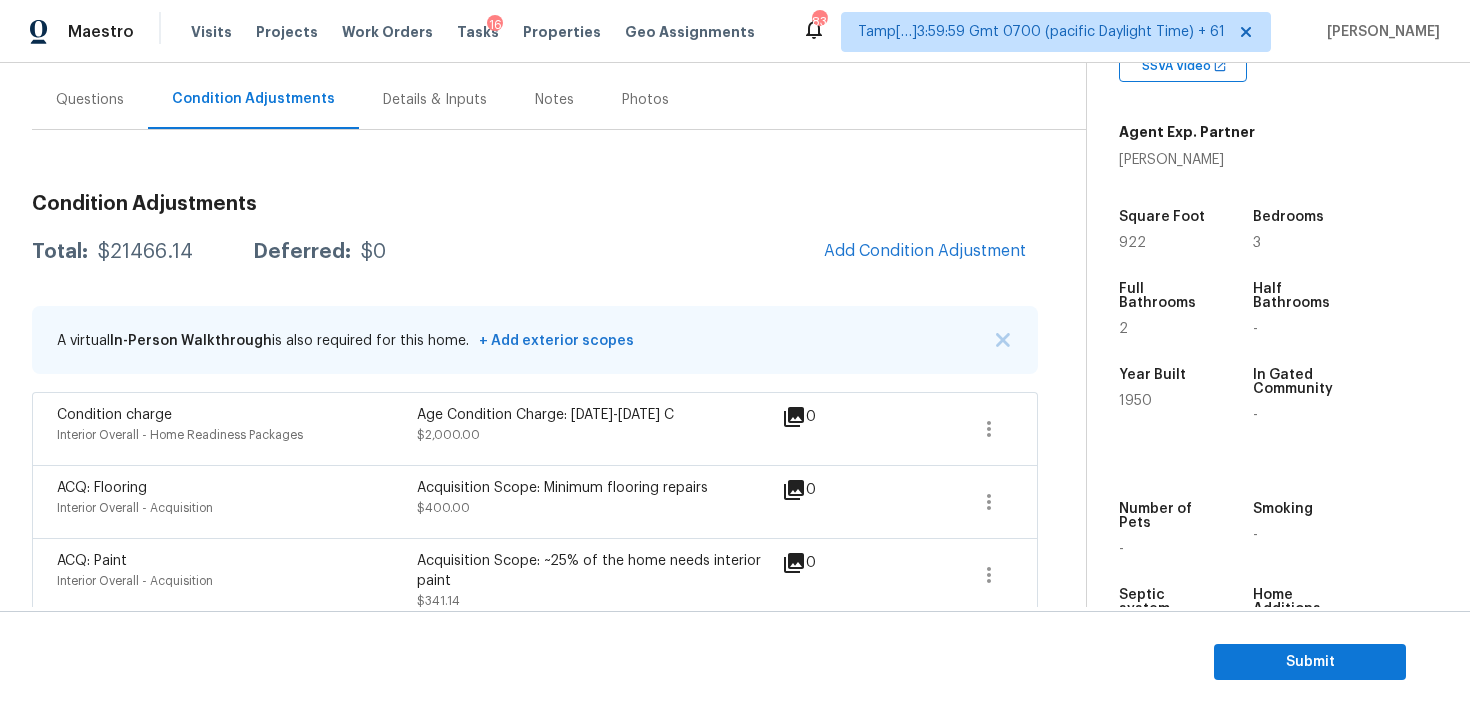 scroll, scrollTop: 135, scrollLeft: 0, axis: vertical 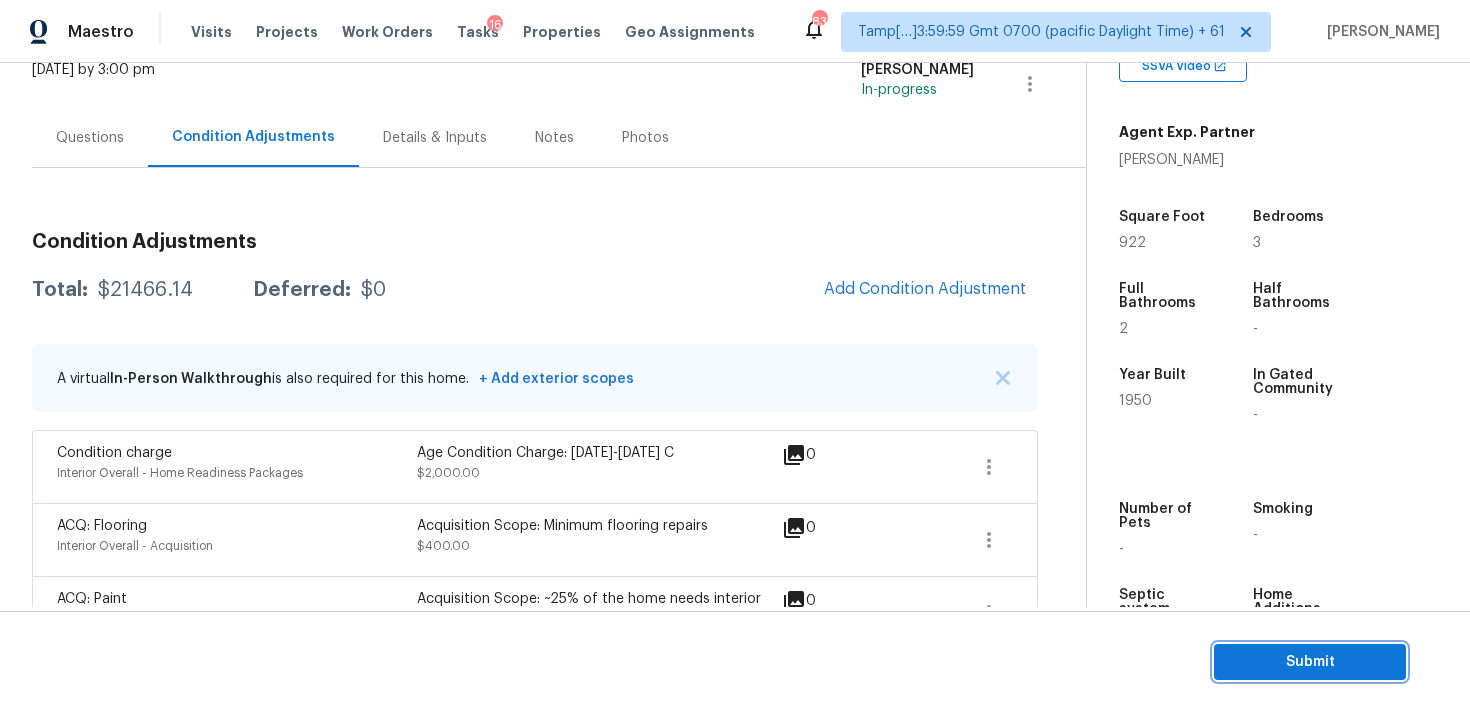 click on "Submit" at bounding box center [1310, 662] 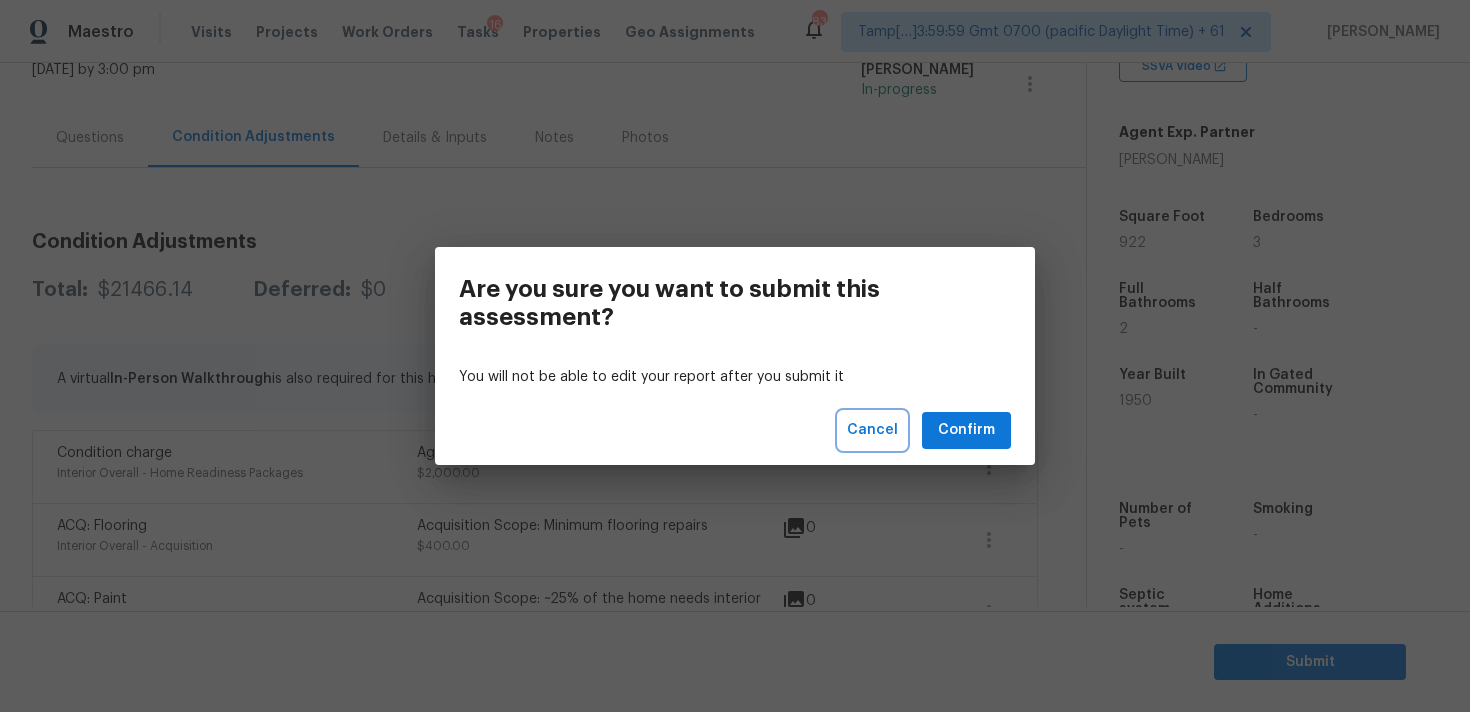 click on "Cancel" at bounding box center [872, 430] 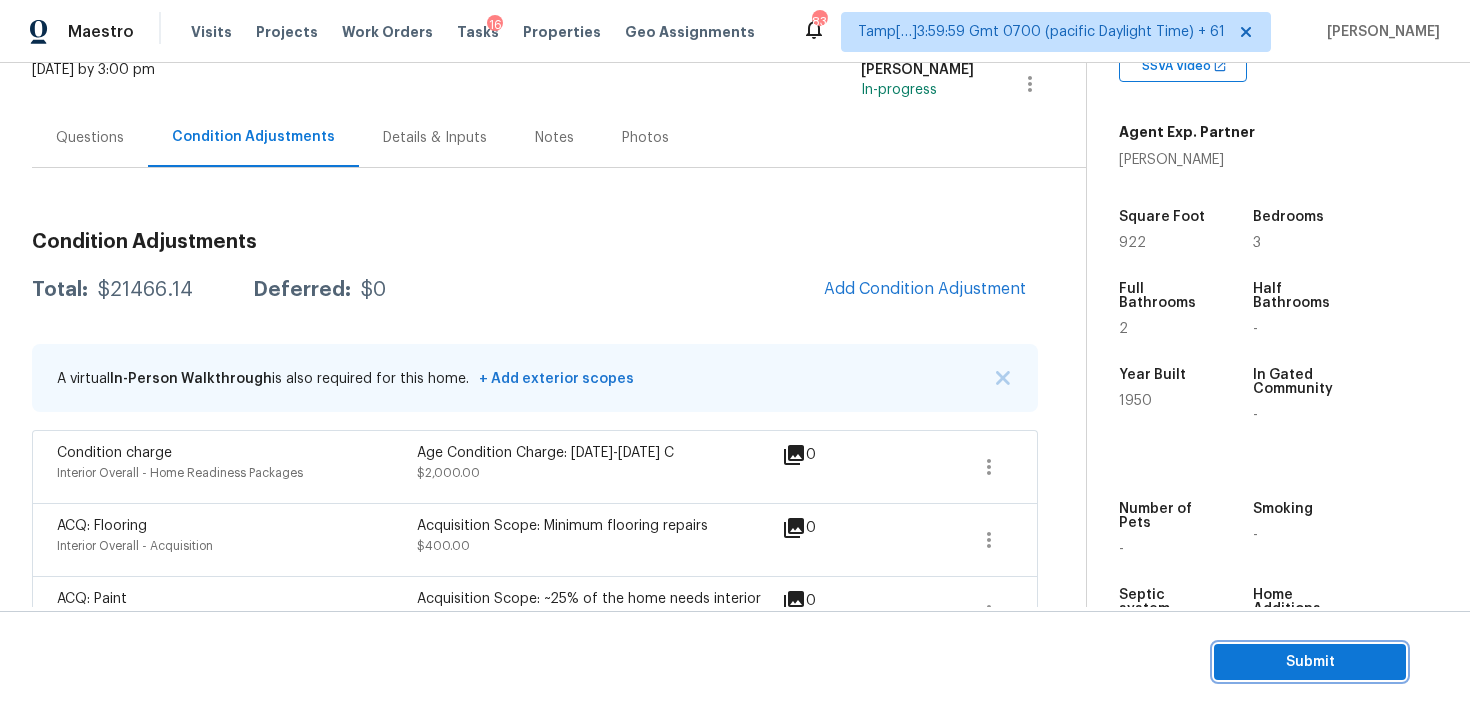click on "Submit" at bounding box center [1310, 662] 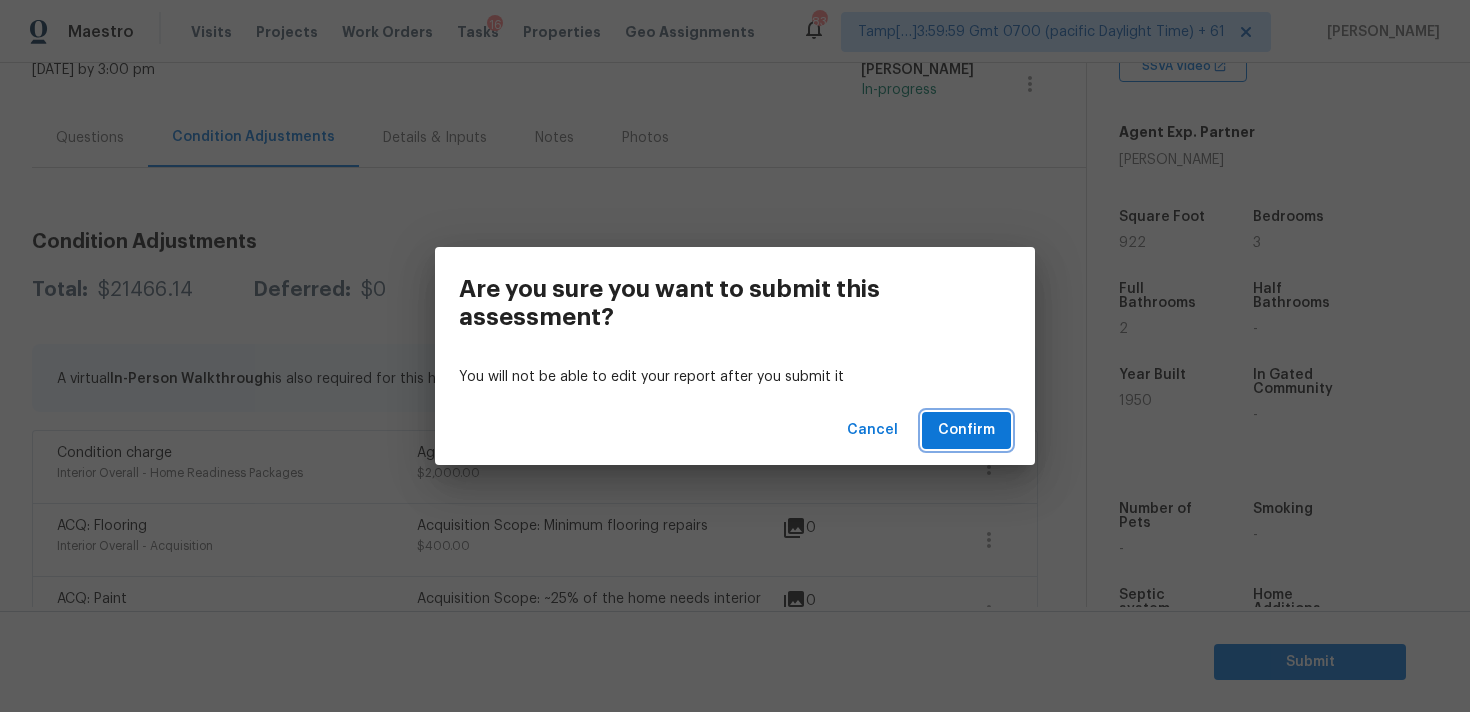 click on "Confirm" at bounding box center [966, 430] 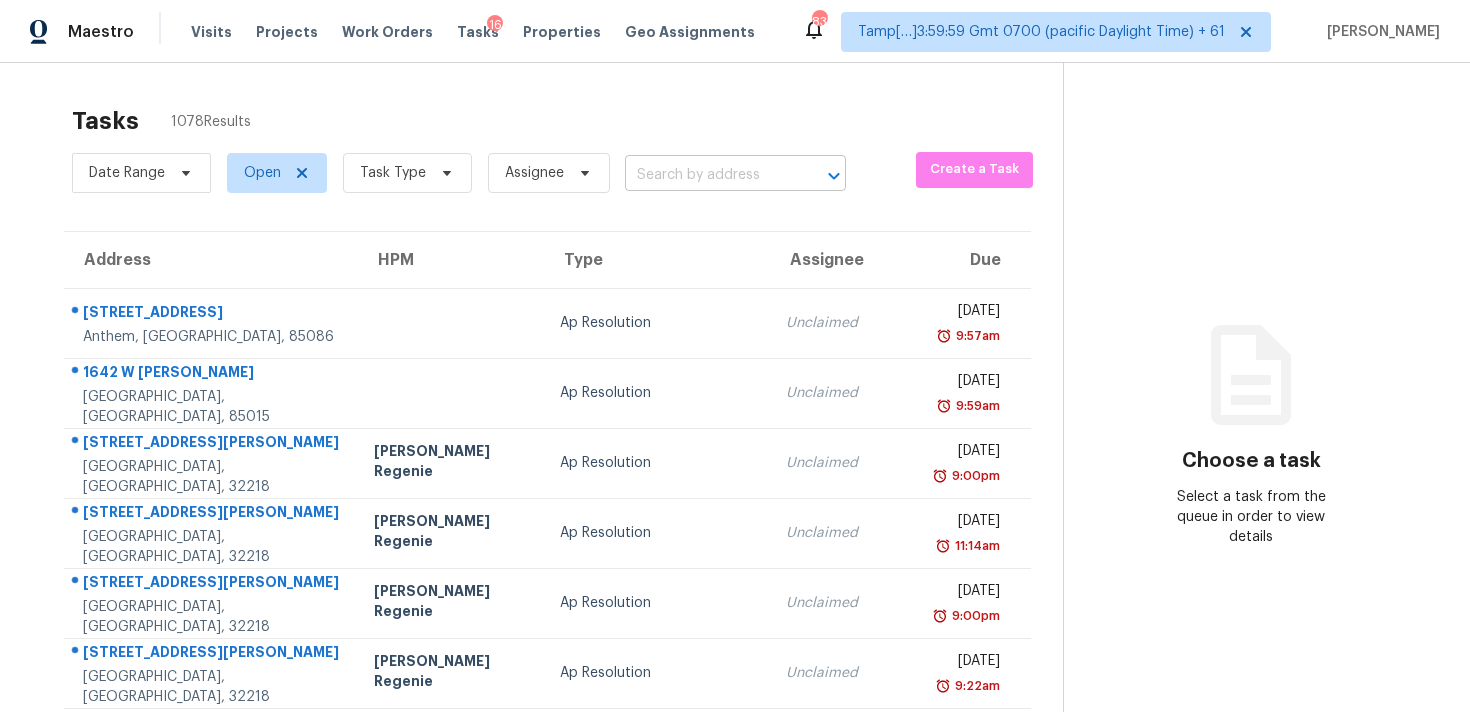 click at bounding box center [707, 175] 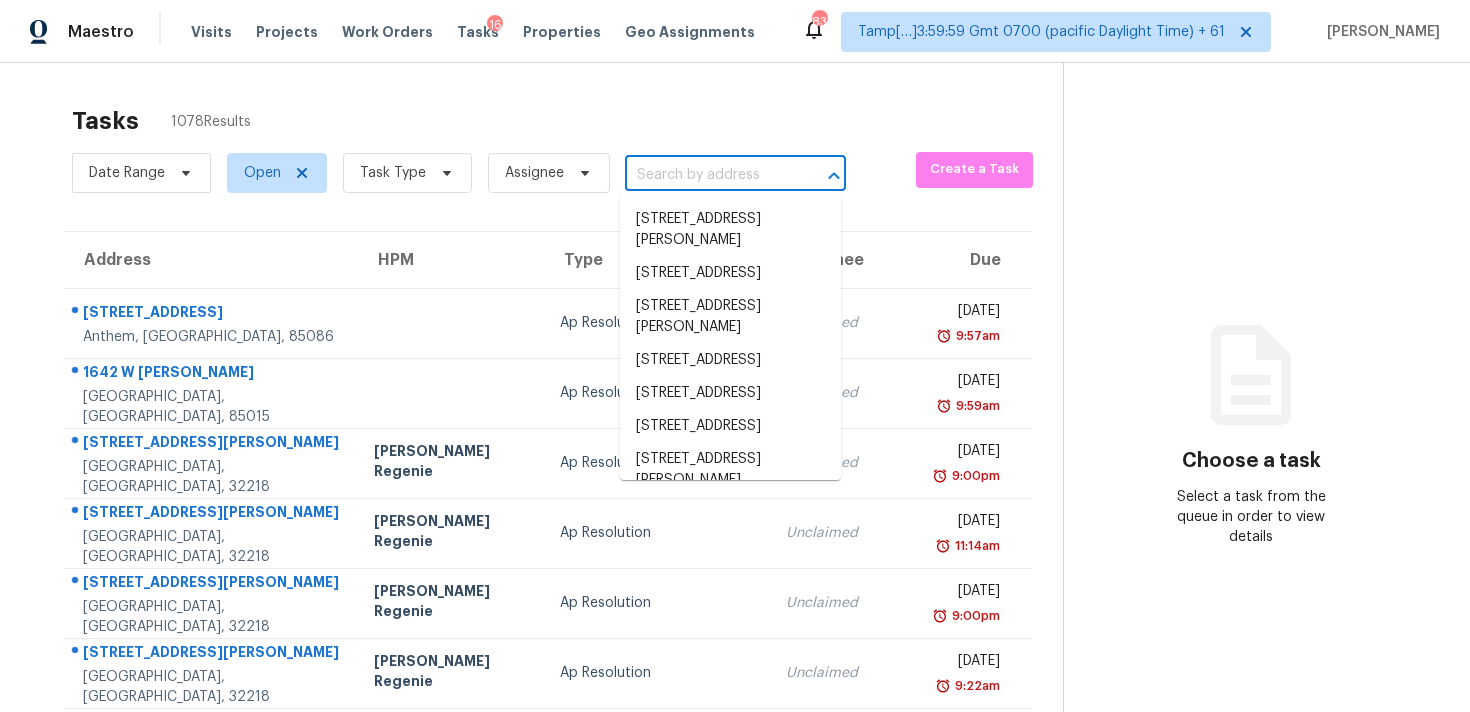 paste on "2270 Emerald Dr, Jonesboro, GA, 30236" 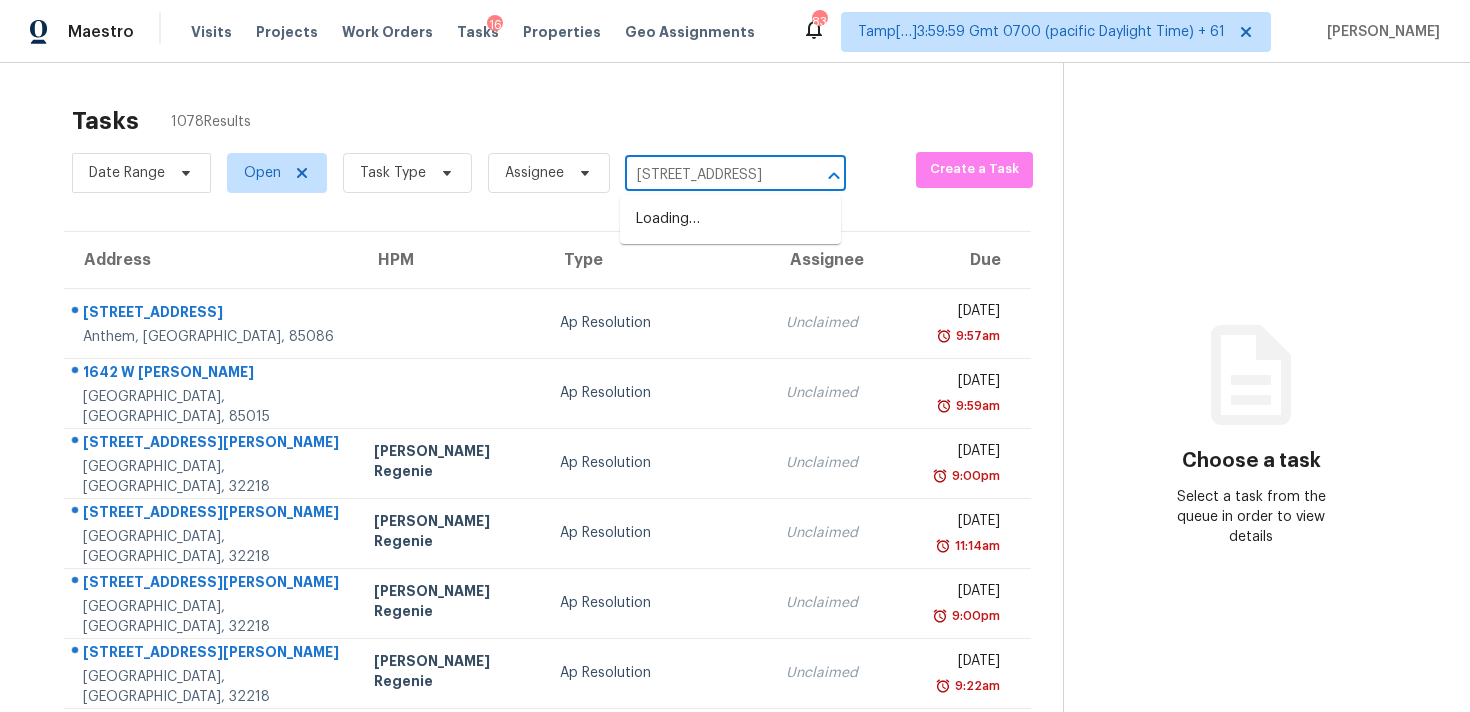 scroll, scrollTop: 0, scrollLeft: 108, axis: horizontal 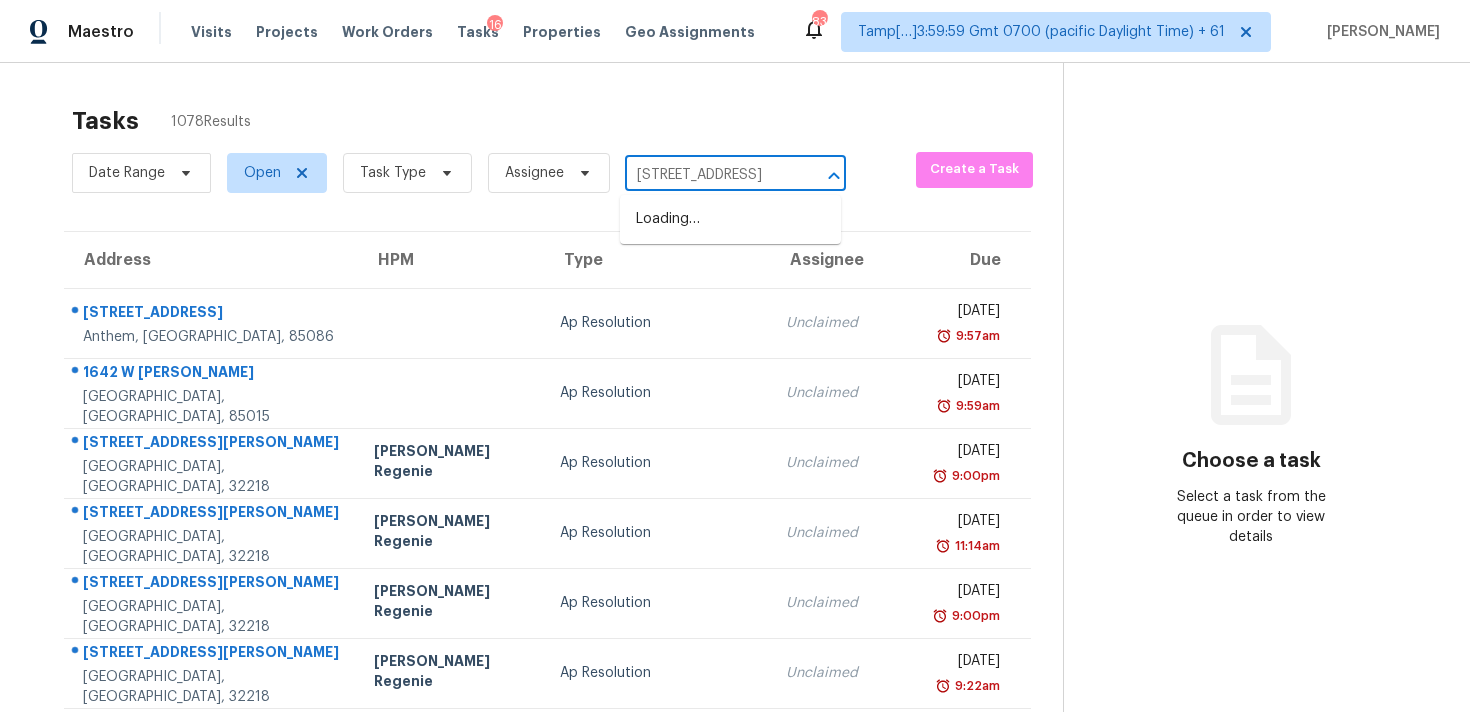 type on "2270 Emerald Dr, Jonesboro, GA, 30236" 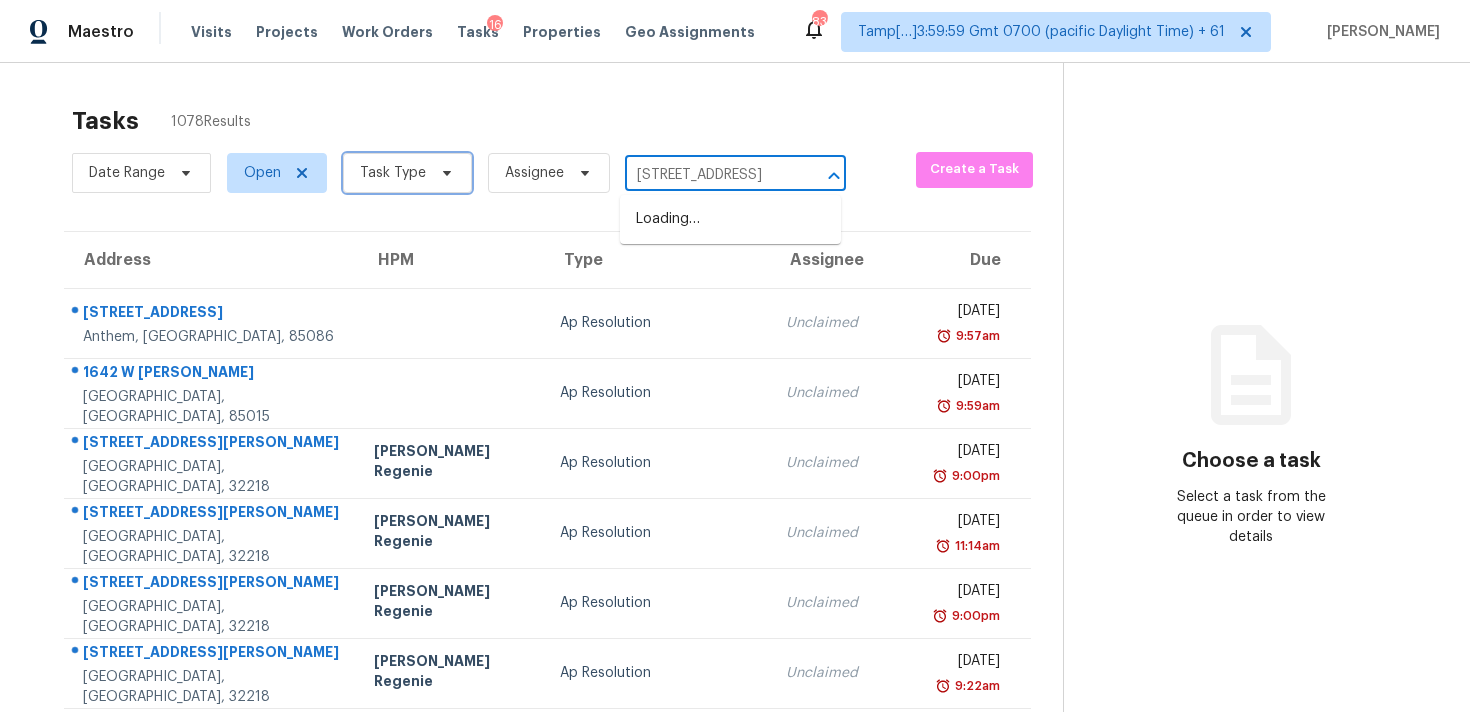 click on "Task Type" at bounding box center [393, 173] 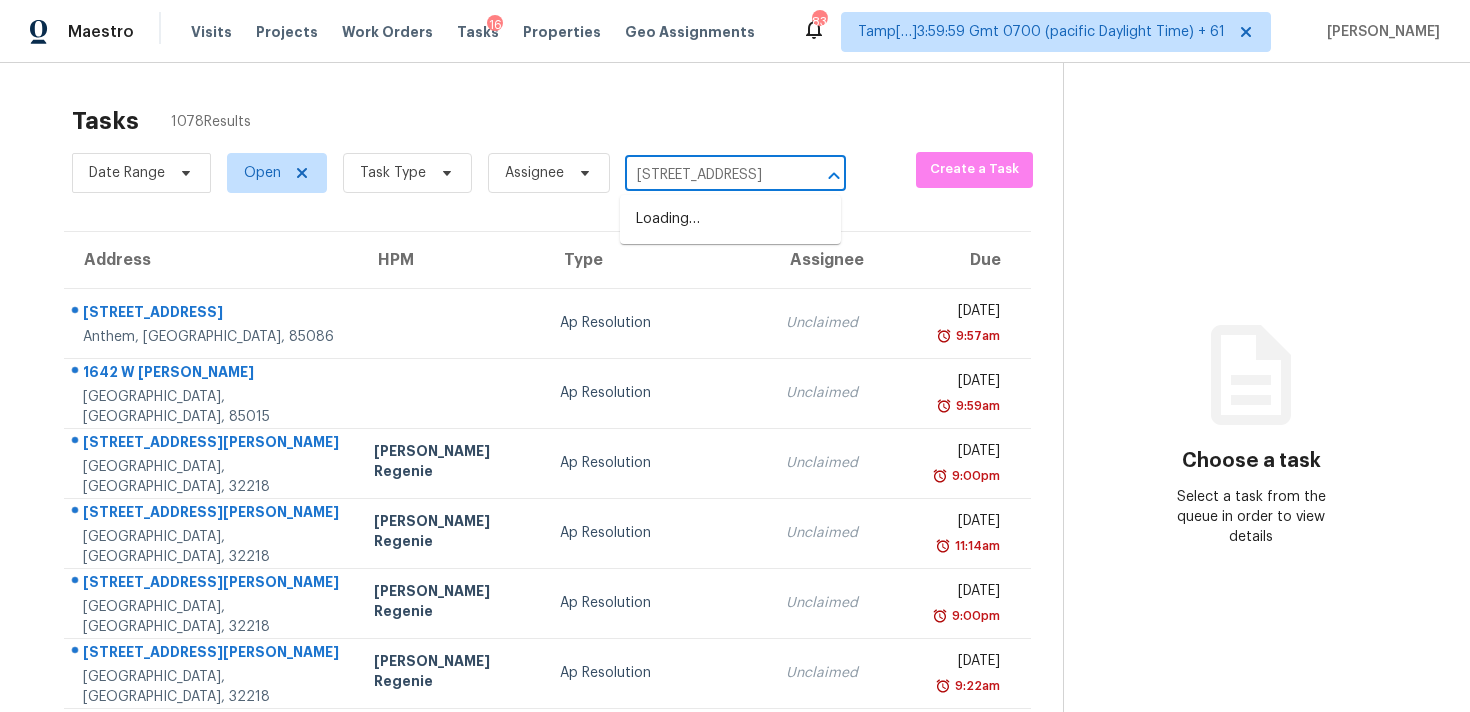 type 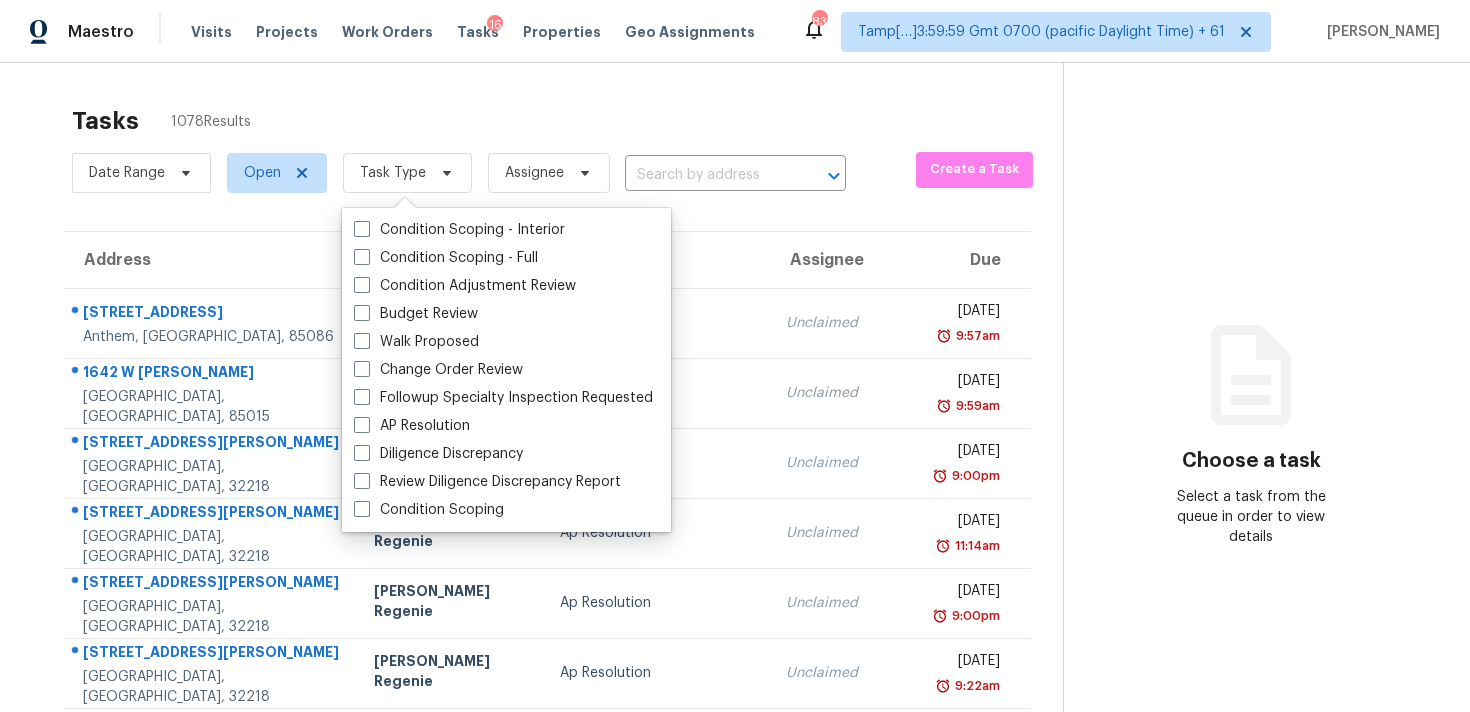 scroll, scrollTop: 0, scrollLeft: 0, axis: both 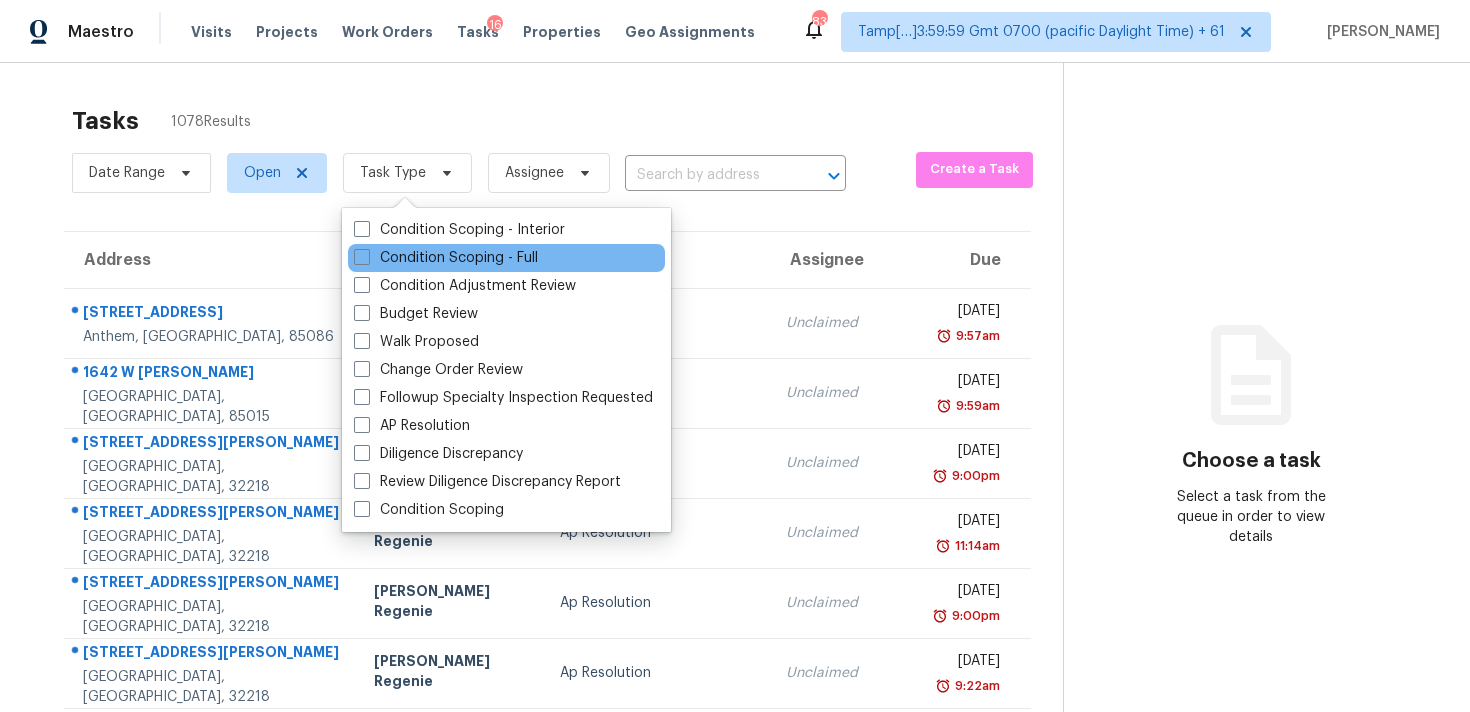 click on "Condition Scoping - Full" at bounding box center (506, 258) 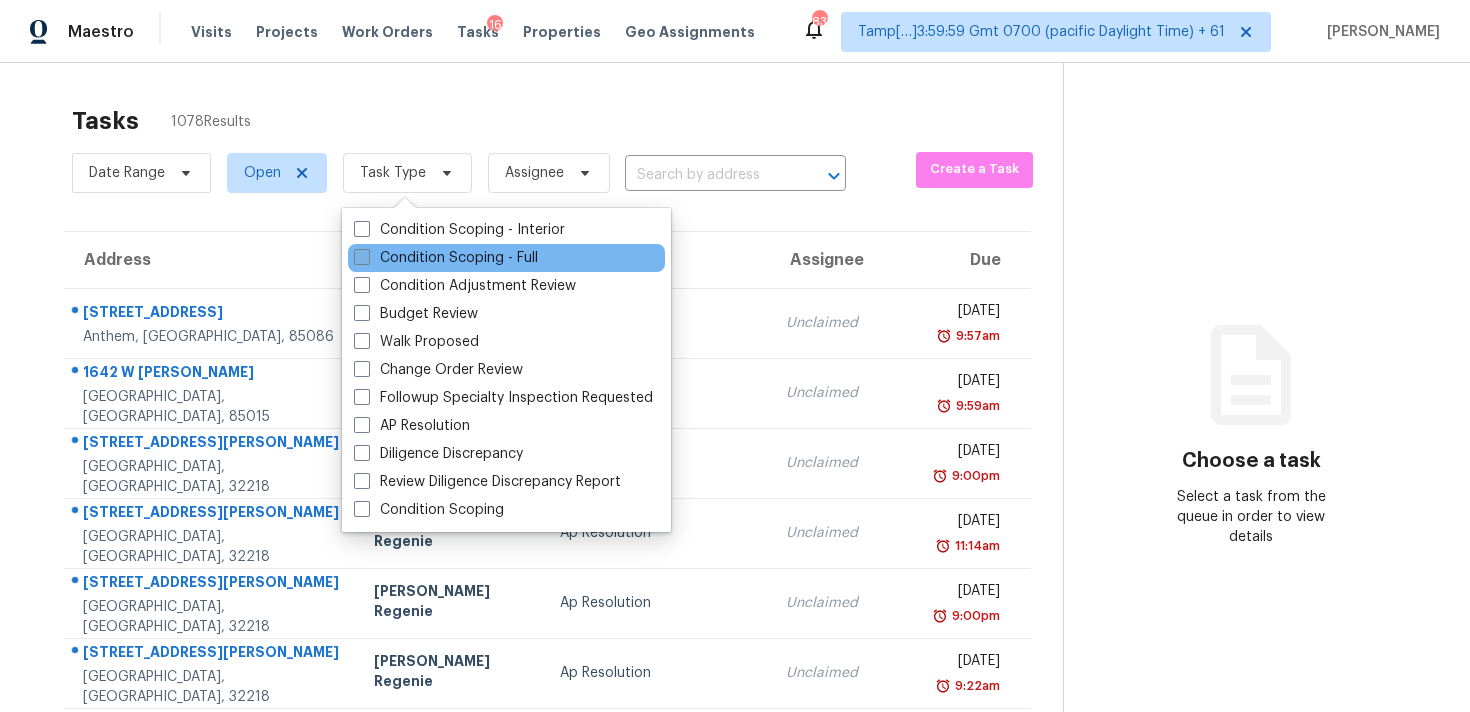 click on "Condition Scoping - Full" at bounding box center [446, 258] 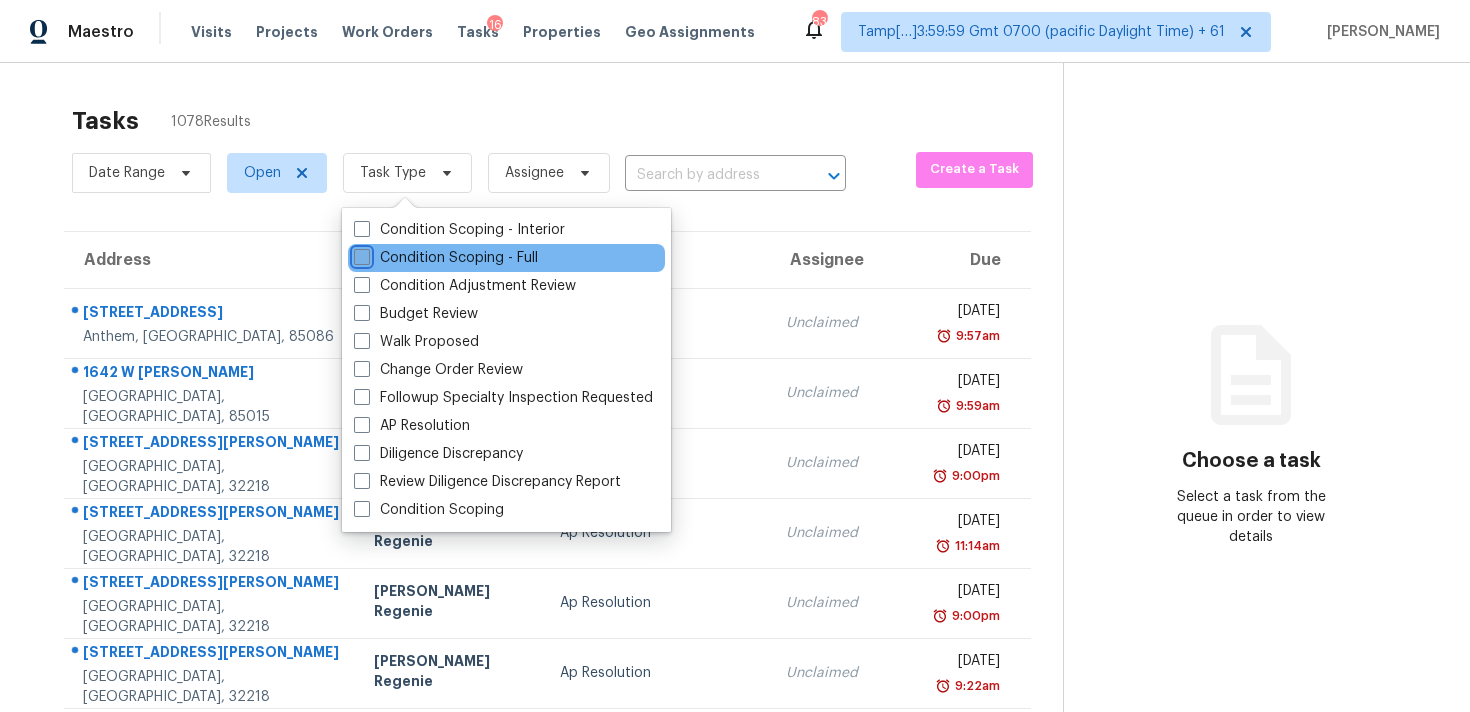 click on "Condition Scoping - Full" at bounding box center (360, 254) 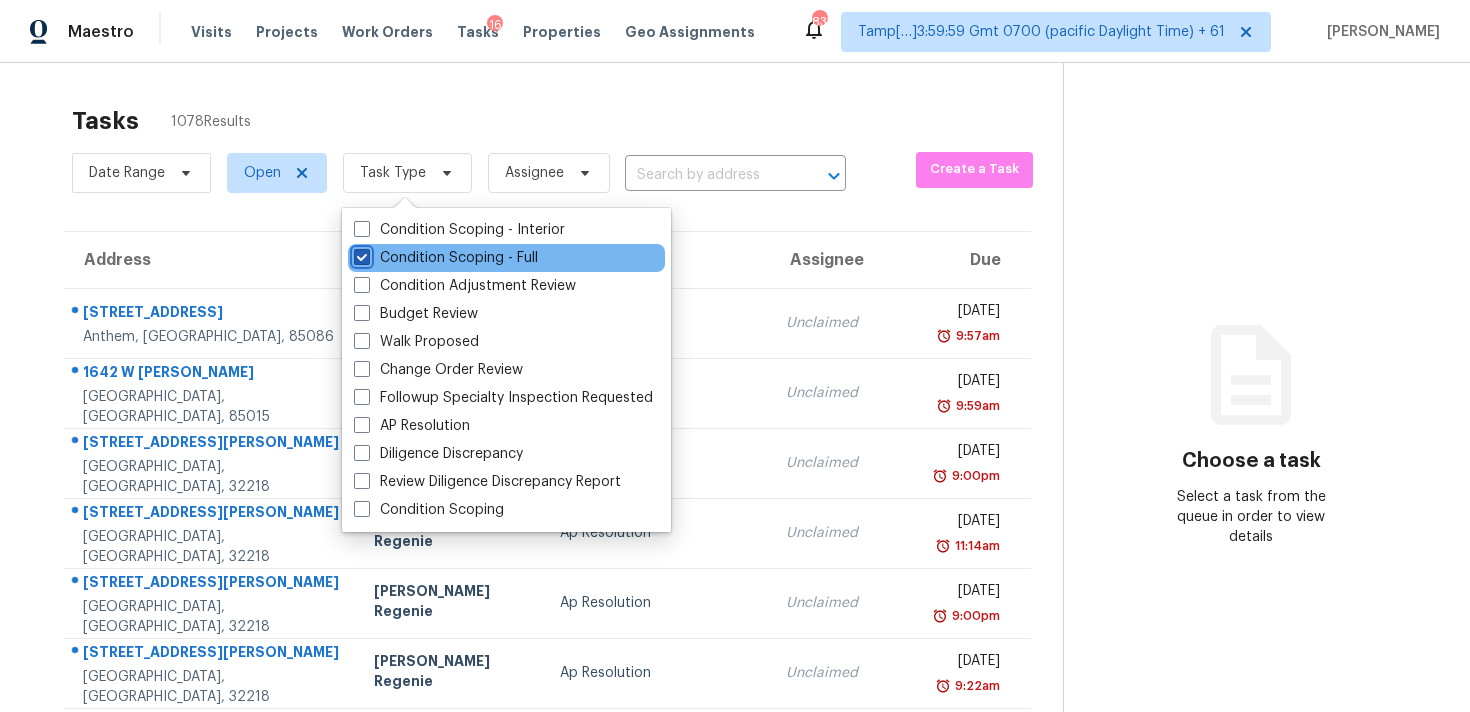 checkbox on "true" 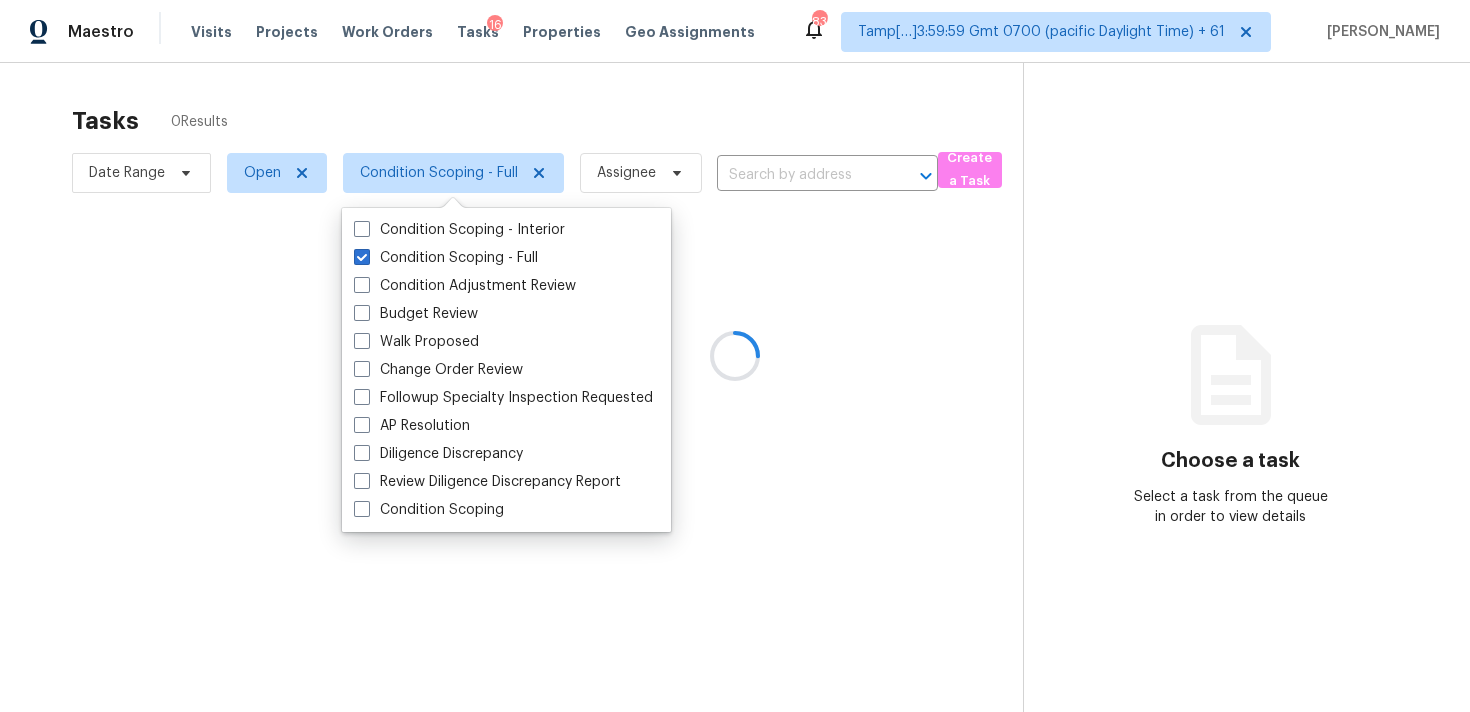 click at bounding box center (735, 356) 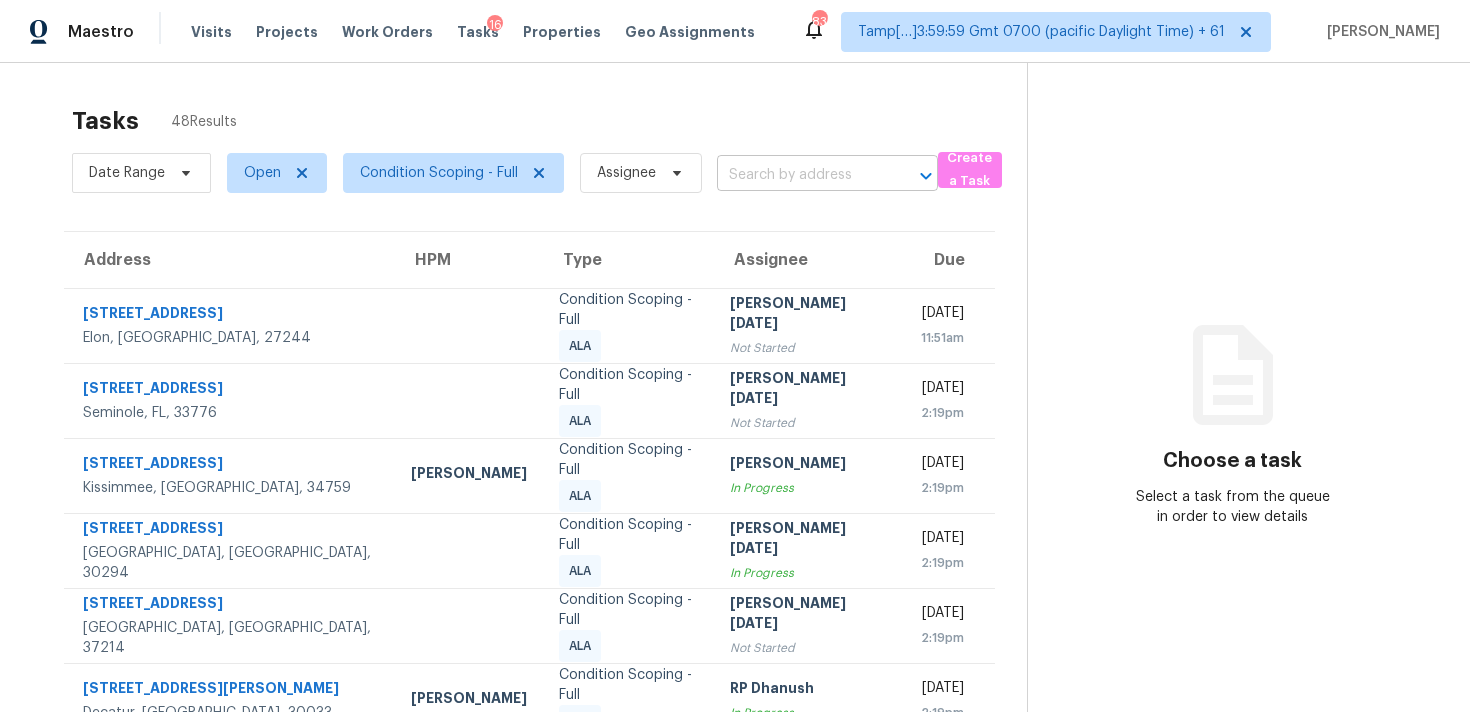 click at bounding box center (799, 175) 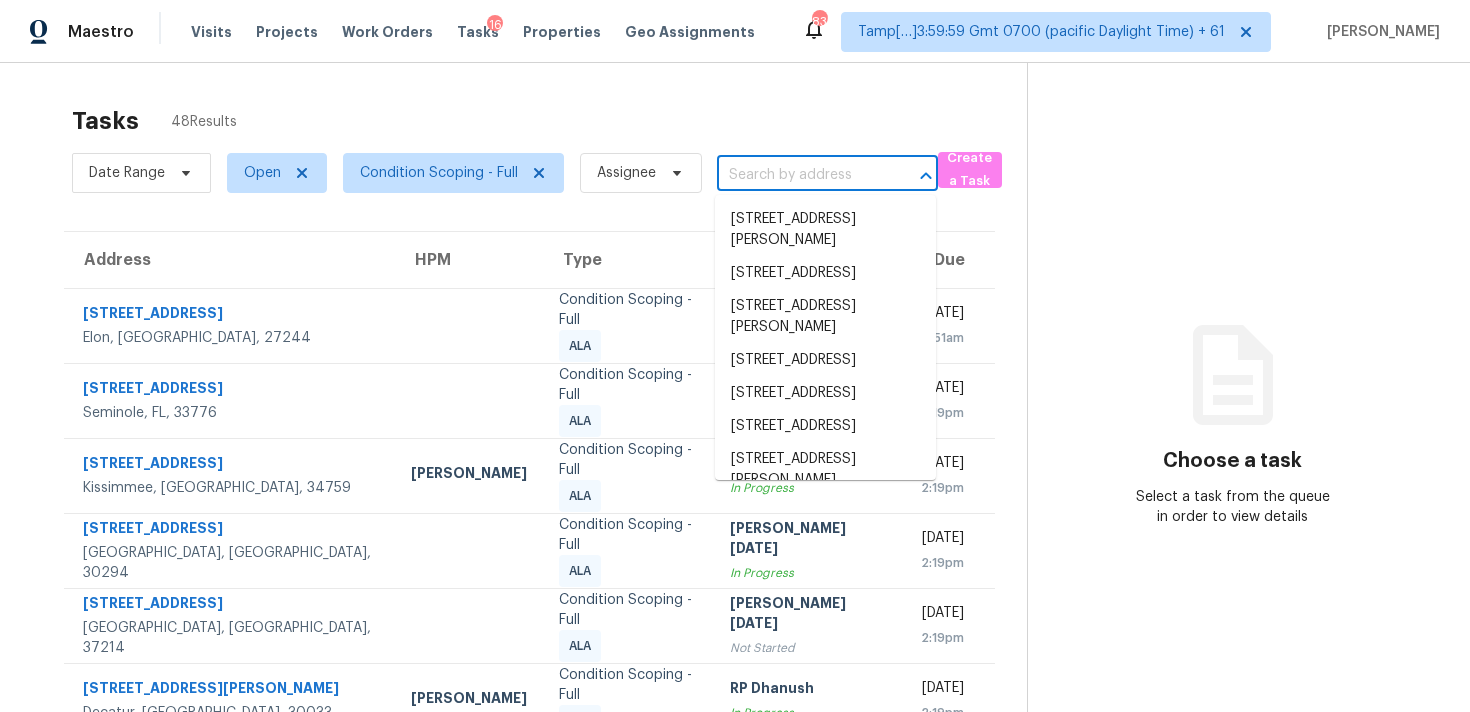 paste on "2270 Emerald Dr, Jonesboro, GA, 30236" 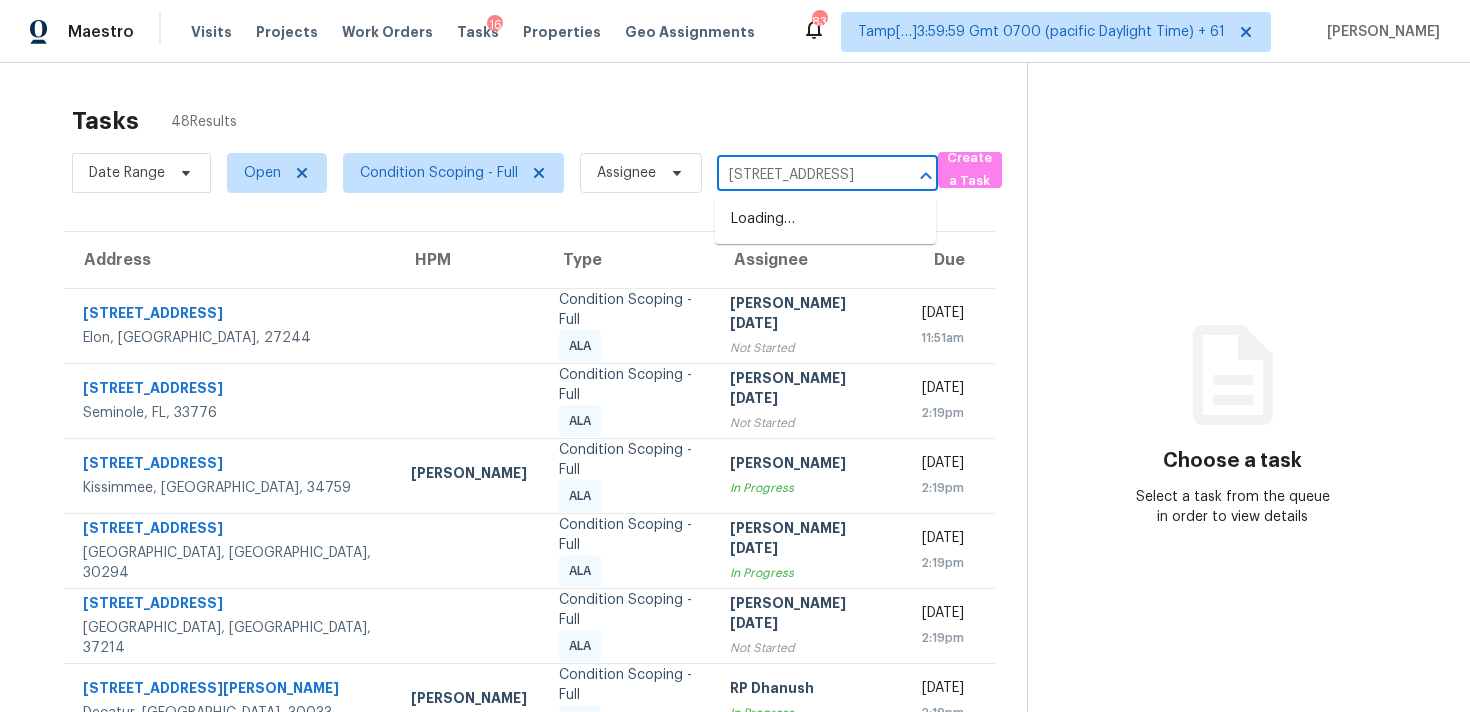 scroll, scrollTop: 0, scrollLeft: 108, axis: horizontal 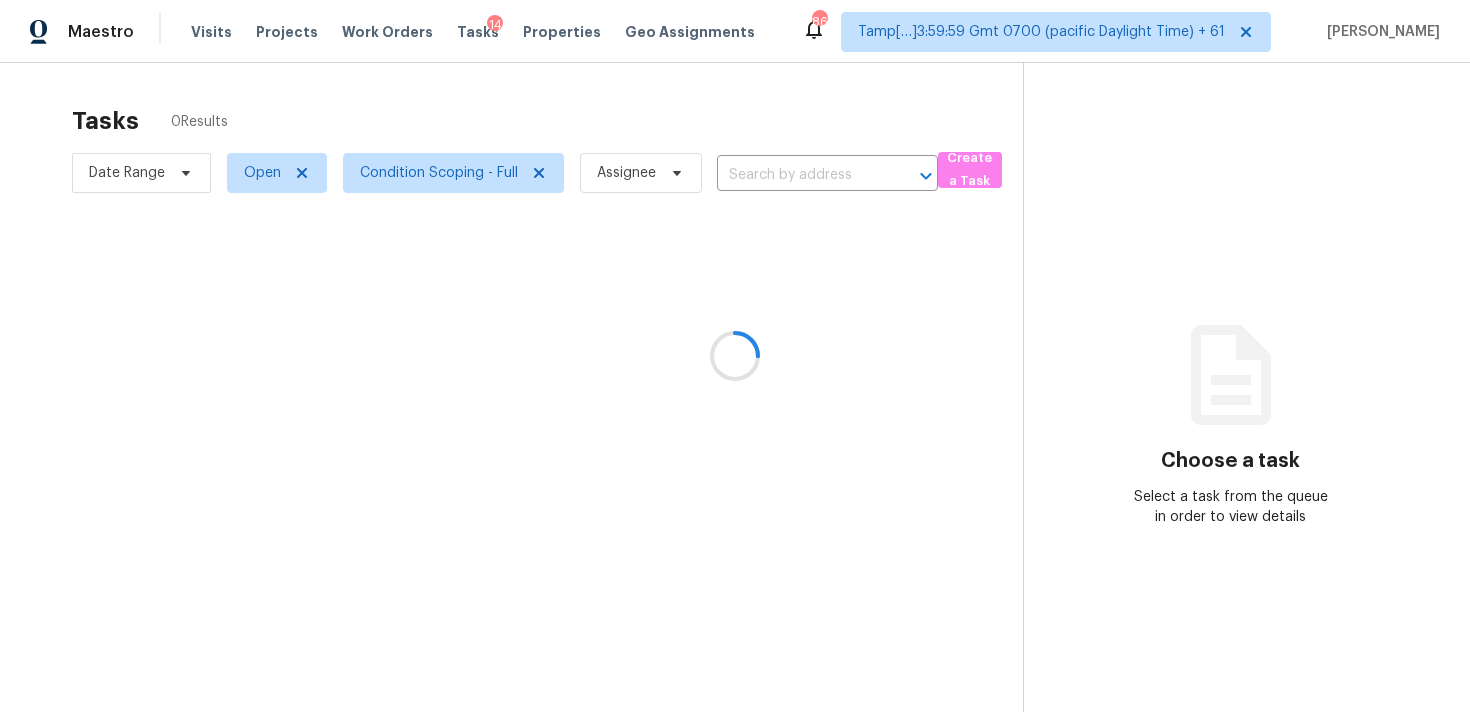 click at bounding box center (735, 356) 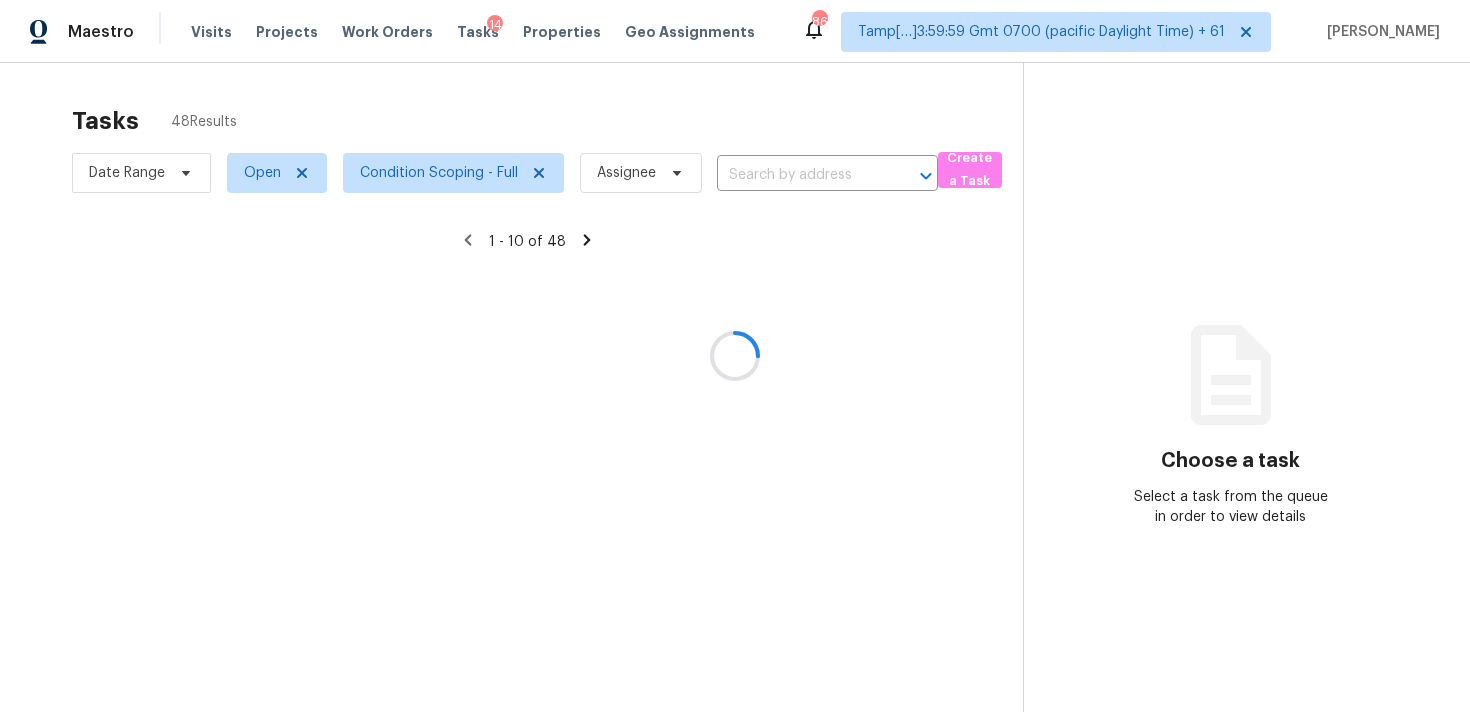 click at bounding box center (735, 356) 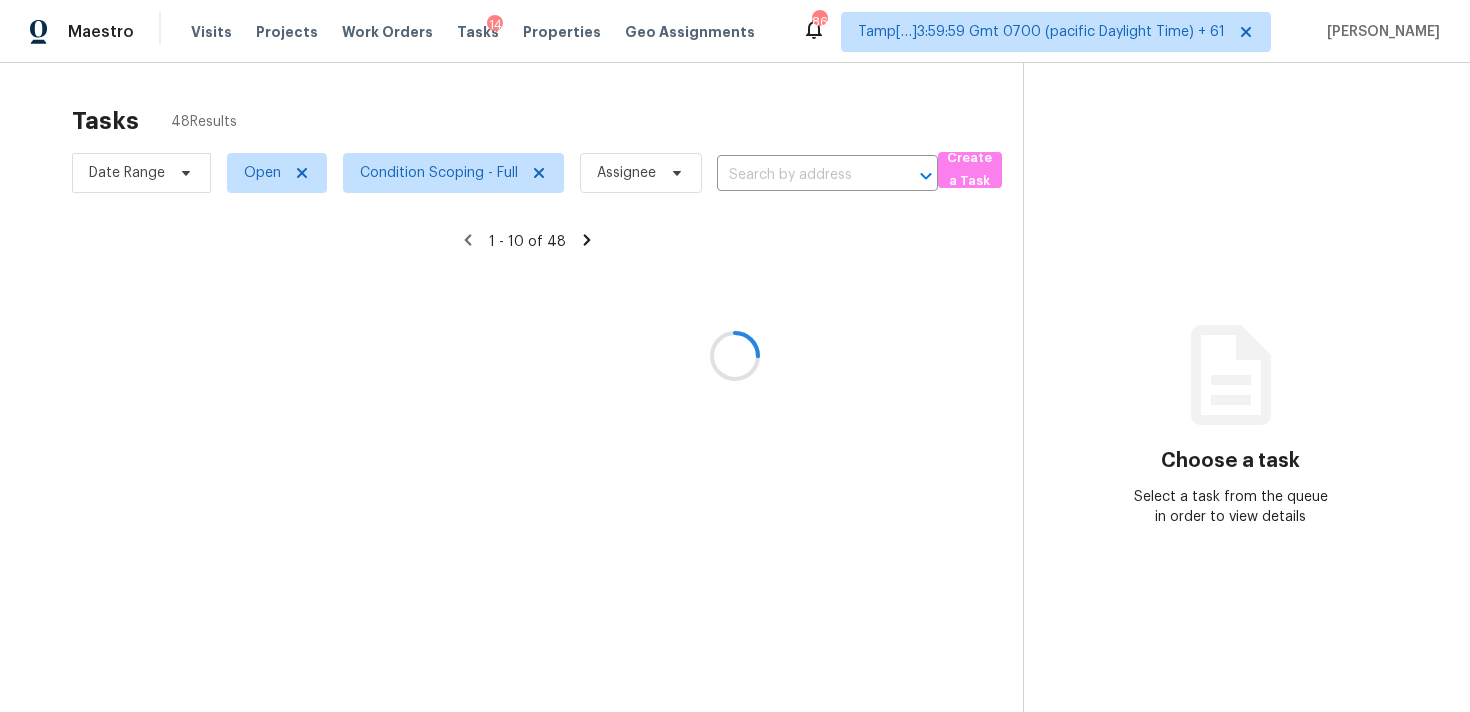 click at bounding box center (735, 356) 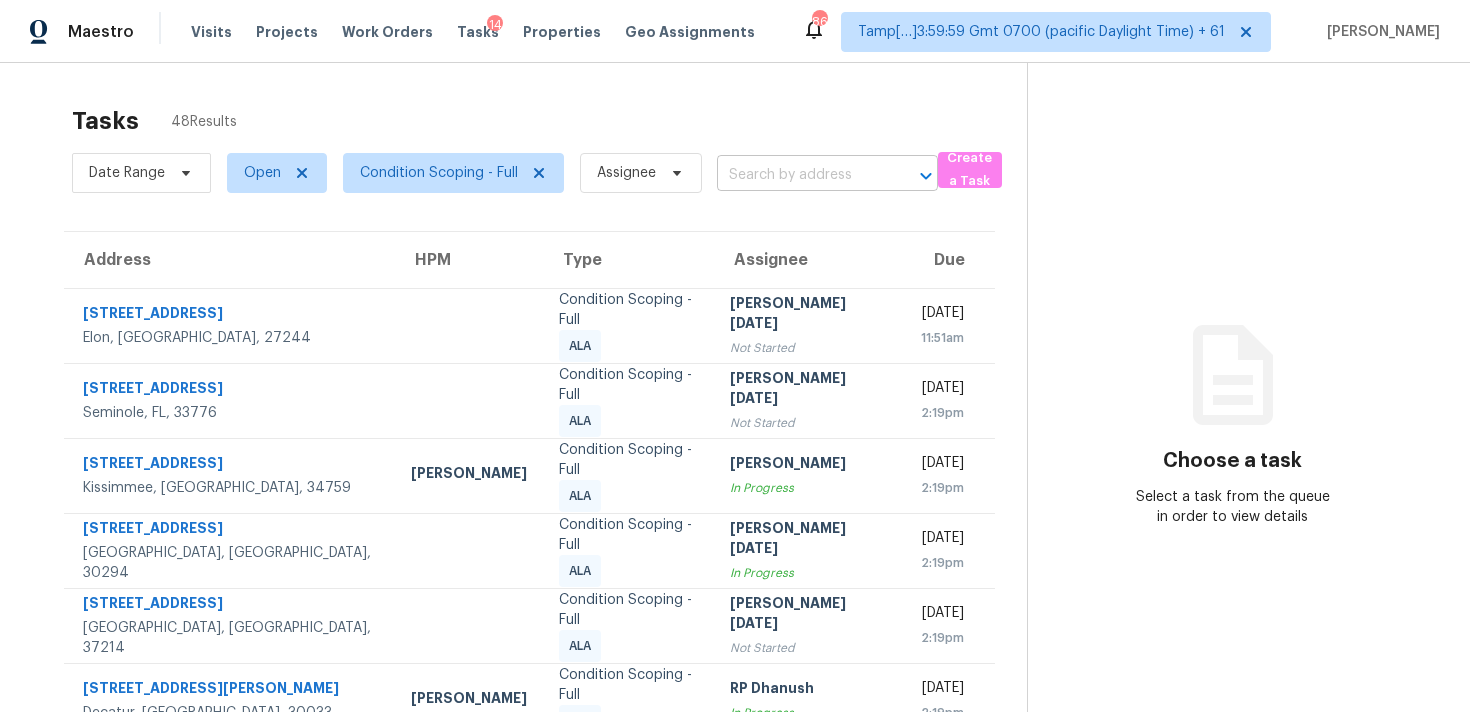 click at bounding box center (799, 175) 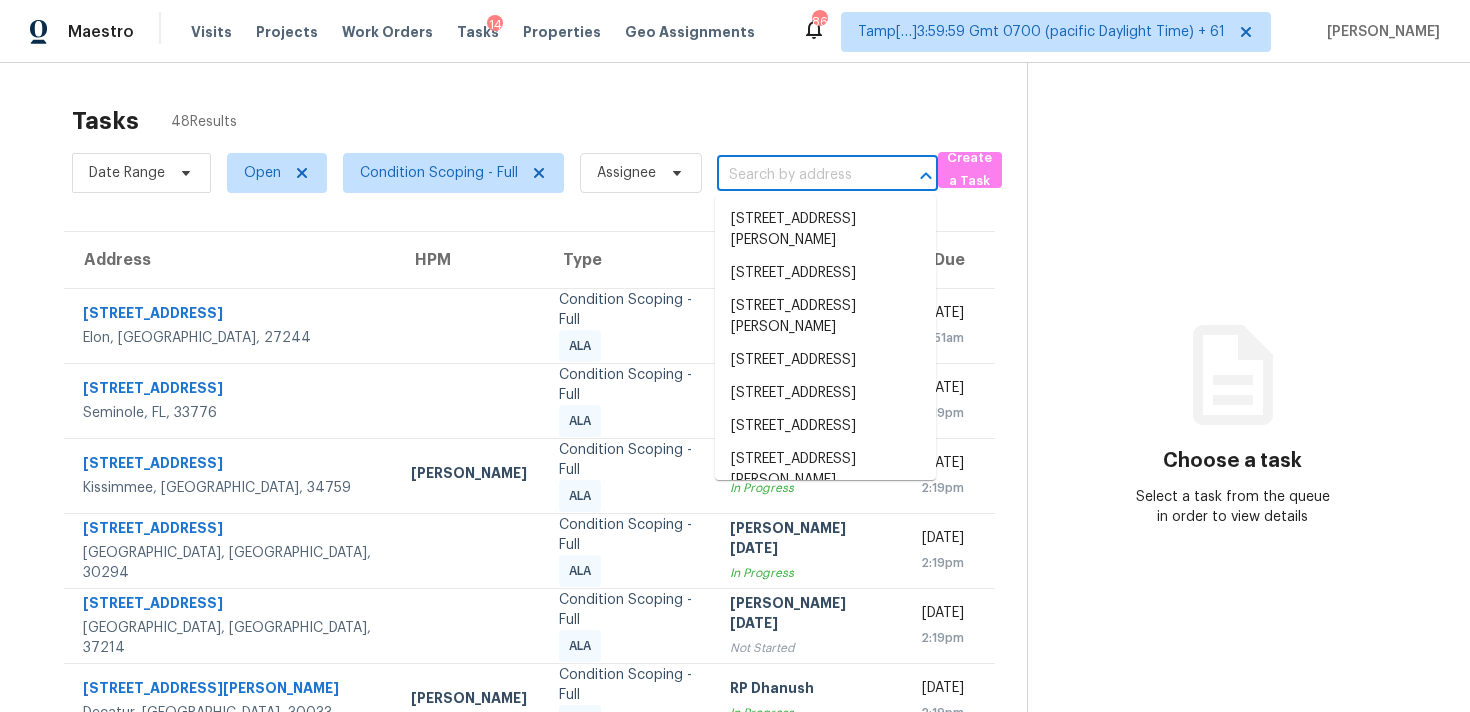 paste on "2270 Emerald Dr, Jonesboro, GA 30236" 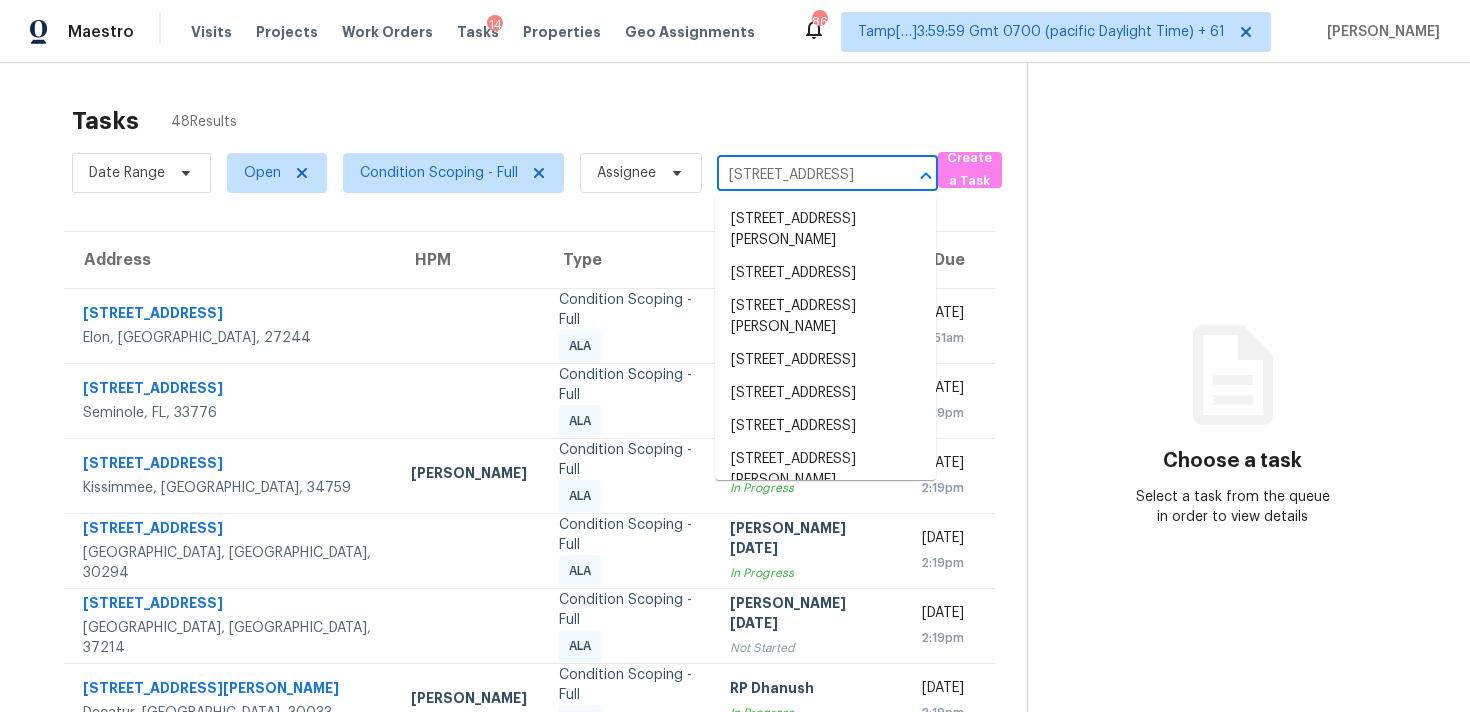 scroll, scrollTop: 0, scrollLeft: 104, axis: horizontal 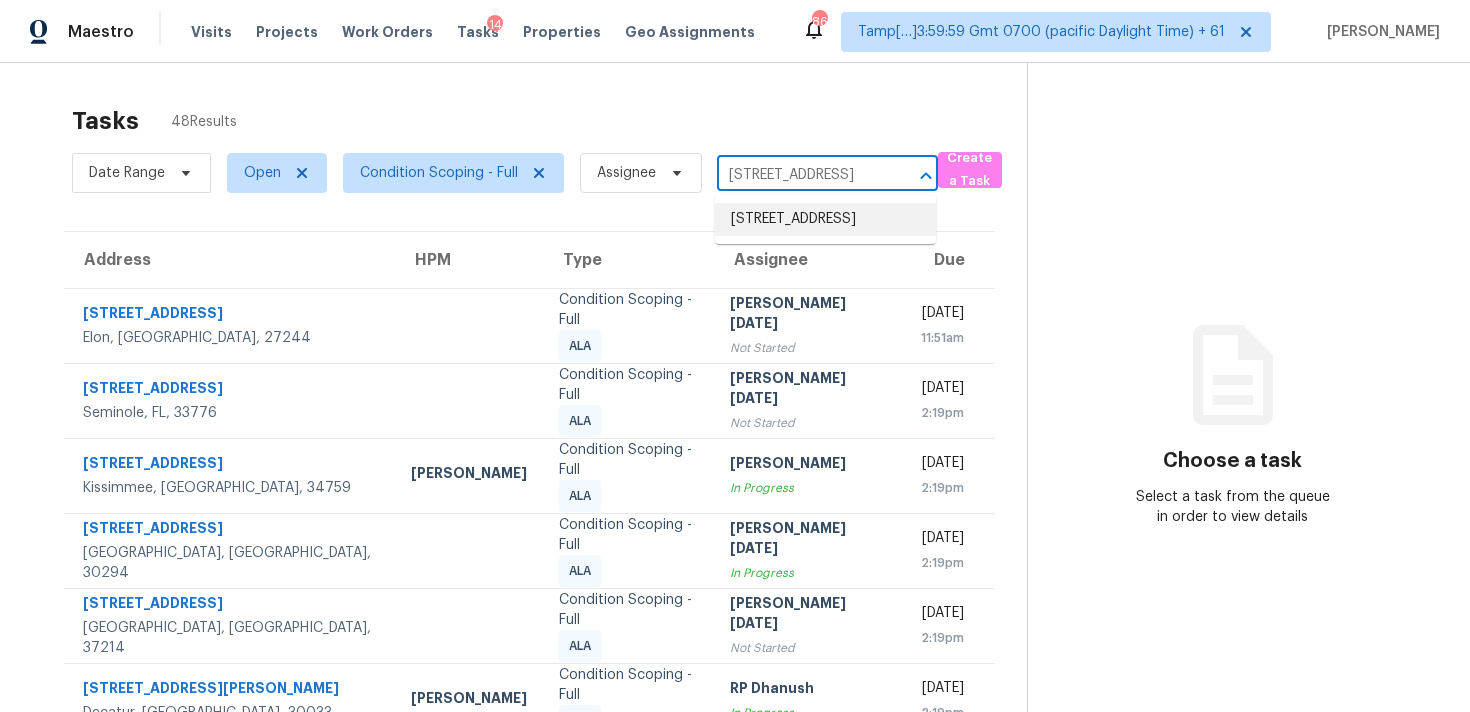 click on "2270 Emerald Dr, Jonesboro, GA 30236" at bounding box center [825, 219] 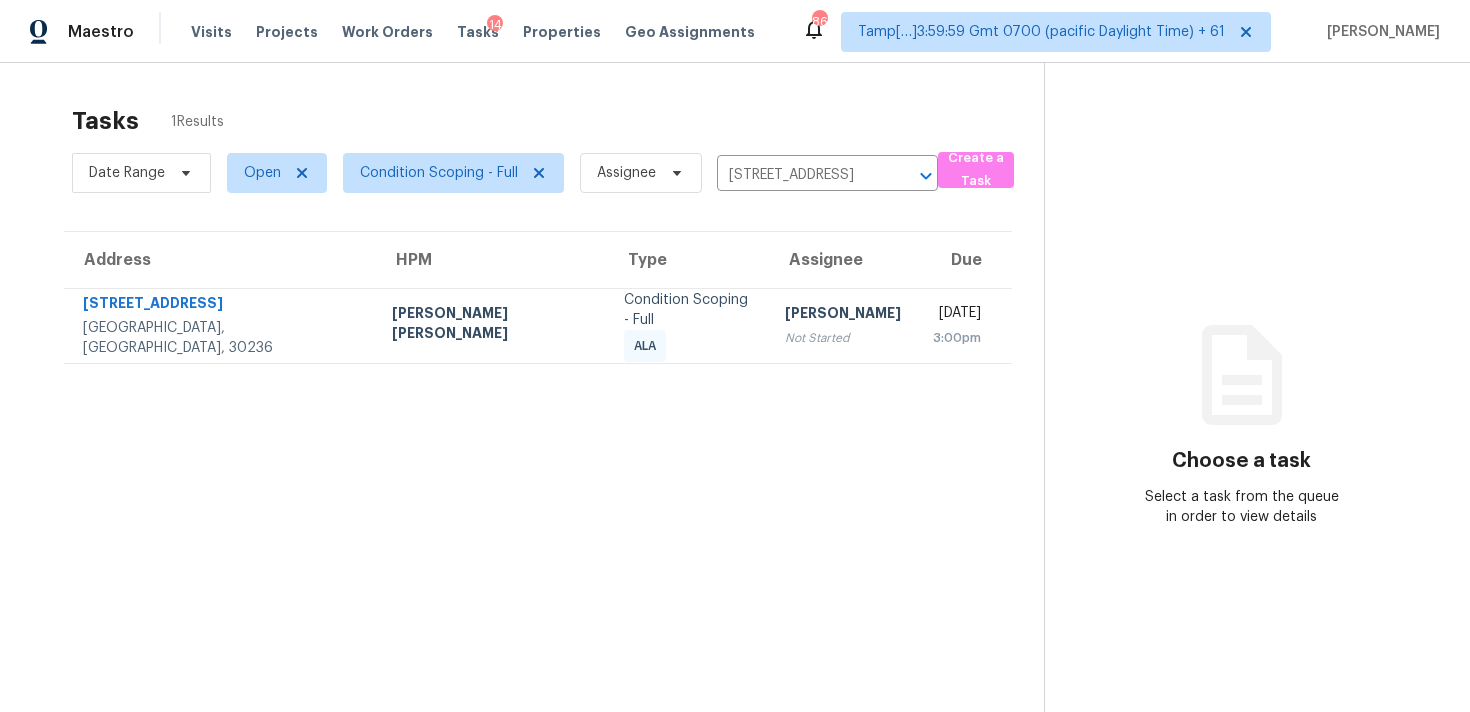 click on "[PERSON_NAME]" at bounding box center [843, 315] 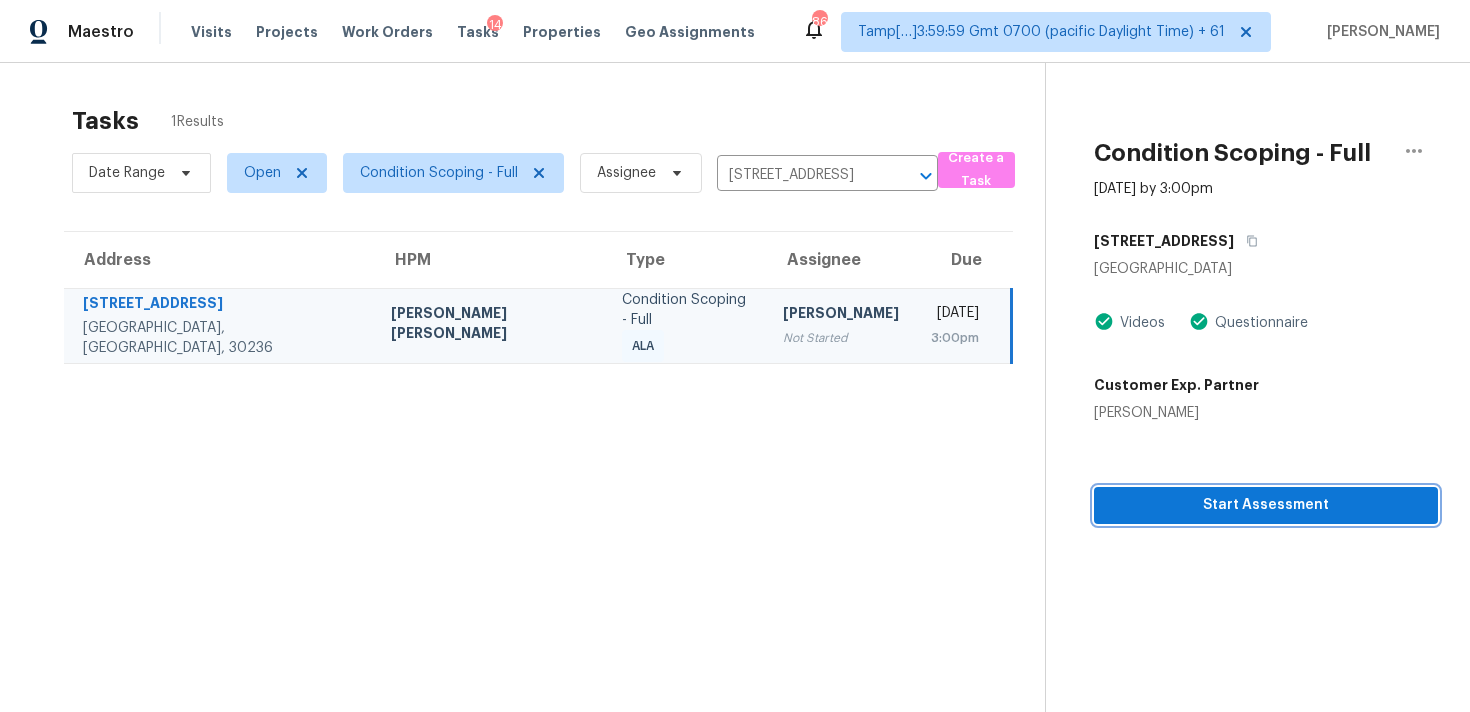 click on "Start Assessment" at bounding box center (1266, 505) 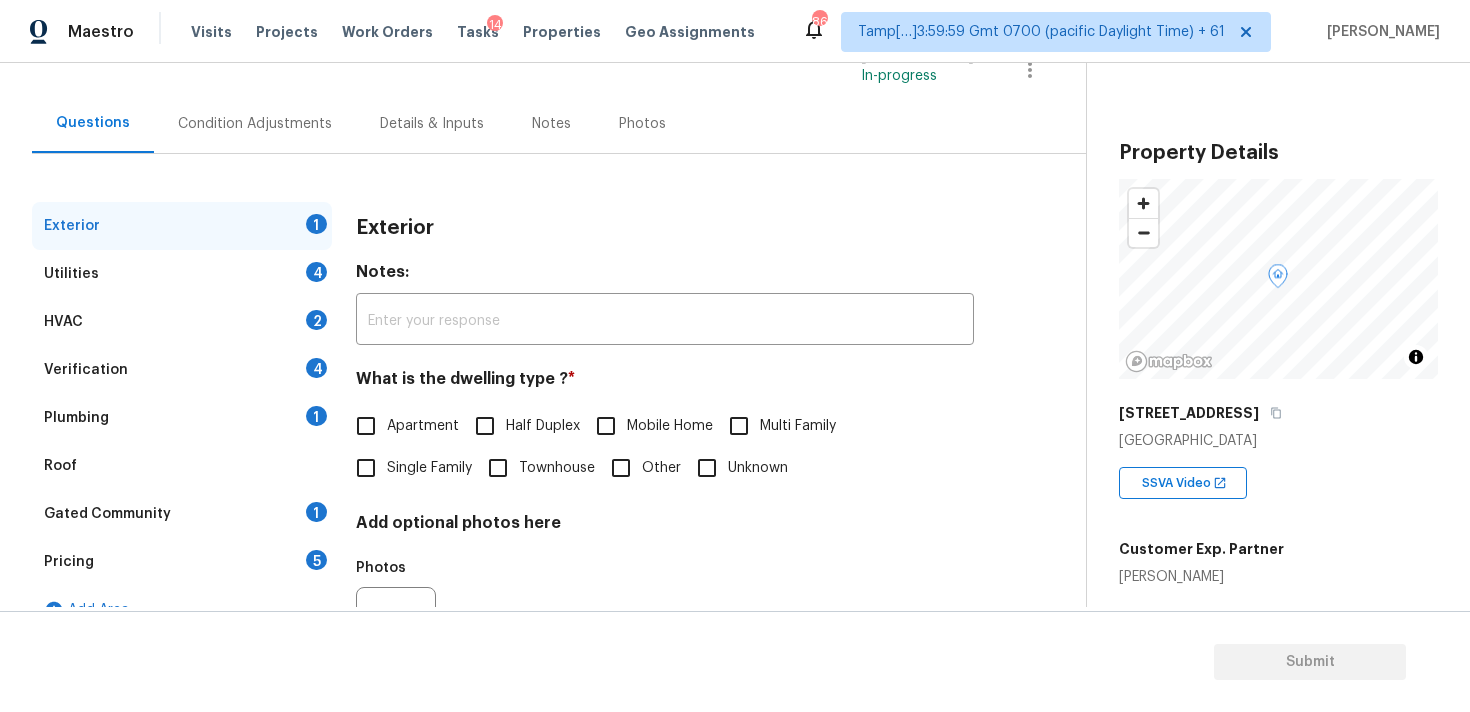click on "Verification 4" at bounding box center [182, 370] 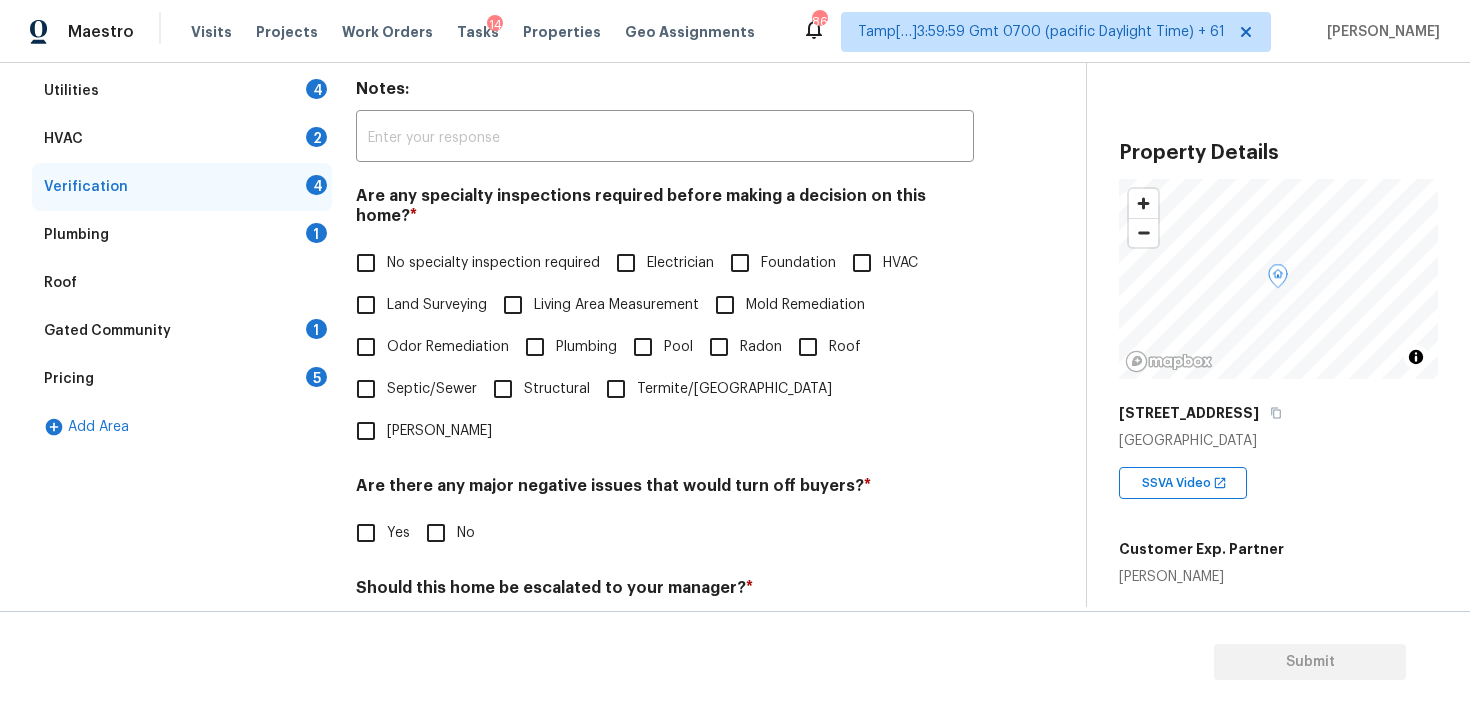 scroll, scrollTop: 471, scrollLeft: 0, axis: vertical 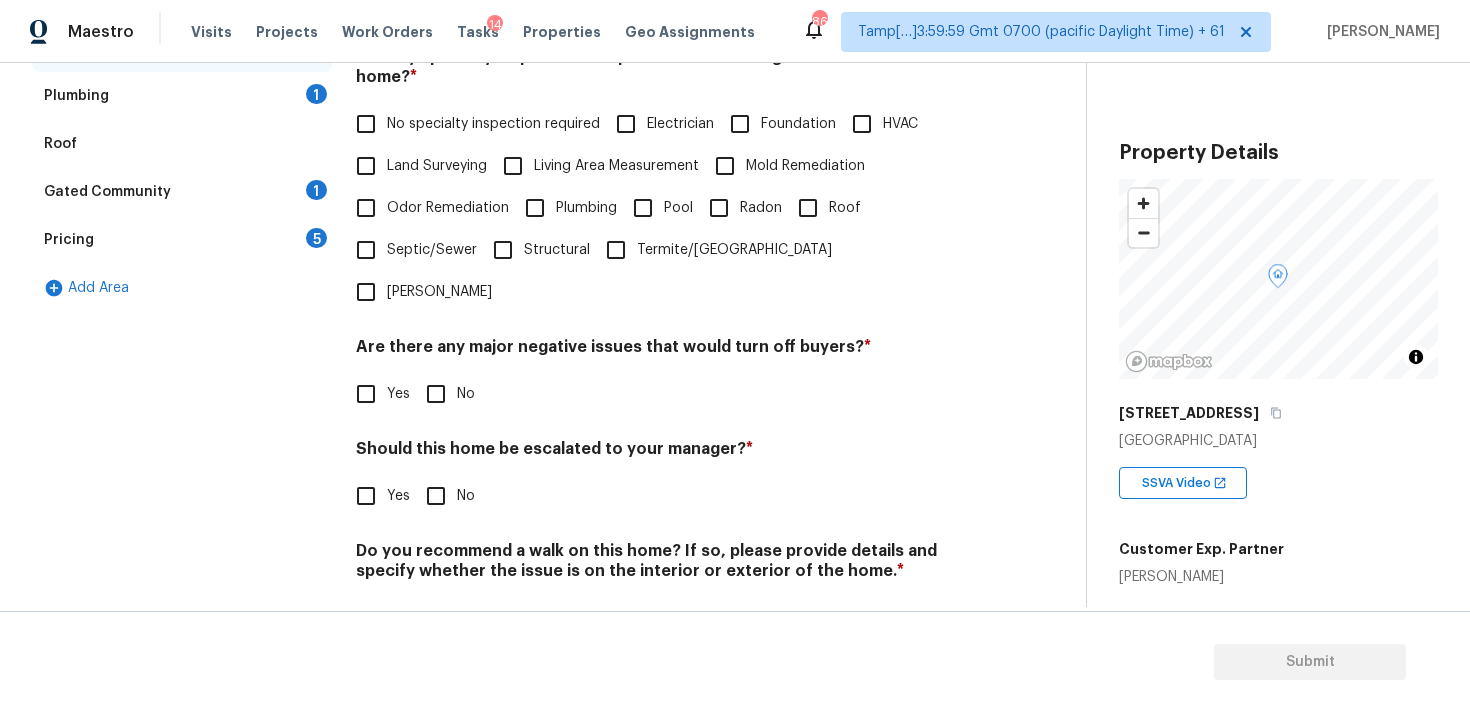click on "Yes" at bounding box center [366, 496] 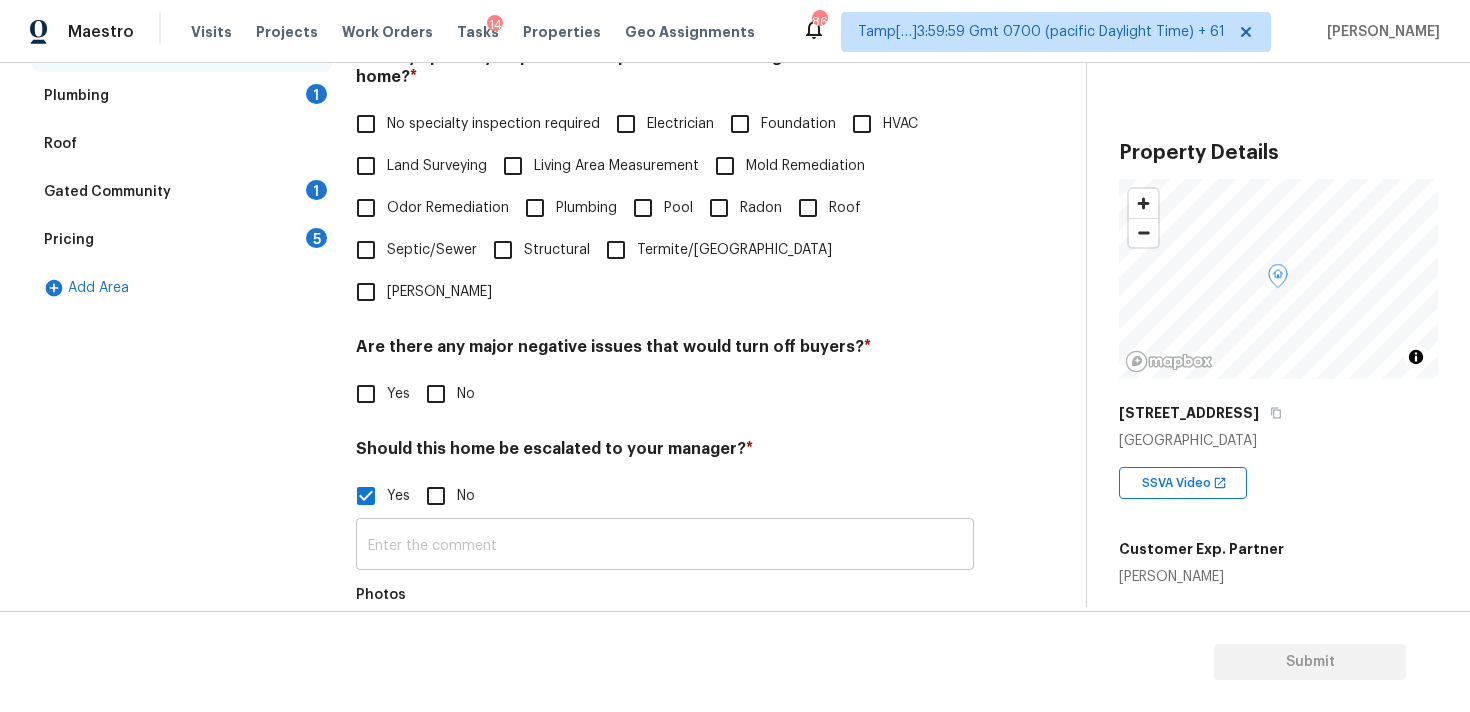 click at bounding box center [665, 546] 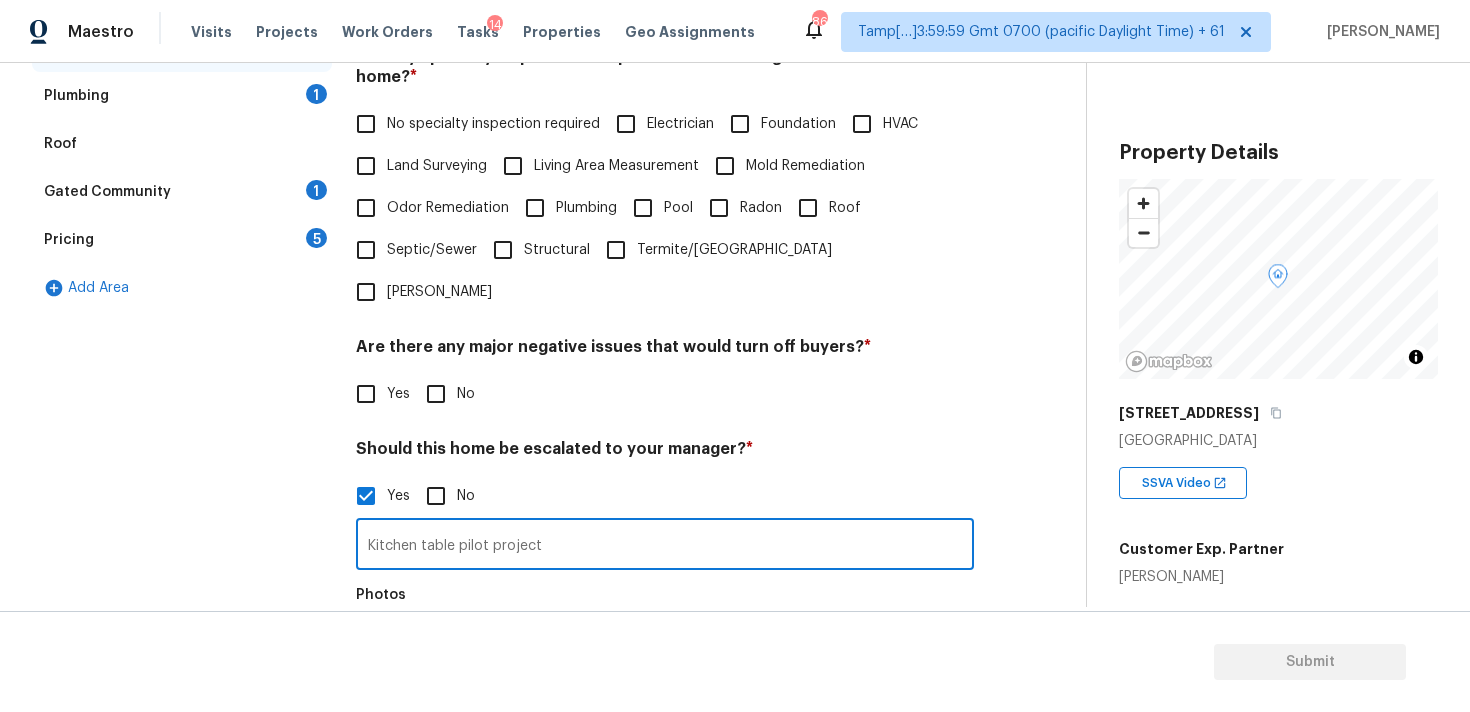 scroll, scrollTop: 520, scrollLeft: 0, axis: vertical 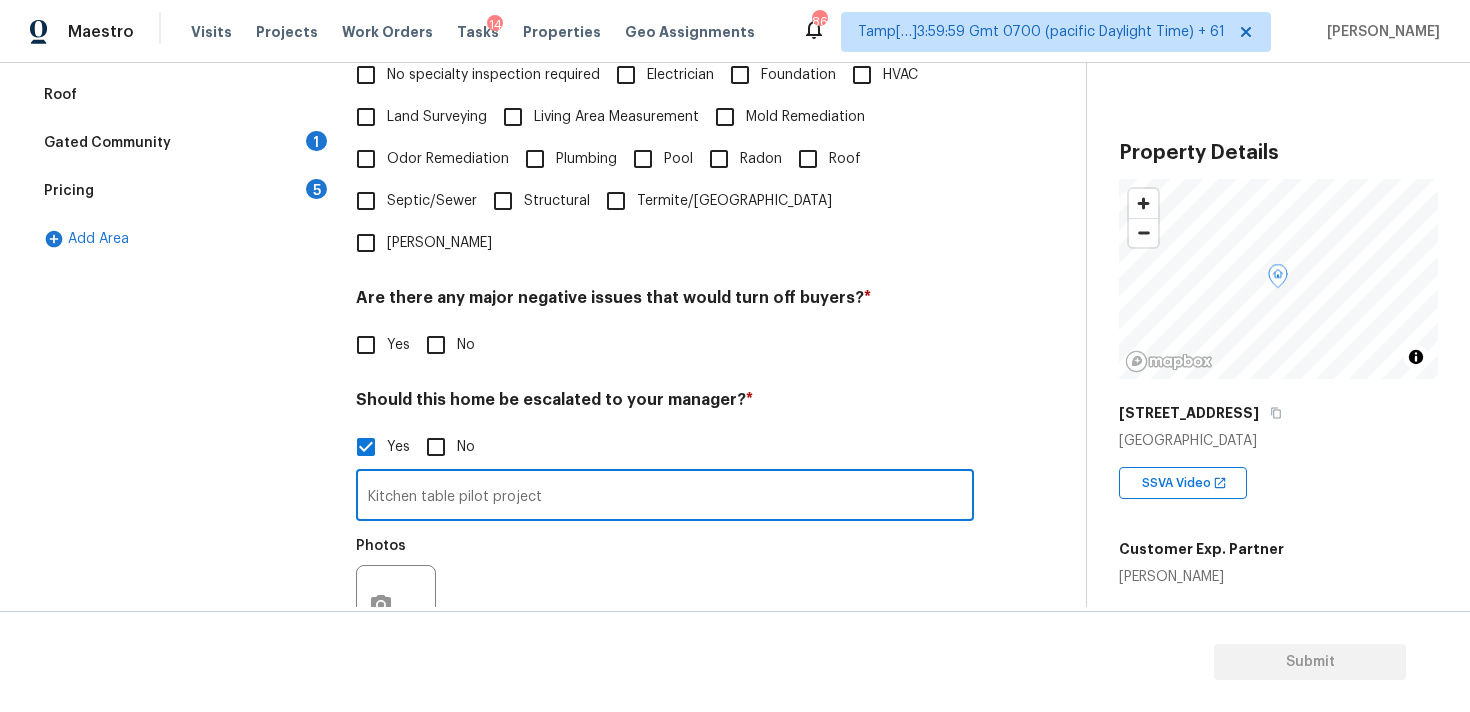 type on "Kitchen table pilot project" 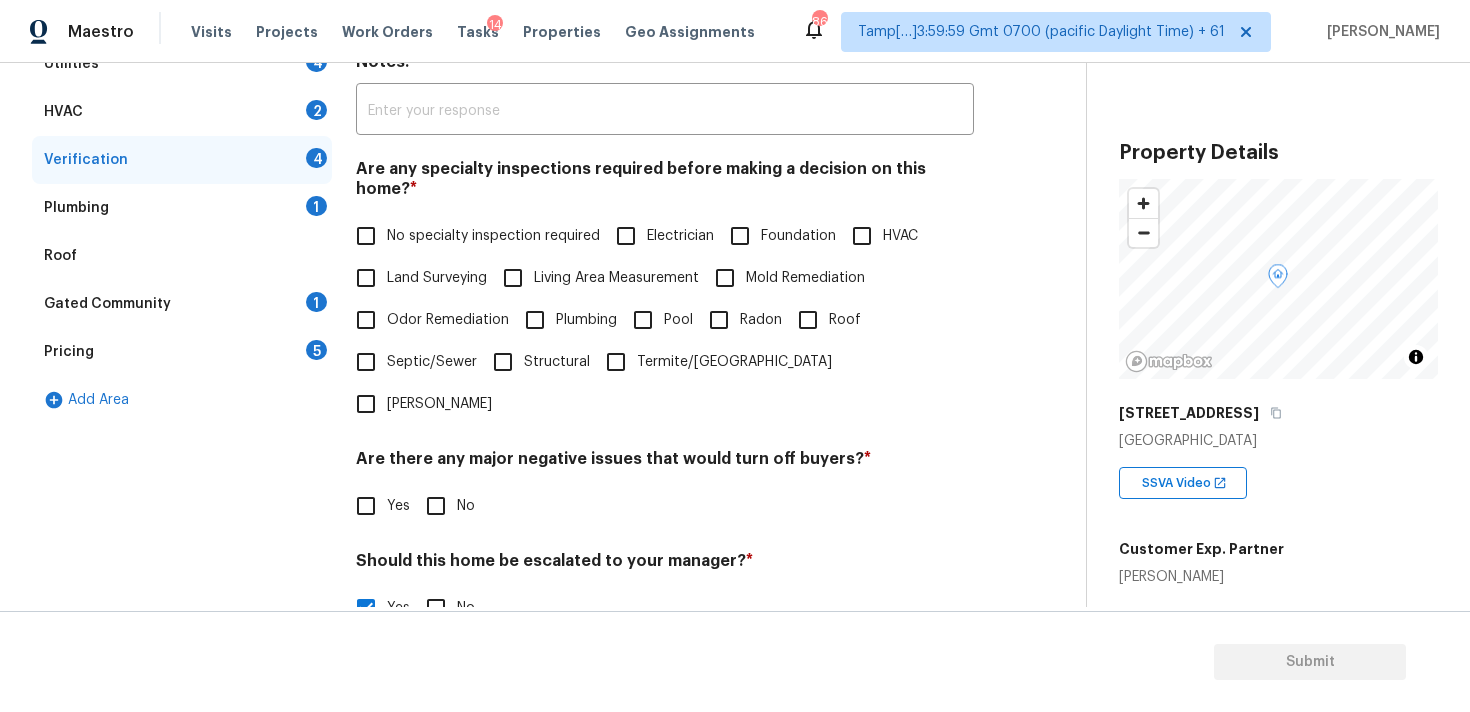 scroll, scrollTop: 335, scrollLeft: 0, axis: vertical 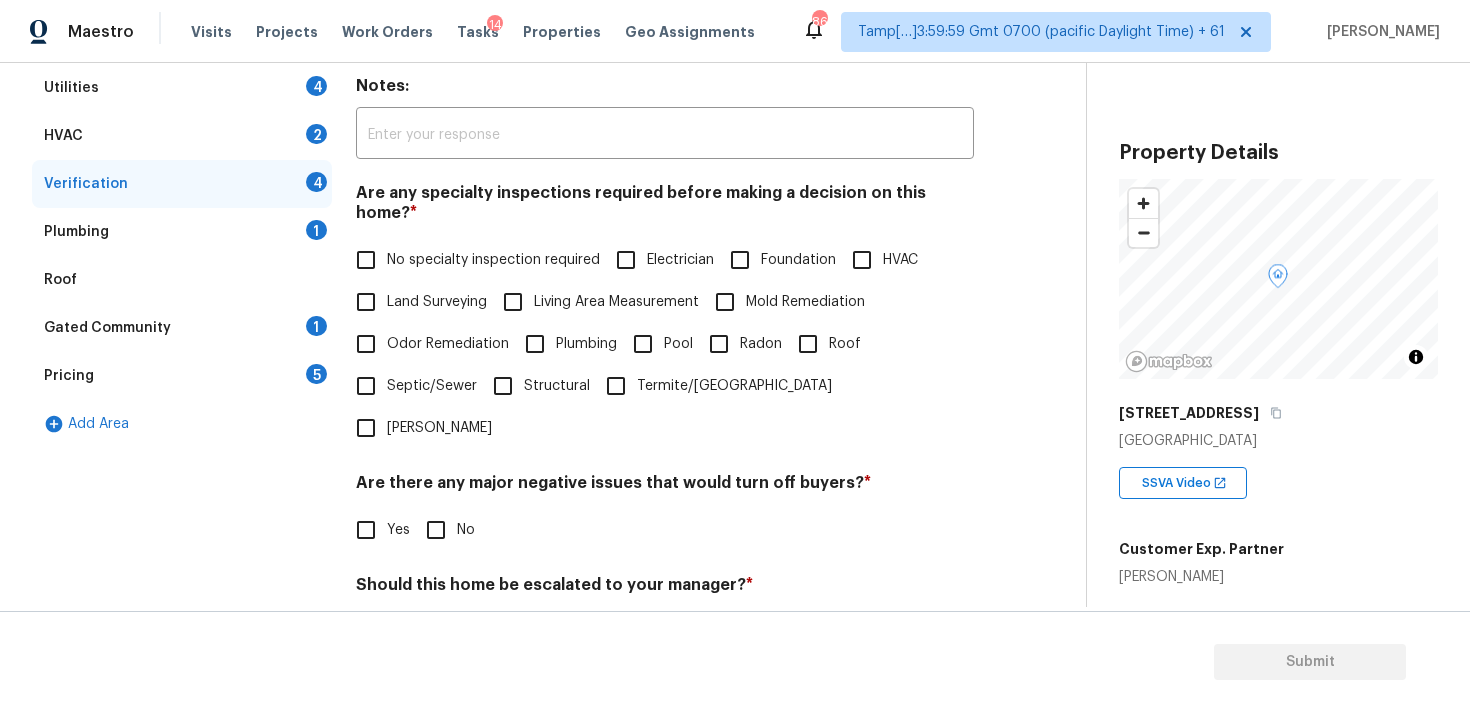 click on "Pricing 5" at bounding box center [182, 376] 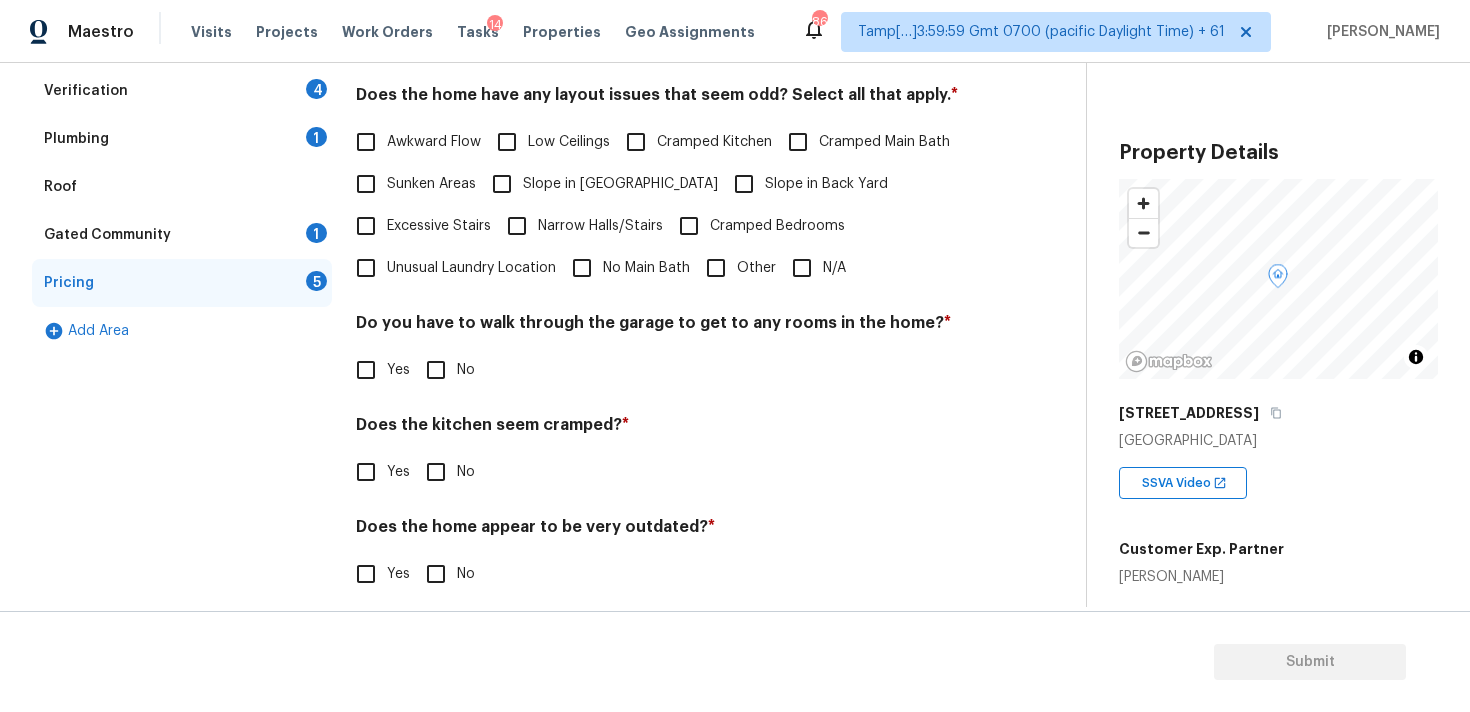 scroll, scrollTop: 430, scrollLeft: 0, axis: vertical 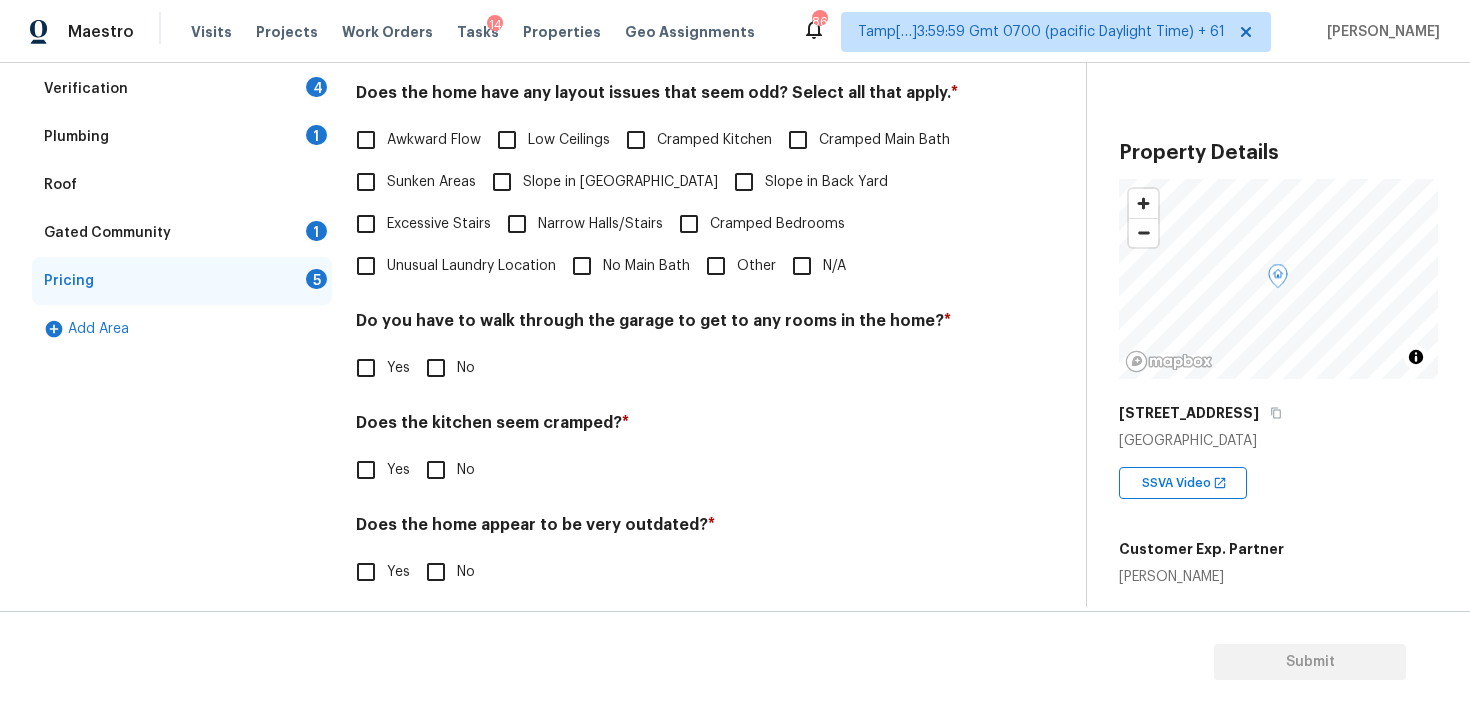 click on "Other" at bounding box center (716, 266) 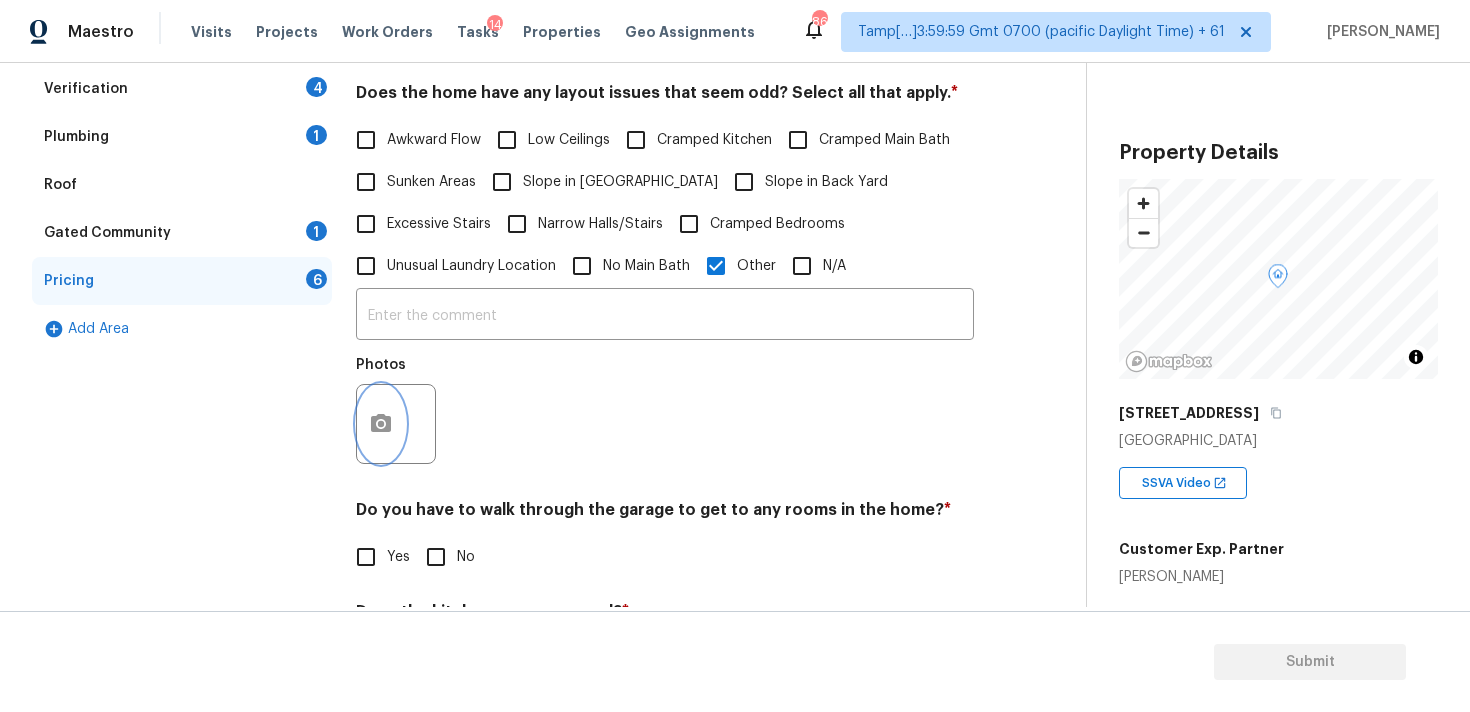 click at bounding box center (381, 424) 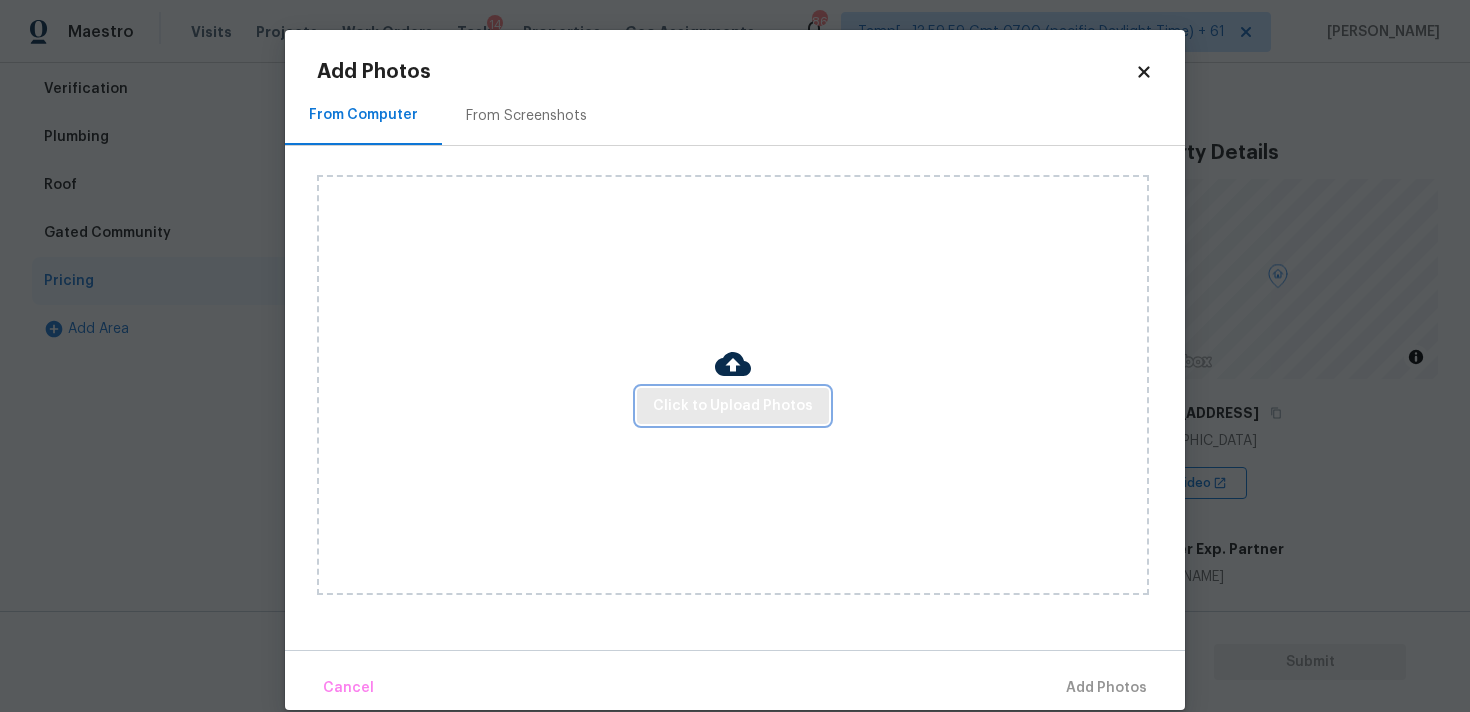 click on "Click to Upload Photos" at bounding box center (733, 406) 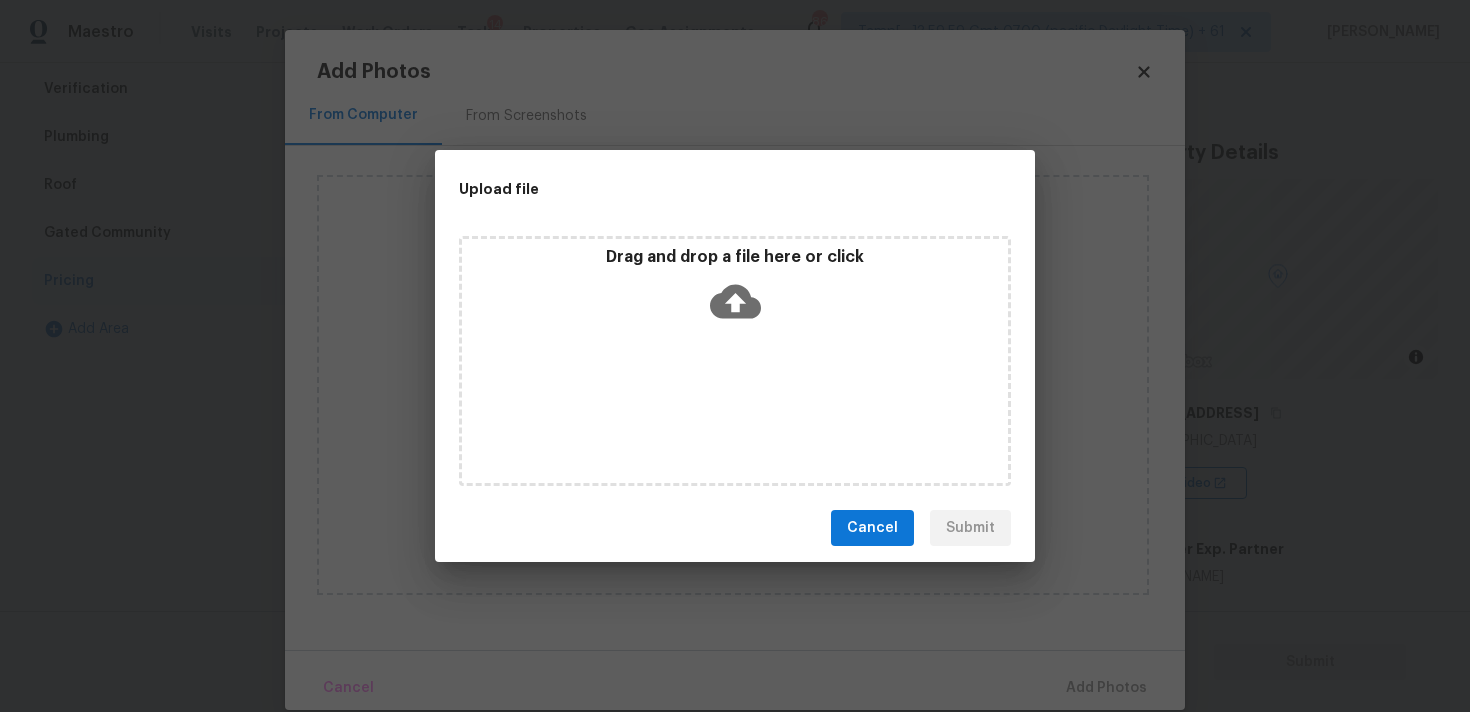 click on "Drag and drop a file here or click" at bounding box center (735, 290) 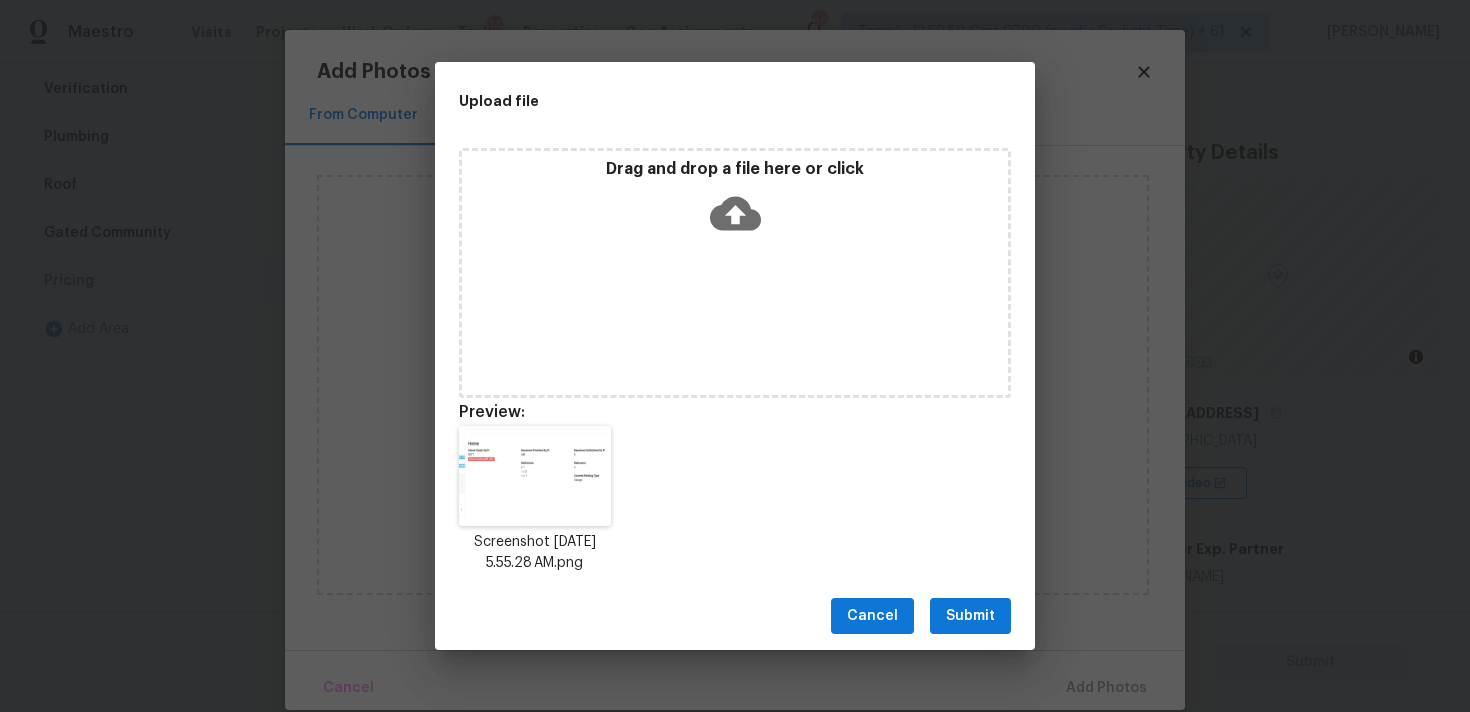 click on "Submit" at bounding box center (970, 616) 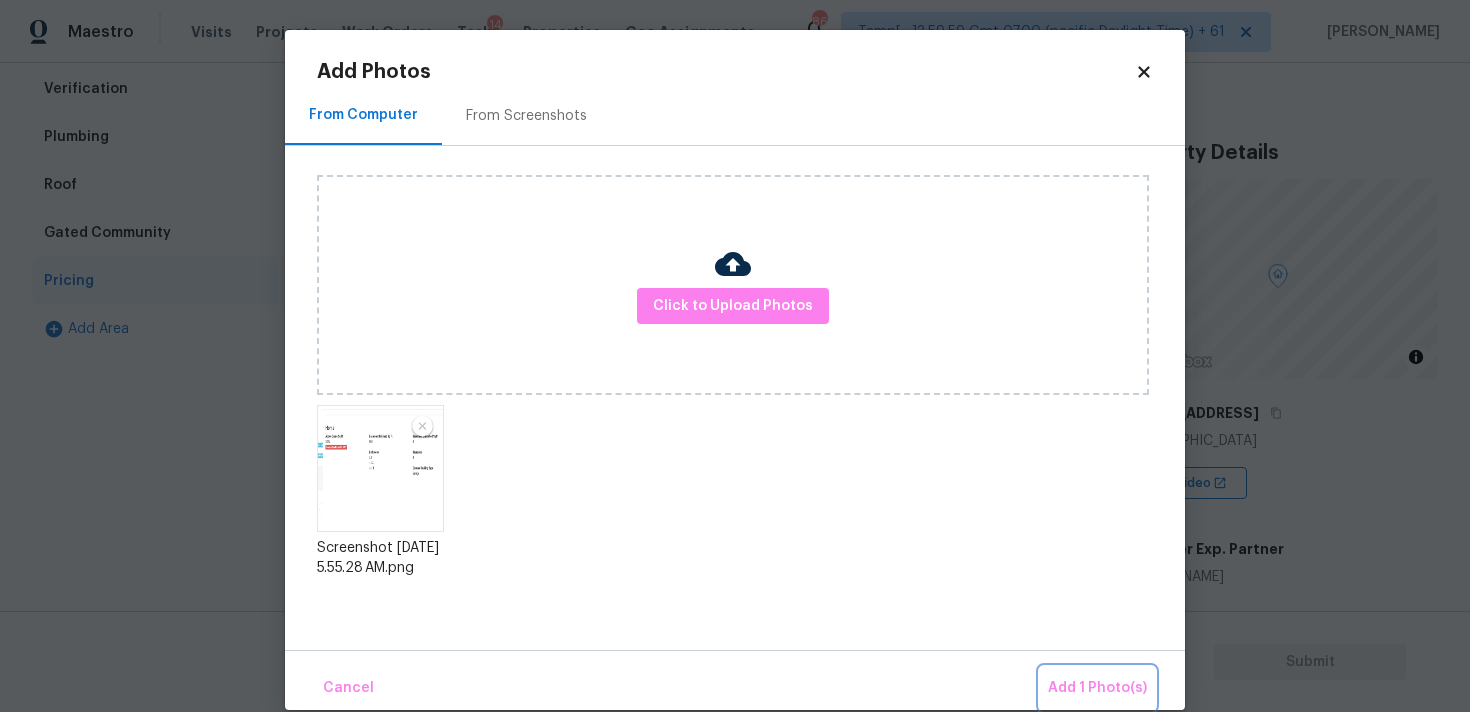 click on "Add 1 Photo(s)" at bounding box center [1097, 688] 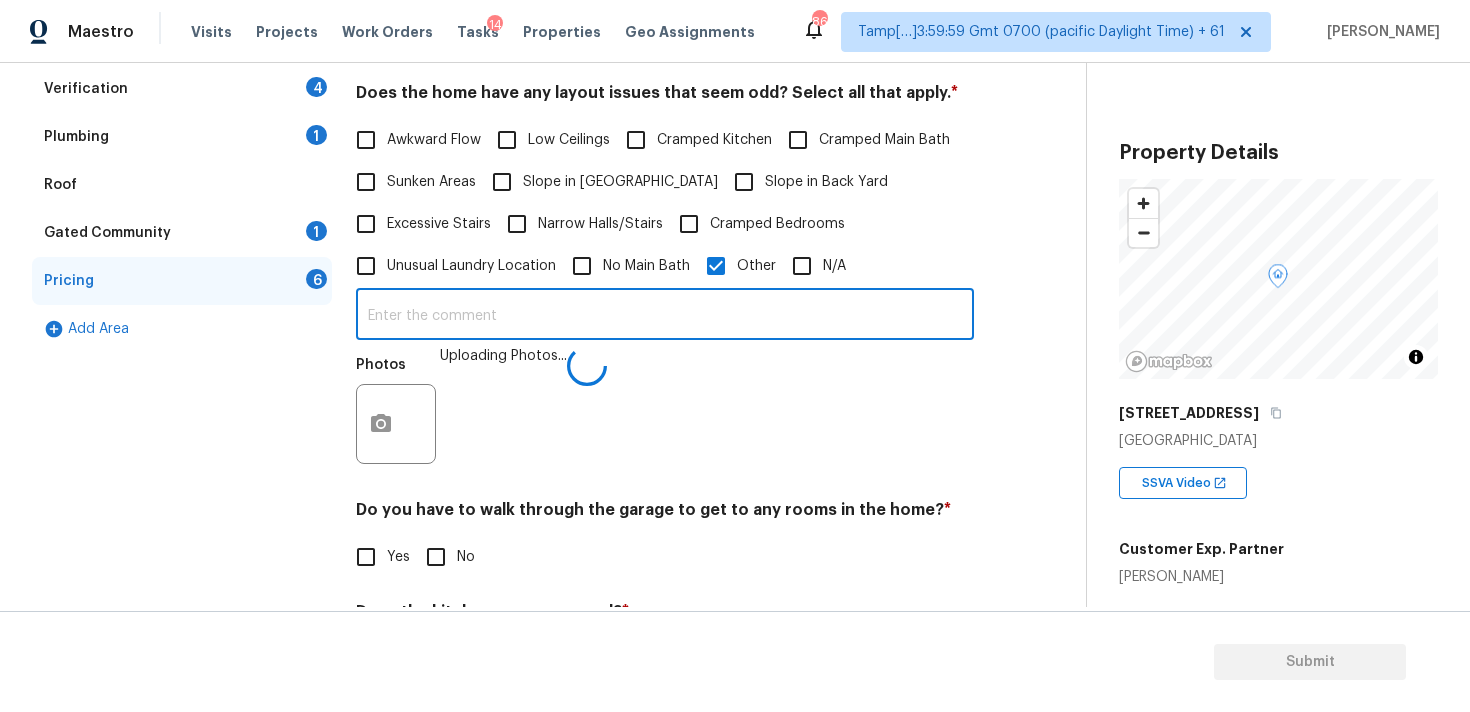 click at bounding box center [665, 316] 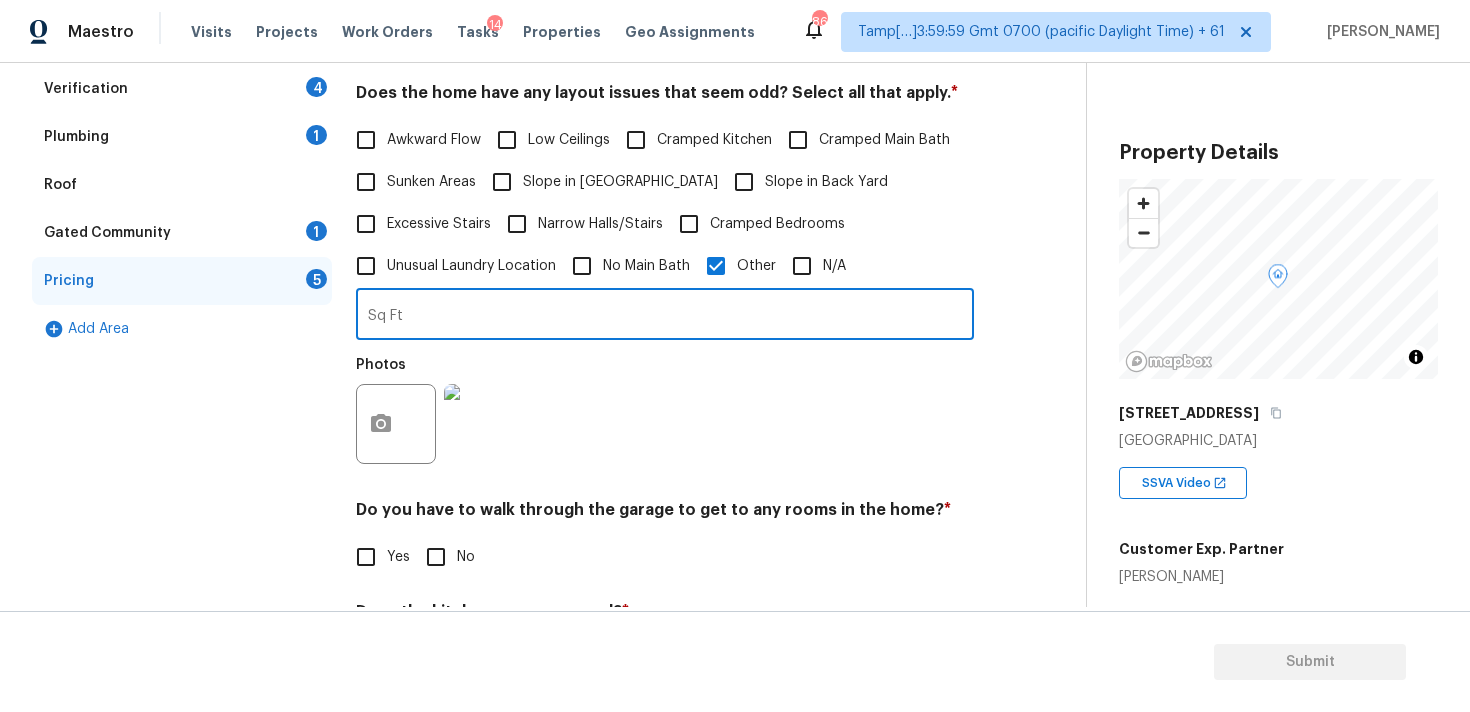 click on "Sq Ft" at bounding box center [665, 316] 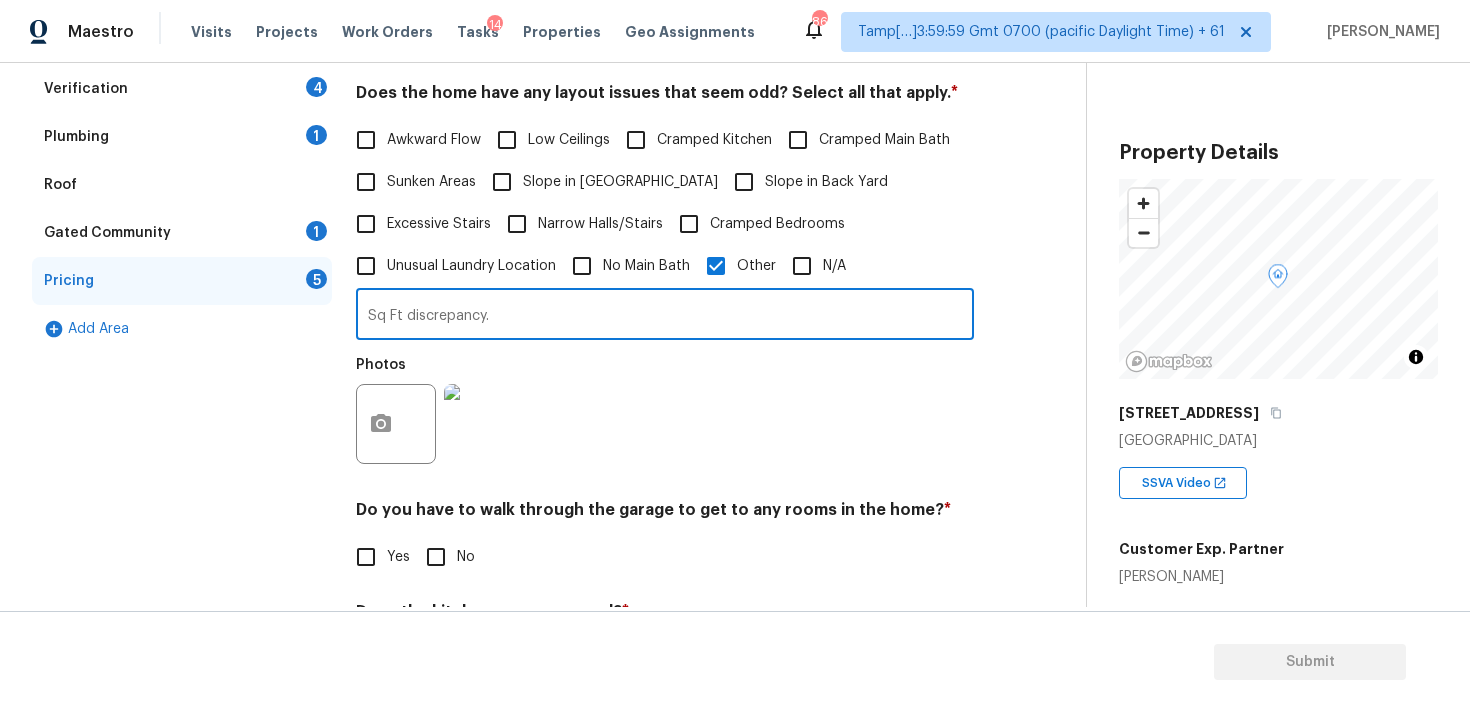 type on "Sq Ft discrepancy." 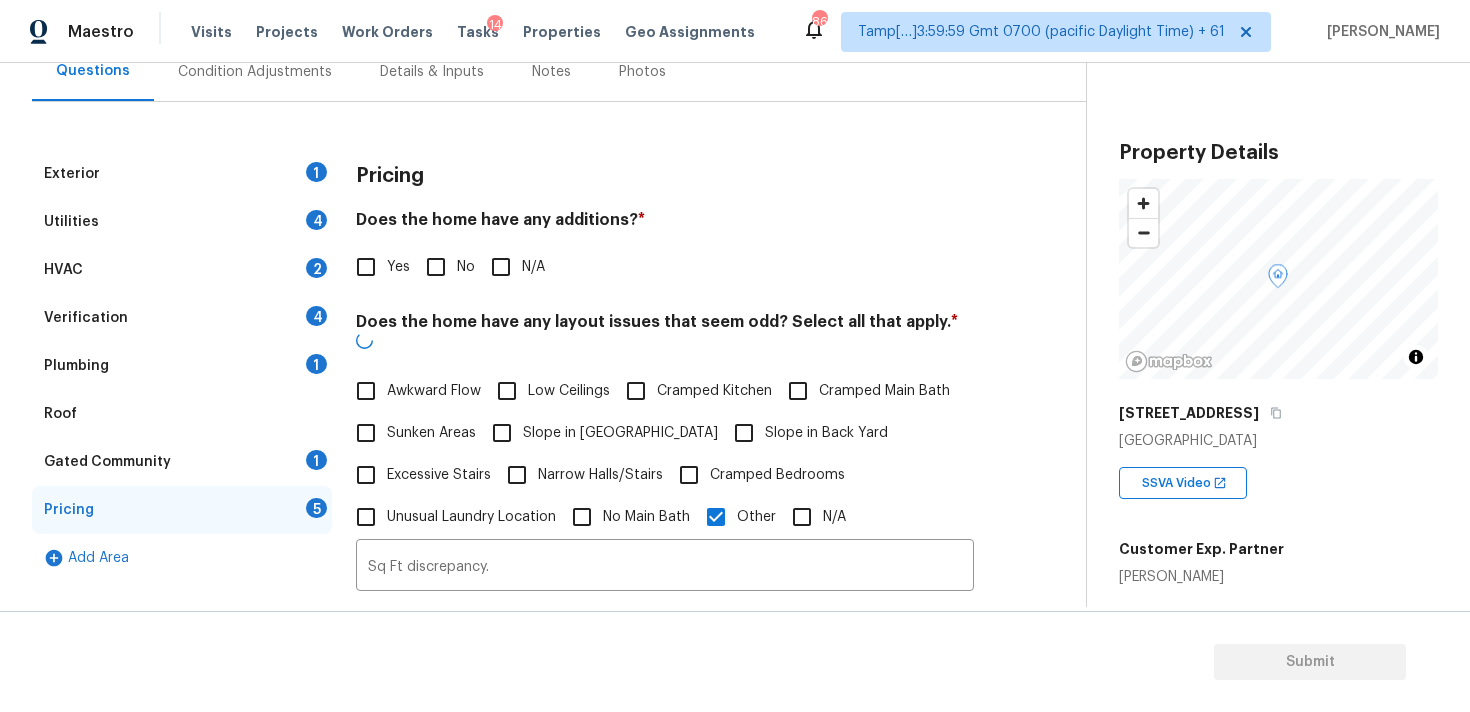 scroll, scrollTop: 187, scrollLeft: 0, axis: vertical 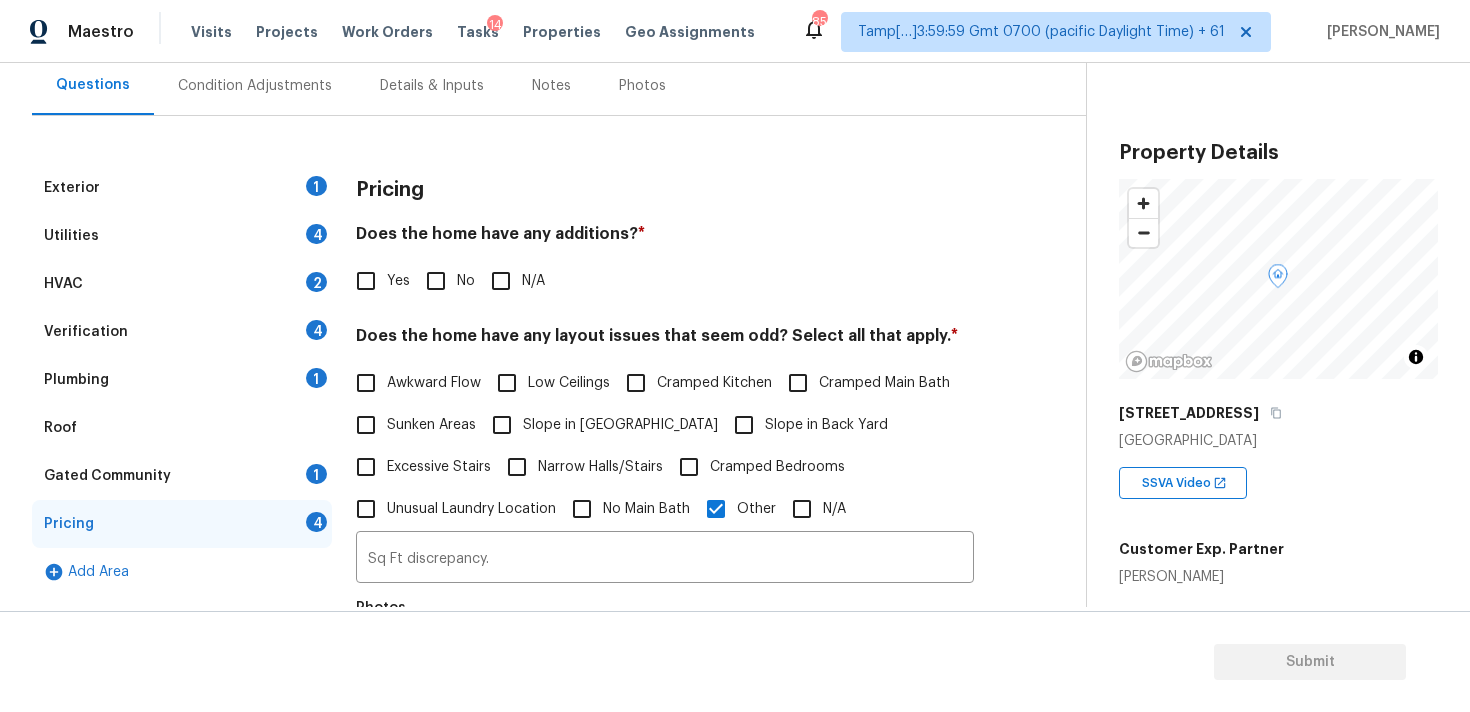 click on "Condition Adjustments" at bounding box center (255, 85) 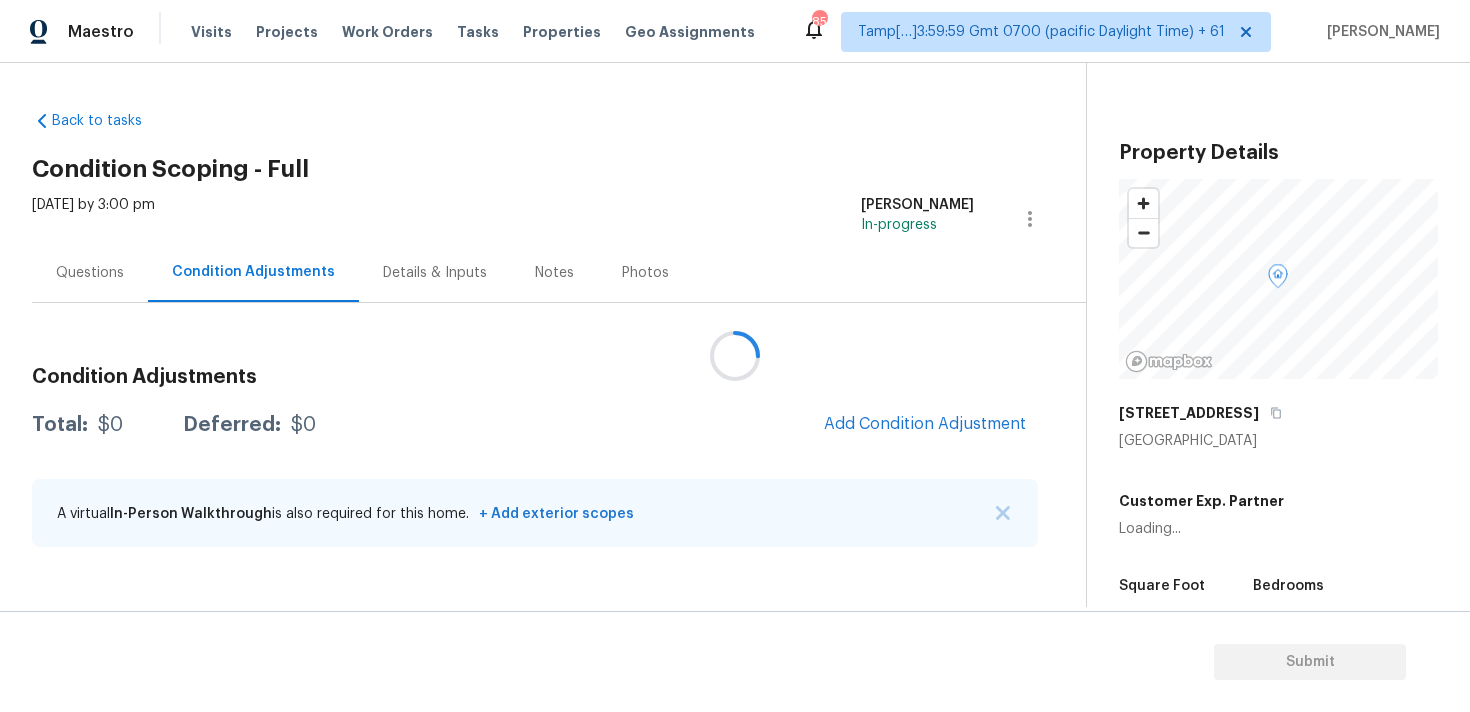 scroll, scrollTop: 0, scrollLeft: 0, axis: both 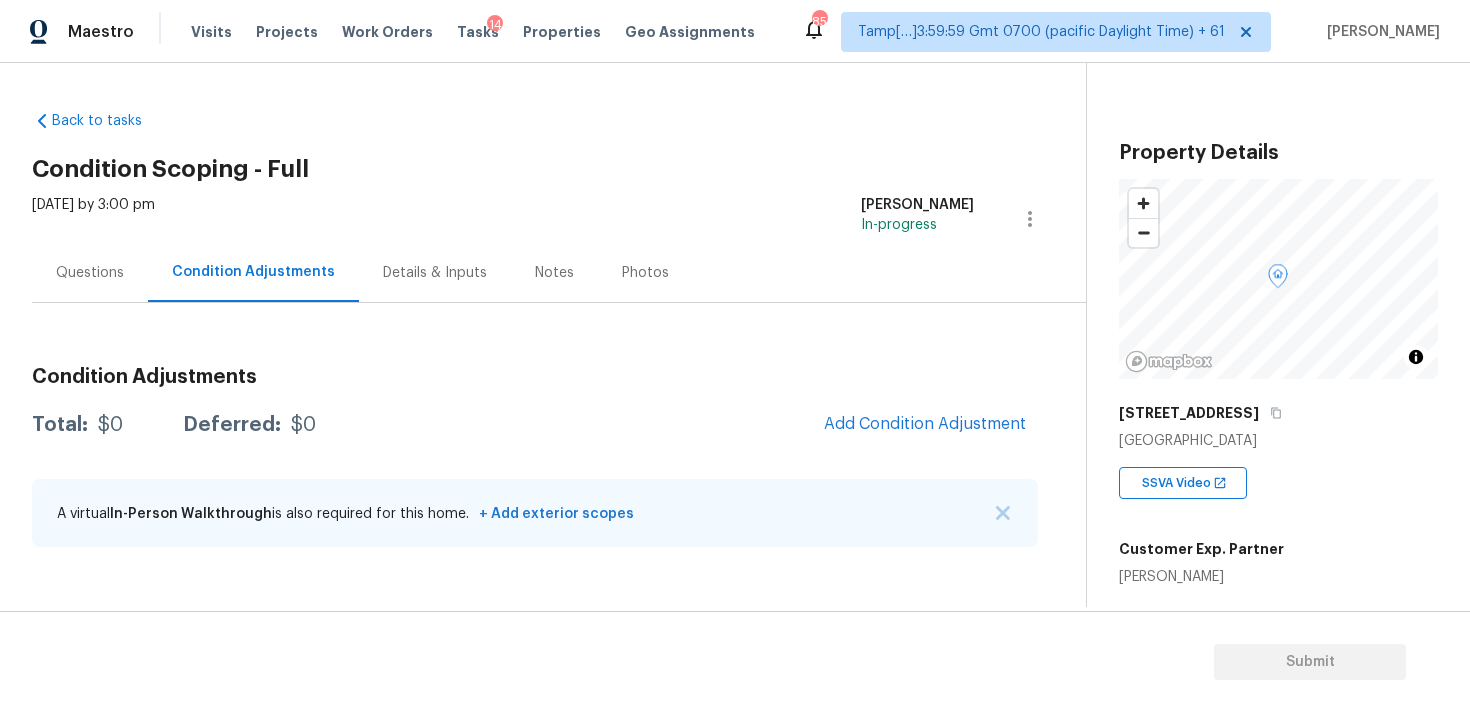click on "Add Condition Adjustment" at bounding box center (925, 425) 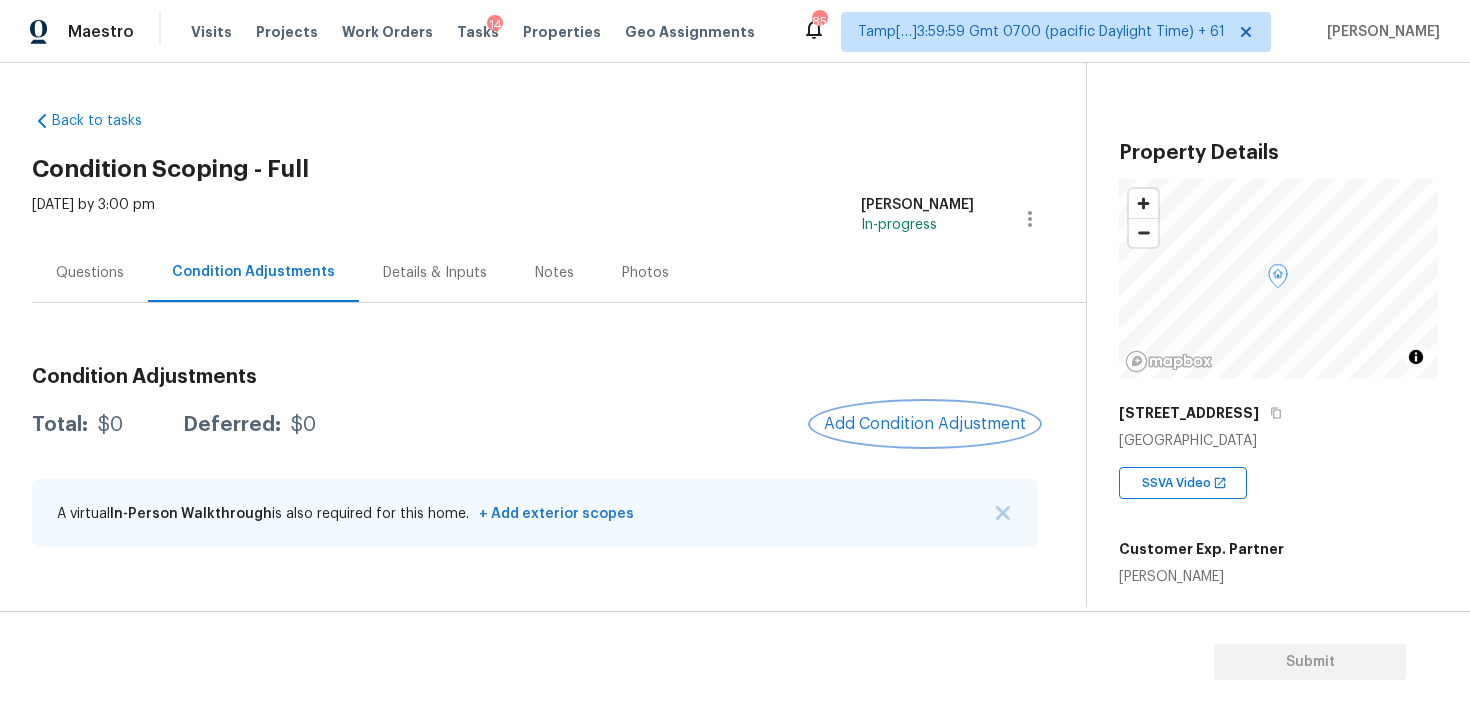 click on "Add Condition Adjustment" at bounding box center (925, 424) 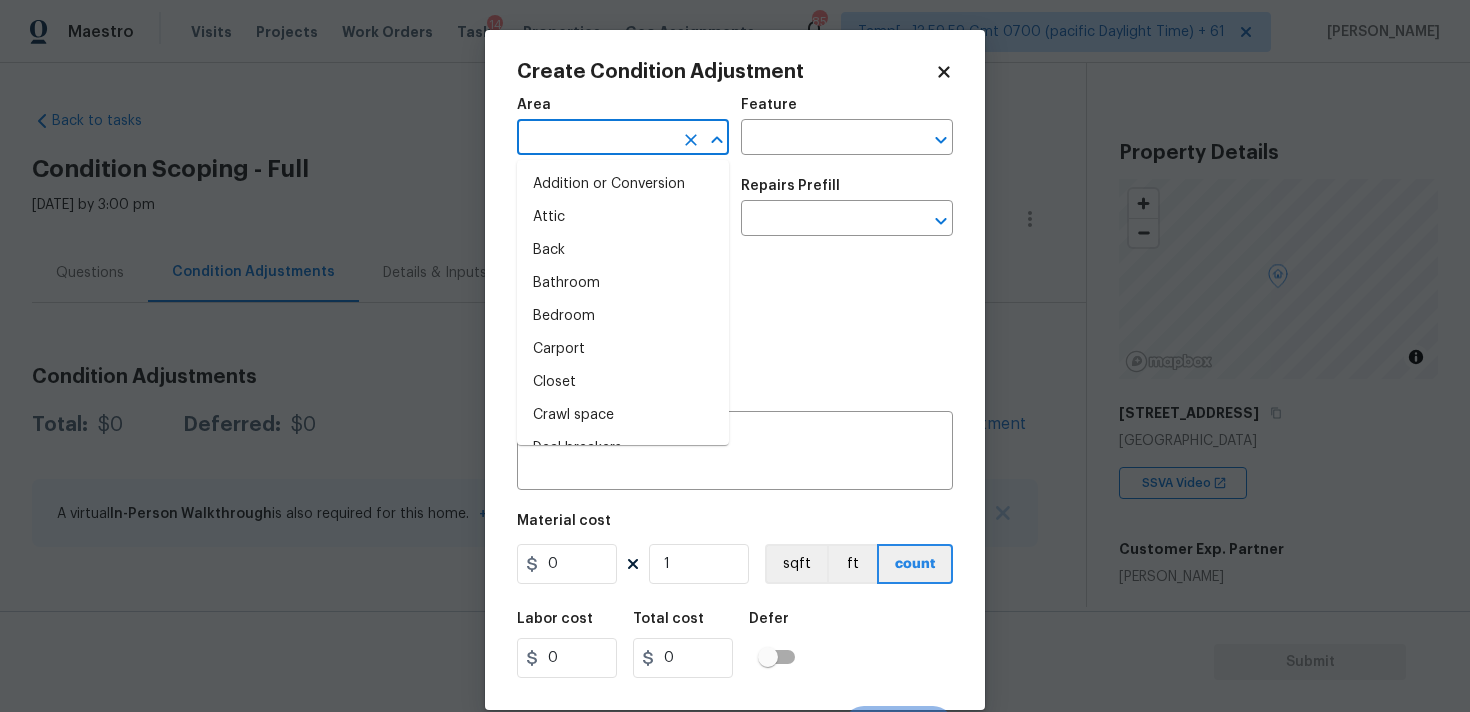 click at bounding box center [595, 139] 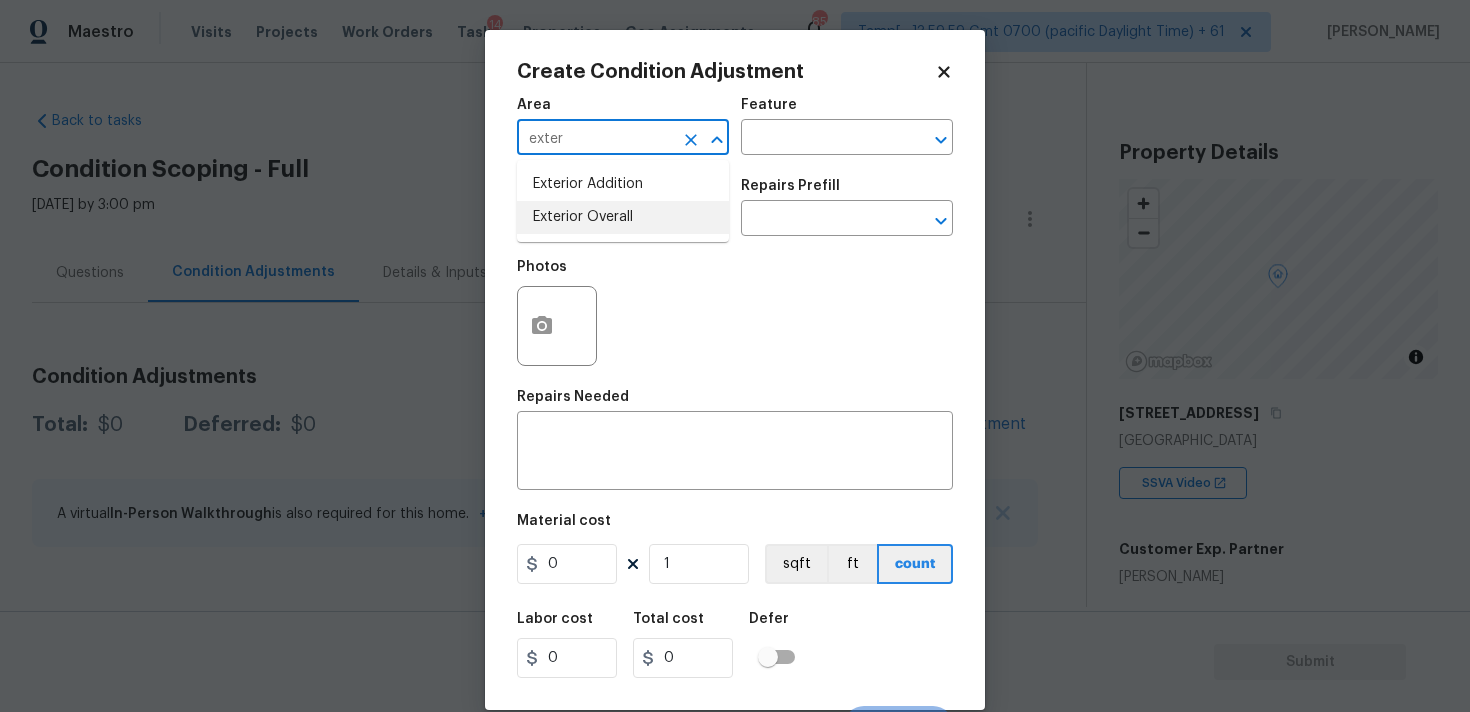 click on "Exterior Overall" at bounding box center [623, 217] 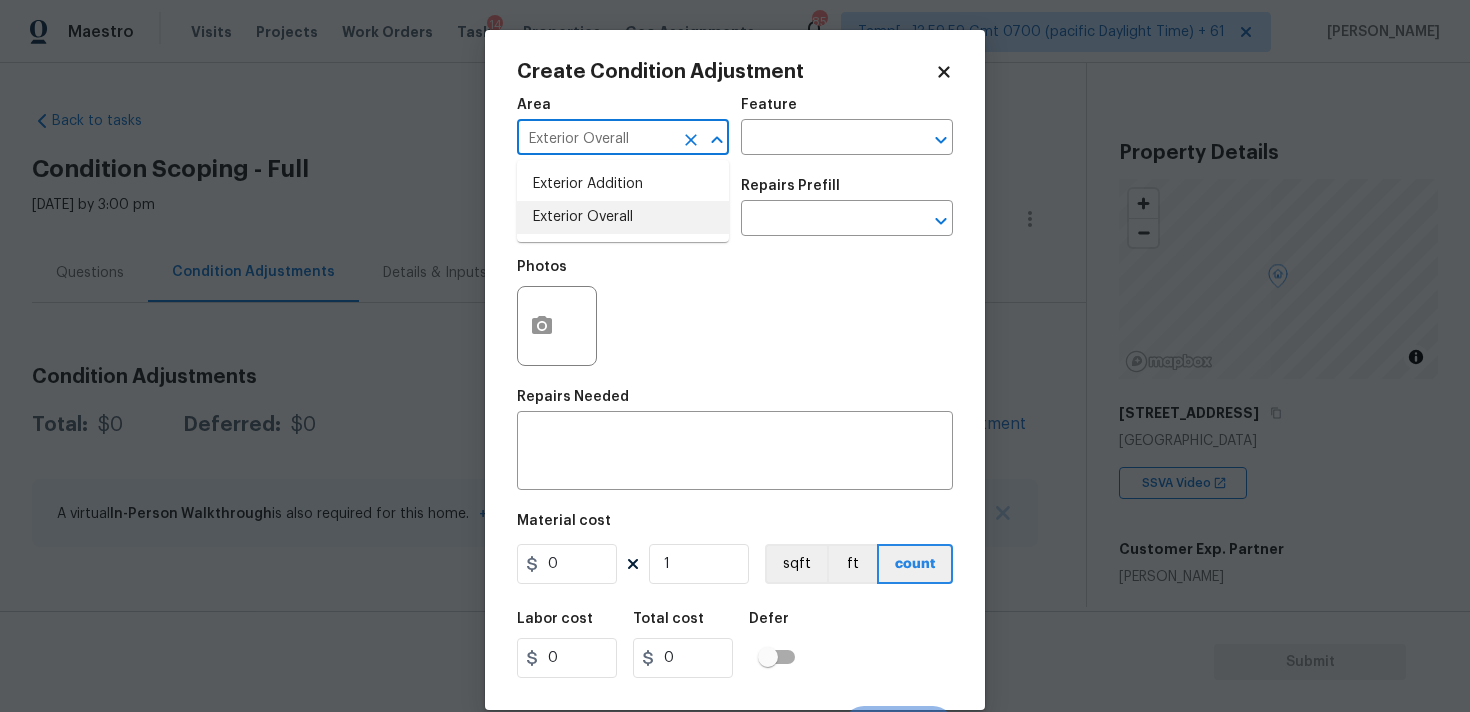 type on "Exterior Overall" 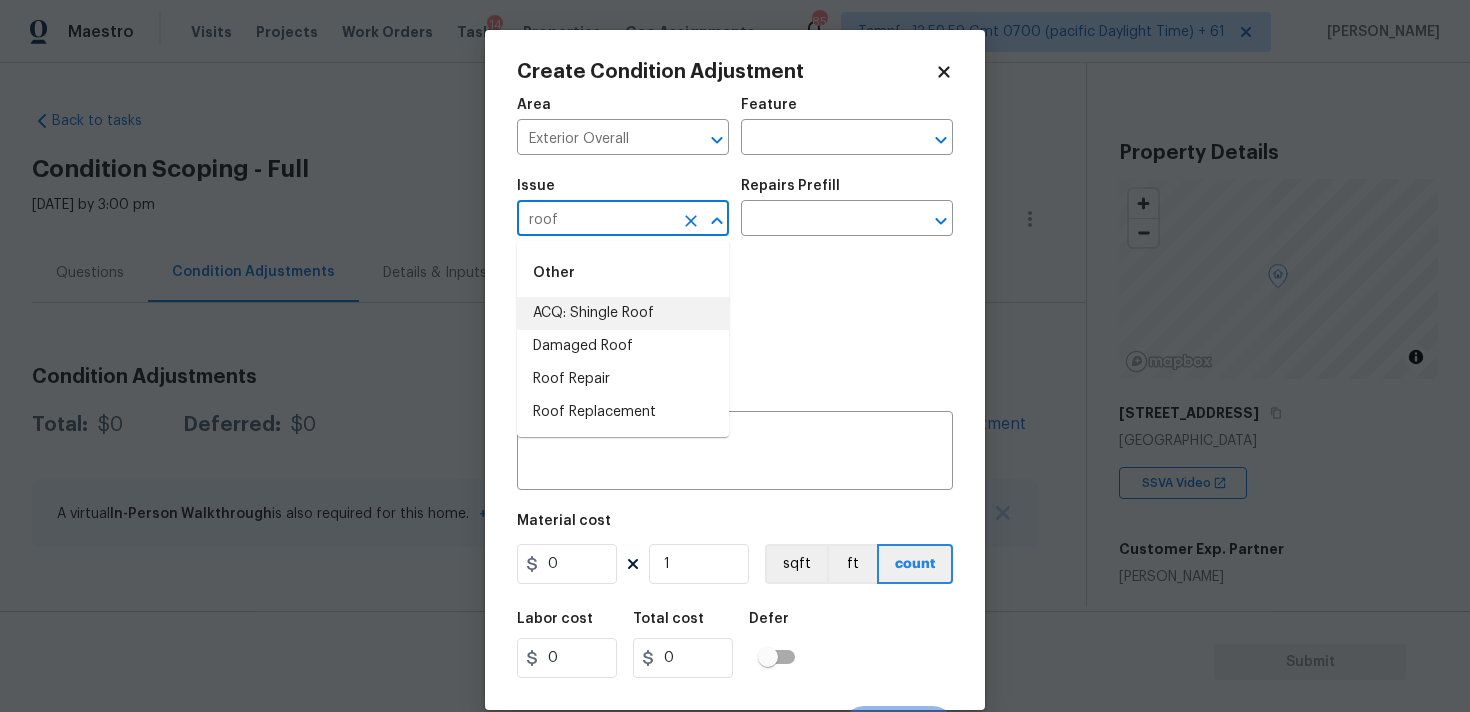 click on "ACQ: Shingle Roof" at bounding box center (623, 313) 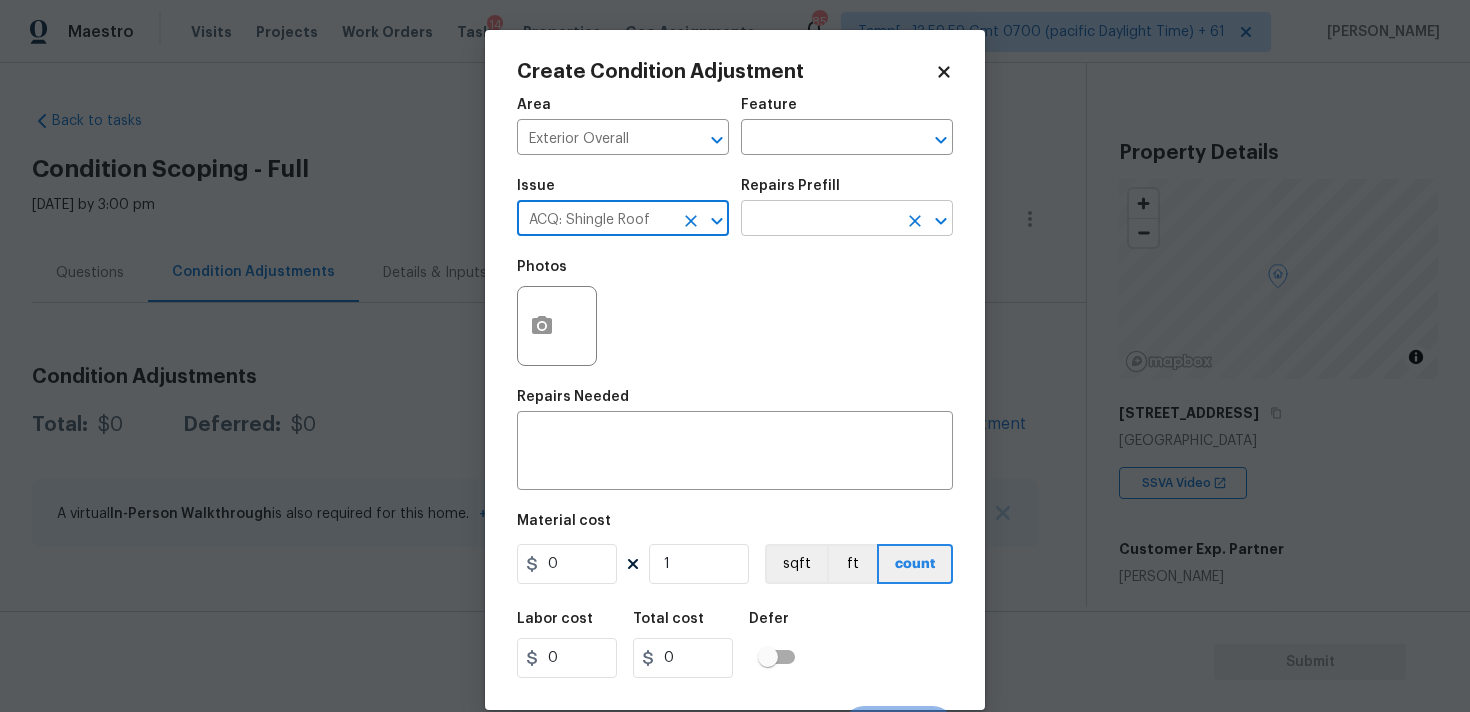 type on "ACQ: Shingle Roof" 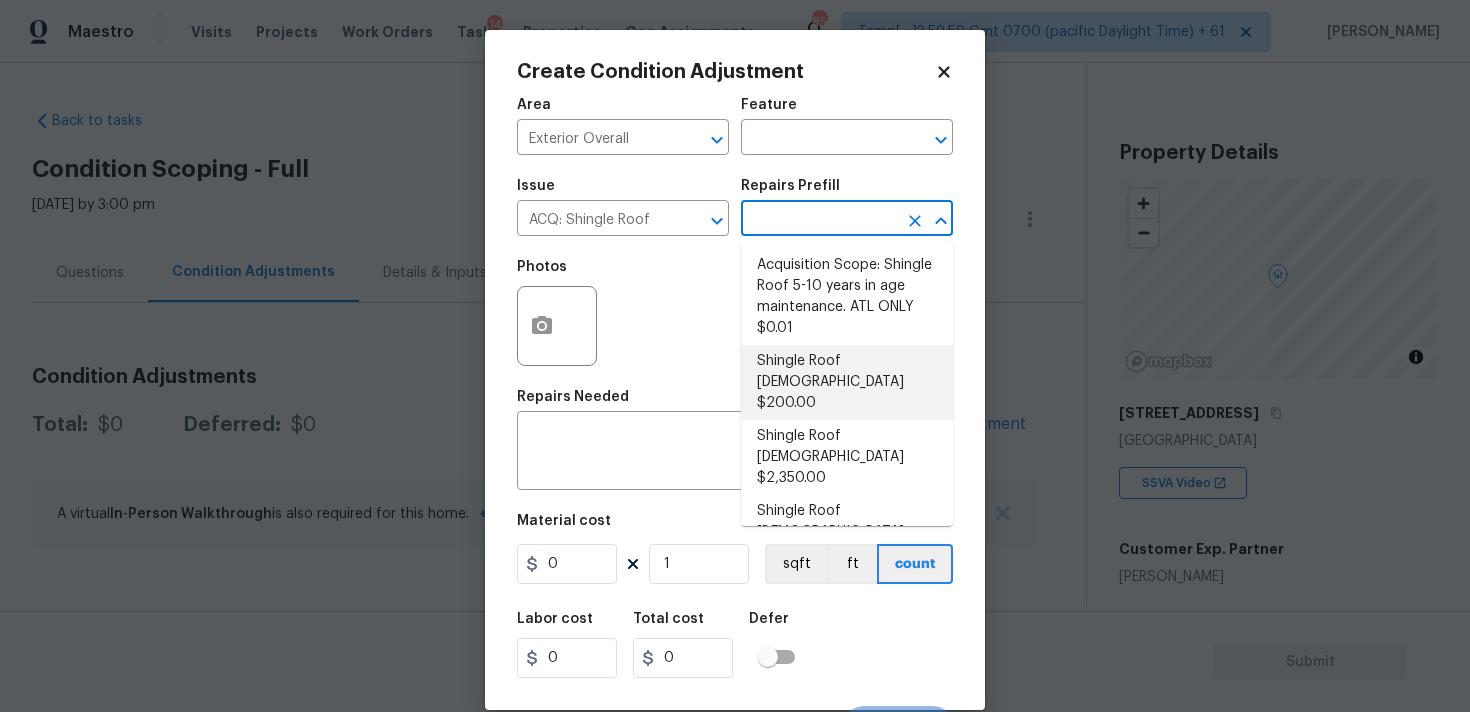 click on "Shingle Roof [DEMOGRAPHIC_DATA] $200.00" at bounding box center (847, 382) 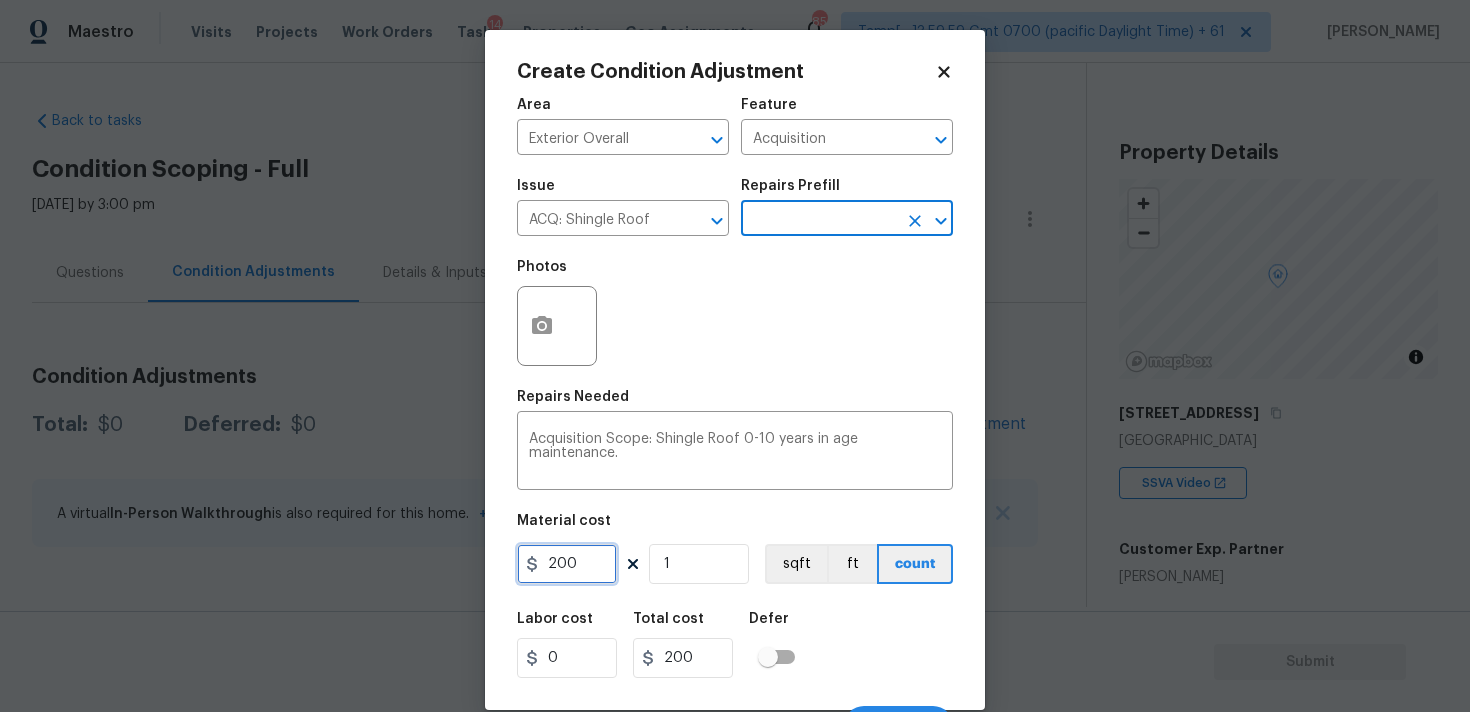 click on "200" at bounding box center (567, 564) 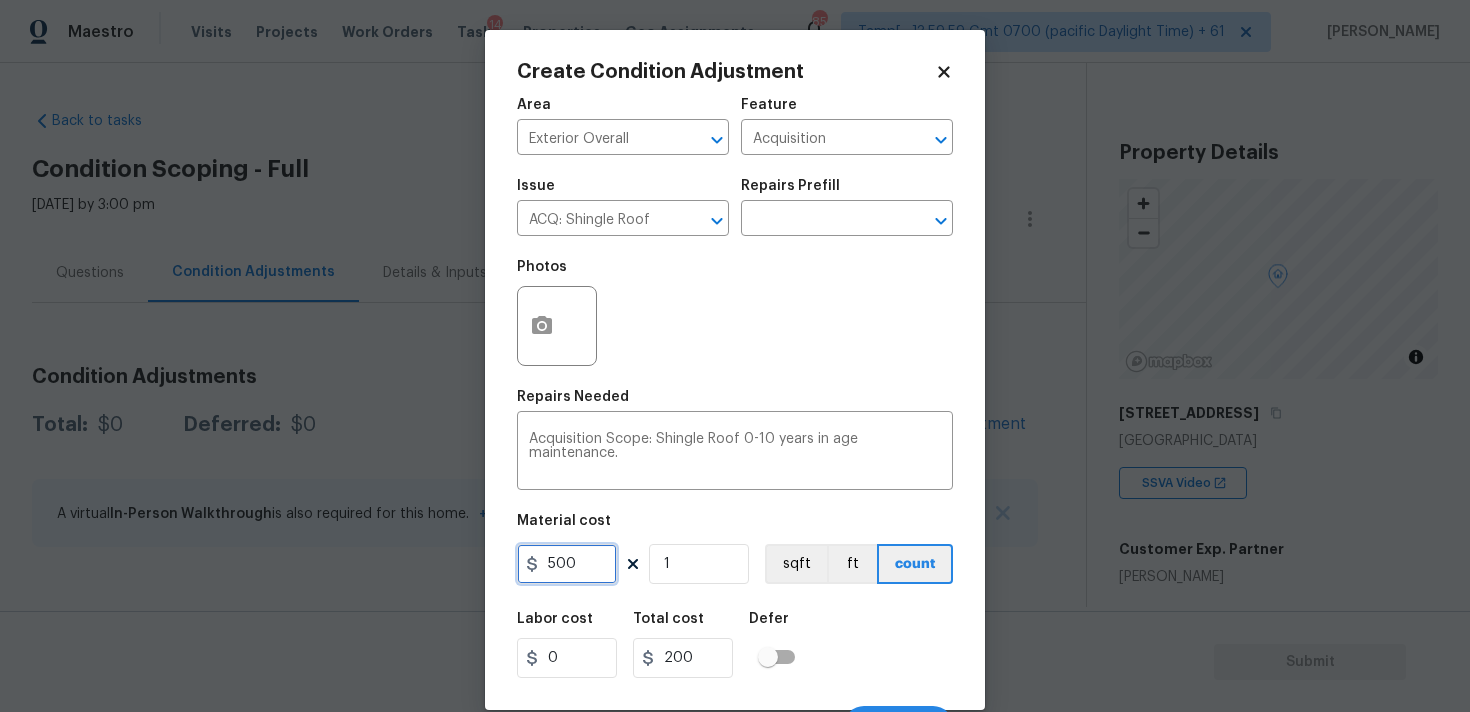 type on "500" 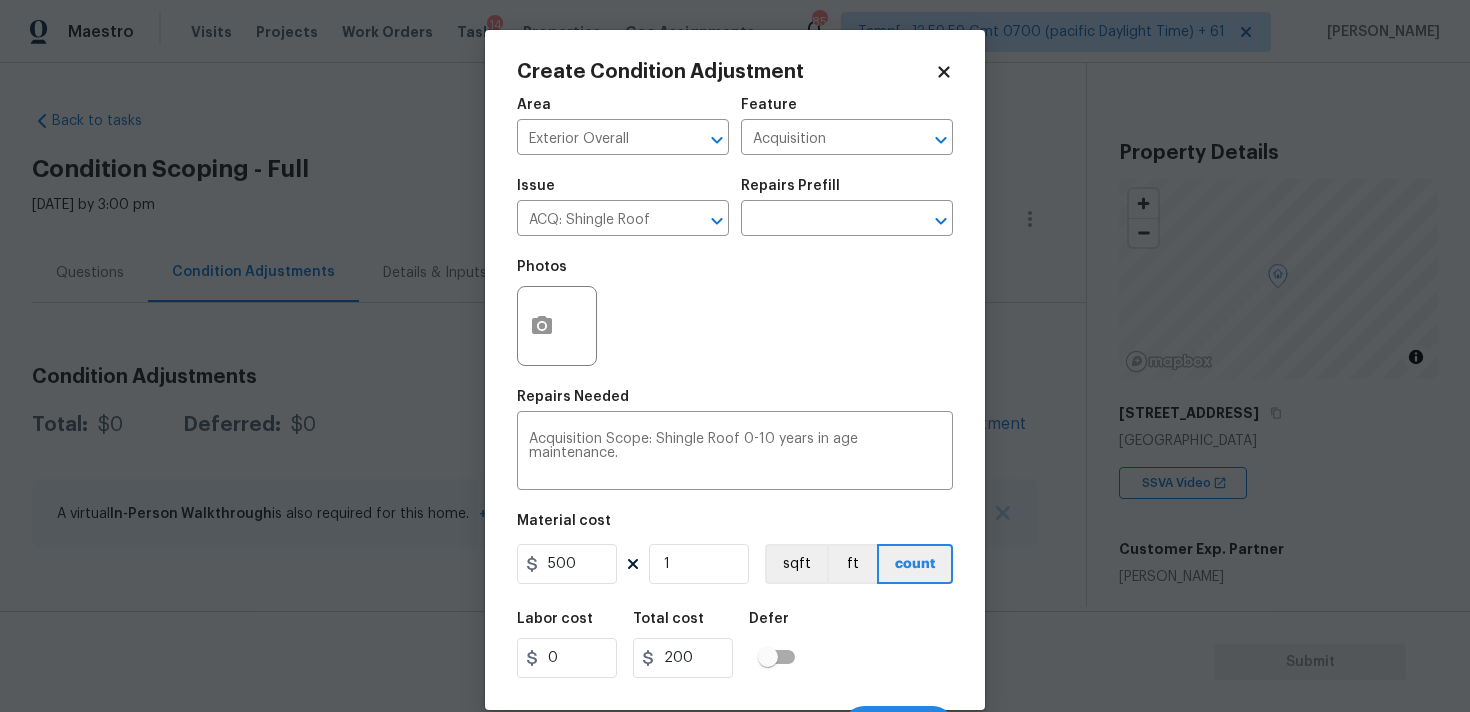 click on "Labor cost 0 Total cost 200 Defer" at bounding box center (735, 645) 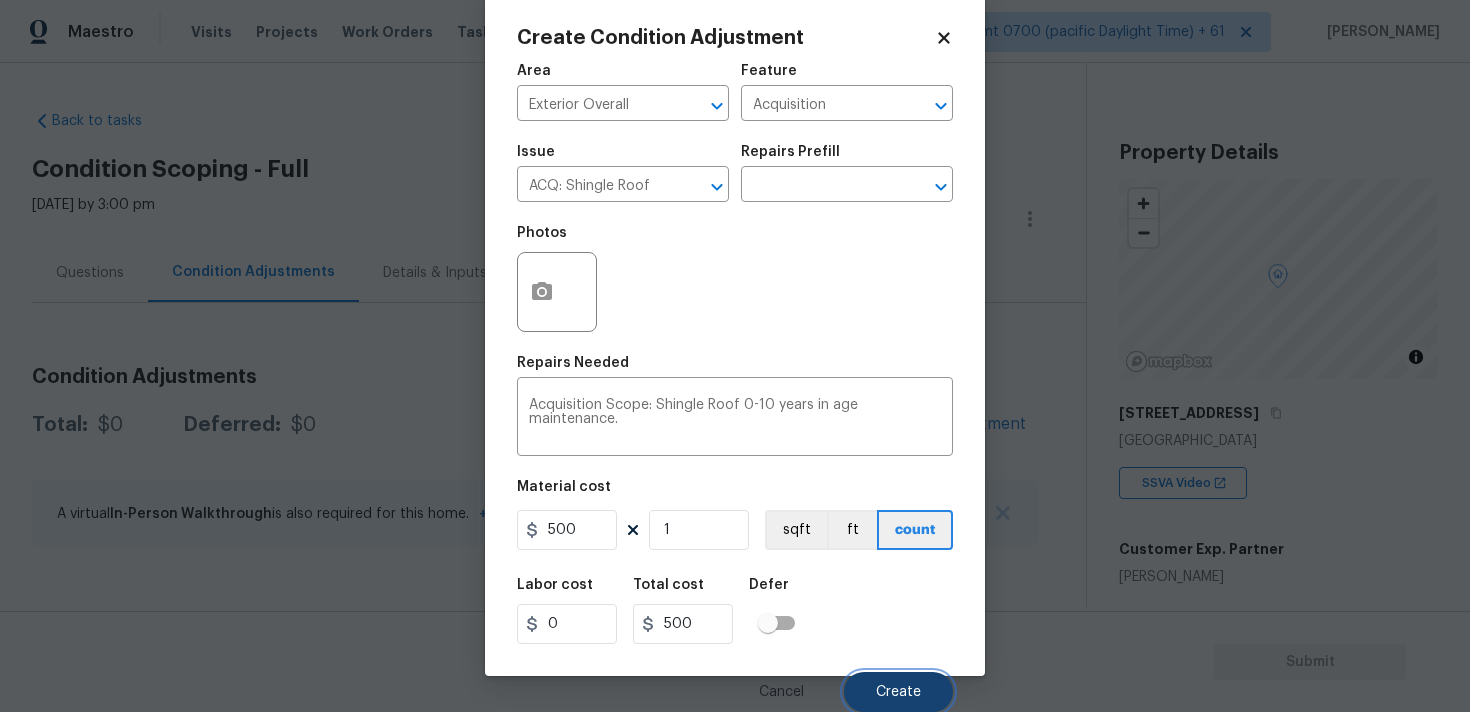 click on "Create" at bounding box center [898, 692] 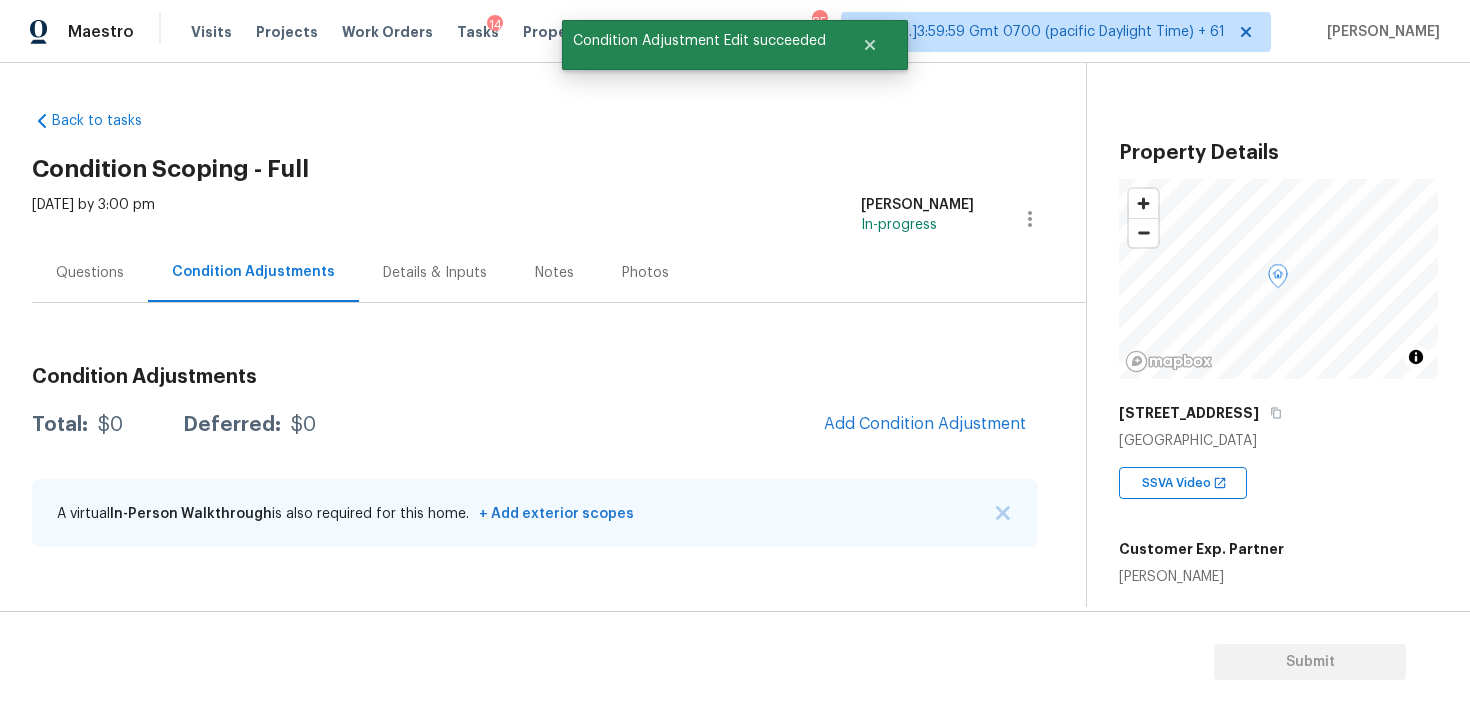 scroll, scrollTop: 28, scrollLeft: 0, axis: vertical 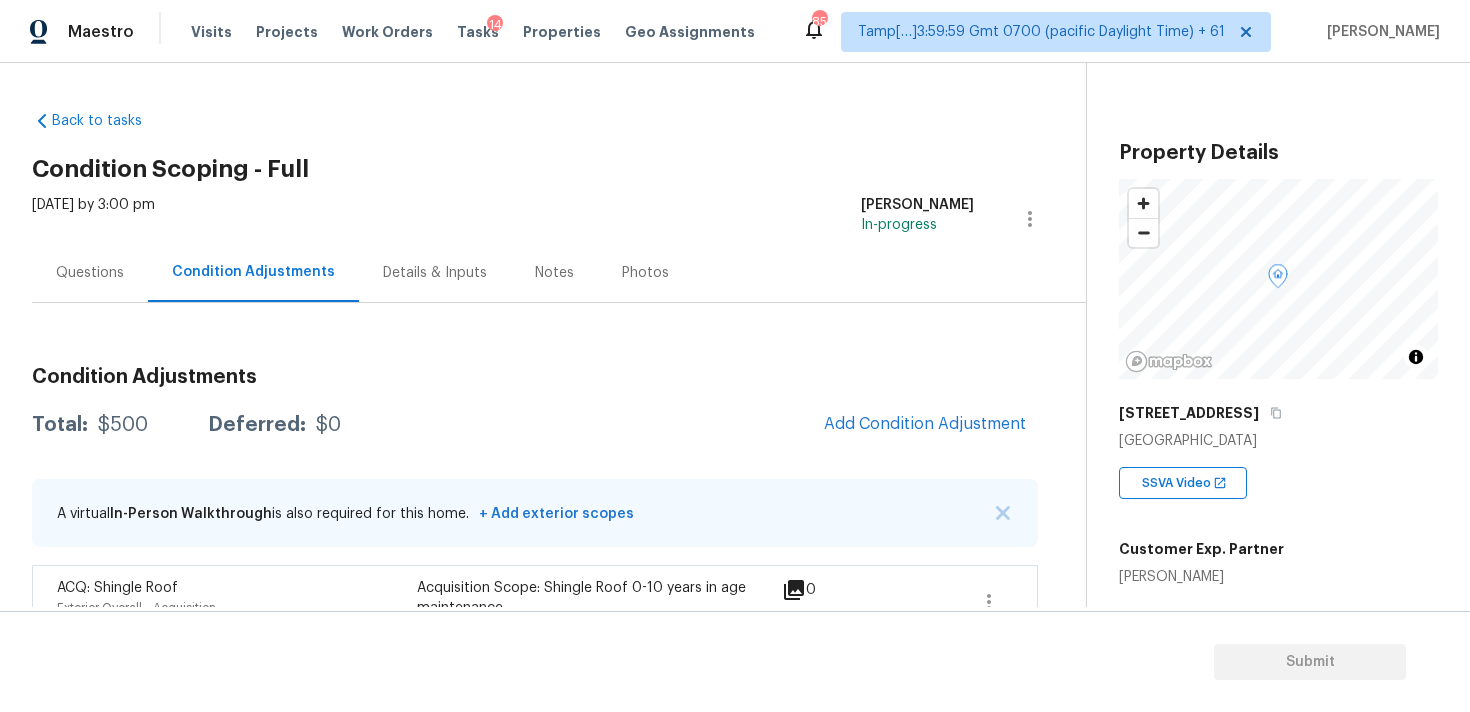 click on "Condition Adjustments Total:  $500 Deferred:  $0 Add Condition Adjustment A virtual  In-Person Walkthrough  is also required for this home.   + Add exterior scopes ACQ: Shingle Roof Exterior Overall - Acquisition Acquisition Scope: Shingle Roof 0-10 years in age maintenance. $500.00   0" at bounding box center [535, 501] 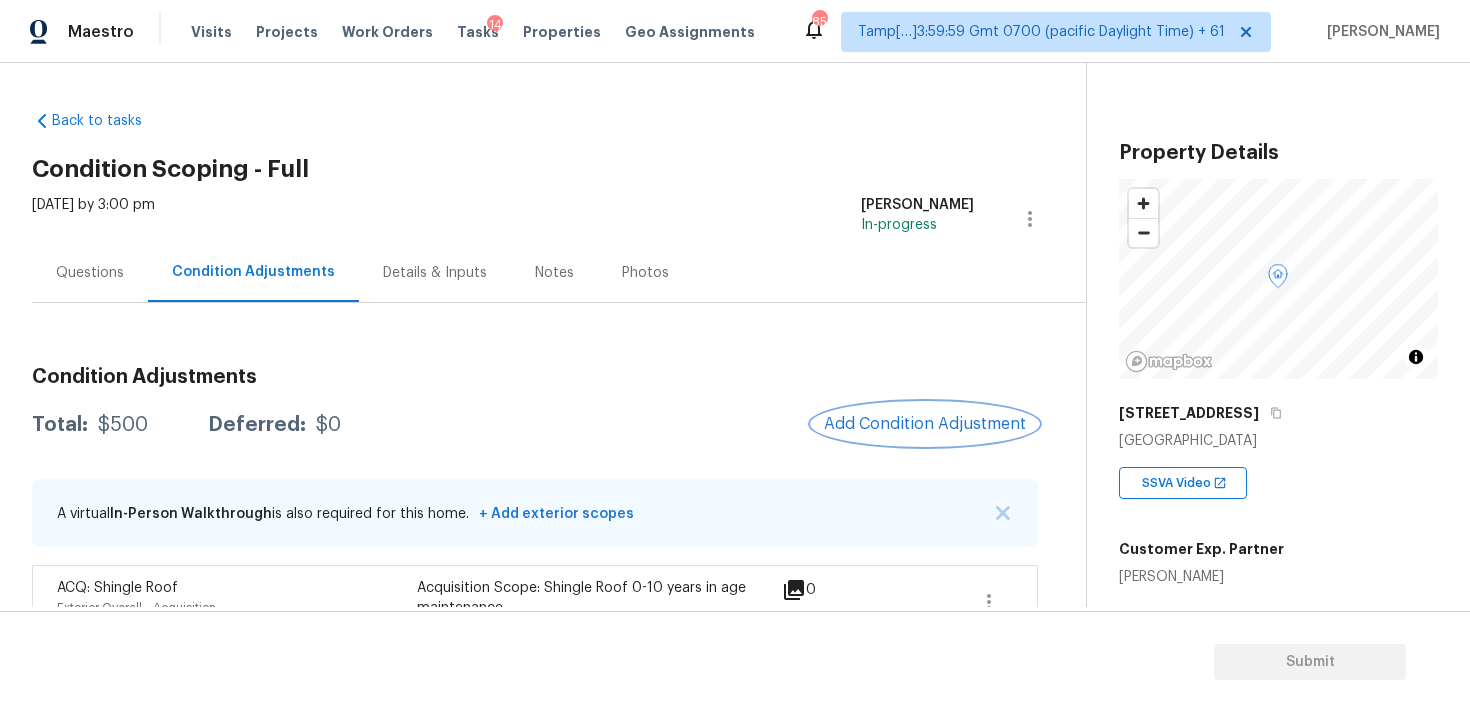click on "Add Condition Adjustment" at bounding box center (925, 424) 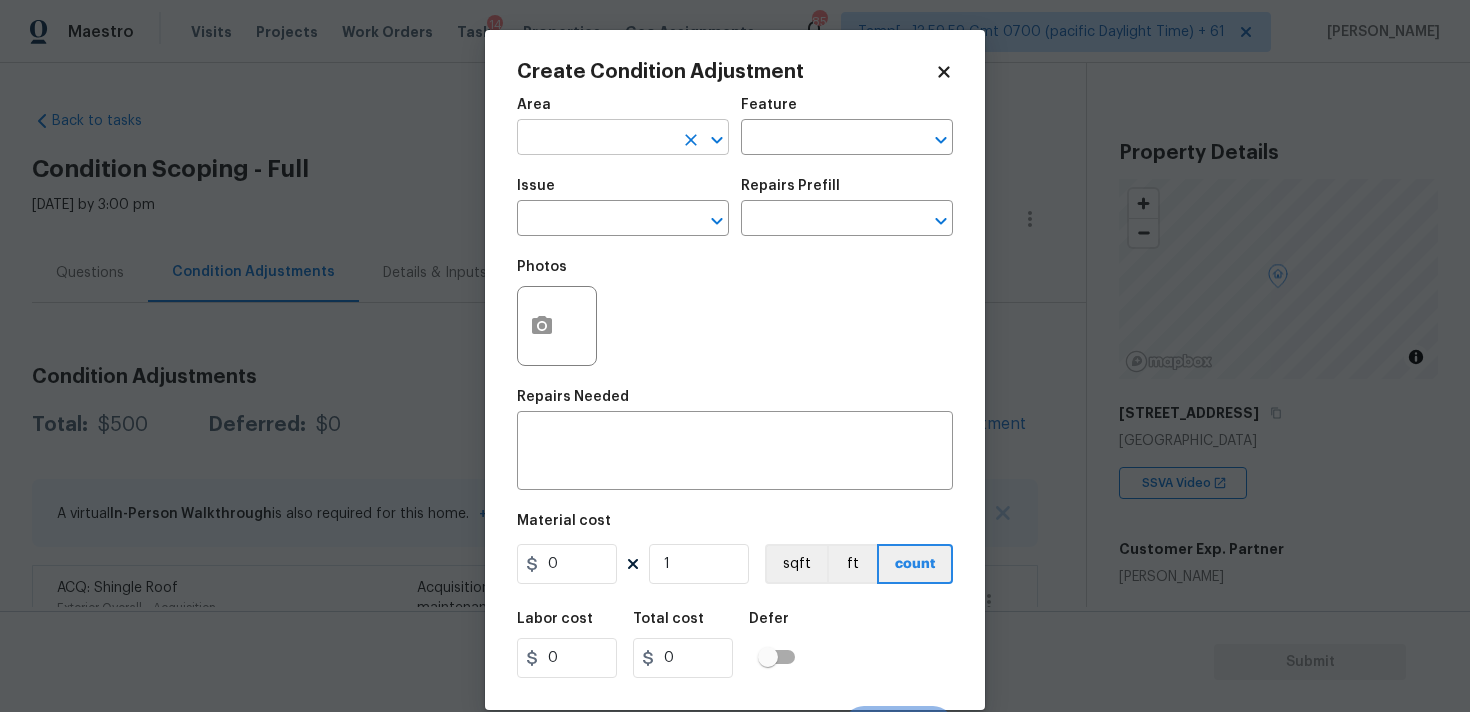 click at bounding box center [595, 139] 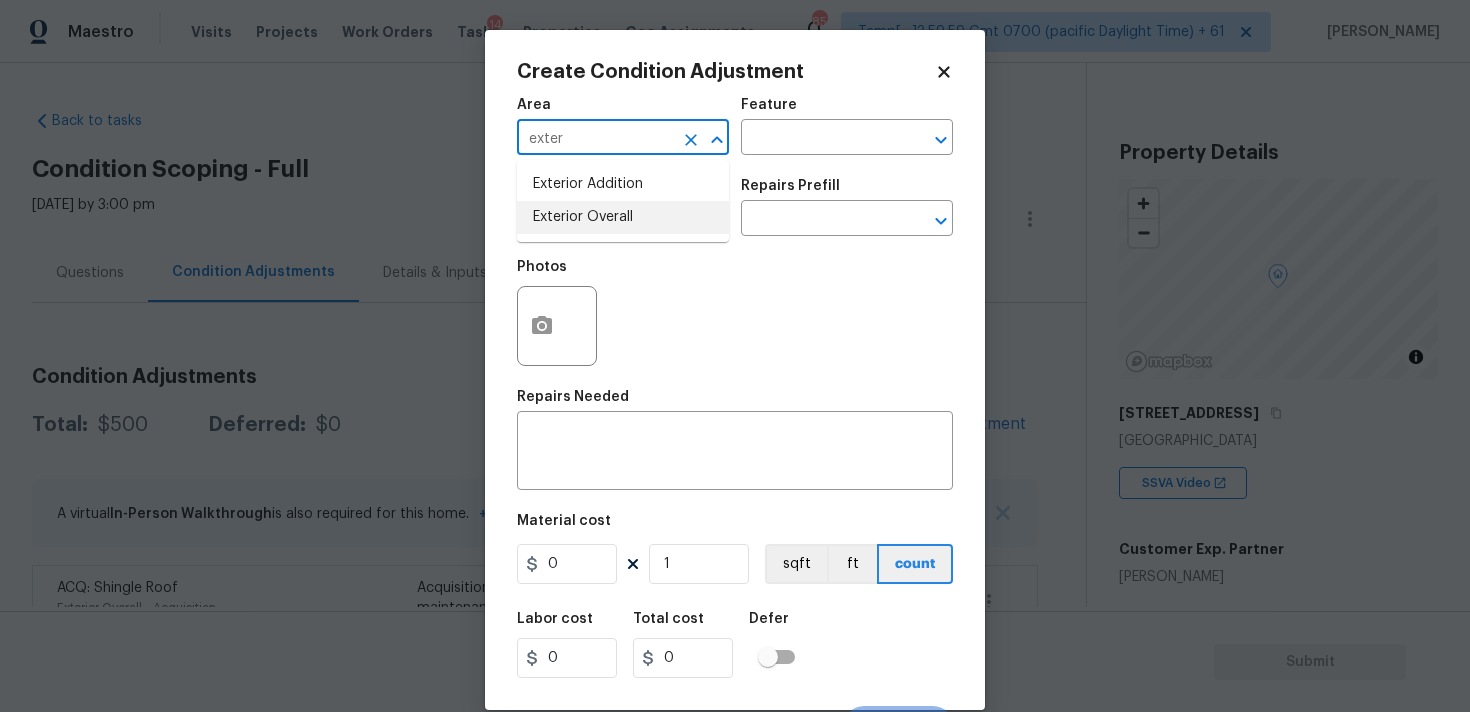 click on "Exterior Overall" at bounding box center (623, 217) 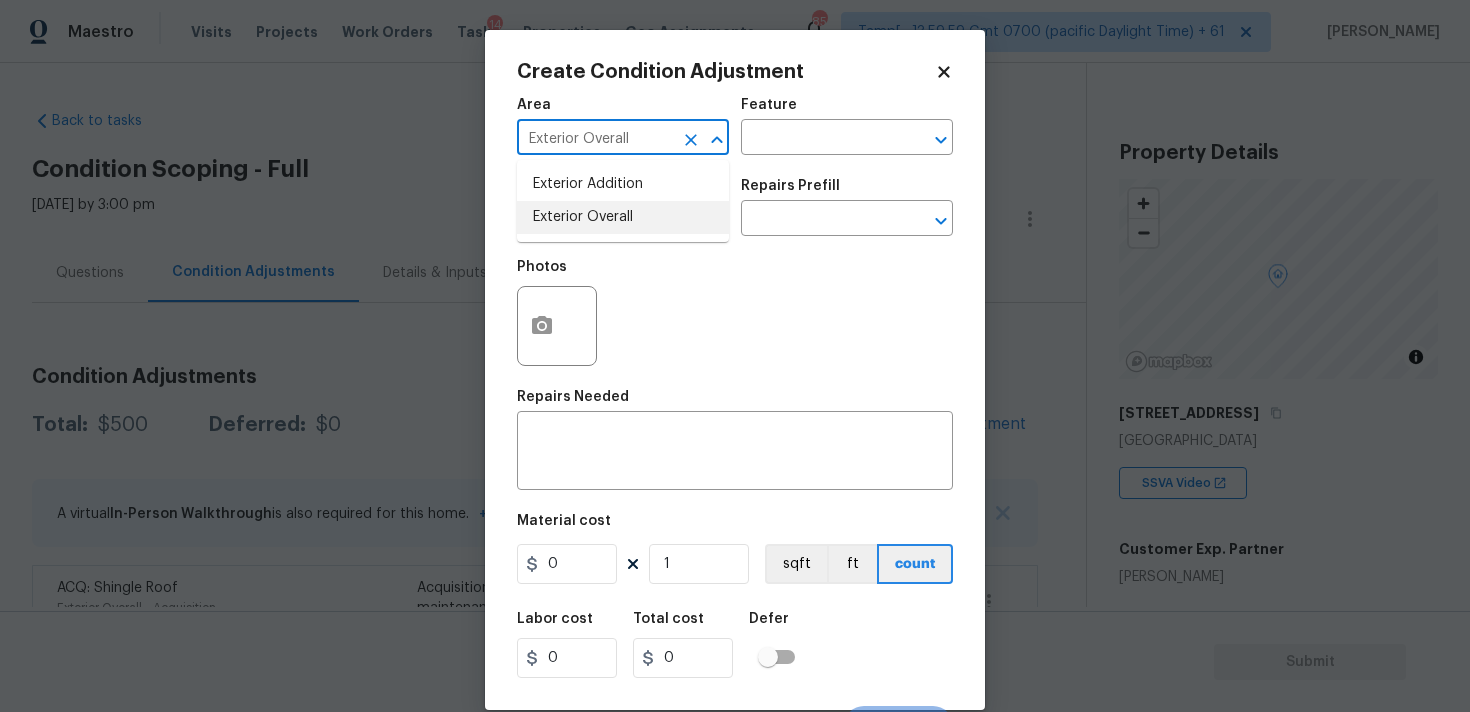 type on "Exterior Overall" 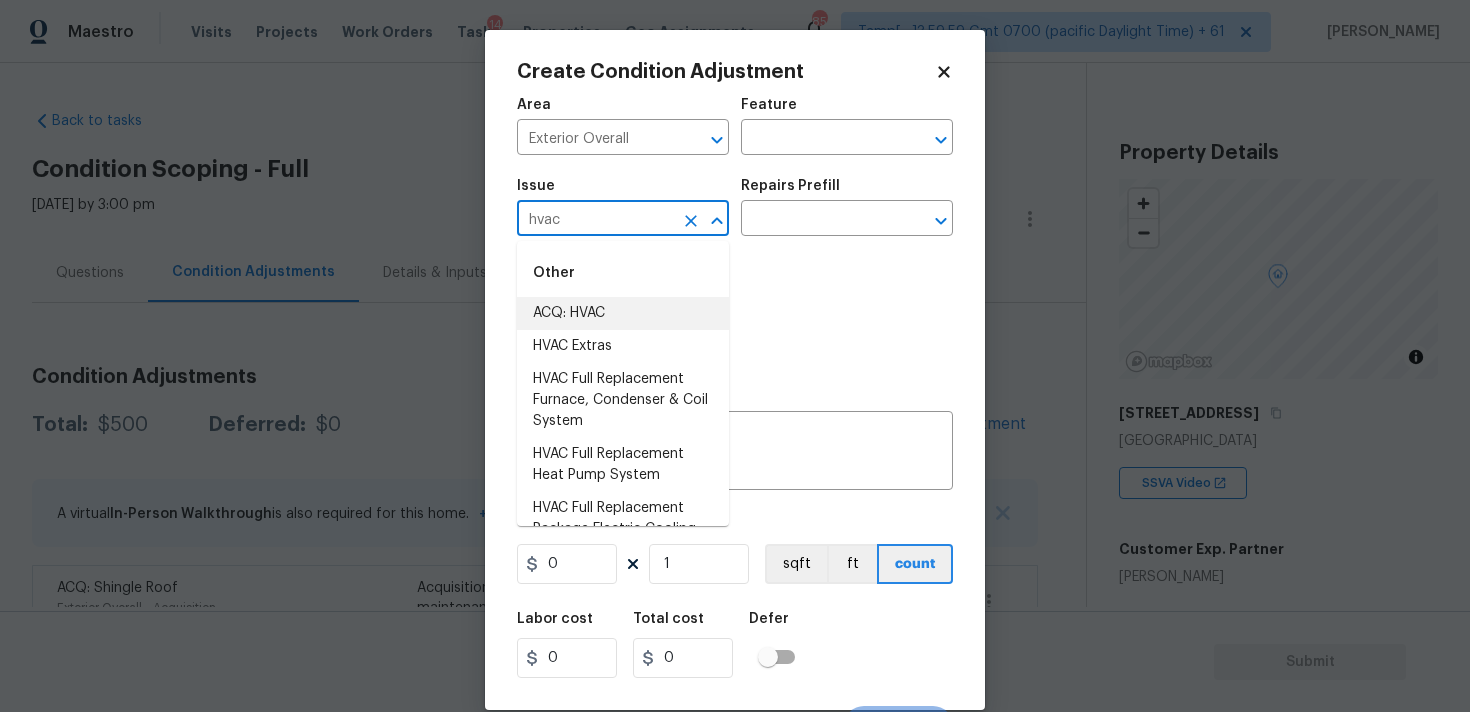 click on "ACQ: HVAC" at bounding box center (623, 313) 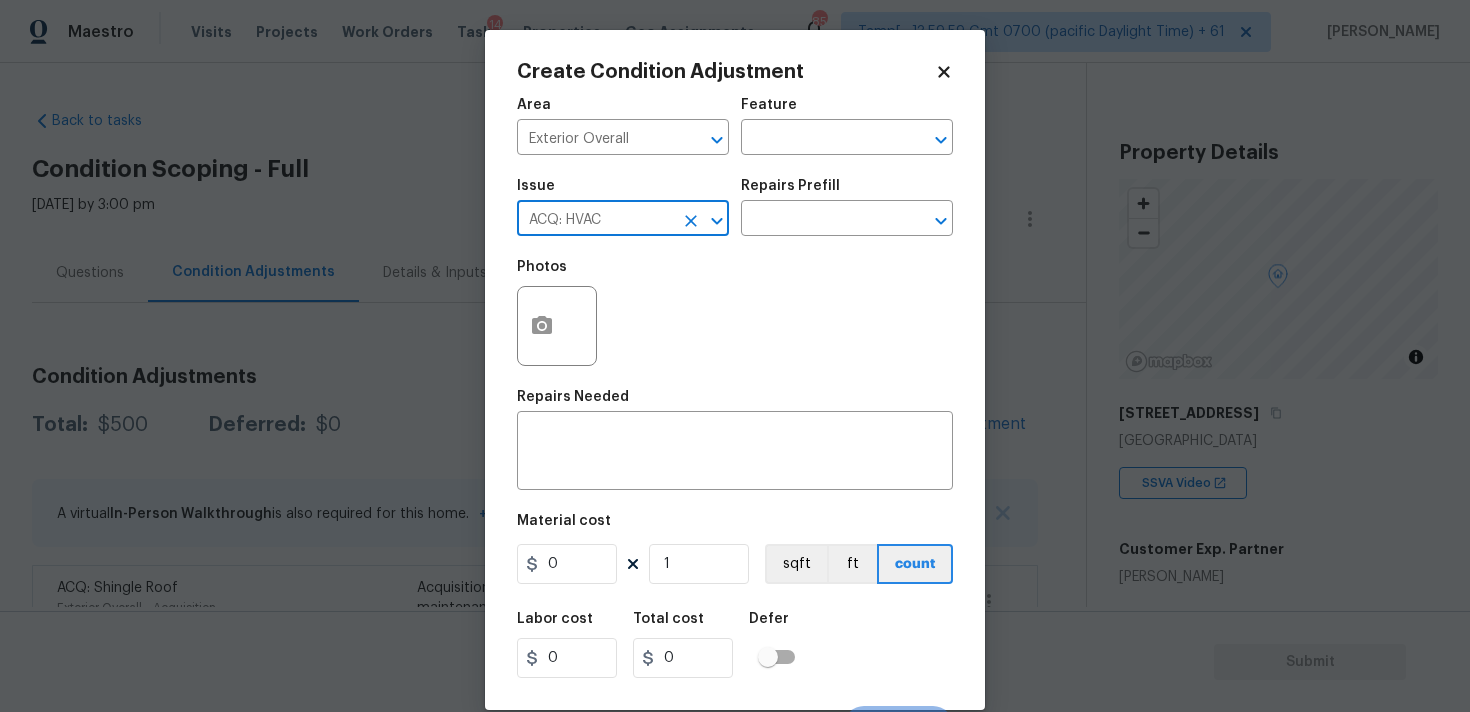 type on "ACQ: HVAC" 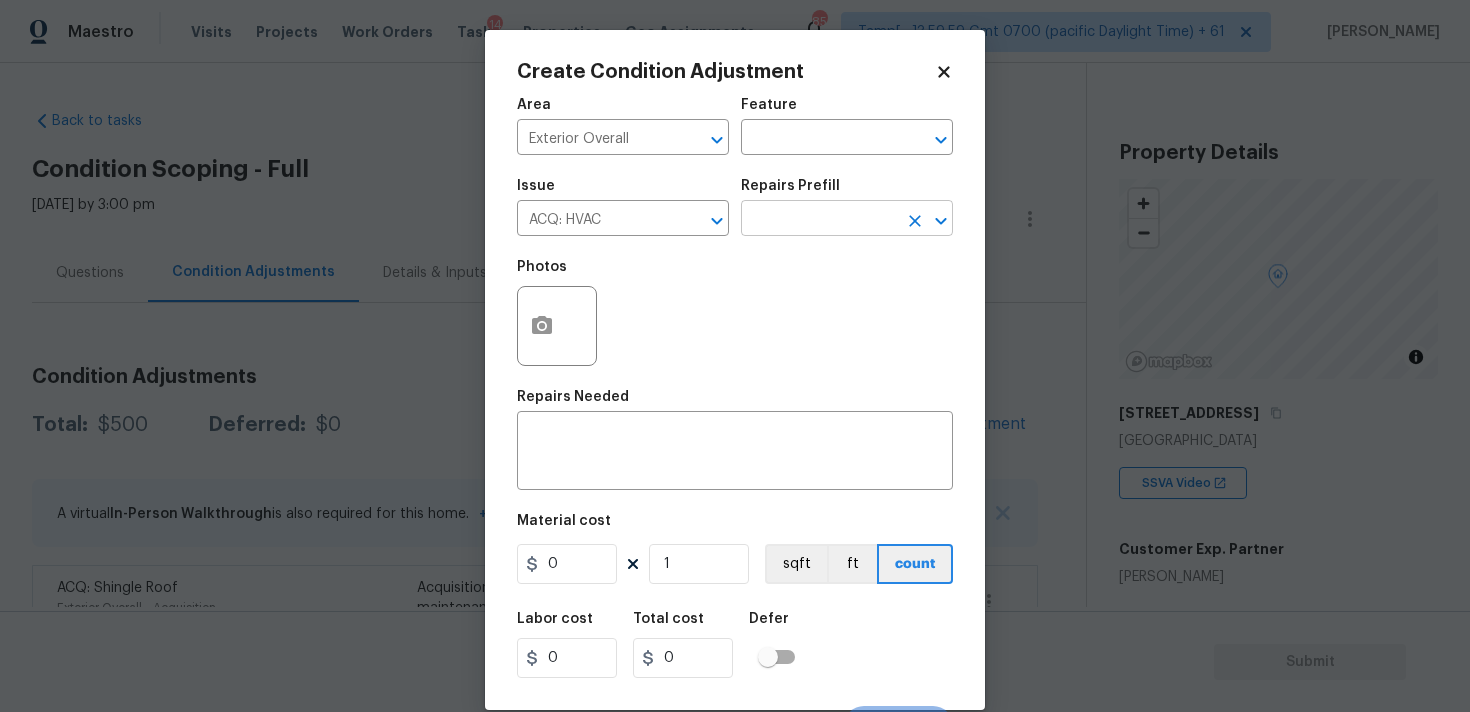 click at bounding box center (819, 220) 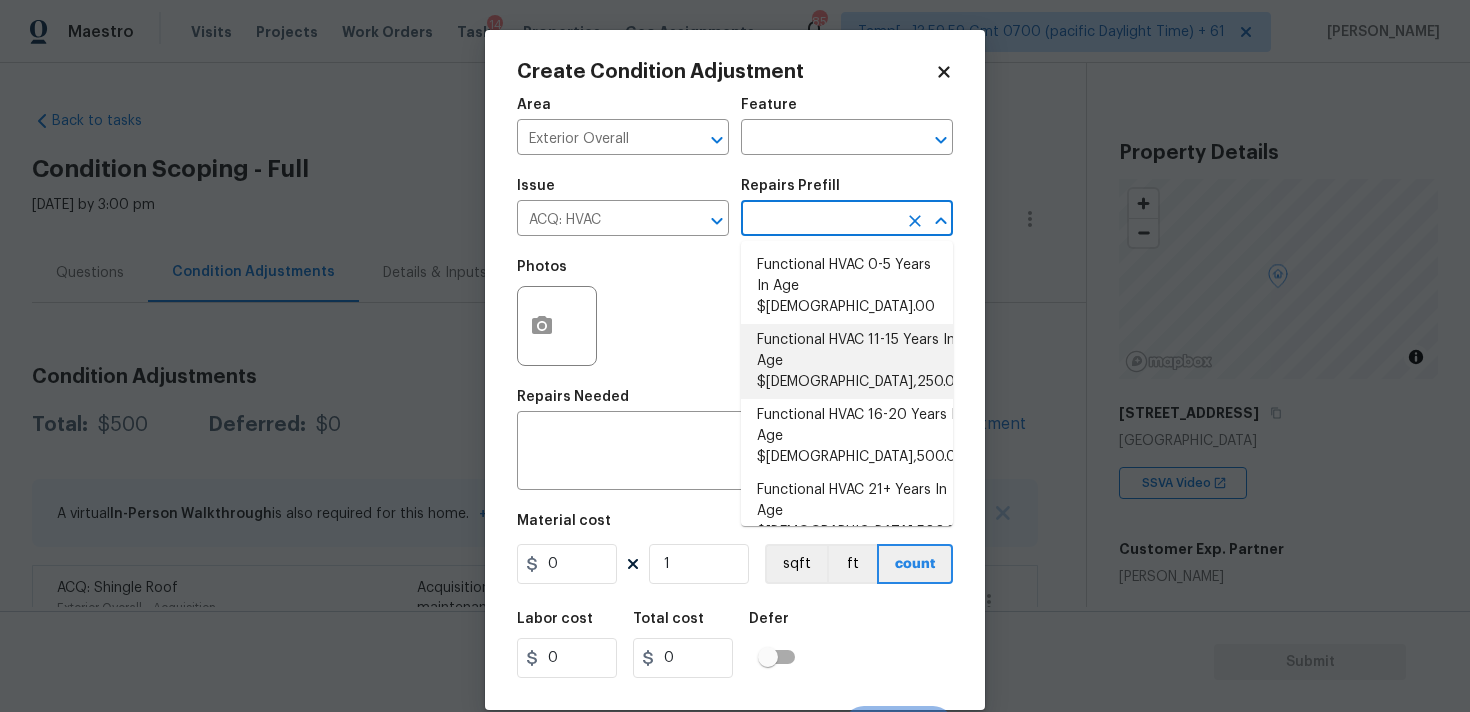 click on "Functional HVAC 11-15 Years In Age $[DEMOGRAPHIC_DATA],250.00" at bounding box center [847, 361] 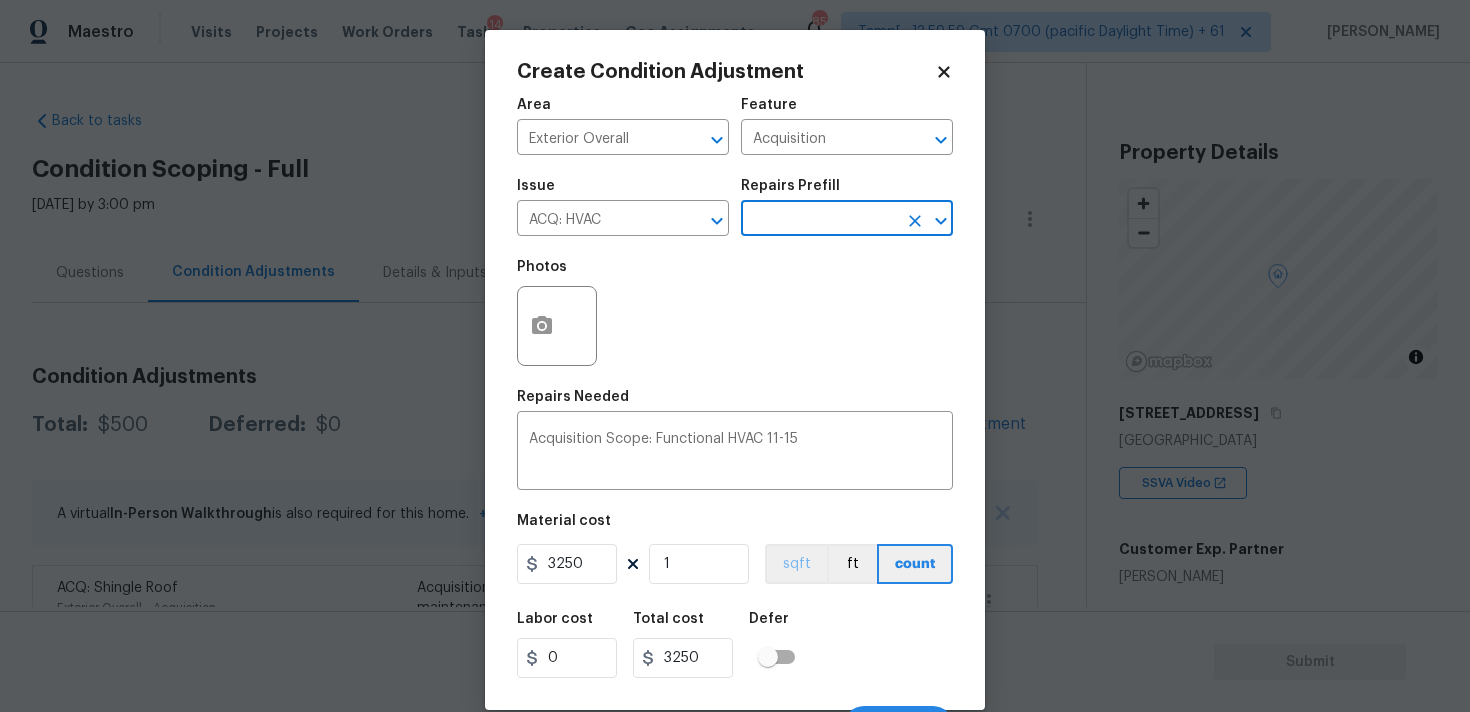 scroll, scrollTop: 35, scrollLeft: 0, axis: vertical 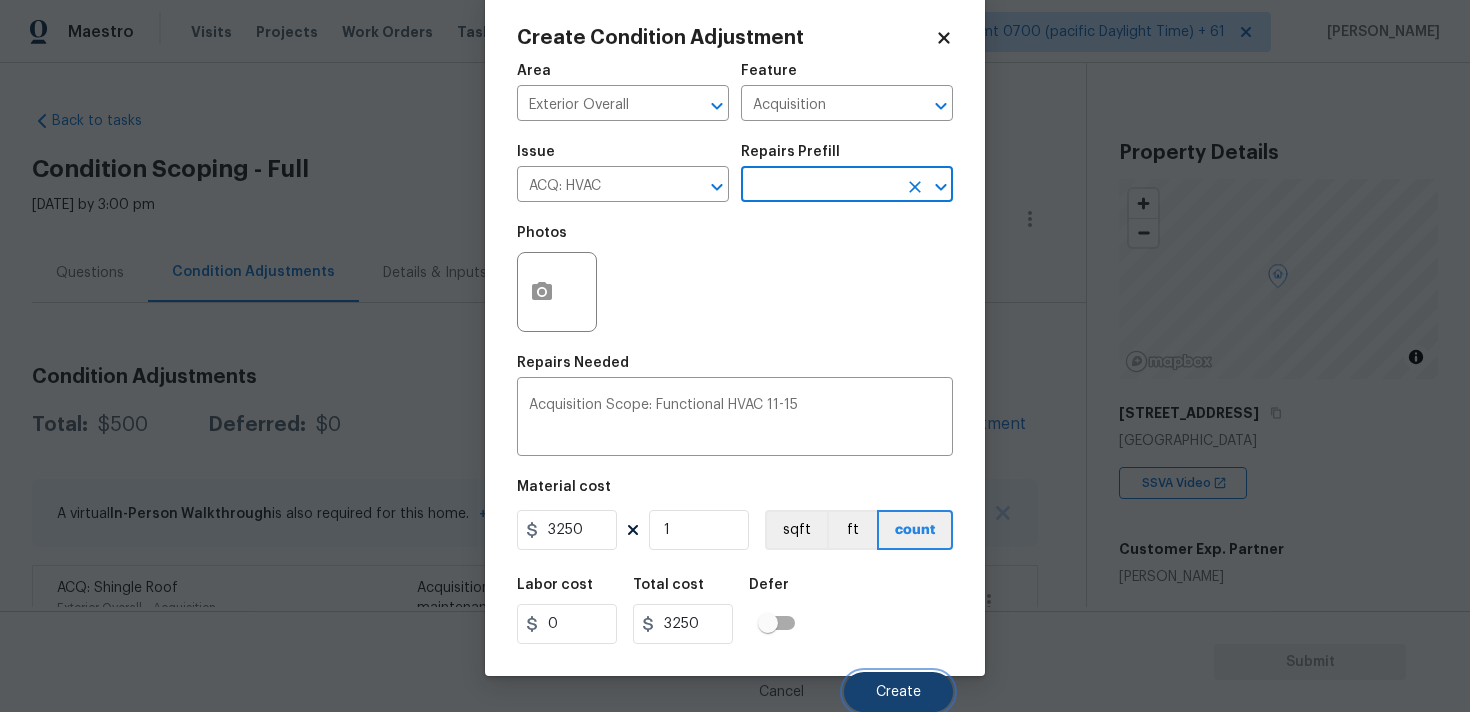 click on "Create" at bounding box center [898, 692] 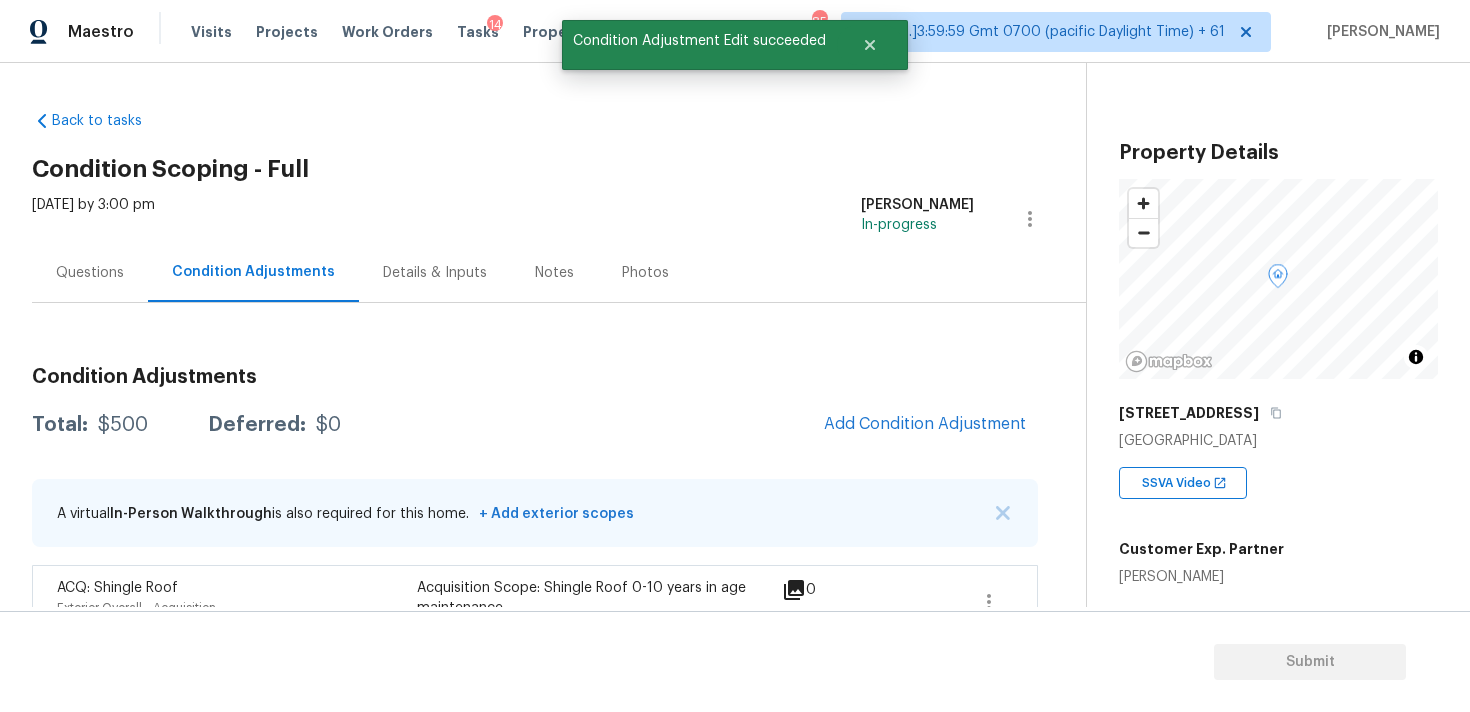 scroll, scrollTop: 28, scrollLeft: 0, axis: vertical 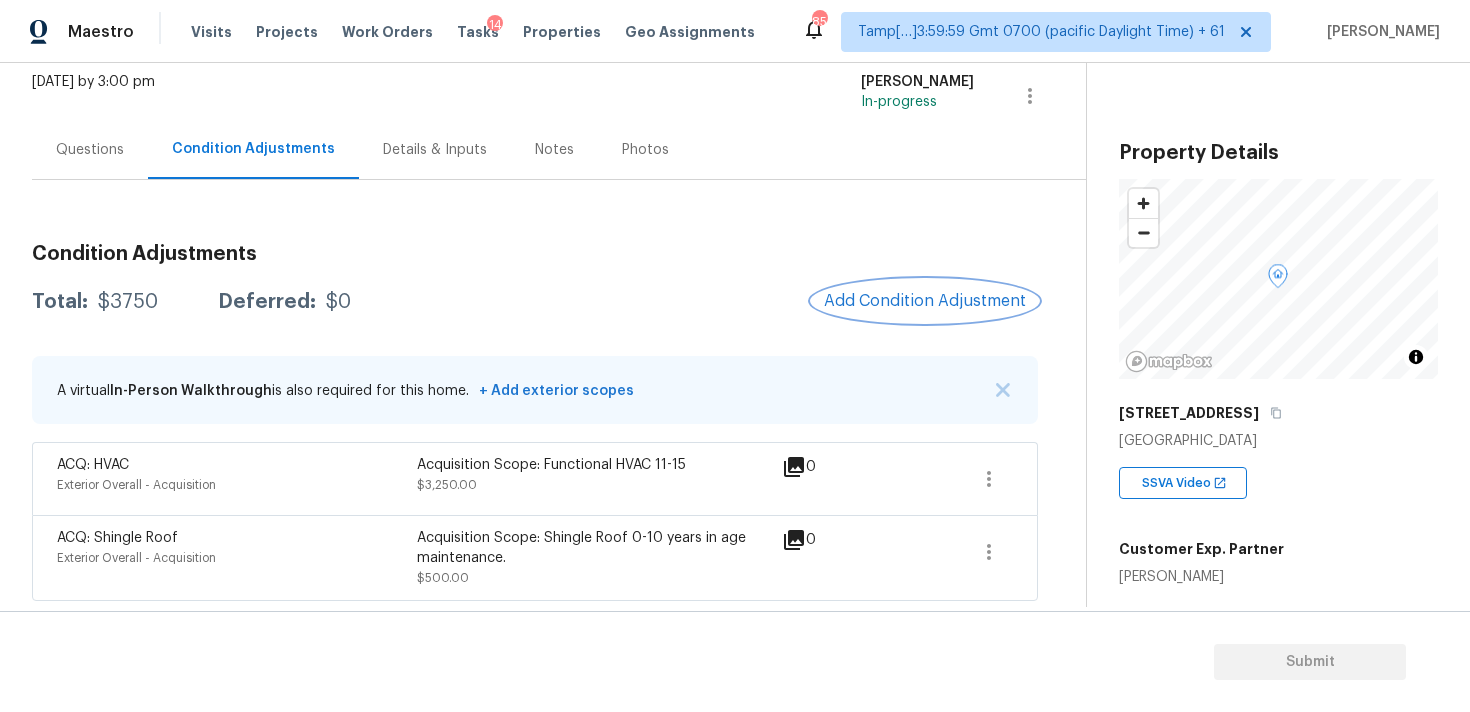 click on "Add Condition Adjustment" at bounding box center (925, 301) 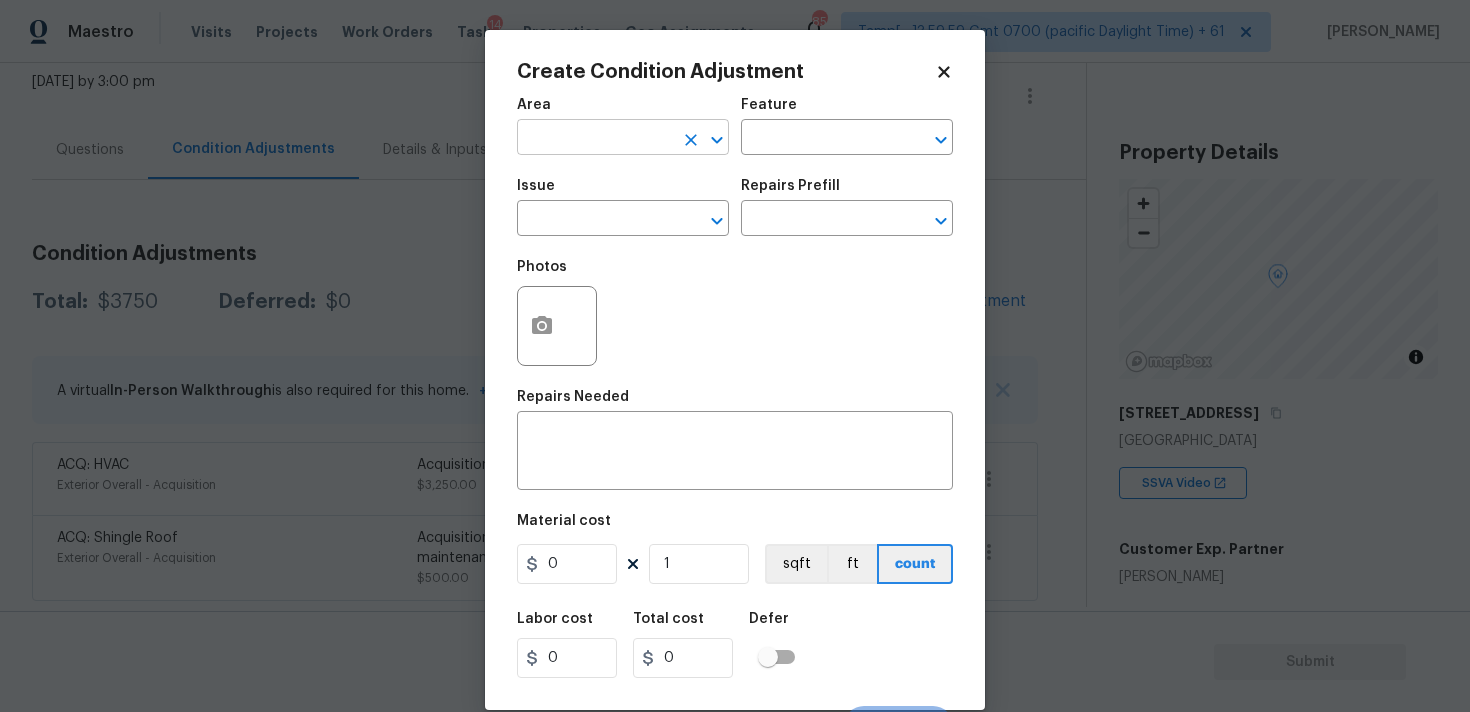 click at bounding box center (595, 139) 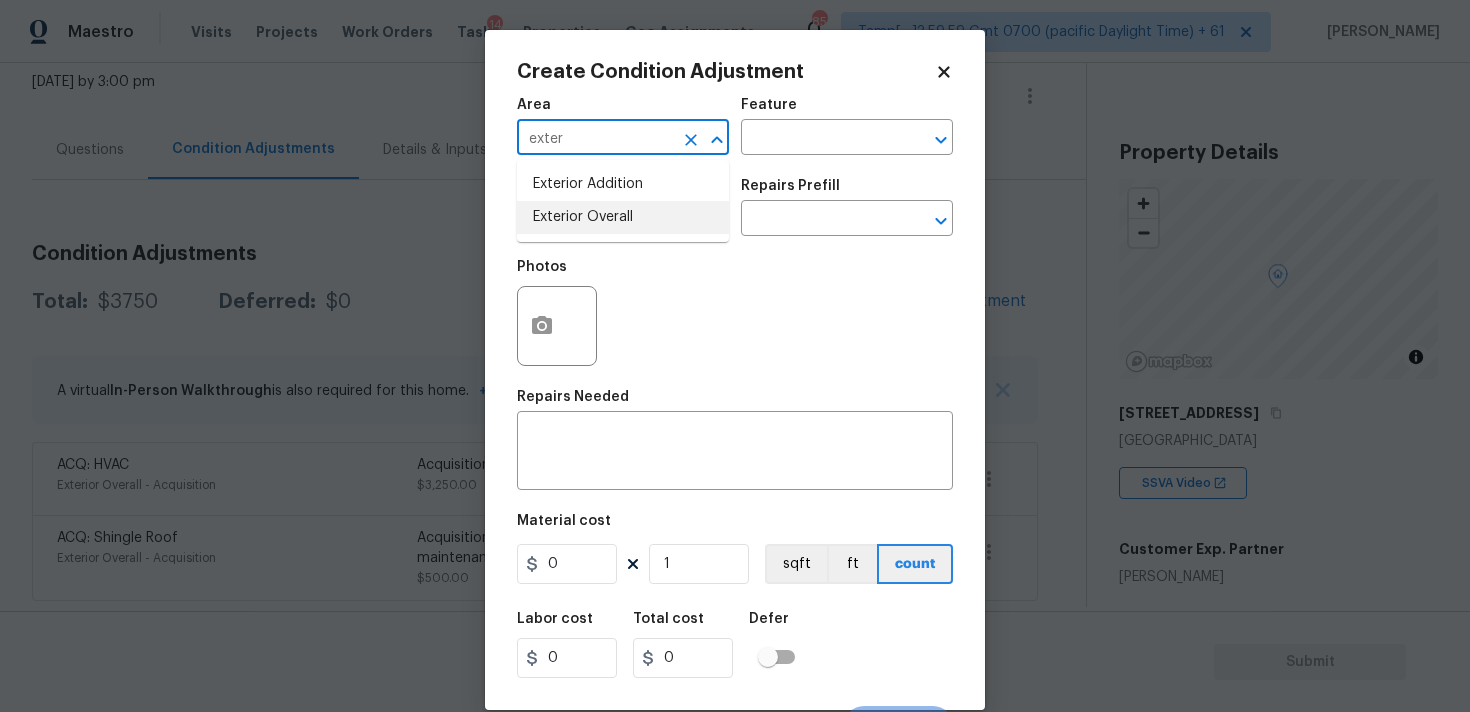 click on "Exterior Overall" at bounding box center [623, 217] 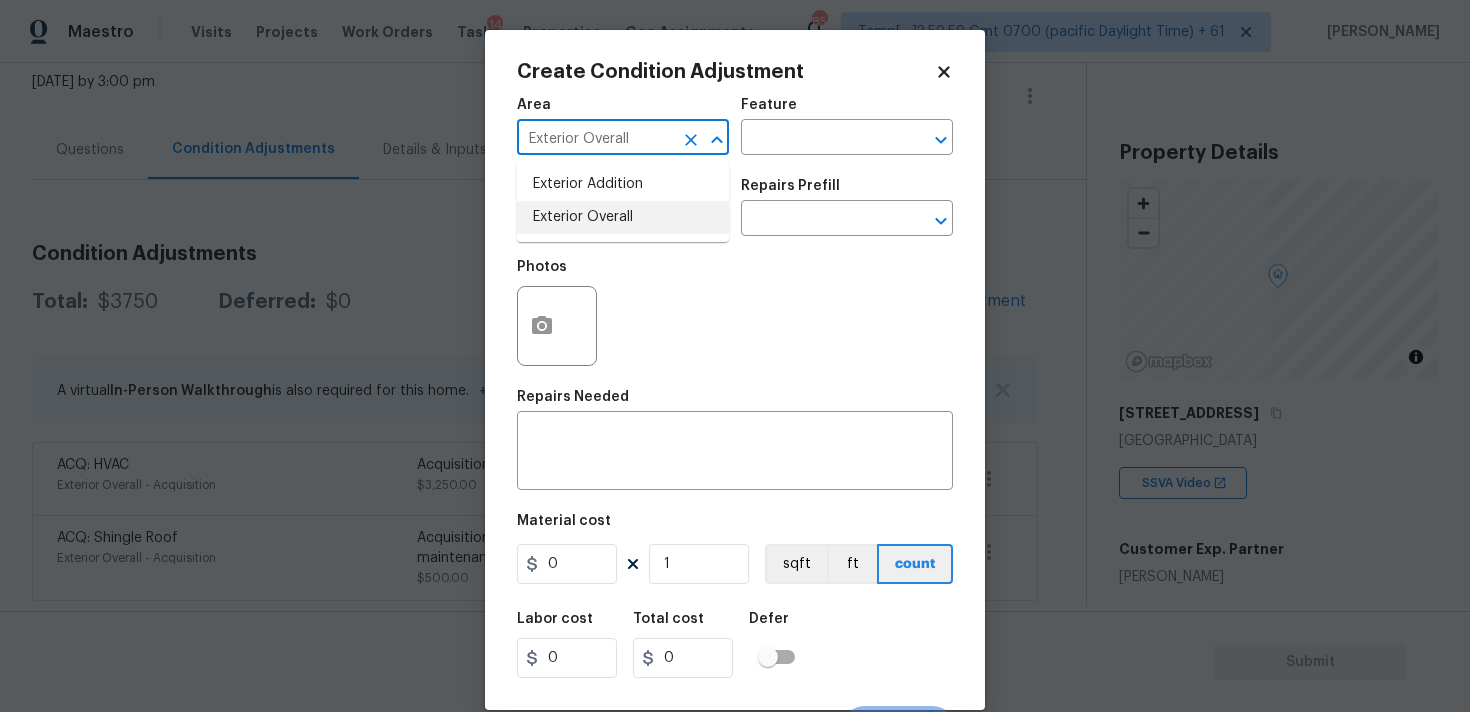 type on "Exterior Overall" 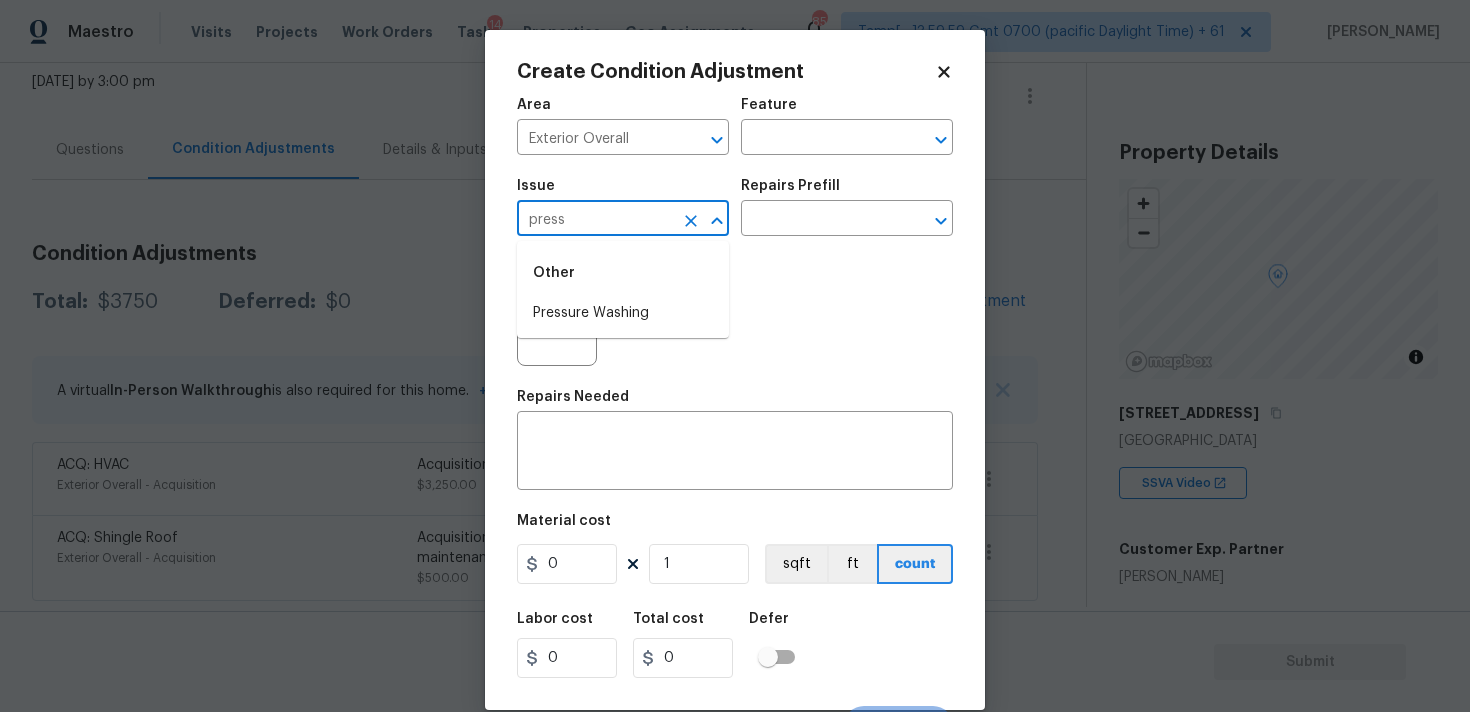 click on "Pressure Washing" at bounding box center [623, 313] 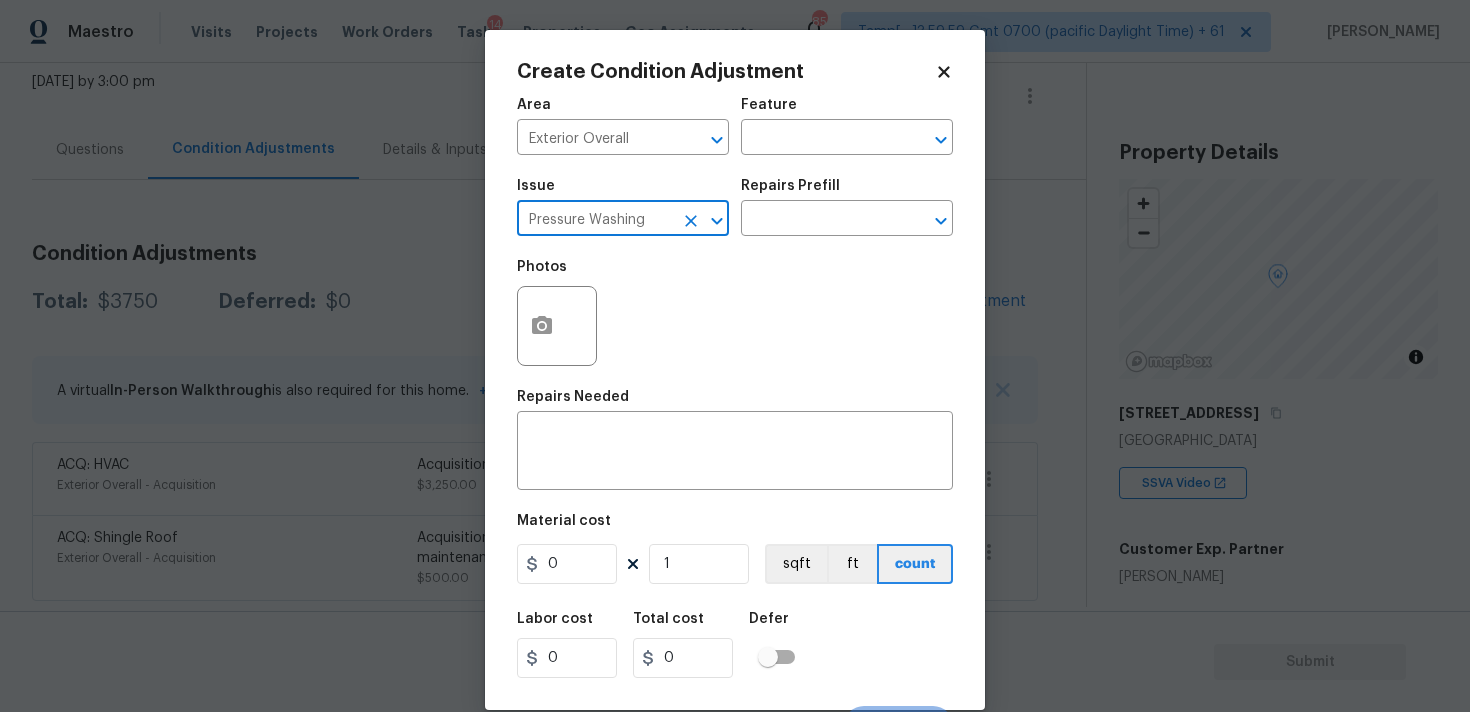 type on "Pressure Washing" 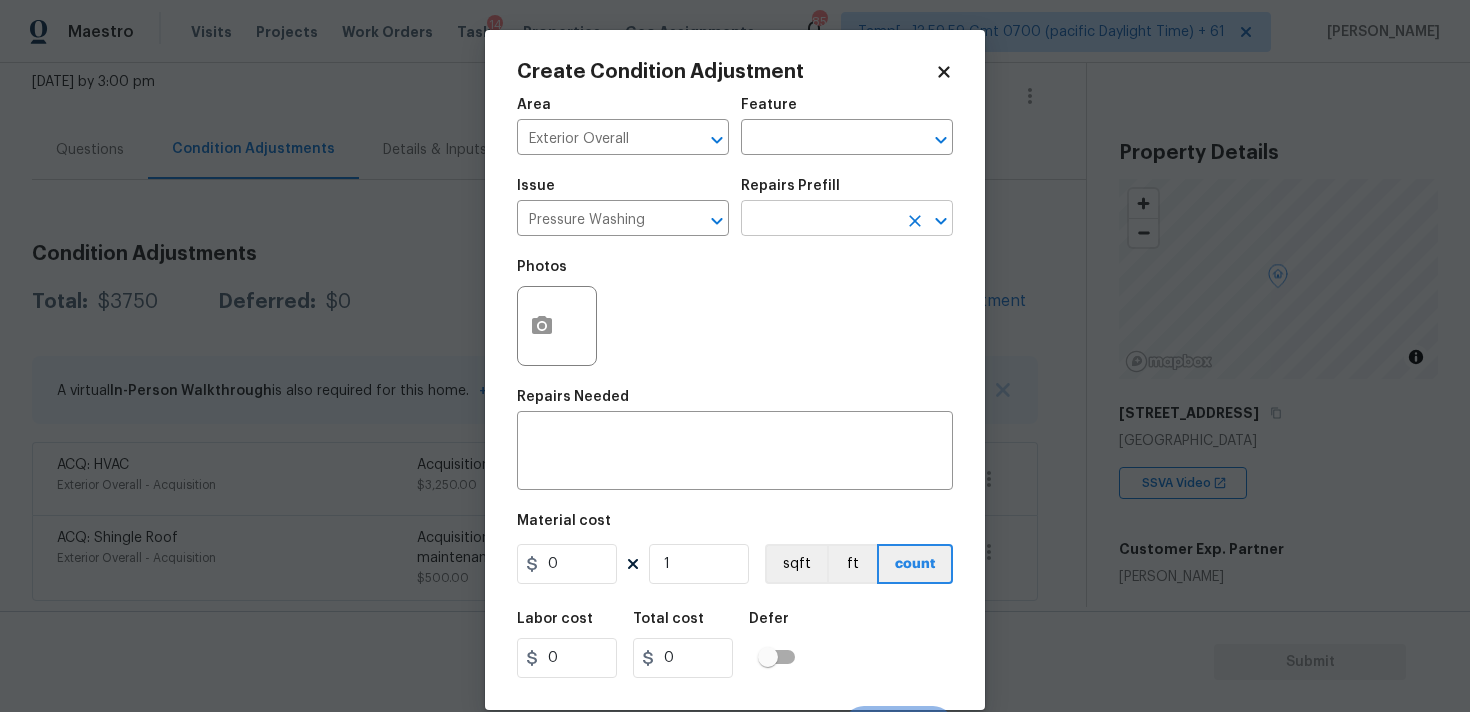 click at bounding box center [819, 220] 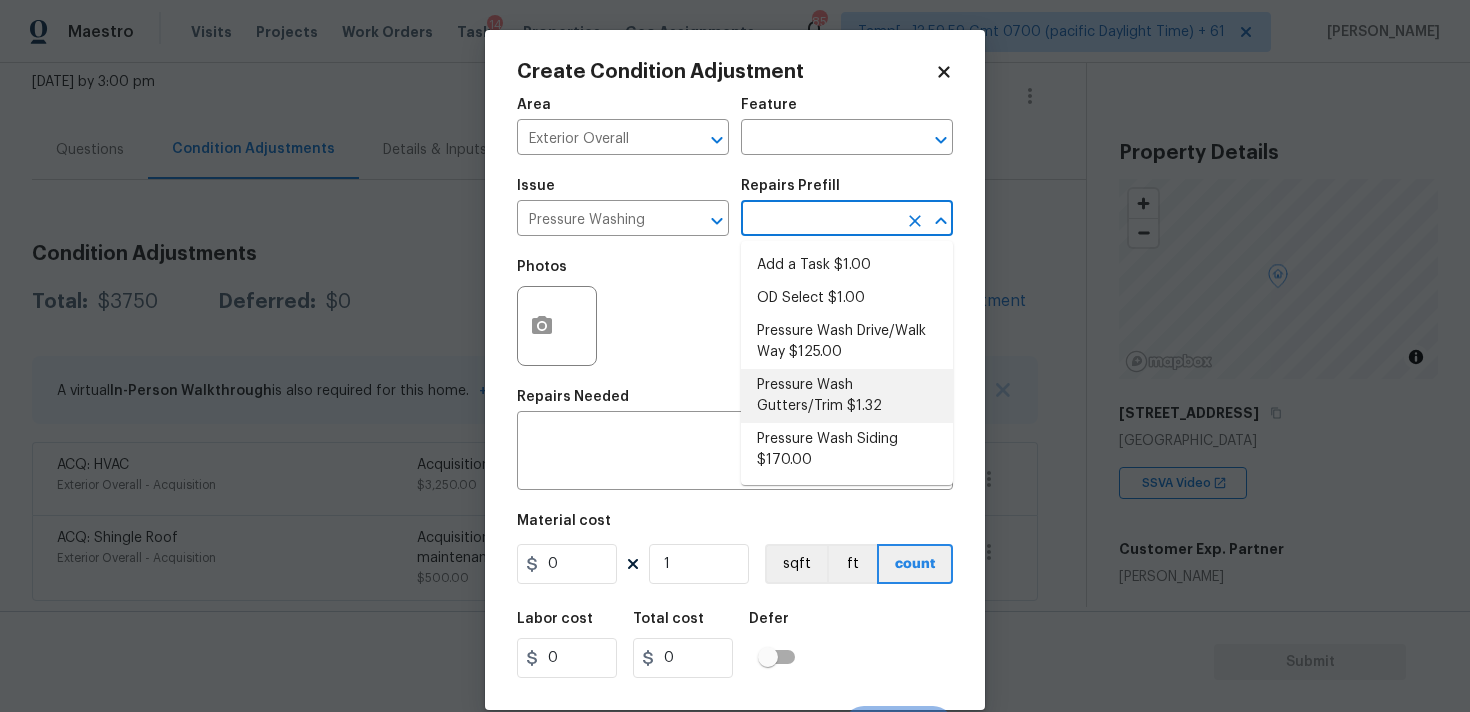 click on "Pressure Wash Gutters/Trim $1.32" at bounding box center [847, 396] 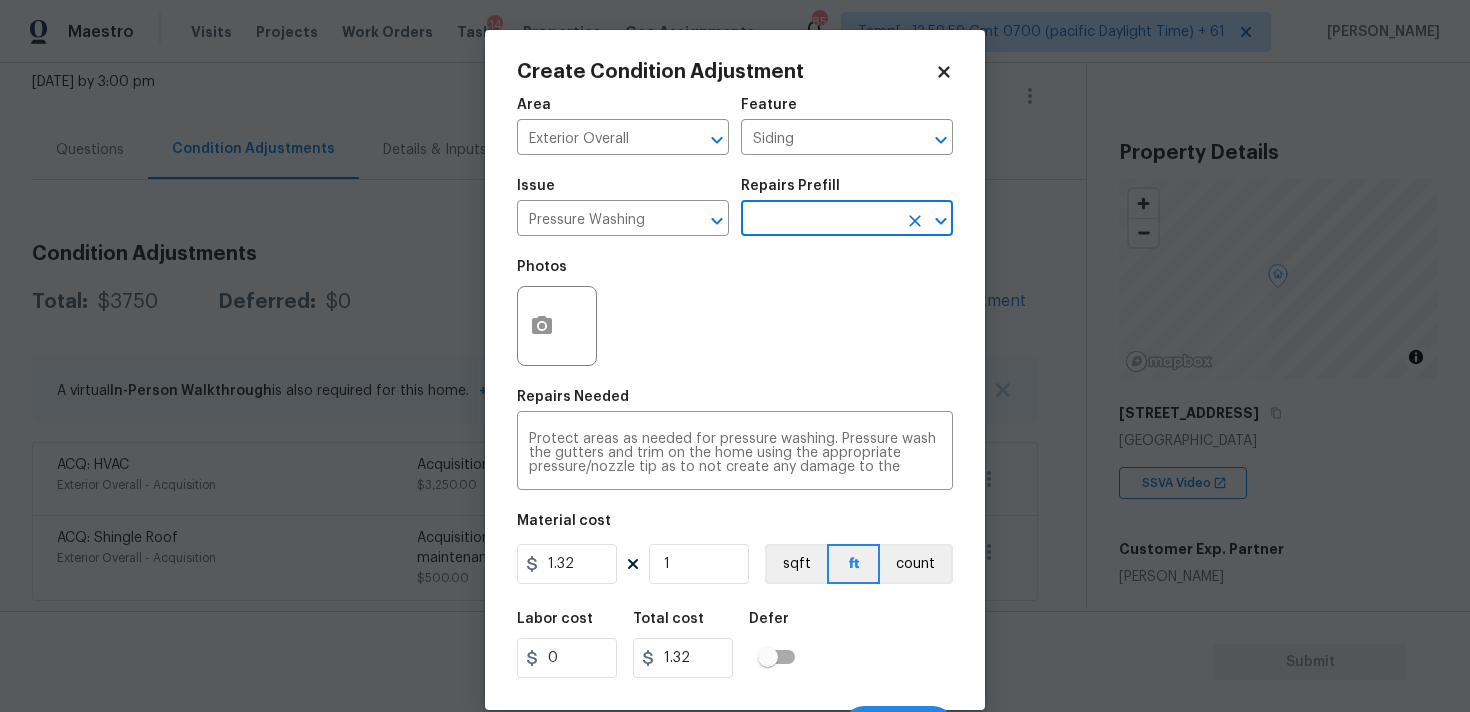 click at bounding box center [819, 220] 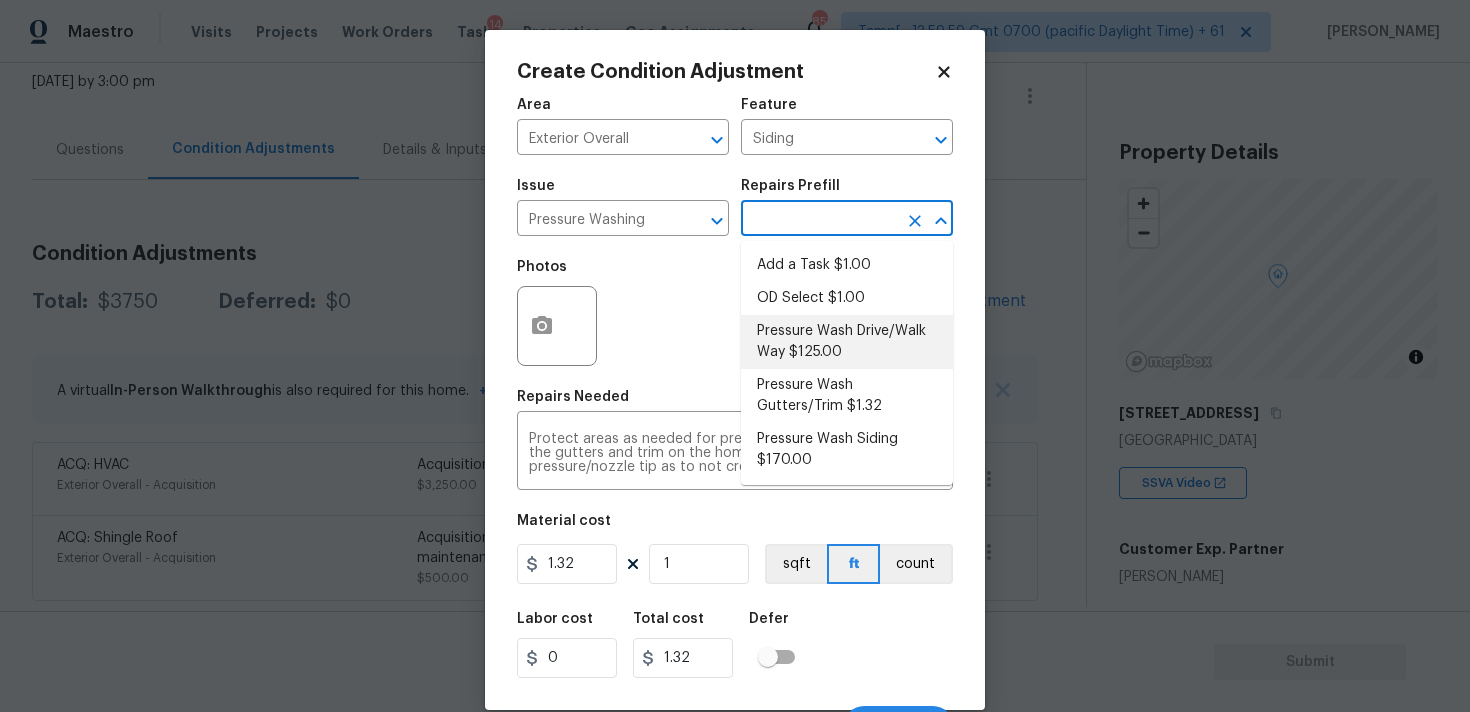 click on "Pressure Wash Drive/Walk Way $125.00" at bounding box center [847, 342] 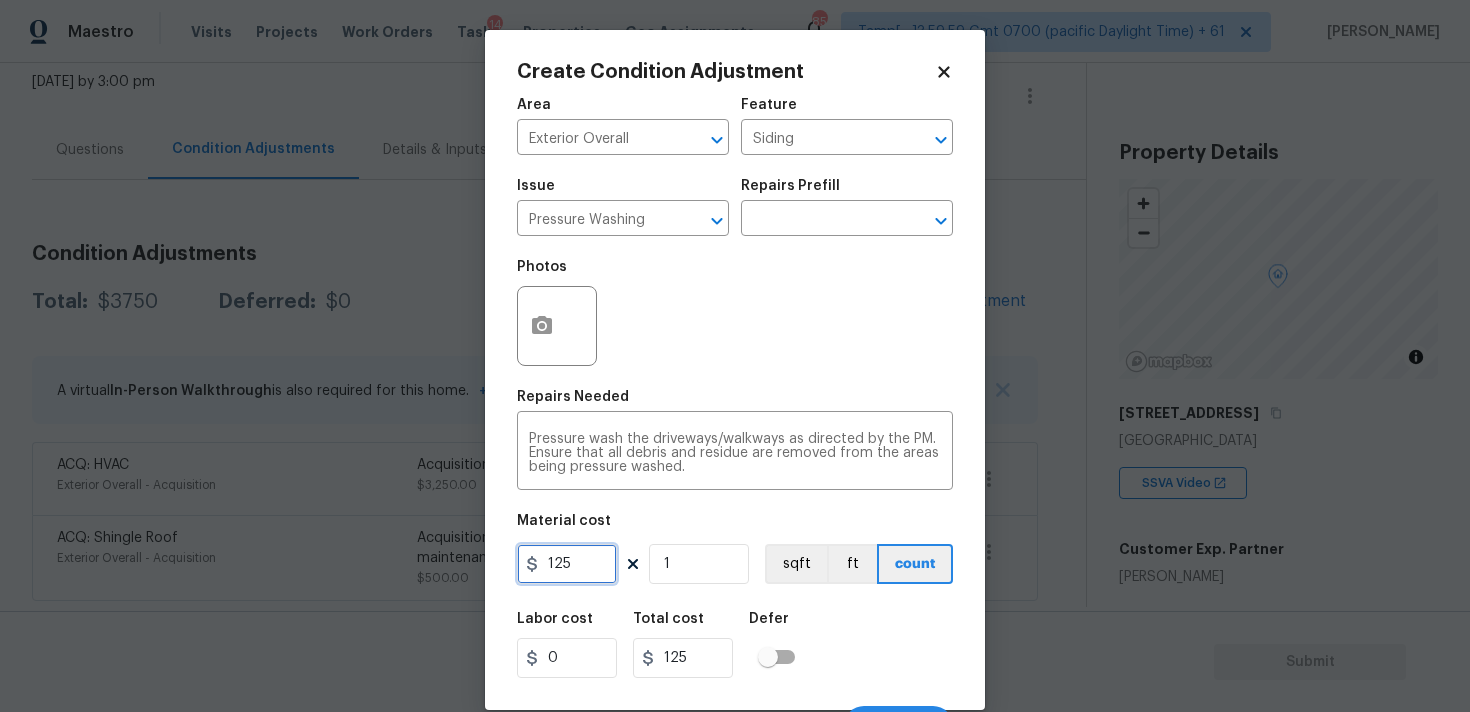 click on "125" at bounding box center [567, 564] 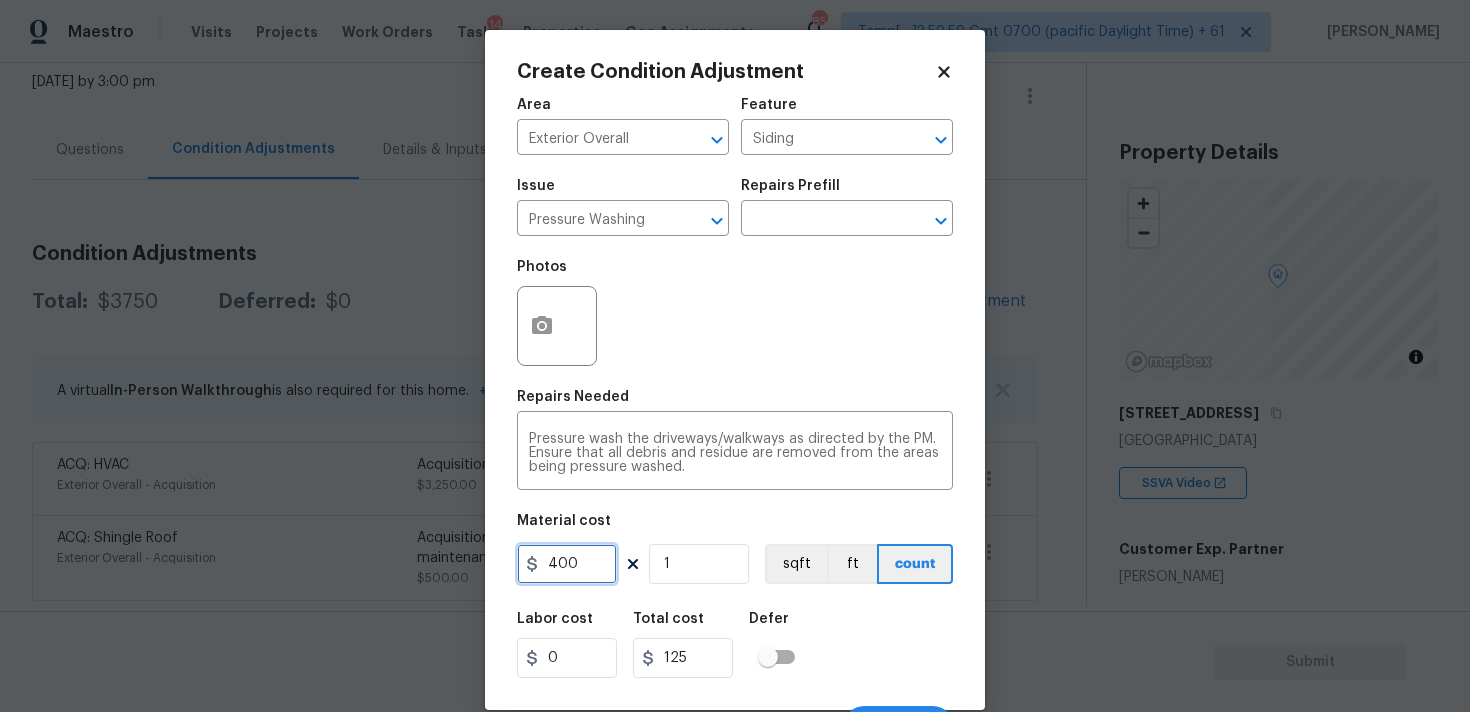 type on "400" 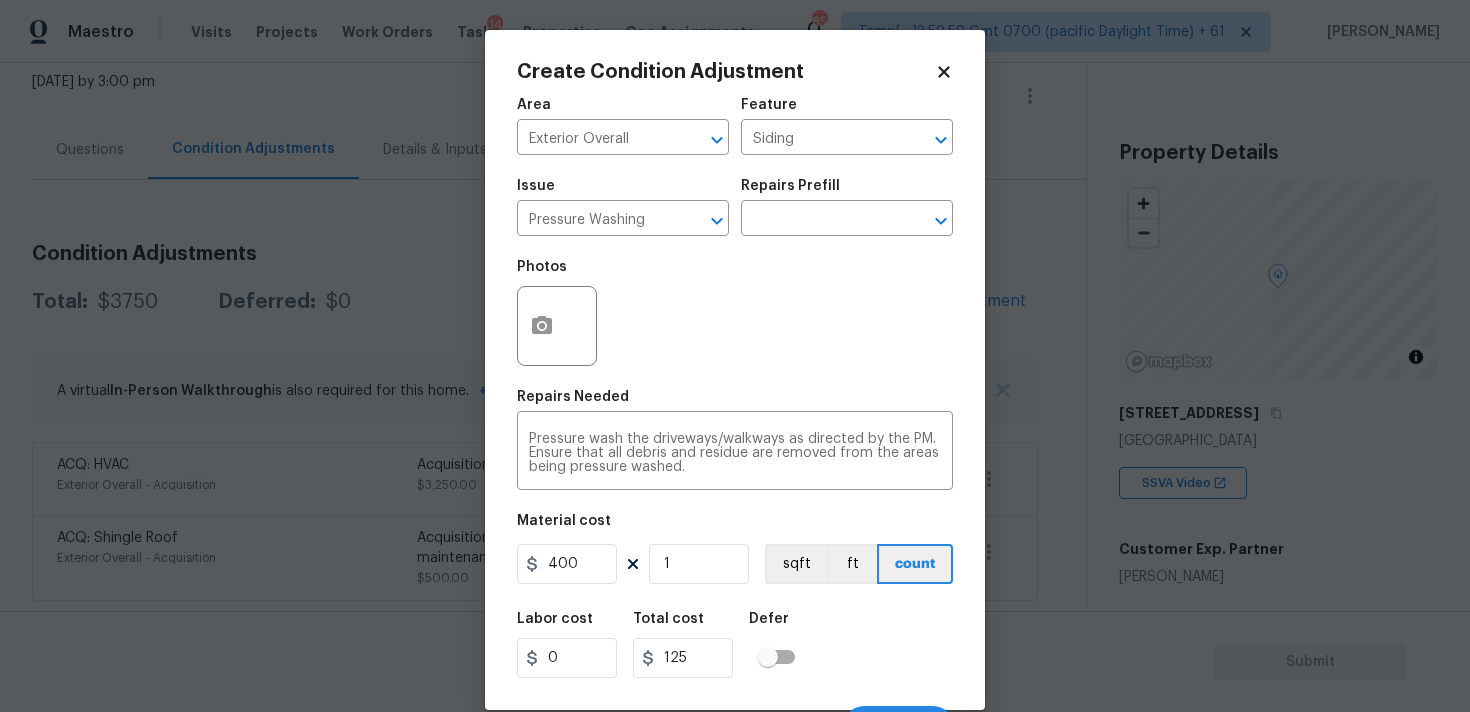 click on "Labor cost 0 Total cost 125 Defer" at bounding box center [735, 645] 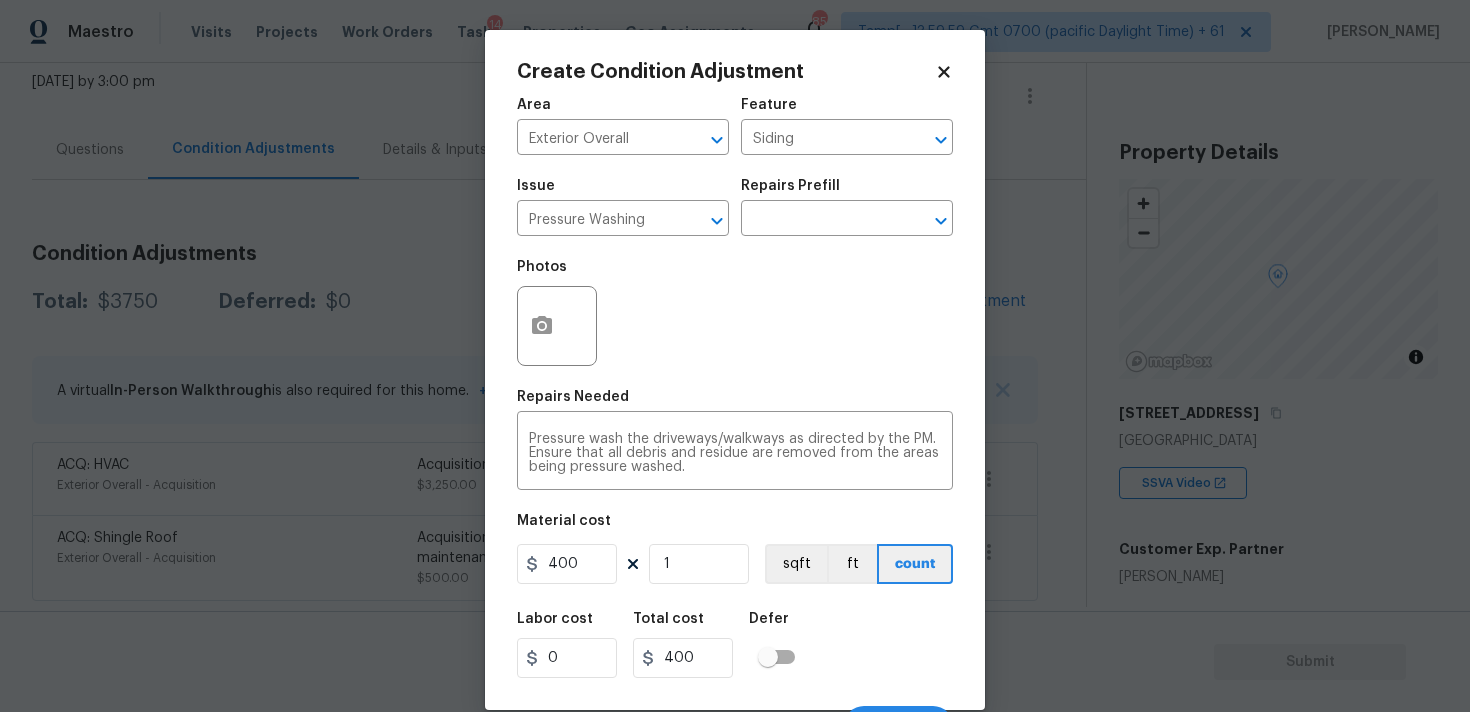 scroll, scrollTop: 35, scrollLeft: 0, axis: vertical 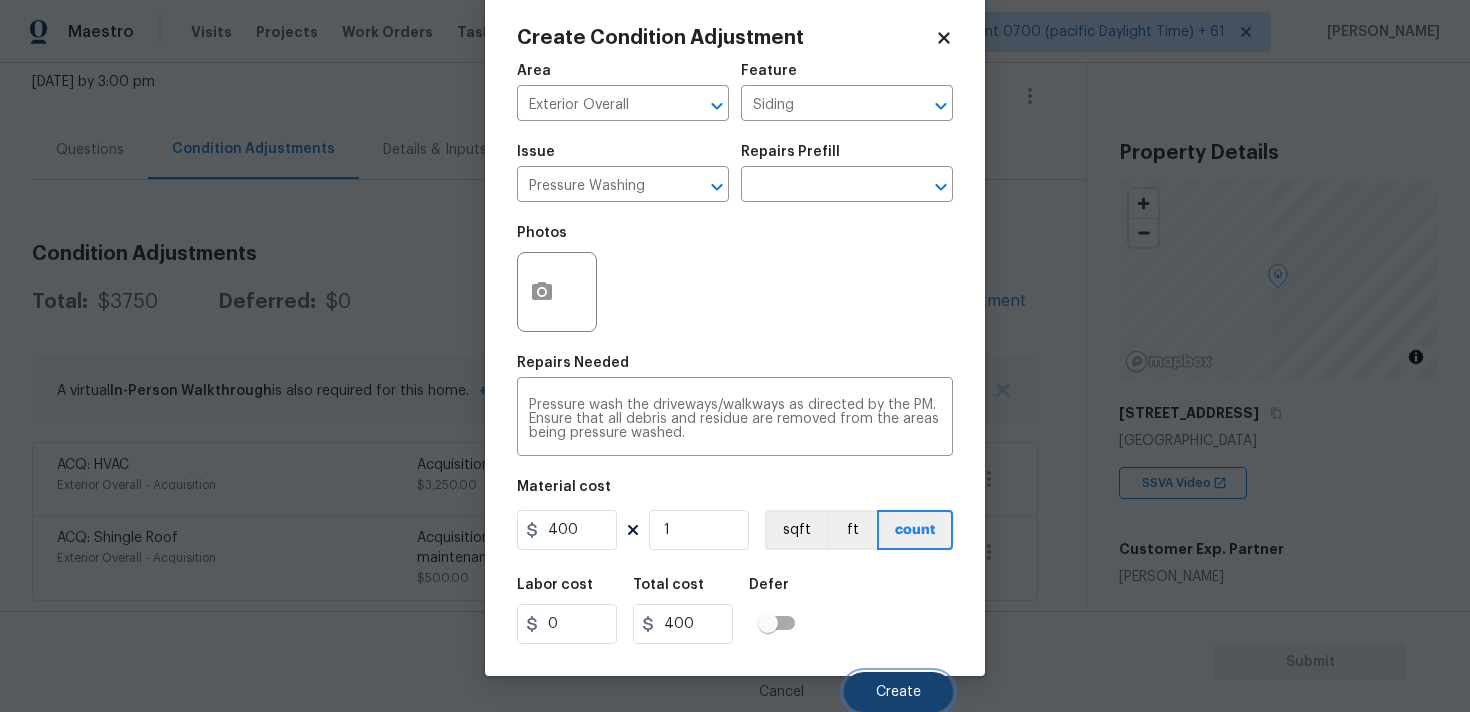 click on "Create" at bounding box center (898, 692) 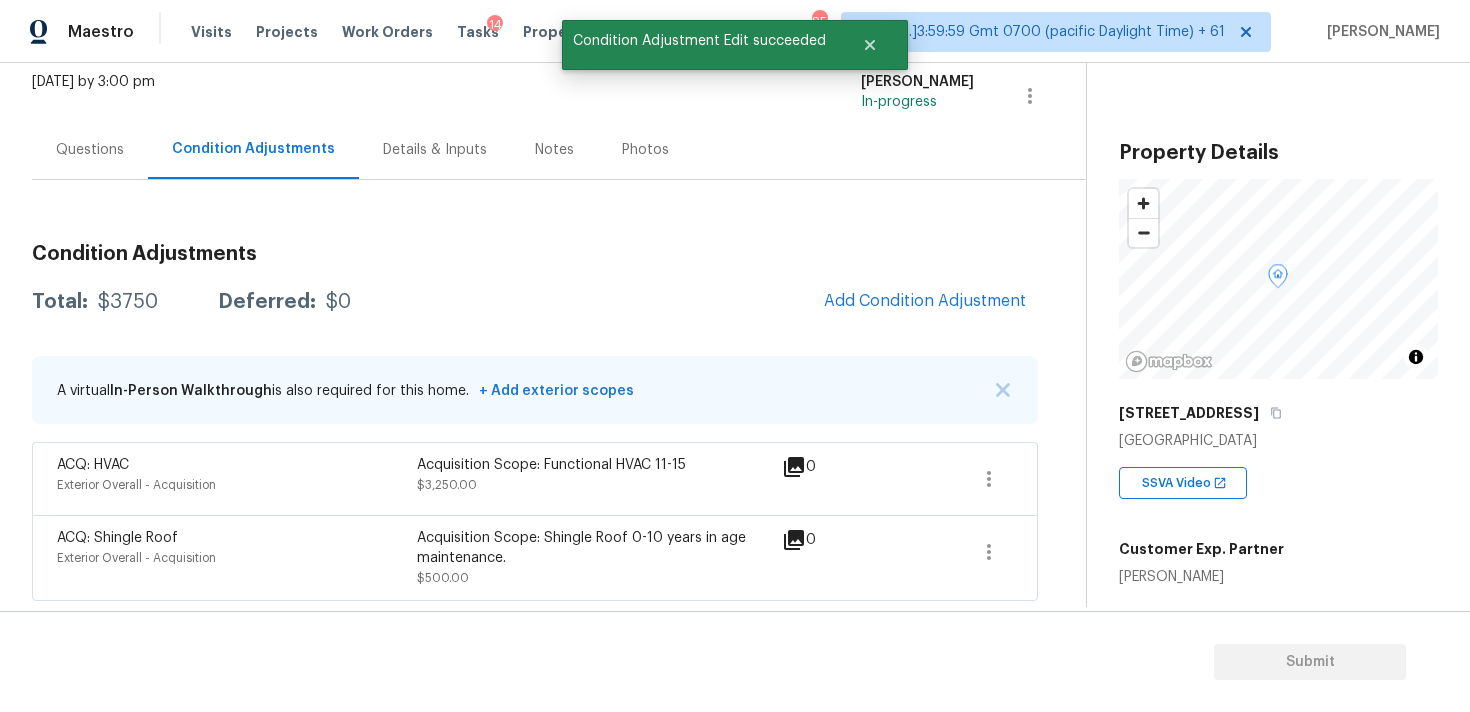scroll, scrollTop: 28, scrollLeft: 0, axis: vertical 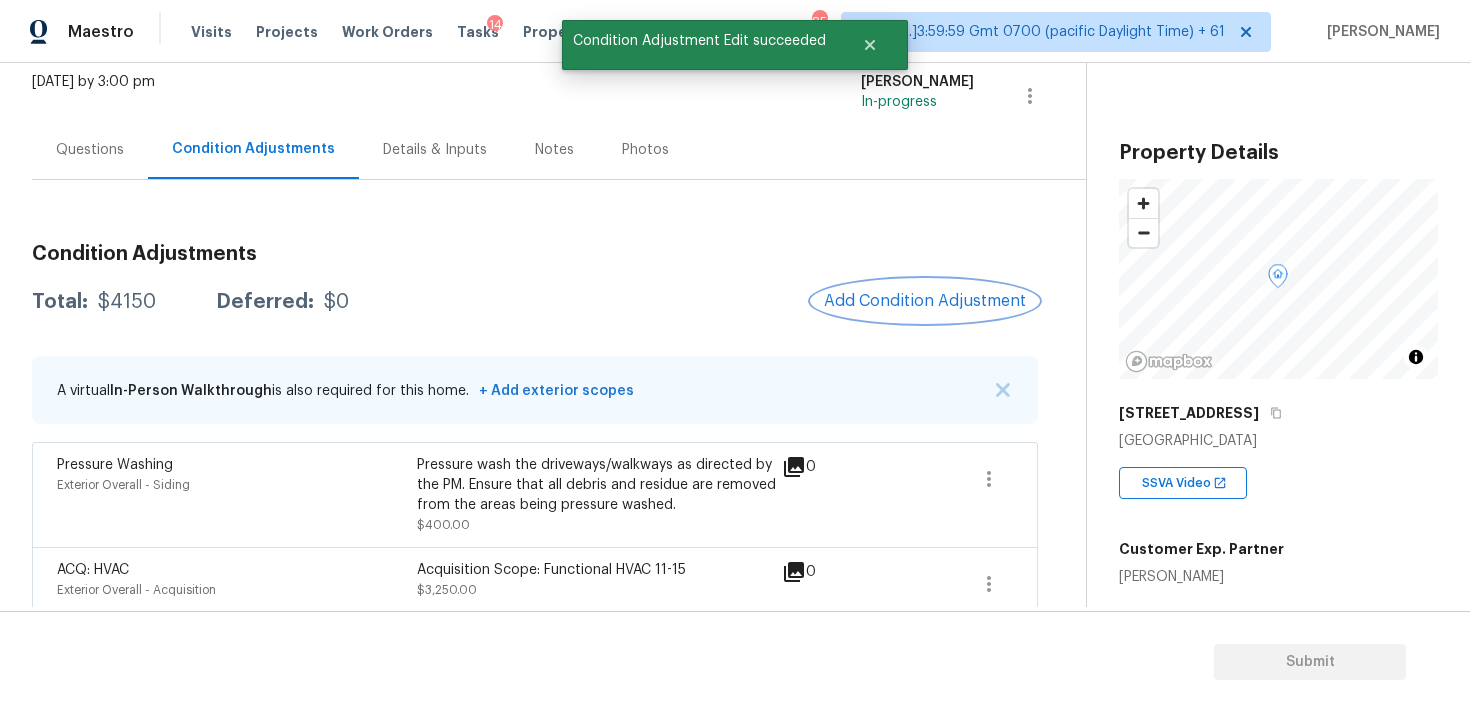 click on "Add Condition Adjustment" at bounding box center (925, 301) 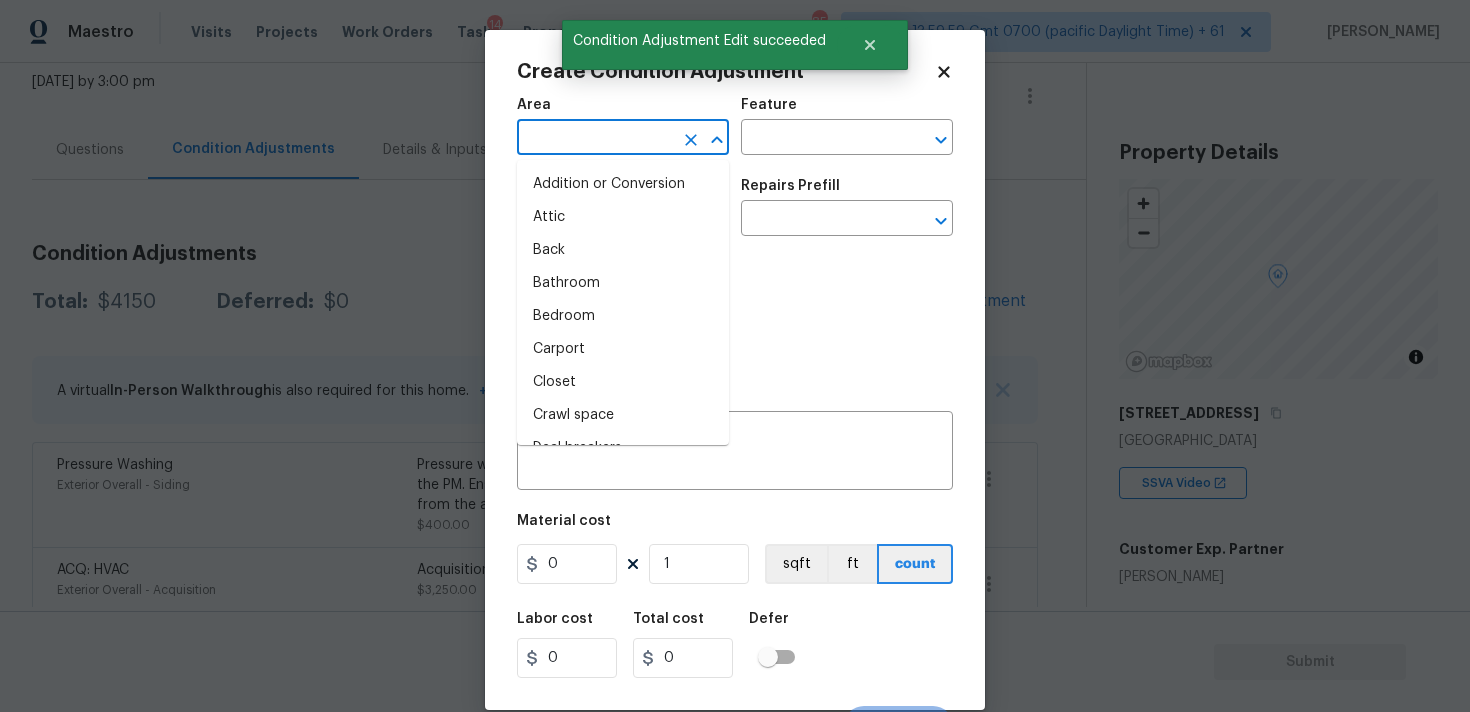 click at bounding box center (595, 139) 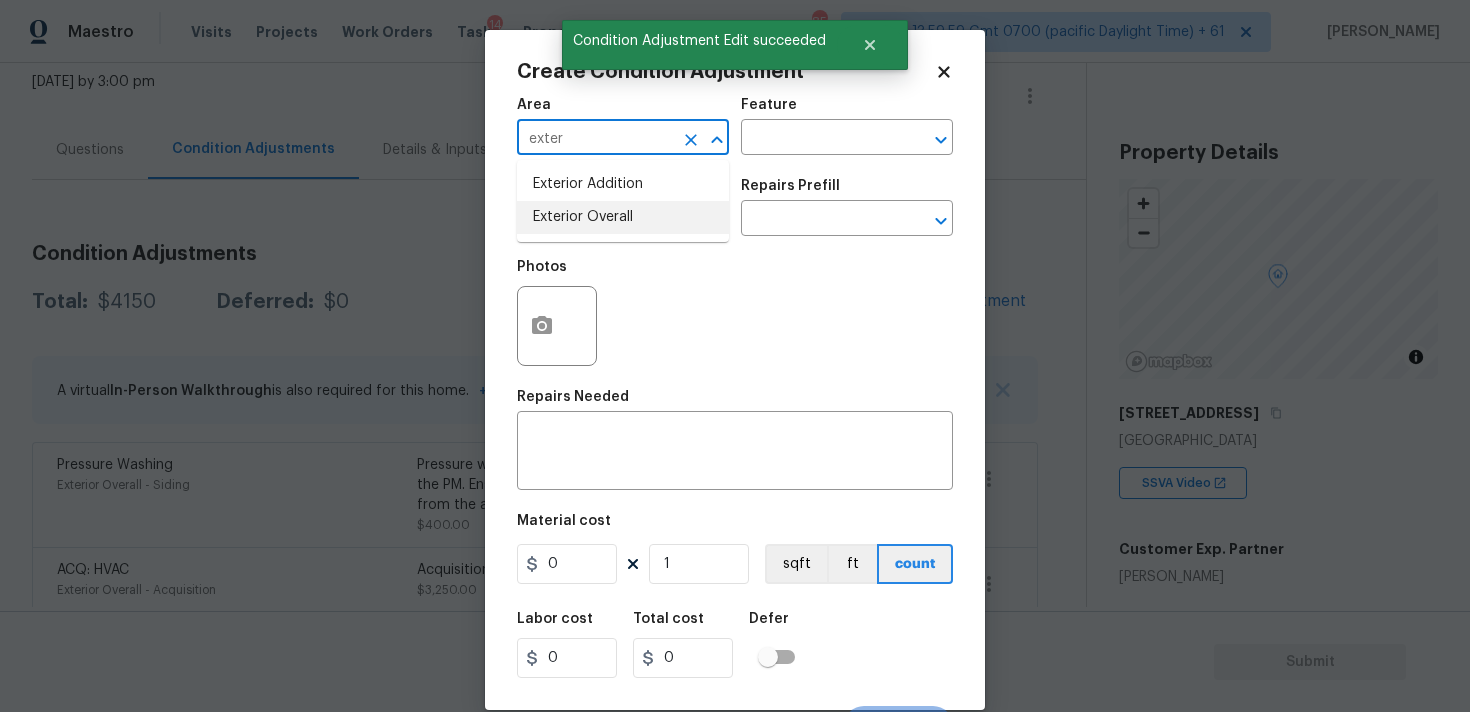 click on "Exterior Overall" at bounding box center [623, 217] 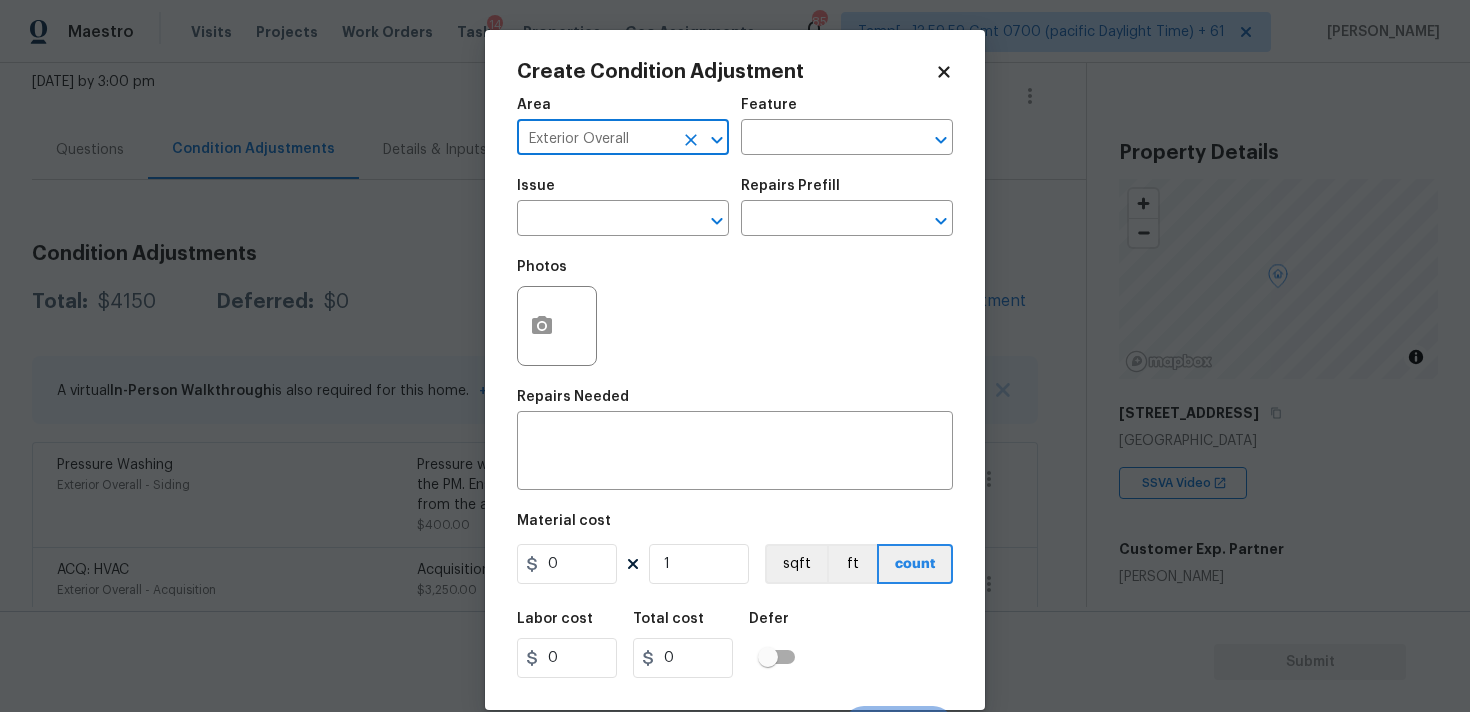 type on "Exterior Overall" 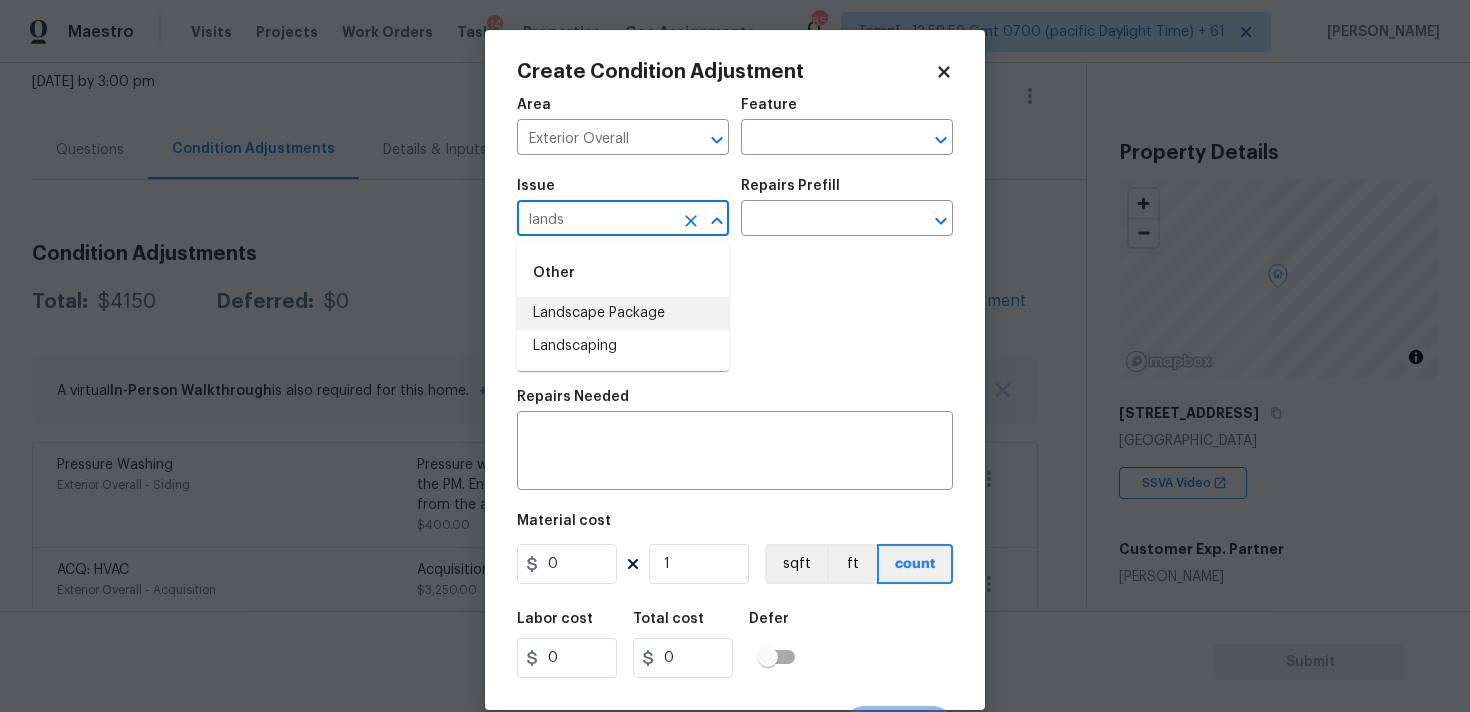 click on "Landscape Package" at bounding box center [623, 313] 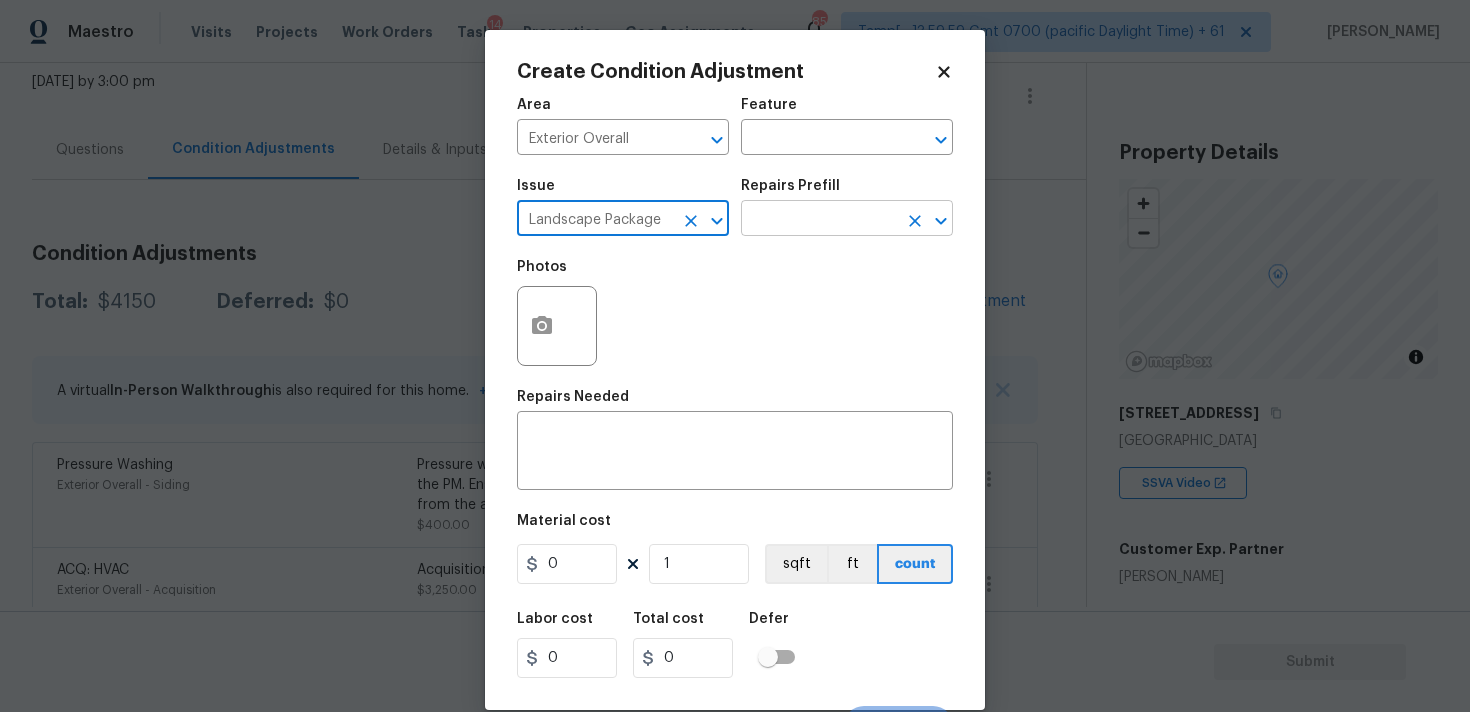 type on "Landscape Package" 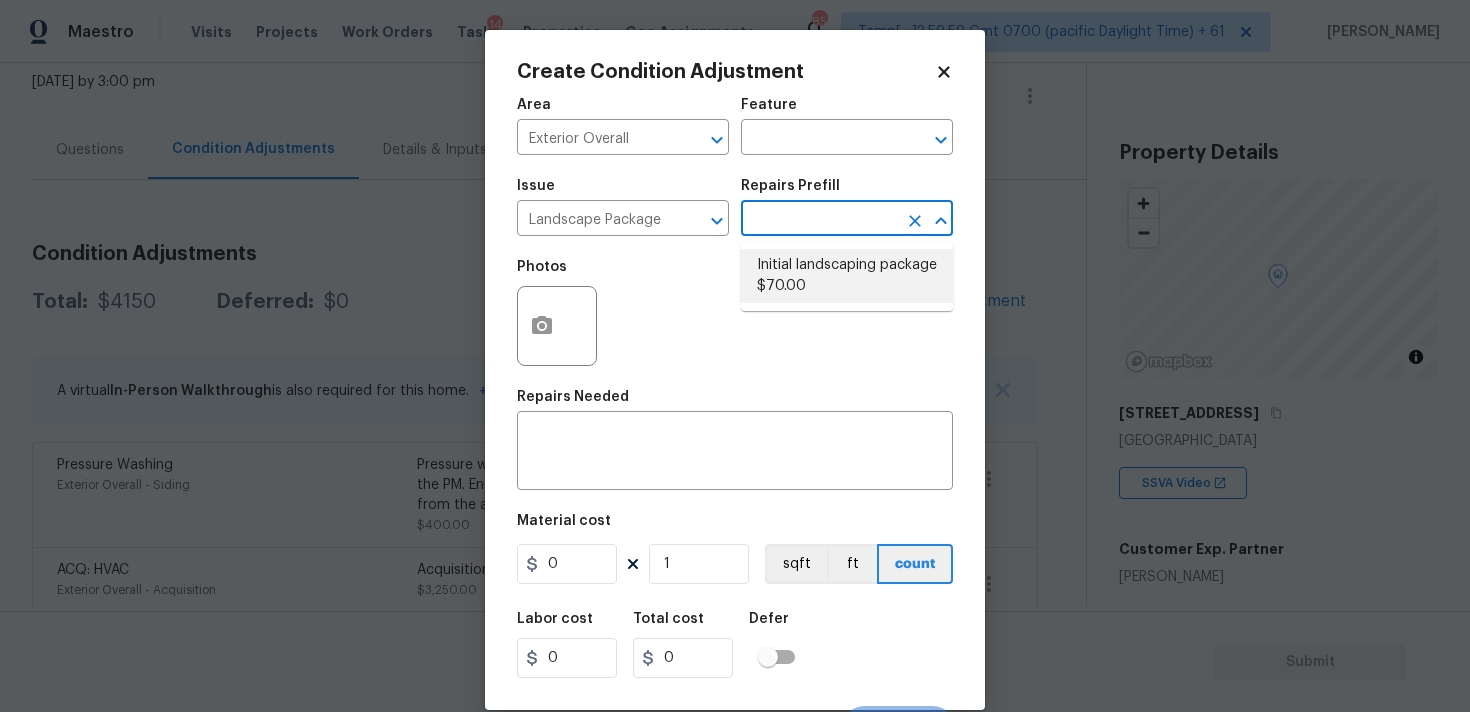 click on "Initial landscaping package $70.00" at bounding box center (847, 276) 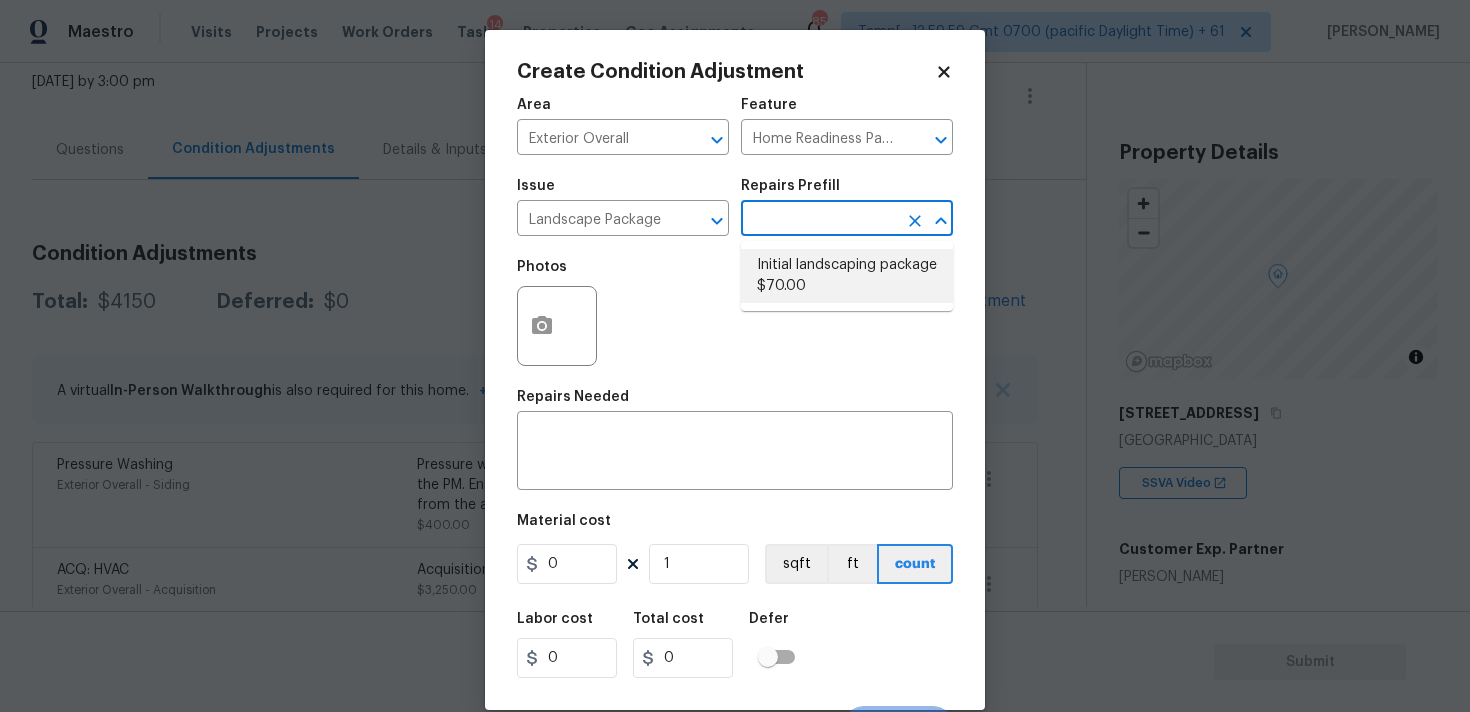 type on "Mowing of grass up to 6" in height. Mow, edge along driveways & sidewalks, trim along standing structures, trim bushes and shrubs (<6' in height). Remove weeds from previously maintained flowerbeds and remove standing yard debris (small twigs, non seasonal falling leaves).  Use leaf blower to remove clippings from hard surfaces."" 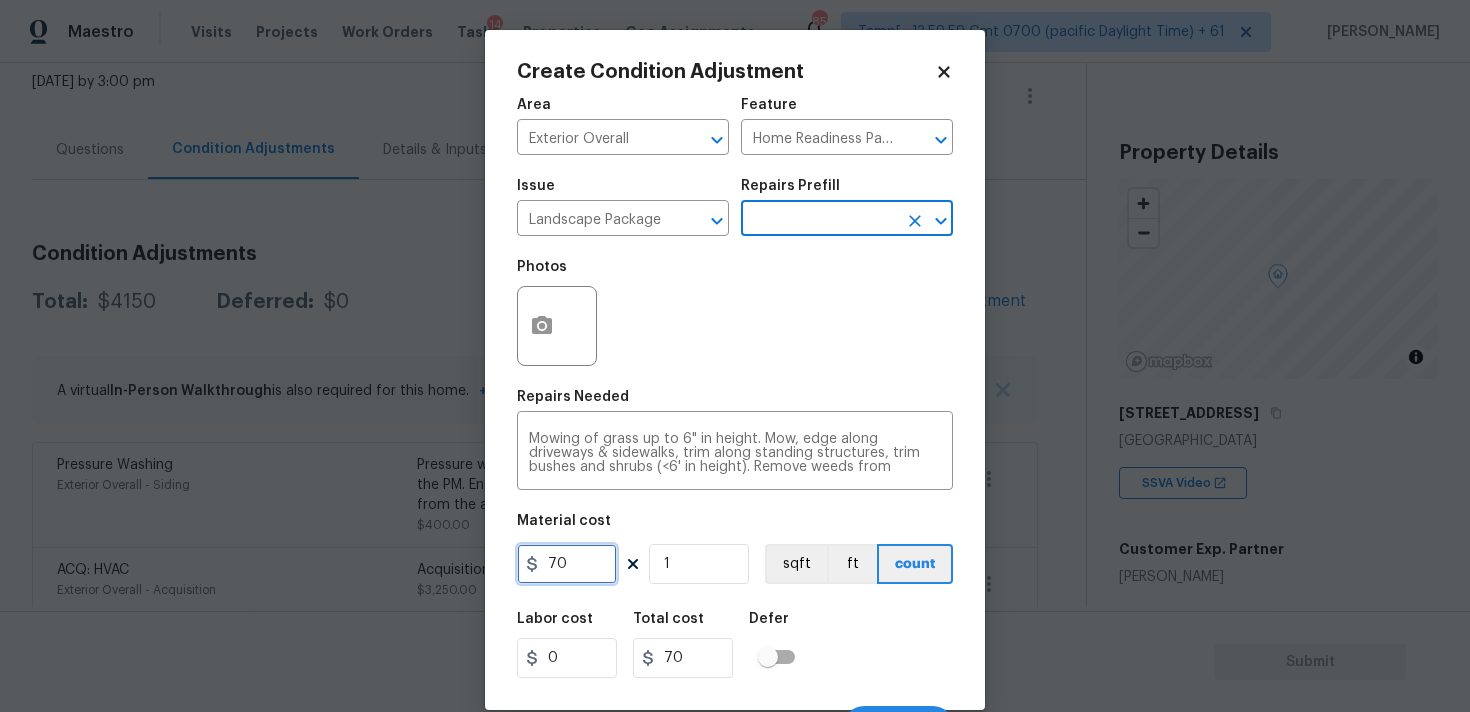 click on "70" at bounding box center (567, 564) 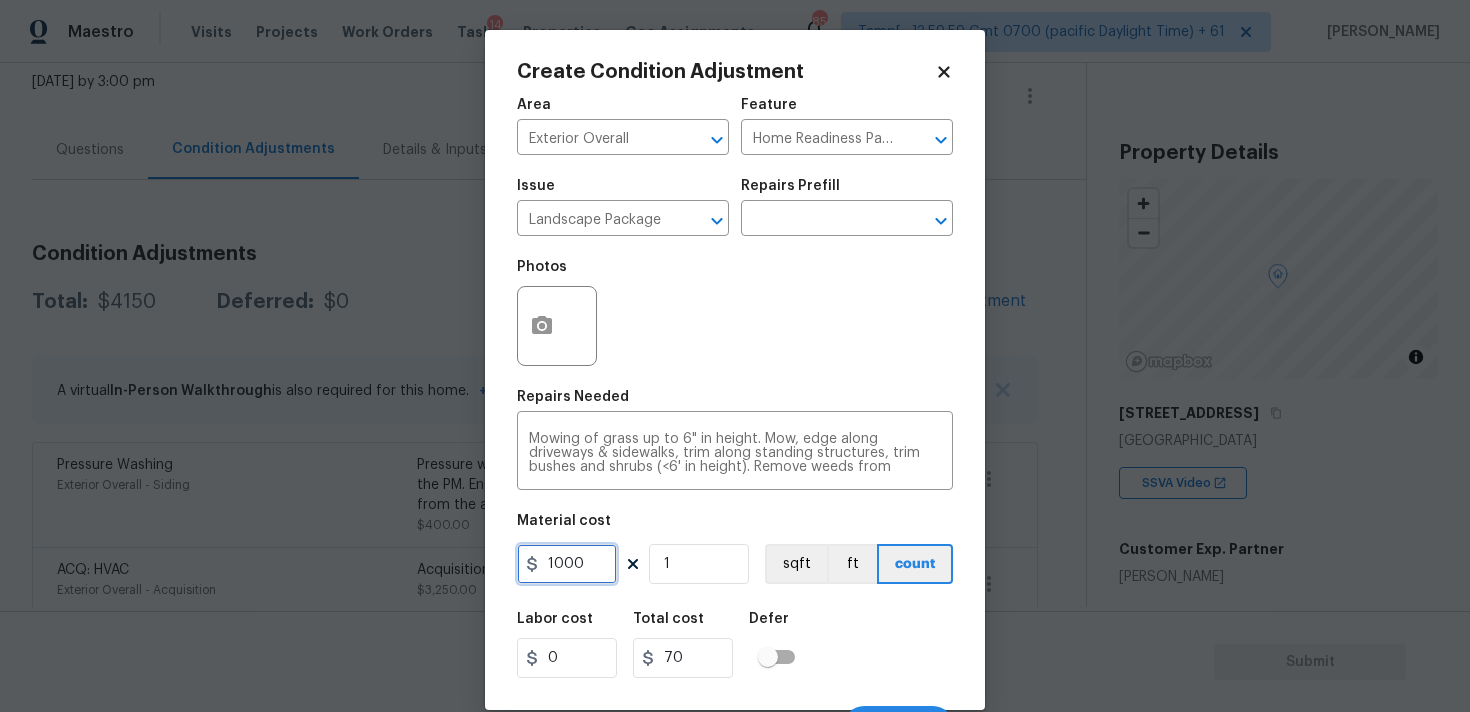 type on "1000" 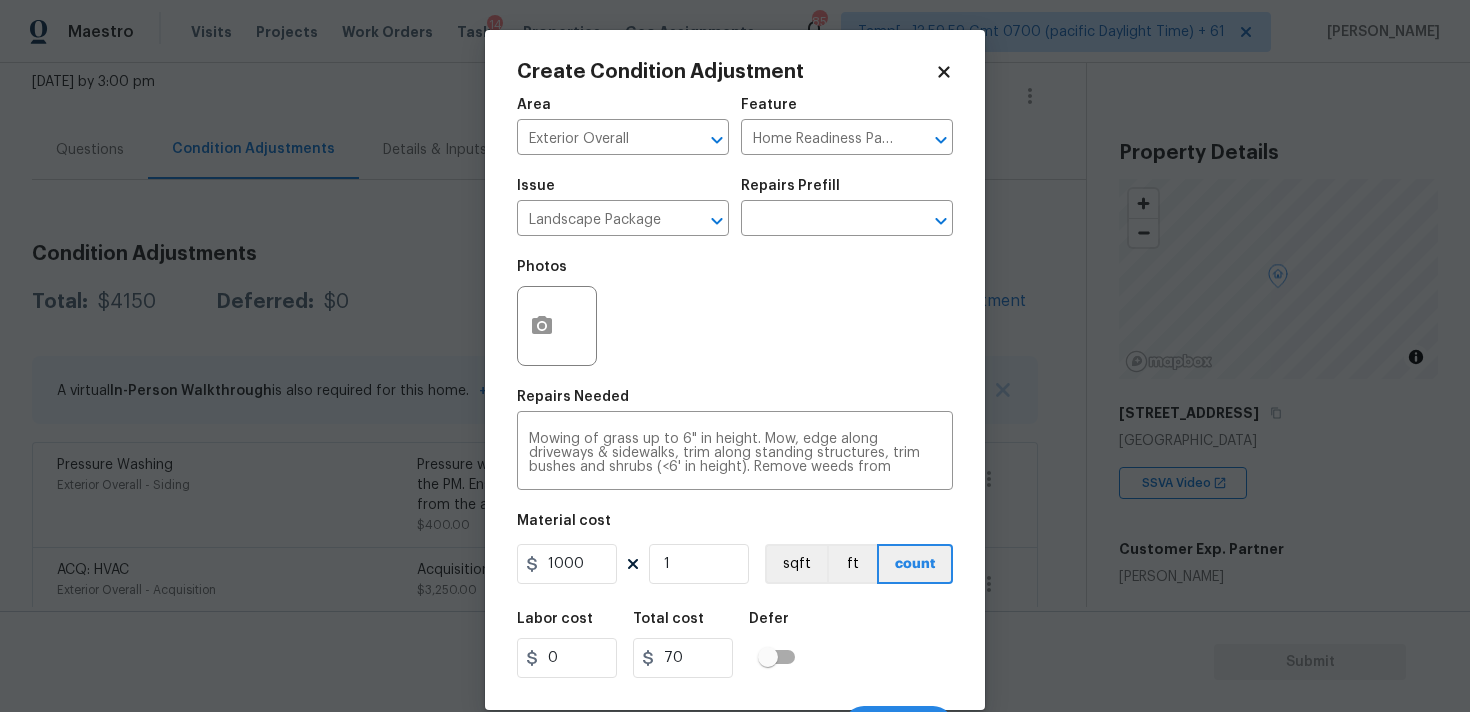 click at bounding box center (557, 326) 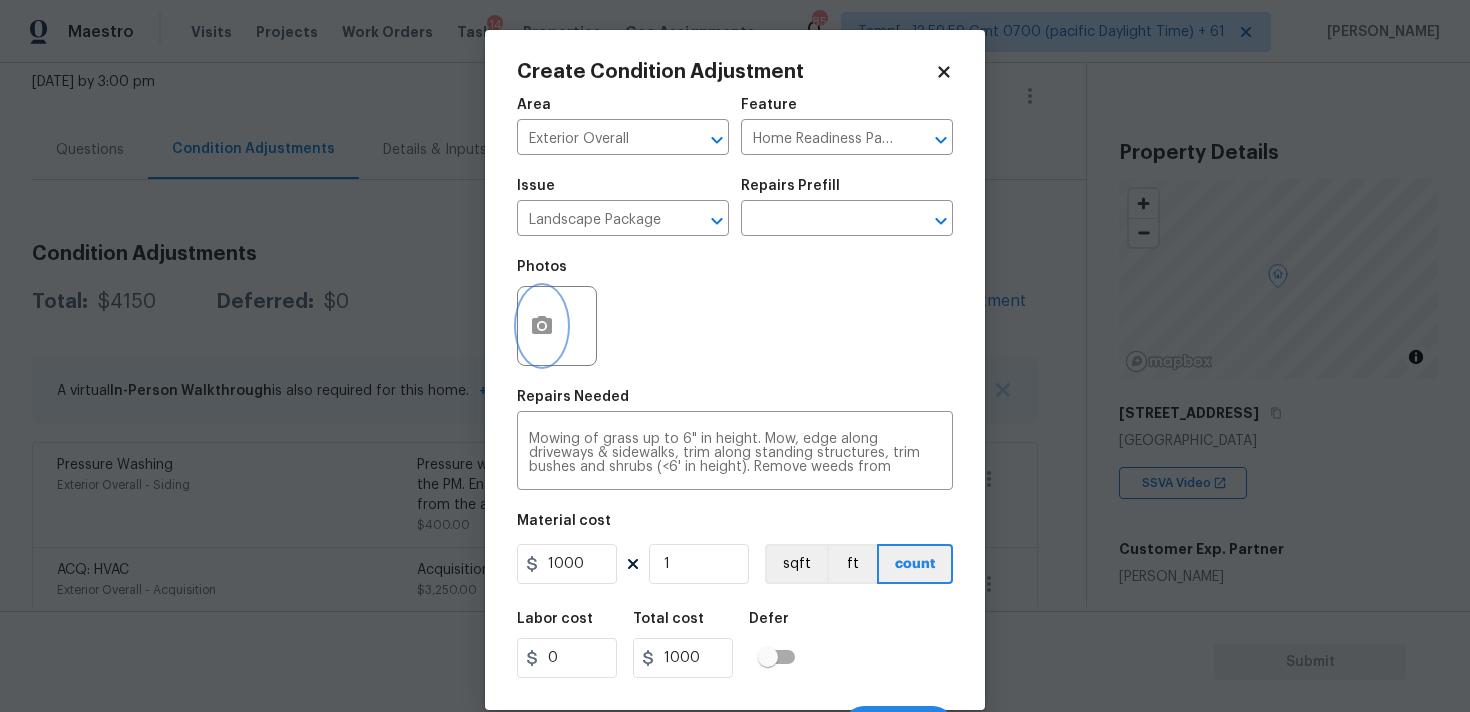 click at bounding box center (542, 326) 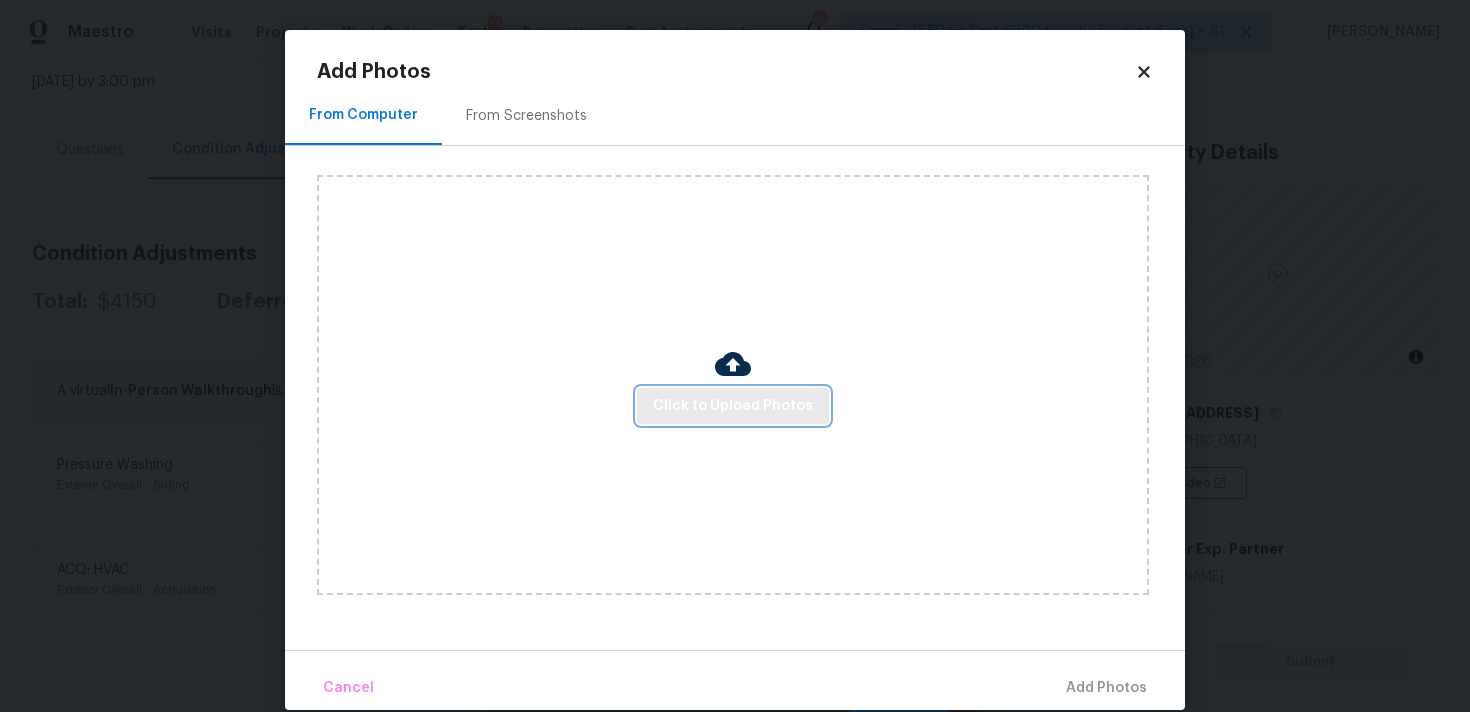 click on "Click to Upload Photos" at bounding box center [733, 406] 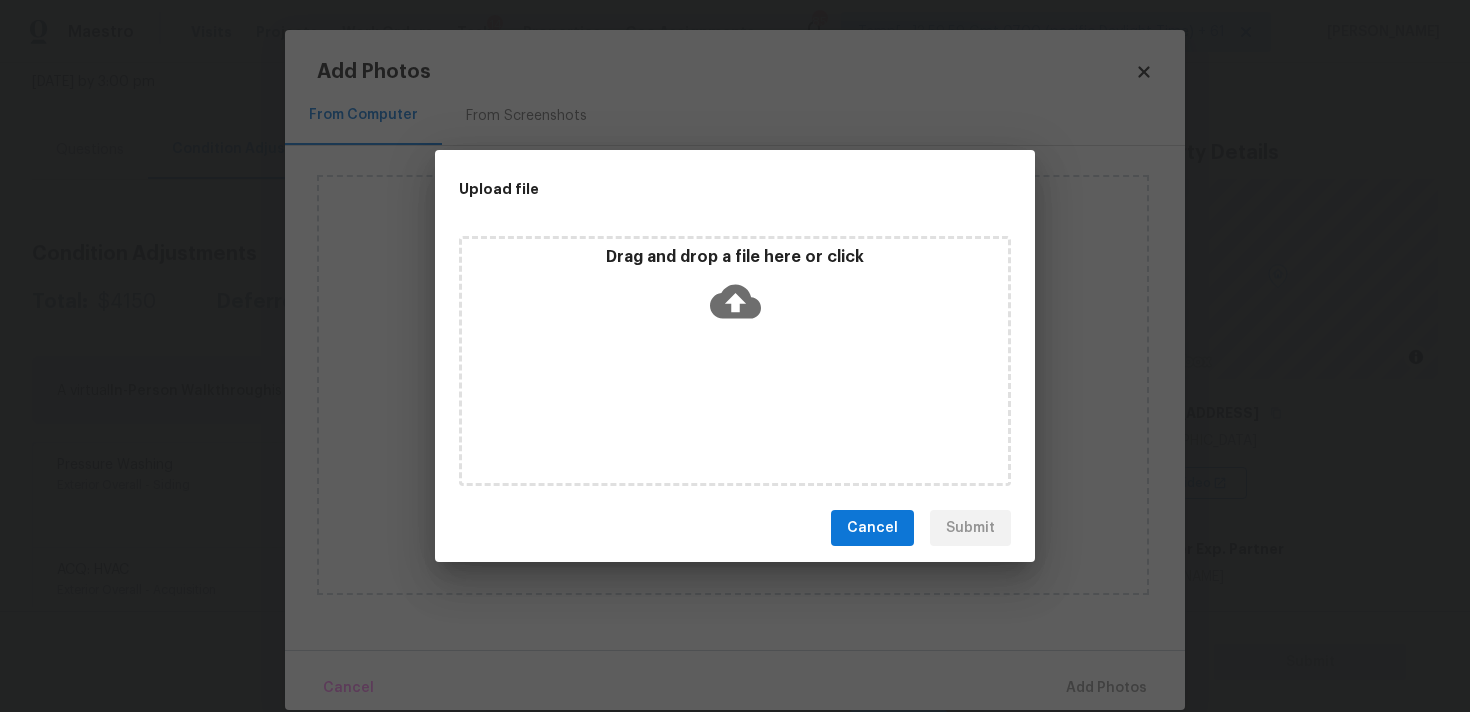 click 